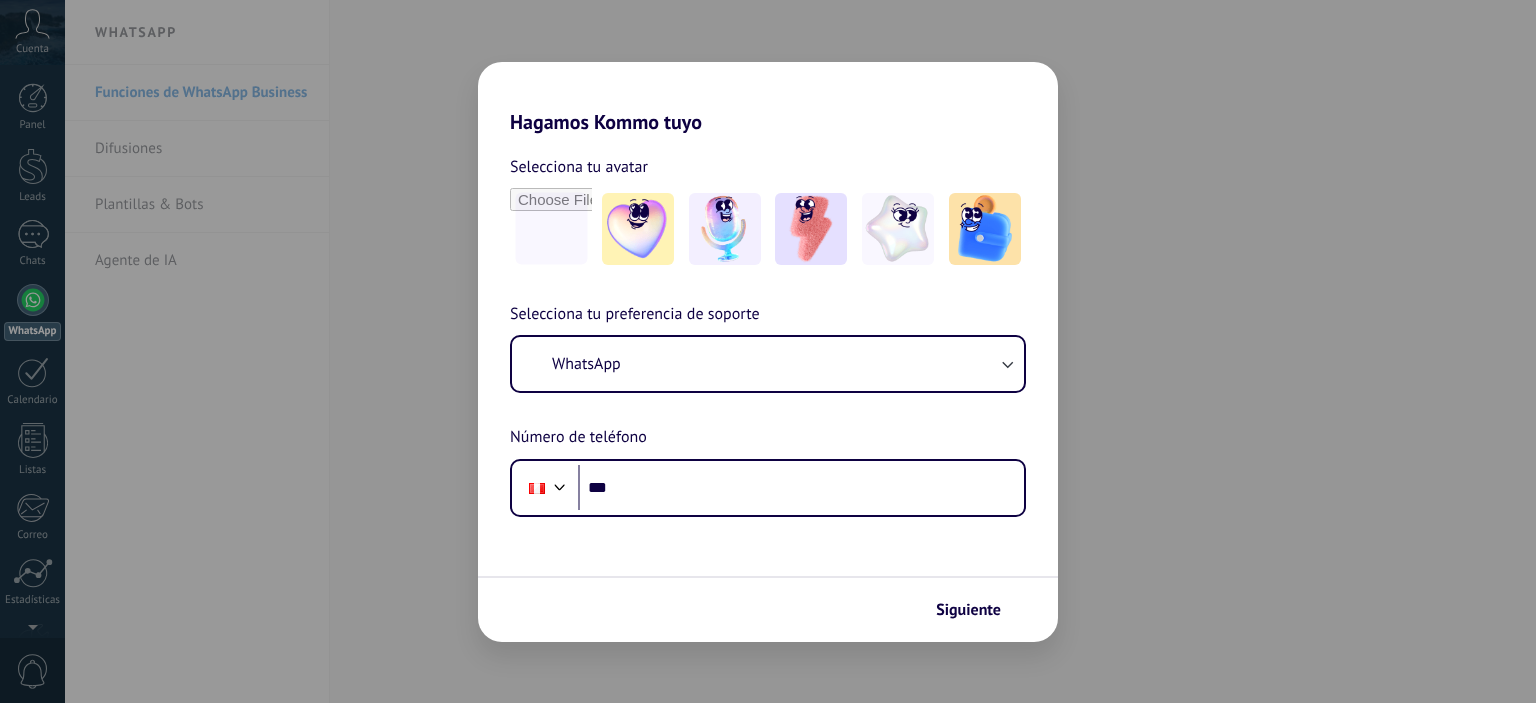 scroll, scrollTop: 0, scrollLeft: 0, axis: both 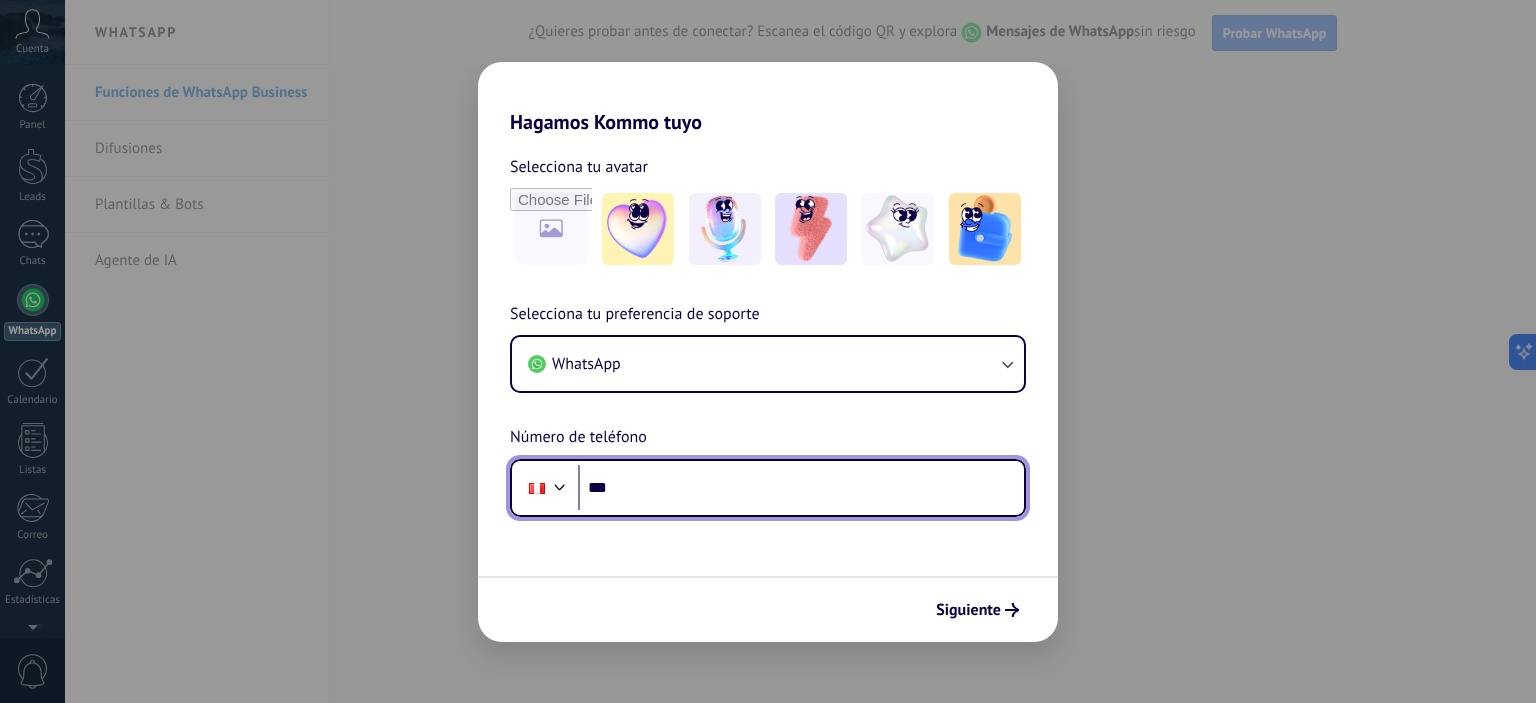 click on "***" at bounding box center [801, 488] 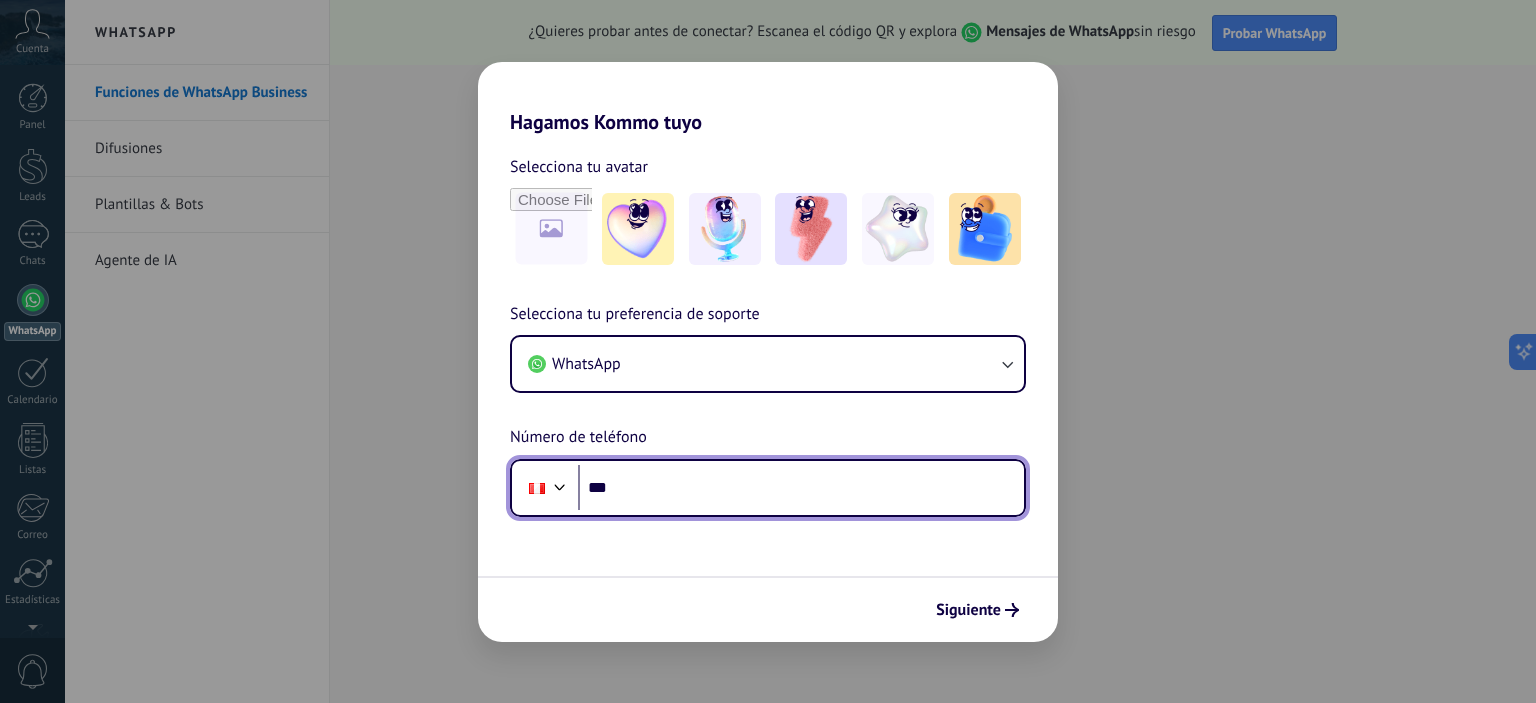 click on "***" at bounding box center (801, 488) 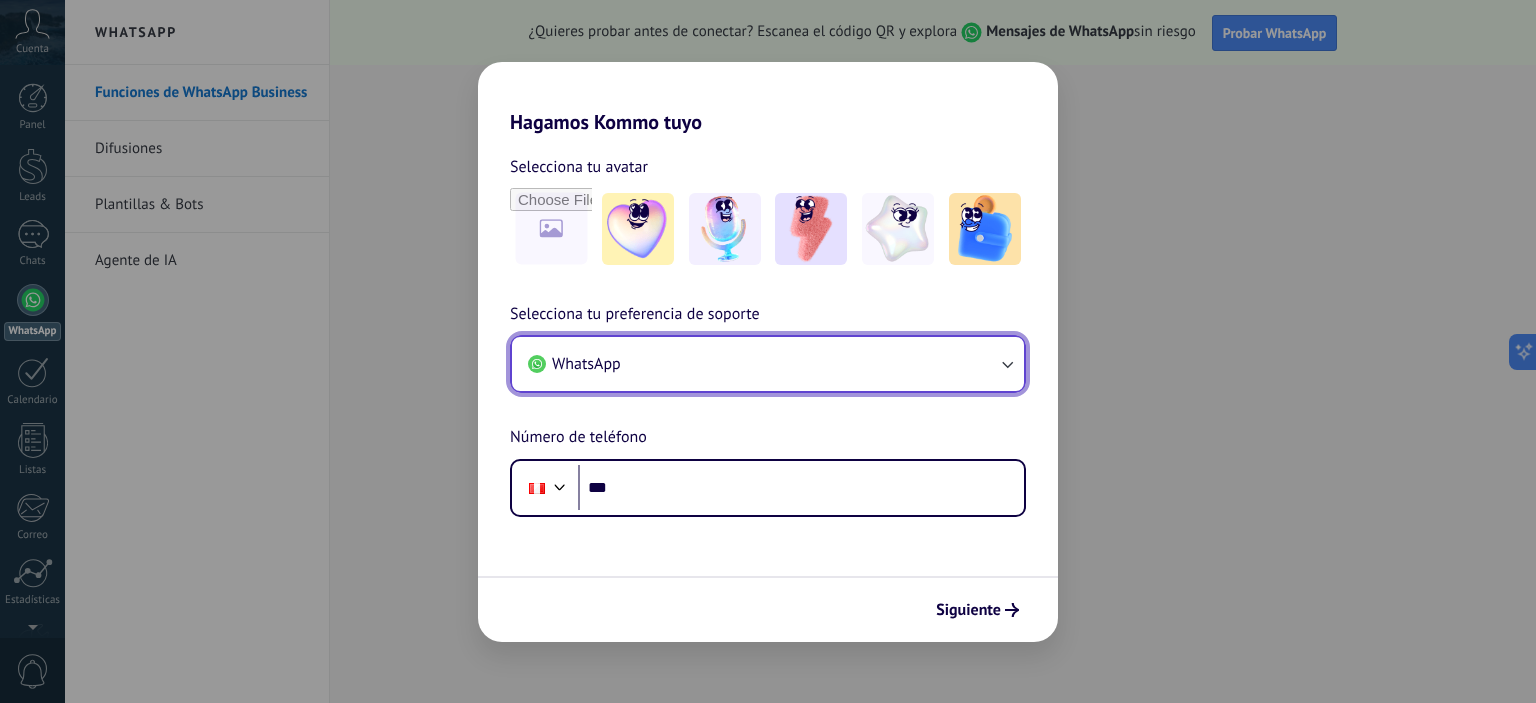 click on "WhatsApp" at bounding box center (768, 364) 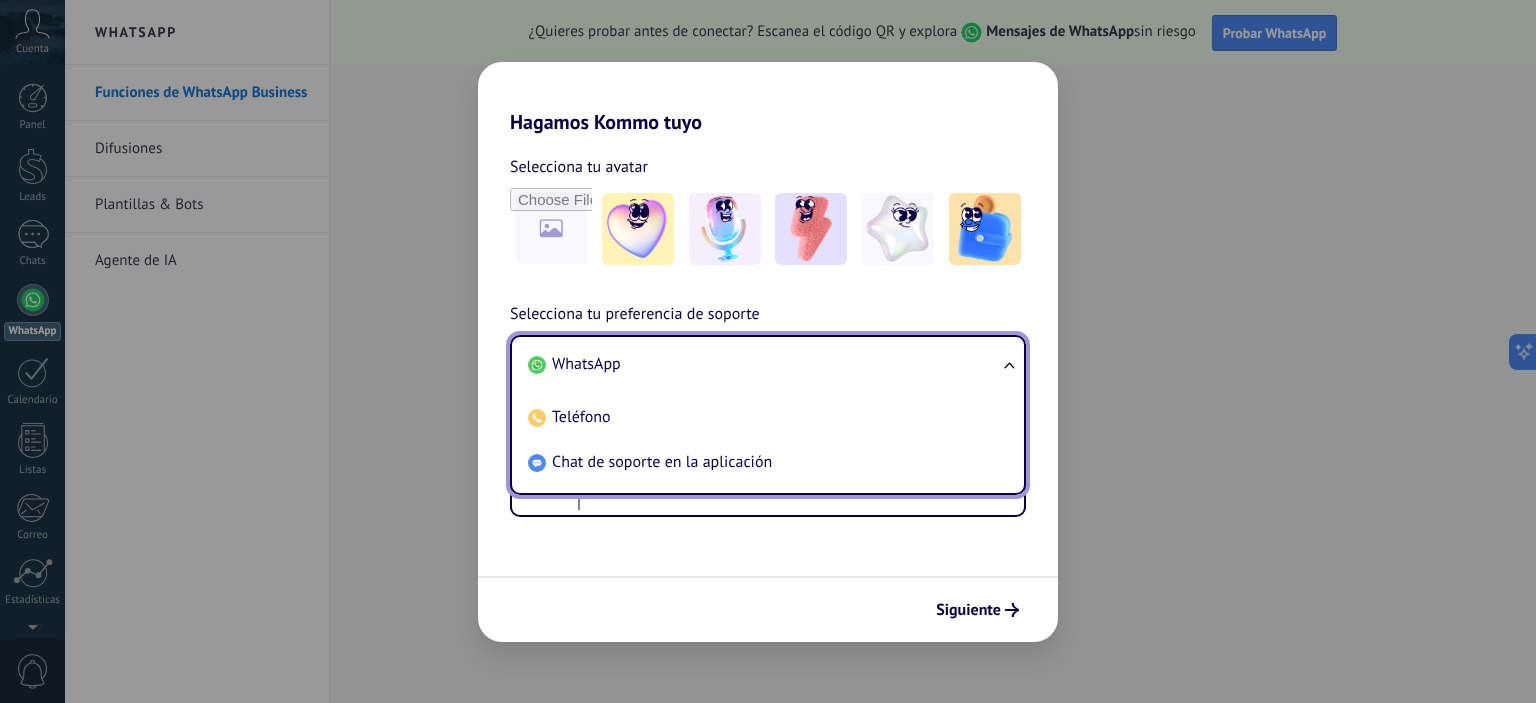 click on "WhatsApp" at bounding box center (764, 364) 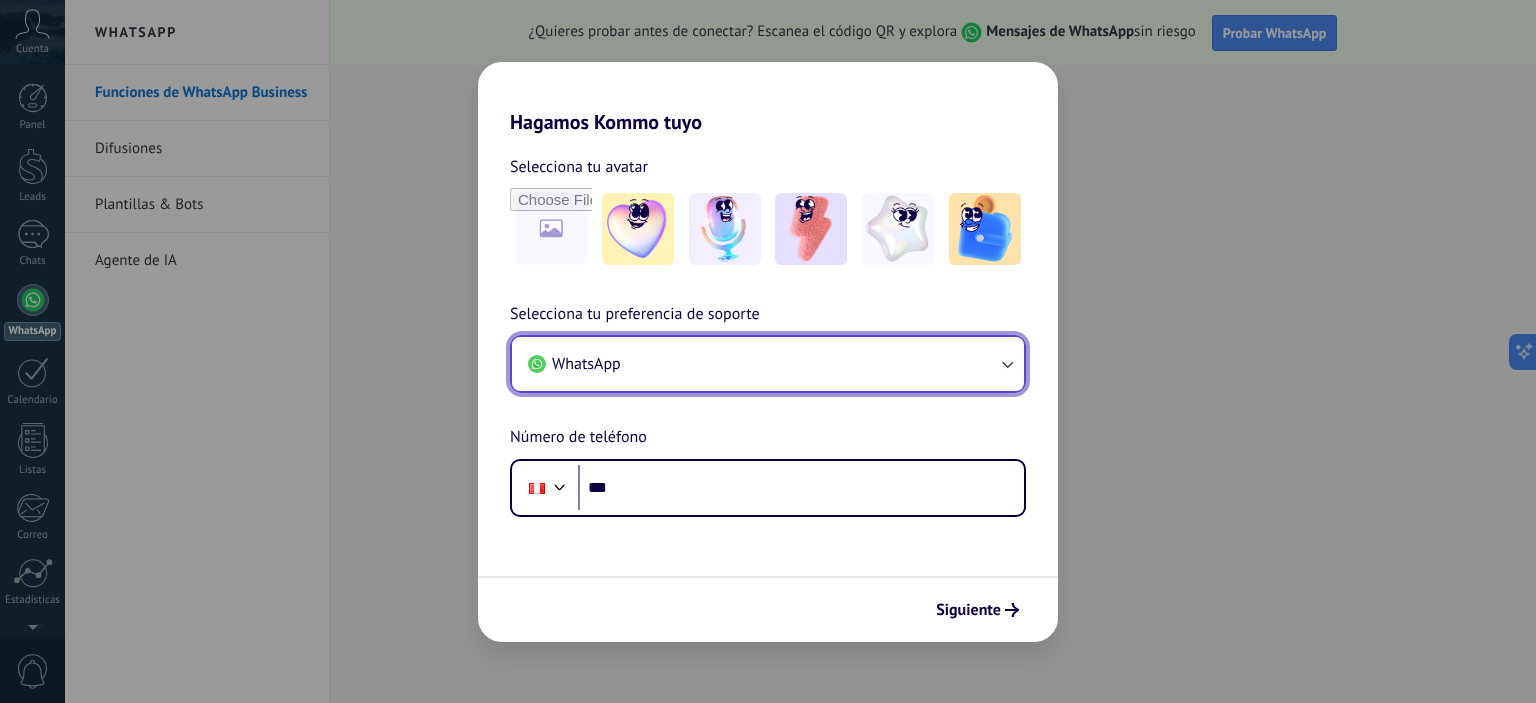 click on "WhatsApp" at bounding box center (768, 364) 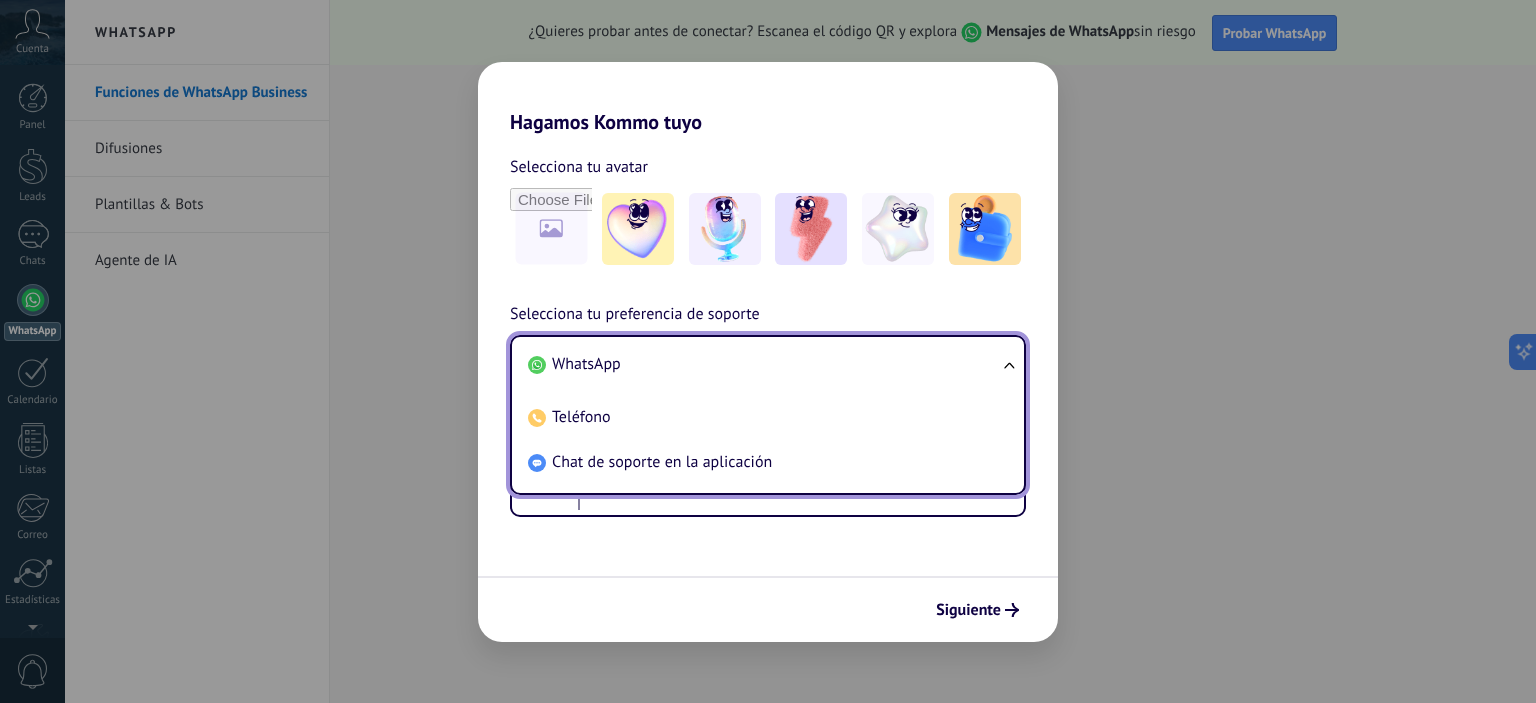 click on "WhatsApp" at bounding box center [764, 364] 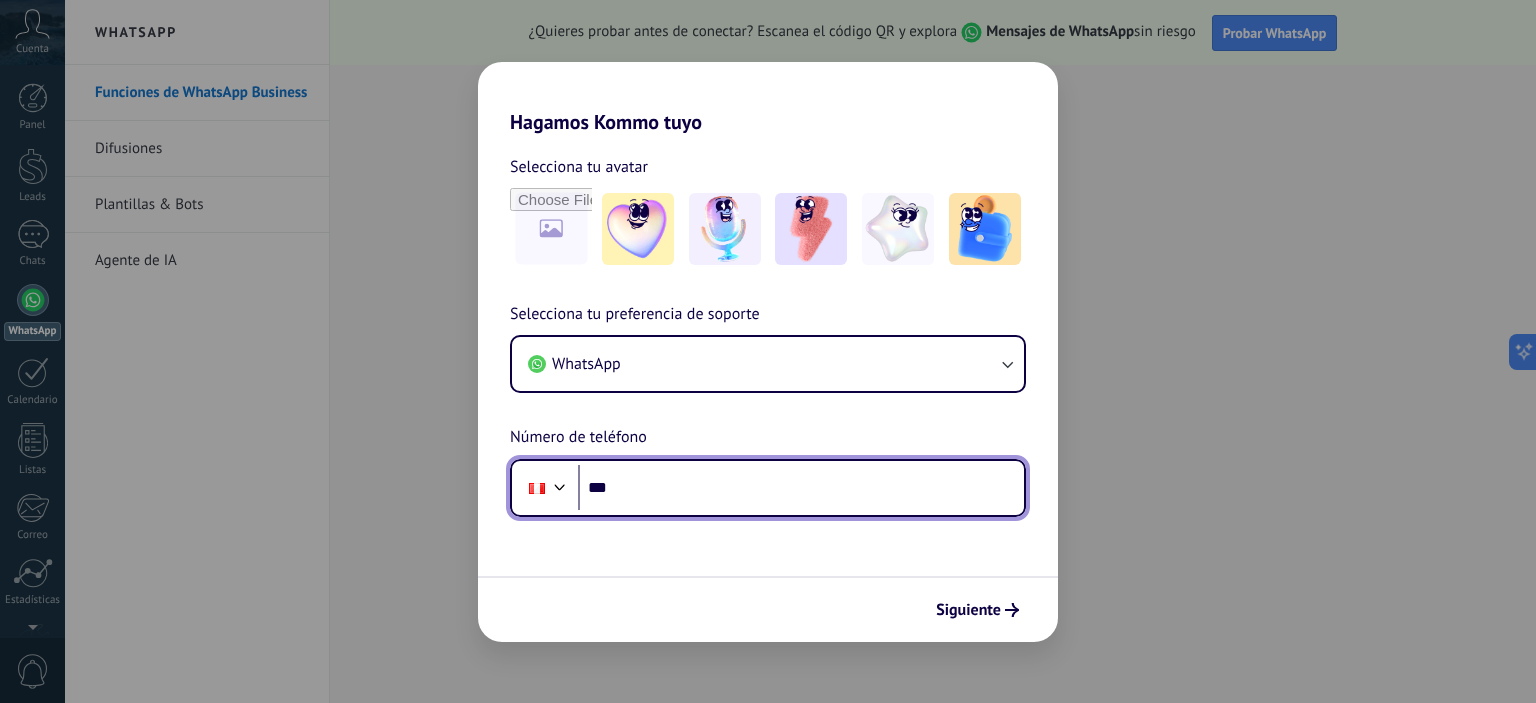 click on "***" at bounding box center (801, 488) 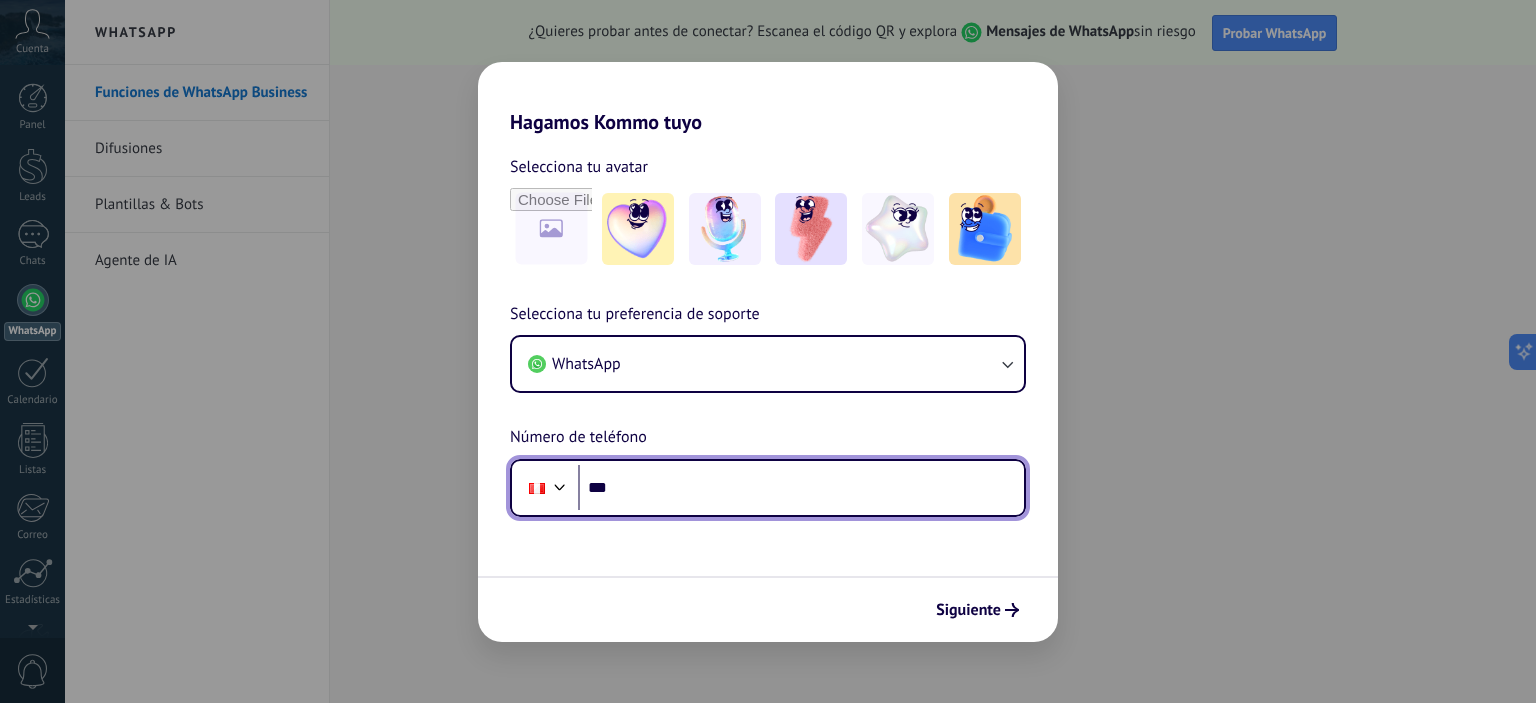 paste on "**********" 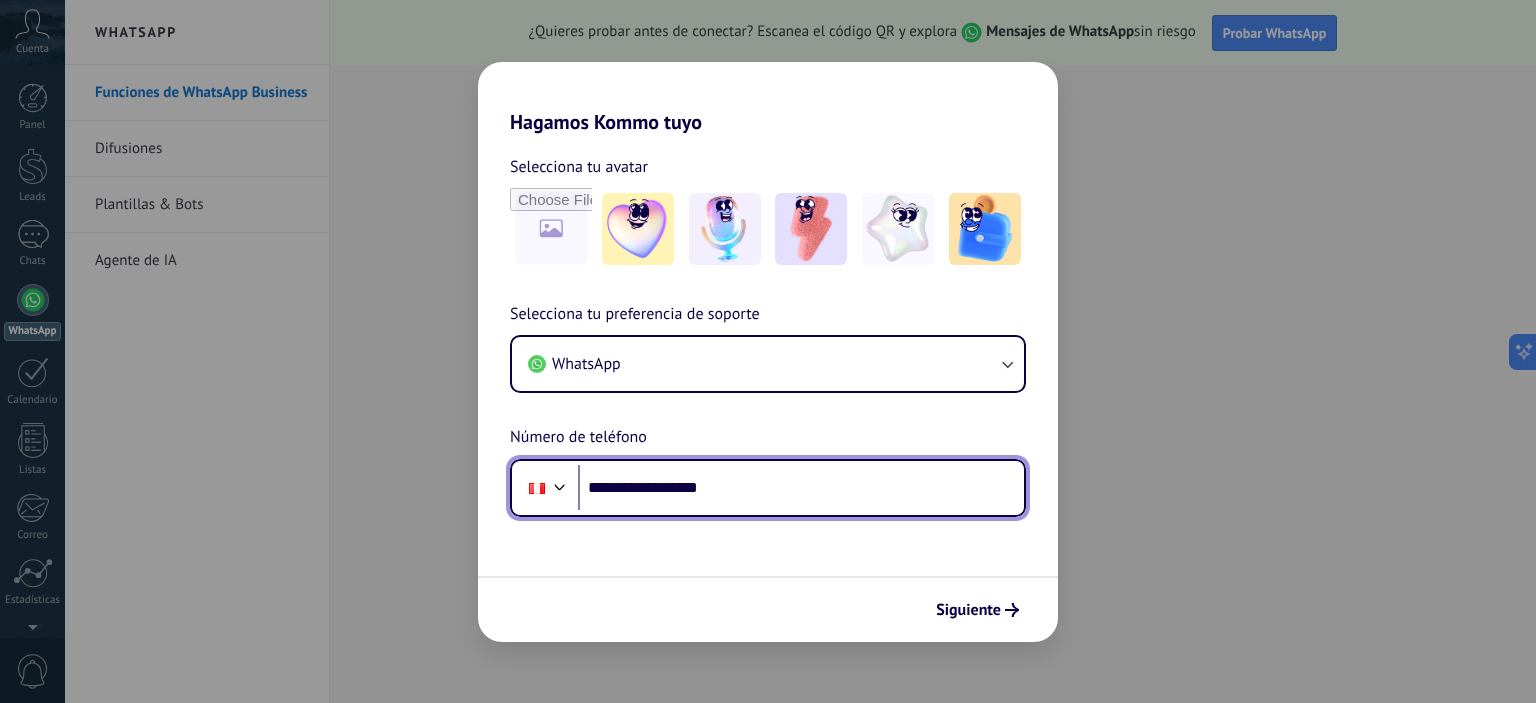 click on "**********" at bounding box center [801, 488] 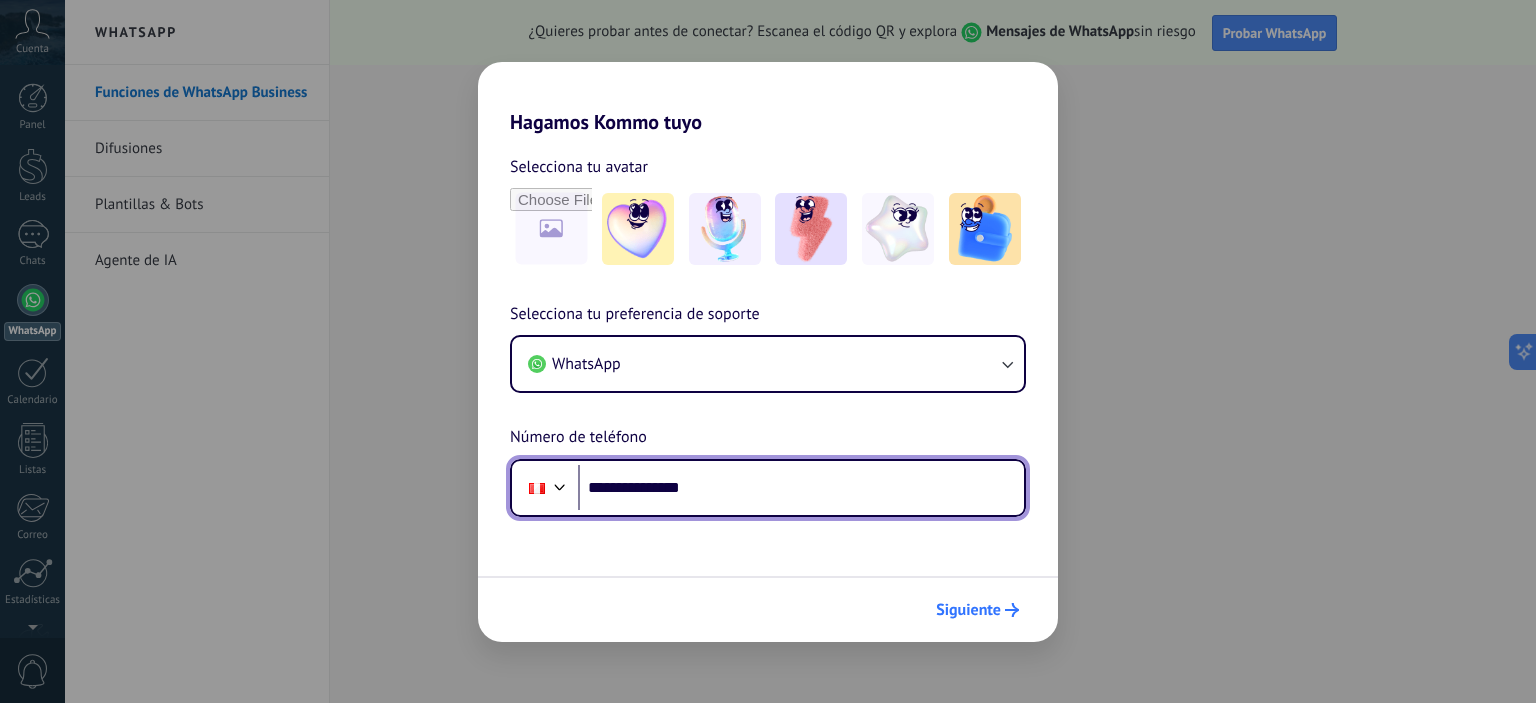type on "**********" 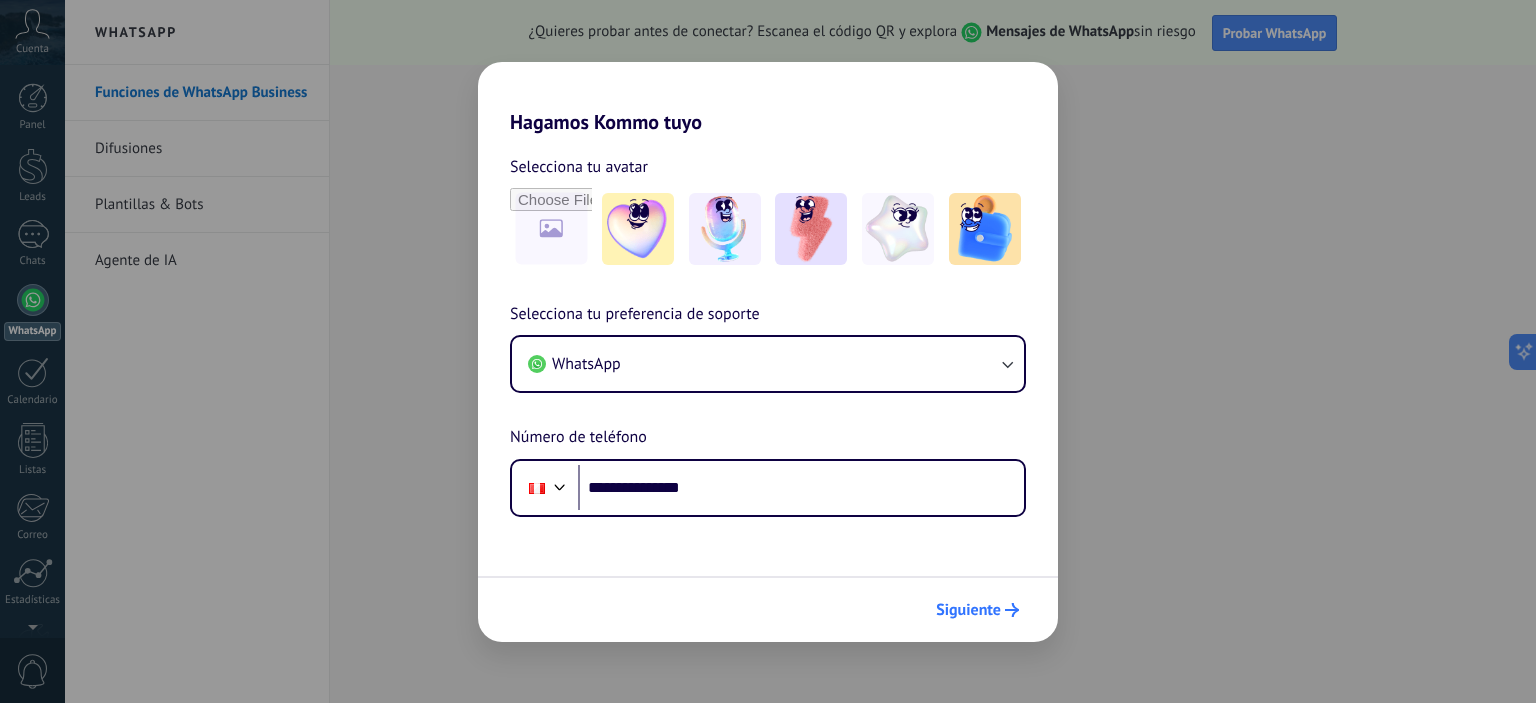click on "Siguiente" at bounding box center [968, 610] 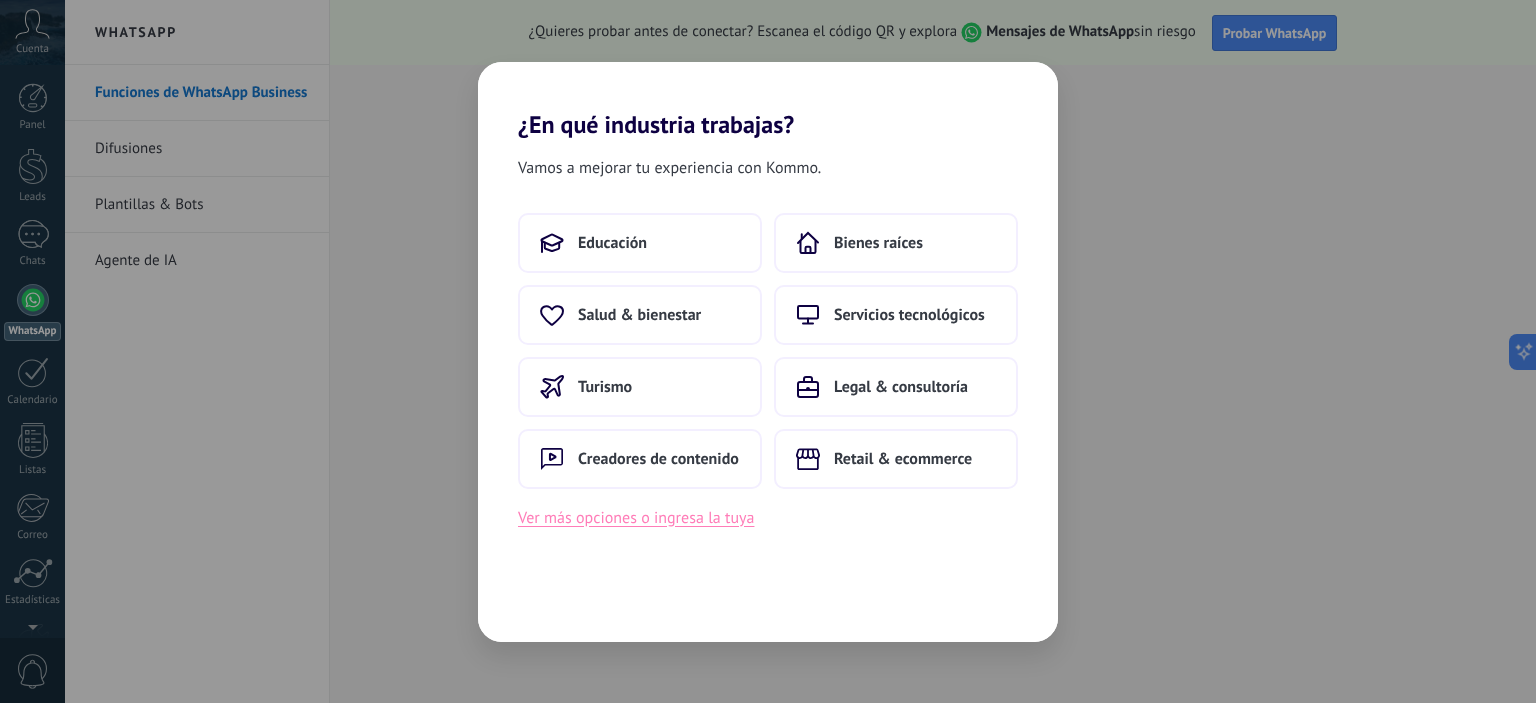 click on "Ver más opciones o ingresa la tuya" at bounding box center [636, 518] 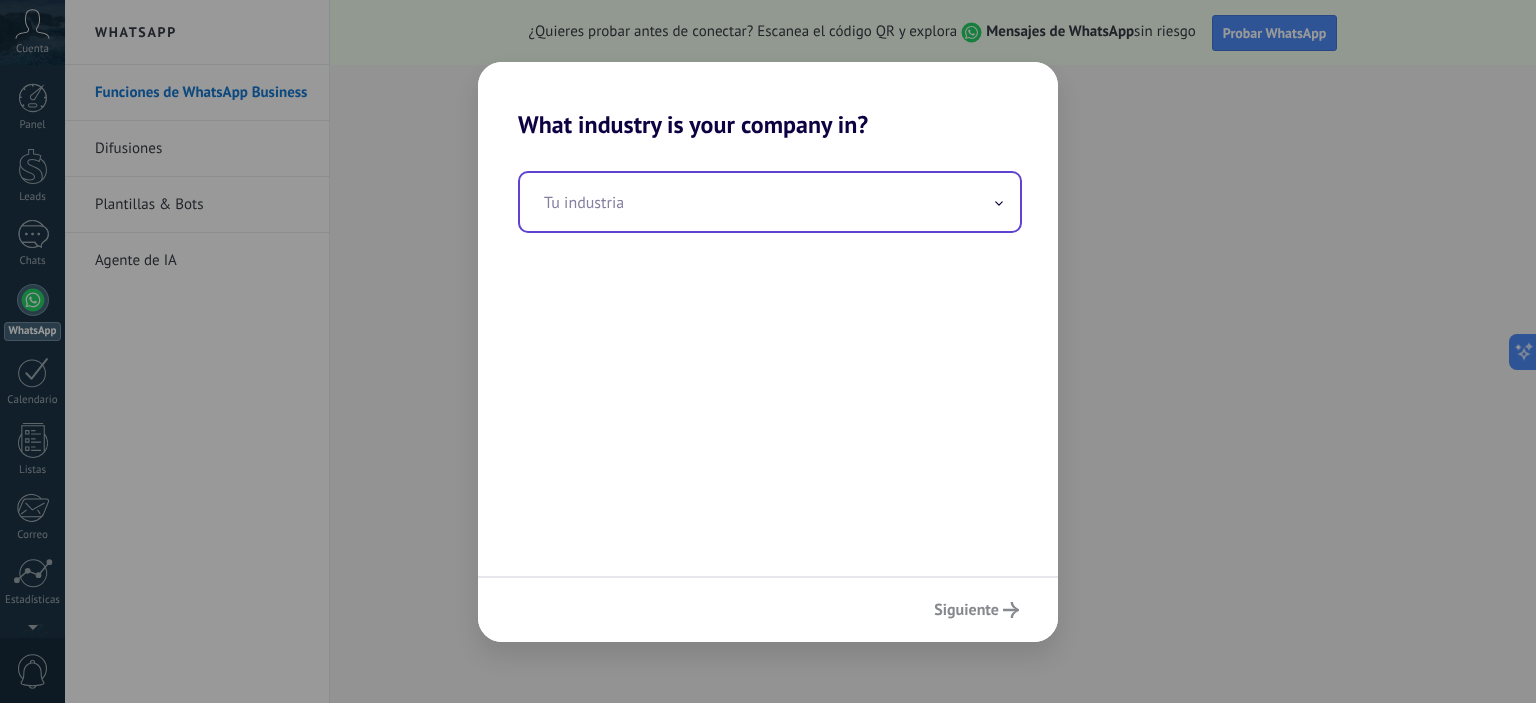 click at bounding box center (770, 202) 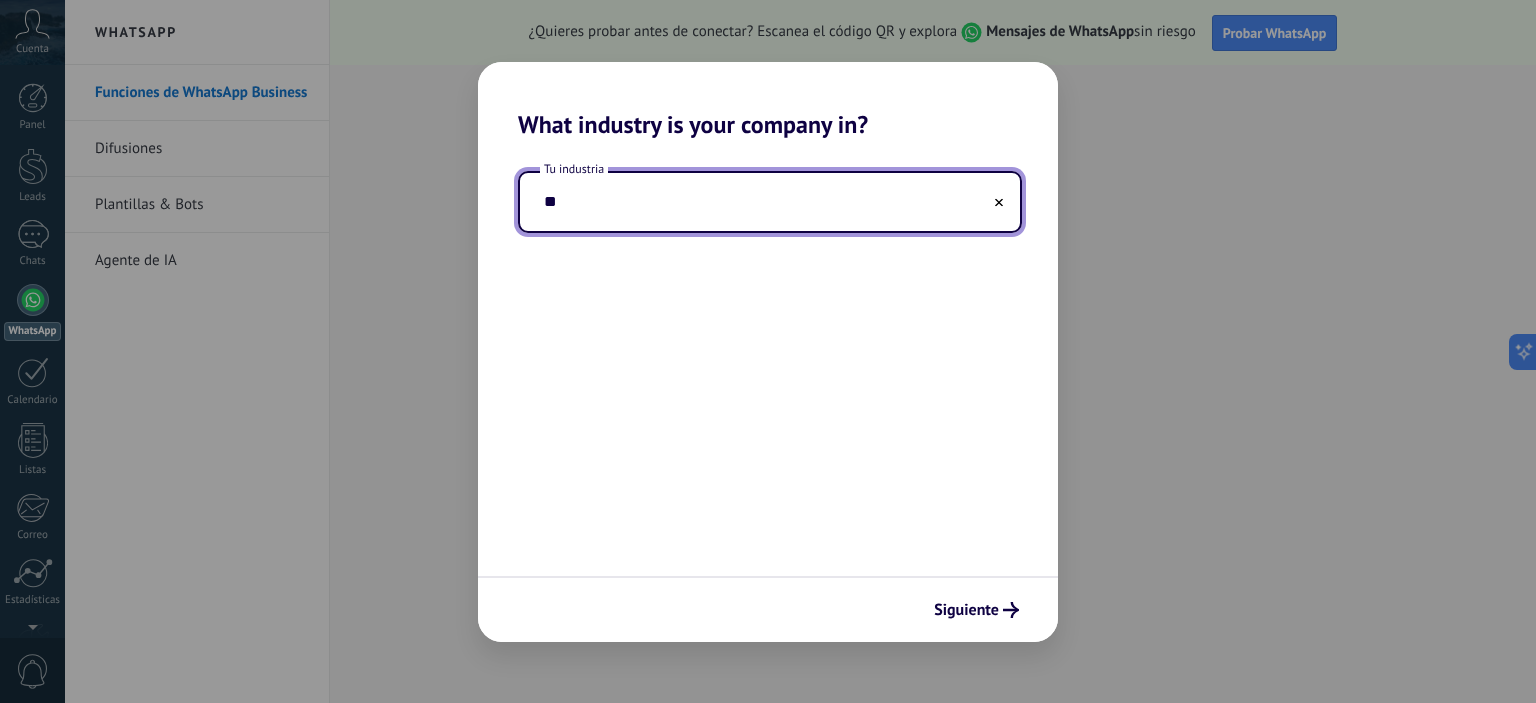 type on "*" 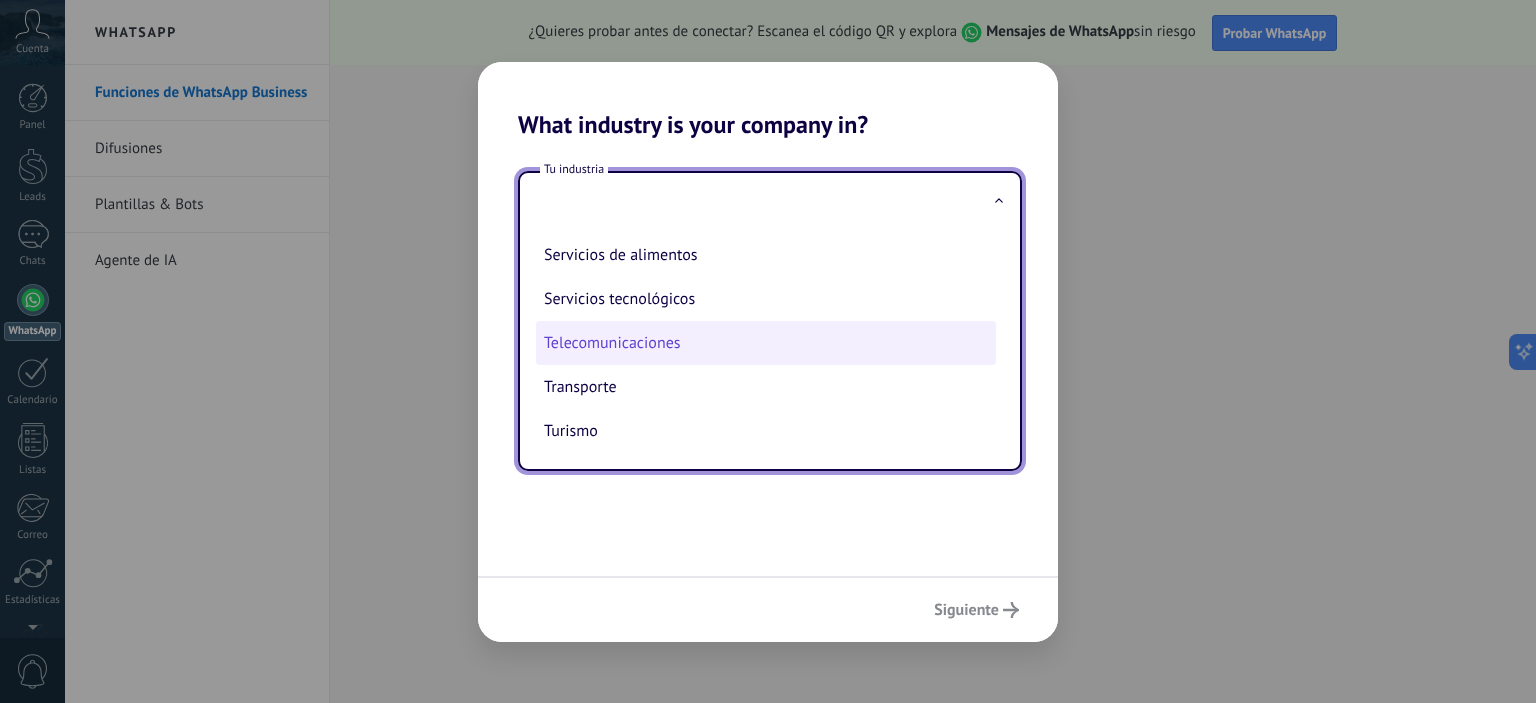 scroll, scrollTop: 543, scrollLeft: 0, axis: vertical 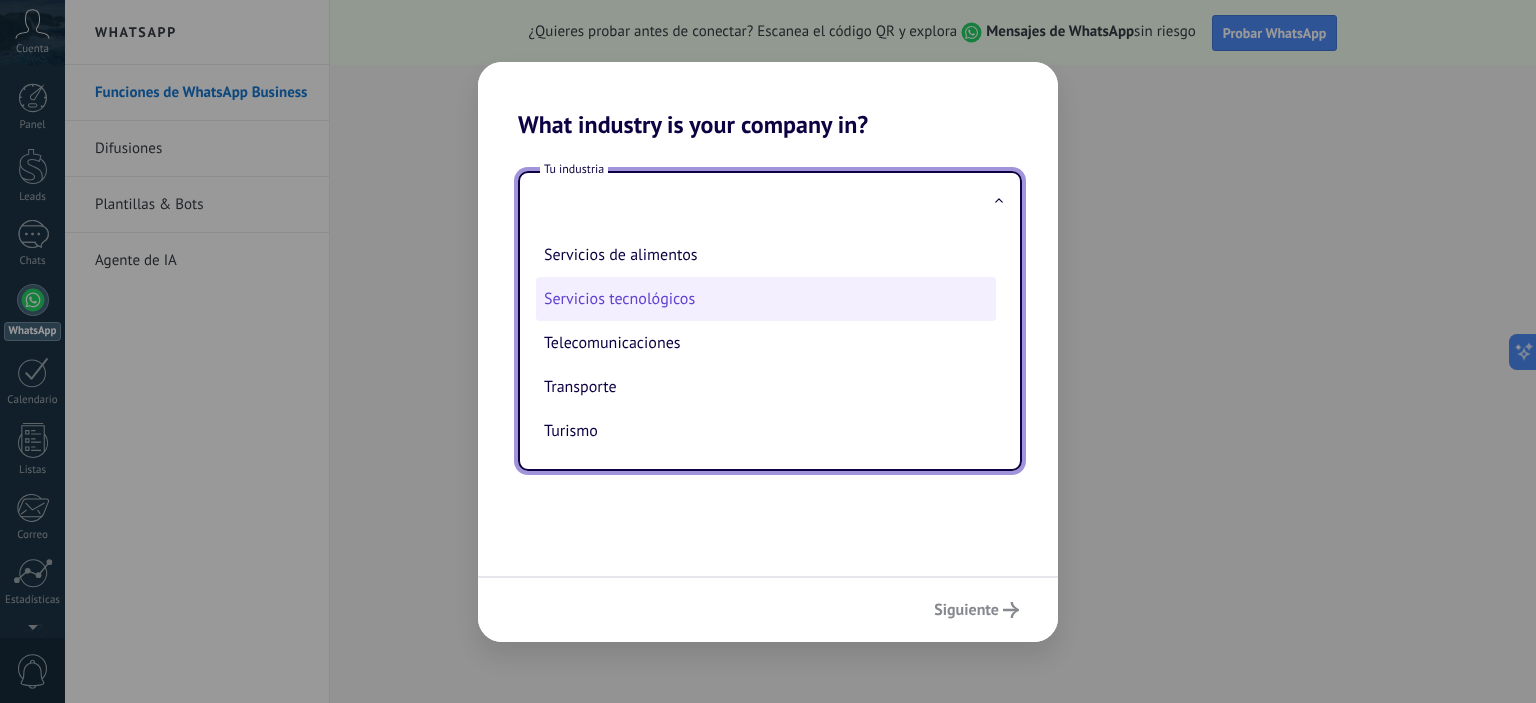 click on "Servicios tecnológicos" at bounding box center (766, 299) 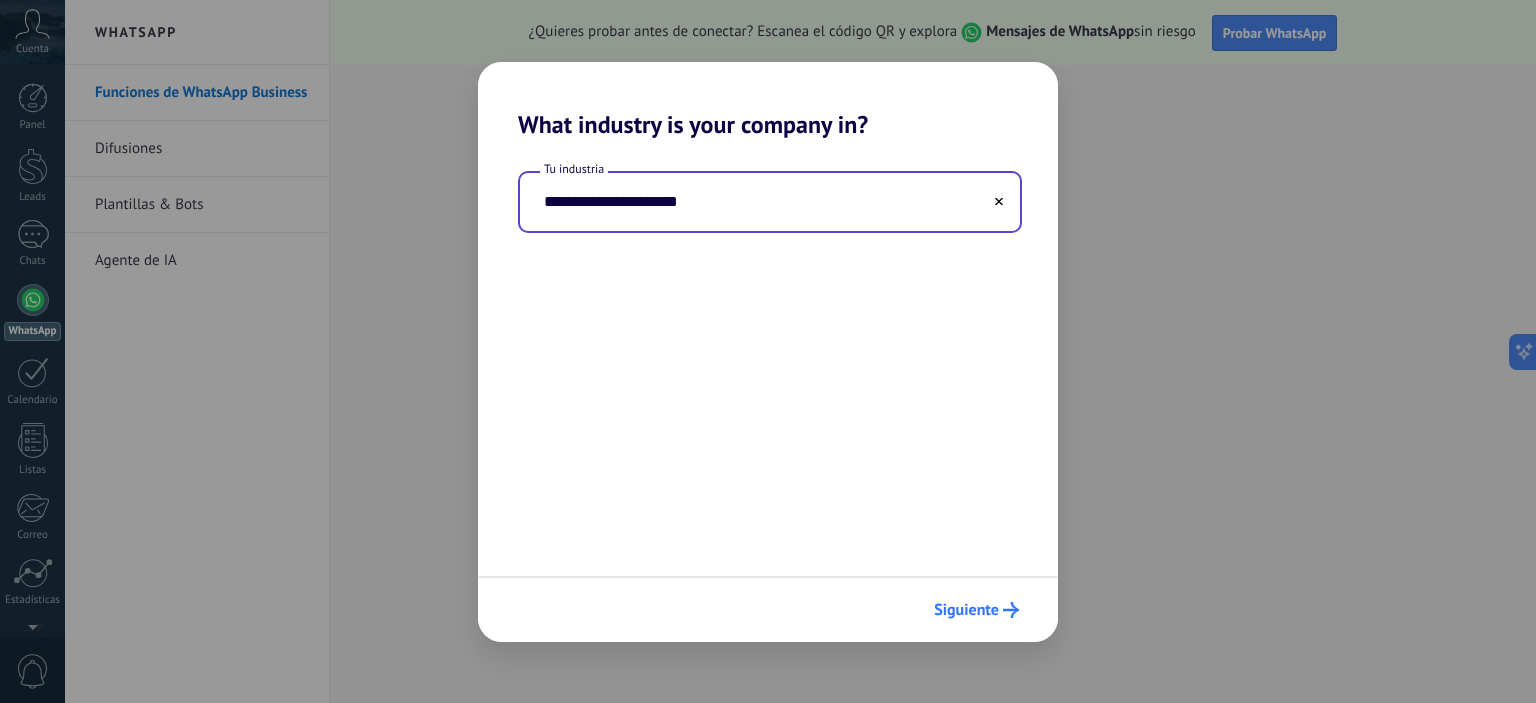 click on "Siguiente" at bounding box center [966, 610] 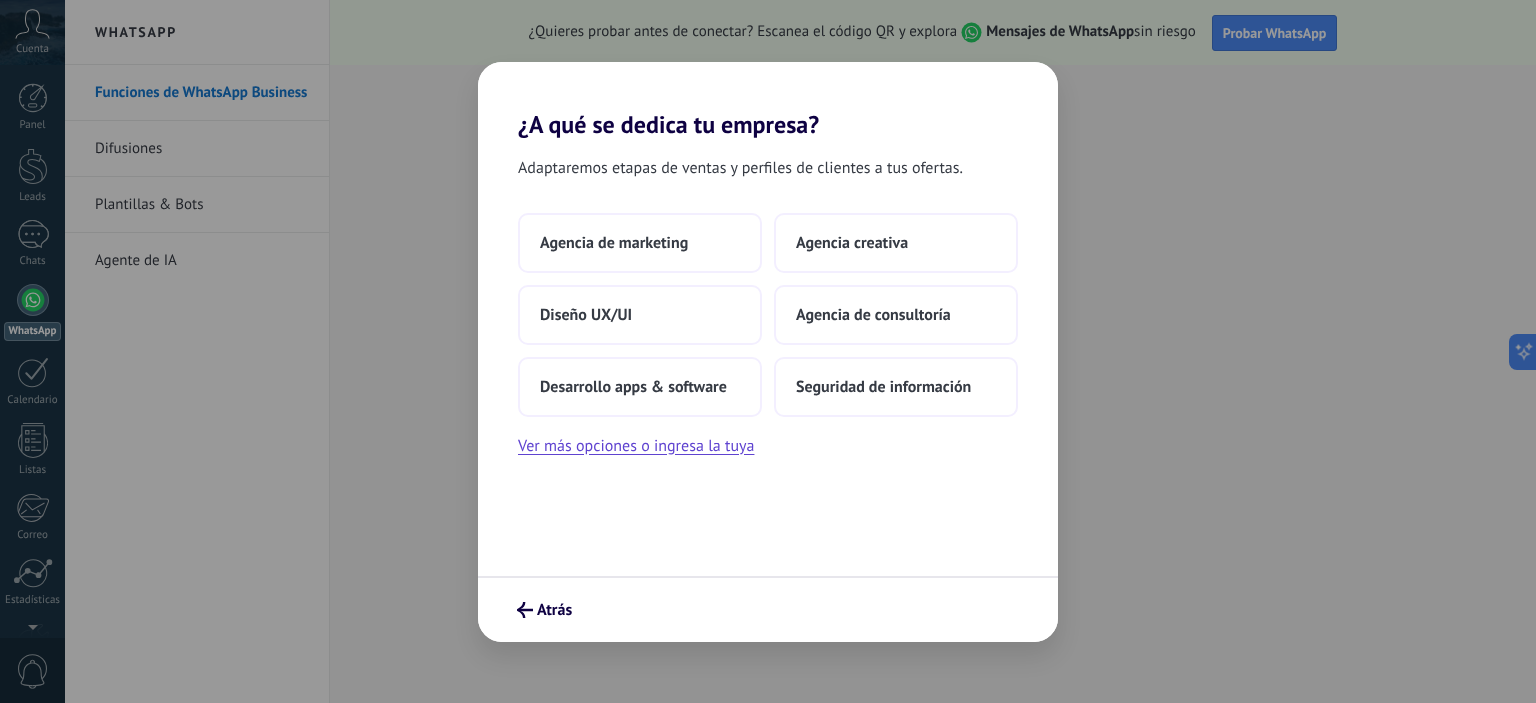 click on "Adaptaremos etapas de ventas y perfiles de clientes a tus ofertas. Agencia de marketing Agencia creativa Diseño UX/UI Agencia de consultoría Desarrollo apps & software Seguridad de información Ver más opciones o ingresa la tuya" at bounding box center (768, 357) 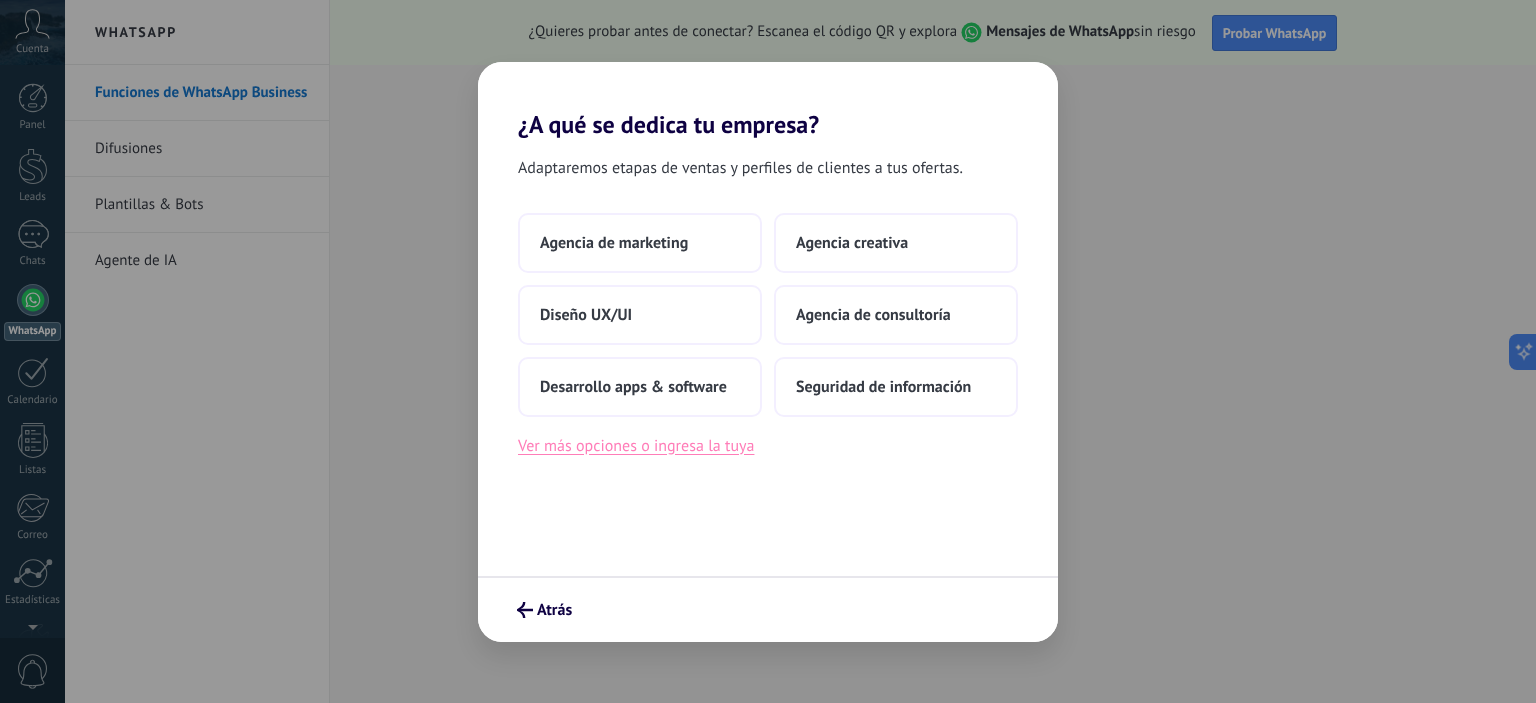 click on "Ver más opciones o ingresa la tuya" at bounding box center (636, 446) 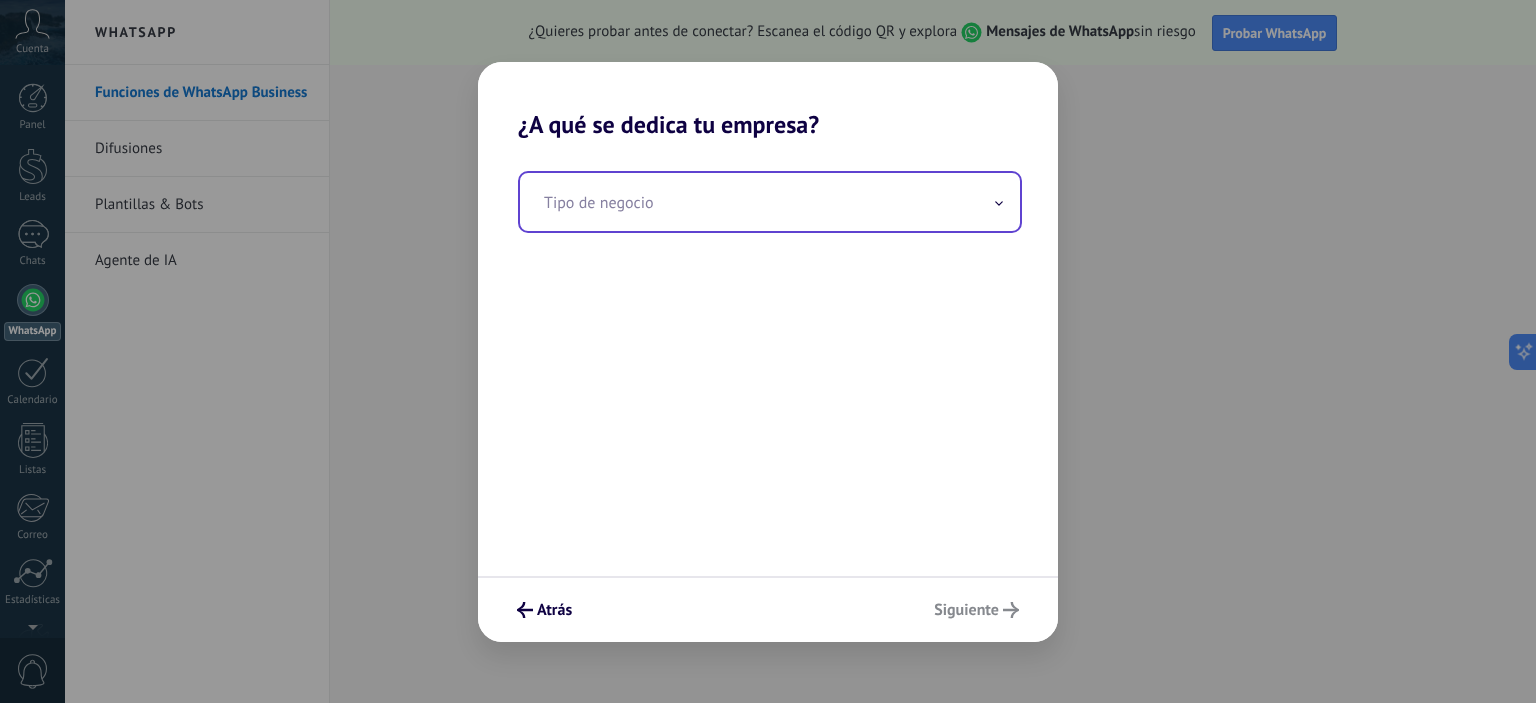 click at bounding box center [770, 202] 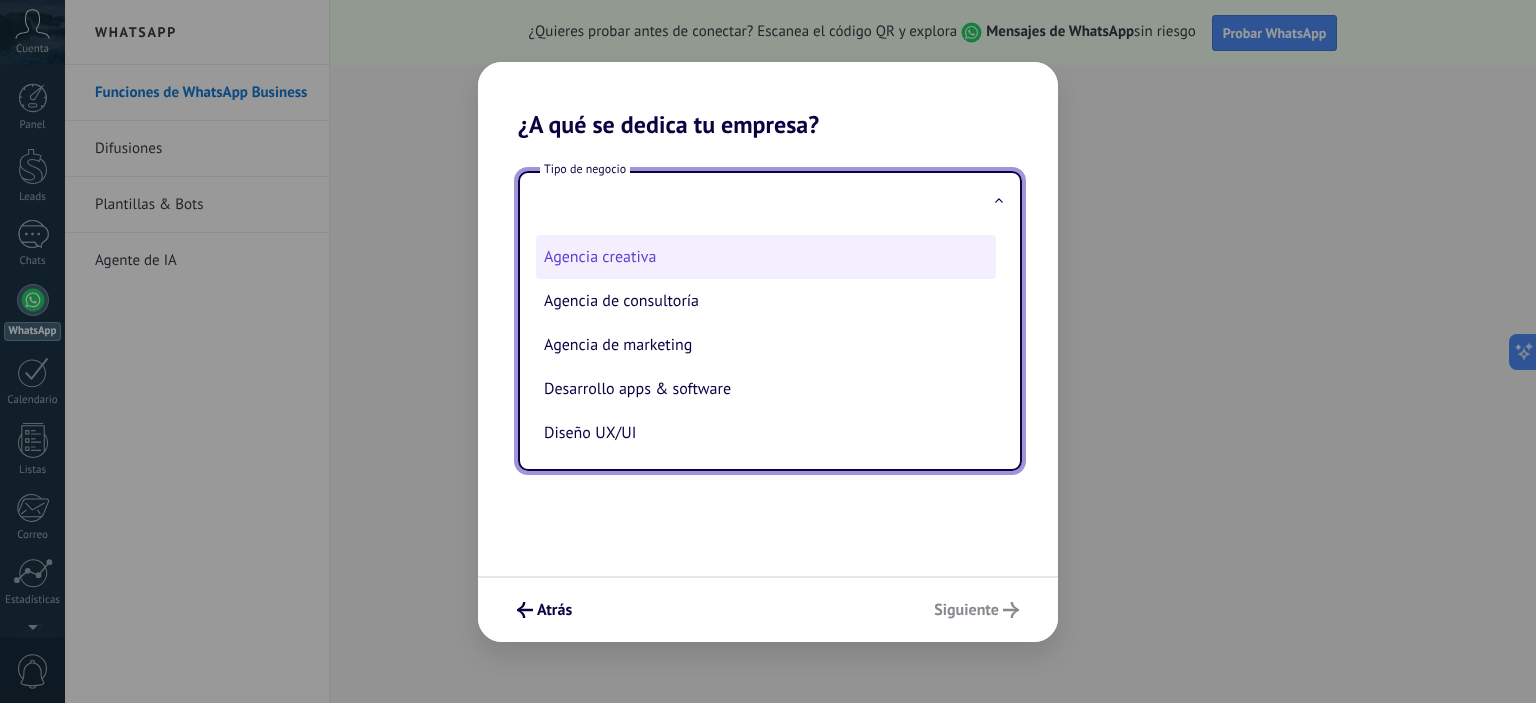 click on "Agencia creativa" at bounding box center [766, 257] 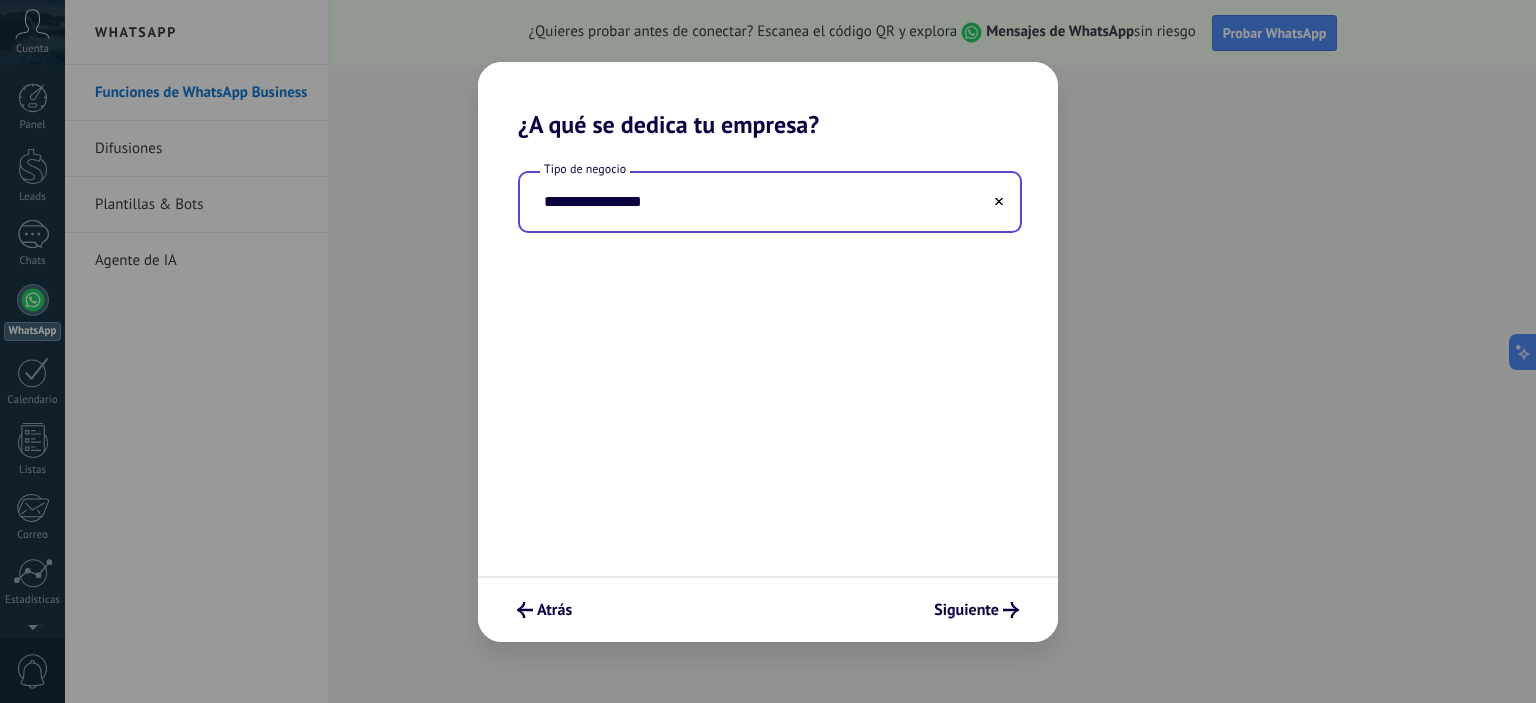 click on "**********" at bounding box center (768, 357) 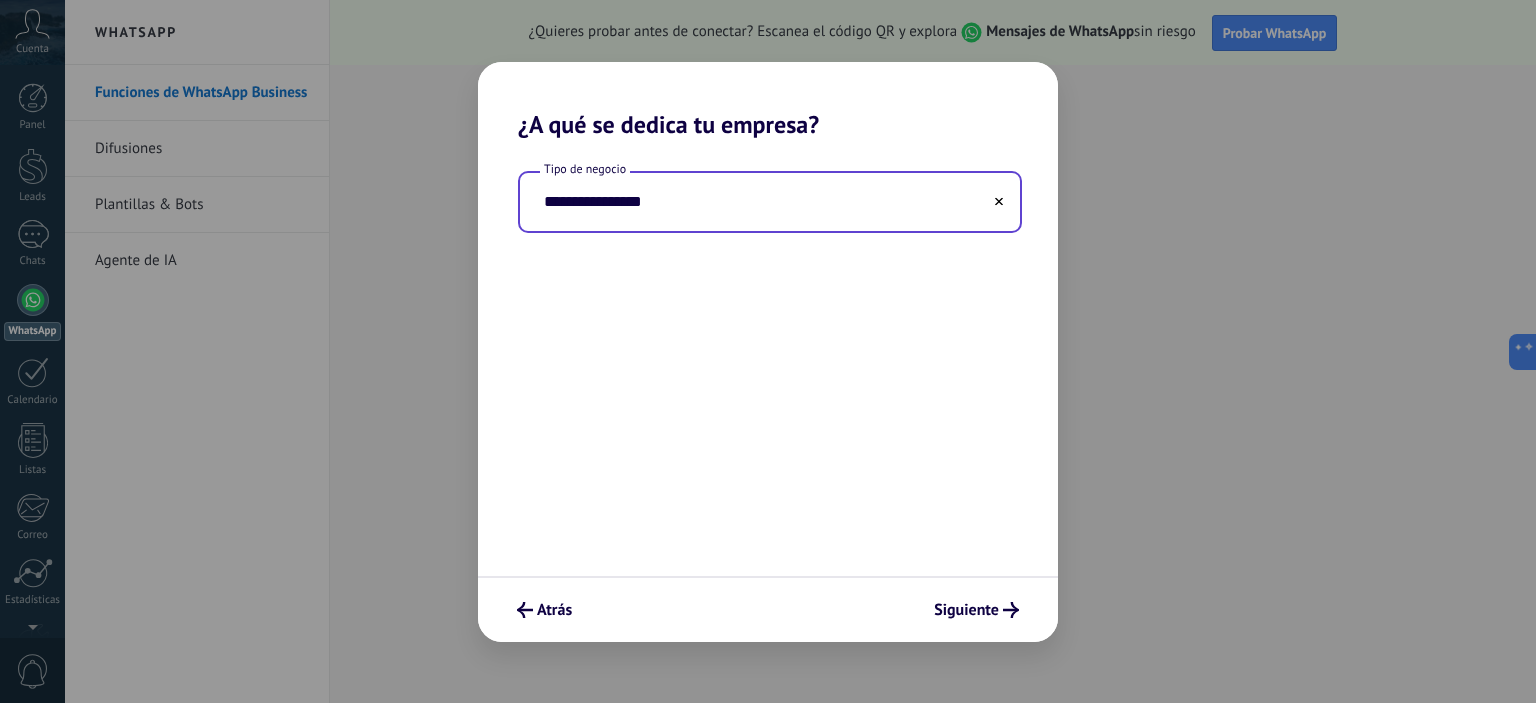 click on "**********" at bounding box center (770, 202) 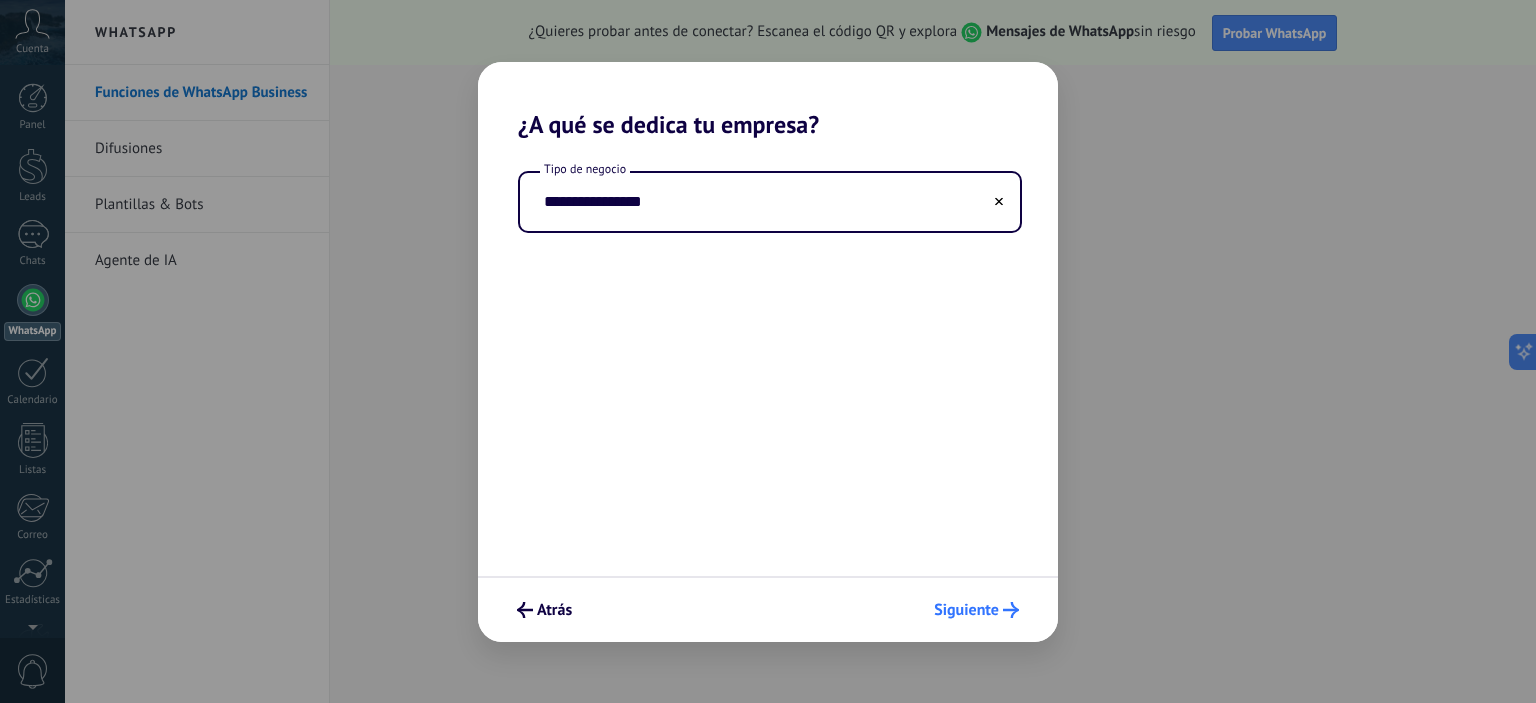 click on "Siguiente" at bounding box center (966, 610) 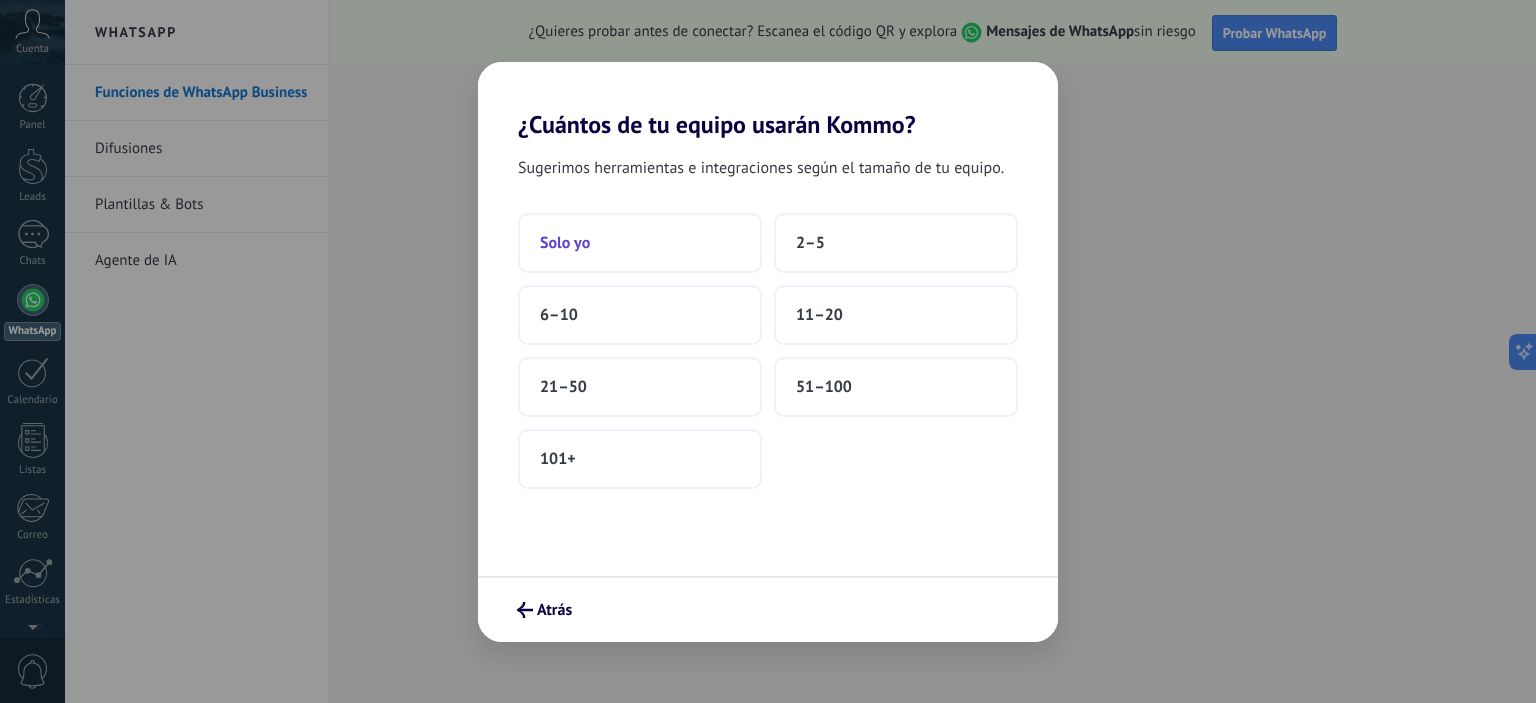 click on "Solo yo" at bounding box center [640, 243] 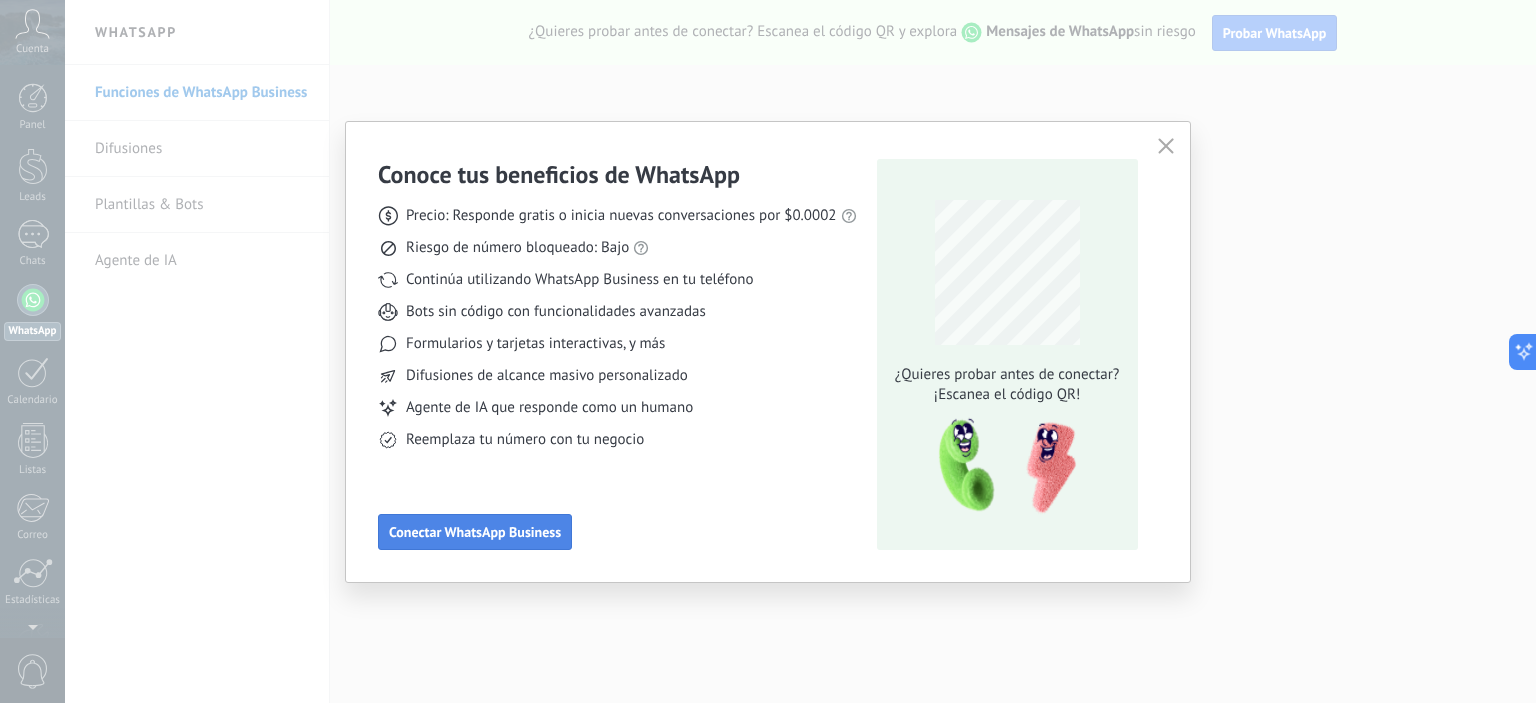 click on "Conectar WhatsApp Business" at bounding box center [475, 532] 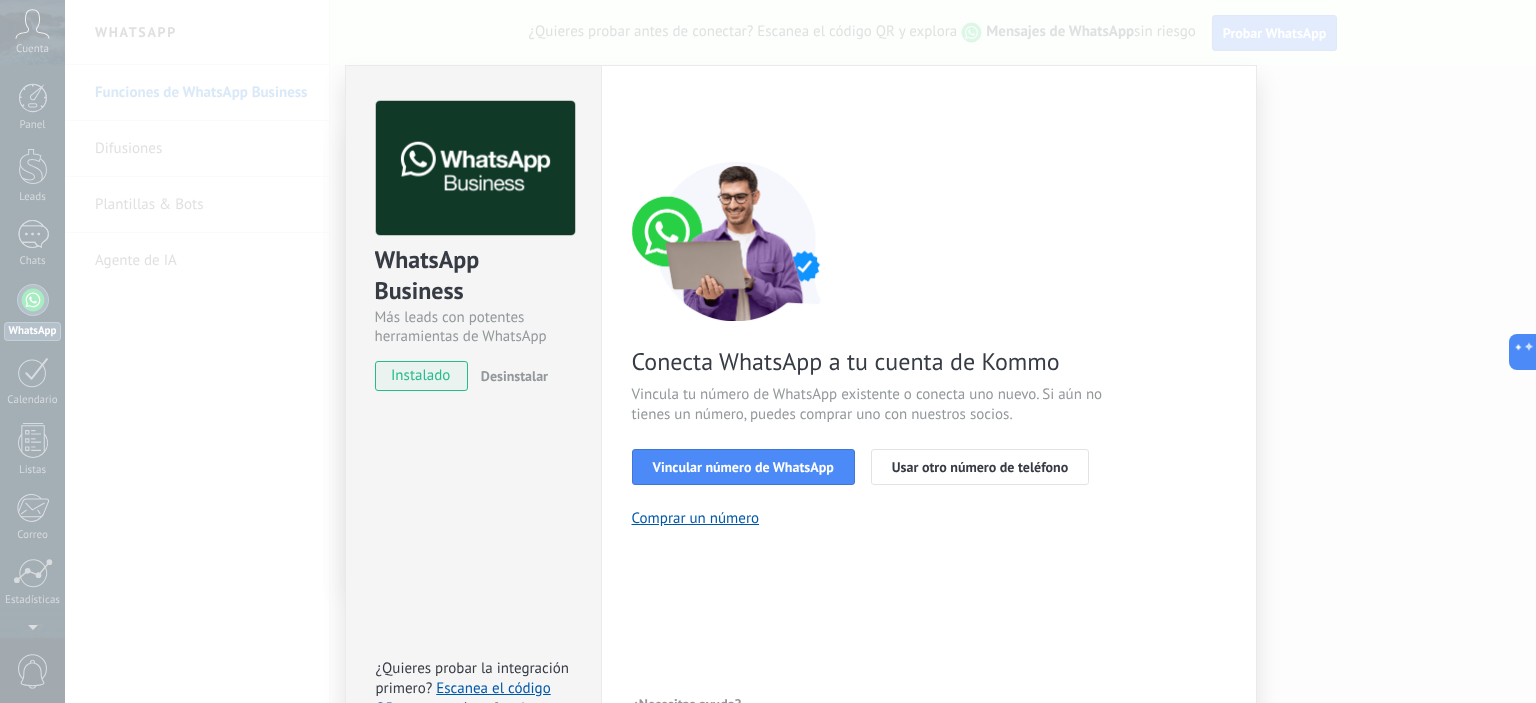 click on "WhatsApp Business" at bounding box center [473, 276] 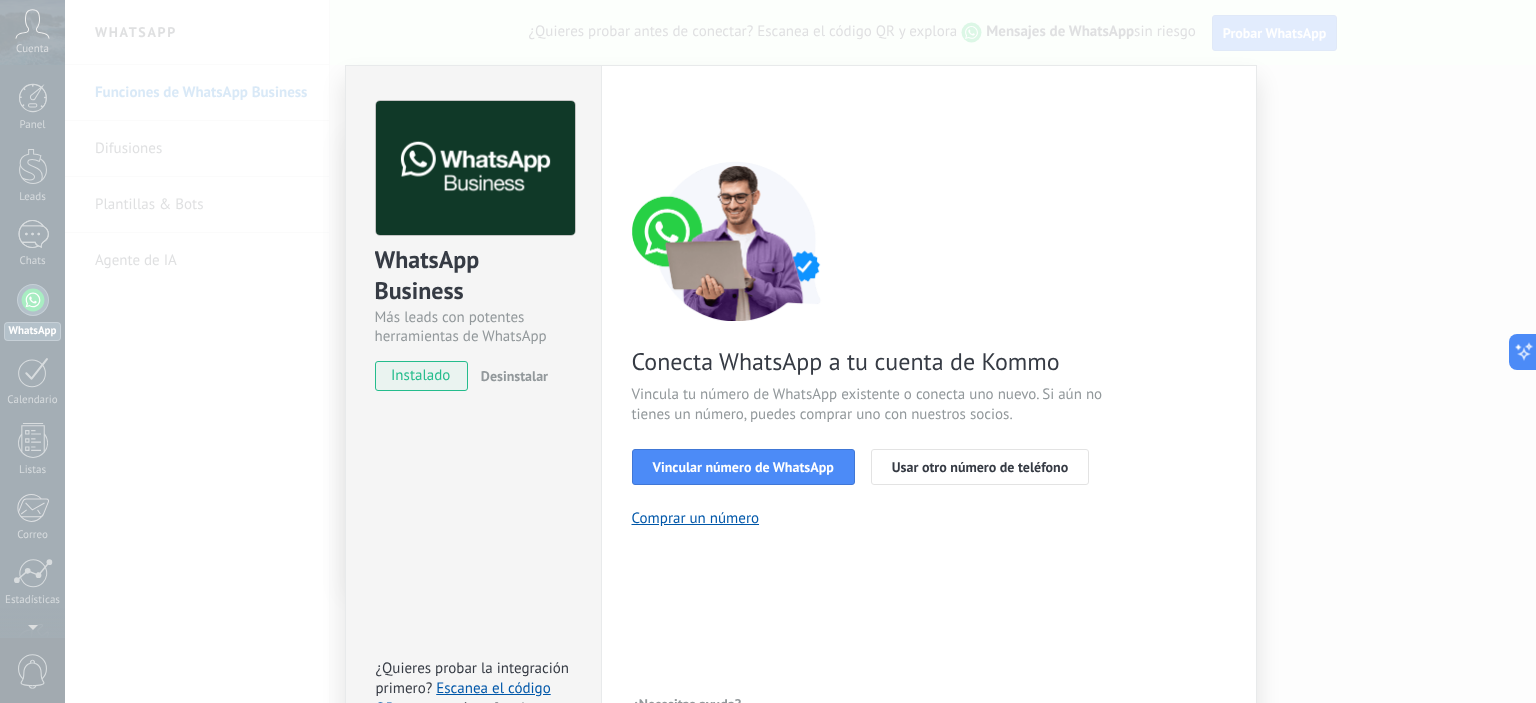 click on "instalado" at bounding box center (421, 376) 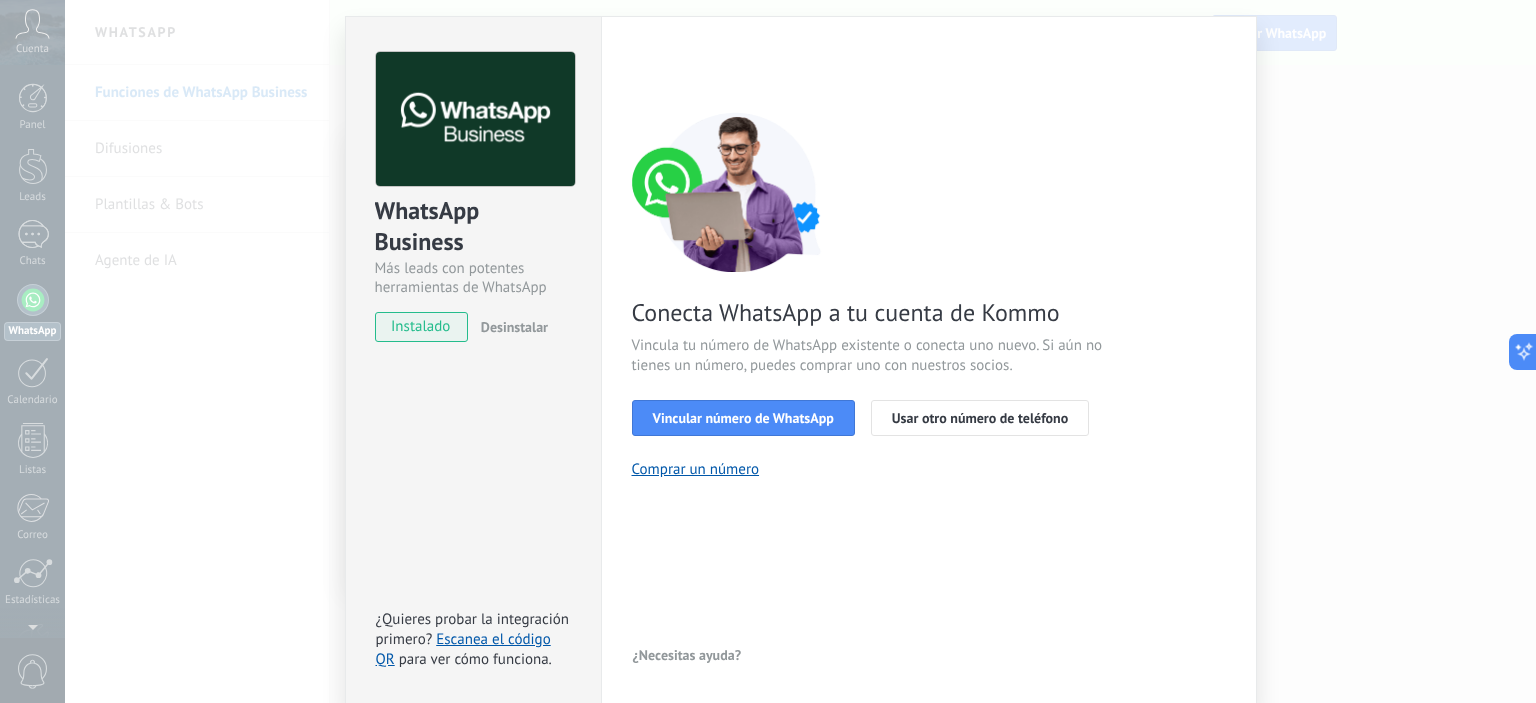 scroll, scrollTop: 25, scrollLeft: 0, axis: vertical 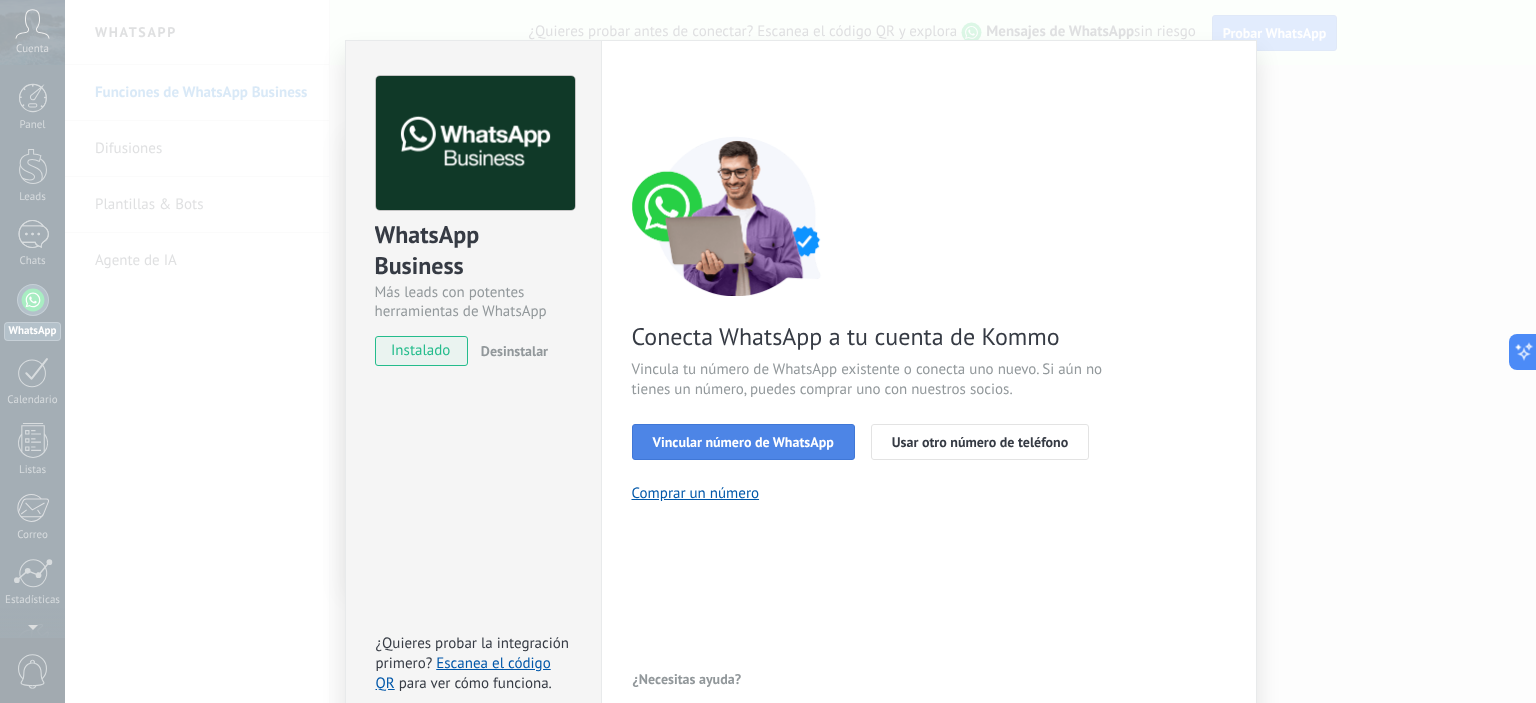 click on "Vincular número de WhatsApp" at bounding box center (743, 442) 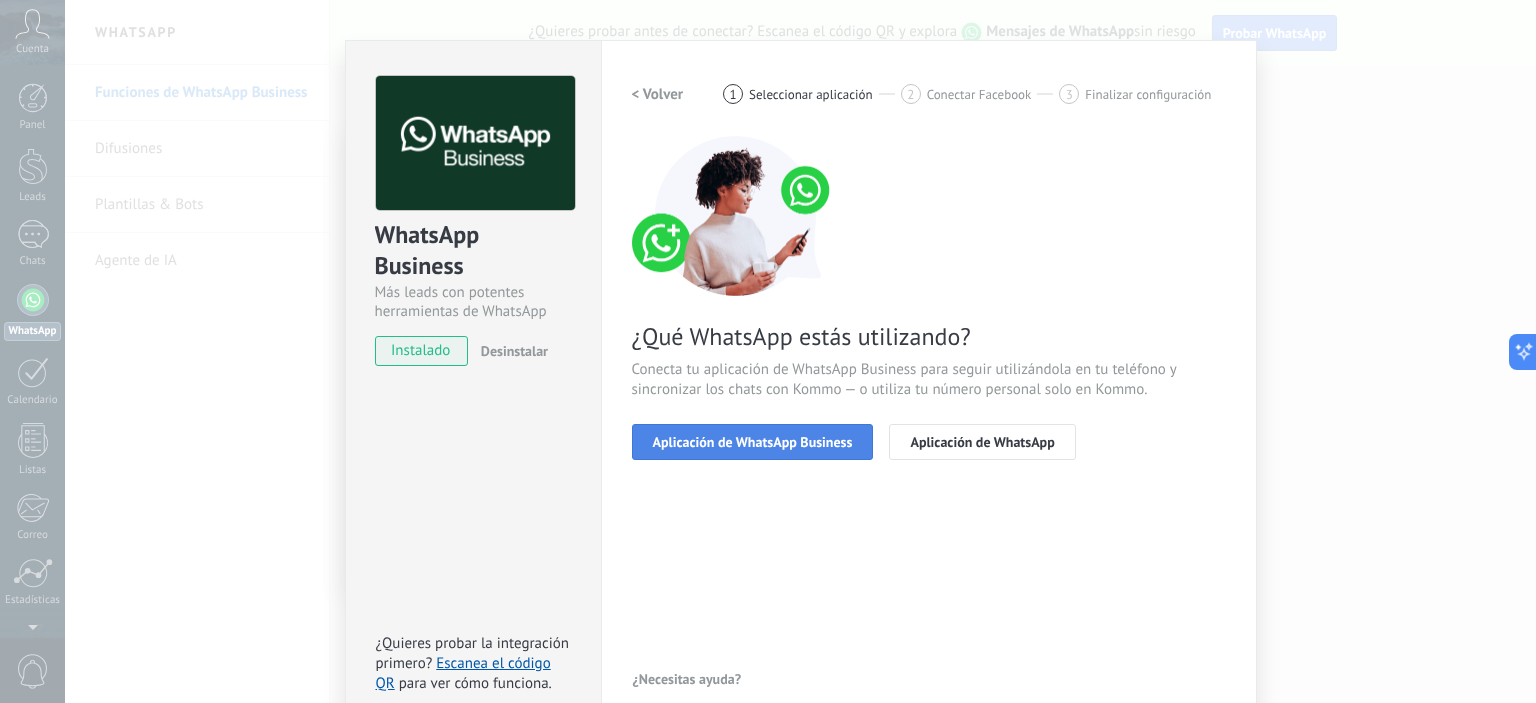 click on "Aplicación de WhatsApp Business" at bounding box center (753, 442) 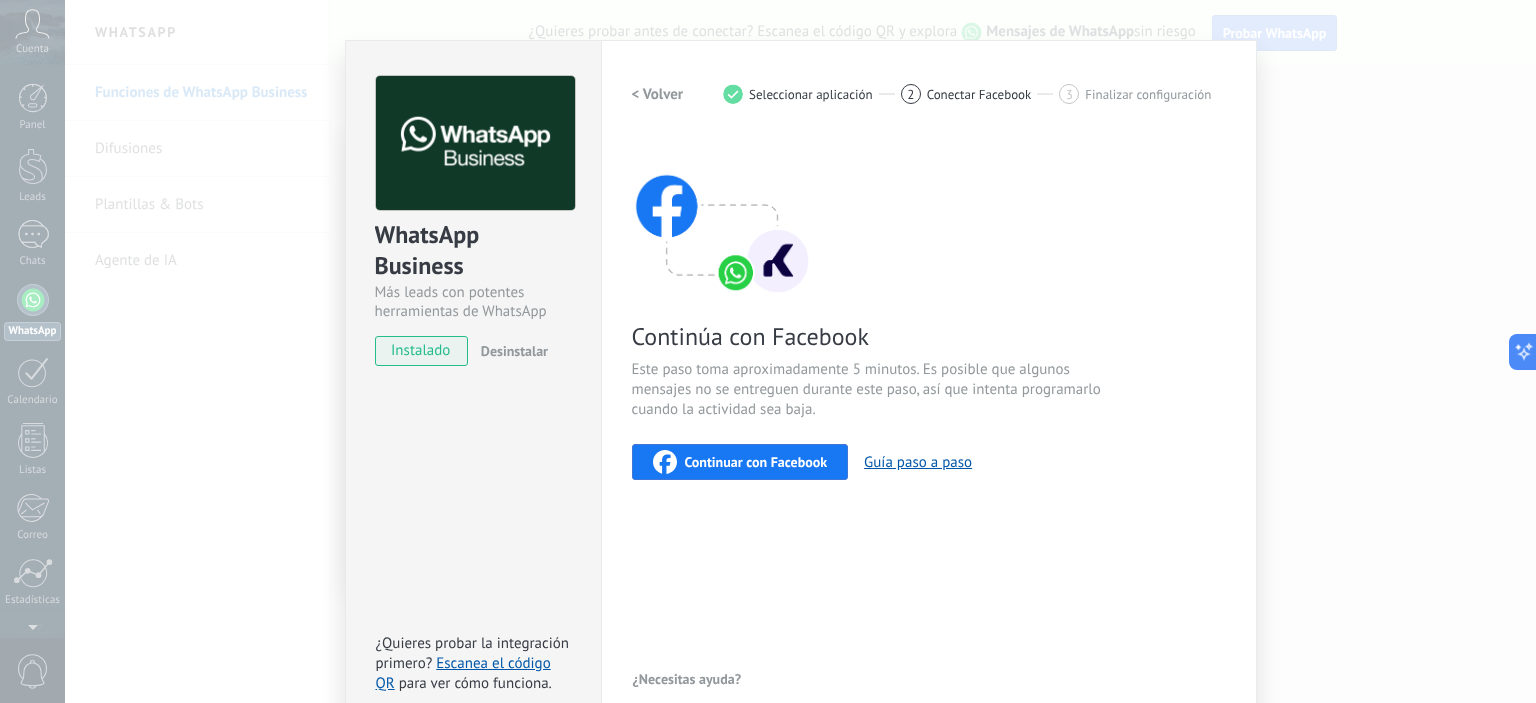 click on "< Volver" at bounding box center [658, 94] 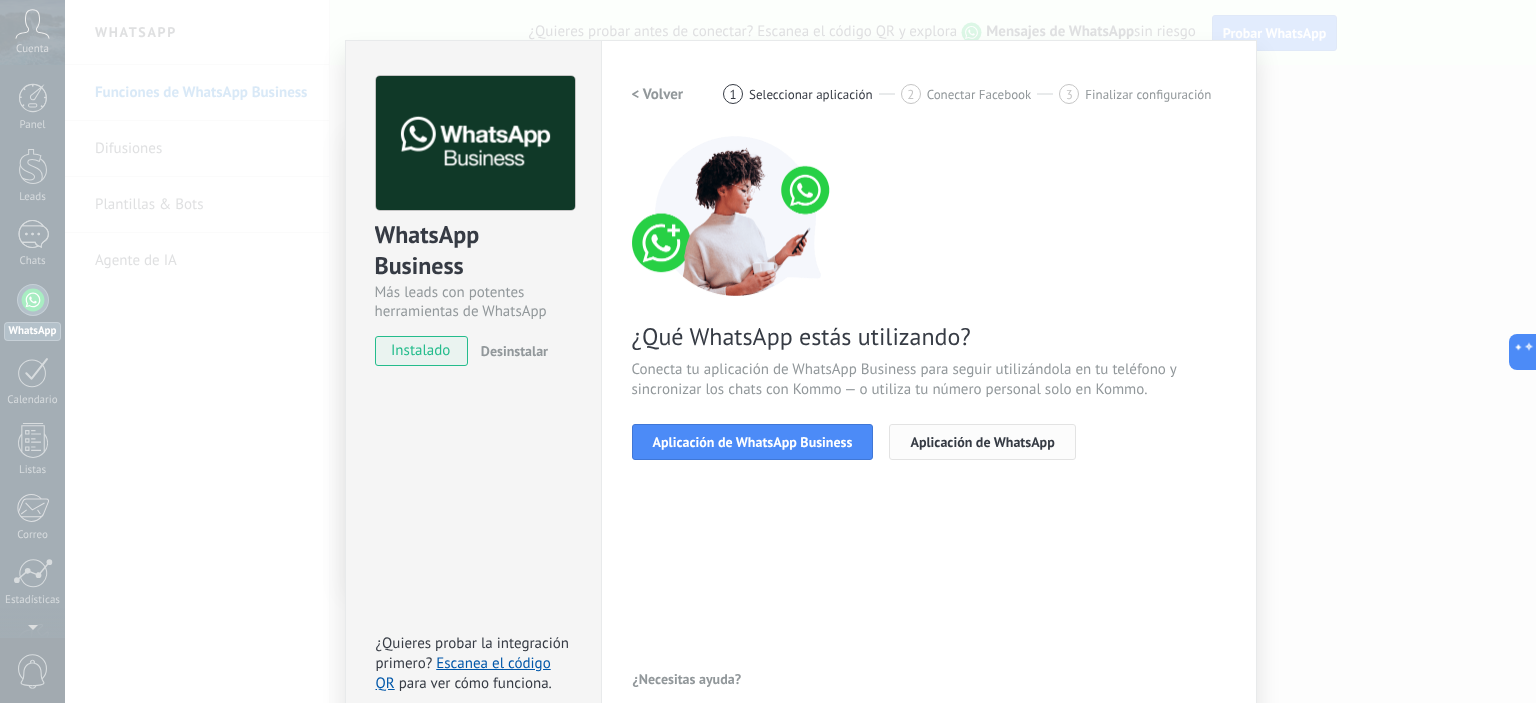 click on "Aplicación de WhatsApp" at bounding box center [982, 442] 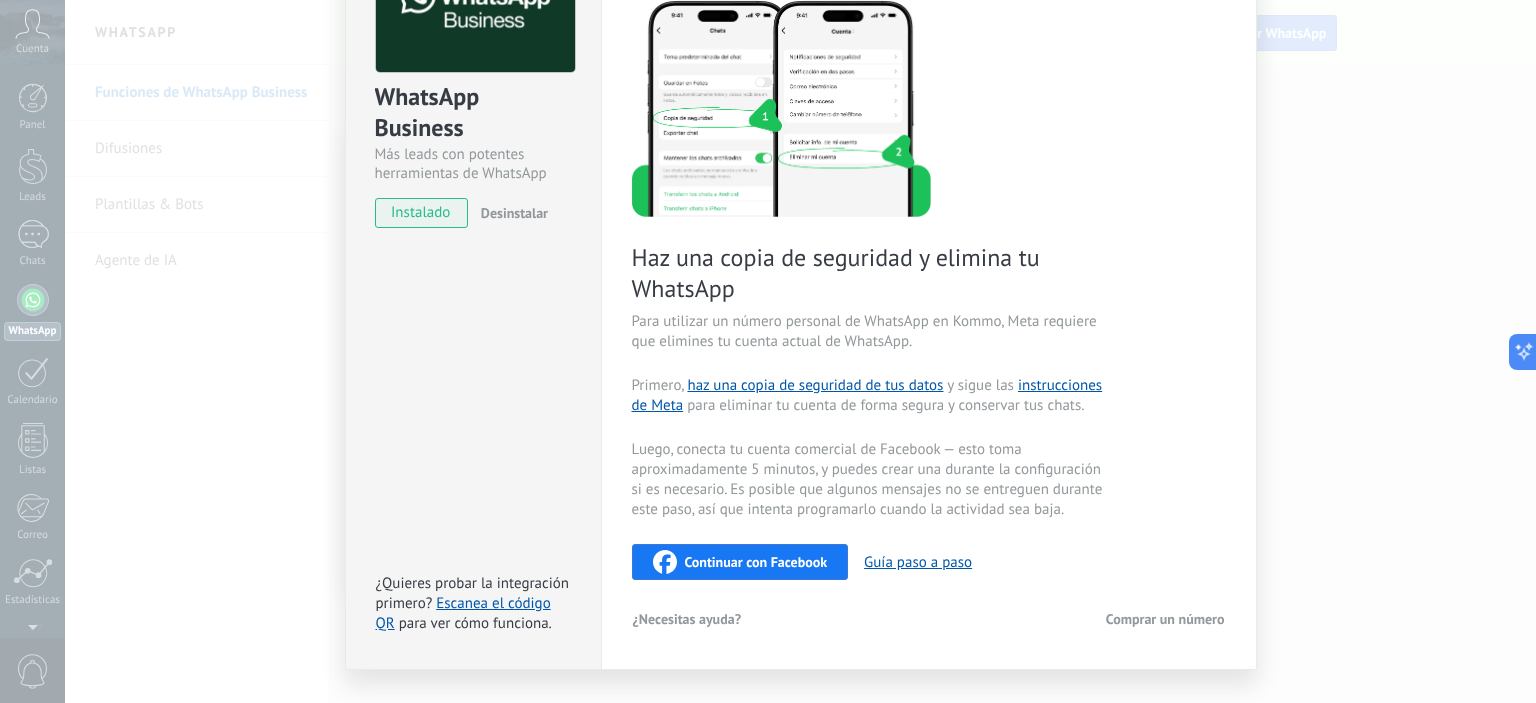 scroll, scrollTop: 0, scrollLeft: 0, axis: both 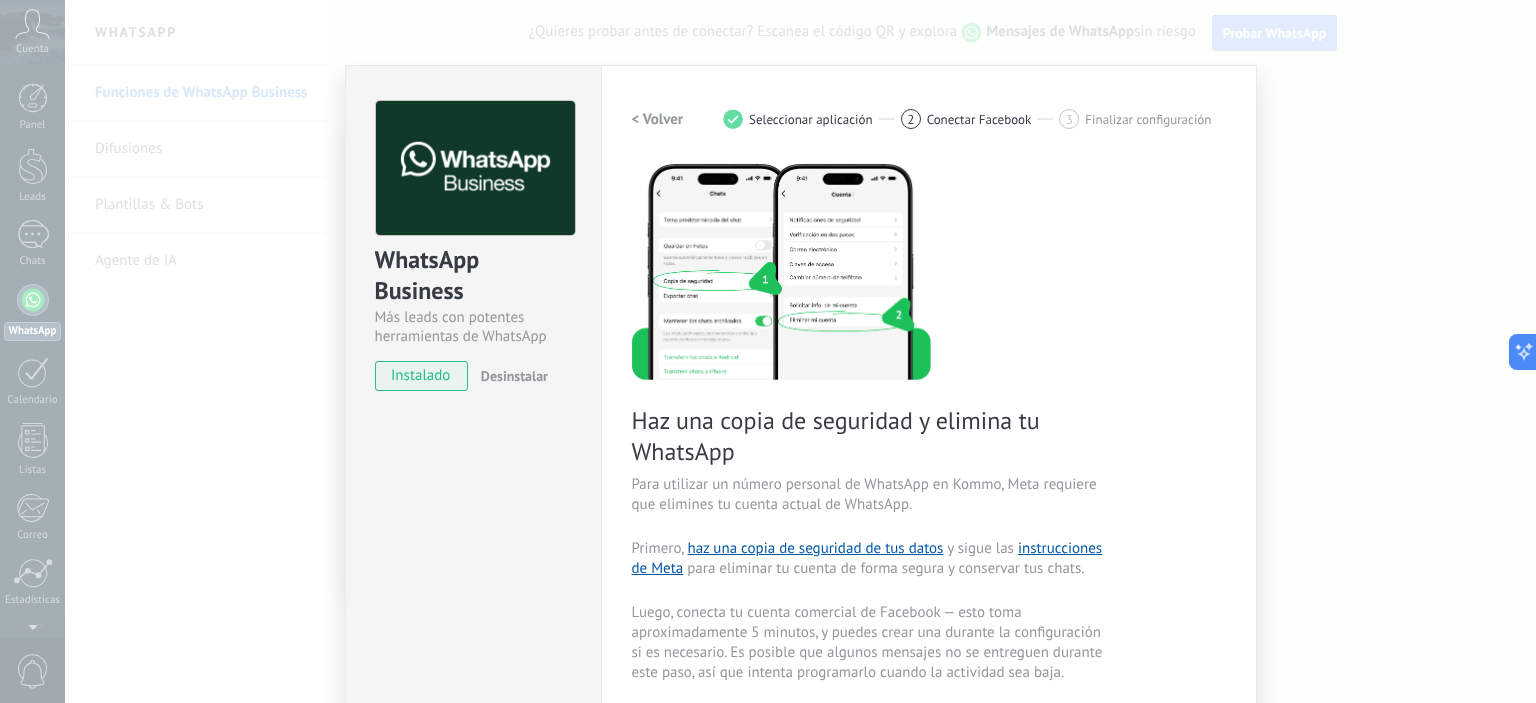 click on "< Volver" at bounding box center [658, 119] 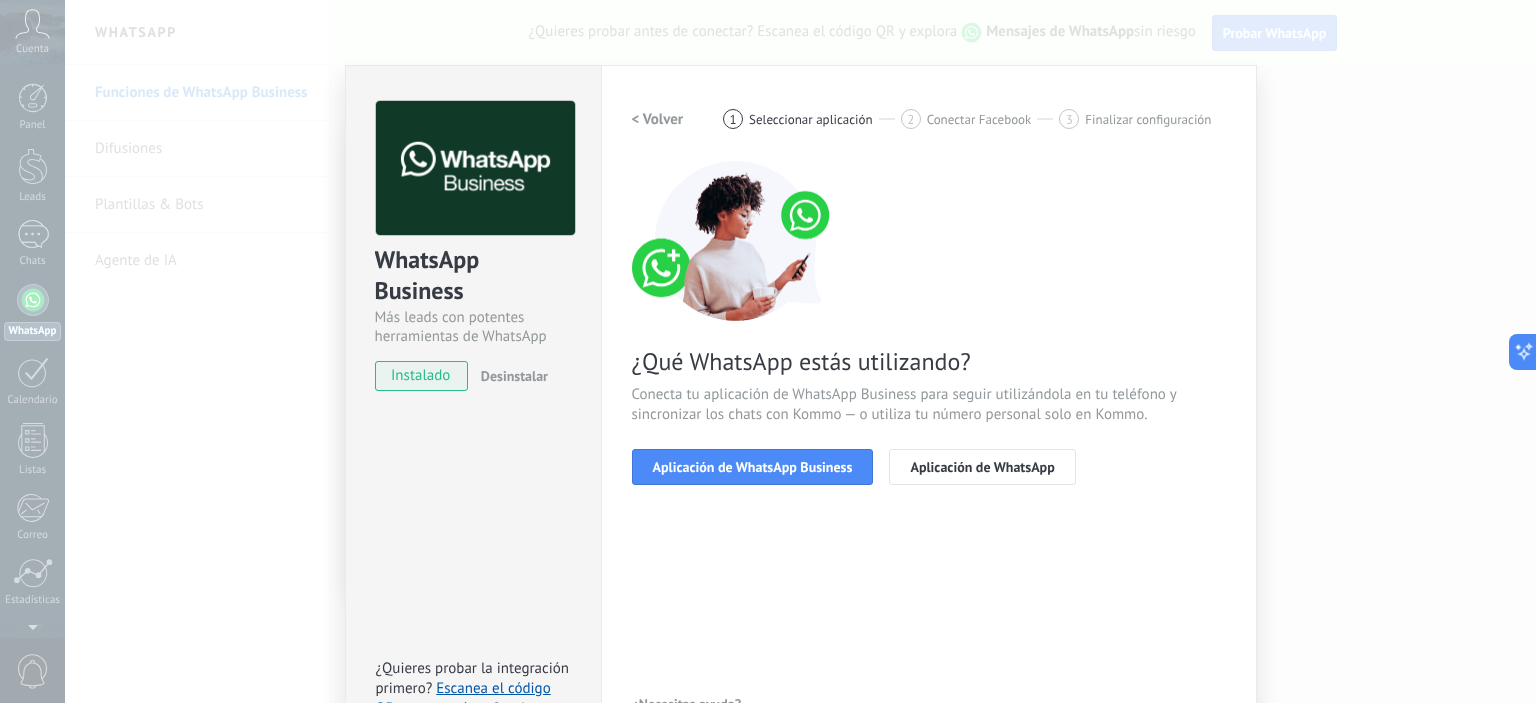 click on "< Volver" at bounding box center (658, 119) 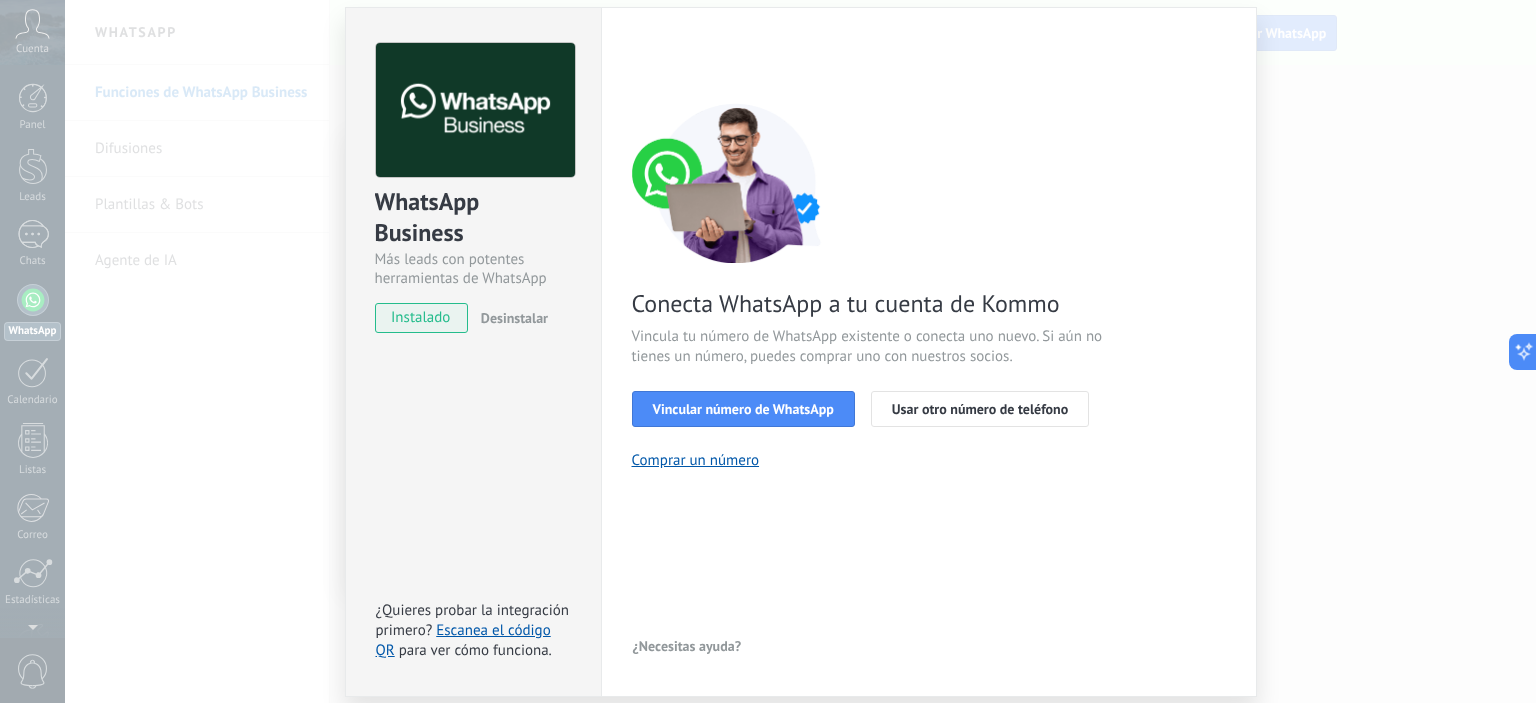 scroll, scrollTop: 56, scrollLeft: 0, axis: vertical 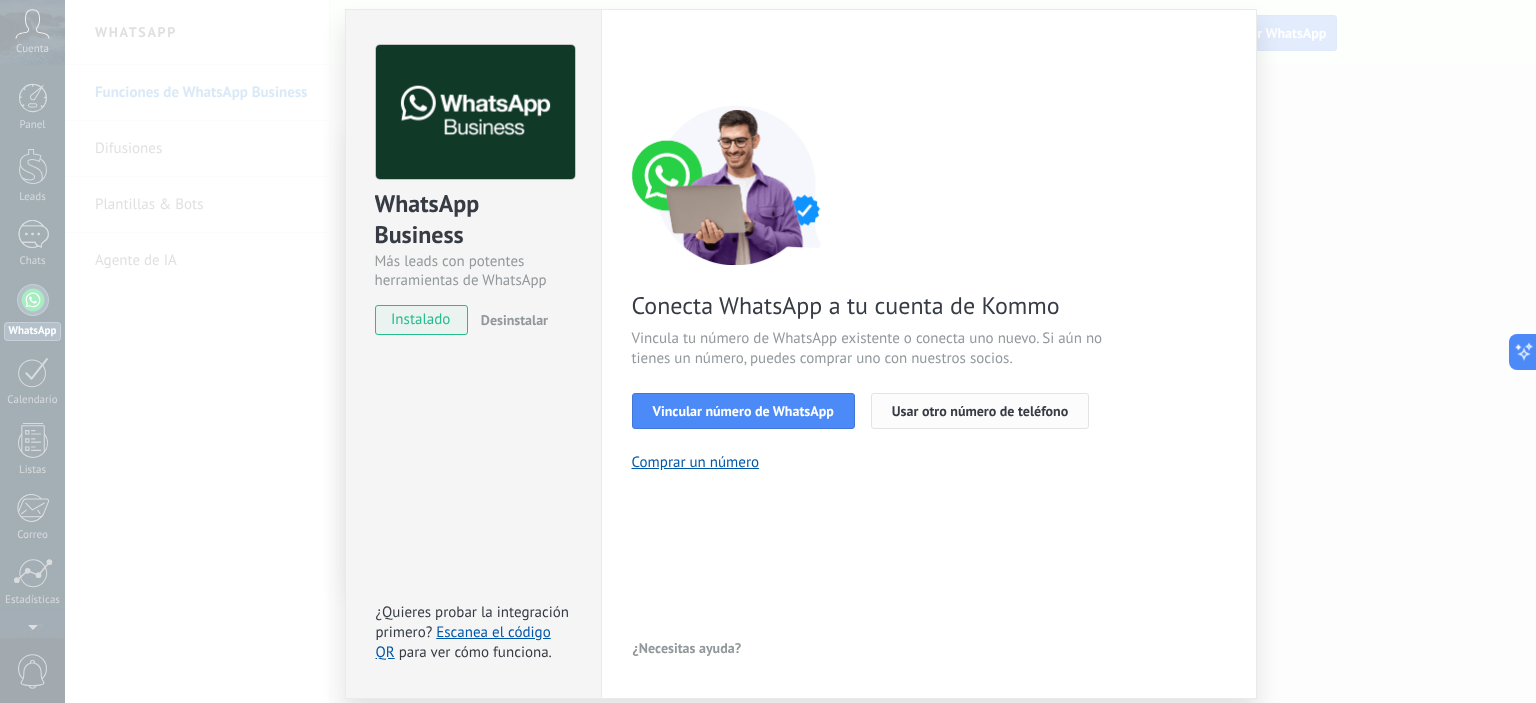 click on "Usar otro número de teléfono" at bounding box center [980, 411] 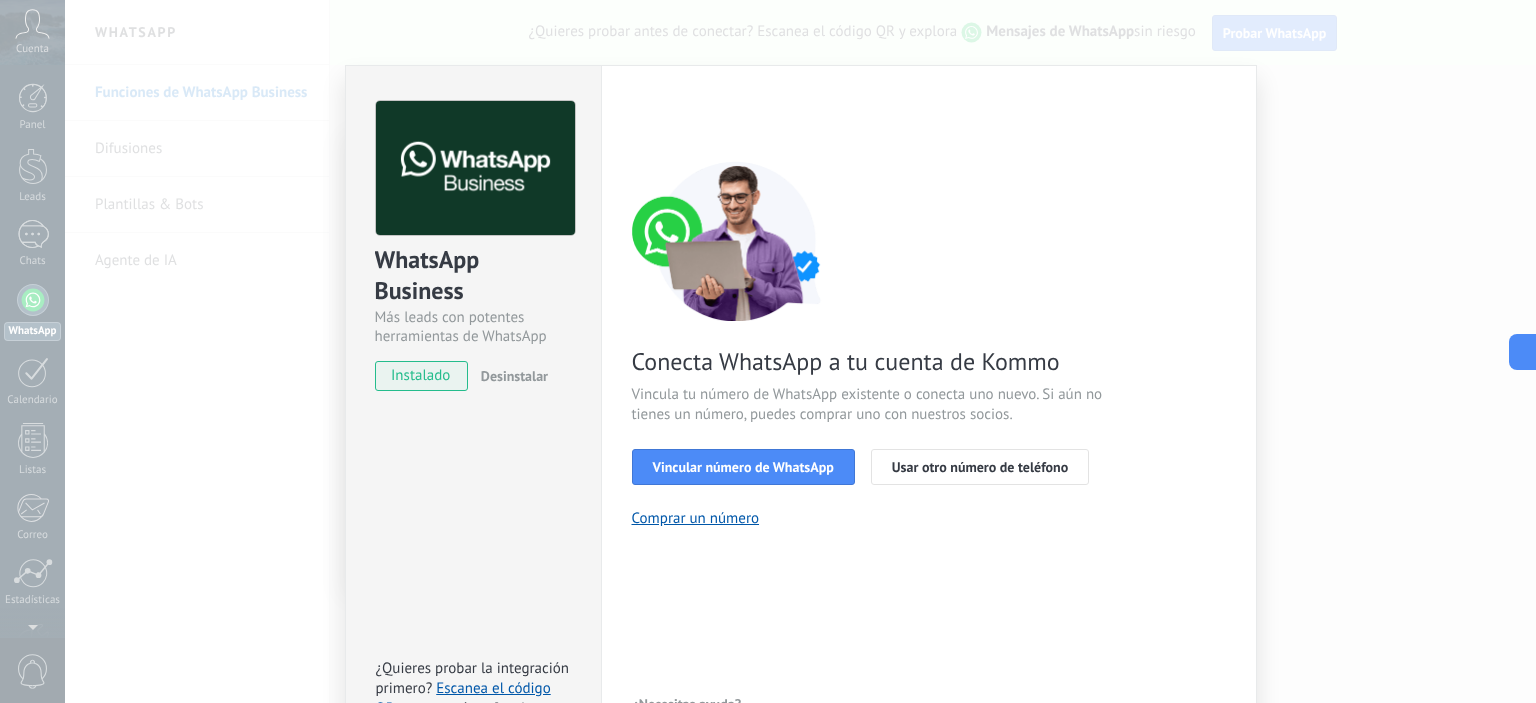 click on "WhatsApp Business Más leads con potentes herramientas de WhatsApp instalado Desinstalar ¿Quieres probar la integración primero?   Escanea el código QR   para ver cómo funciona. Configuraciones Autorizaciones This tab logs the users who have granted integration access to this account. If you want to to remove a user's ability to send requests to the account on behalf of this integration, you can revoke access. If access is revoked from all users, the integration will stop working. This app is installed, but no one has given it access yet. WhatsApp Cloud API más _:  Guardar < Volver 1 Seleccionar aplicación 2 Conectar Facebook  3 Finalizar configuración Conecta WhatsApp a tu cuenta de Kommo Vincula tu número de WhatsApp existente o conecta uno nuevo. Si aún no tienes un número, puedes comprar uno con nuestros socios. Vincular número de WhatsApp Usar otro número de teléfono Comprar un número ¿Necesitas ayuda?" at bounding box center [800, 351] 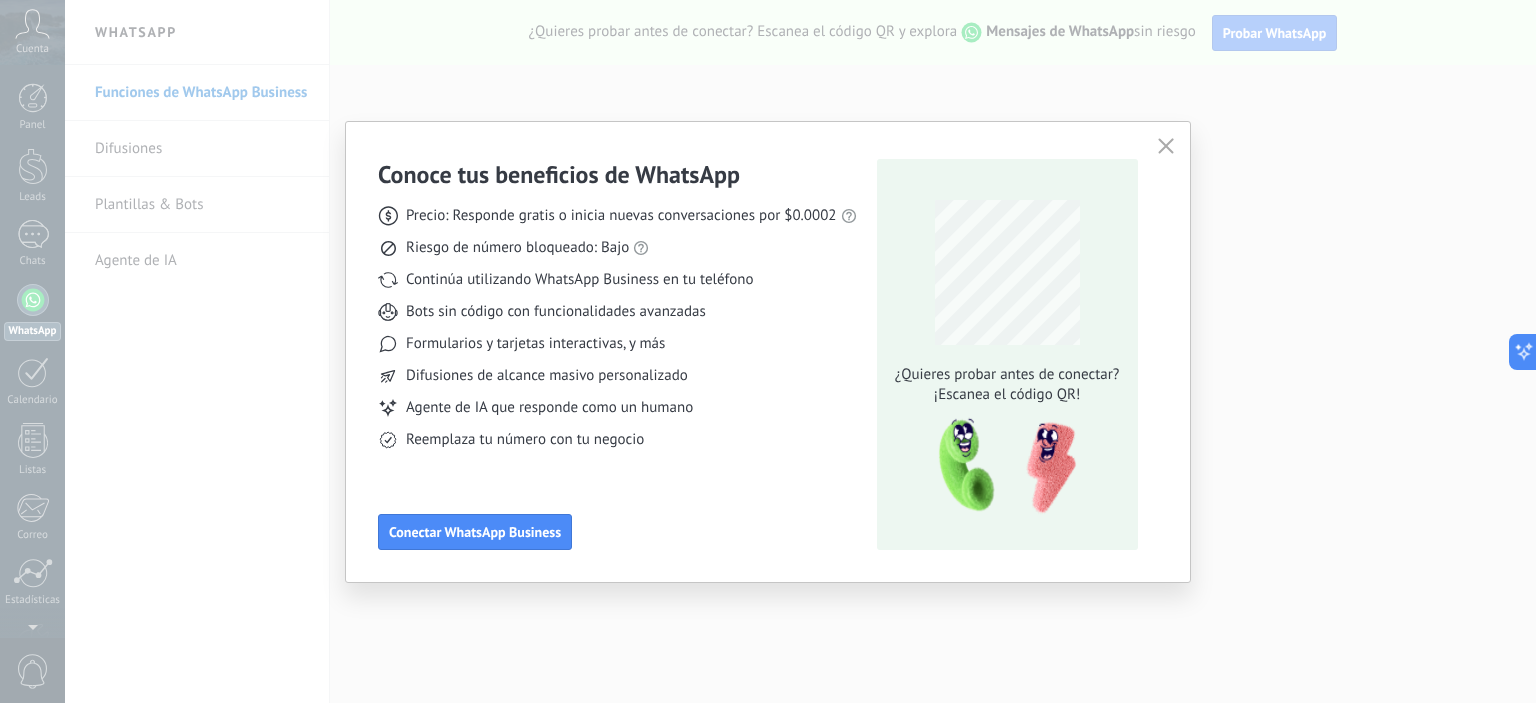 click on "Conoce tus beneficios de WhatsApp Precio: Responde gratis o inicia nuevas conversaciones por $0.0002 Riesgo de número bloqueado: Bajo Continúa utilizando WhatsApp Business en tu teléfono Bots sin código con funcionalidades avanzadas Formularios y tarjetas interactivas, y más Difusiones de alcance masivo personalizado Agente de IA que responde como un humano Reemplaza tu número con tu negocio Conectar WhatsApp Business ¿Quieres probar antes de conectar? ¡Escanea el código QR!" at bounding box center (768, 351) 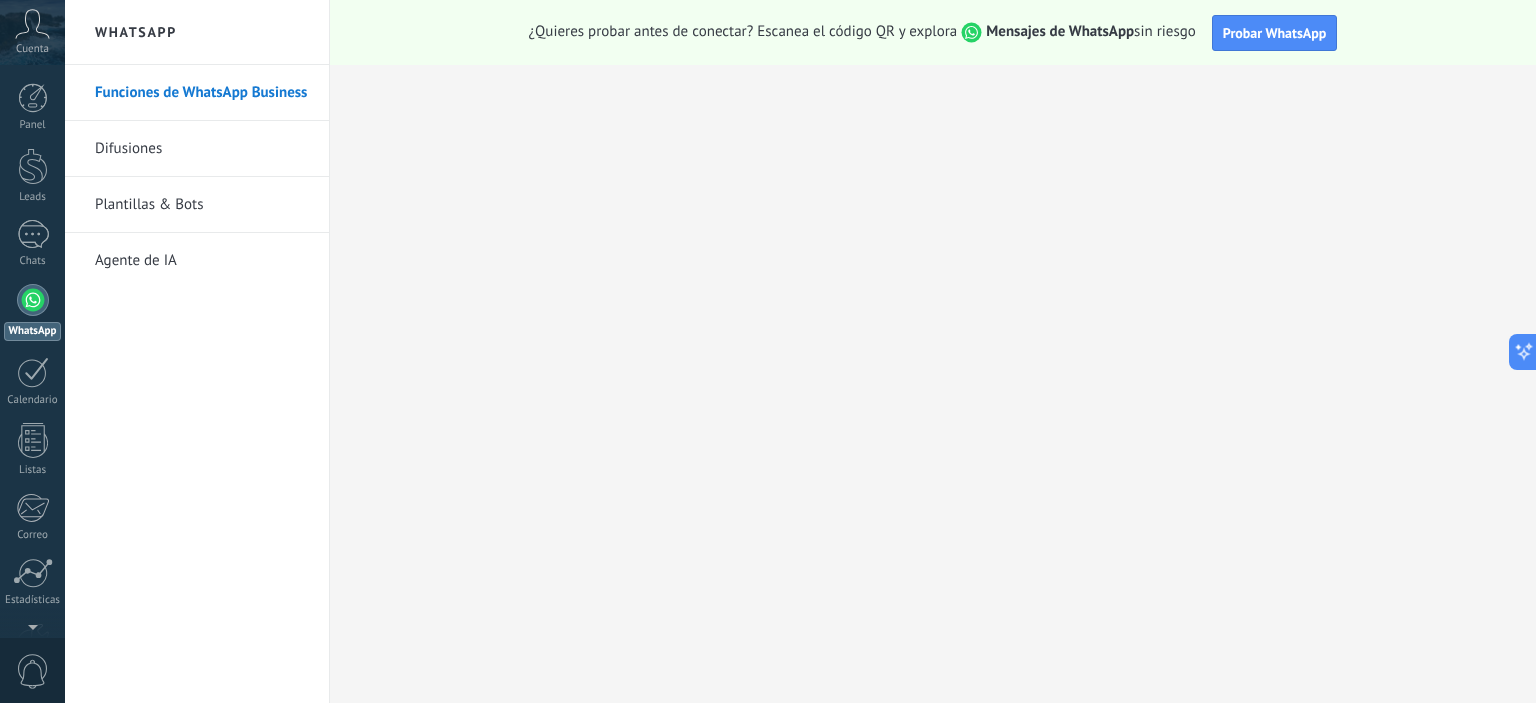 scroll, scrollTop: 128, scrollLeft: 0, axis: vertical 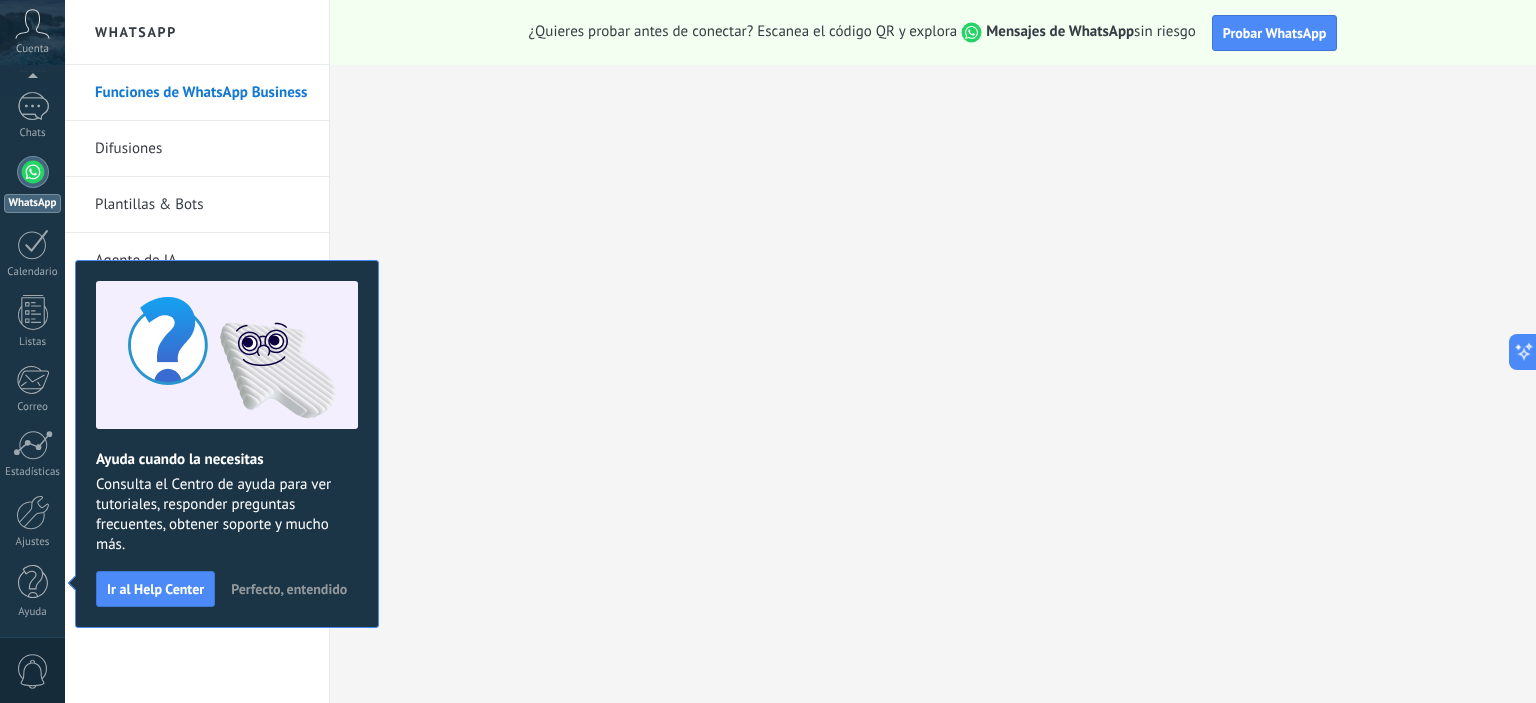 click on "Perfecto, entendido" at bounding box center [289, 589] 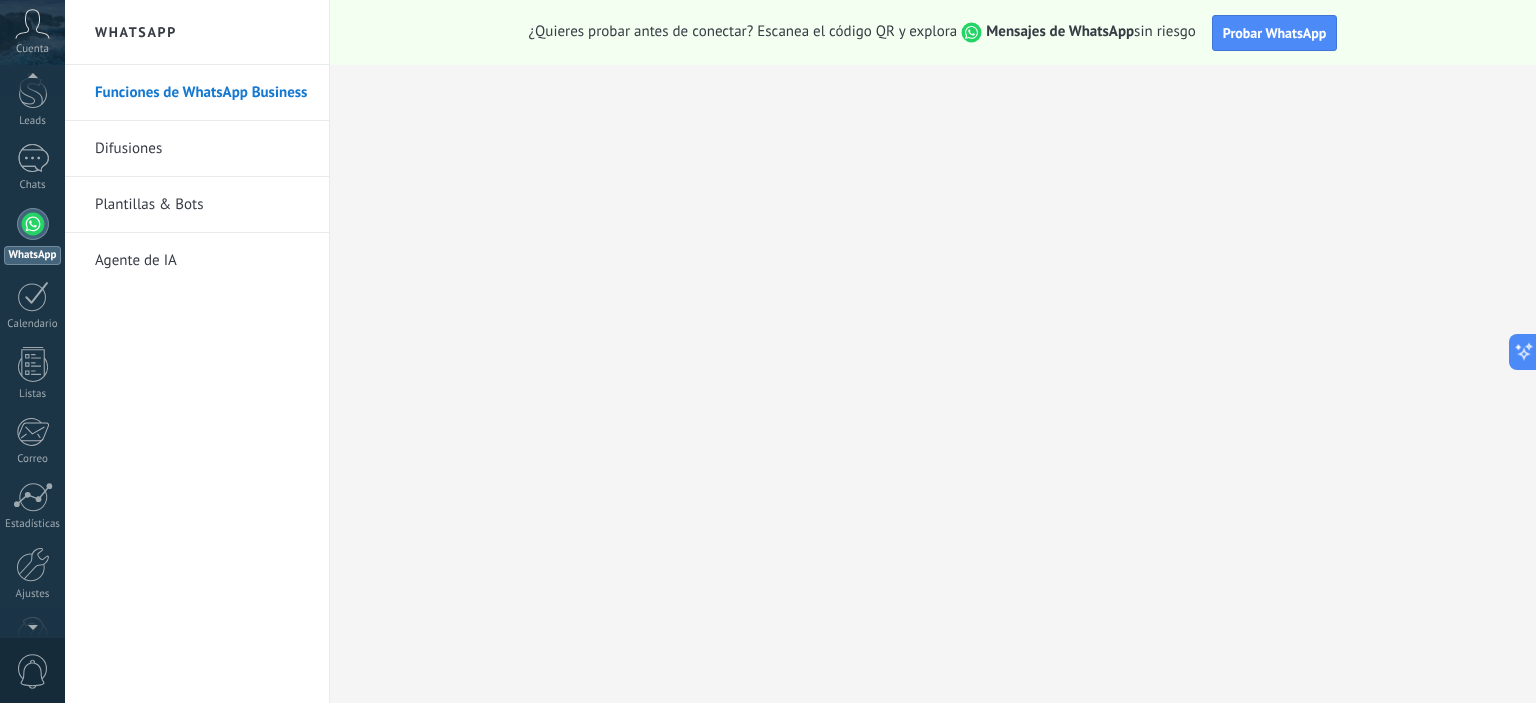 click at bounding box center [32, 80] 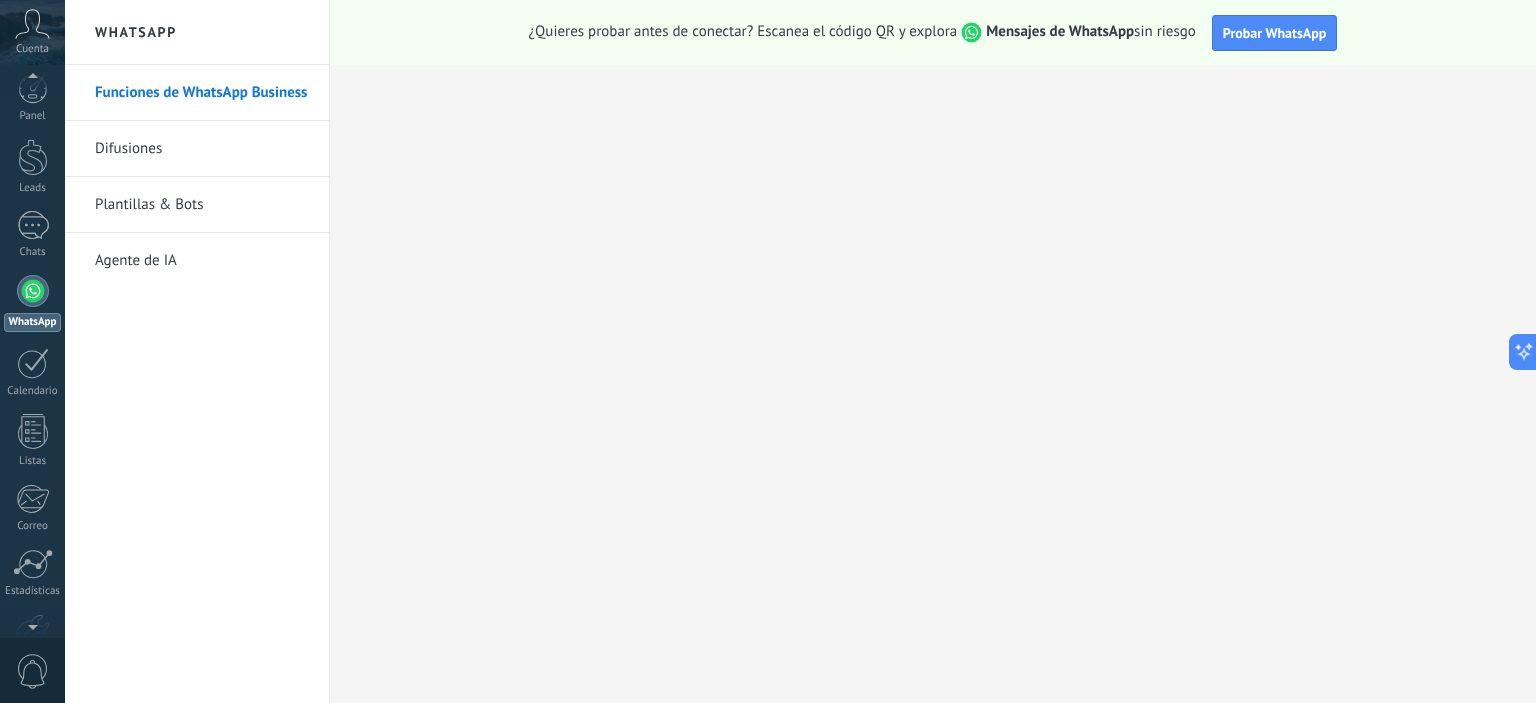 scroll, scrollTop: 0, scrollLeft: 0, axis: both 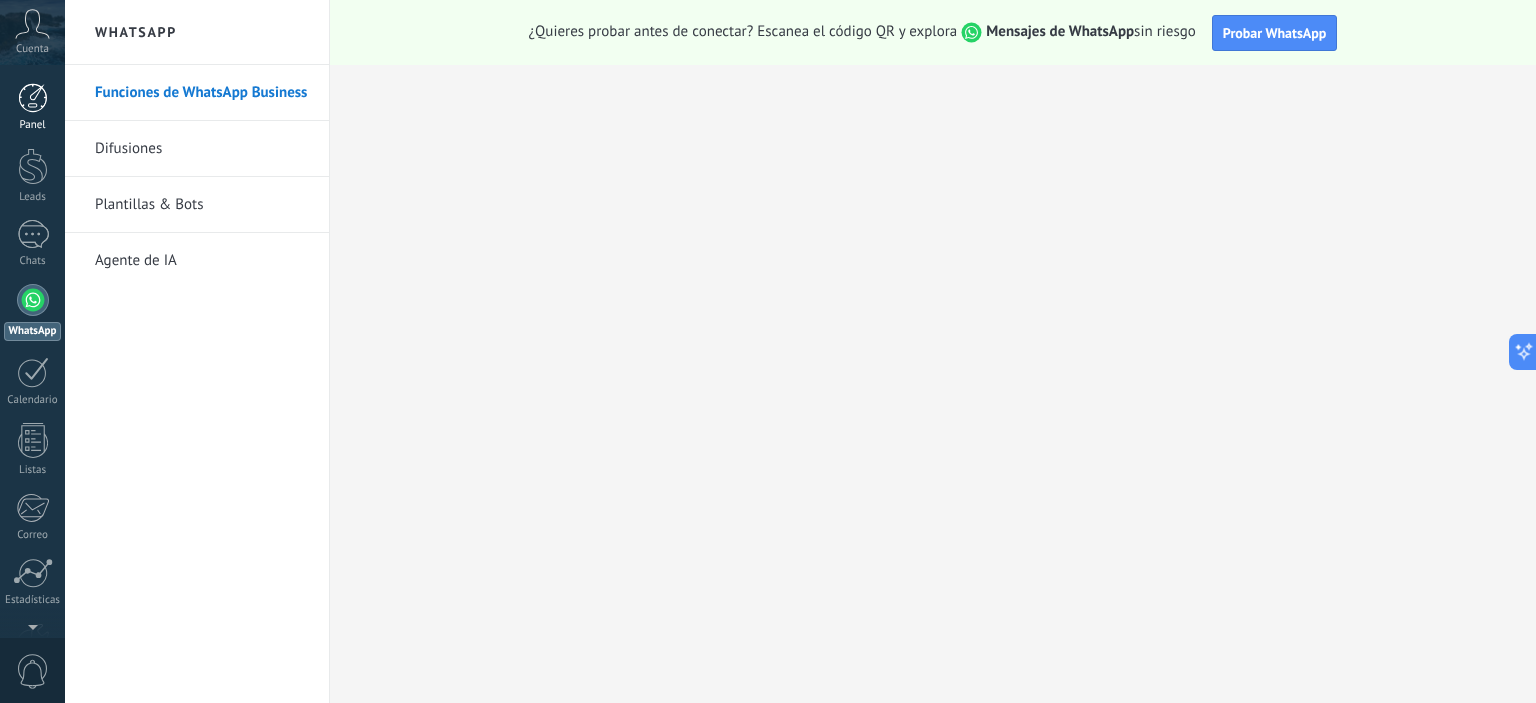 click at bounding box center (33, 98) 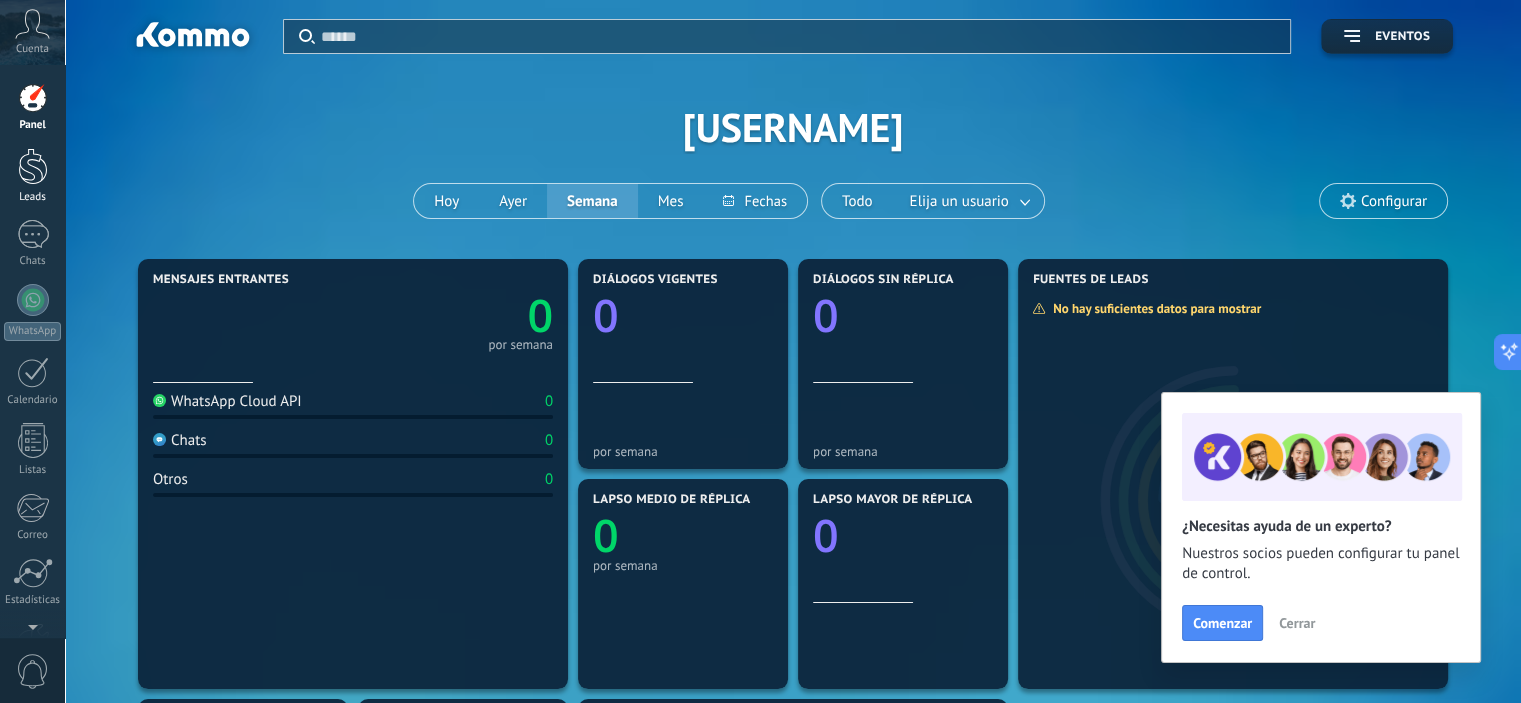 click at bounding box center (33, 166) 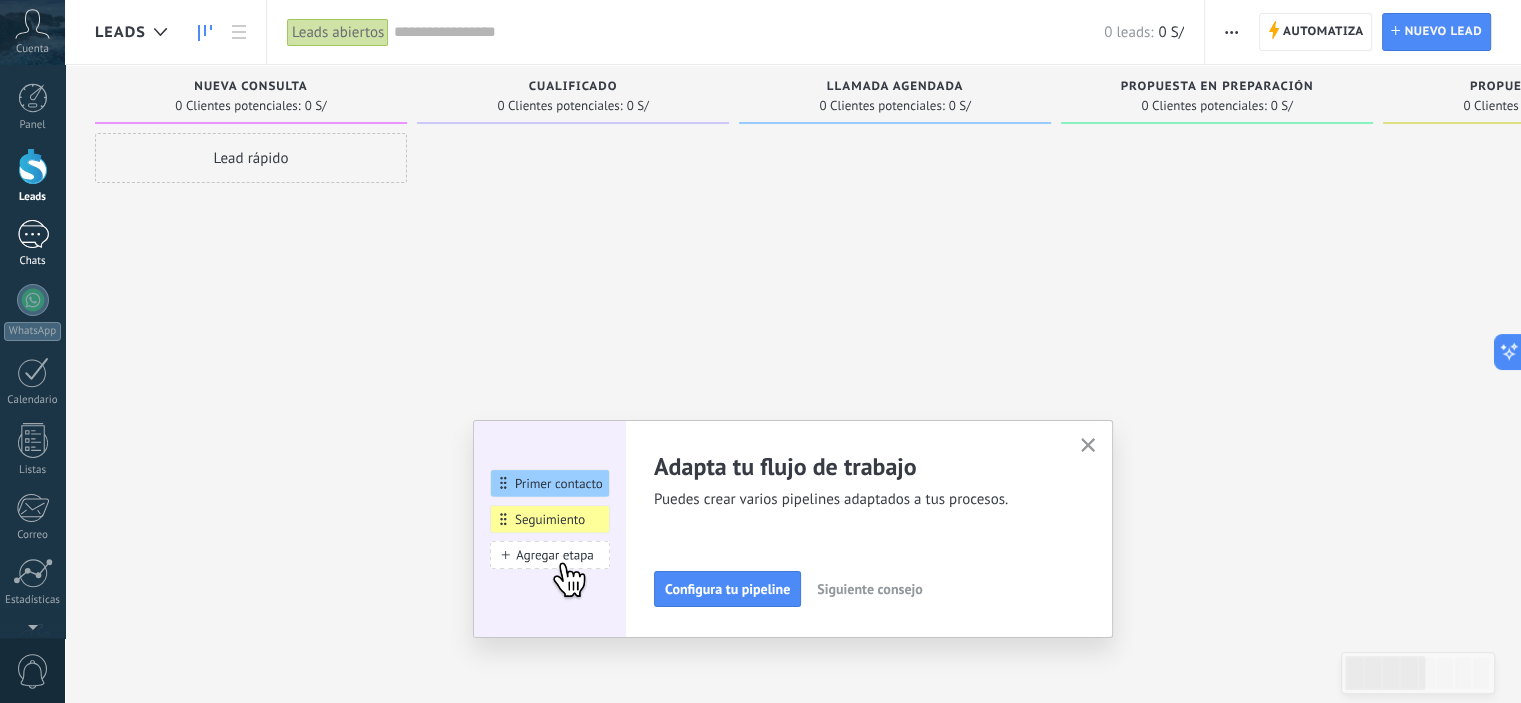 click at bounding box center (33, 234) 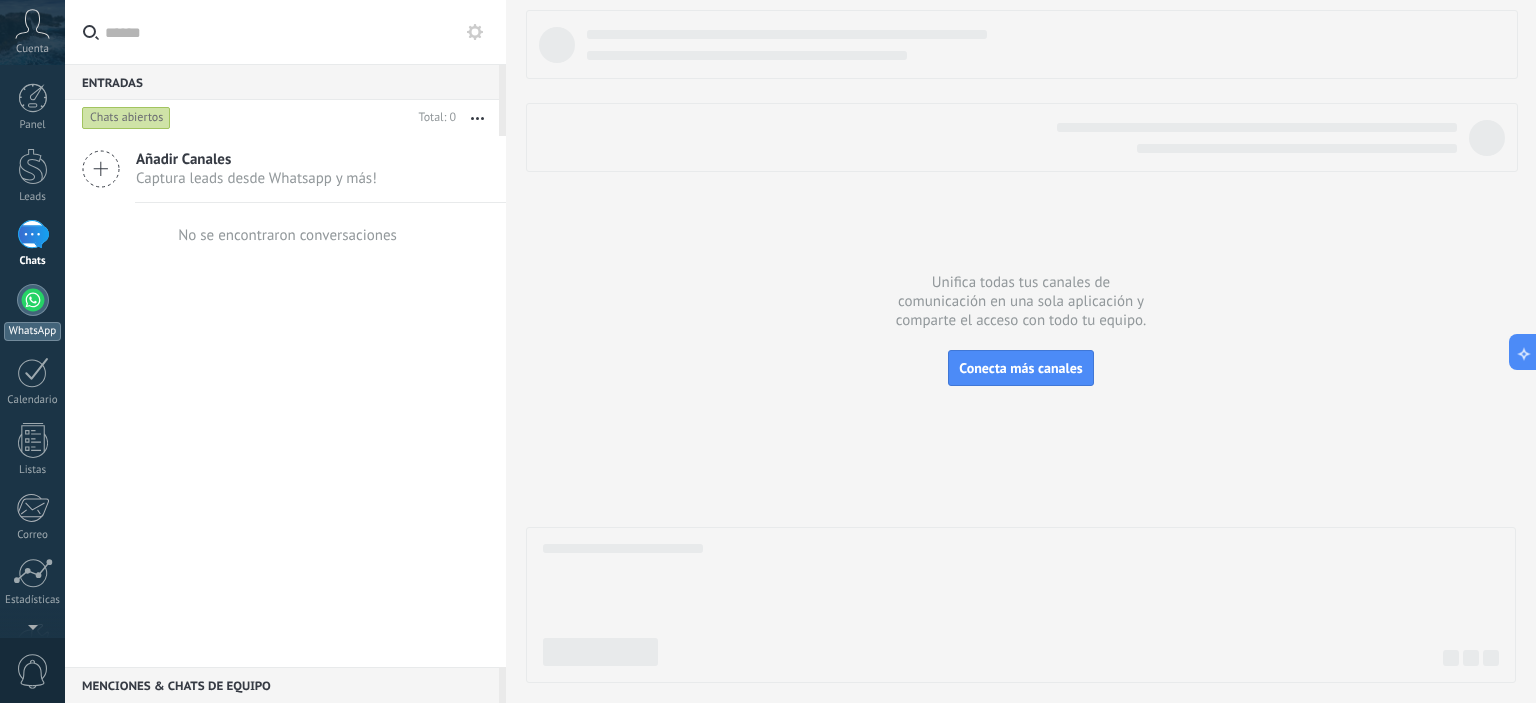 click on "WhatsApp" at bounding box center (32, 312) 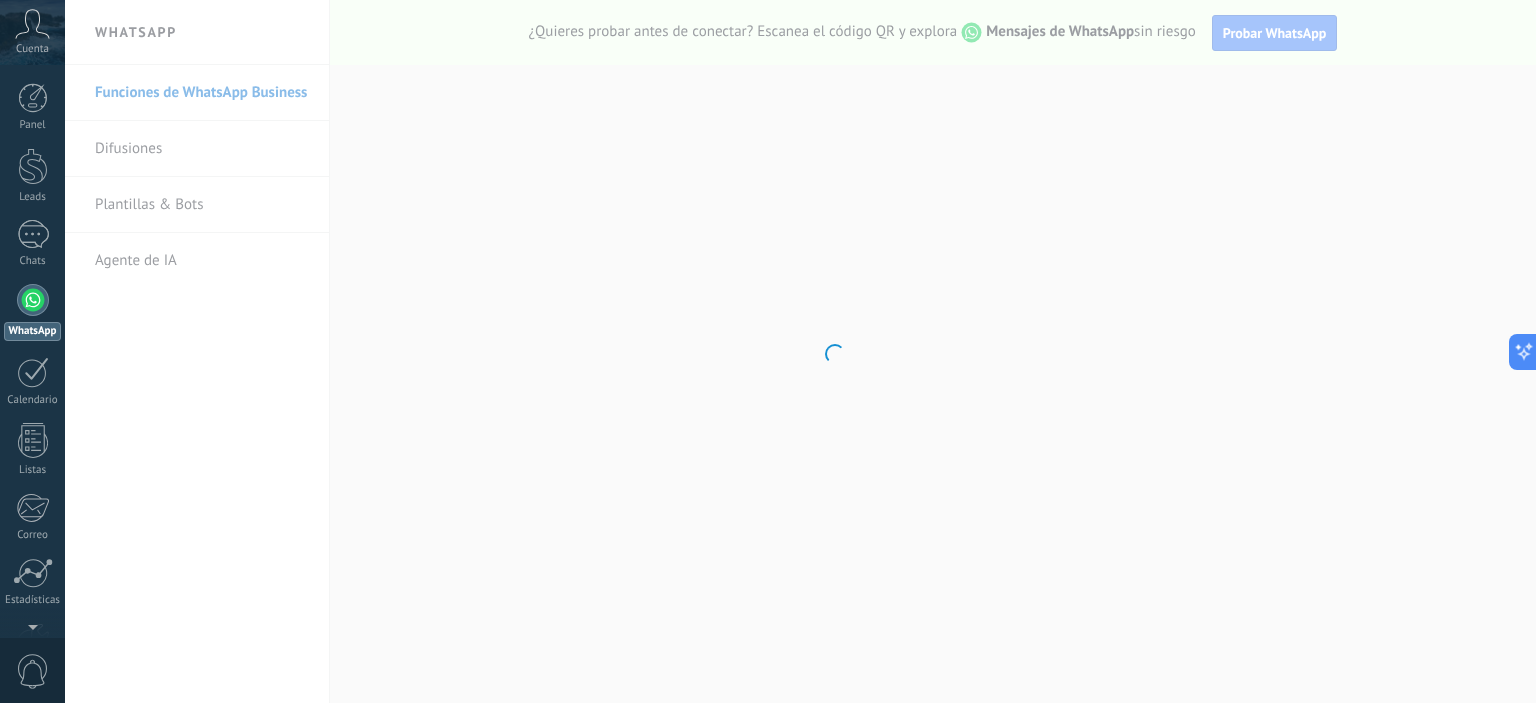 click on ".abccls-1,.abccls-2{fill-rule:evenodd}.abccls-2{fill:#fff} .abfcls-1{fill:none}.abfcls-2{fill:#fff} .abncls-1{isolation:isolate}.abncls-2{opacity:.06}.abncls-2,.abncls-3,.abncls-6{mix-blend-mode:multiply}.abncls-3{opacity:.15}.abncls-4,.abncls-8{fill:#fff}.abncls-5{fill:url(#abnlinear-gradient)}.abncls-6{opacity:.04}.abncls-7{fill:url(#abnlinear-gradient-2)}.abncls-8{fill-rule:evenodd} .abqst0{fill:#ffa200} .abwcls-1{fill:#252525} .cls-1{isolation:isolate} .acicls-1{fill:none} .aclcls-1{fill:#232323} .acnst0{display:none} .addcls-1,.addcls-2{fill:none;stroke-miterlimit:10}.addcls-1{stroke:#dfe0e5}.addcls-2{stroke:#a1a7ab} .adecls-1,.adecls-2{fill:none;stroke-miterlimit:10}.adecls-1{stroke:#dfe0e5}.adecls-2{stroke:#a1a7ab} .adqcls-1{fill:#8591a5;fill-rule:evenodd} .aeccls-1{fill:#5c9f37} .aeecls-1{fill:#f86161} .aejcls-1{fill:#8591a5;fill-rule:evenodd} .aekcls-1{fill-rule:evenodd} .aelcls-1{fill-rule:evenodd;fill:currentColor} .aemcls-1{fill-rule:evenodd;fill:currentColor} .aencls-2{fill:#f86161;opacity:.3}" at bounding box center (768, 351) 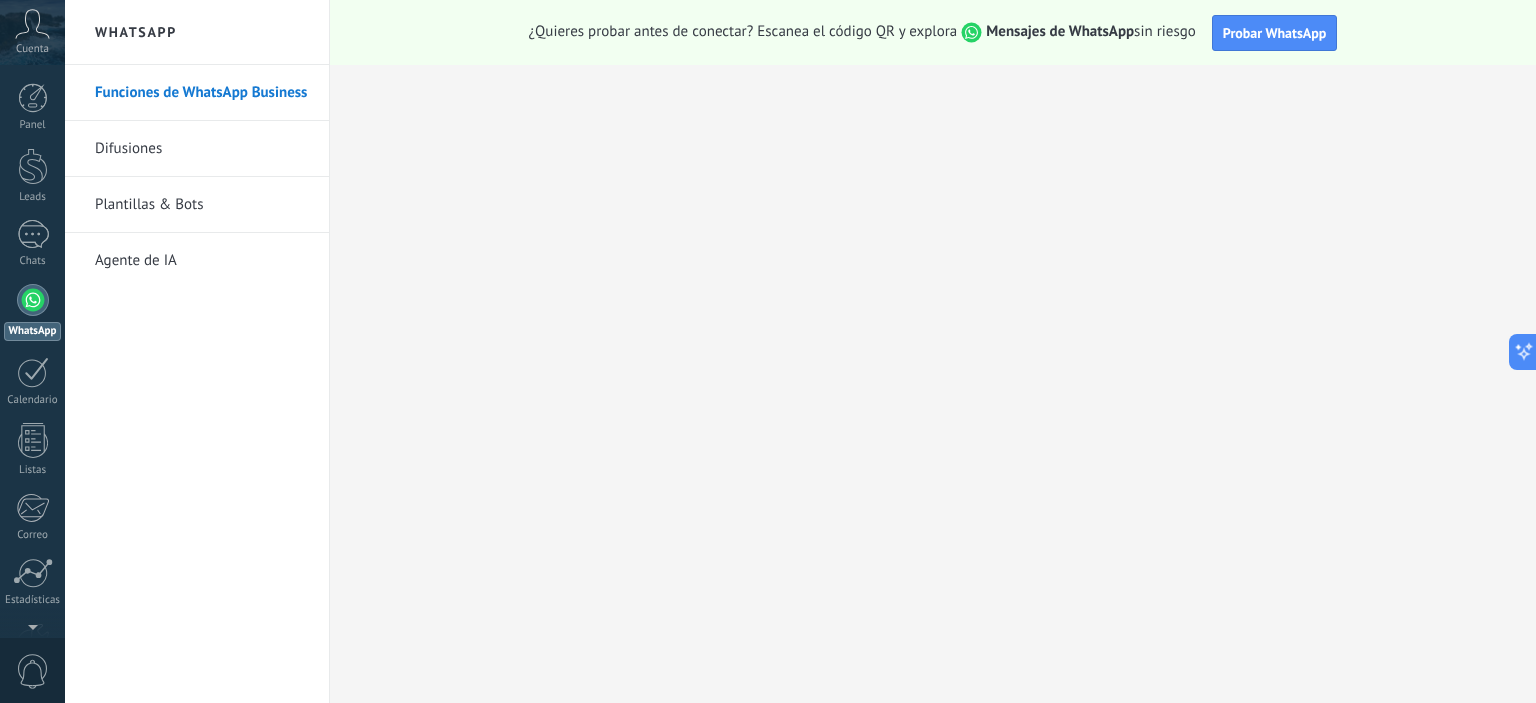 click on "Plantillas & Bots" at bounding box center (202, 205) 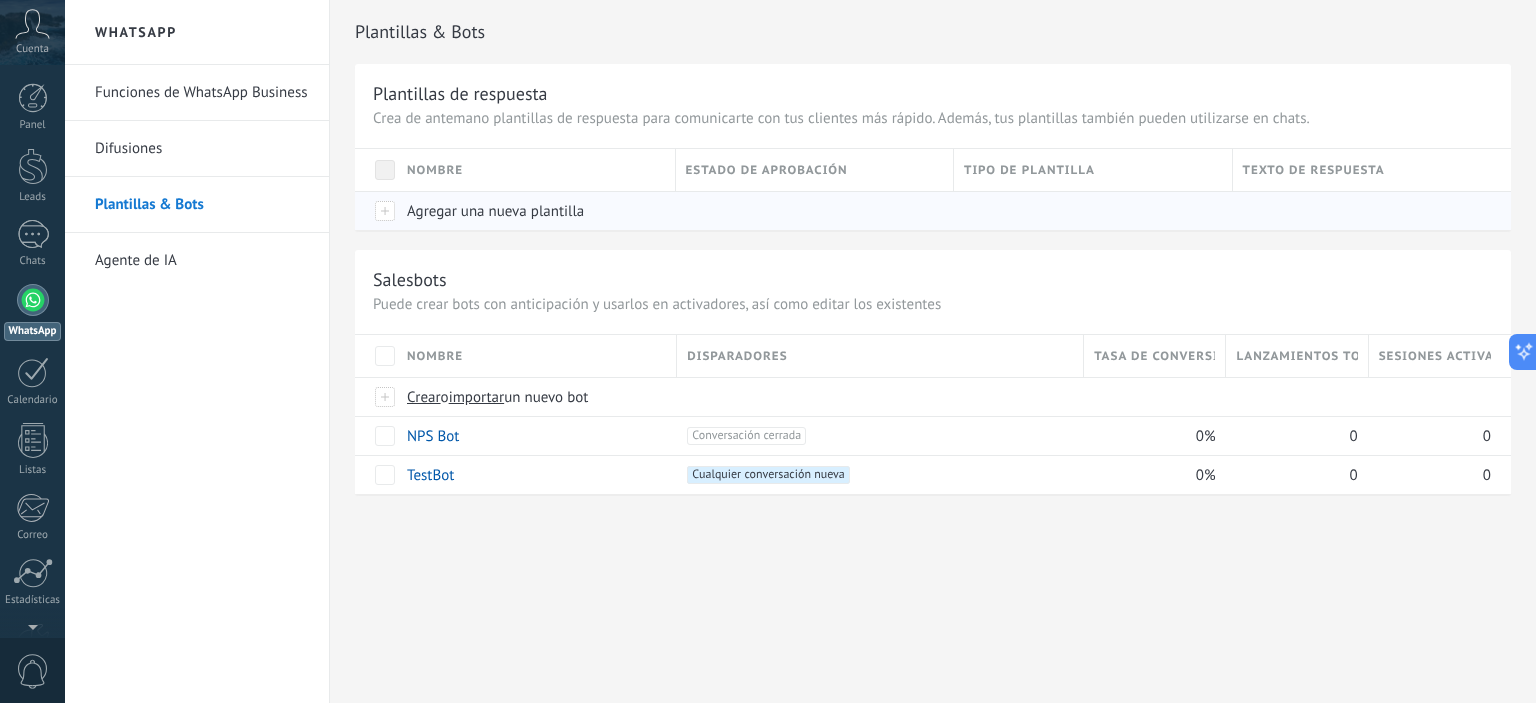 click at bounding box center [376, 210] 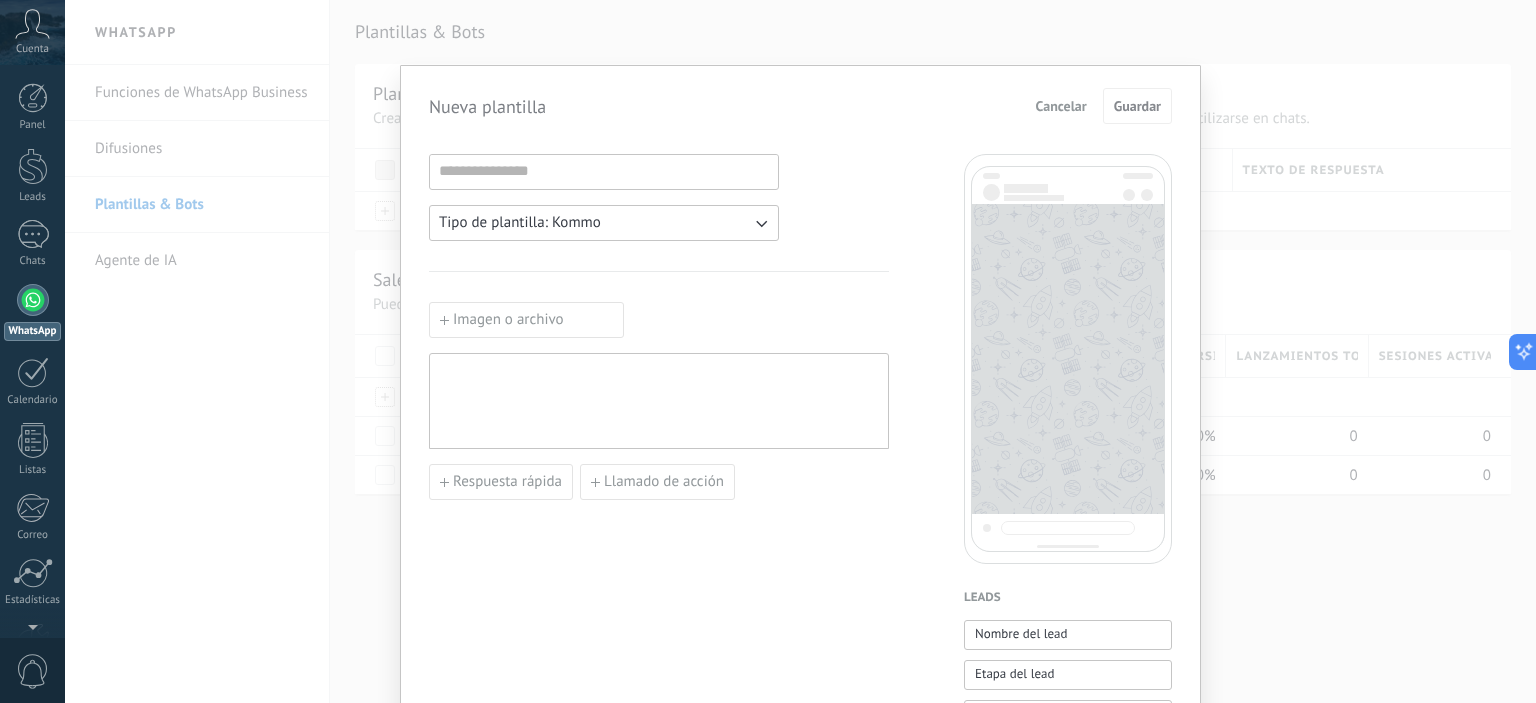 click on "Tipo de plantilla: Kommo" at bounding box center (604, 223) 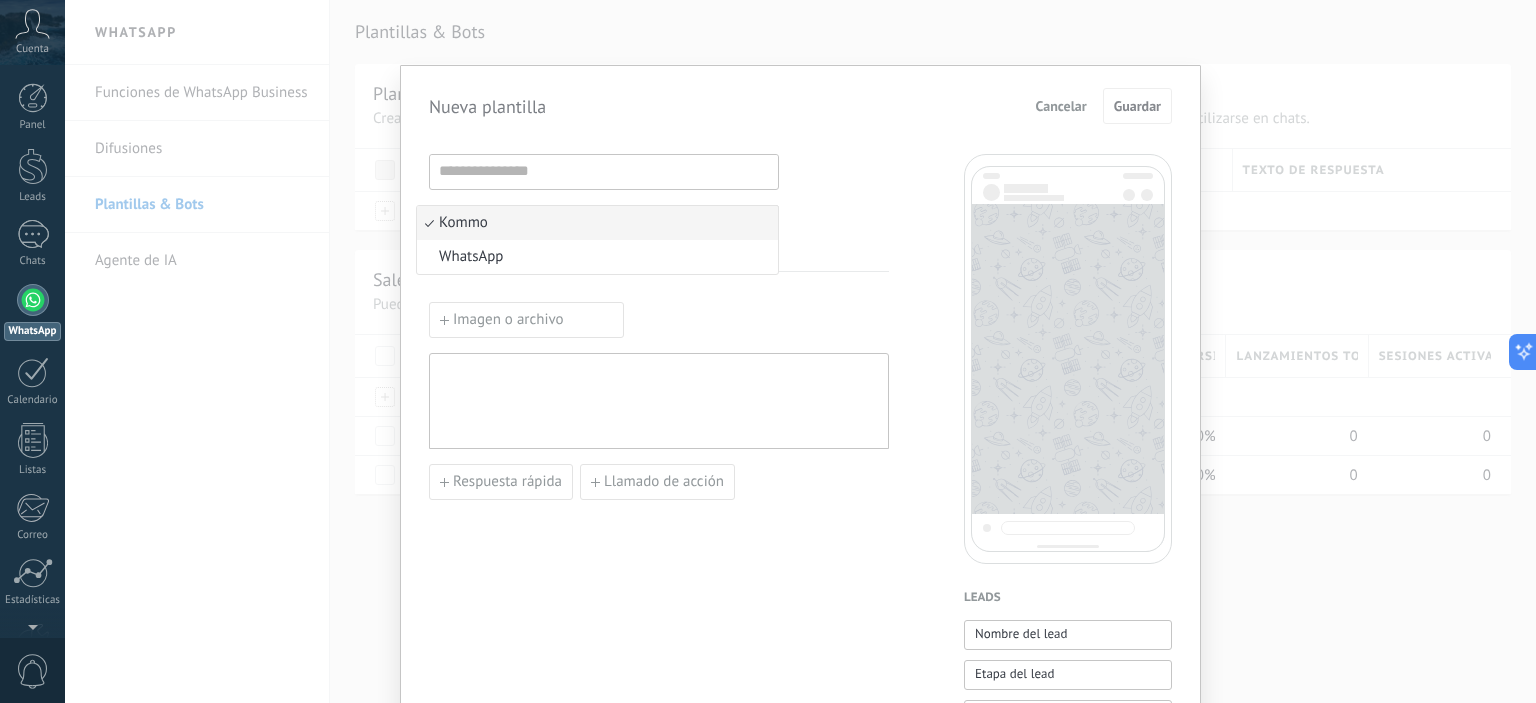 click on "Kommo" at bounding box center (597, 223) 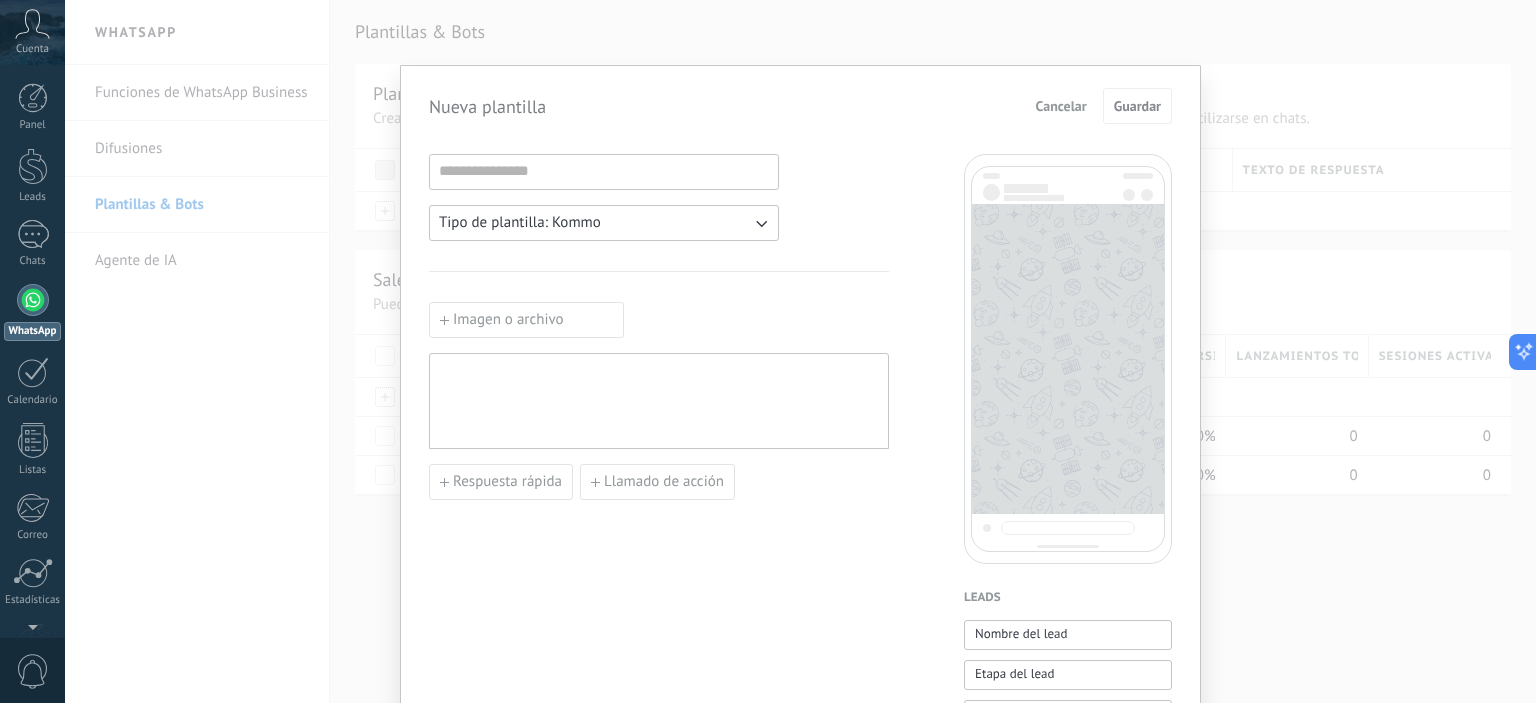drag, startPoint x: 541, startPoint y: 229, endPoint x: 568, endPoint y: 233, distance: 27.294687 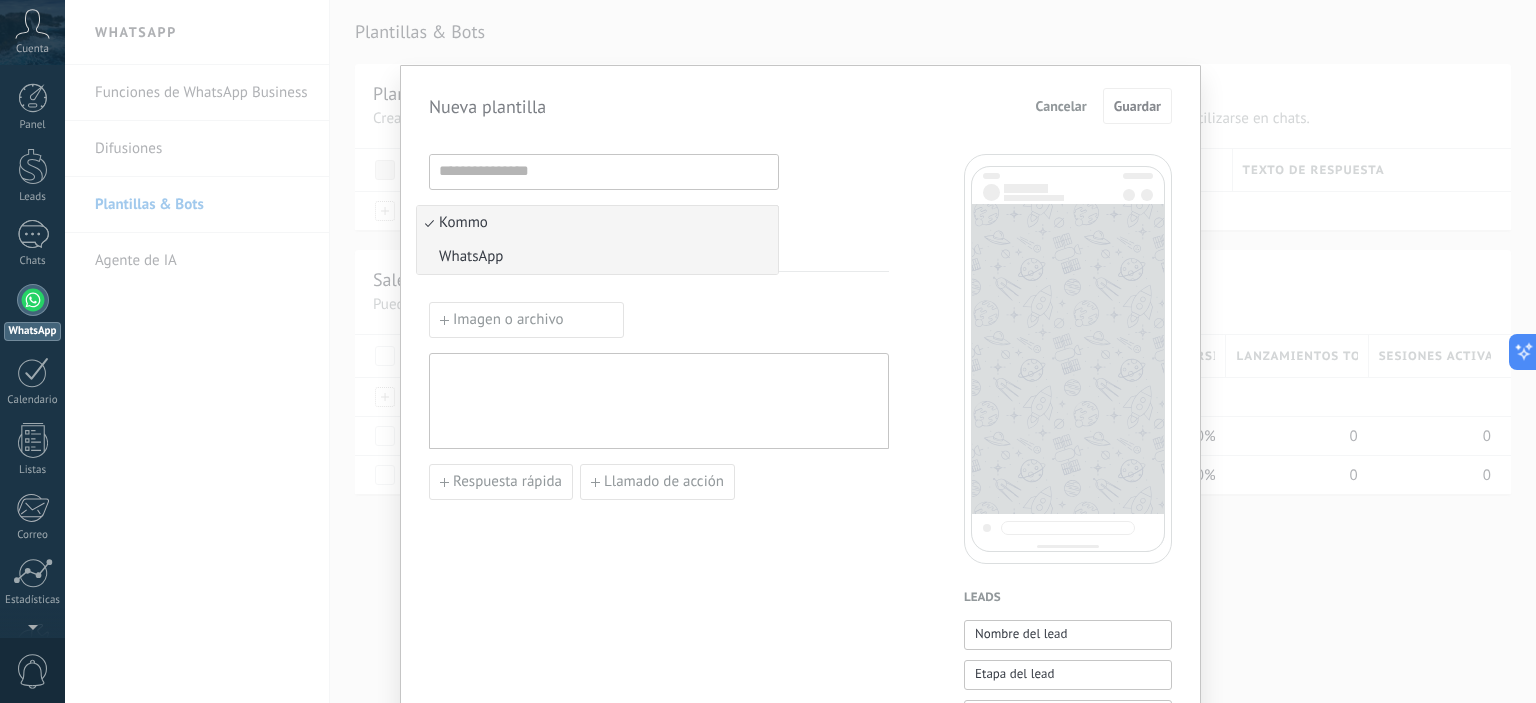 click on "WhatsApp" at bounding box center [597, 257] 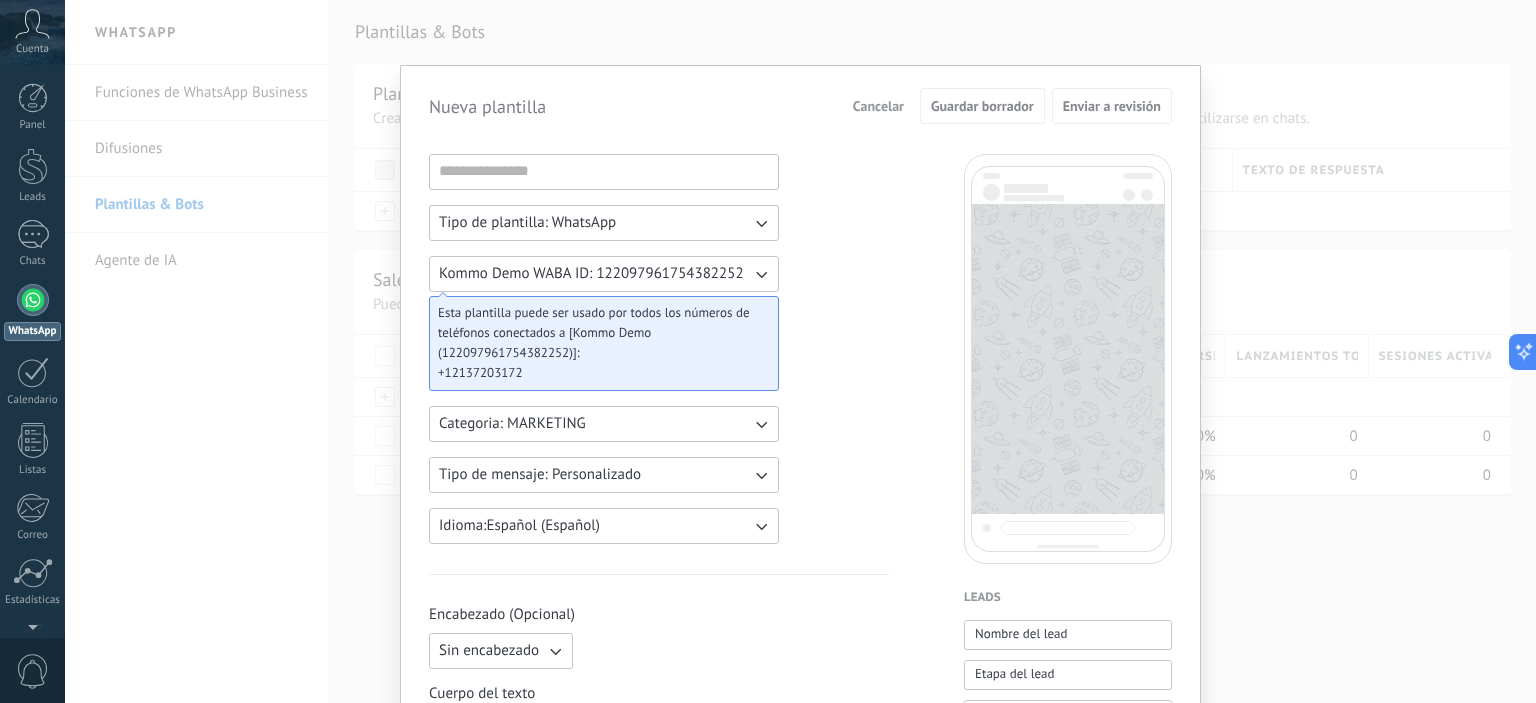 click on "Kommo Demo WABA ID: 122097961754382252" at bounding box center (591, 274) 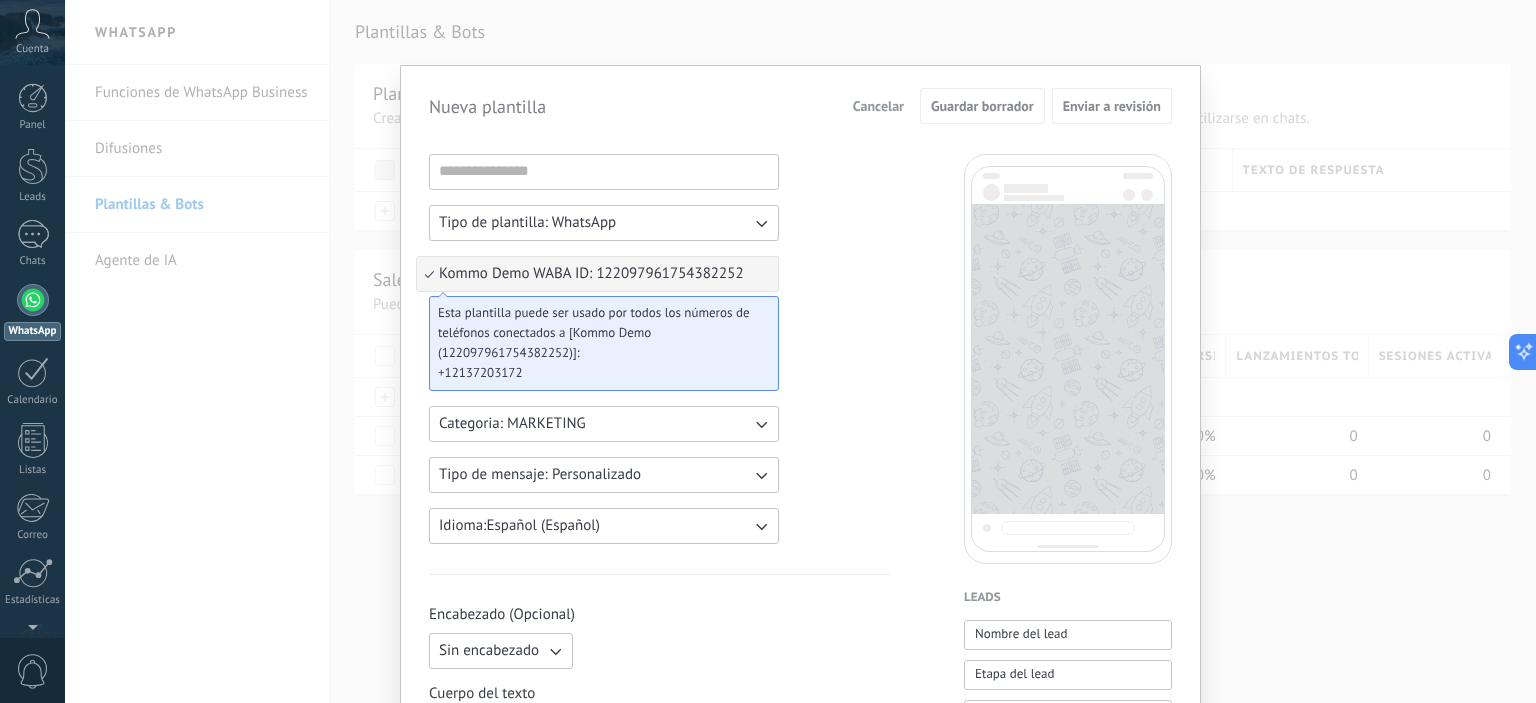 click on "Tipo de plantilla: WhatsApp" at bounding box center (527, 223) 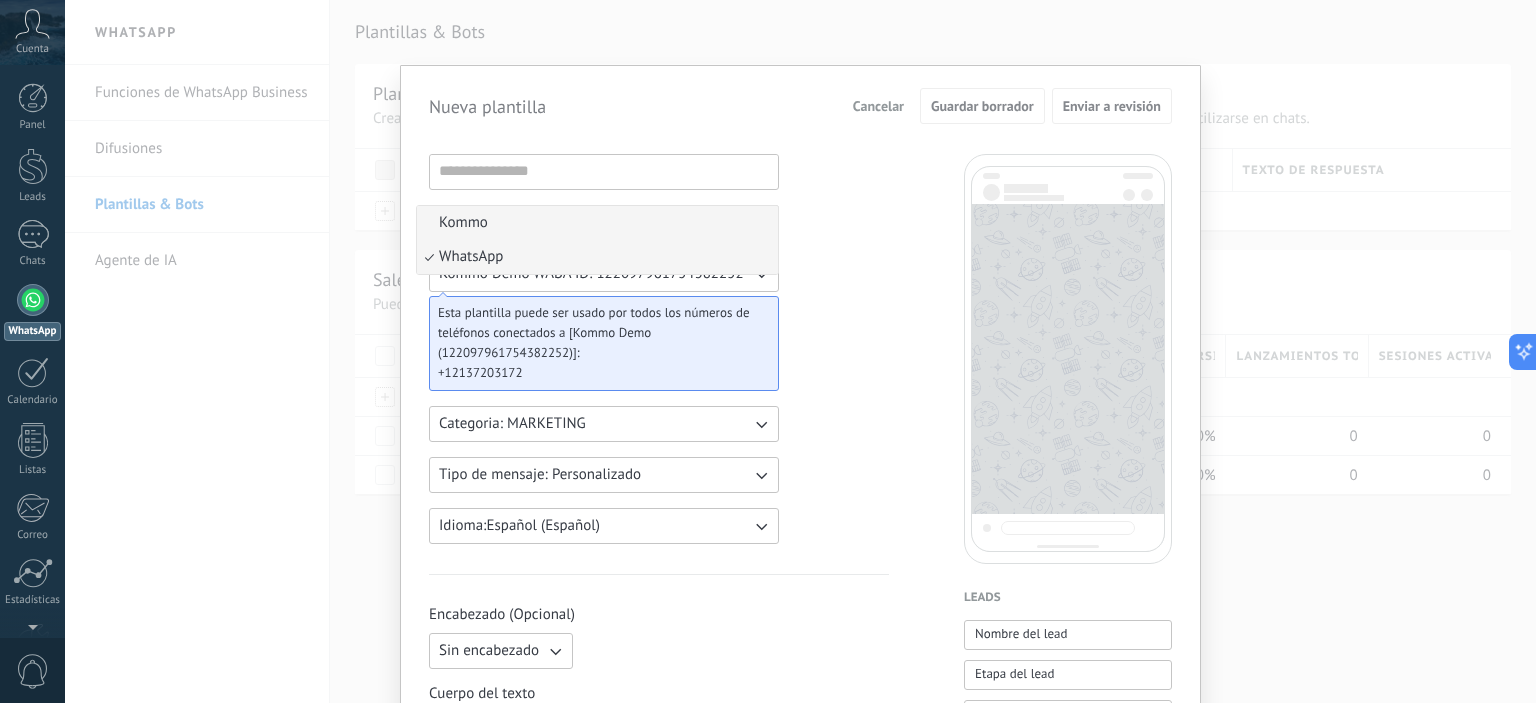click on "Kommo" at bounding box center [597, 223] 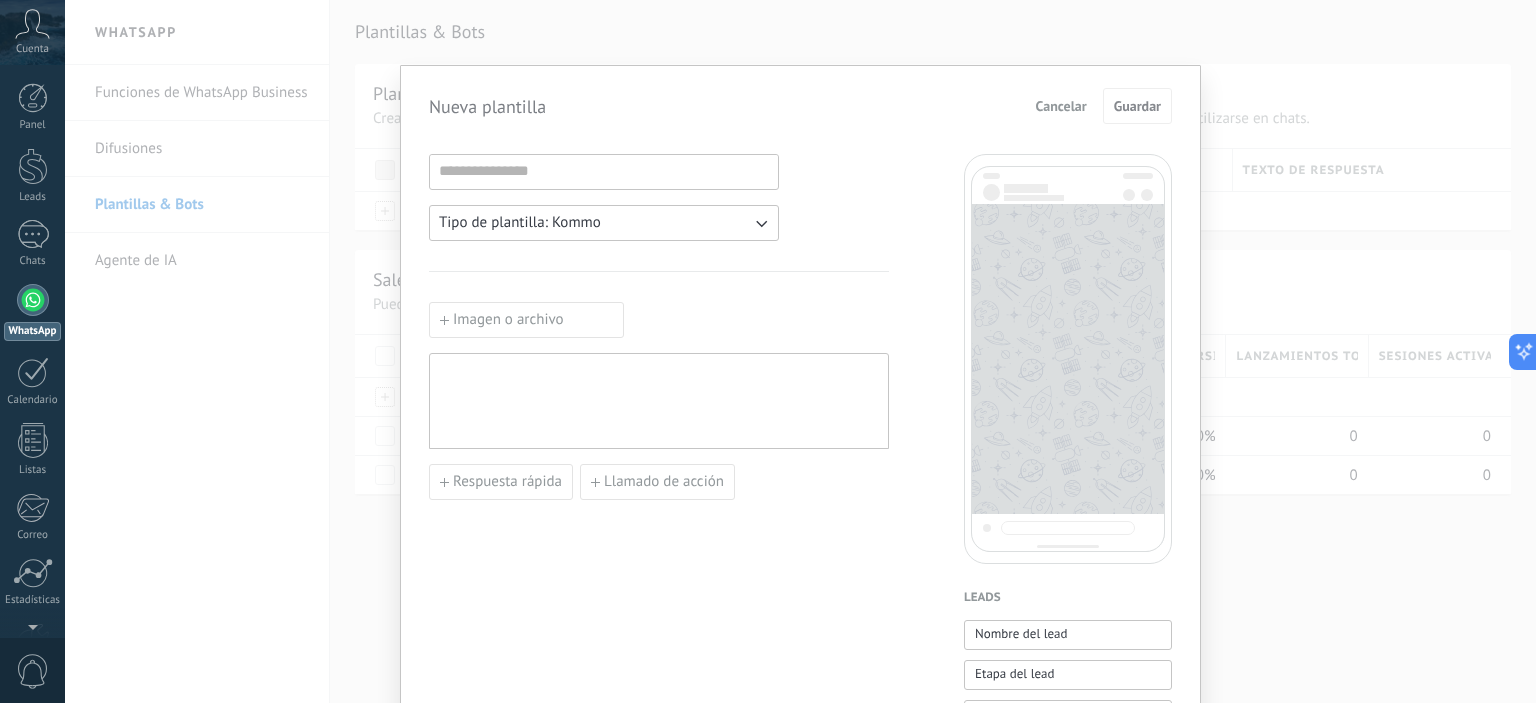 click at bounding box center (659, 401) 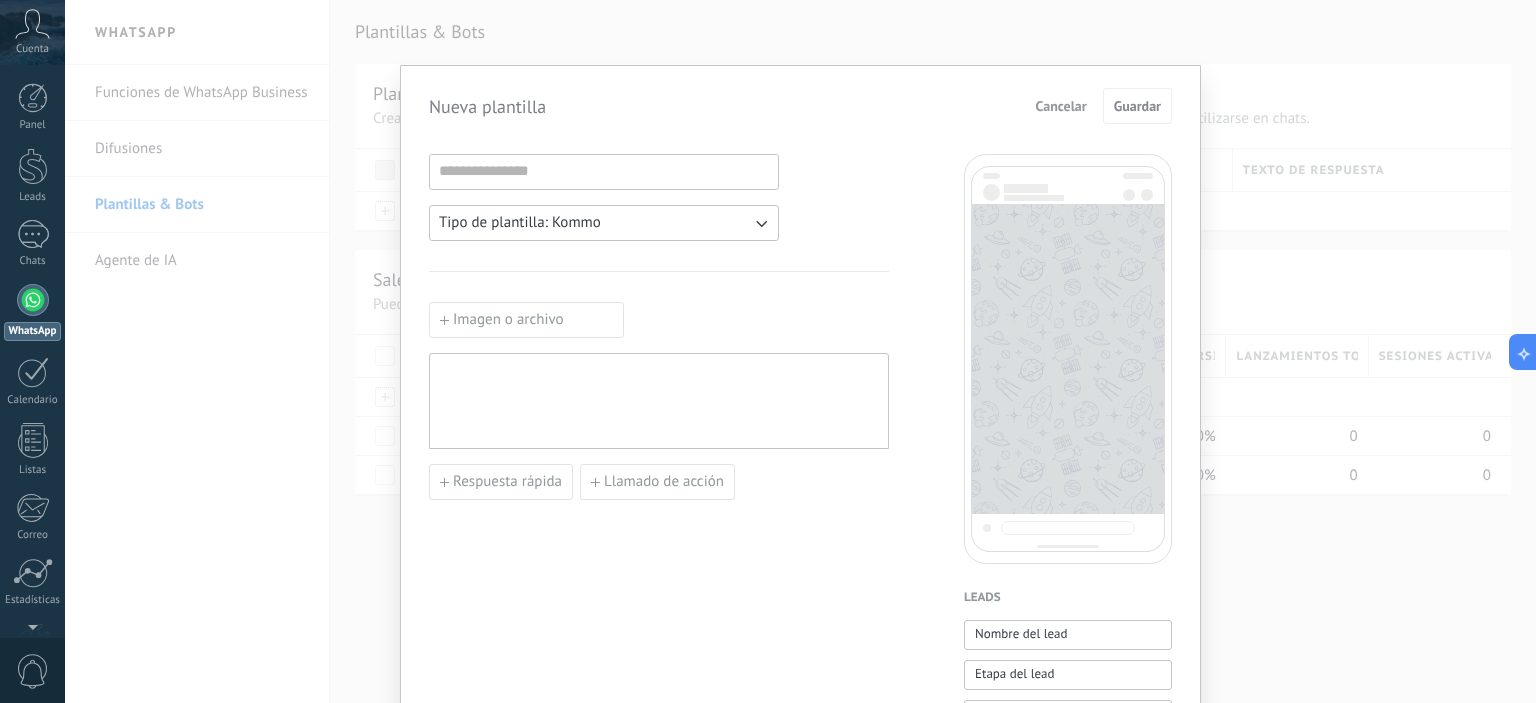 click on "Imagen o archivo" at bounding box center [526, 320] 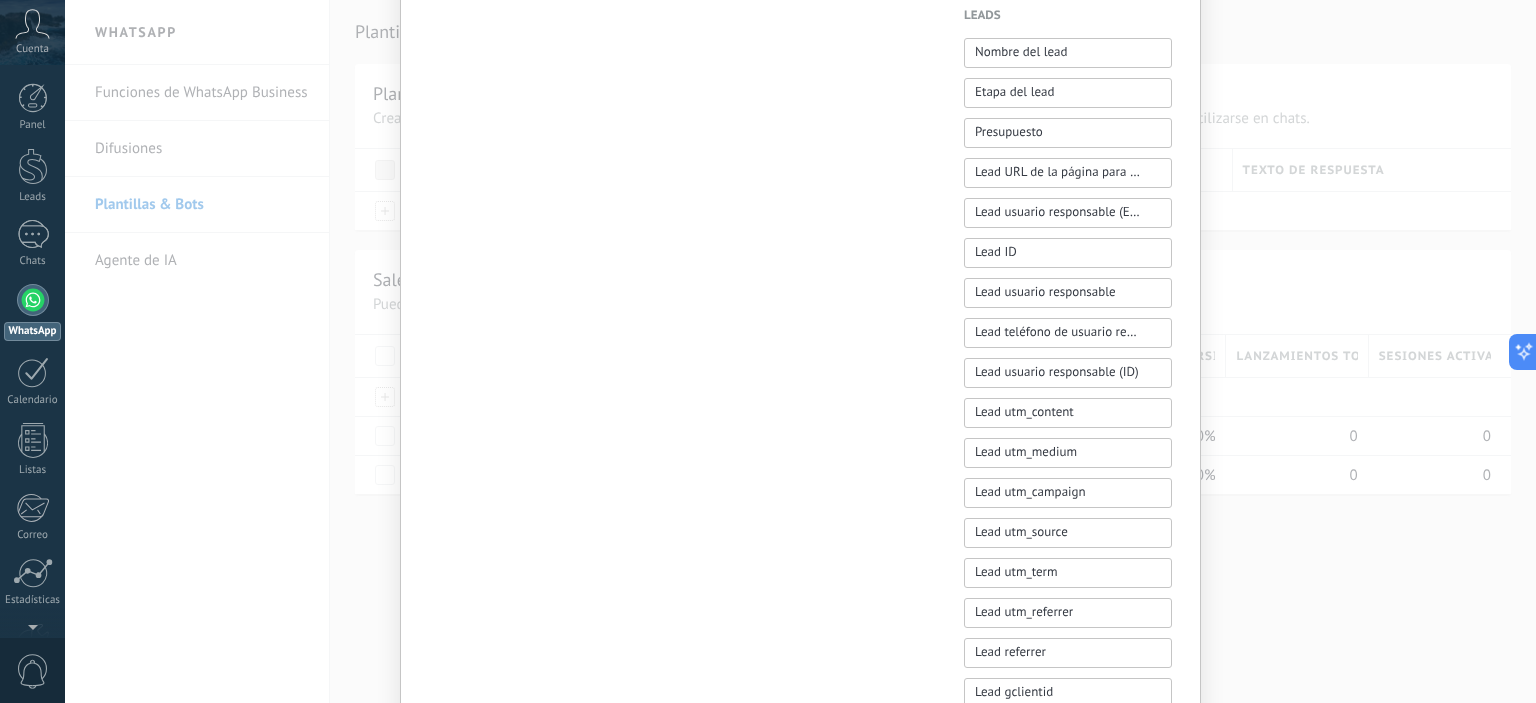 scroll, scrollTop: 0, scrollLeft: 0, axis: both 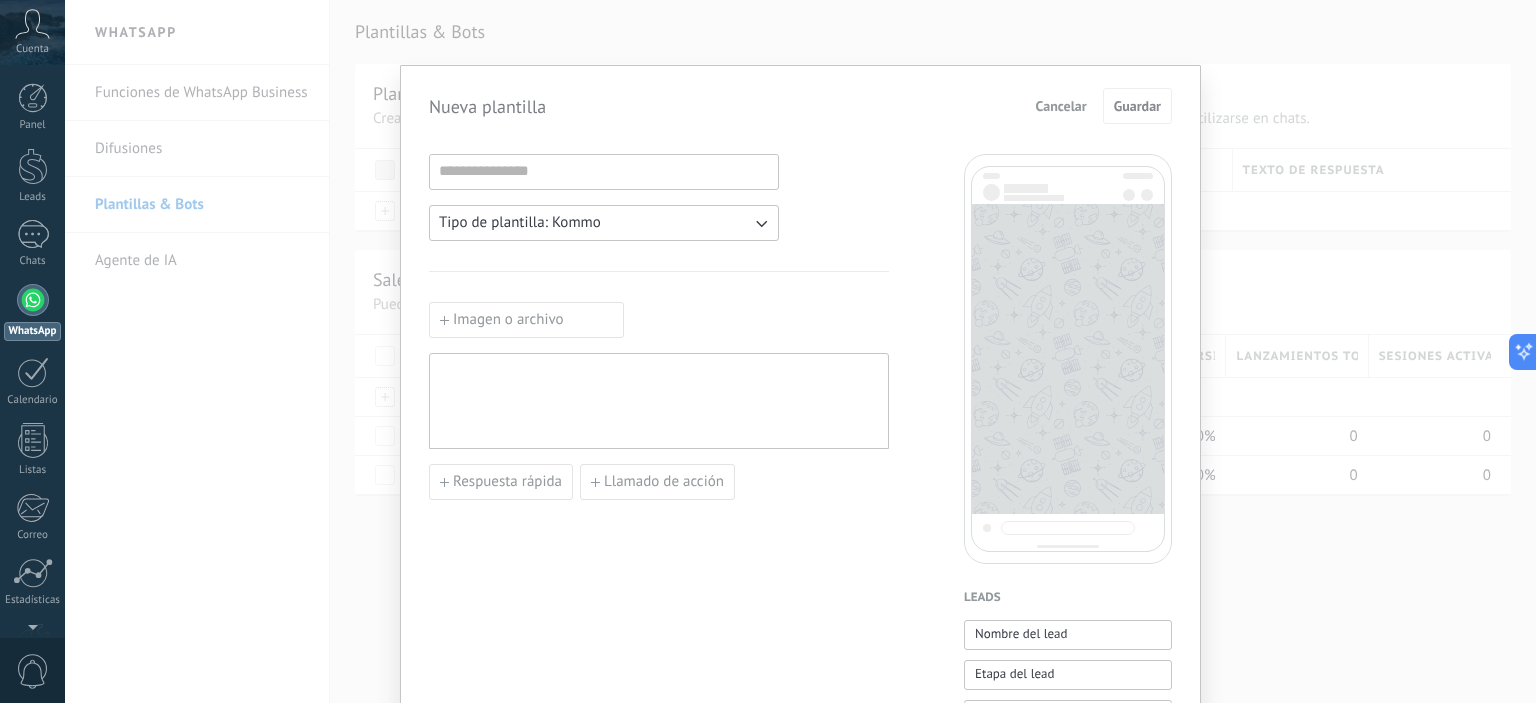 click at bounding box center [1068, 359] 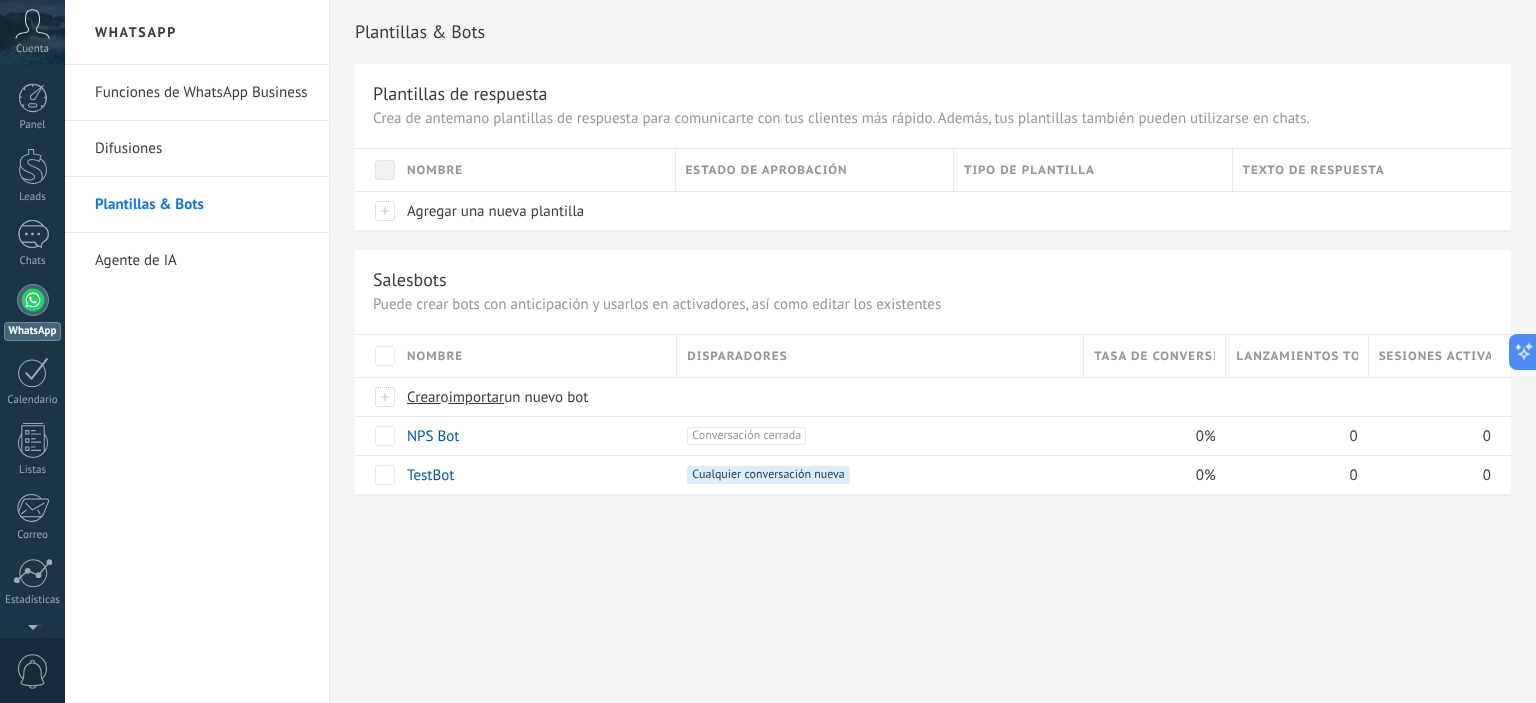 click on "Agente de IA" at bounding box center [202, 261] 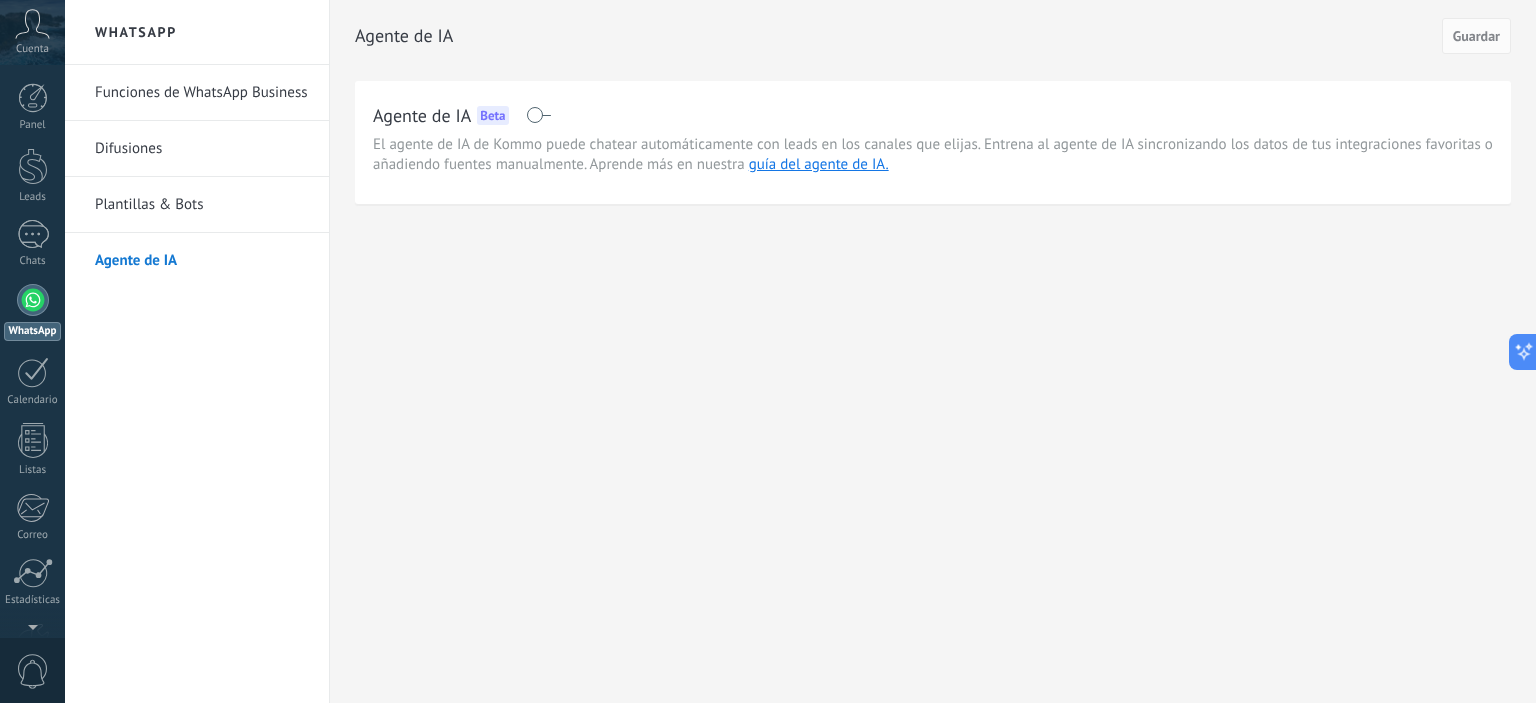 click on "Difusiones" at bounding box center (202, 149) 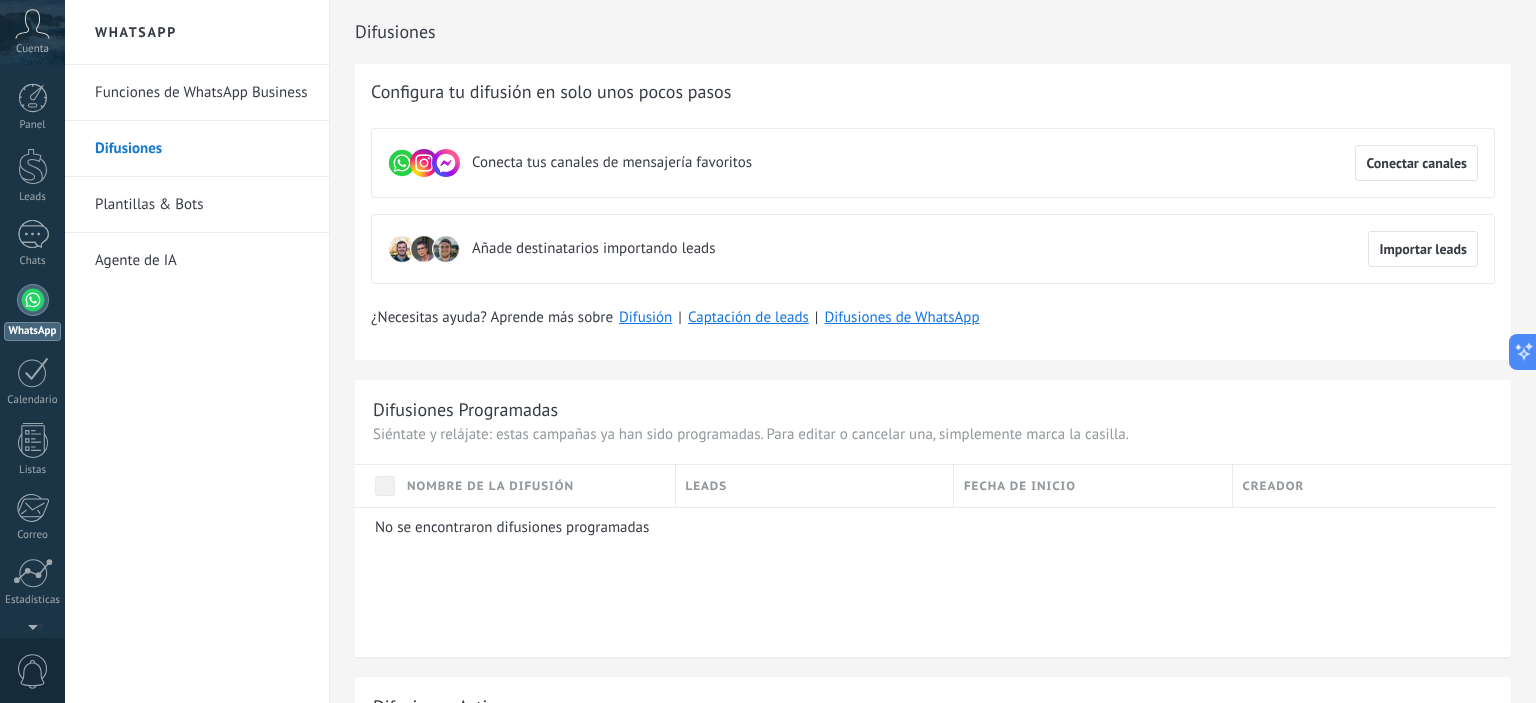 click on "Funciones de WhatsApp Business" at bounding box center (202, 93) 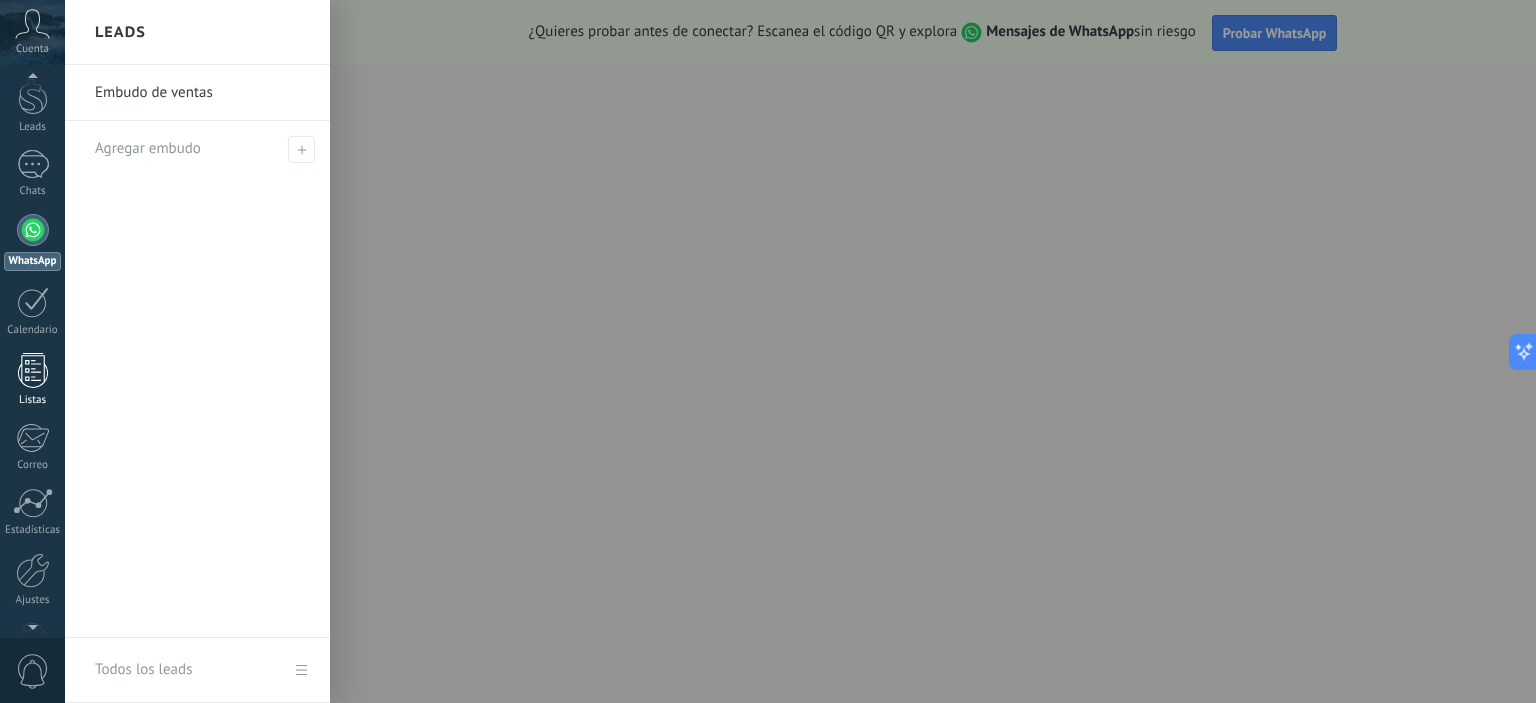 click on "Listas" at bounding box center (32, 380) 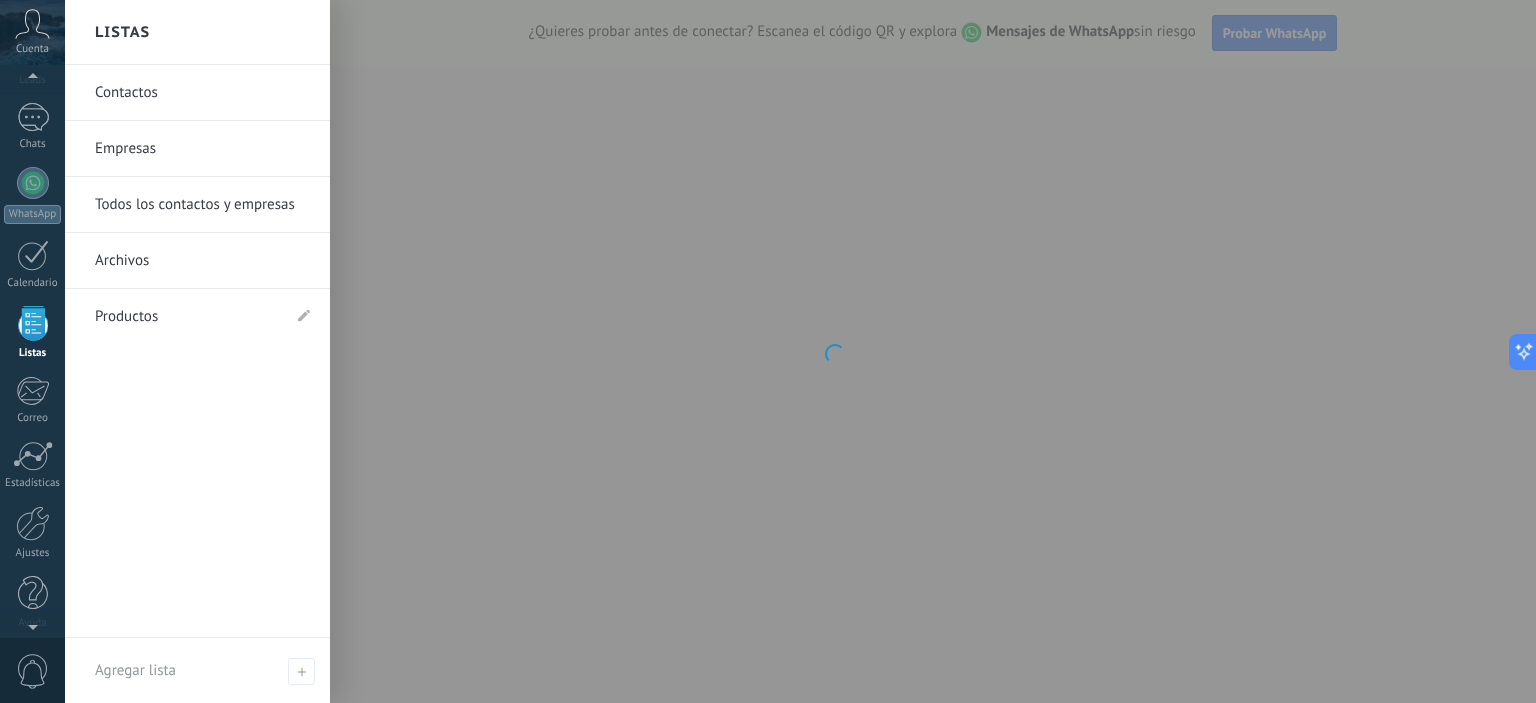 scroll, scrollTop: 123, scrollLeft: 0, axis: vertical 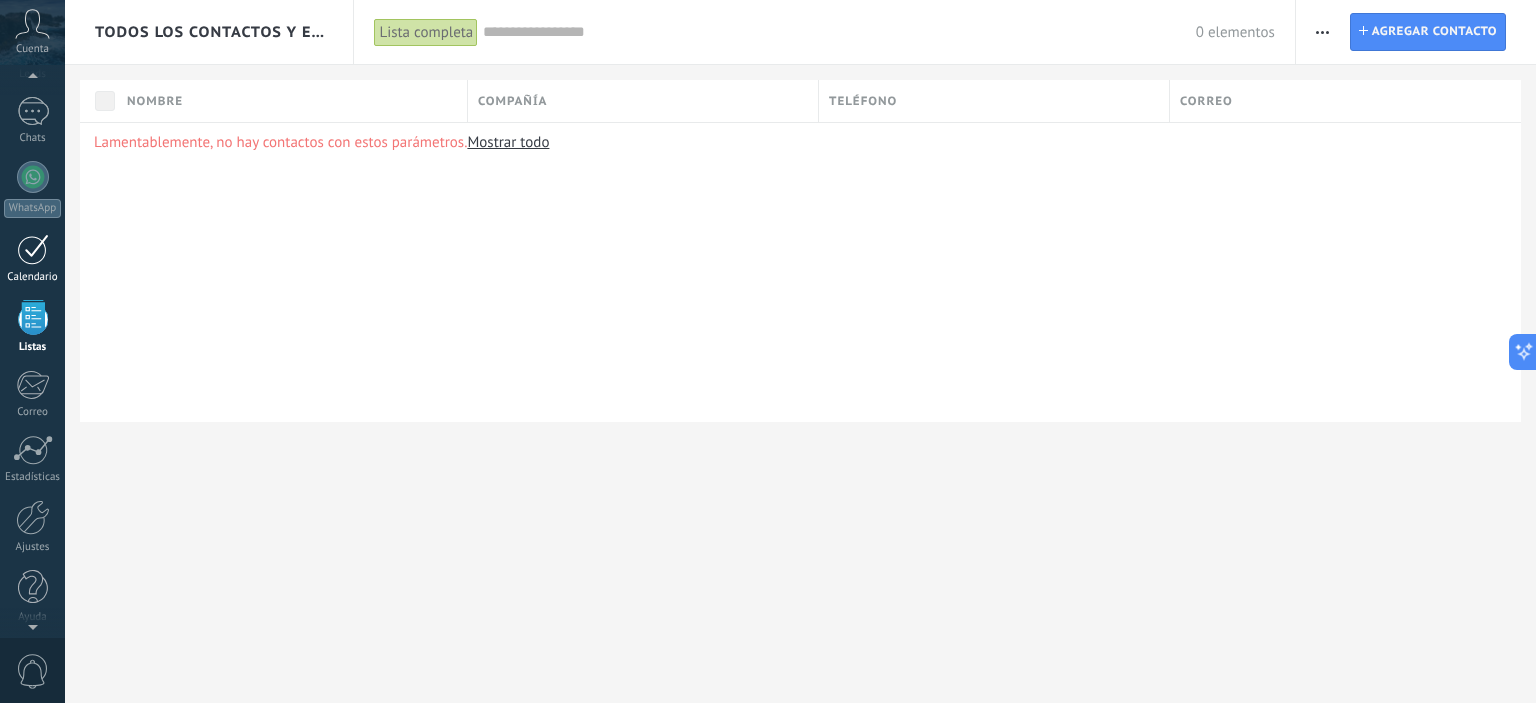click on "Calendario" at bounding box center (33, 277) 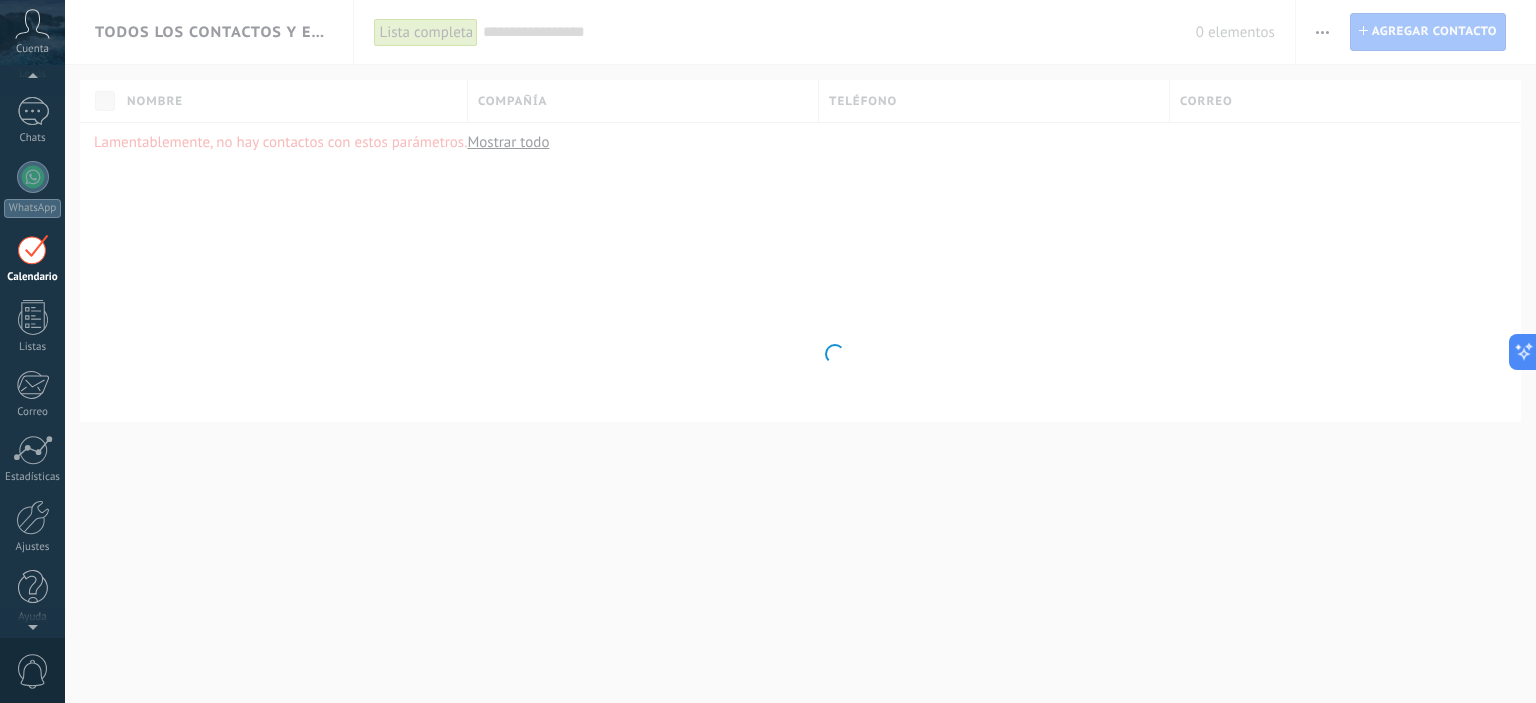 scroll, scrollTop: 56, scrollLeft: 0, axis: vertical 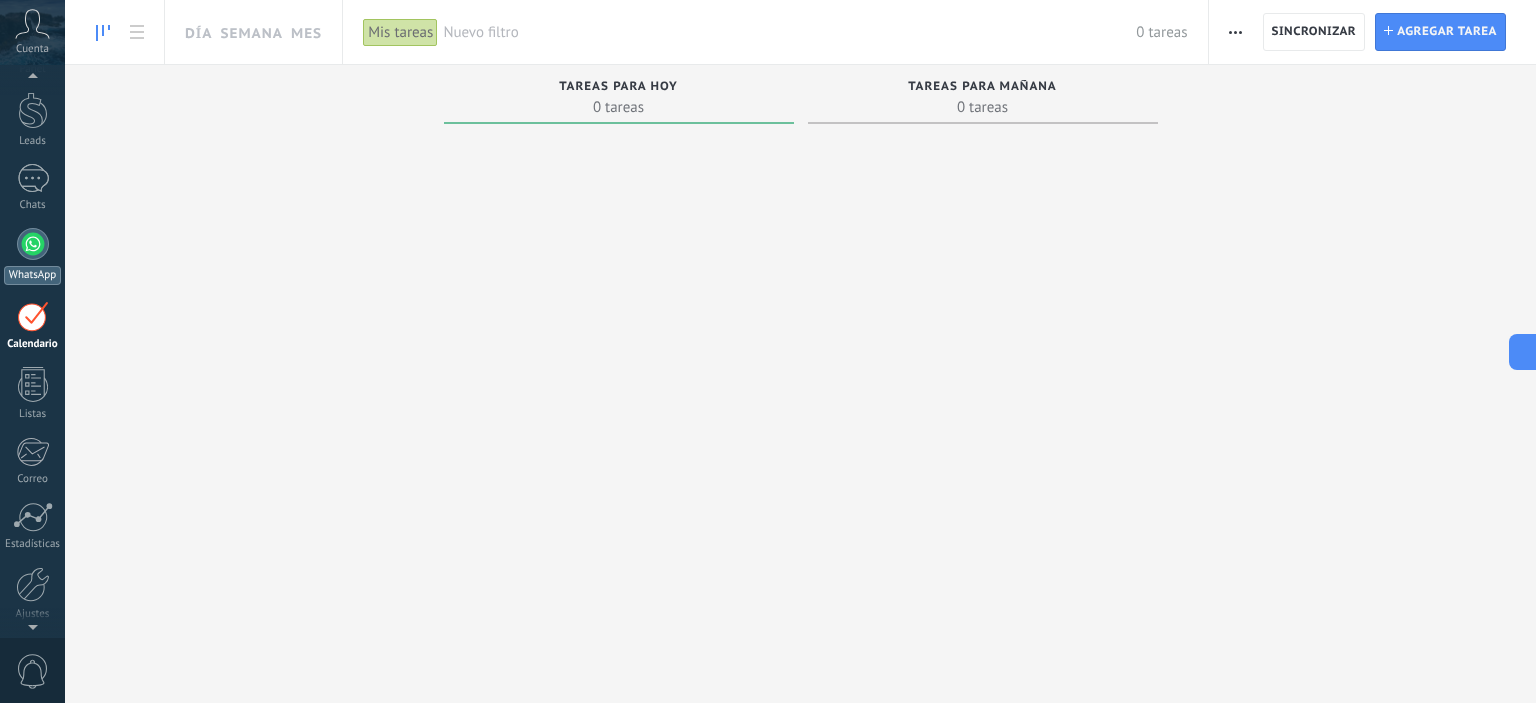 click at bounding box center [33, 244] 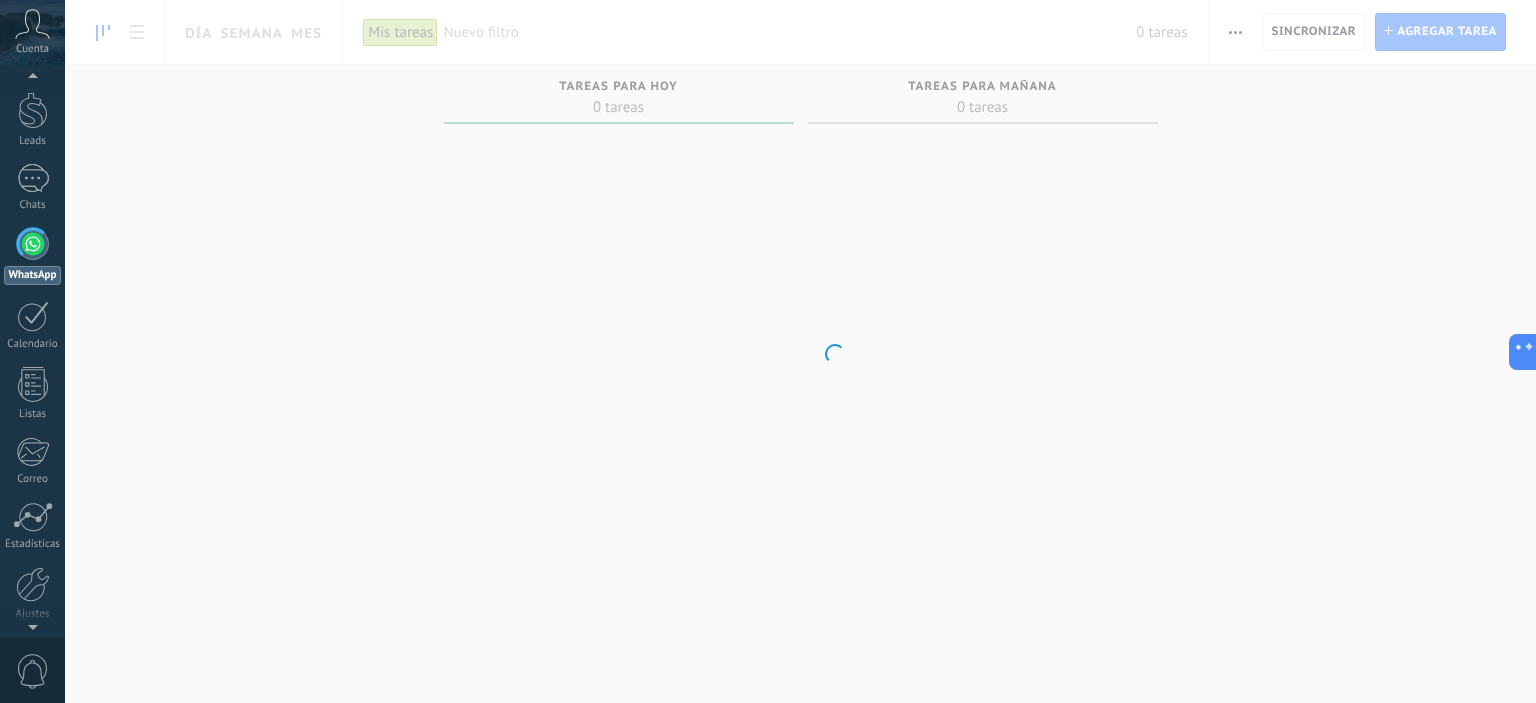 scroll, scrollTop: 0, scrollLeft: 0, axis: both 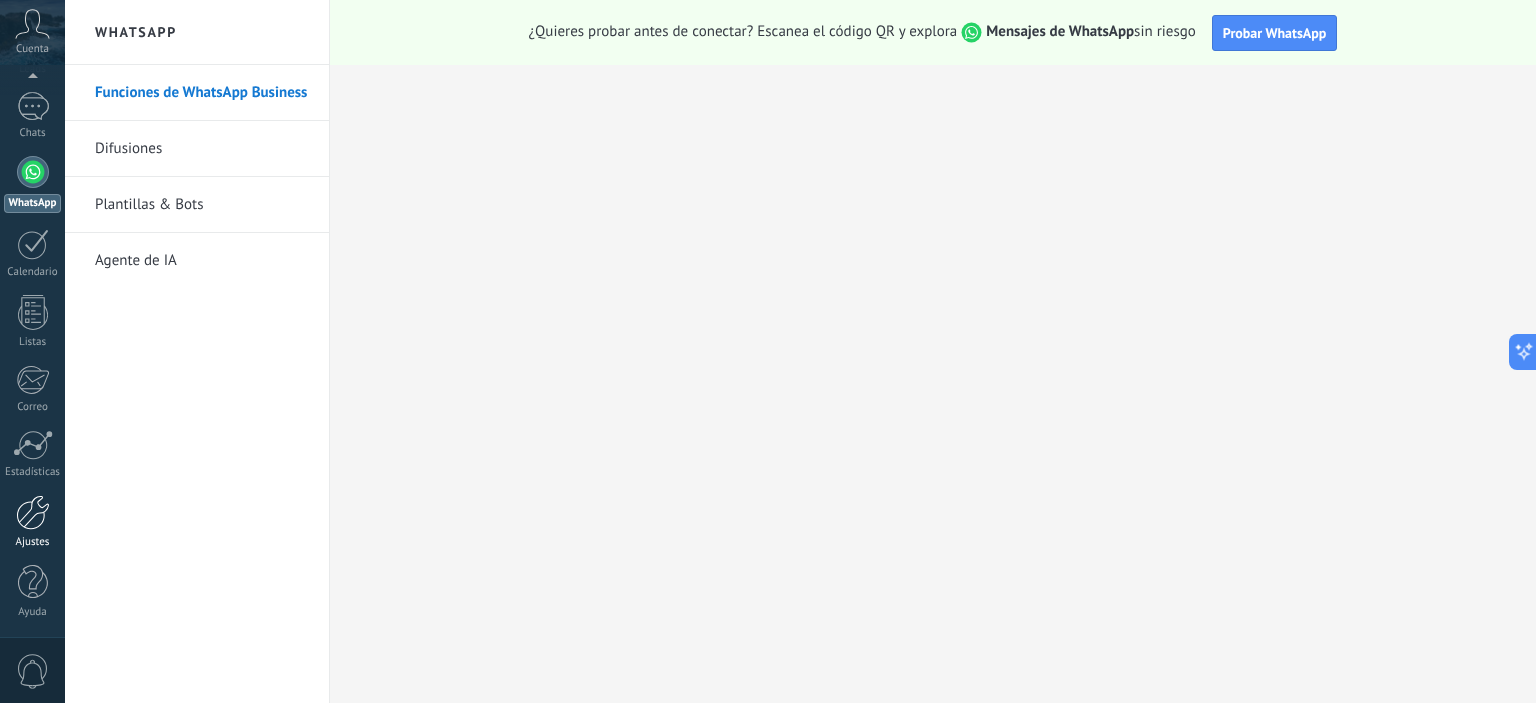 click at bounding box center [33, 512] 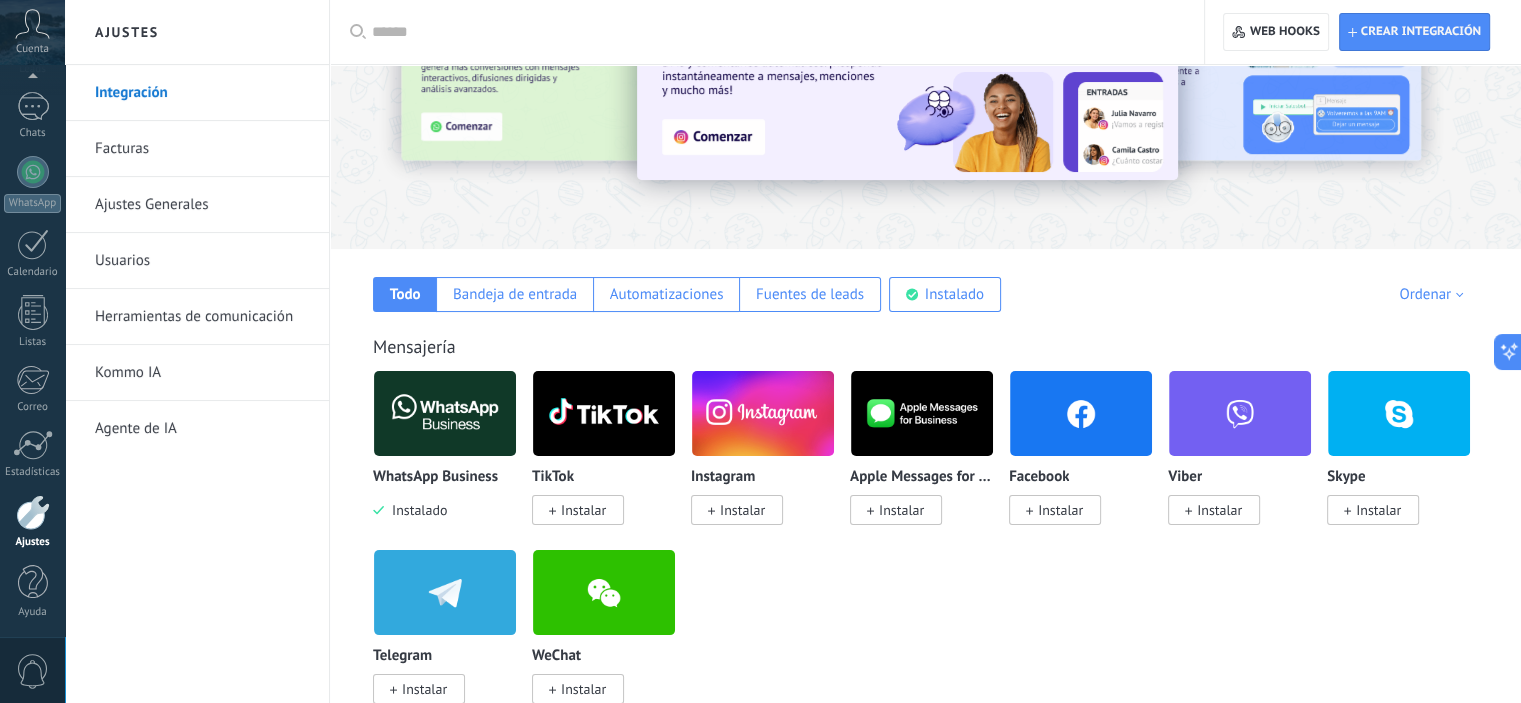scroll, scrollTop: 140, scrollLeft: 0, axis: vertical 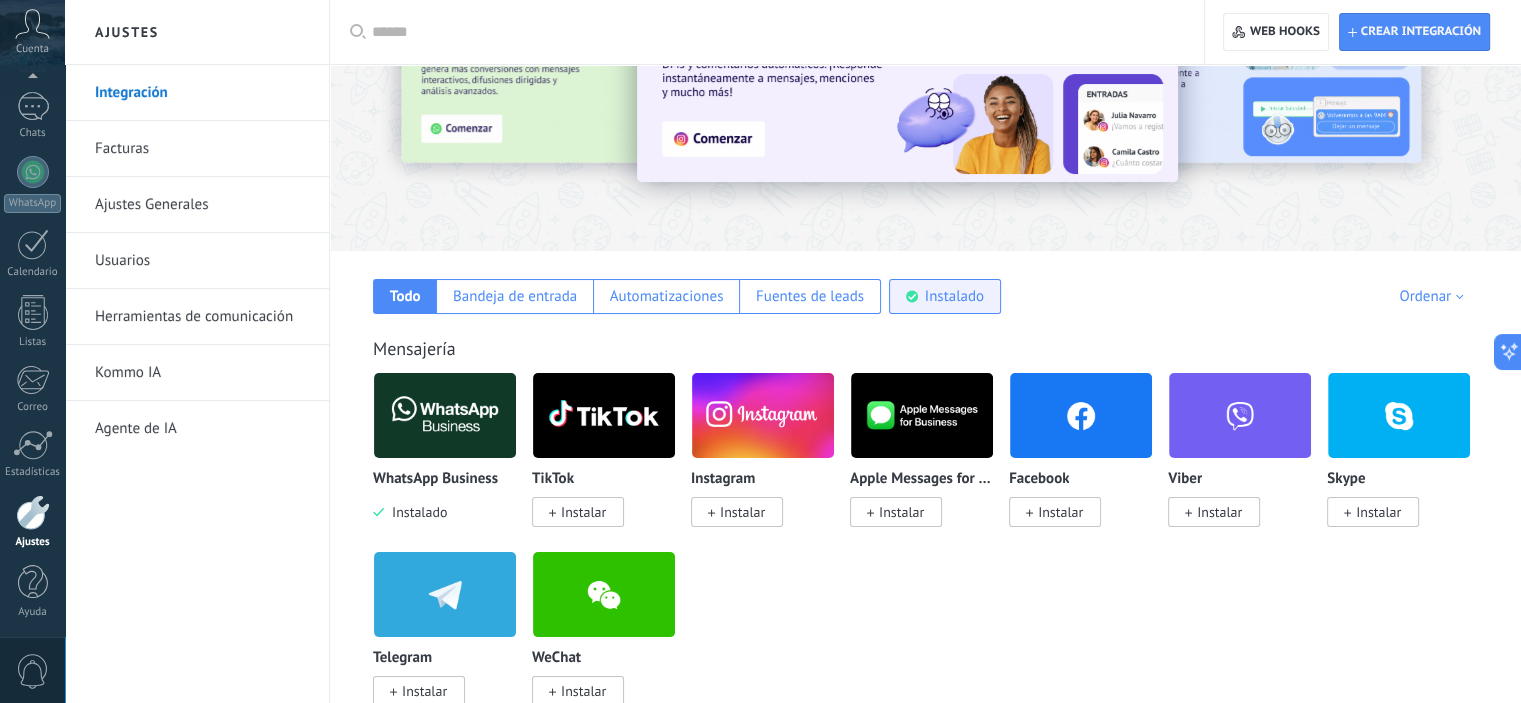 click on "Instalado" at bounding box center (945, 296) 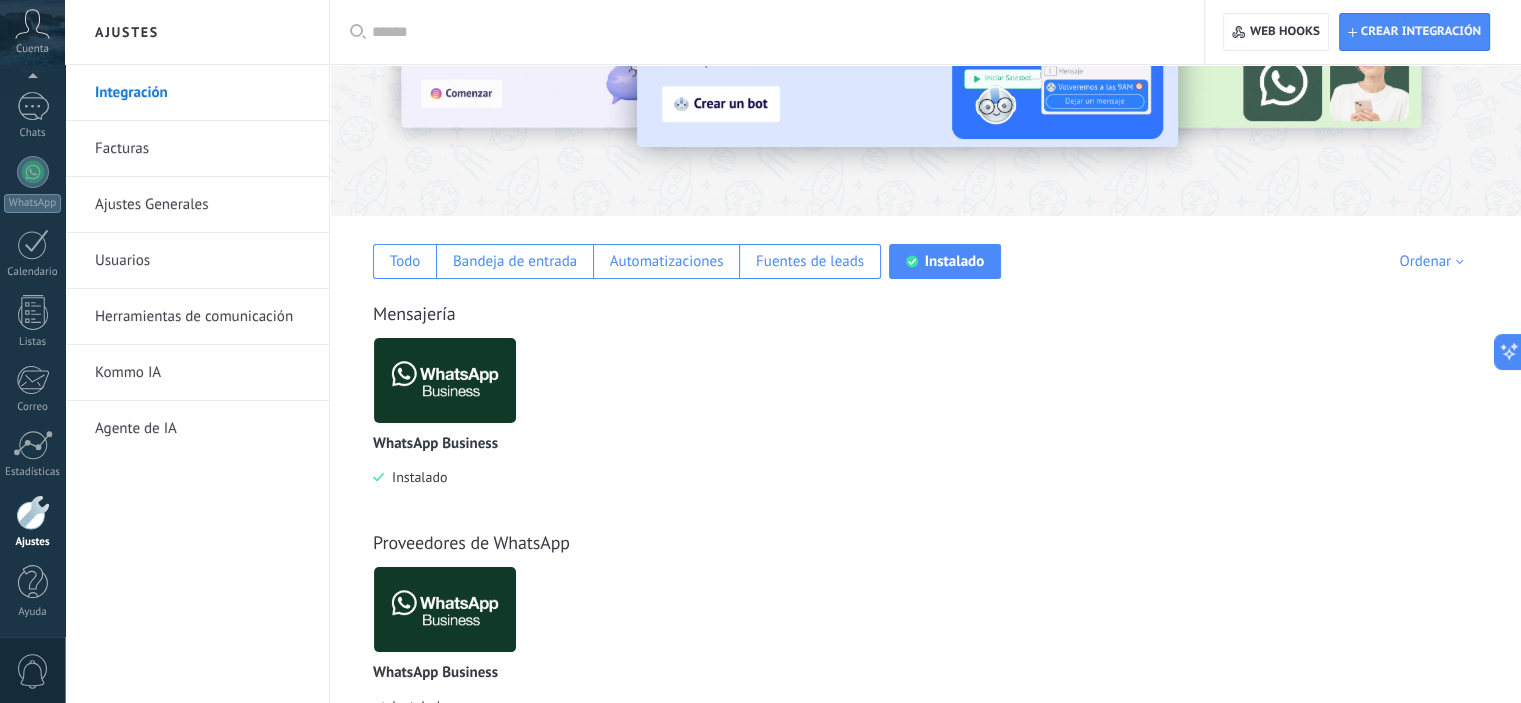 scroll, scrollTop: 171, scrollLeft: 0, axis: vertical 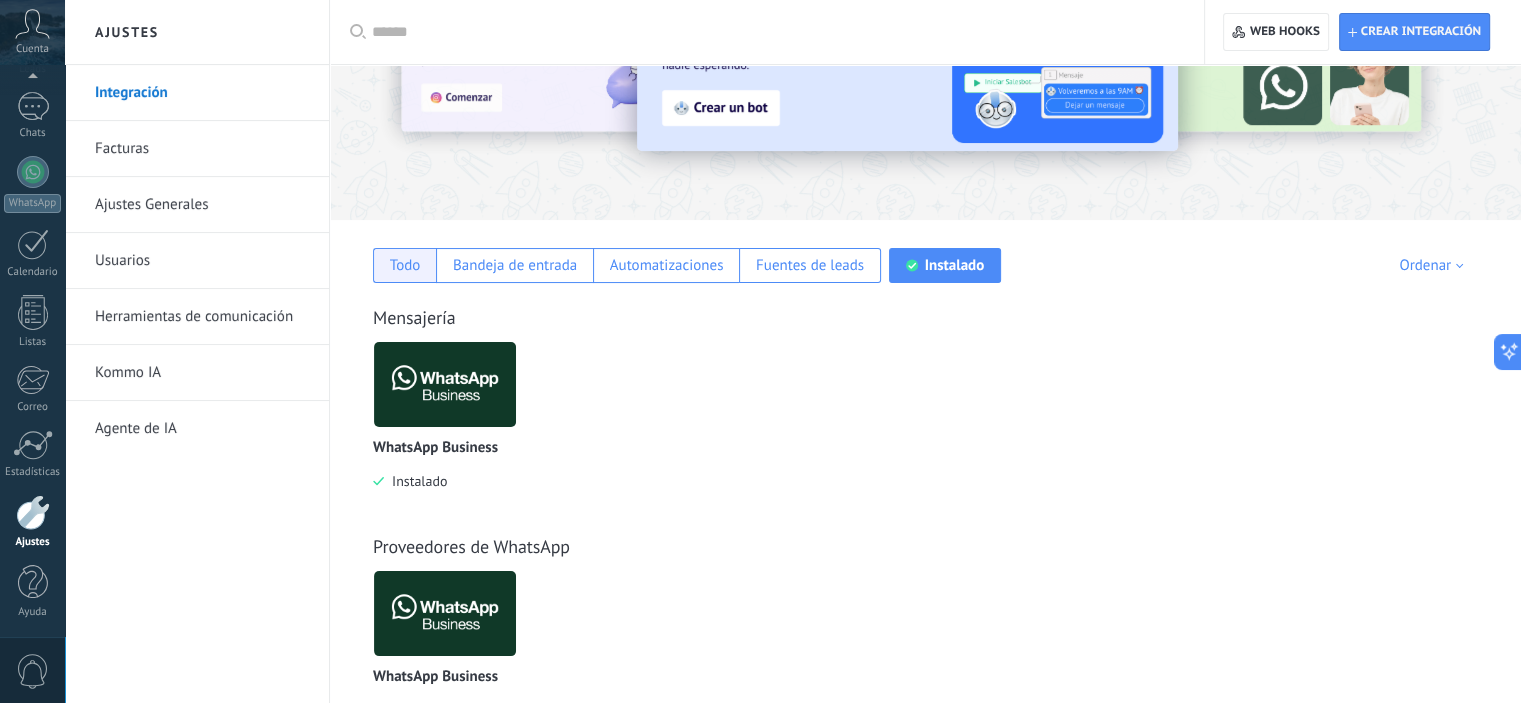 click on "Todo" at bounding box center [404, 265] 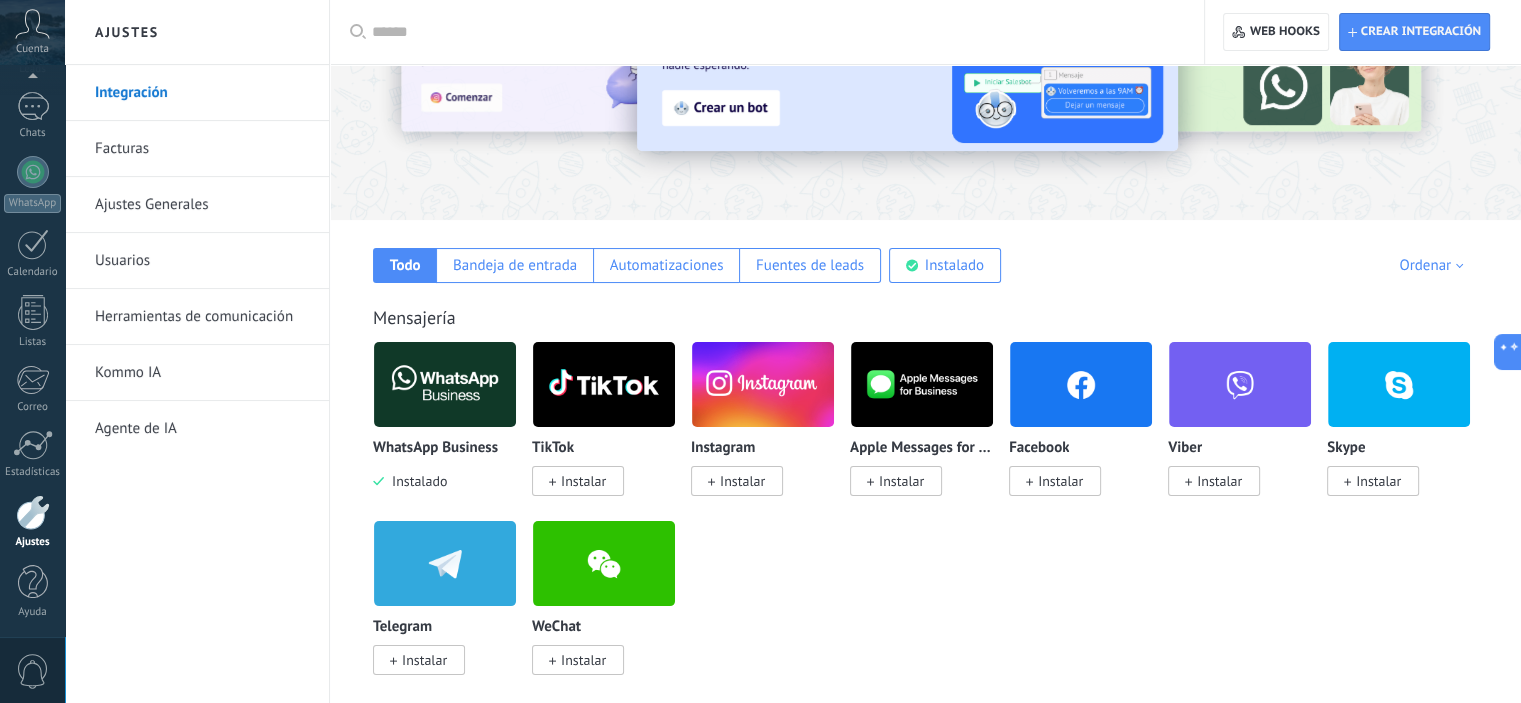click on "Todo" at bounding box center [405, 265] 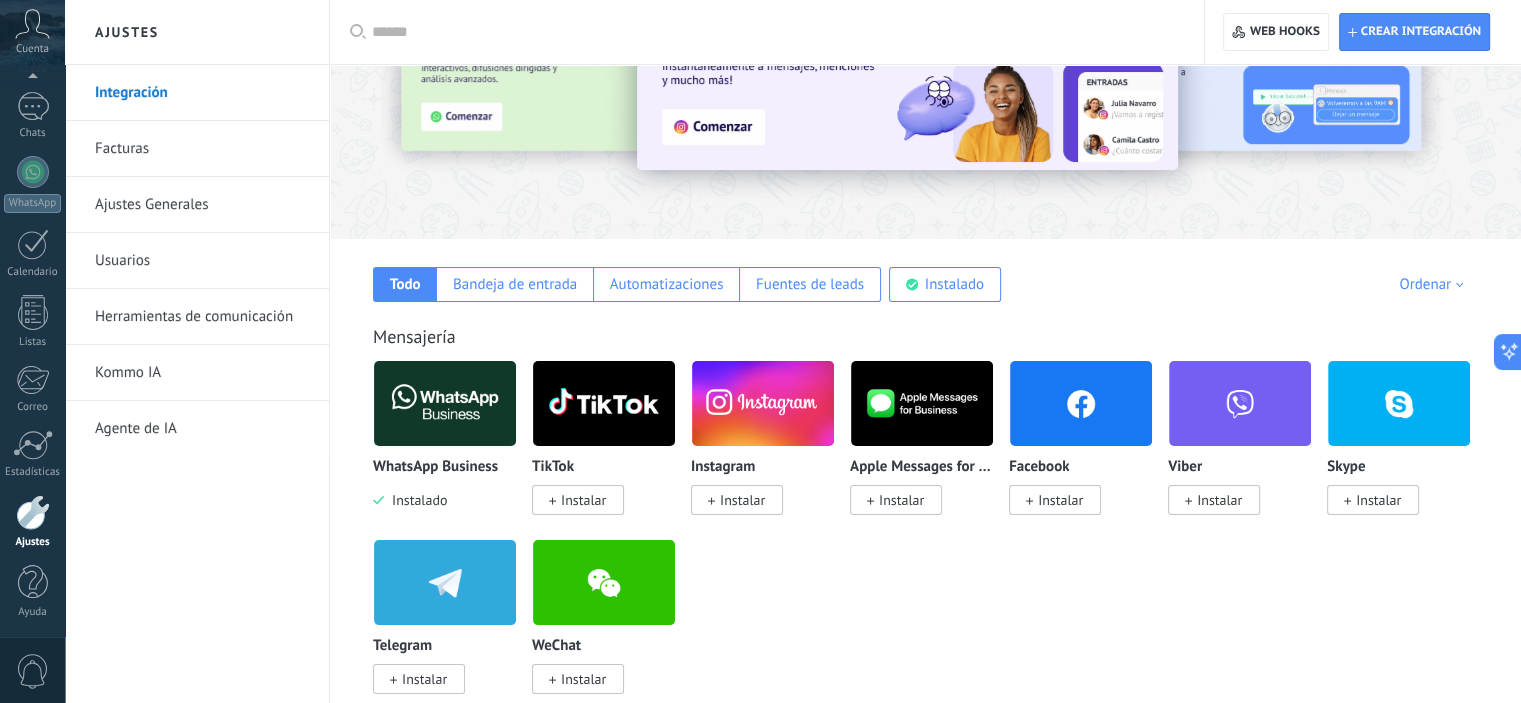 scroll, scrollTop: 156, scrollLeft: 0, axis: vertical 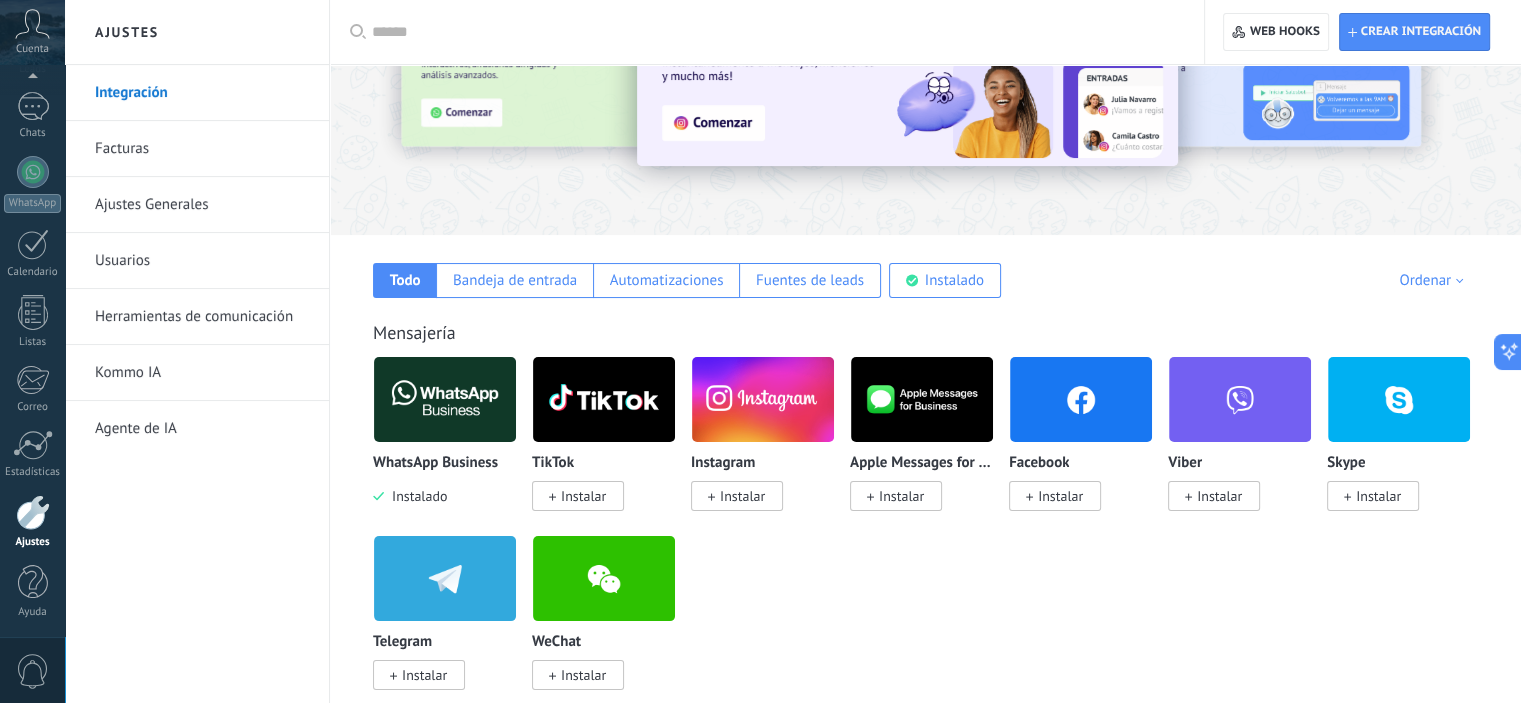 click on "Ordenar" at bounding box center (1434, 280) 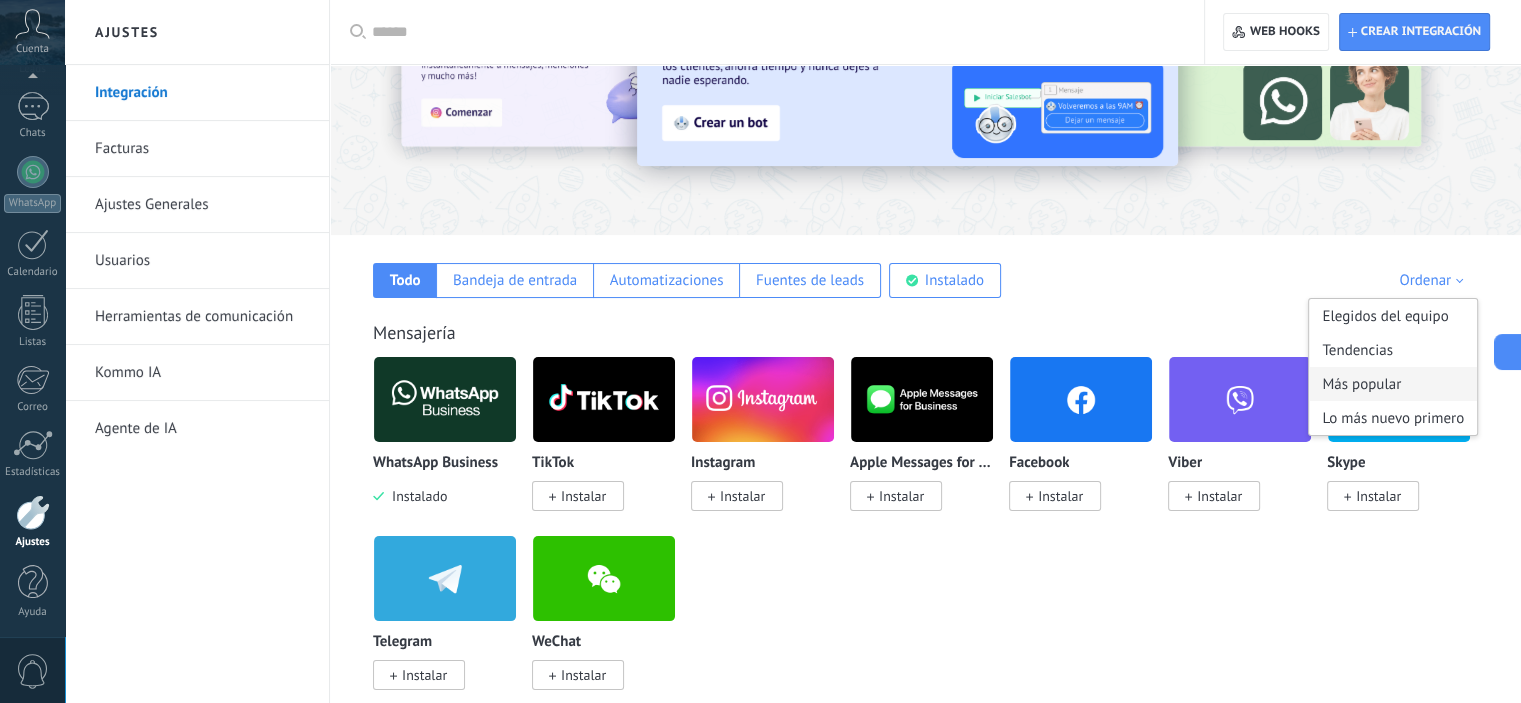 click on "Más popular" at bounding box center (1393, 384) 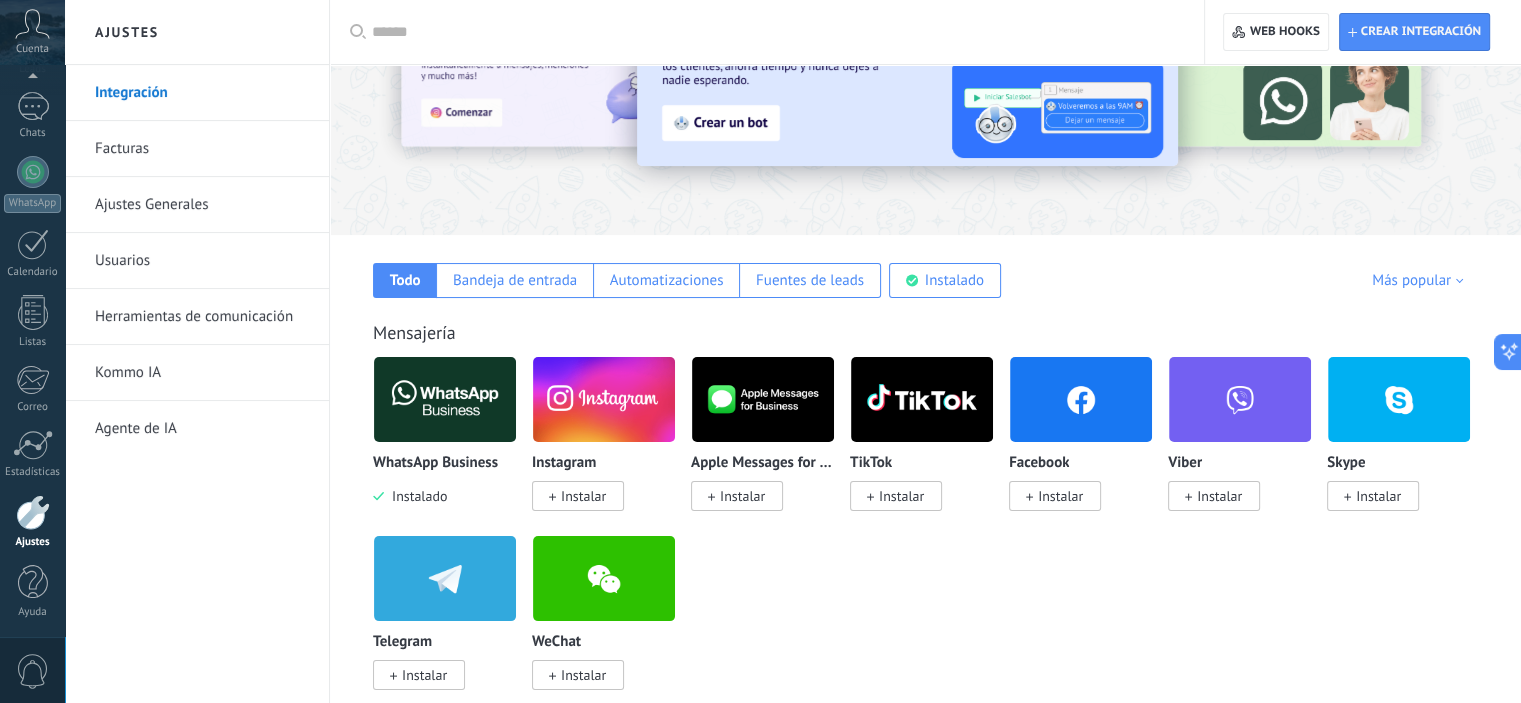 click on "Instalado" at bounding box center [415, 496] 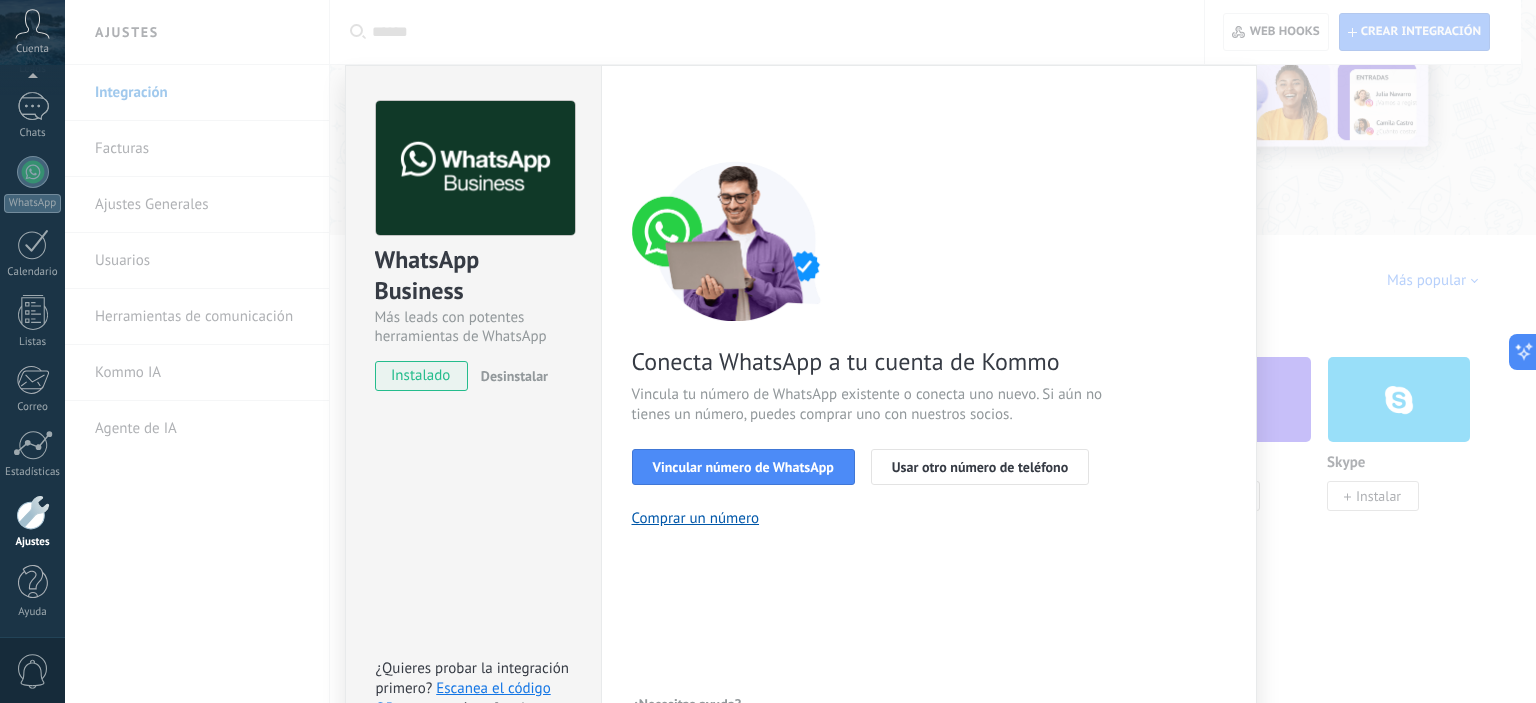 click on "WhatsApp Business Más leads con potentes herramientas de WhatsApp instalado Desinstalar ¿Quieres probar la integración primero?   Escanea el código QR   para ver cómo funciona. Configuraciones Autorizaciones Esta pestaña registra a los usuarios que han concedido acceso a las integración a esta cuenta. Si deseas remover la posibilidad que un usuario pueda enviar solicitudes a la cuenta en nombre de esta integración, puedes revocar el acceso. Si el acceso a todos los usuarios es revocado, la integración dejará de funcionar. Esta aplicacion está instalada, pero nadie le ha dado acceso aun. WhatsApp Cloud API más _:  Guardar < Volver 1 Seleccionar aplicación 2 Conectar Facebook  3 Finalizar configuración Conecta WhatsApp a tu cuenta de Kommo Vincula tu número de WhatsApp existente o conecta uno nuevo. Si aún no tienes un número, puedes comprar uno con nuestros socios. Vincular número de WhatsApp Usar otro número de teléfono Comprar un número ¿Necesitas ayuda?" at bounding box center (800, 351) 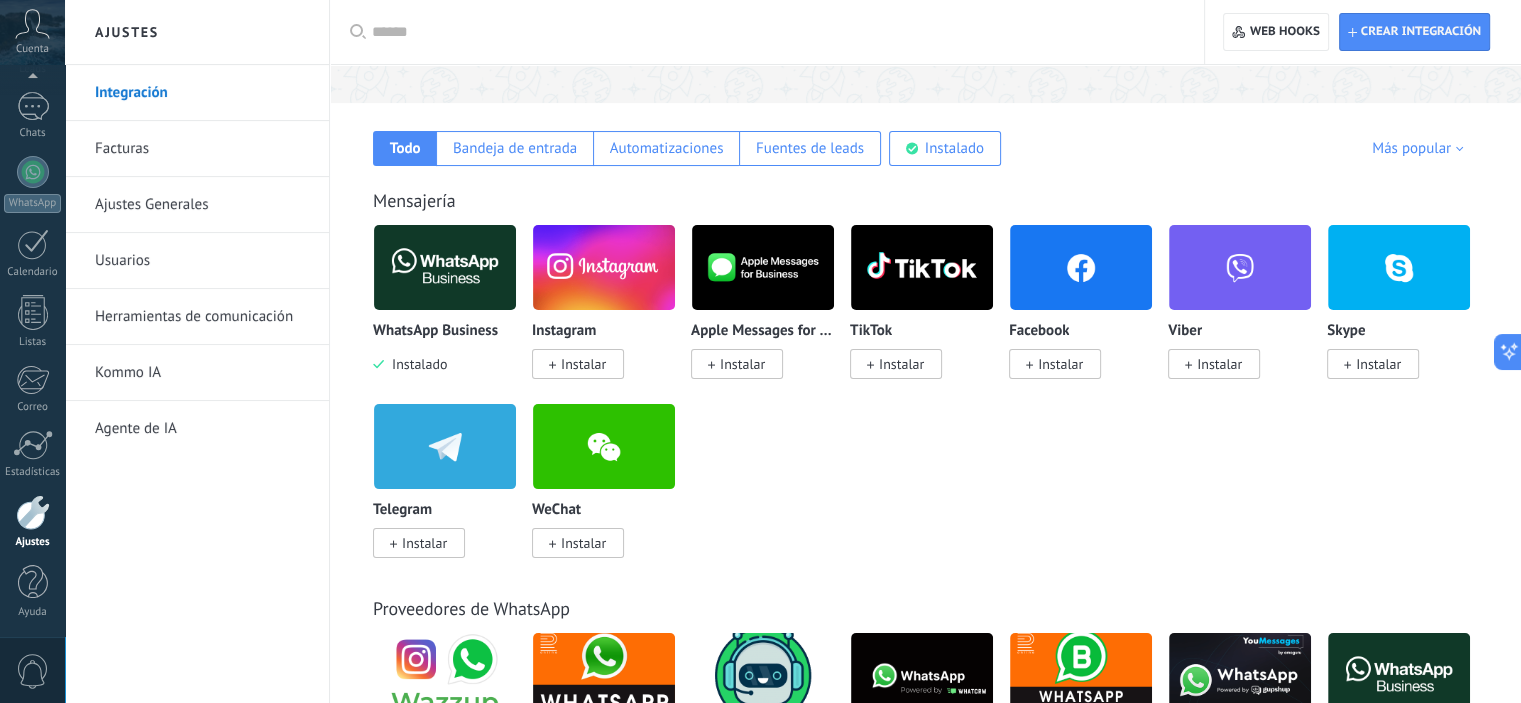 scroll, scrollTop: 290, scrollLeft: 0, axis: vertical 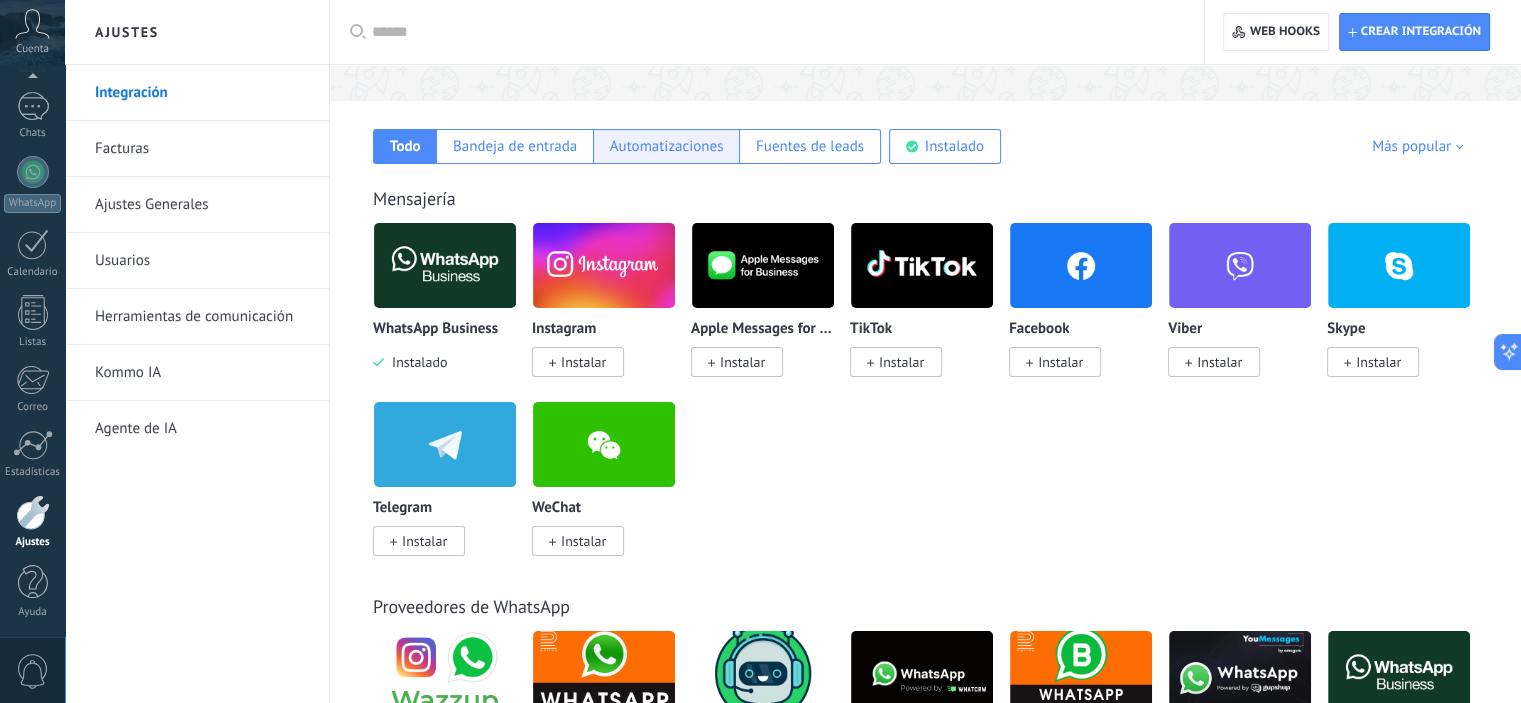 click on "Automatizaciones" at bounding box center (667, 146) 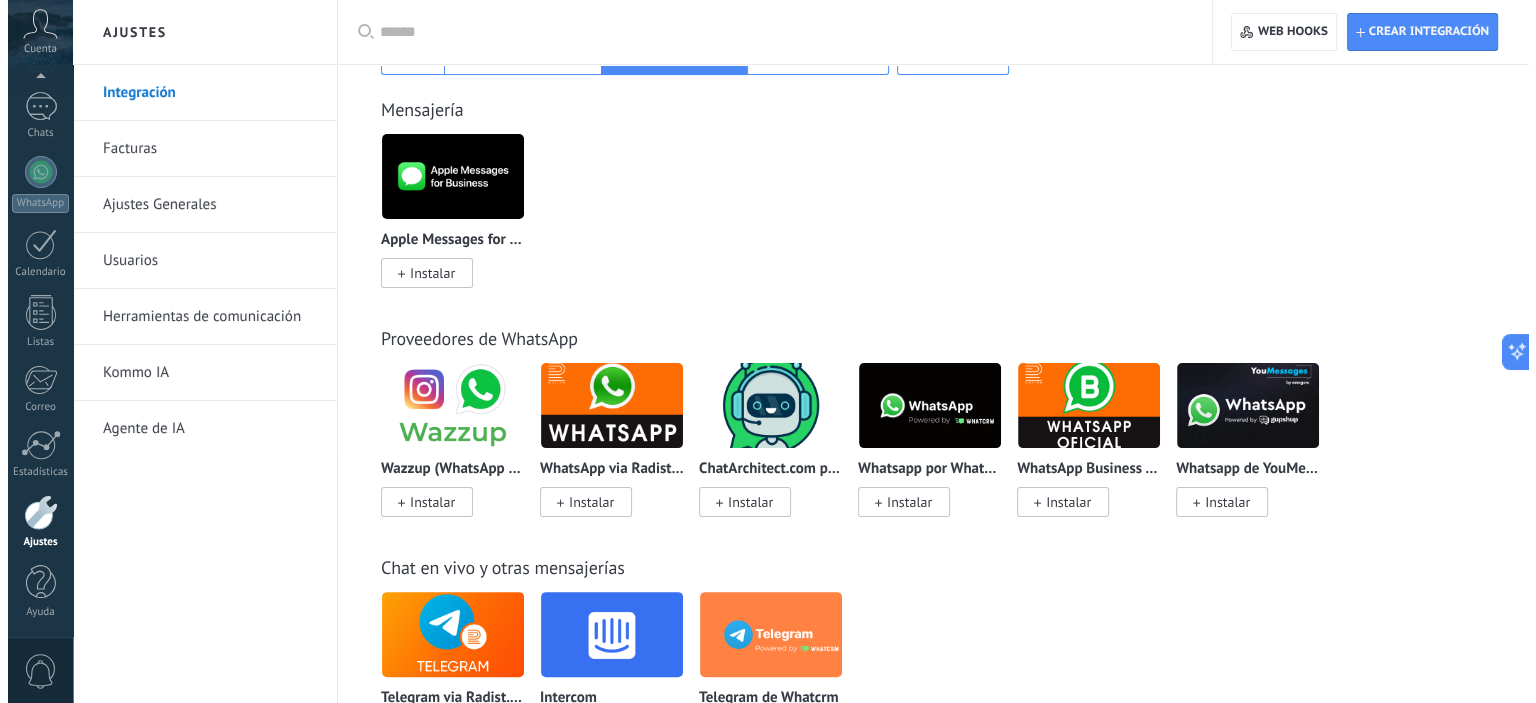 scroll, scrollTop: 382, scrollLeft: 0, axis: vertical 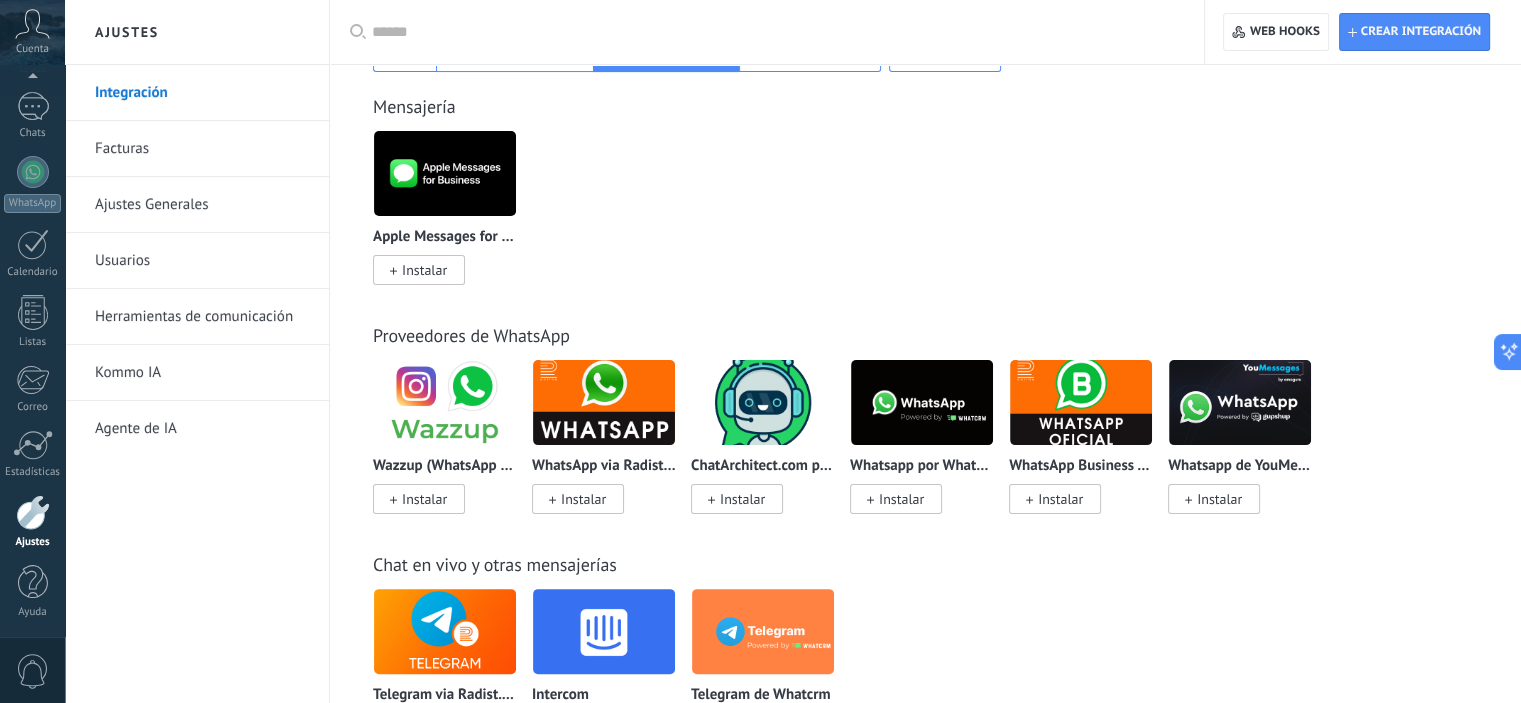 click at bounding box center [604, 402] 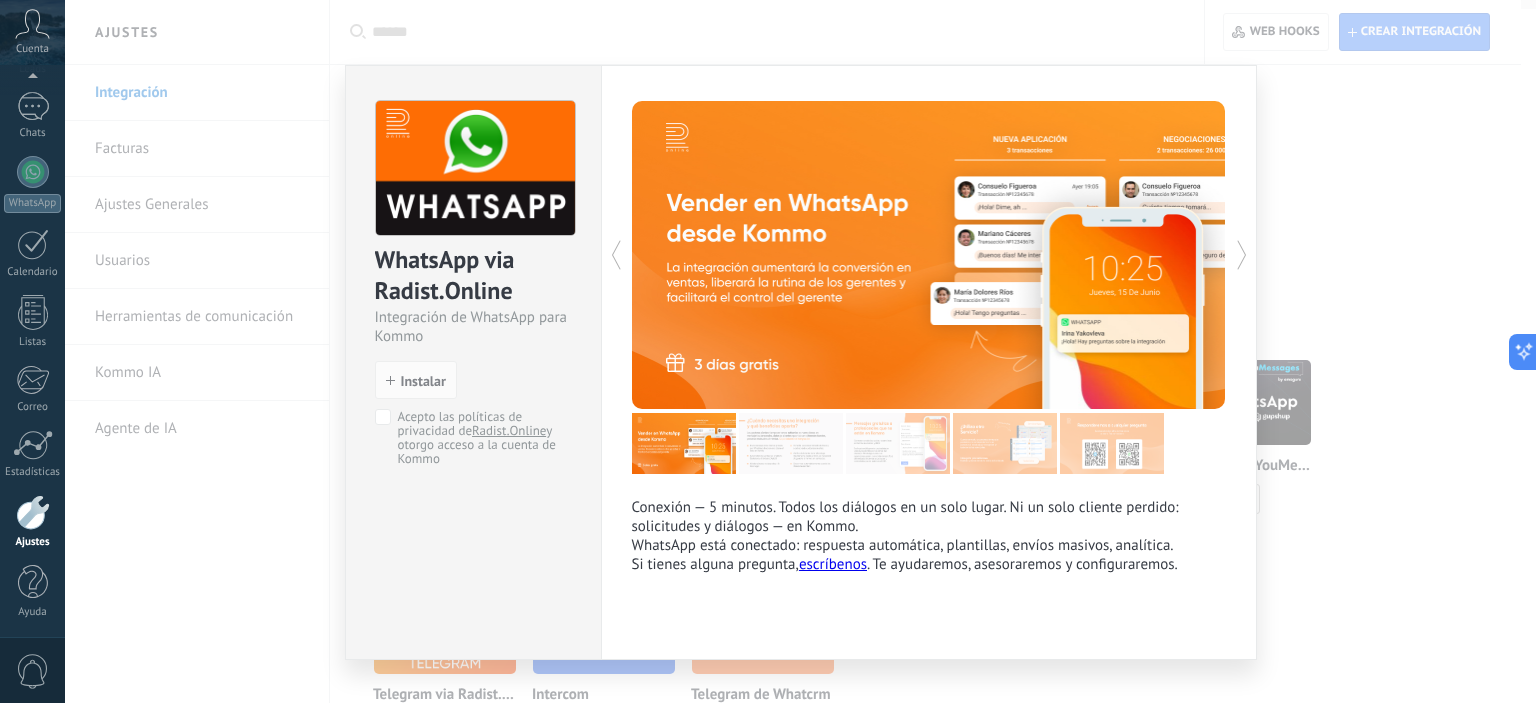 scroll, scrollTop: 32, scrollLeft: 0, axis: vertical 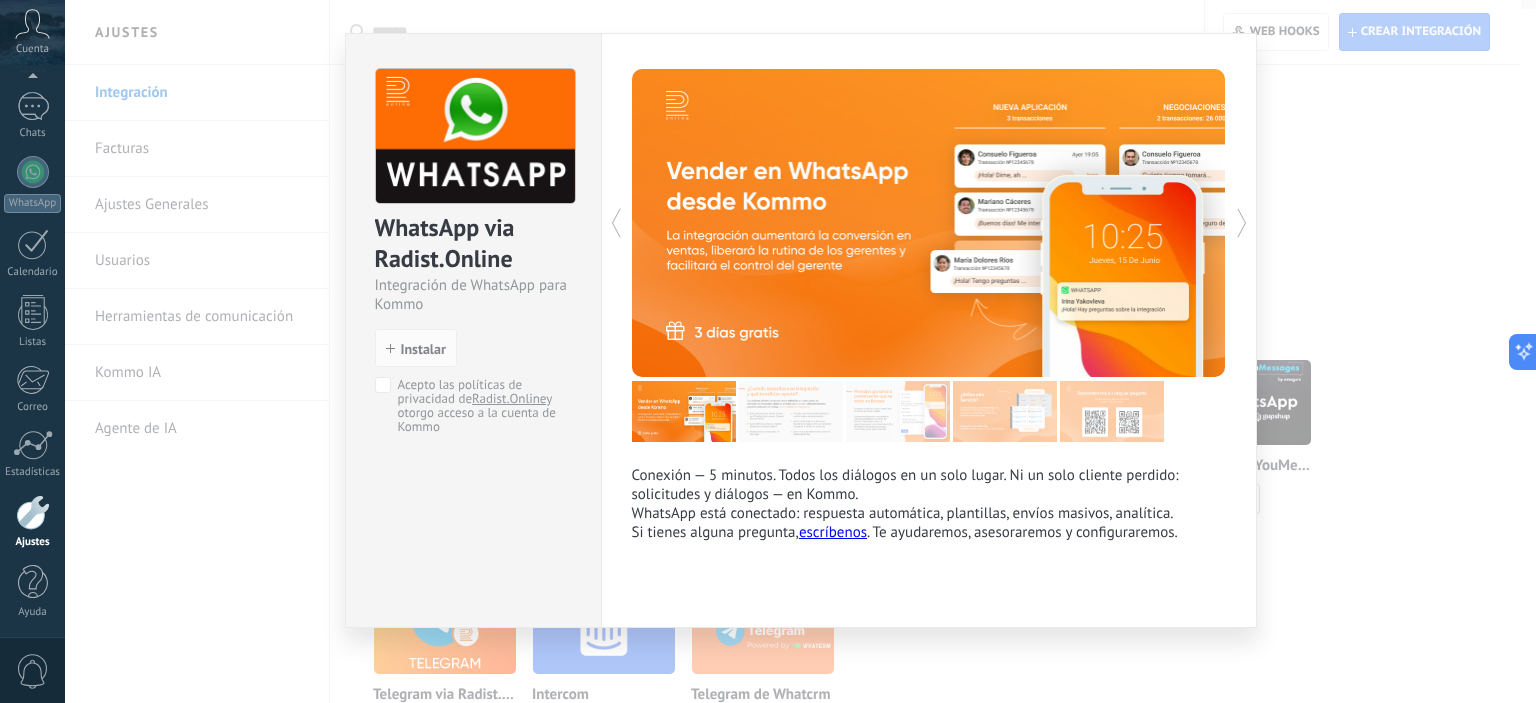 click on "WhatsApp via Radist.Online Integración de WhatsApp para Kommo install Instalar Acepto las políticas de privacidad de  Radist.Online  y otorgo acceso a la cuenta de Kommo Conexión — 5 minutos. Todos los diálogos en un solo lugar. Ni un solo cliente perdido: solicitudes y diálogos — en Kommo. WhatsApp está conectado: respuesta automática, plantillas, envíos masivos, analítica. Si tienes alguna pregunta,  escríbenos . Te ayudaremos, asesoraremos y configuraremos. más" at bounding box center [800, 351] 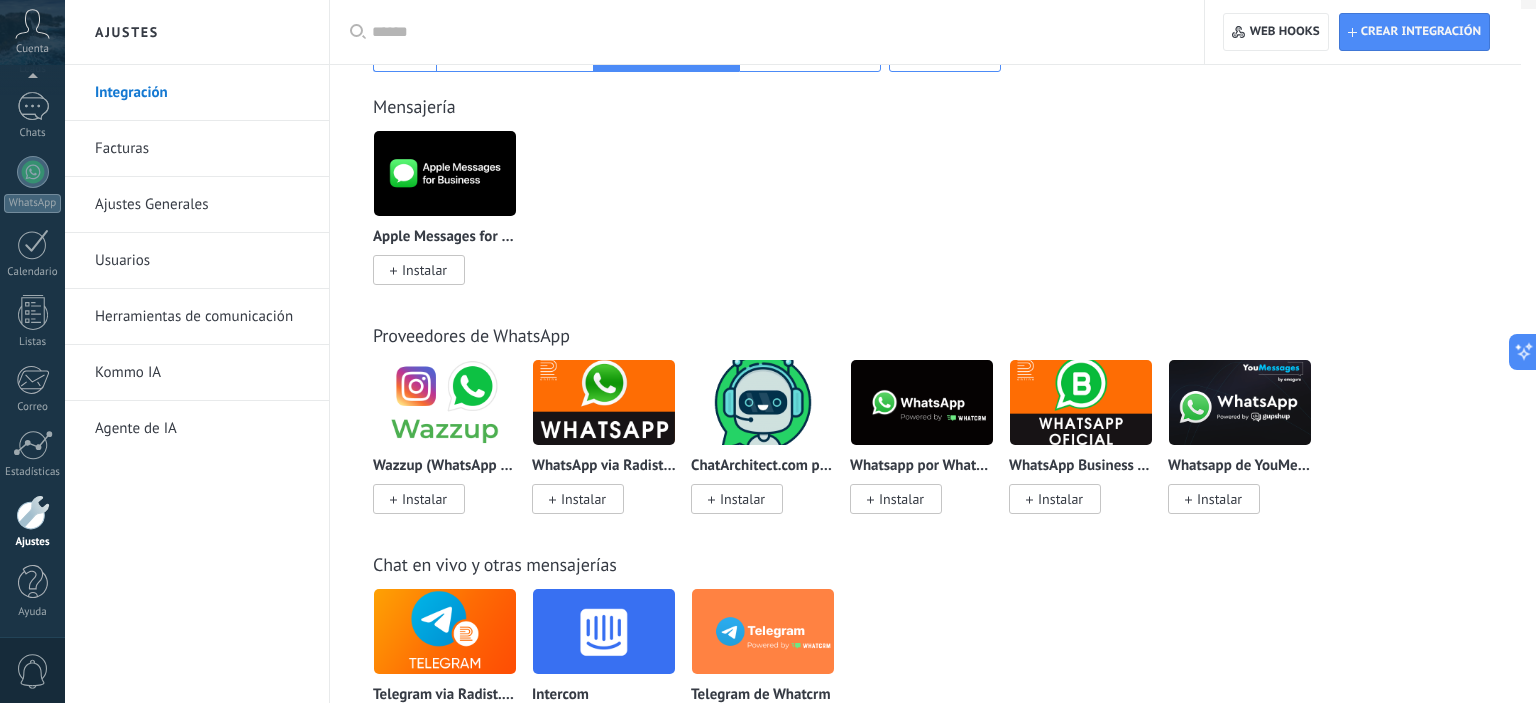 scroll, scrollTop: 0, scrollLeft: 0, axis: both 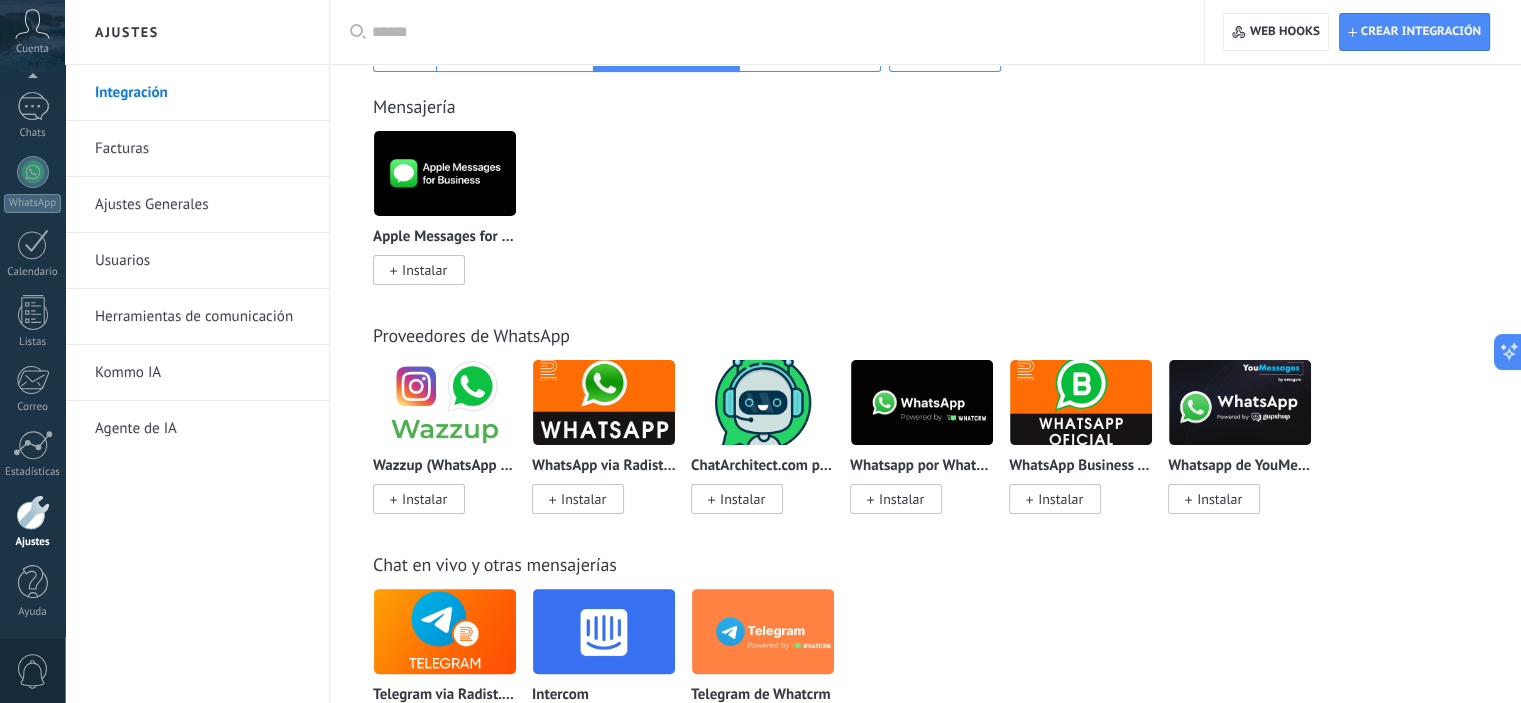 click at bounding box center [922, 402] 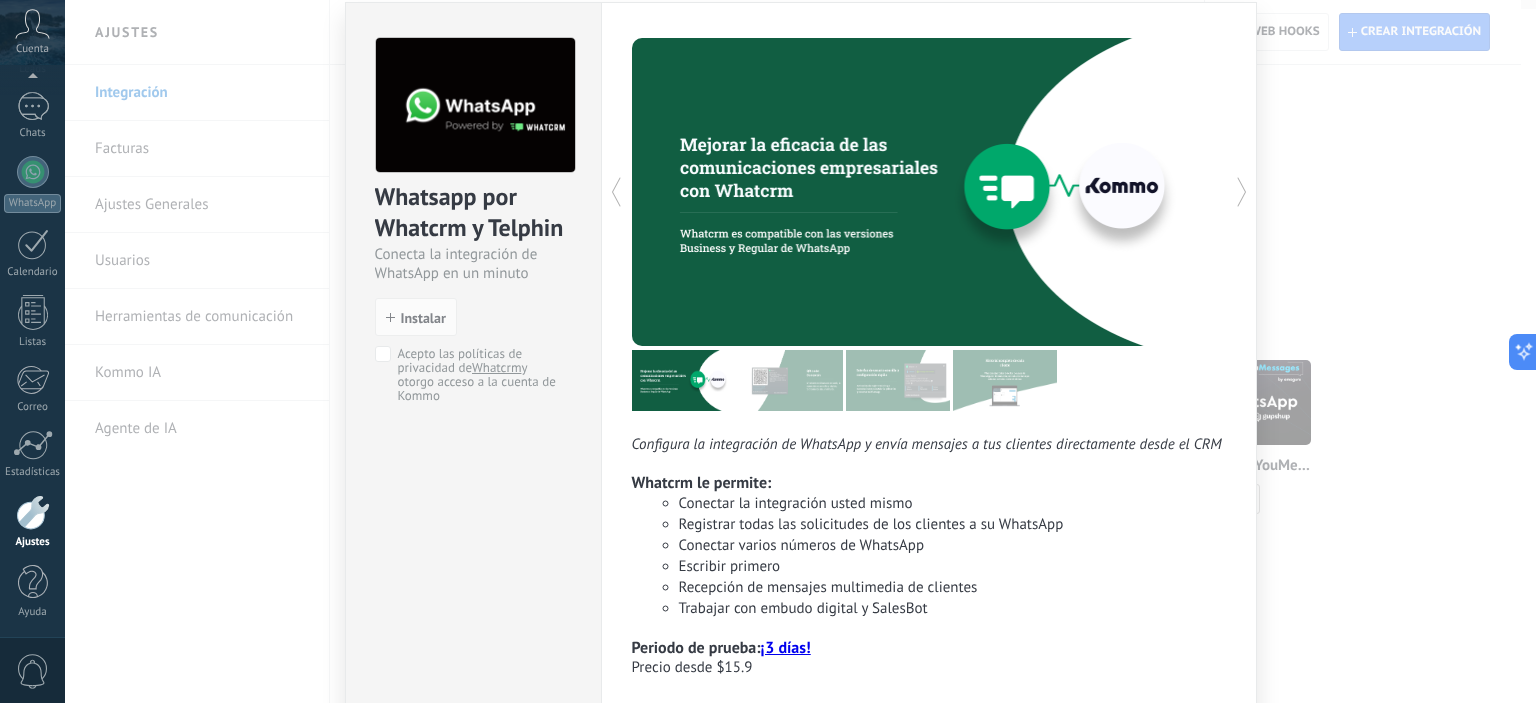 scroll, scrollTop: 64, scrollLeft: 0, axis: vertical 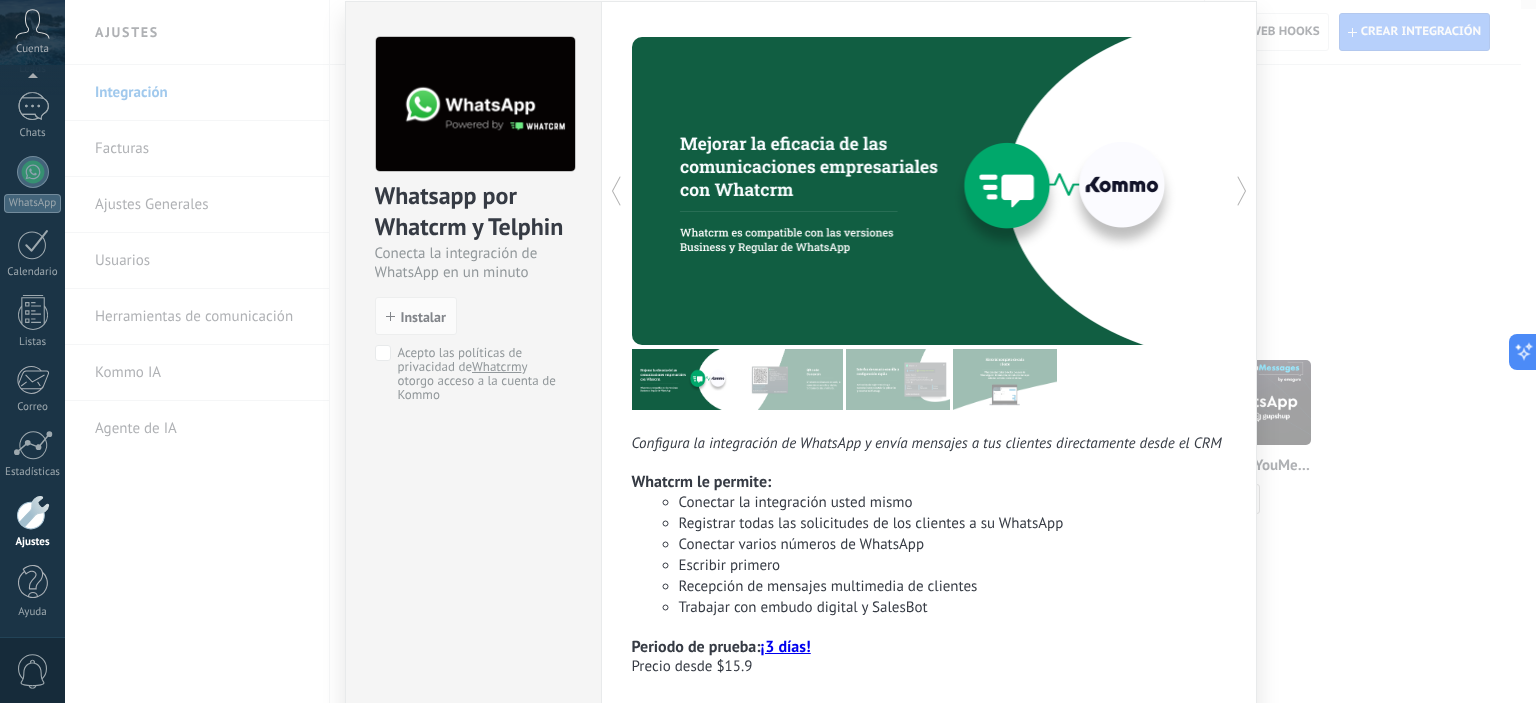 click on "Whatsapp por Whatcrm y Telphin Conecta la integración de WhatsApp en un minuto install Instalar Acepto las políticas de privacidad de  Whatcrm  y otorgo acceso a la cuenta de Kommo
Configura la integración de WhatsApp y envía mensajes a tus clientes directamente desde el CRM
Whatcrm le permite:
Conectar la integración usted mismo
Registrar todas las solicitudes de los clientes a su WhatsApp
Conectar varios números de WhatsApp
Escribir primero
Recepción de mensajes multimedia de clientes
Trabajar con embudo digital y SalesBot
Periodo de prueba:   ¡3 días!
Precio desde $15.9
más" at bounding box center [800, 351] 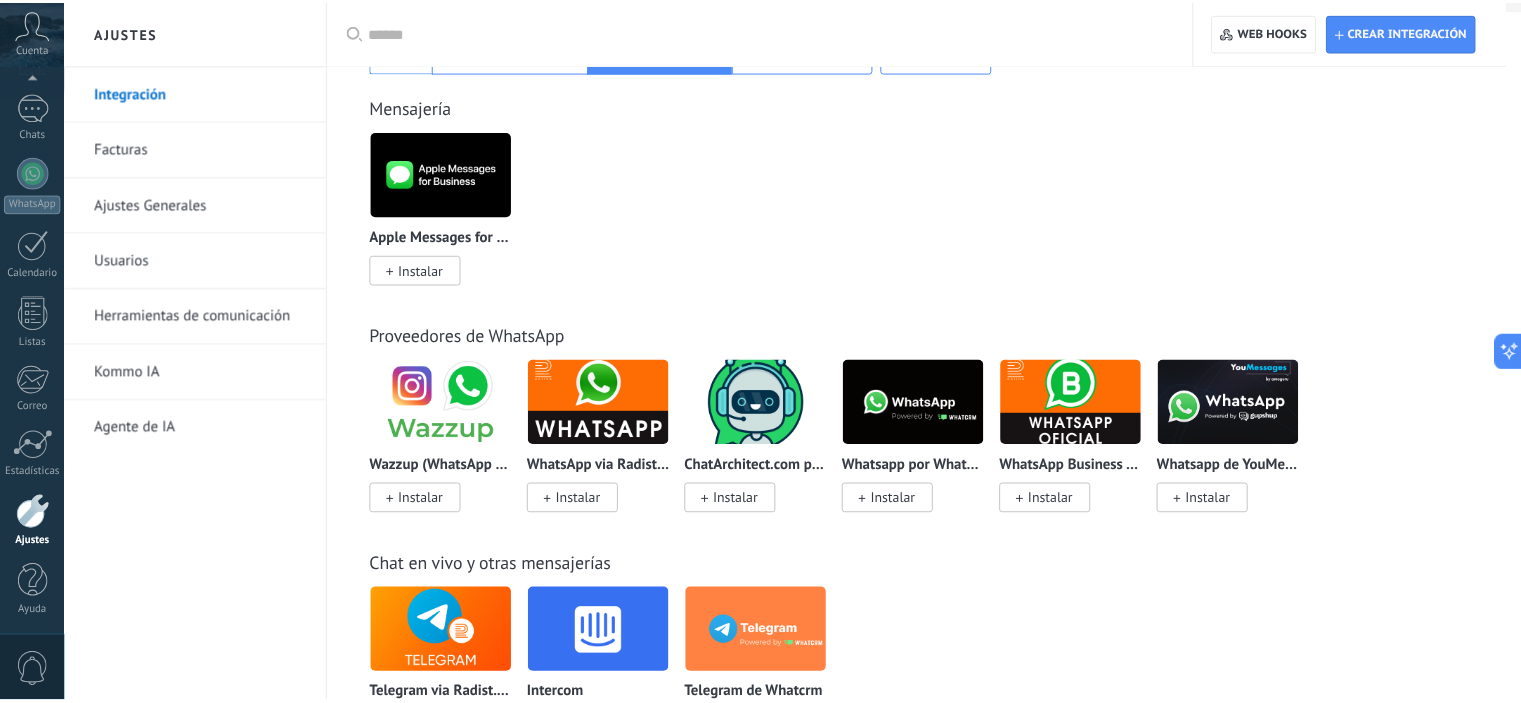 scroll, scrollTop: 0, scrollLeft: 0, axis: both 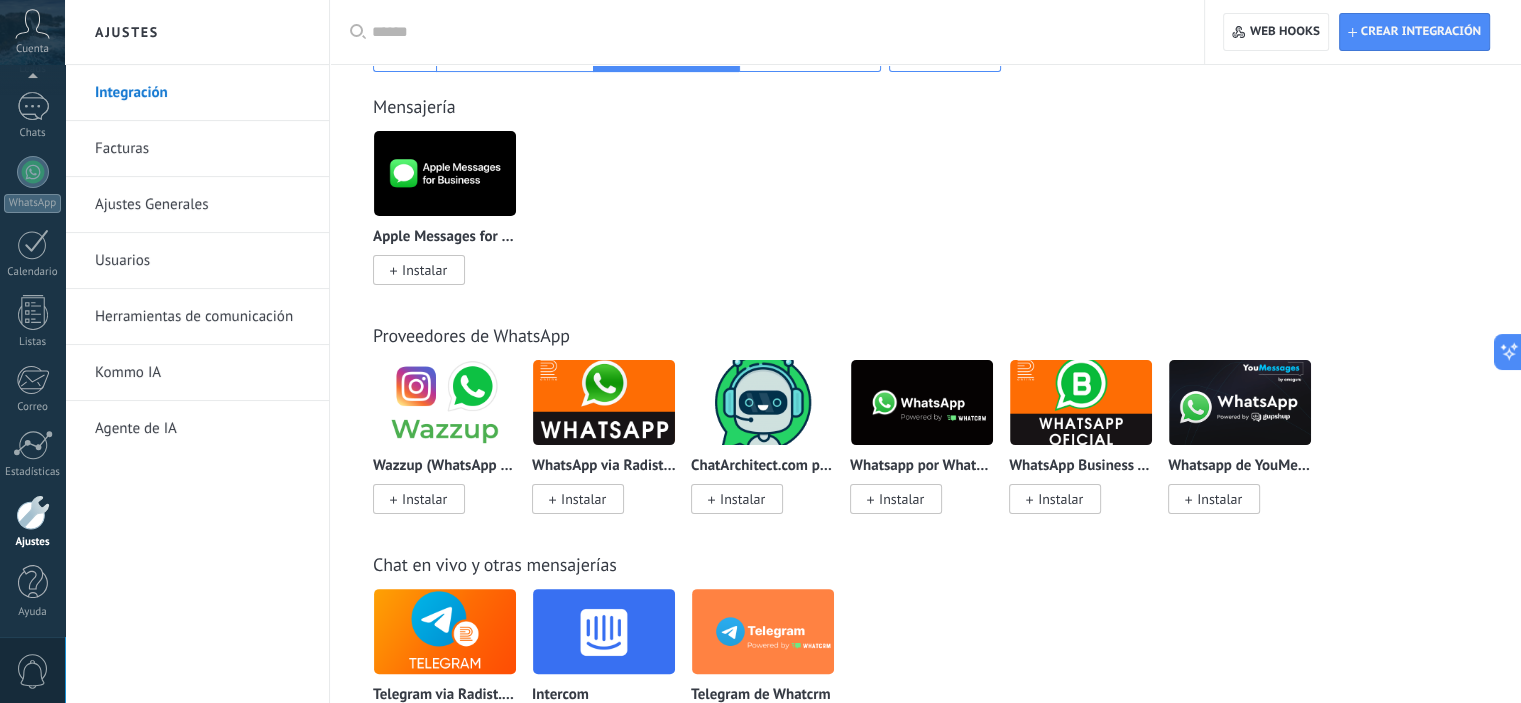 click at bounding box center [1081, 402] 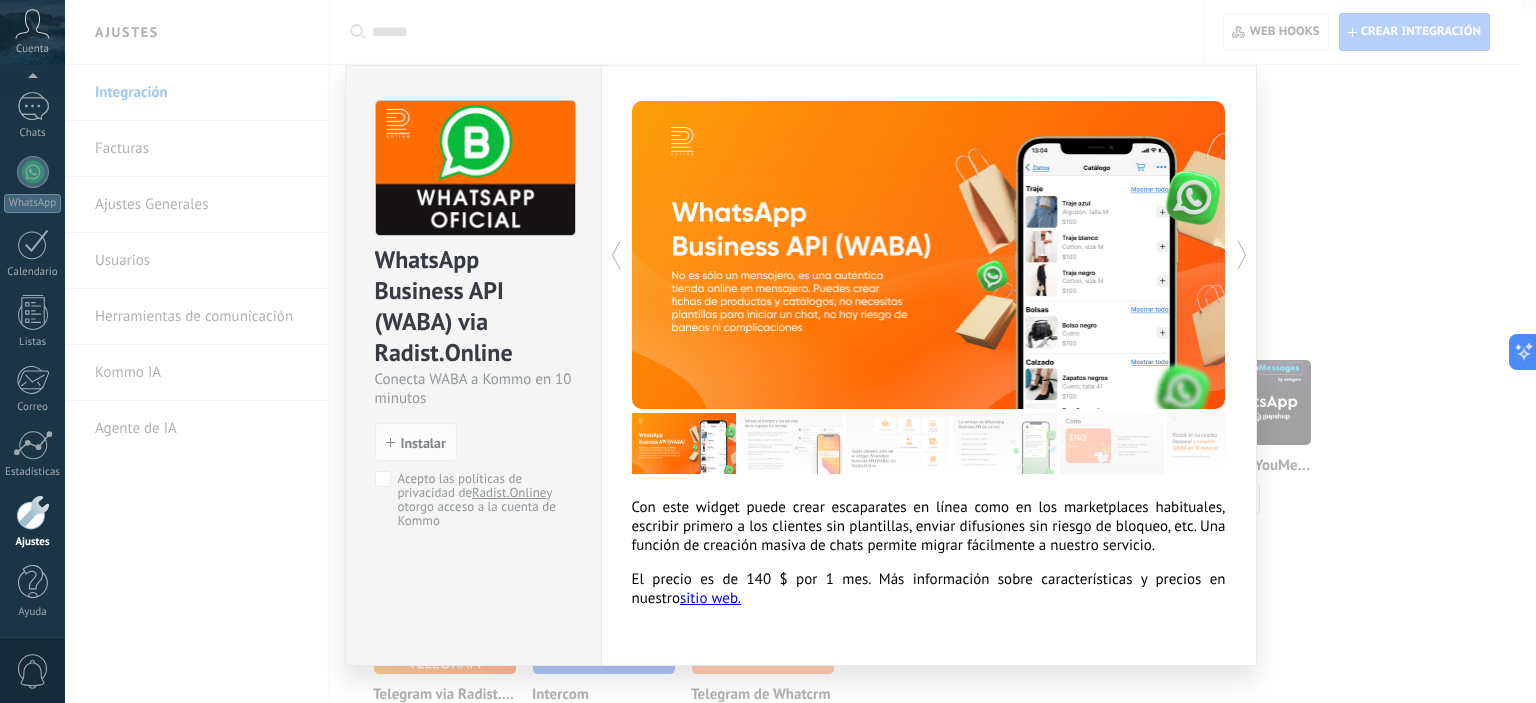 click on "WhatsApp Business API (WABA) via Radist.Online Conecta WABA a Kommo en 10 minutos install Instalar Acepto las políticas de privacidad de  Radist.Online  y otorgo acceso a la cuenta de Kommo
Con este widget puede crear escaparates en línea como en los marketplaces habituales, escribir primero a los clientes sin plantillas, enviar difusiones sin riesgo de bloqueo, etc. Una función de creación masiva de chats permite migrar fácilmente a nuestro servicio.
El precio es de 140 $ por 1 mes. Más información sobre características y precios en nuestro  sitio web.
más" at bounding box center [800, 351] 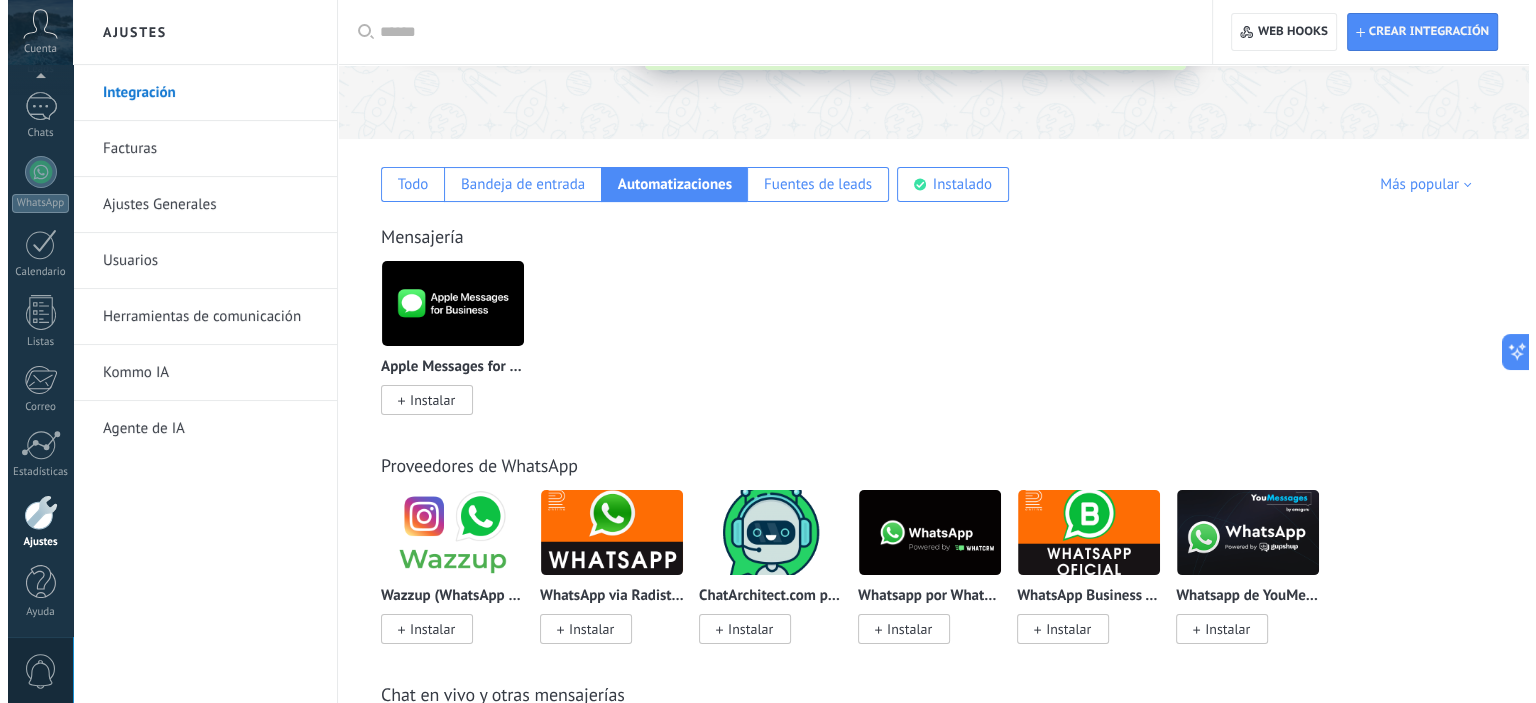 scroll, scrollTop: 243, scrollLeft: 0, axis: vertical 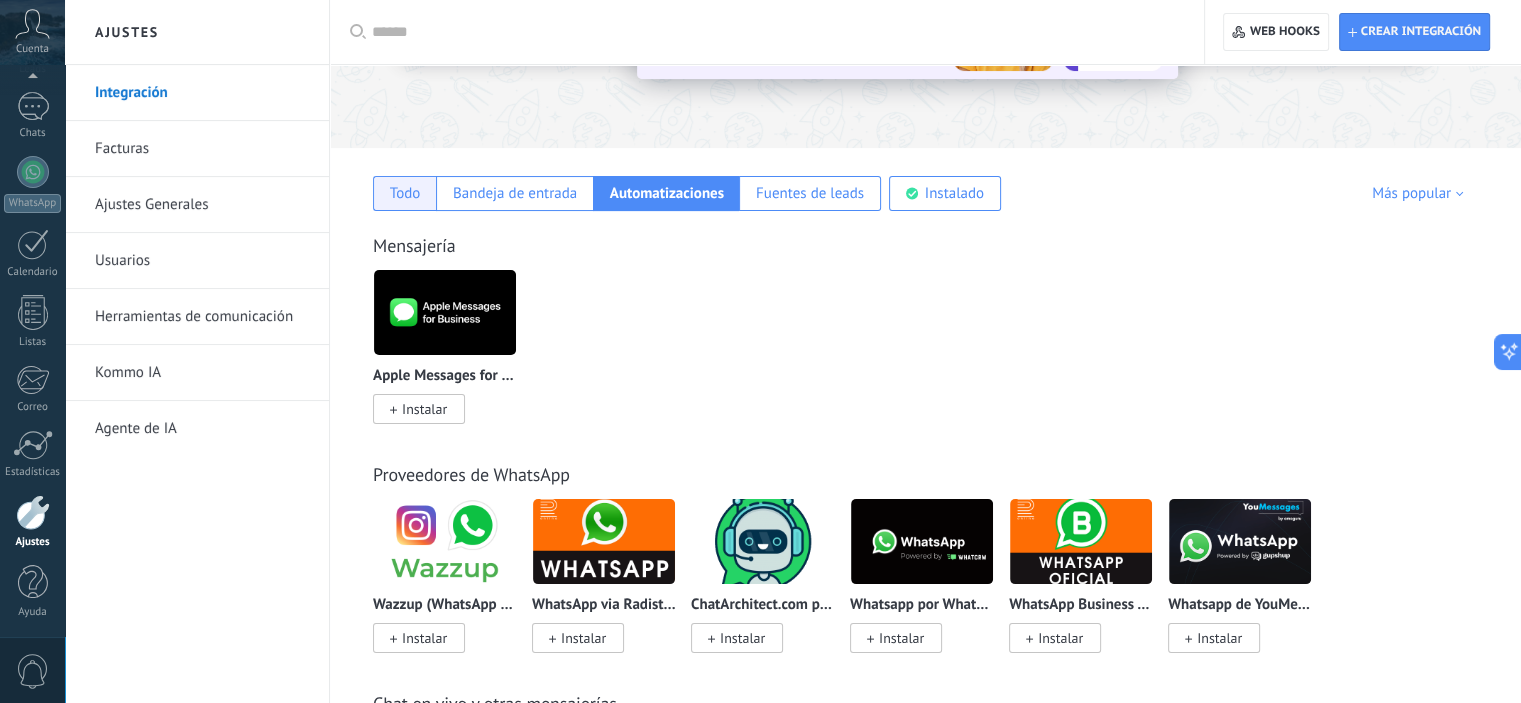 click on "Todo" at bounding box center [404, 193] 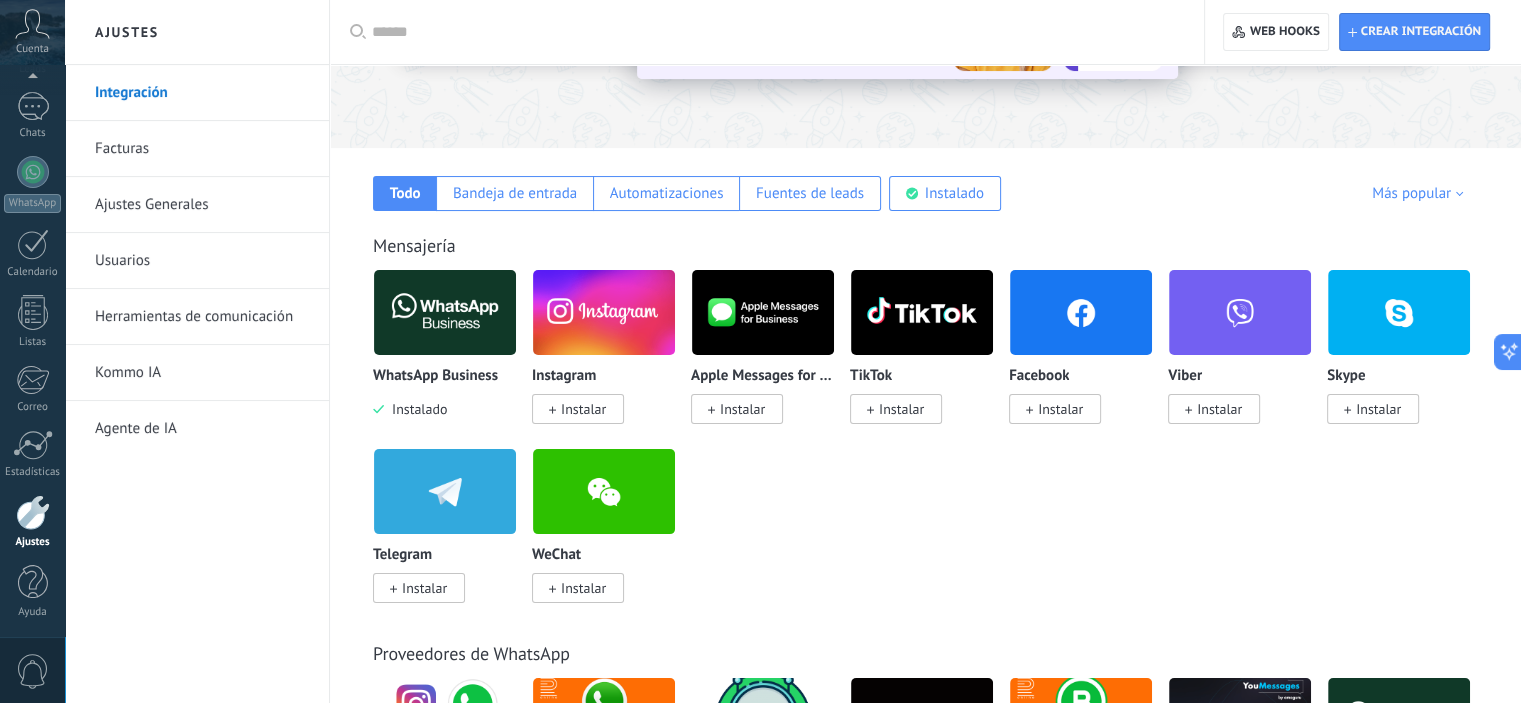 click at bounding box center [445, 312] 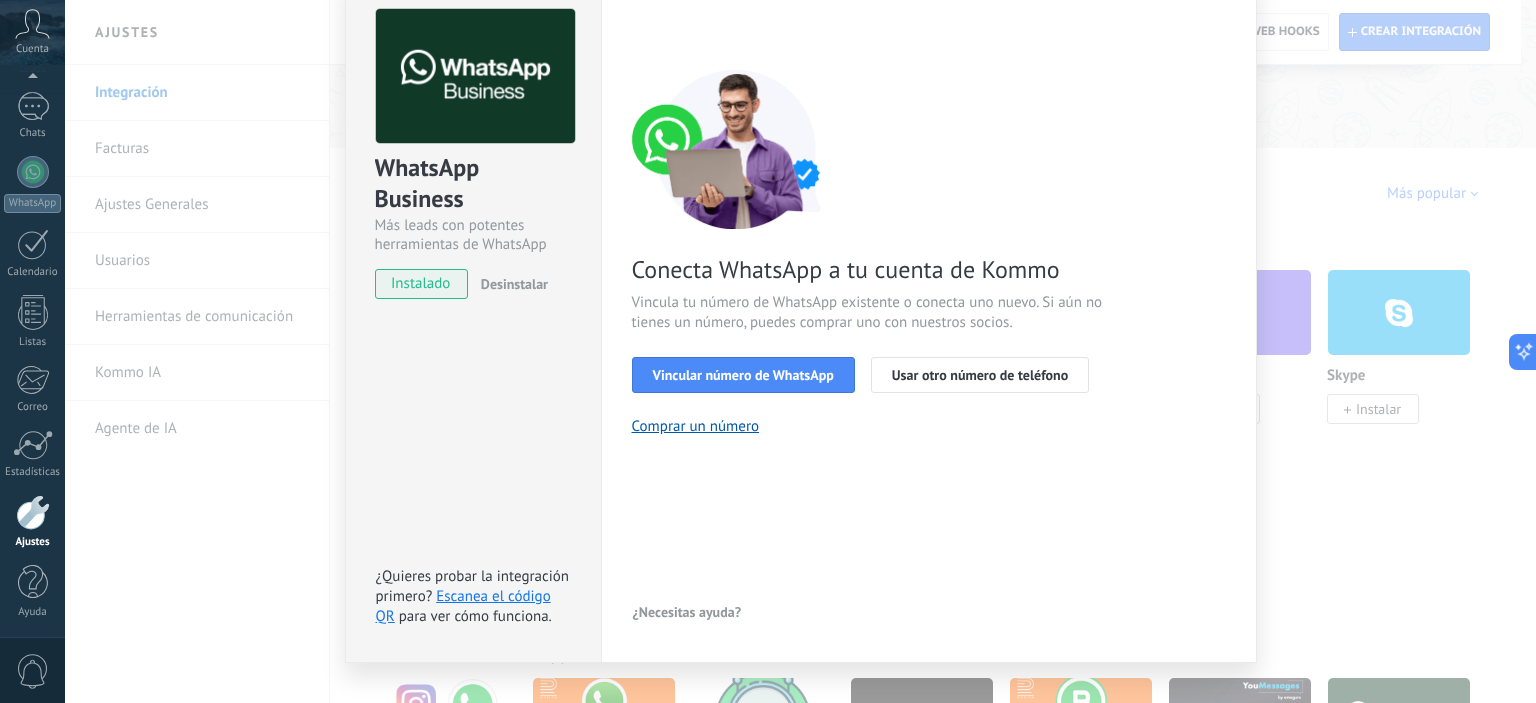 scroll, scrollTop: 102, scrollLeft: 0, axis: vertical 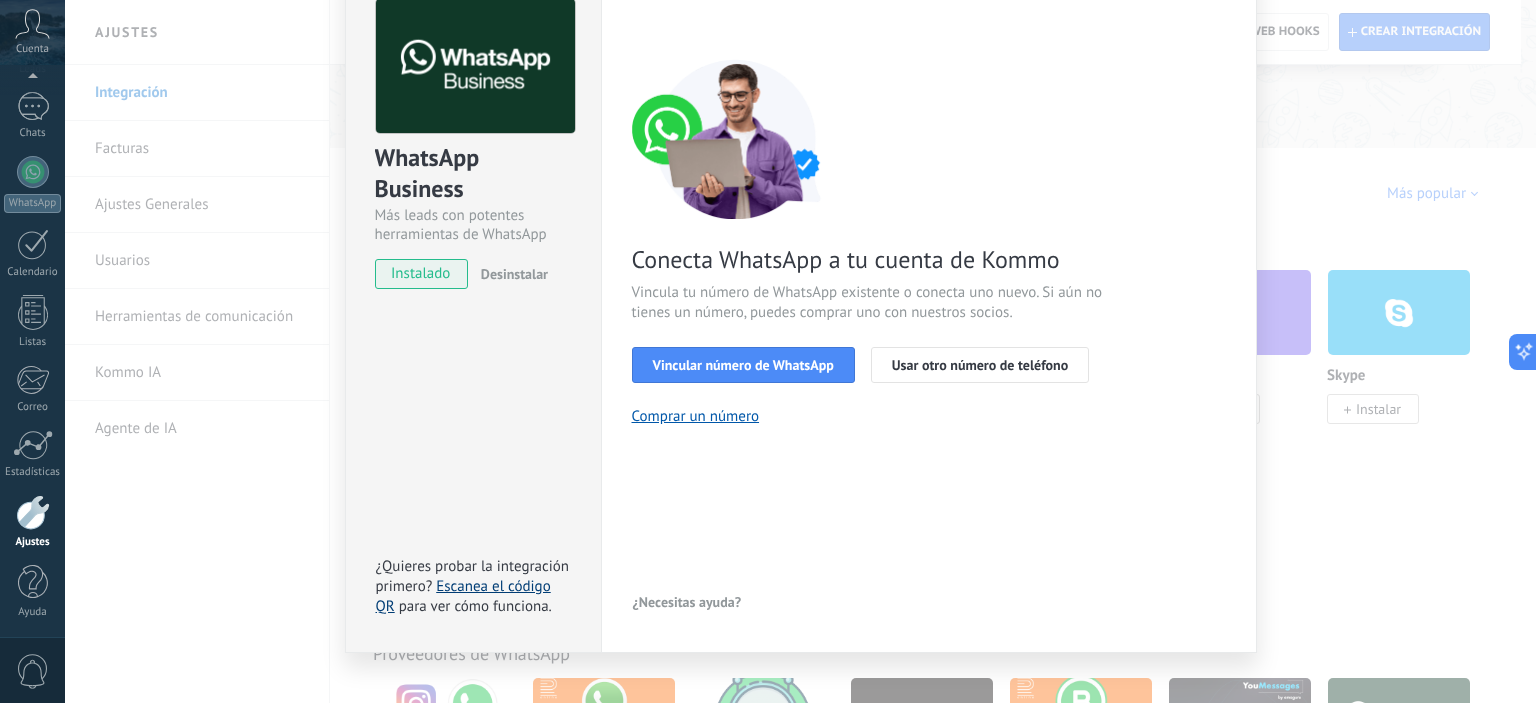 click on "Escanea el código QR" at bounding box center [463, 596] 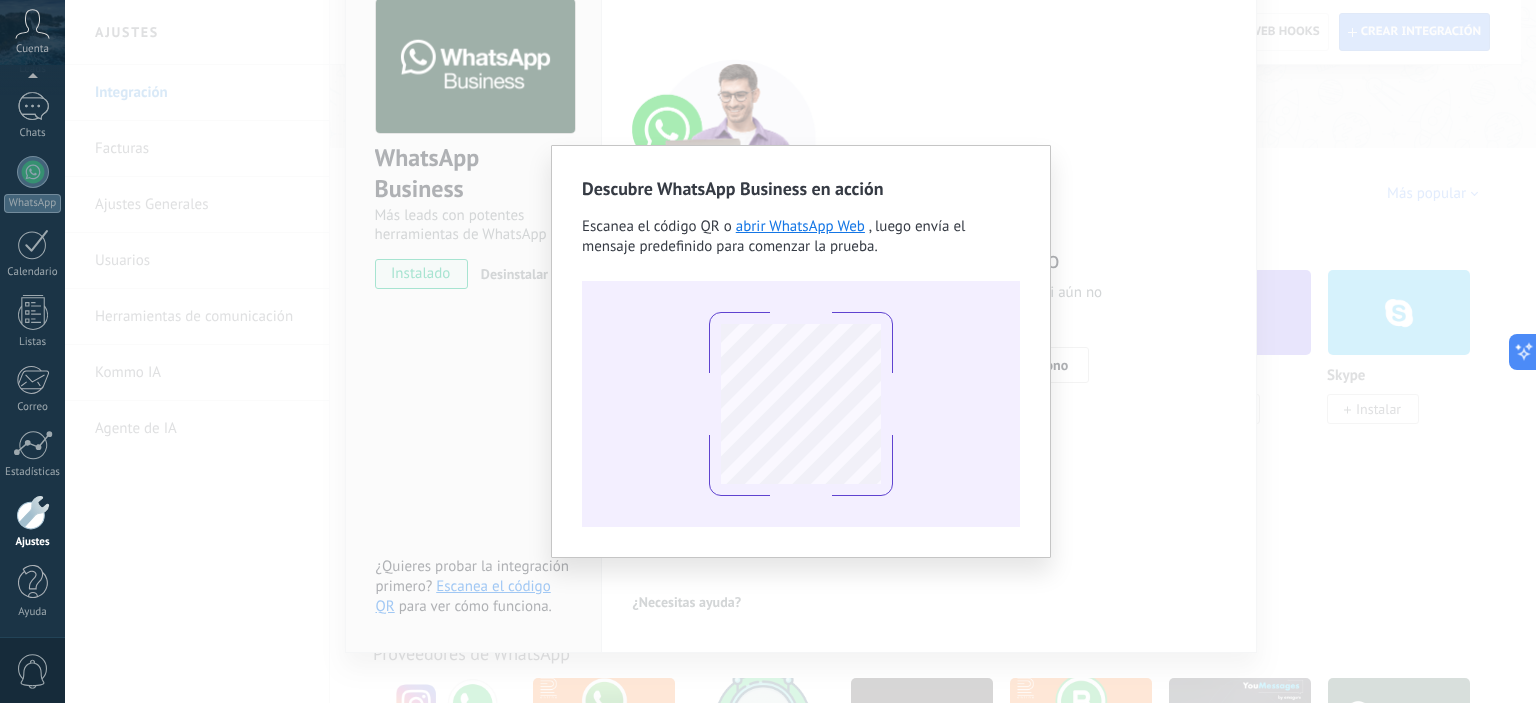 click on "Descubre WhatsApp Business en acción Escanea el código QR o   abrir WhatsApp Web   , luego envía el mensaje predefinido para comenzar la prueba." at bounding box center (800, 351) 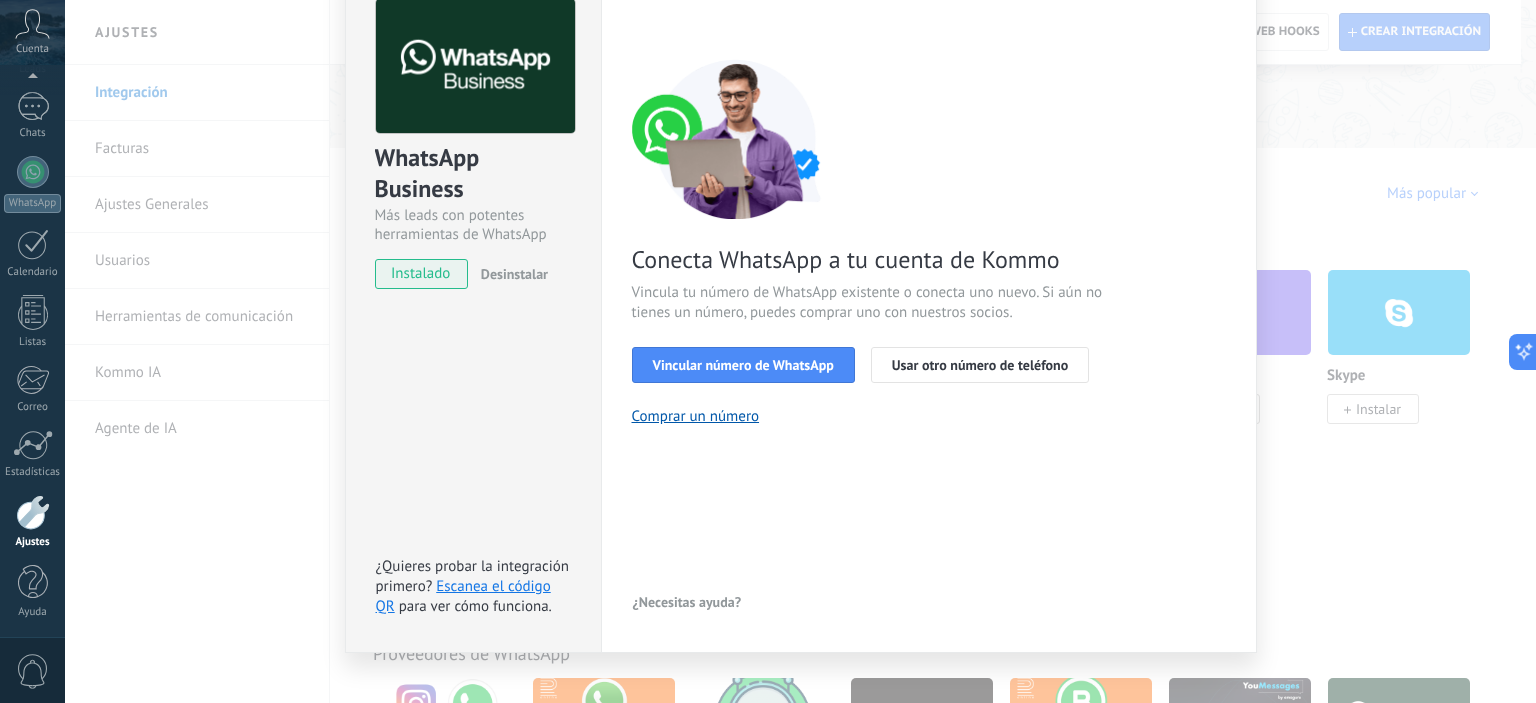 click on "WhatsApp Business Más leads con potentes herramientas de WhatsApp instalado Desinstalar ¿Quieres probar la integración primero?   Escanea el código QR   para ver cómo funciona. Configuraciones Autorizaciones Esta pestaña registra a los usuarios que han concedido acceso a las integración a esta cuenta. Si deseas remover la posibilidad que un usuario pueda enviar solicitudes a la cuenta en nombre de esta integración, puedes revocar el acceso. Si el acceso a todos los usuarios es revocado, la integración dejará de funcionar. Esta aplicacion está instalada, pero nadie le ha dado acceso aun. WhatsApp Cloud API más _:  Guardar < Volver 1 Seleccionar aplicación 2 Conectar Facebook  3 Finalizar configuración Conecta WhatsApp a tu cuenta de Kommo Vincula tu número de WhatsApp existente o conecta uno nuevo. Si aún no tienes un número, puedes comprar uno con nuestros socios. Vincular número de WhatsApp Usar otro número de teléfono Comprar un número ¿Necesitas ayuda?" at bounding box center [800, 351] 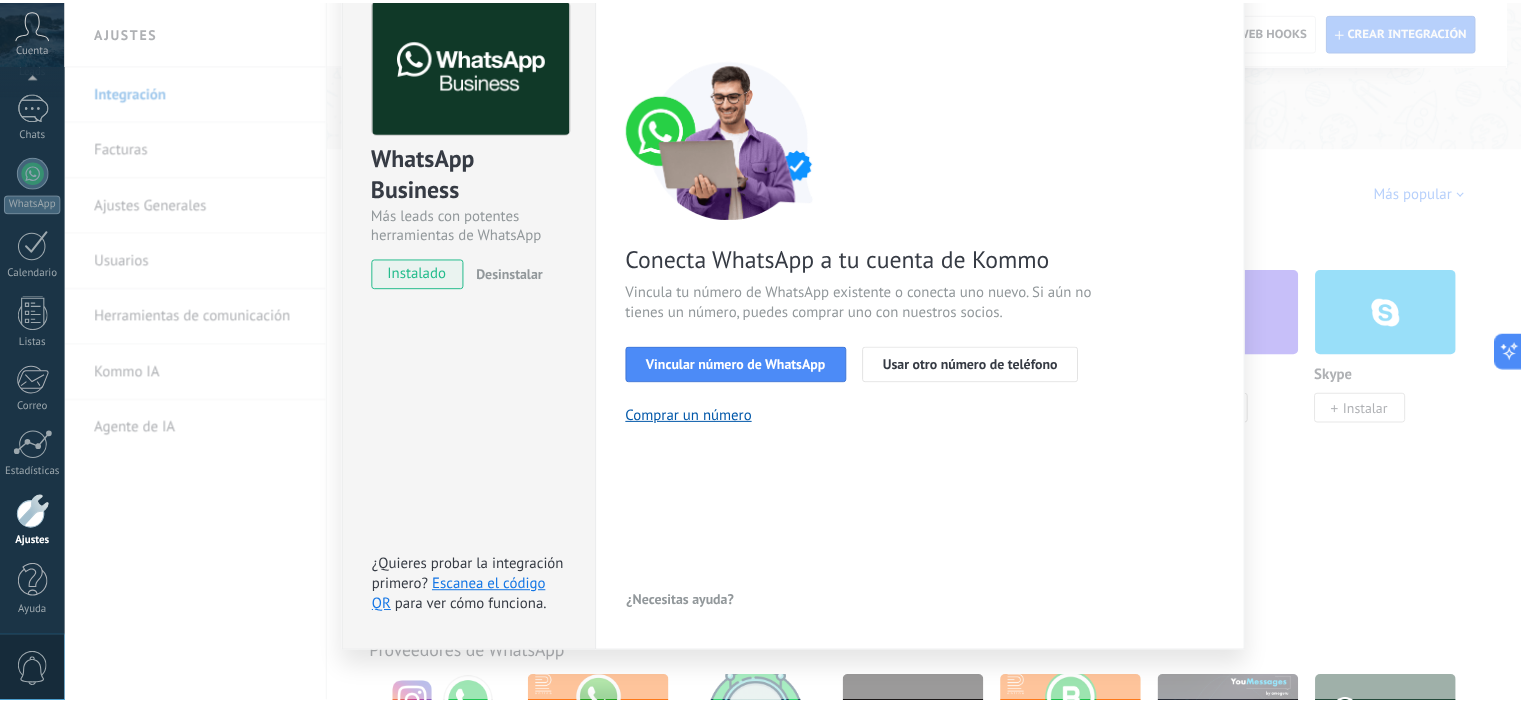 scroll, scrollTop: 0, scrollLeft: 0, axis: both 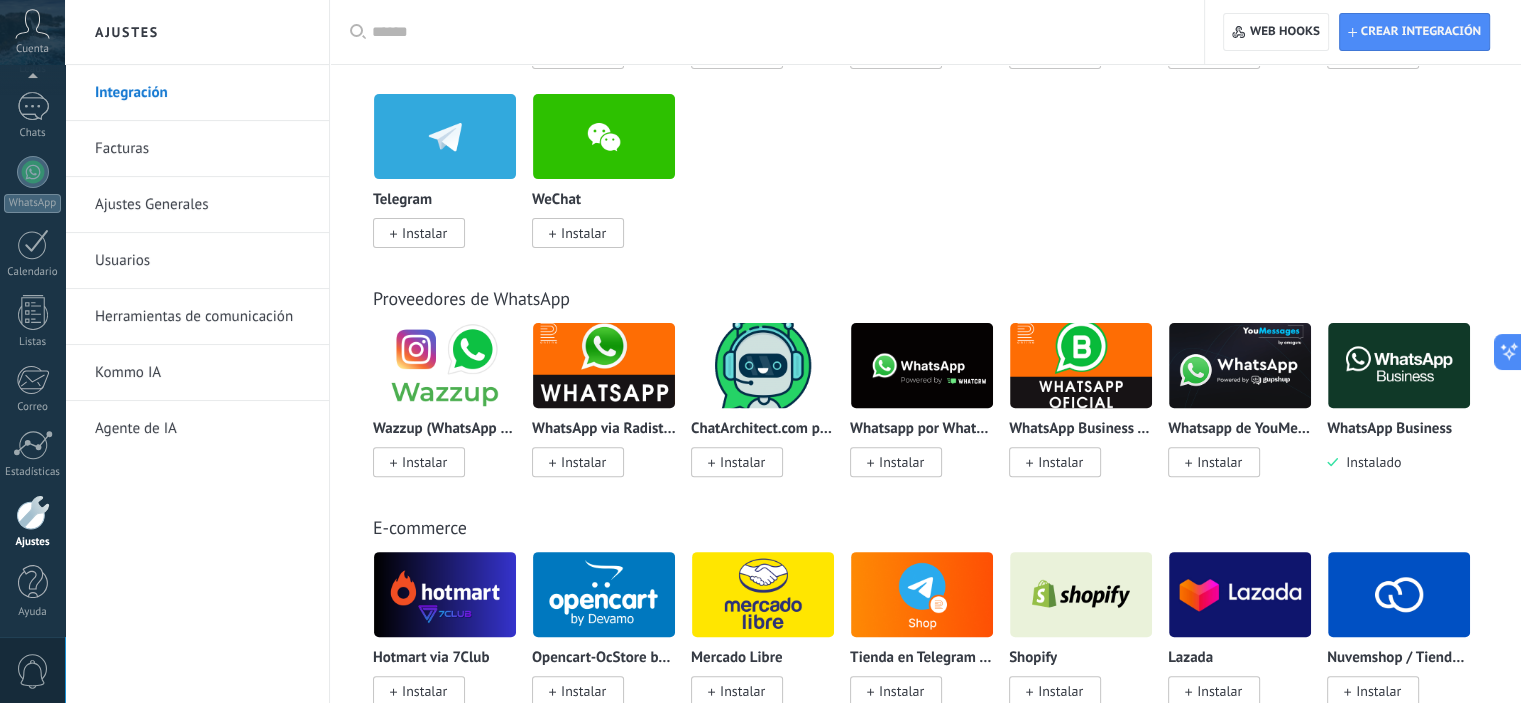 click at bounding box center (445, 365) 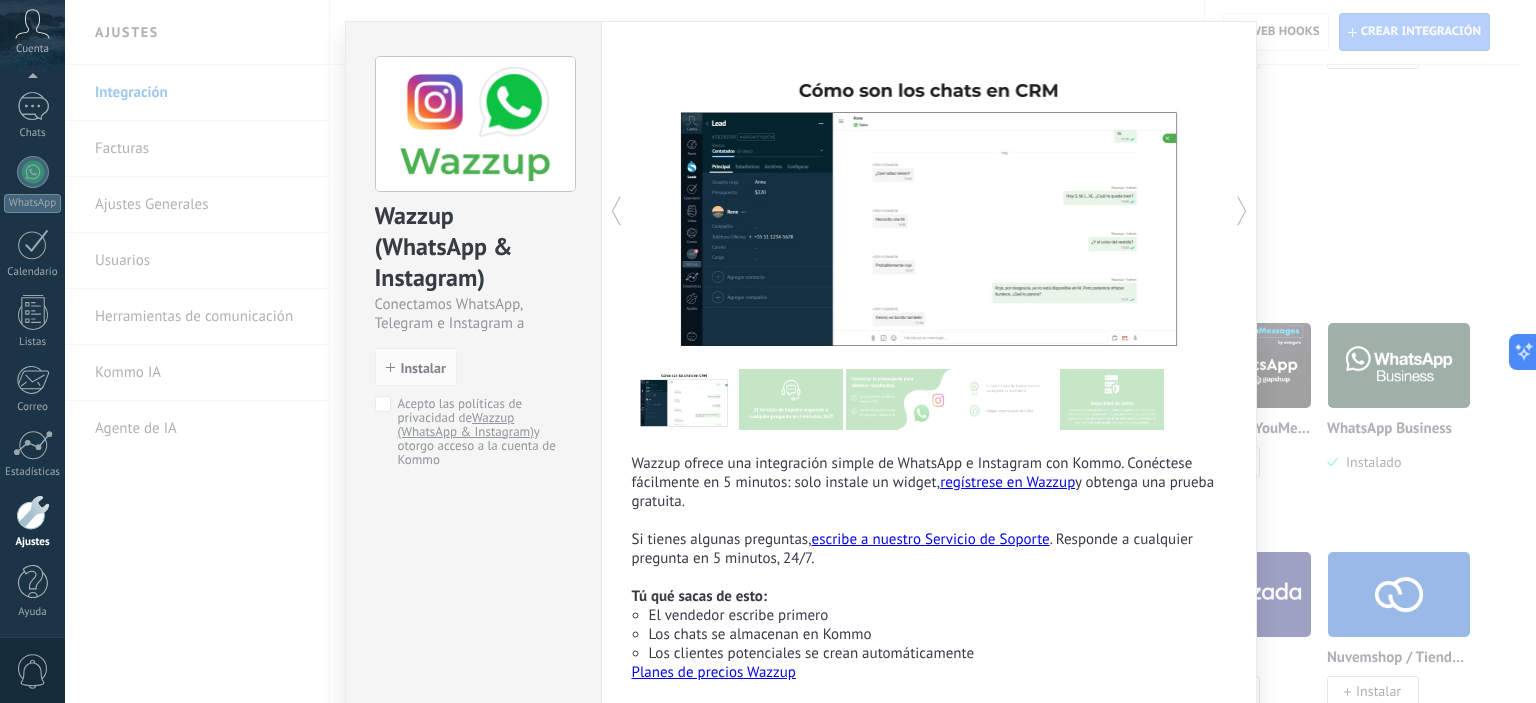 scroll, scrollTop: 44, scrollLeft: 0, axis: vertical 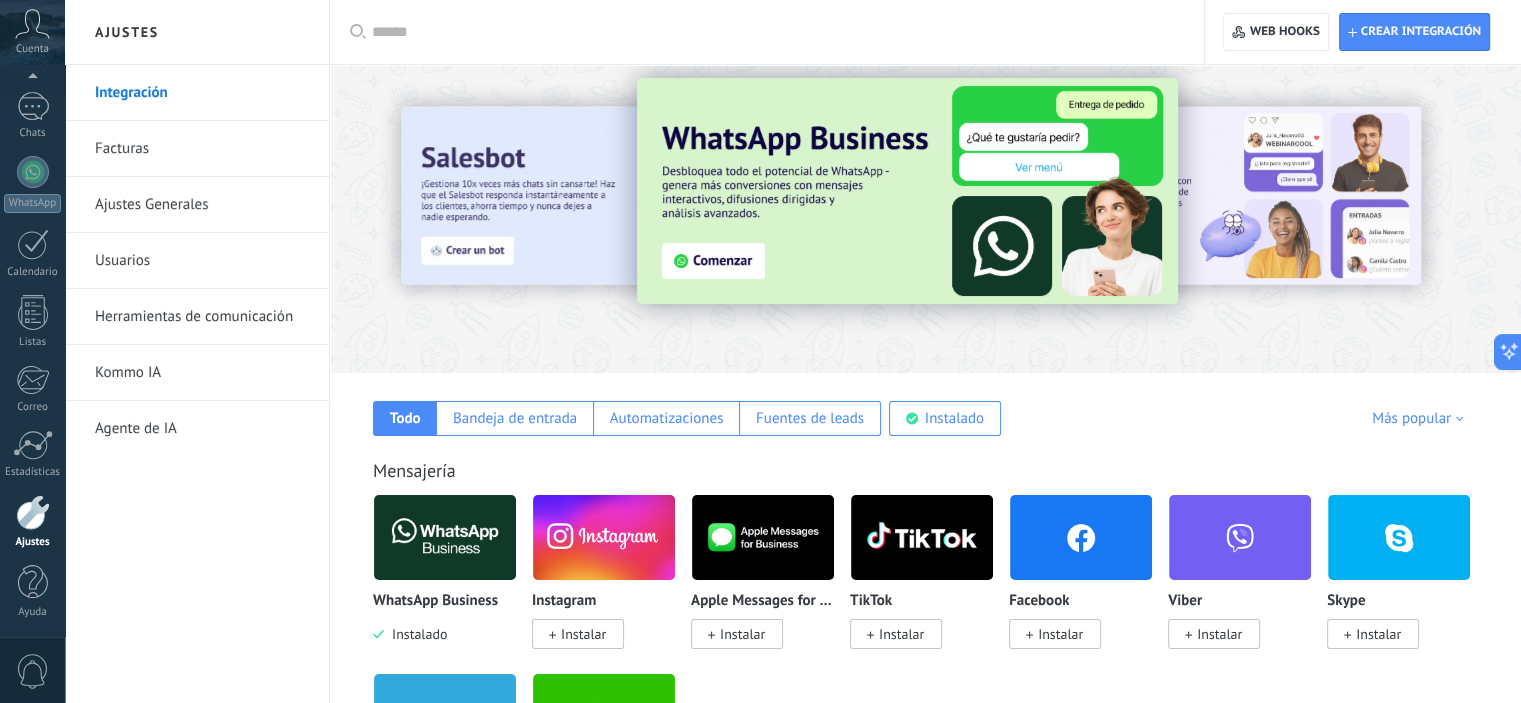 click at bounding box center [907, 191] 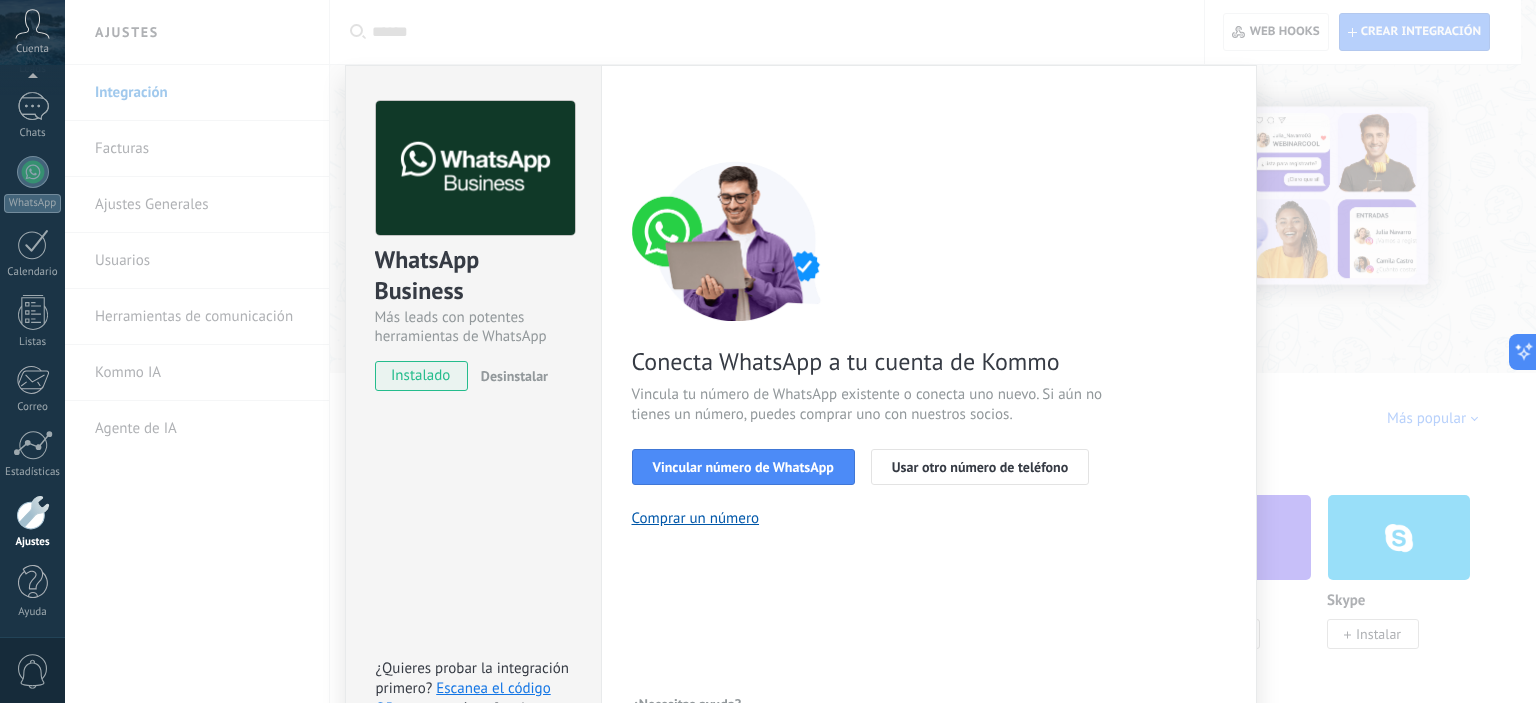 click on "< Volver 1 Seleccionar aplicación 2 Conectar Facebook  3 Finalizar configuración" at bounding box center (929, 119) 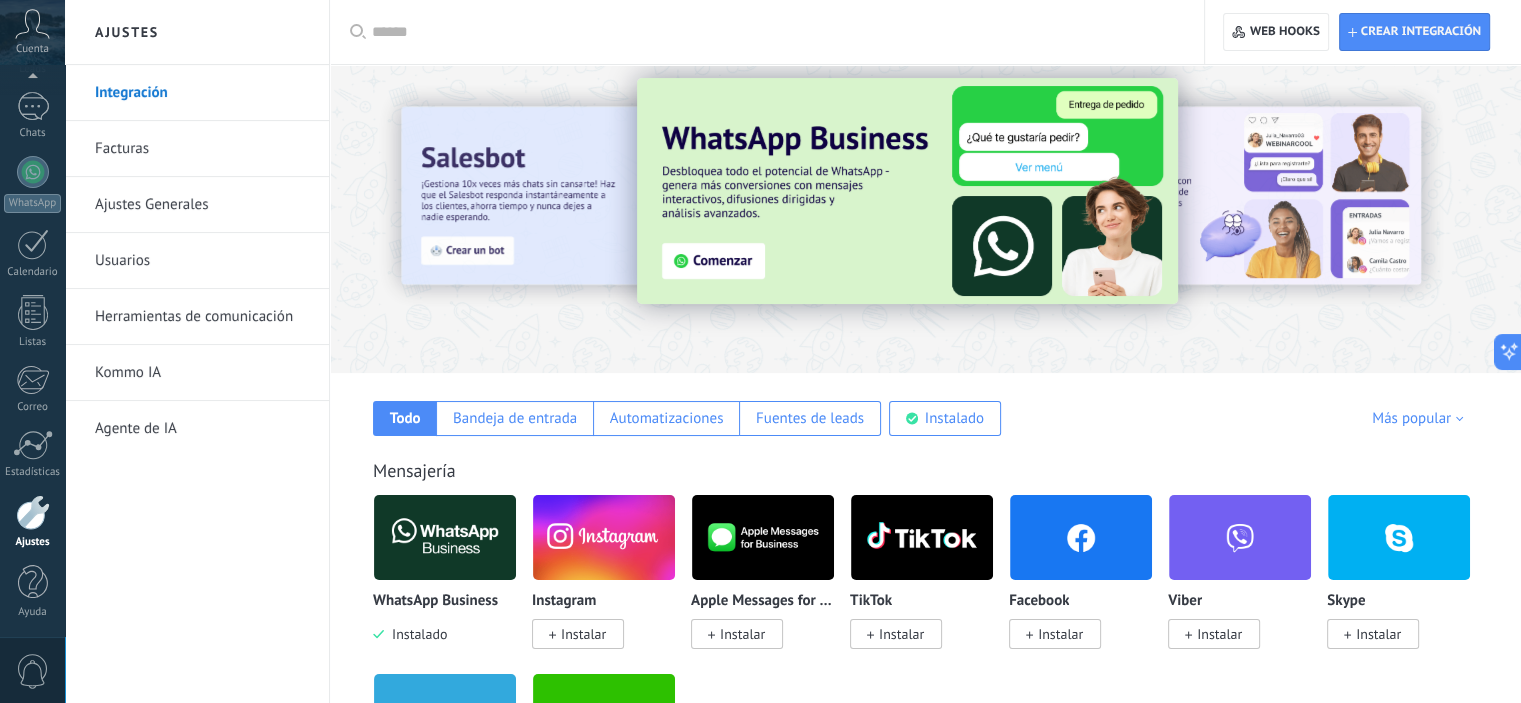 click at bounding box center [907, 191] 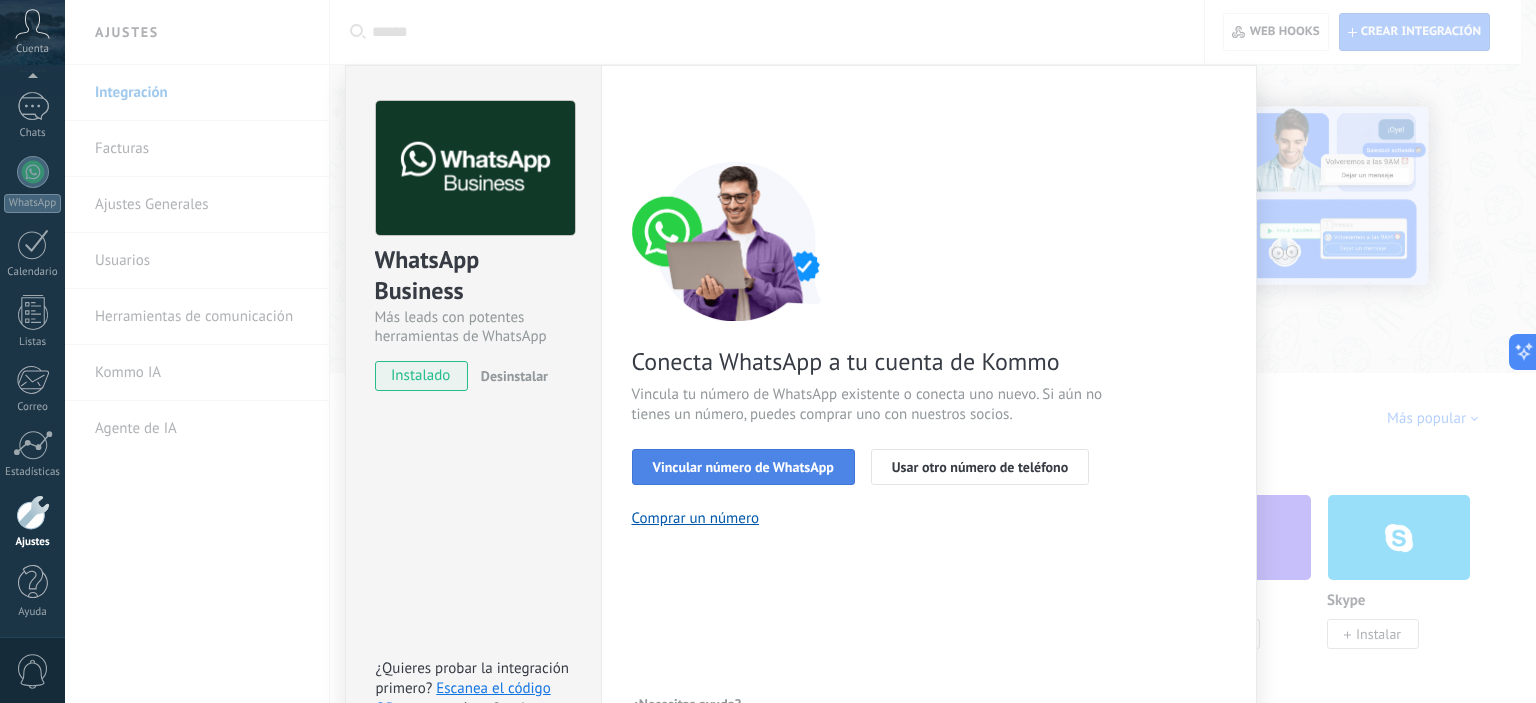 click on "Vincular número de WhatsApp" at bounding box center [743, 467] 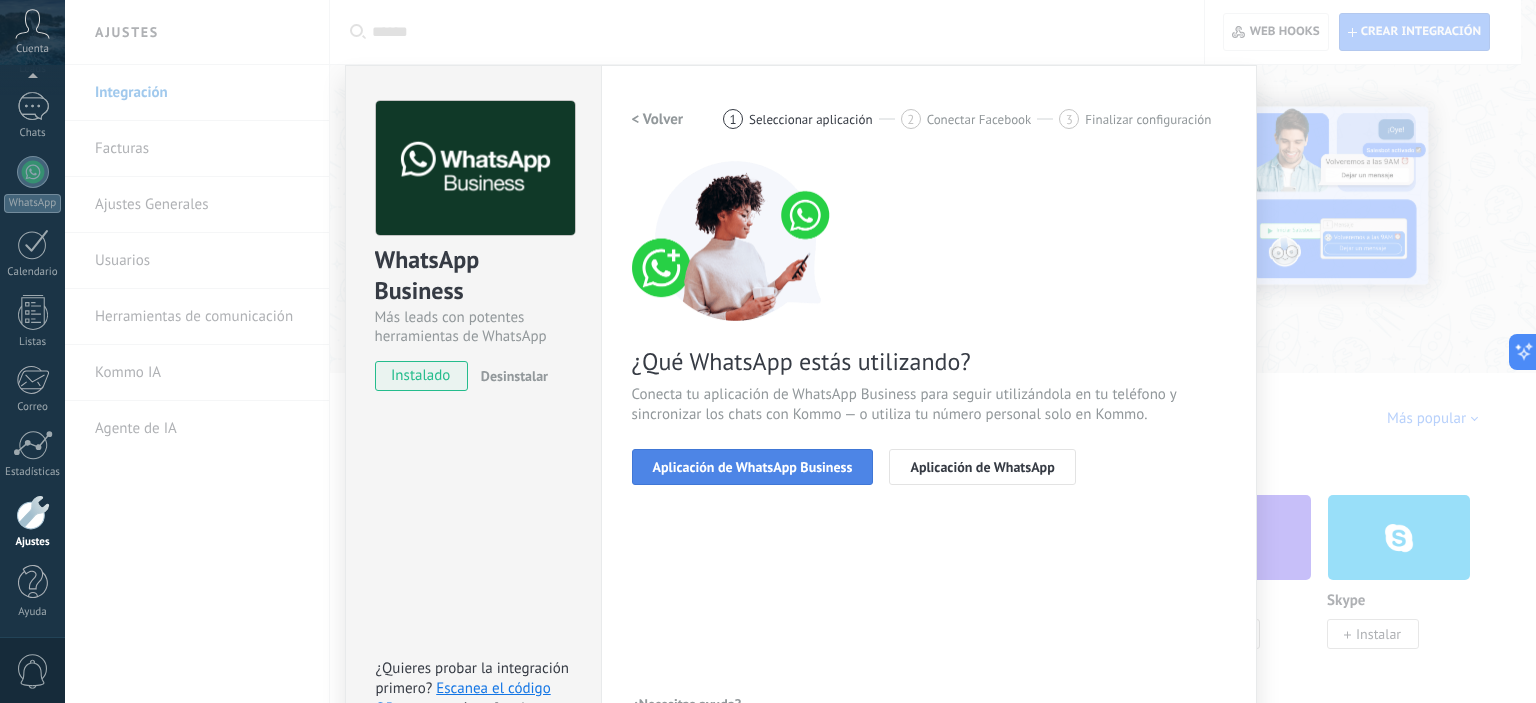 click on "Aplicación de WhatsApp Business" at bounding box center (753, 467) 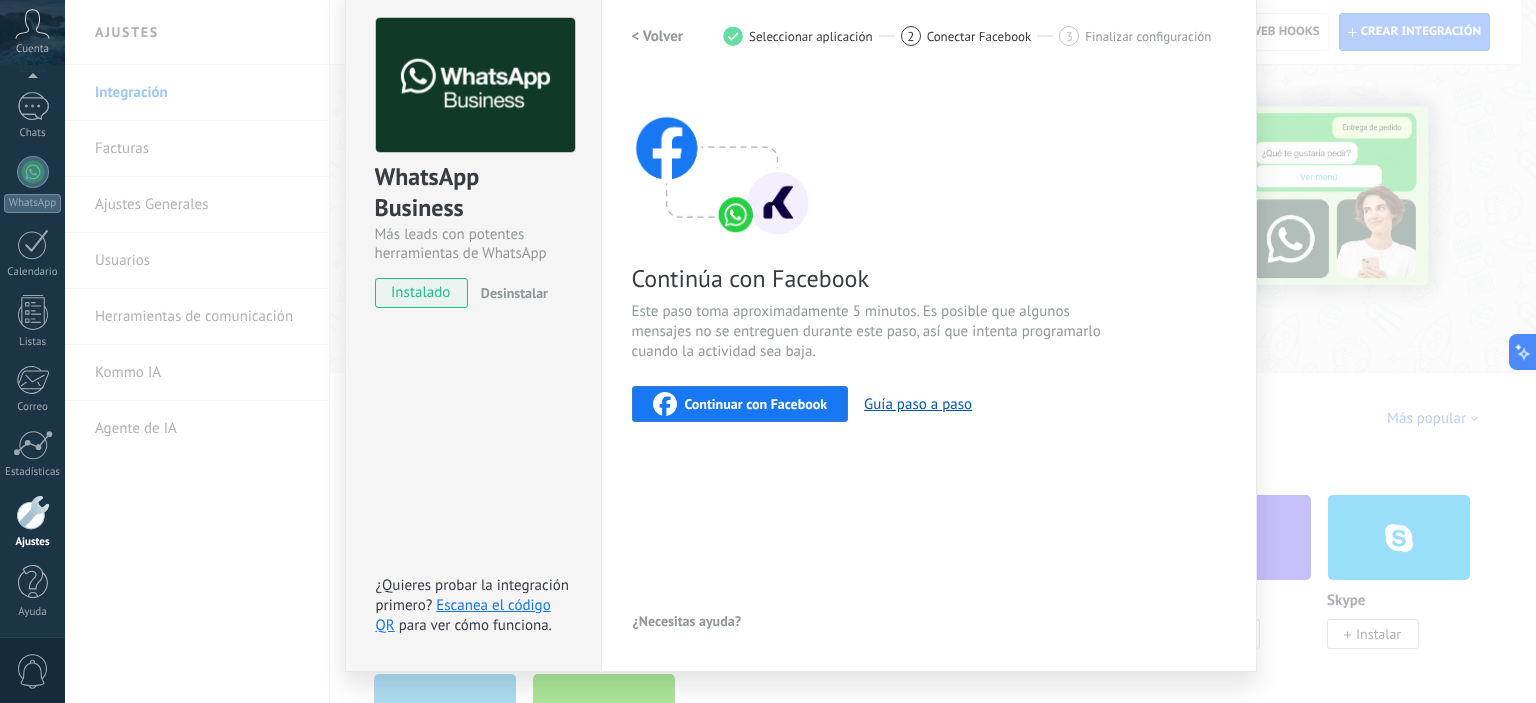 scroll, scrollTop: 84, scrollLeft: 0, axis: vertical 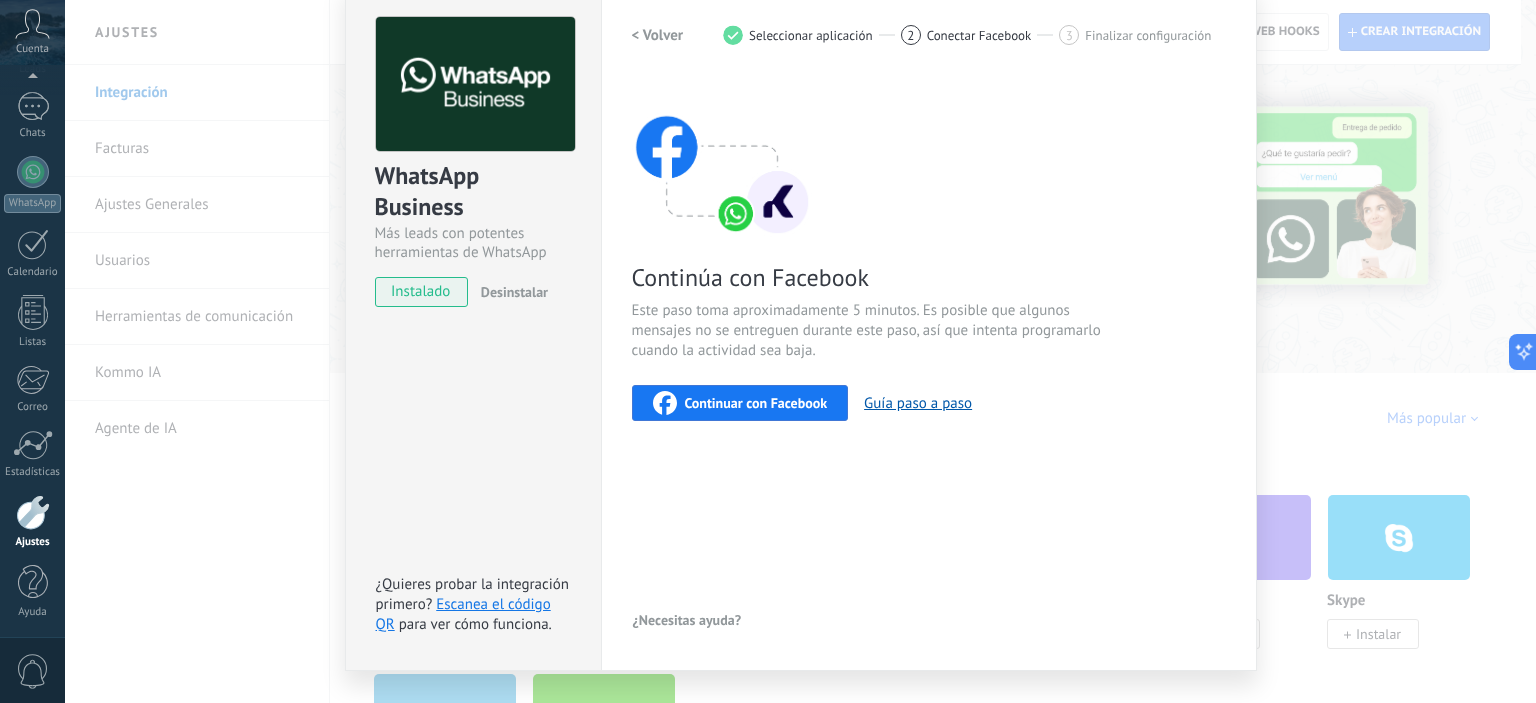 click on "WhatsApp Business Más leads con potentes herramientas de WhatsApp instalado Desinstalar ¿Quieres probar la integración primero?   Escanea el código QR   para ver cómo funciona. Configuraciones Autorizaciones Esta pestaña registra a los usuarios que han concedido acceso a las integración a esta cuenta. Si deseas remover la posibilidad que un usuario pueda enviar solicitudes a la cuenta en nombre de esta integración, puedes revocar el acceso. Si el acceso a todos los usuarios es revocado, la integración dejará de funcionar. Esta aplicacion está instalada, pero nadie le ha dado acceso aun. WhatsApp Cloud API más _:  Guardar < Volver 1 Seleccionar aplicación 2 Conectar Facebook  3 Finalizar configuración Continúa con Facebook Este paso toma aproximadamente 5 minutos. Es posible que algunos mensajes no se entreguen durante este paso, así que intenta programarlo cuando la actividad sea baja. Continuar con Facebook Guía paso a paso ¿Necesitas ayuda?" at bounding box center [800, 351] 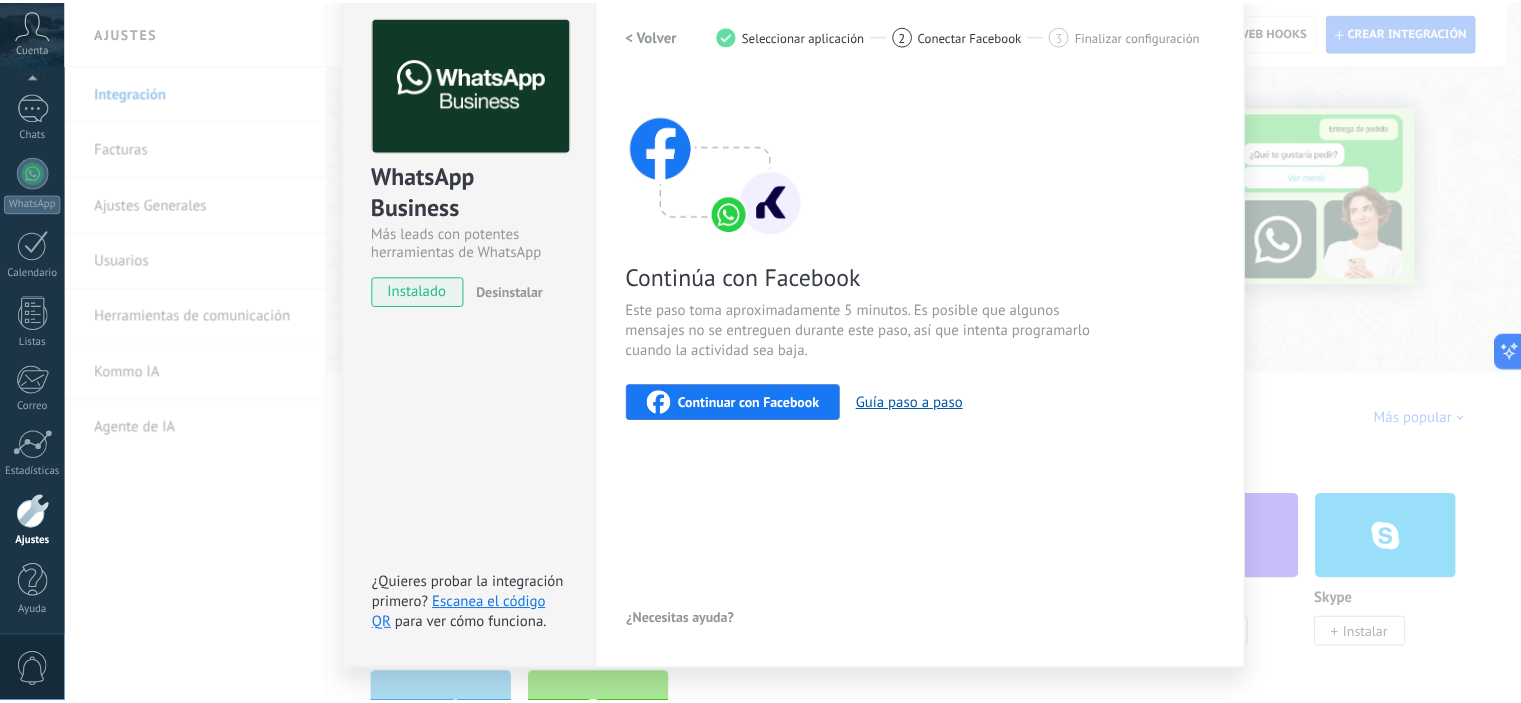 scroll, scrollTop: 0, scrollLeft: 0, axis: both 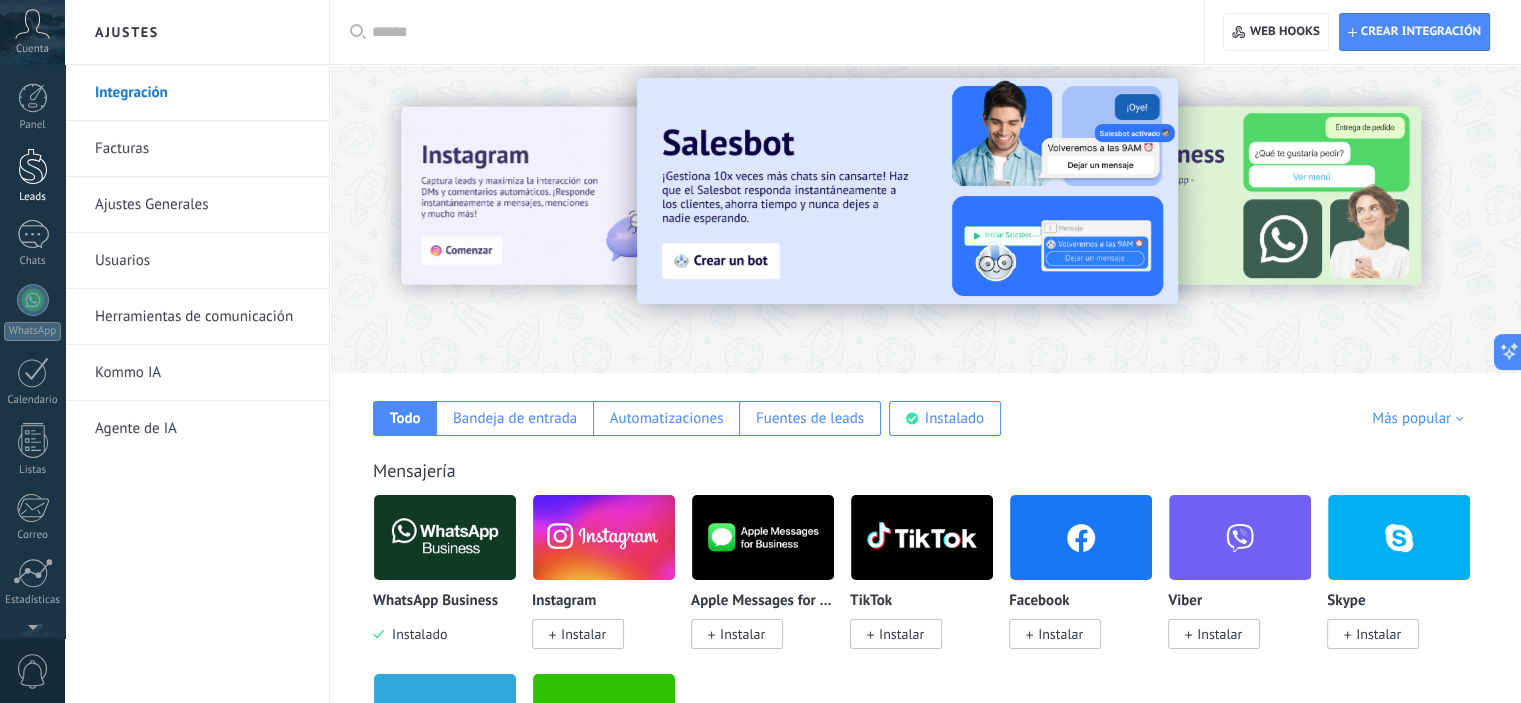 click at bounding box center [33, 166] 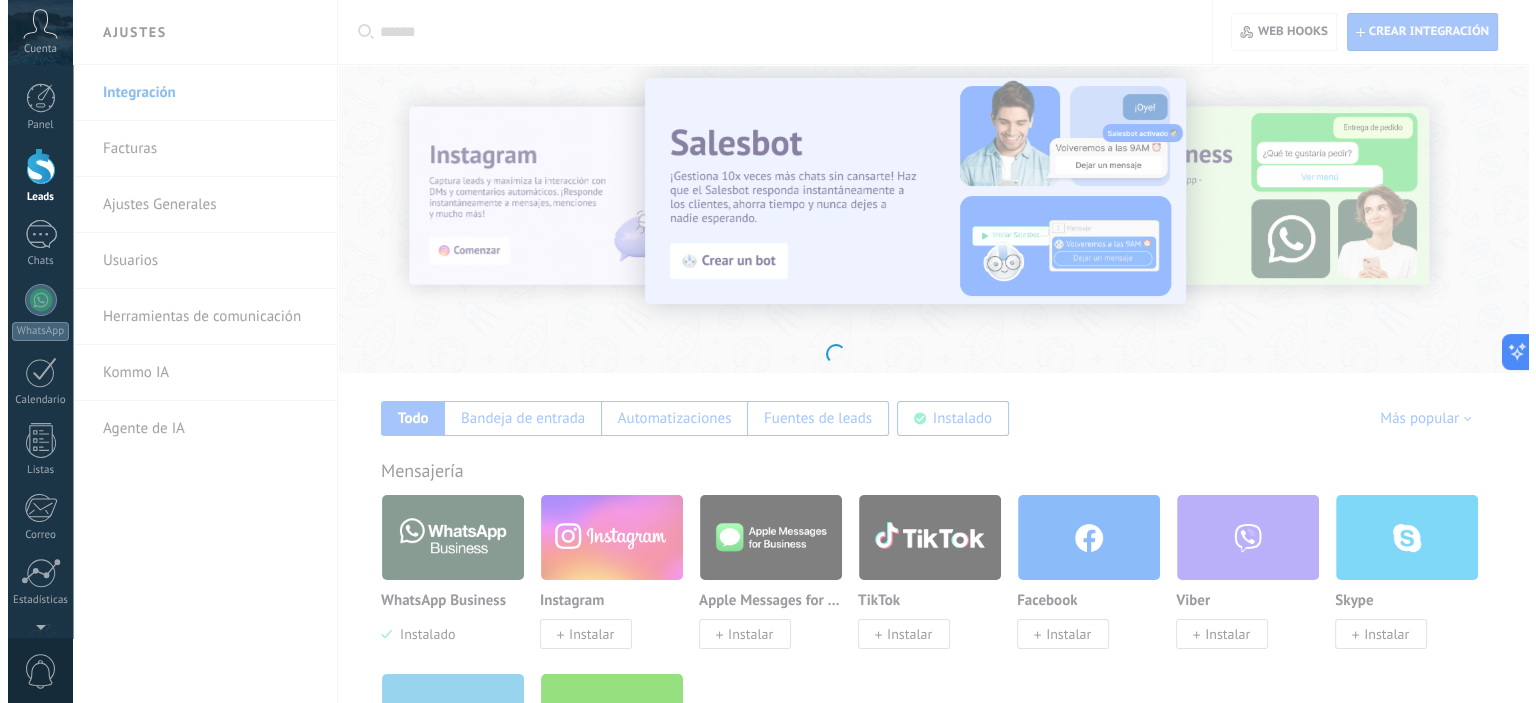 scroll, scrollTop: 0, scrollLeft: 0, axis: both 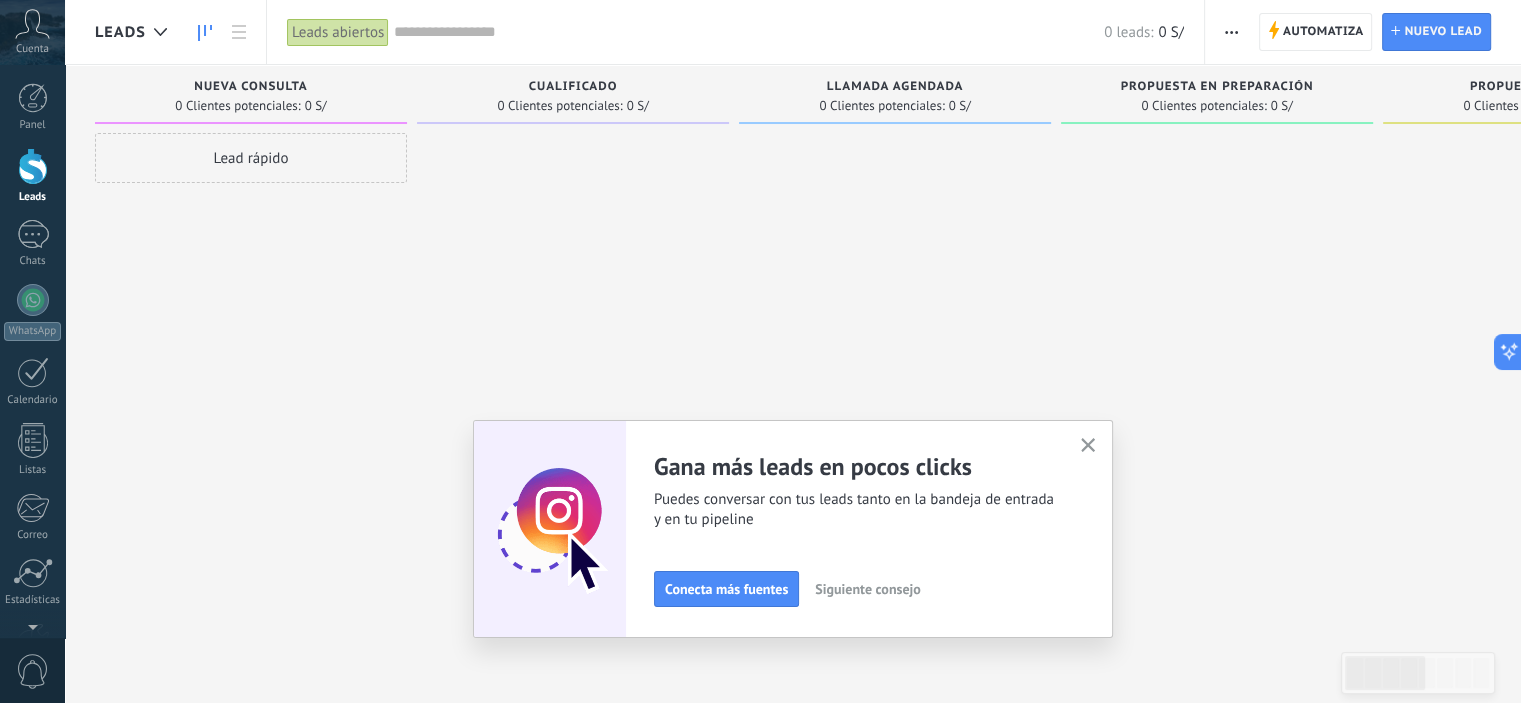 drag, startPoint x: 258, startPoint y: 175, endPoint x: 266, endPoint y: 210, distance: 35.902645 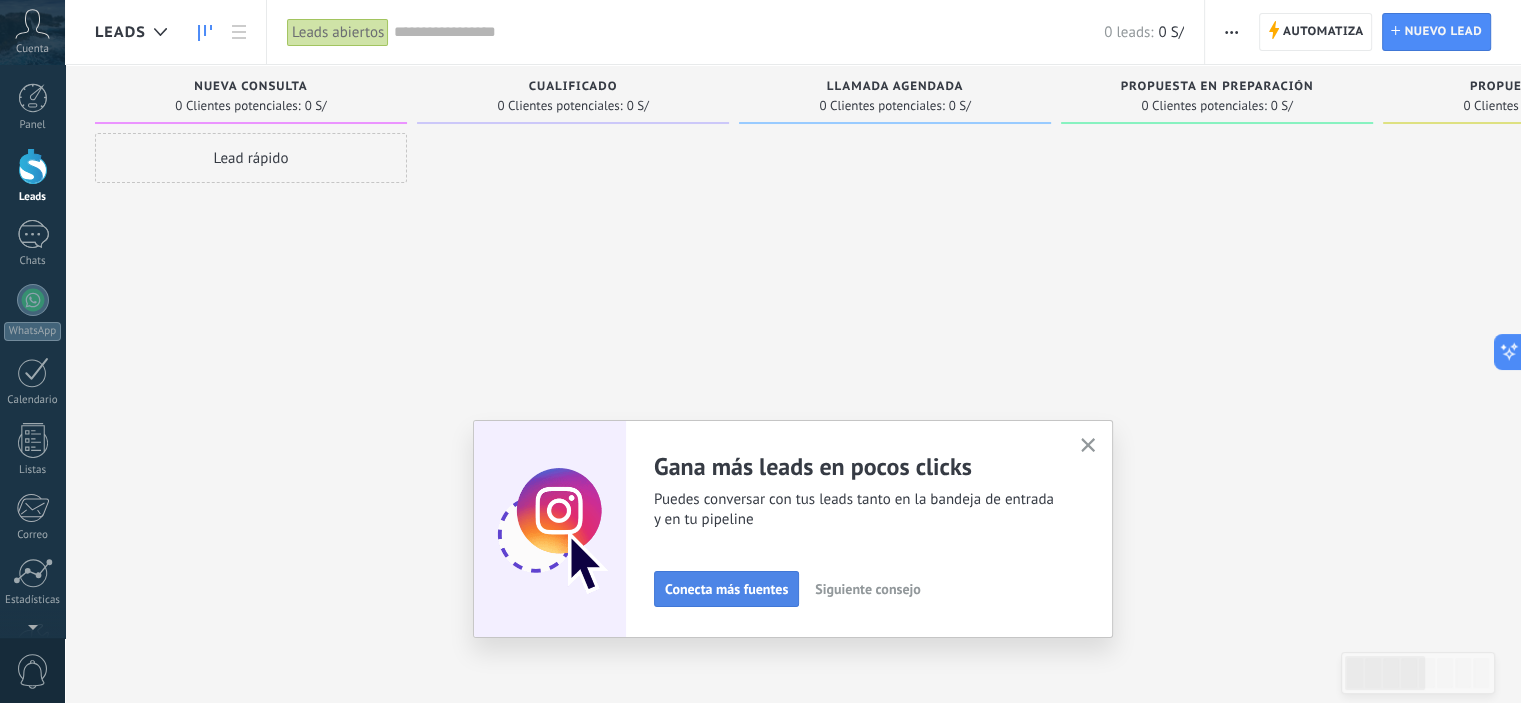 click on "Conecta más fuentes" at bounding box center [726, 589] 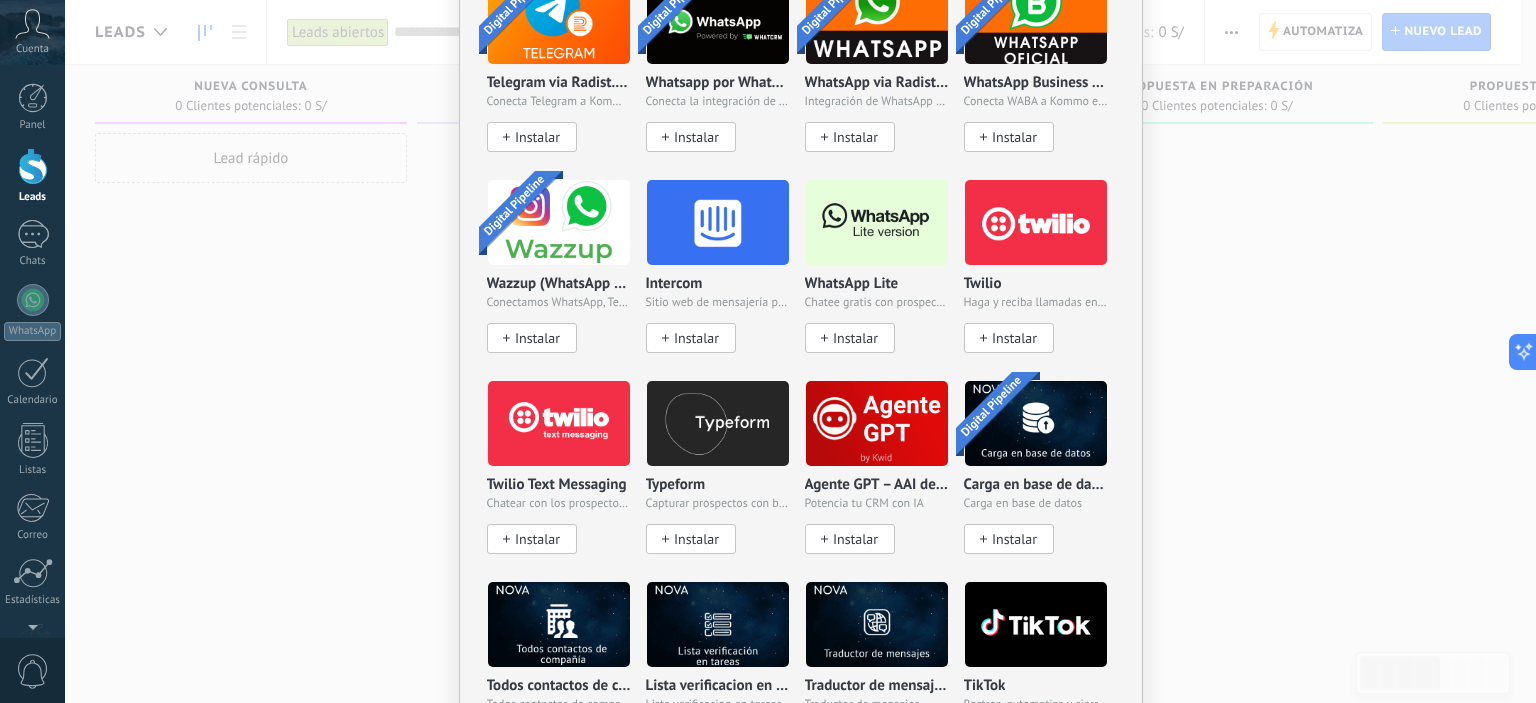 scroll, scrollTop: 1646, scrollLeft: 0, axis: vertical 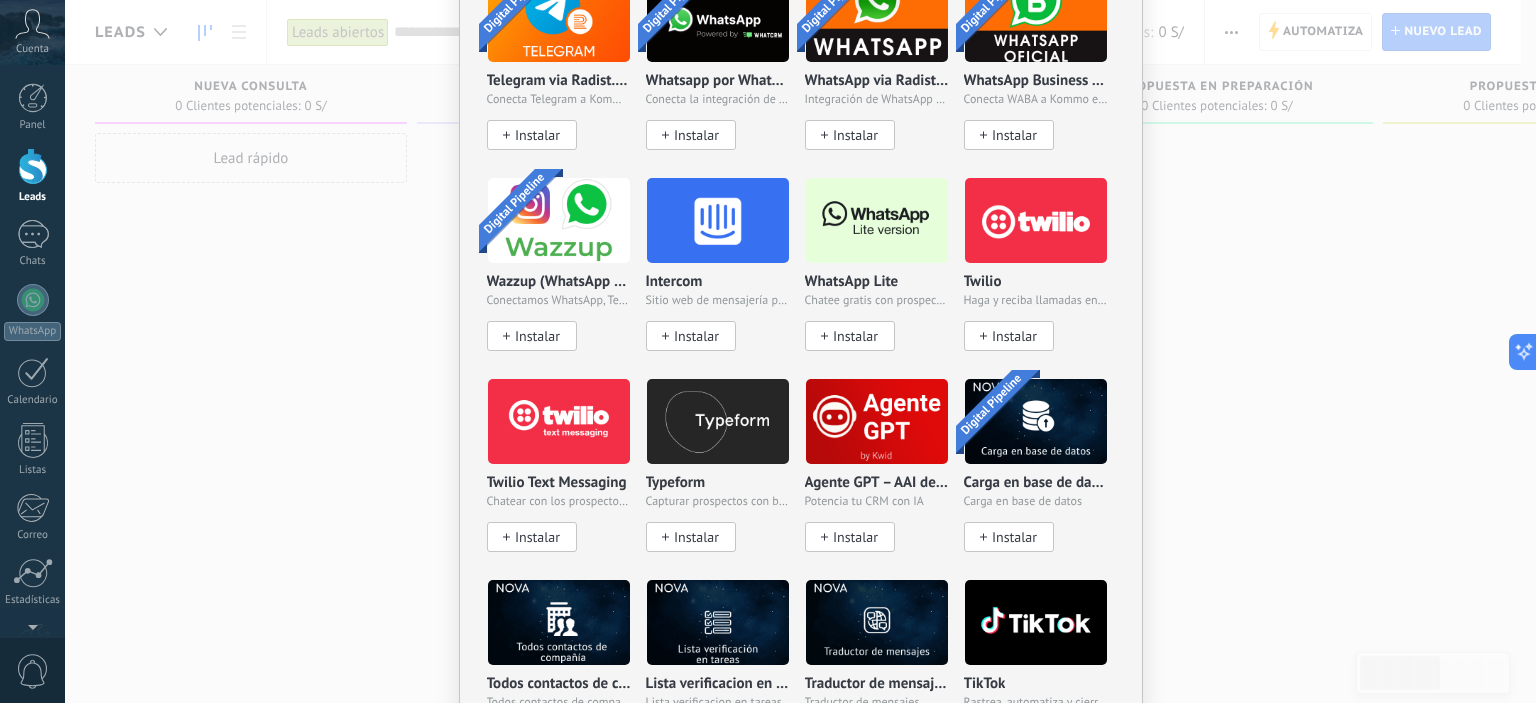click at bounding box center [877, 220] 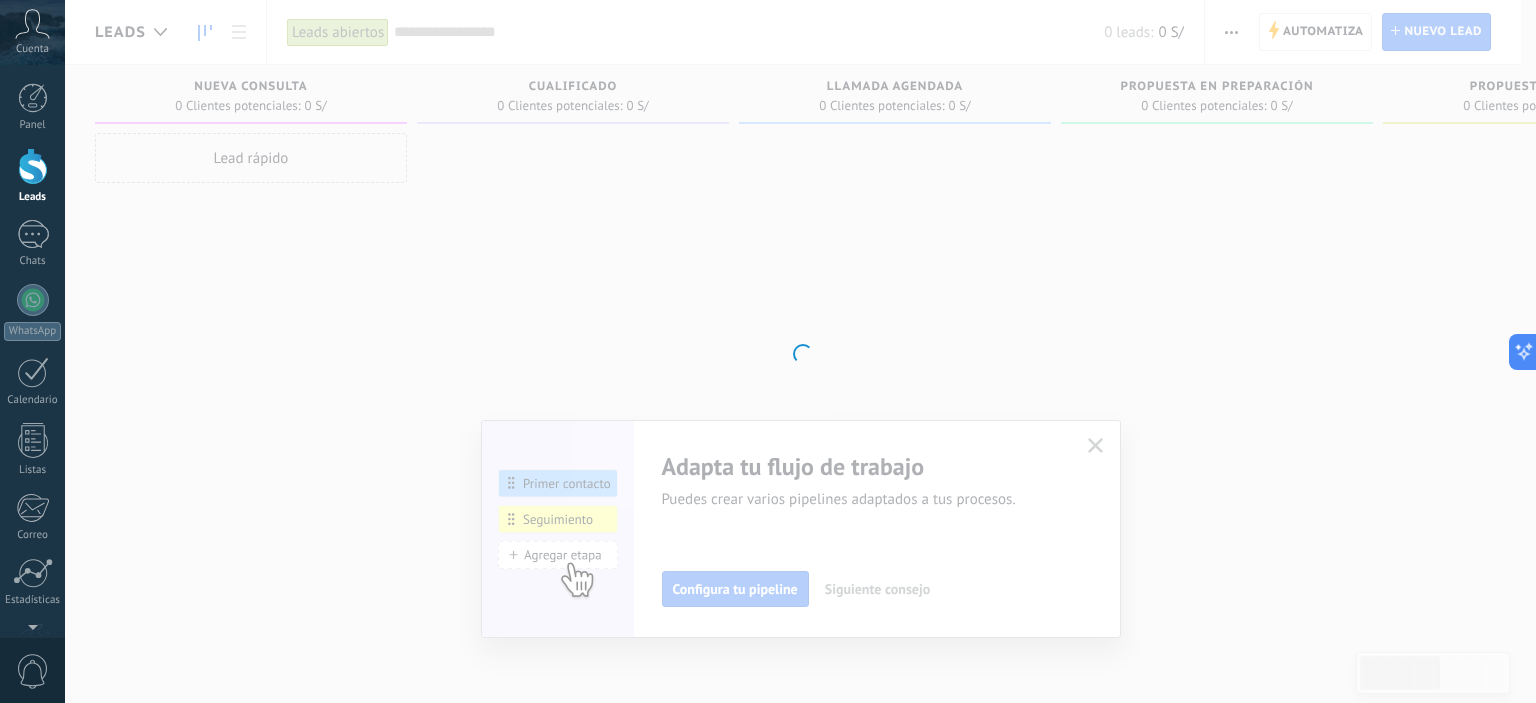 scroll, scrollTop: 0, scrollLeft: 0, axis: both 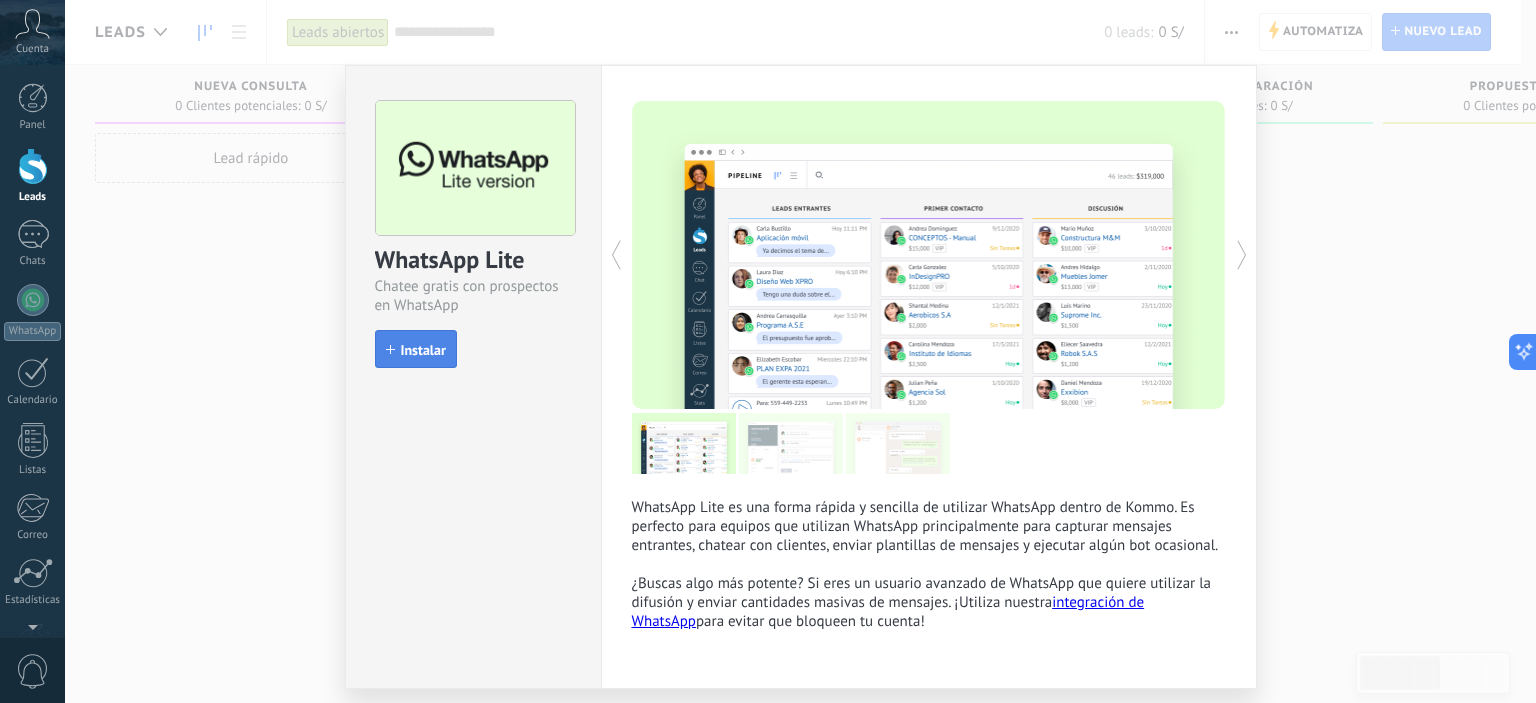 click on "Instalar" at bounding box center [423, 350] 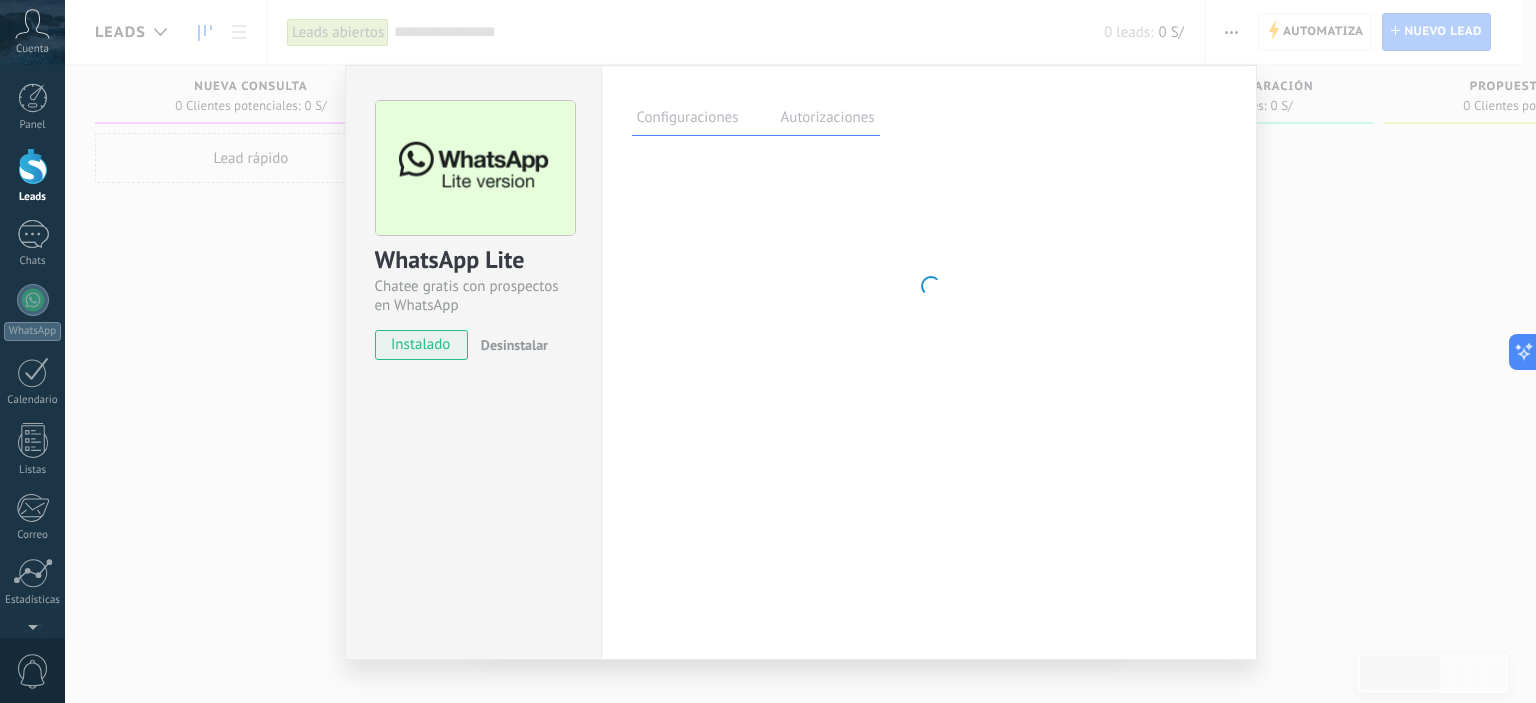 scroll, scrollTop: 32, scrollLeft: 0, axis: vertical 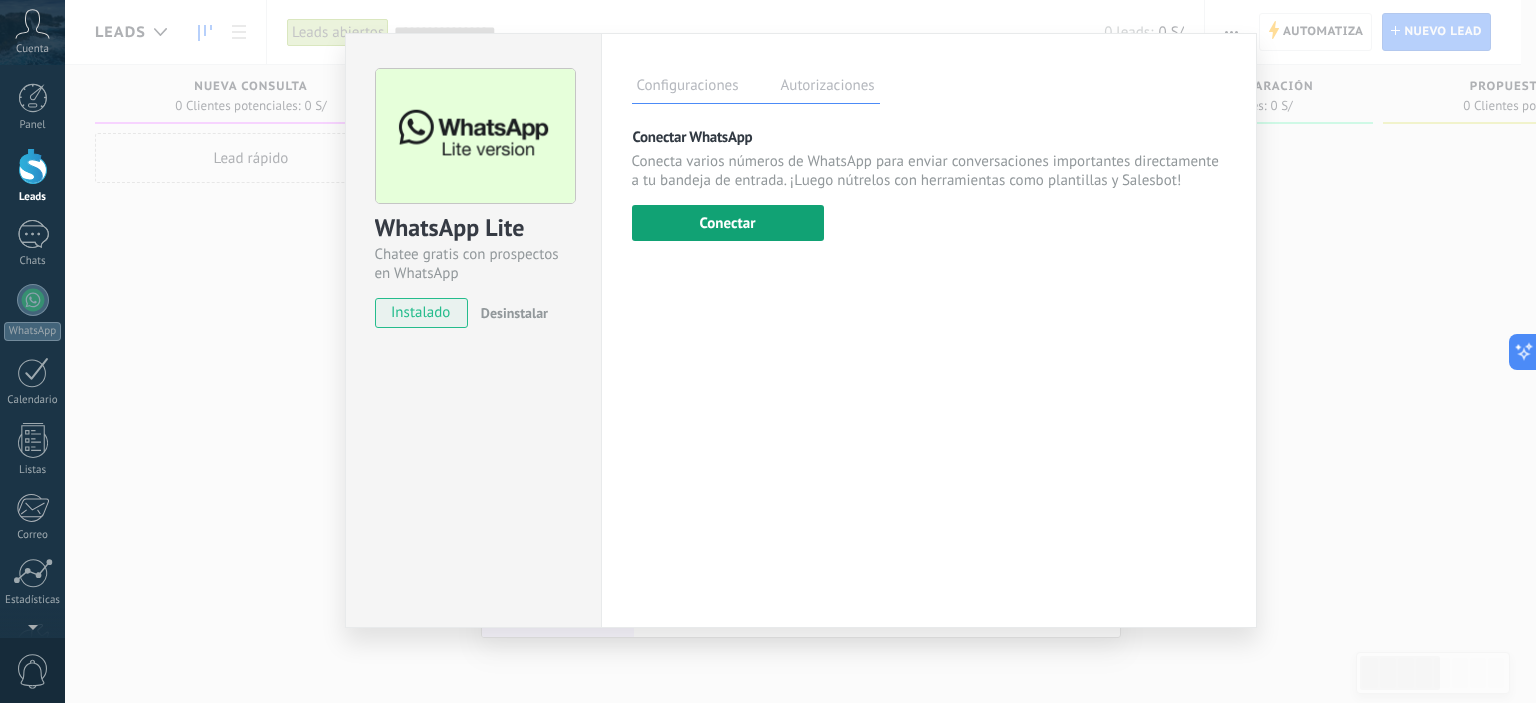 click on "Conectar" at bounding box center [728, 223] 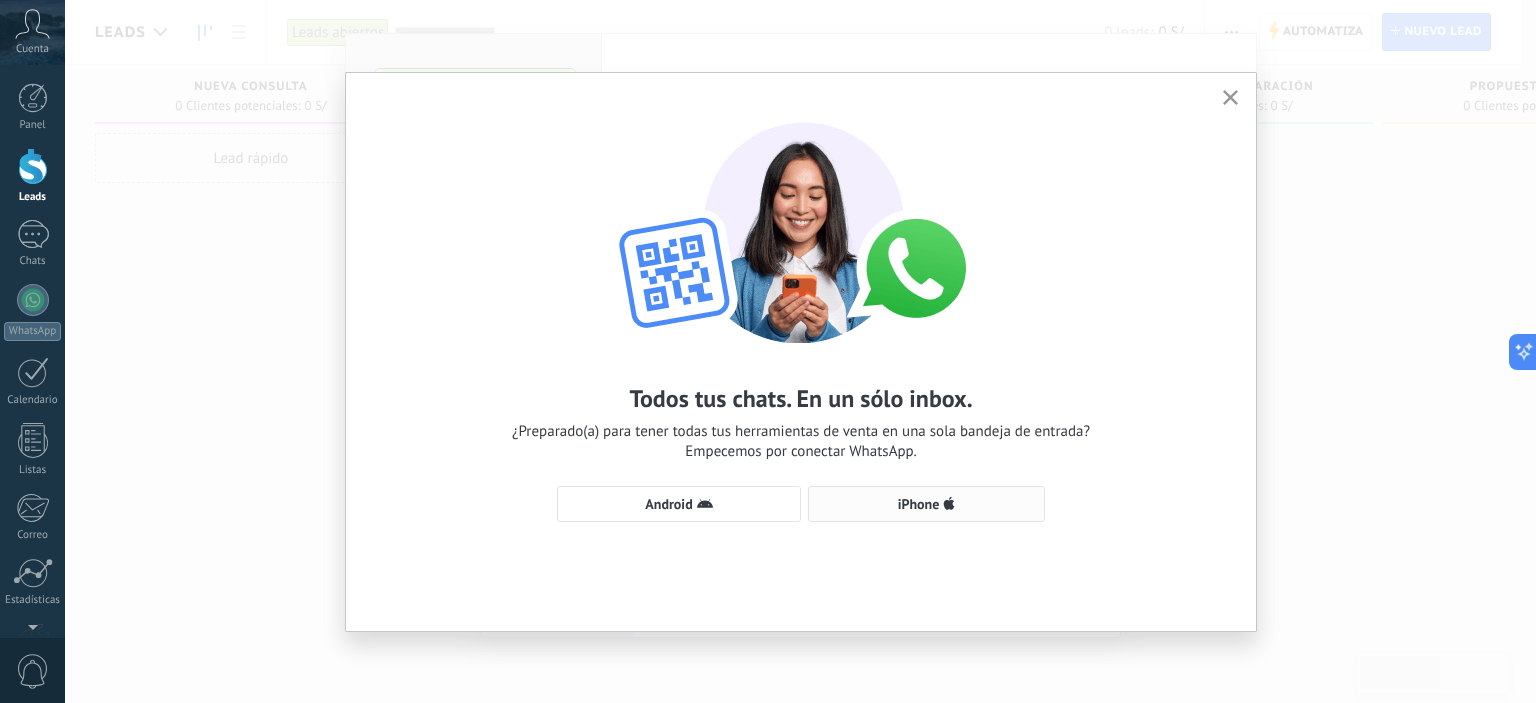 click on "iPhone" at bounding box center [926, 504] 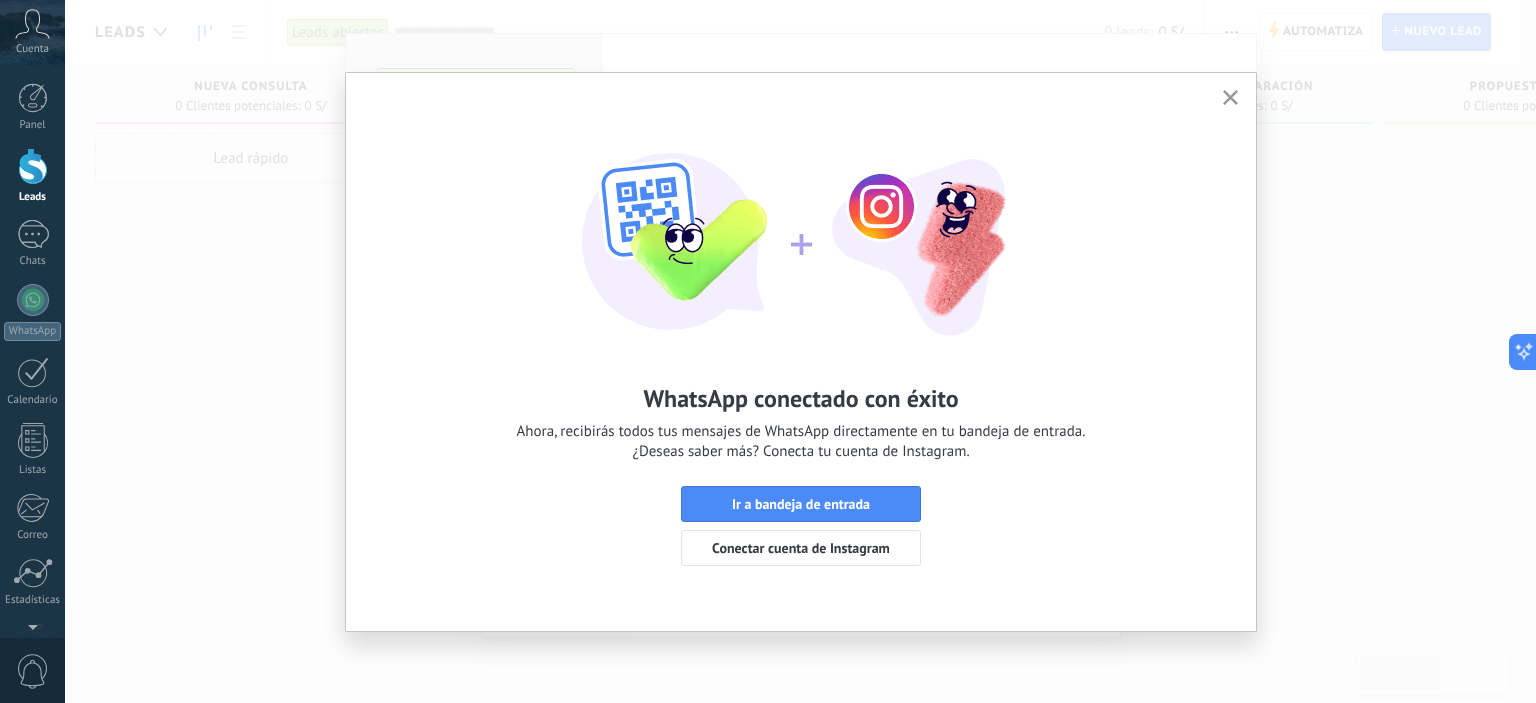 click on "Ir a bandeja de entrada" at bounding box center [801, 504] 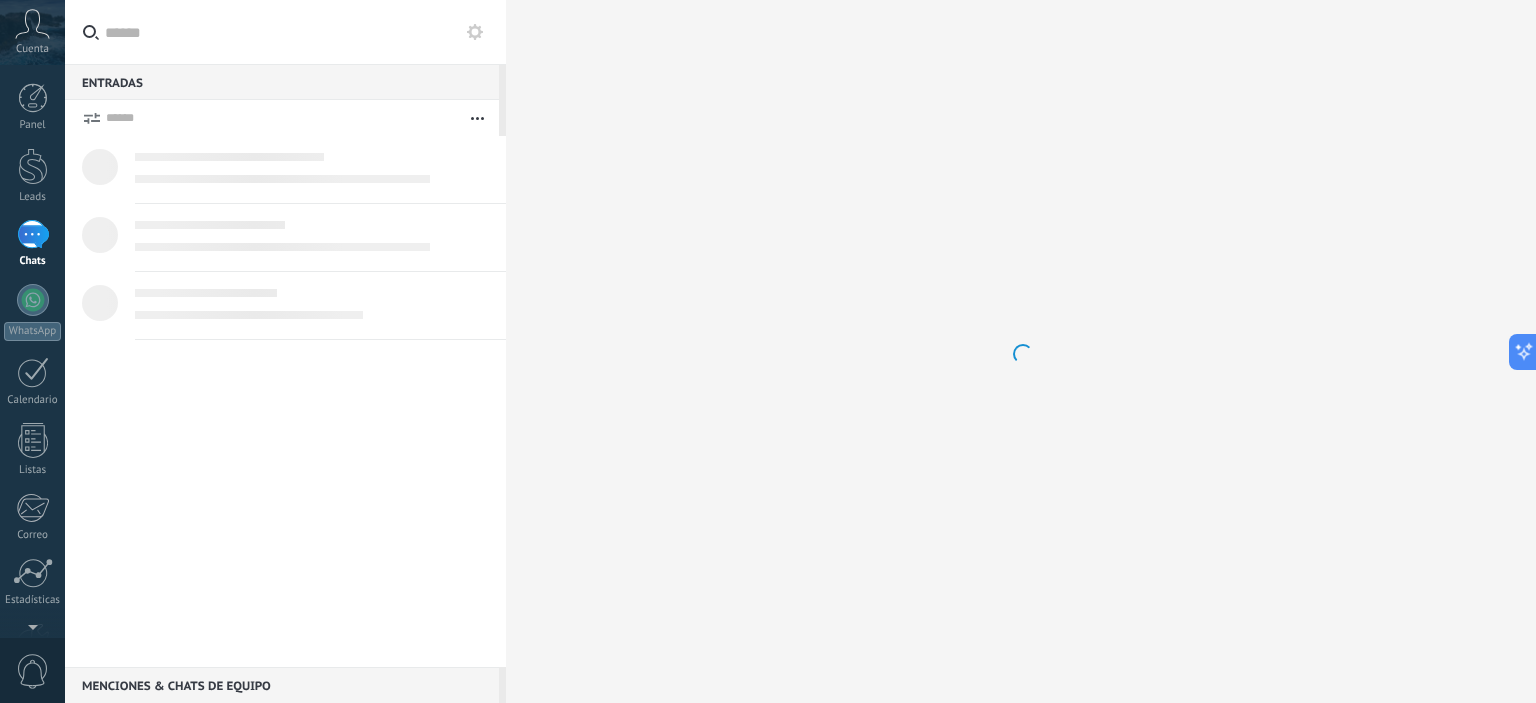 scroll, scrollTop: 0, scrollLeft: 0, axis: both 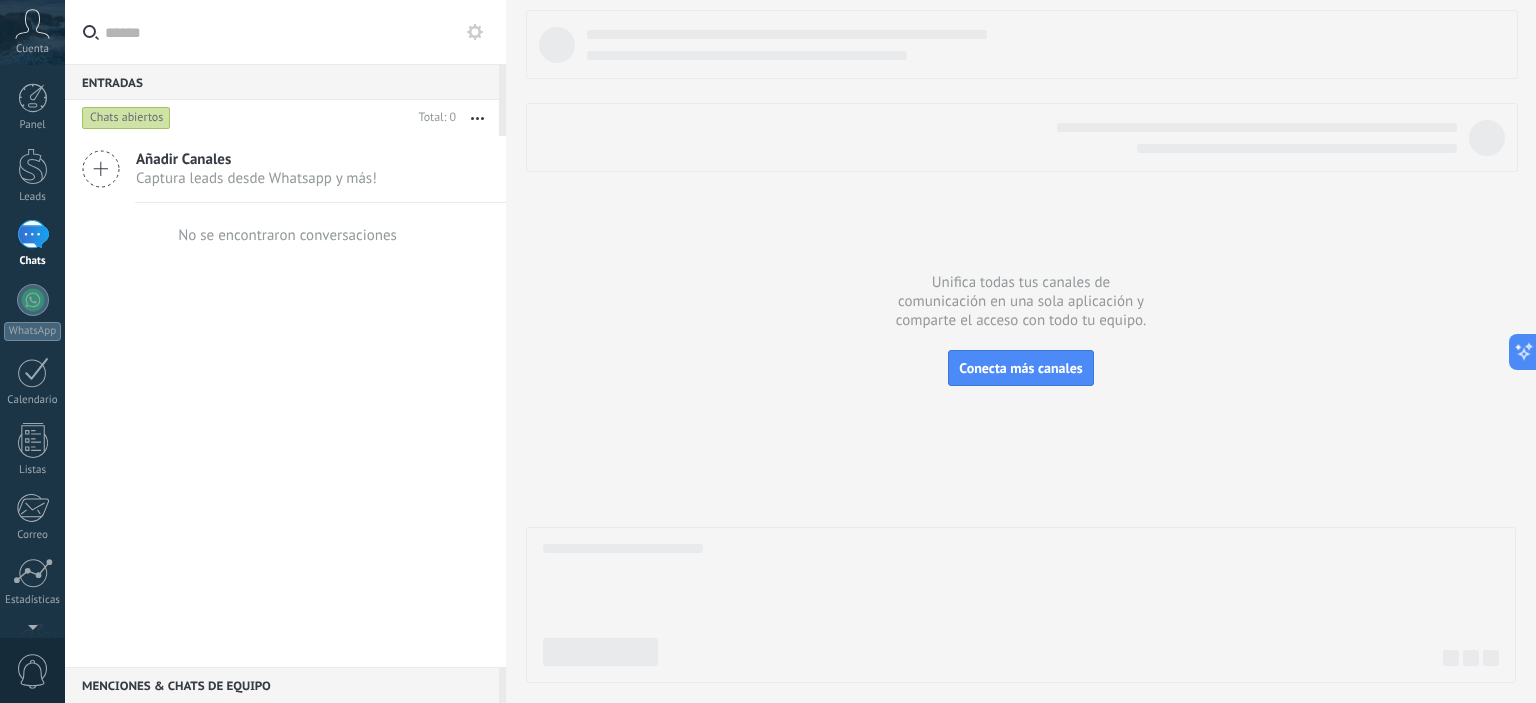 click on "Añadir Canales
Captura leads desde Whatsapp y más!" at bounding box center [285, 169] 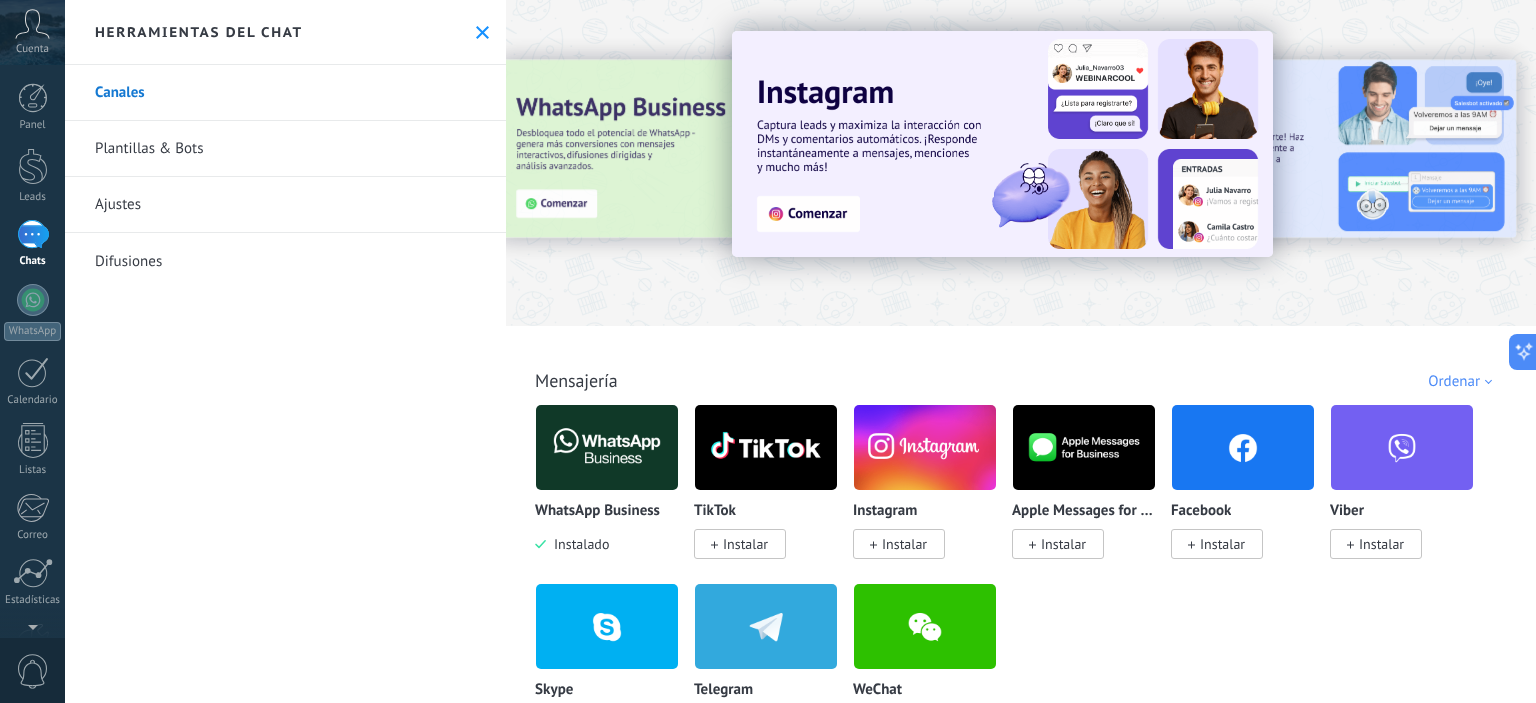click on "Plantillas & Bots" at bounding box center (285, 149) 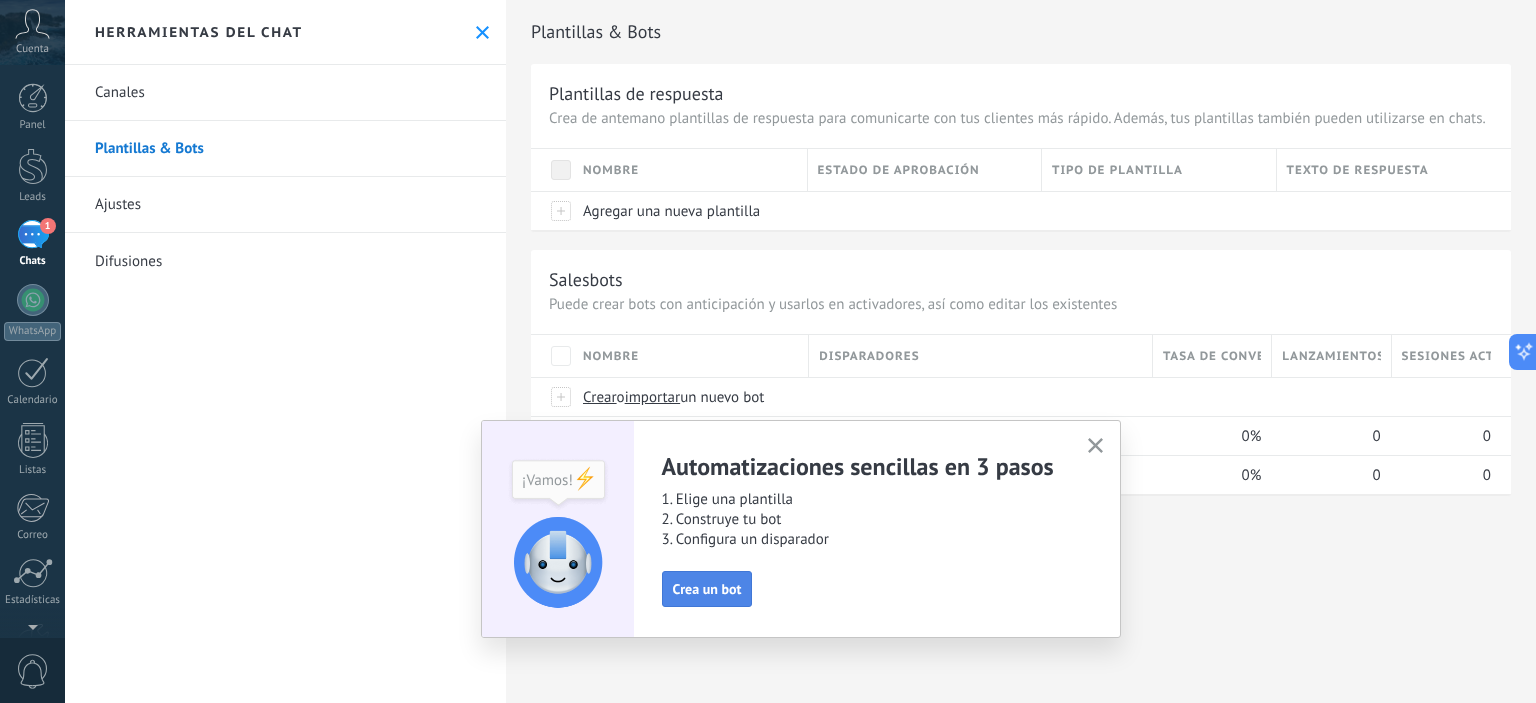 click on "Crea un bot" at bounding box center [707, 589] 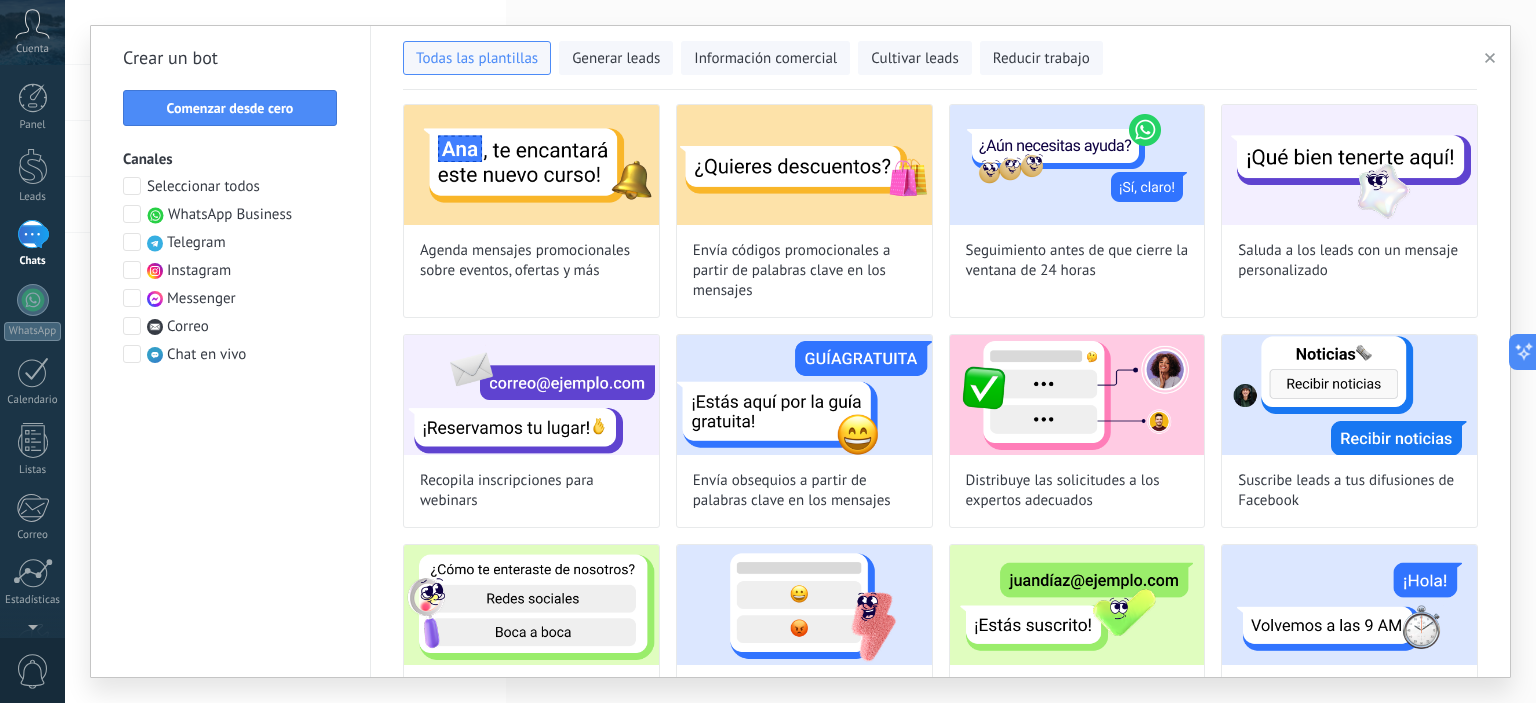 scroll, scrollTop: 0, scrollLeft: 0, axis: both 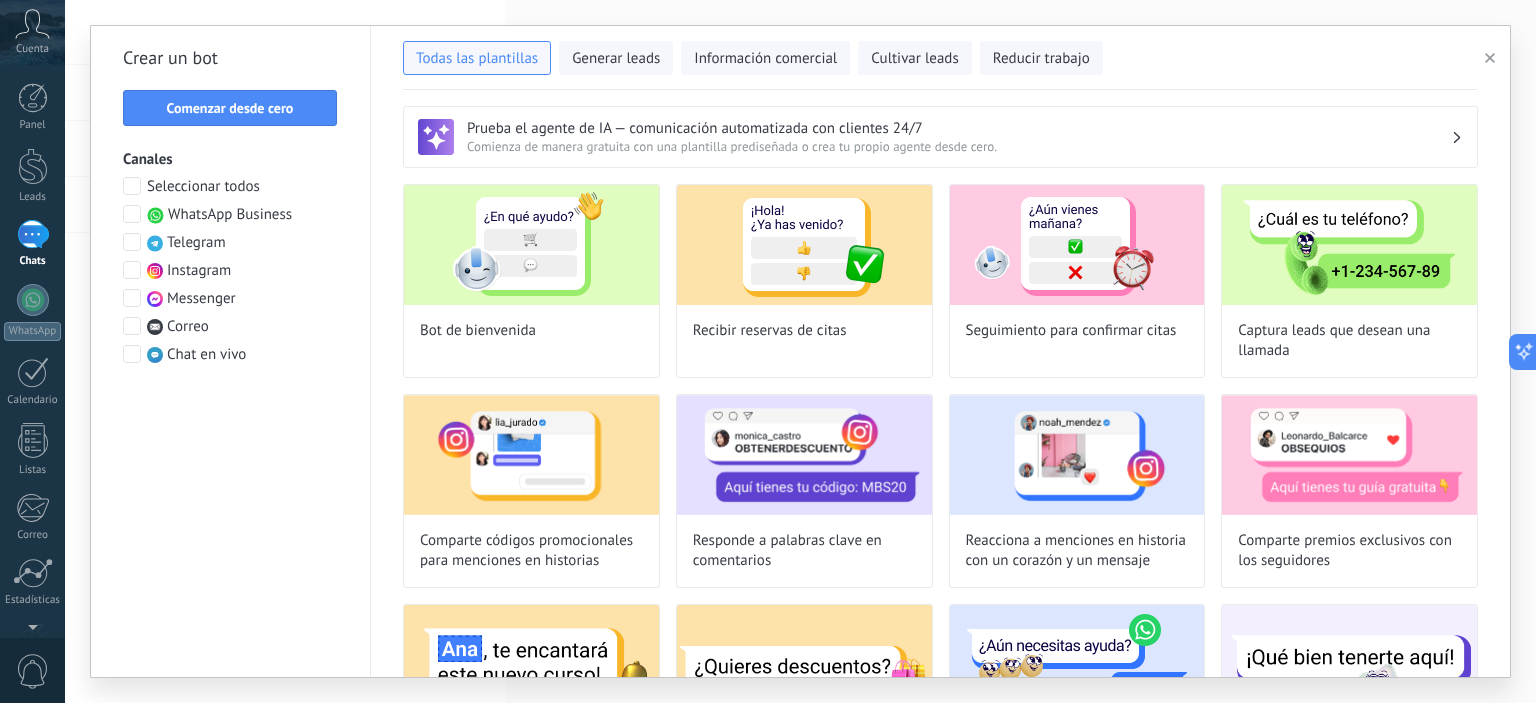 click at bounding box center (132, 214) 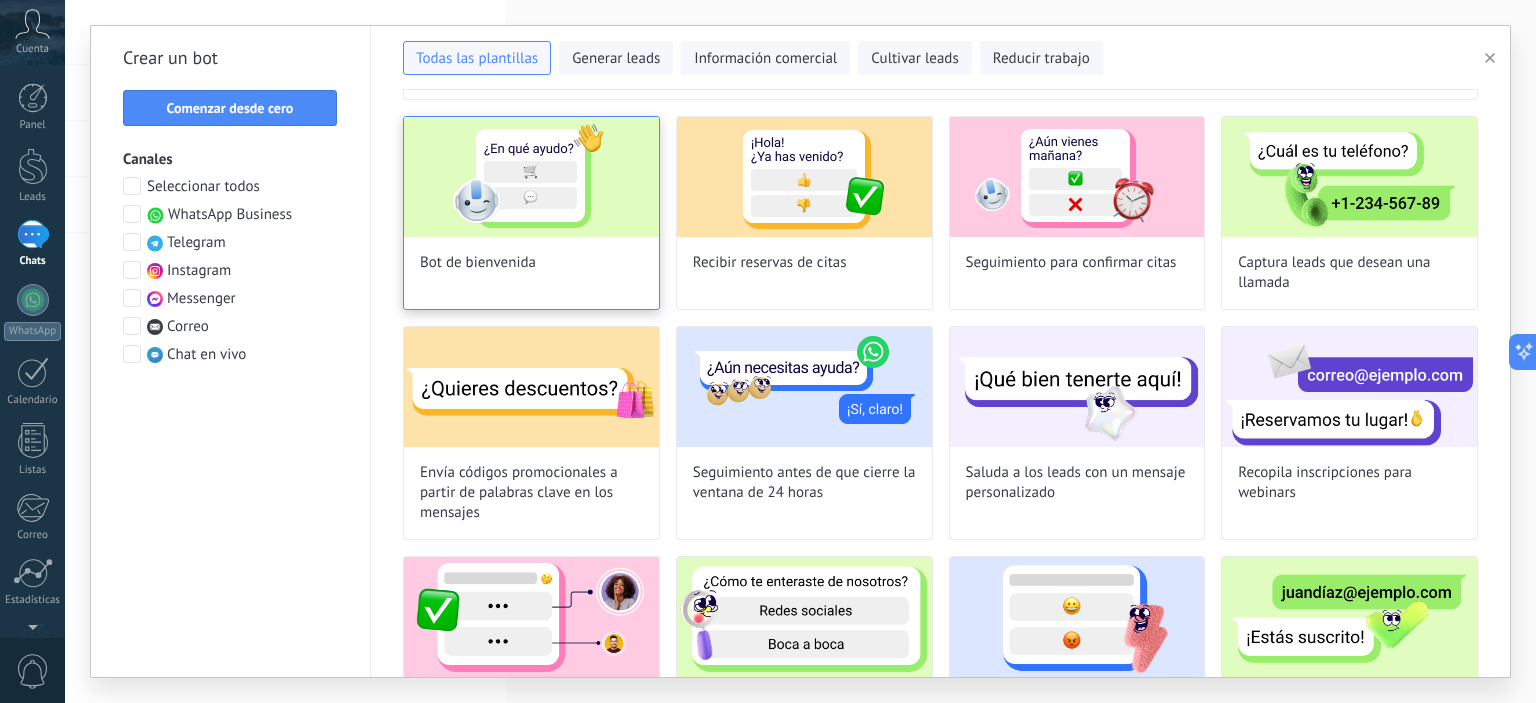 scroll, scrollTop: 0, scrollLeft: 0, axis: both 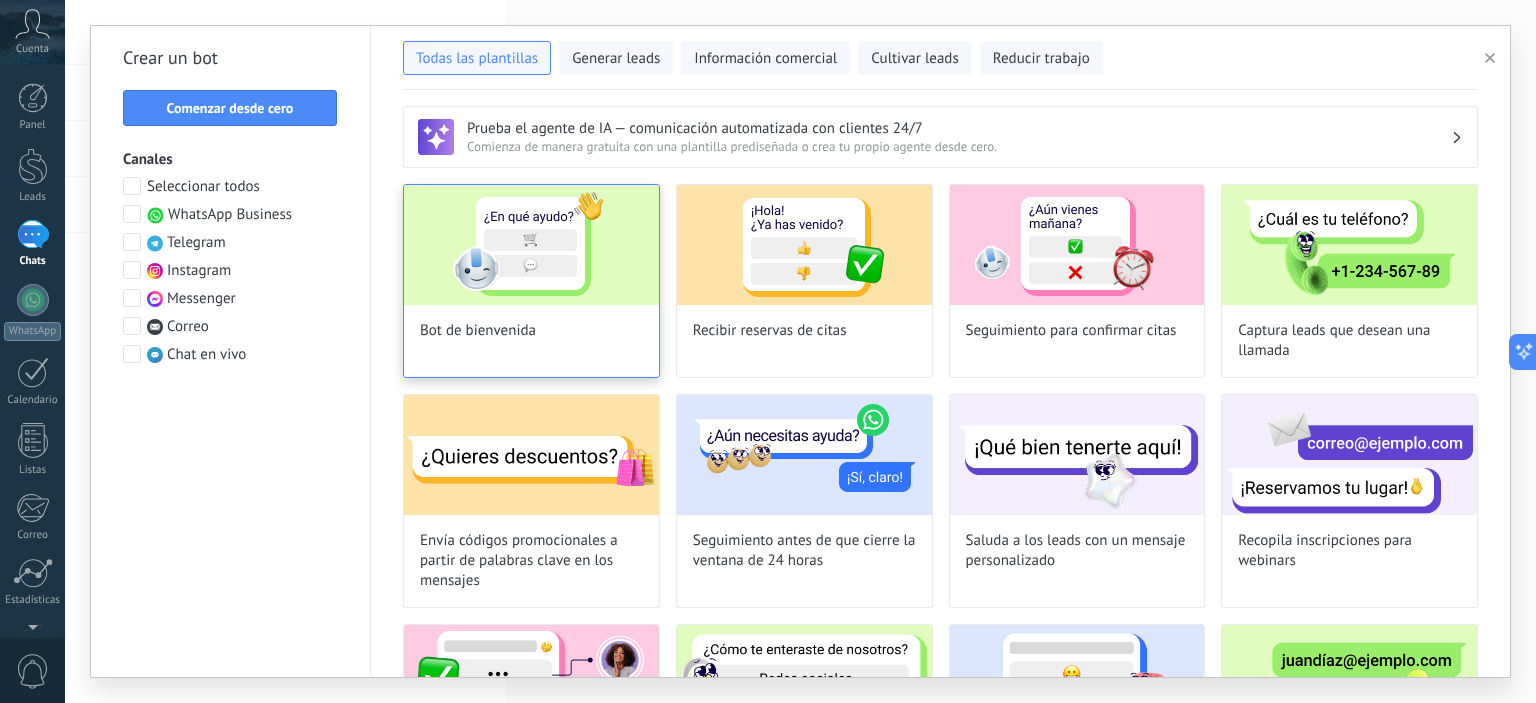click at bounding box center (531, 245) 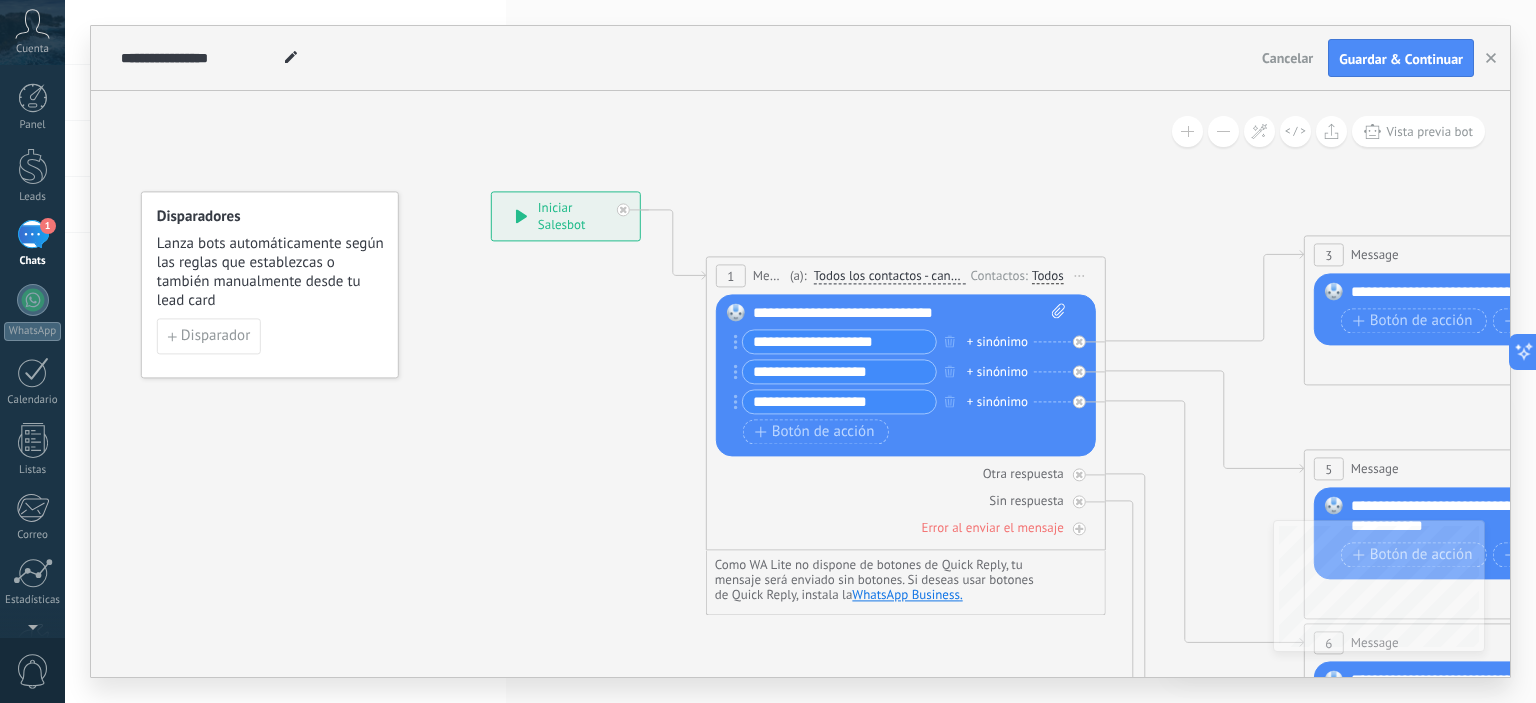 click on "**********" at bounding box center (566, 217) 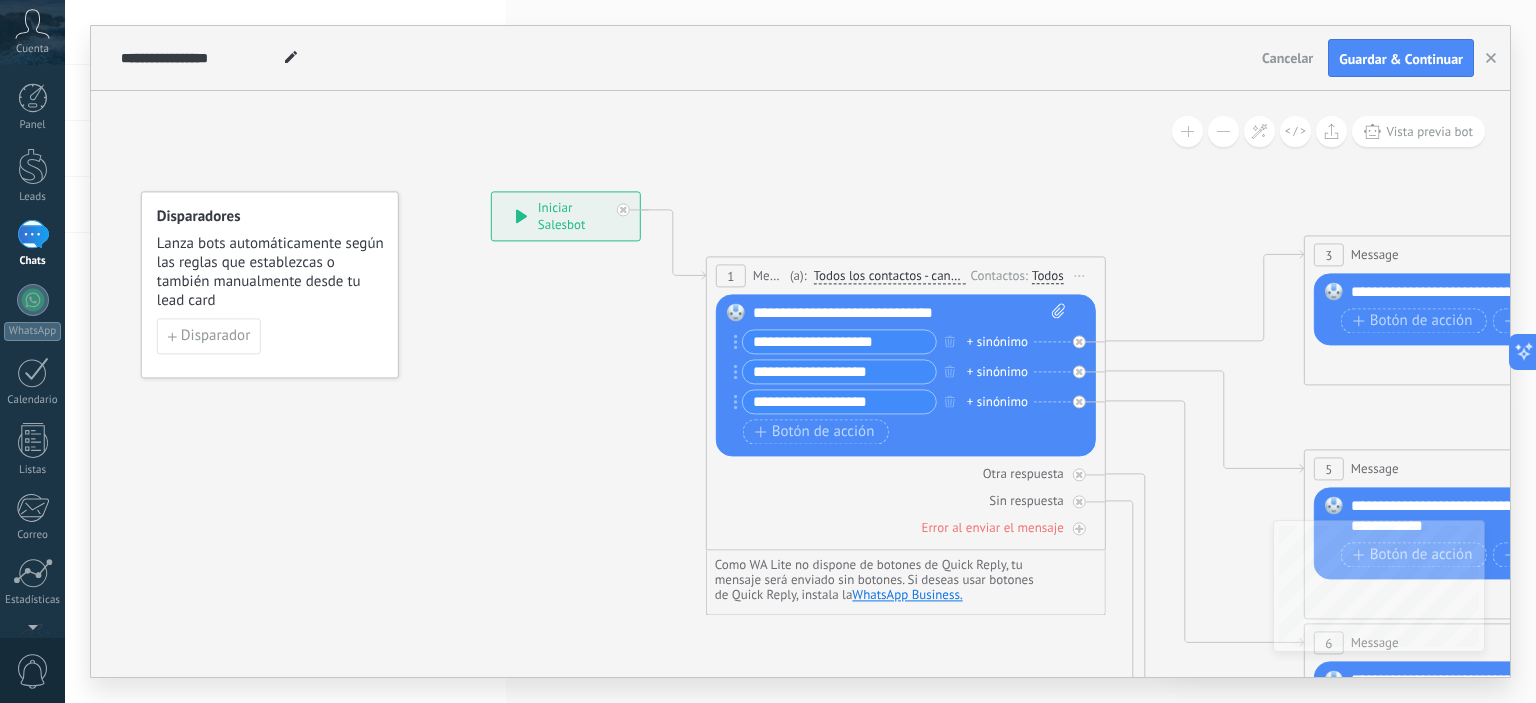 click on "**********" at bounding box center (566, 217) 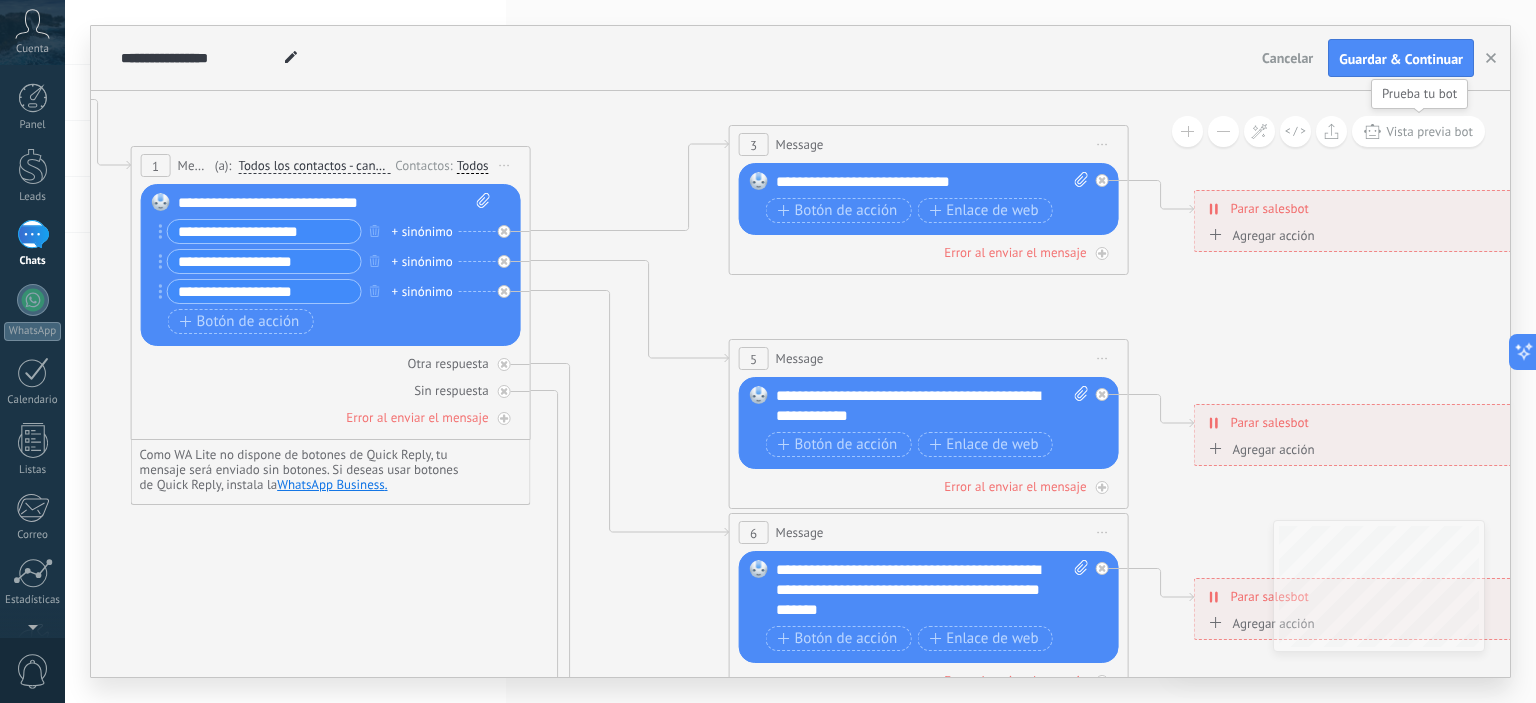click 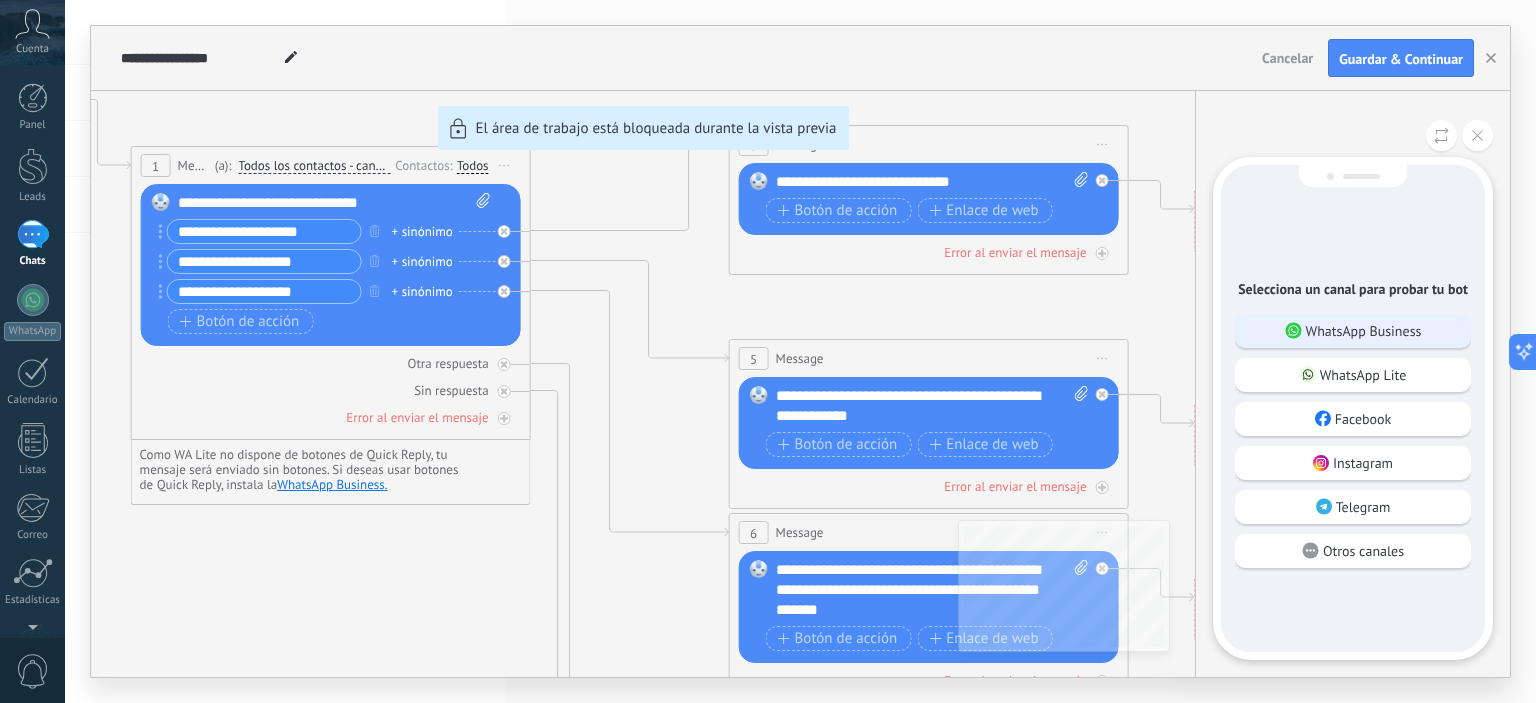 click on "WhatsApp Business" at bounding box center (1353, 331) 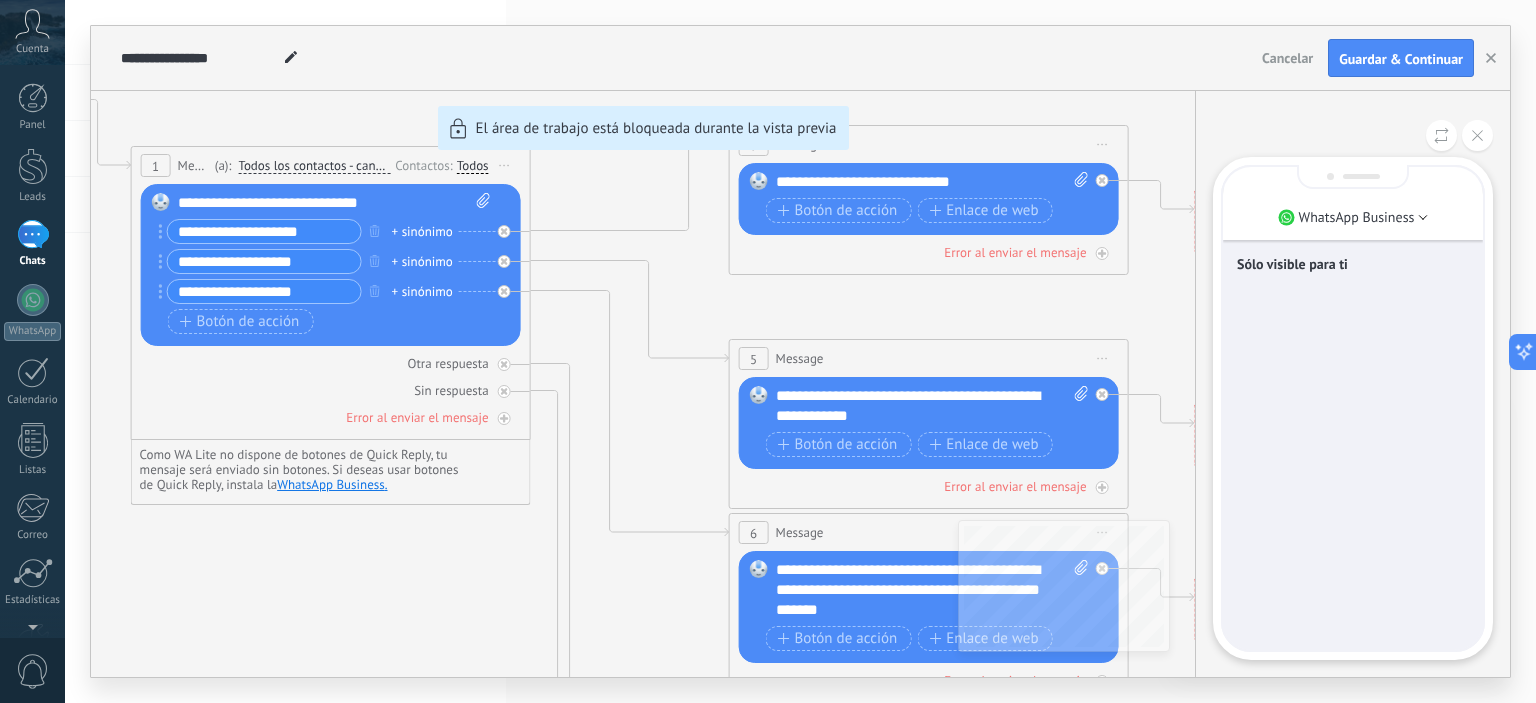 click on "Sólo visible para ti" at bounding box center (1353, 264) 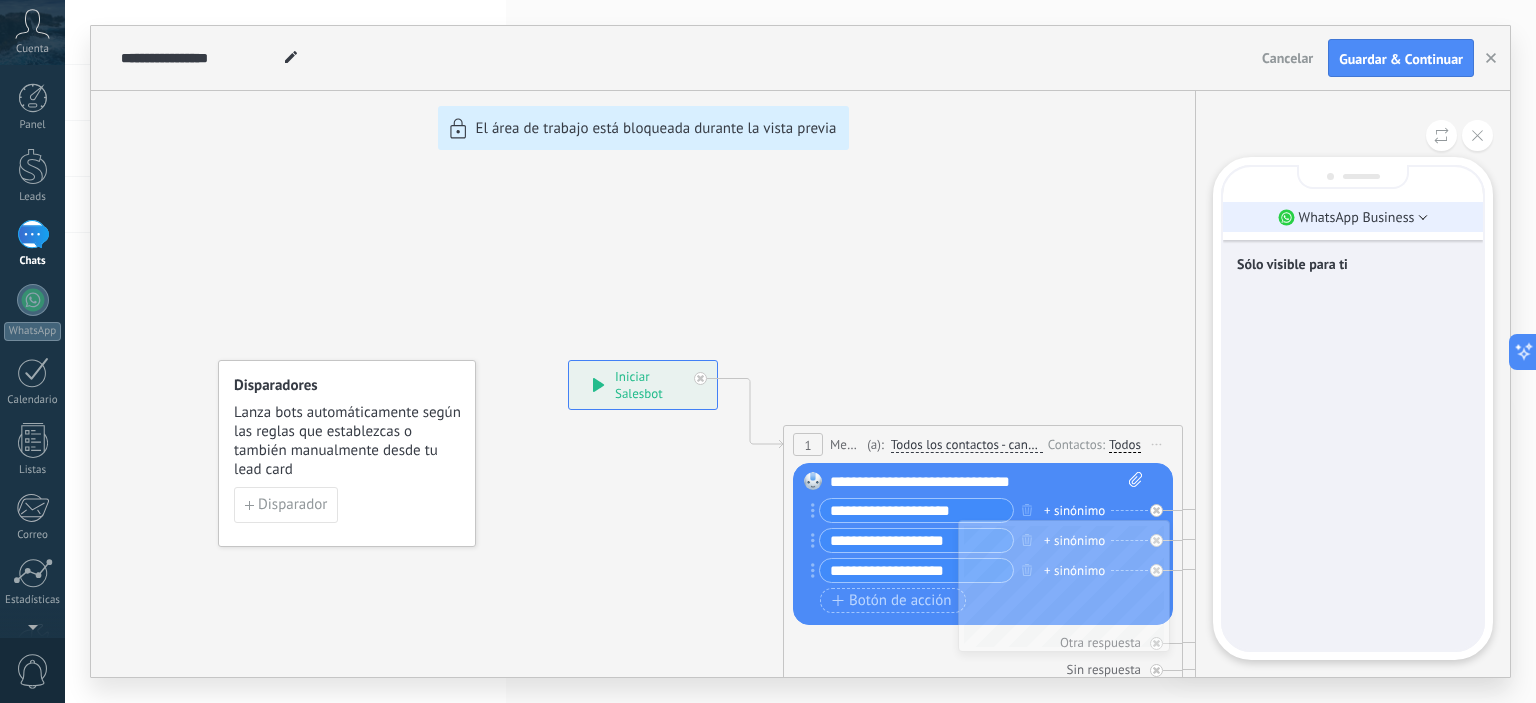click on "WhatsApp Business" at bounding box center [1357, 217] 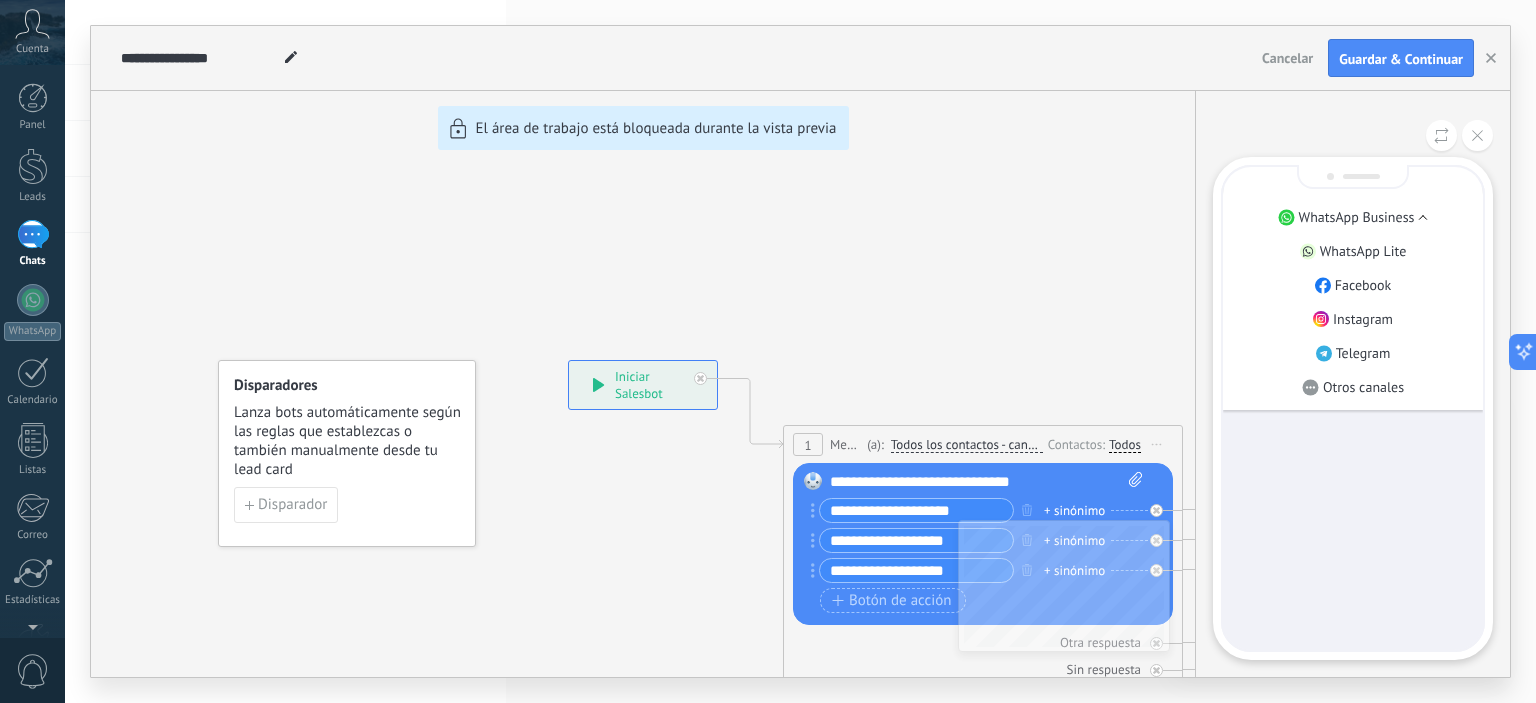 click on "WhatsApp Business" at bounding box center [1357, 217] 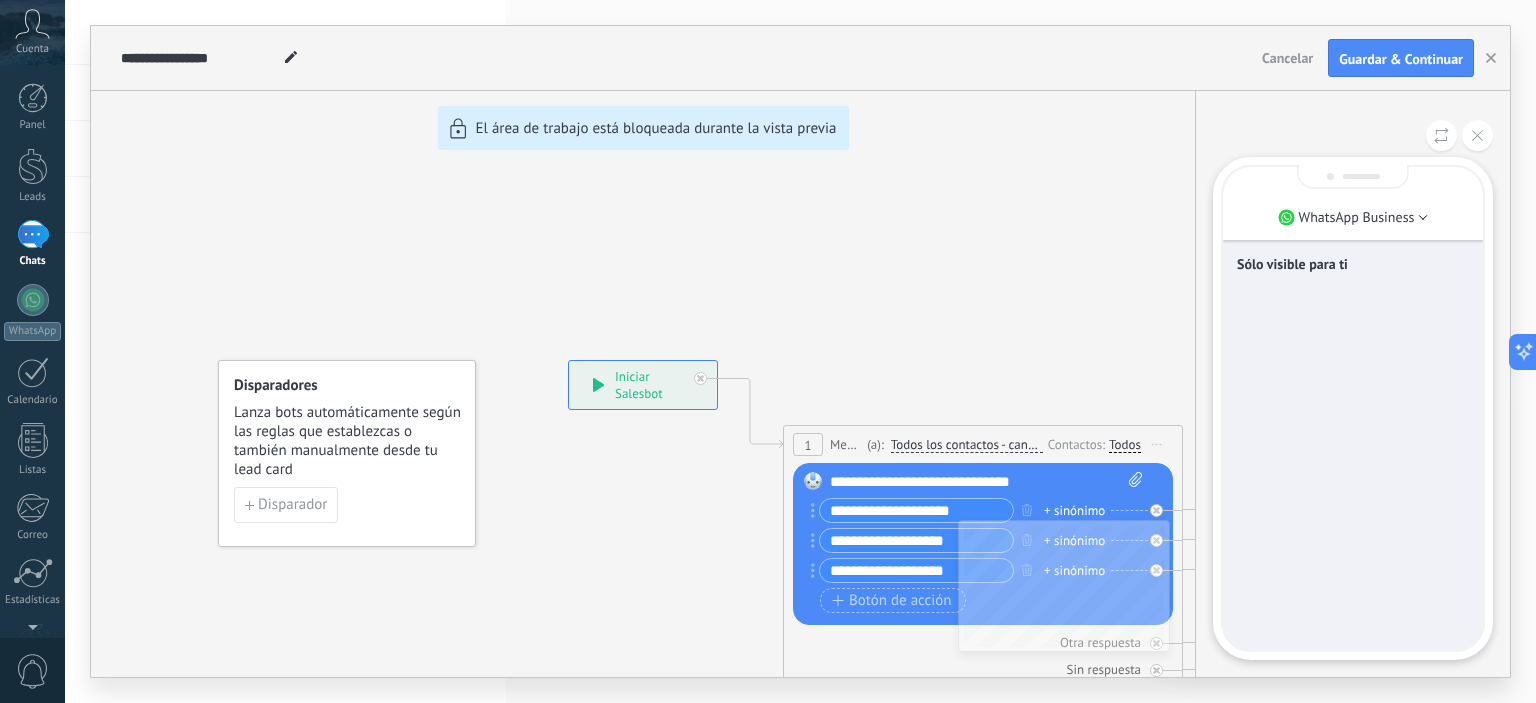 click on "Sólo visible para ti" at bounding box center [1353, 266] 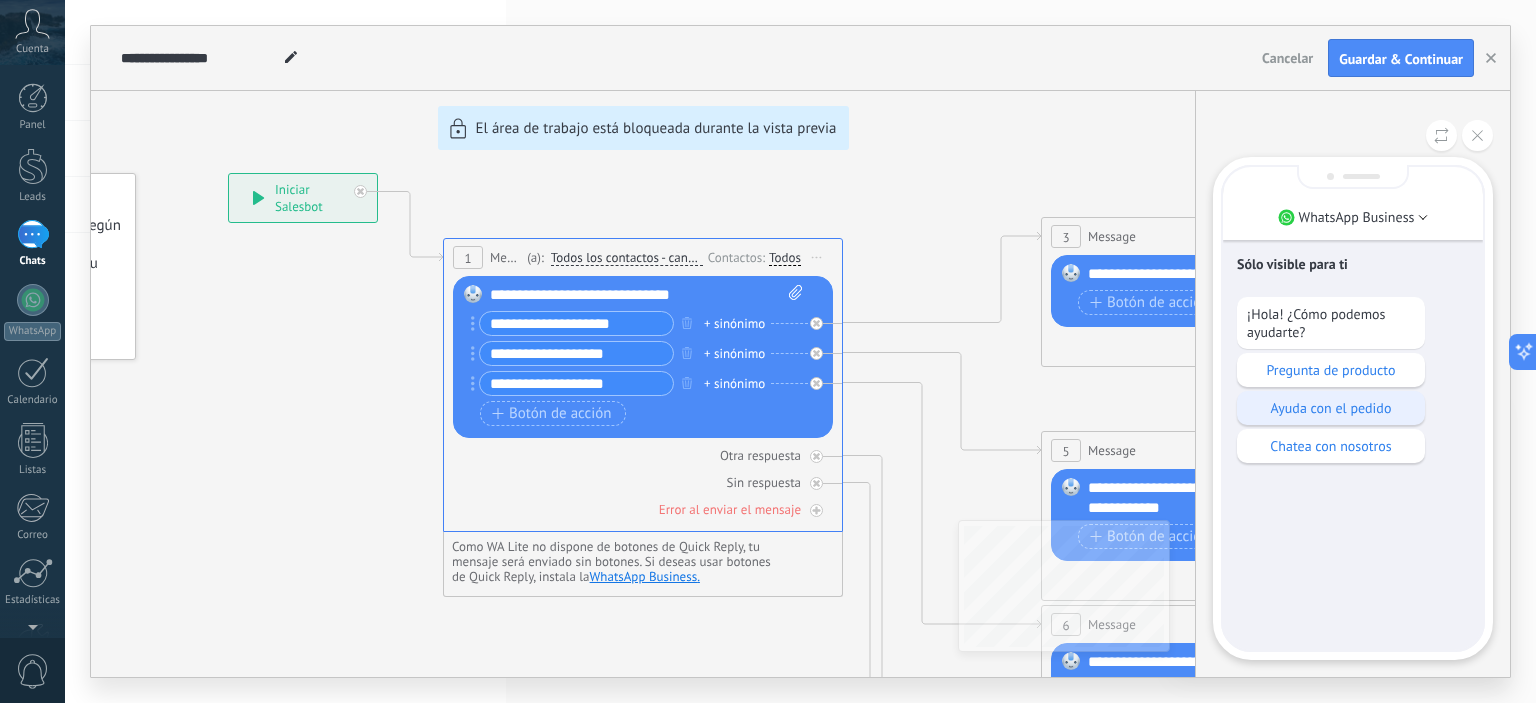 click on "Ayuda con el pedido" at bounding box center (1331, 408) 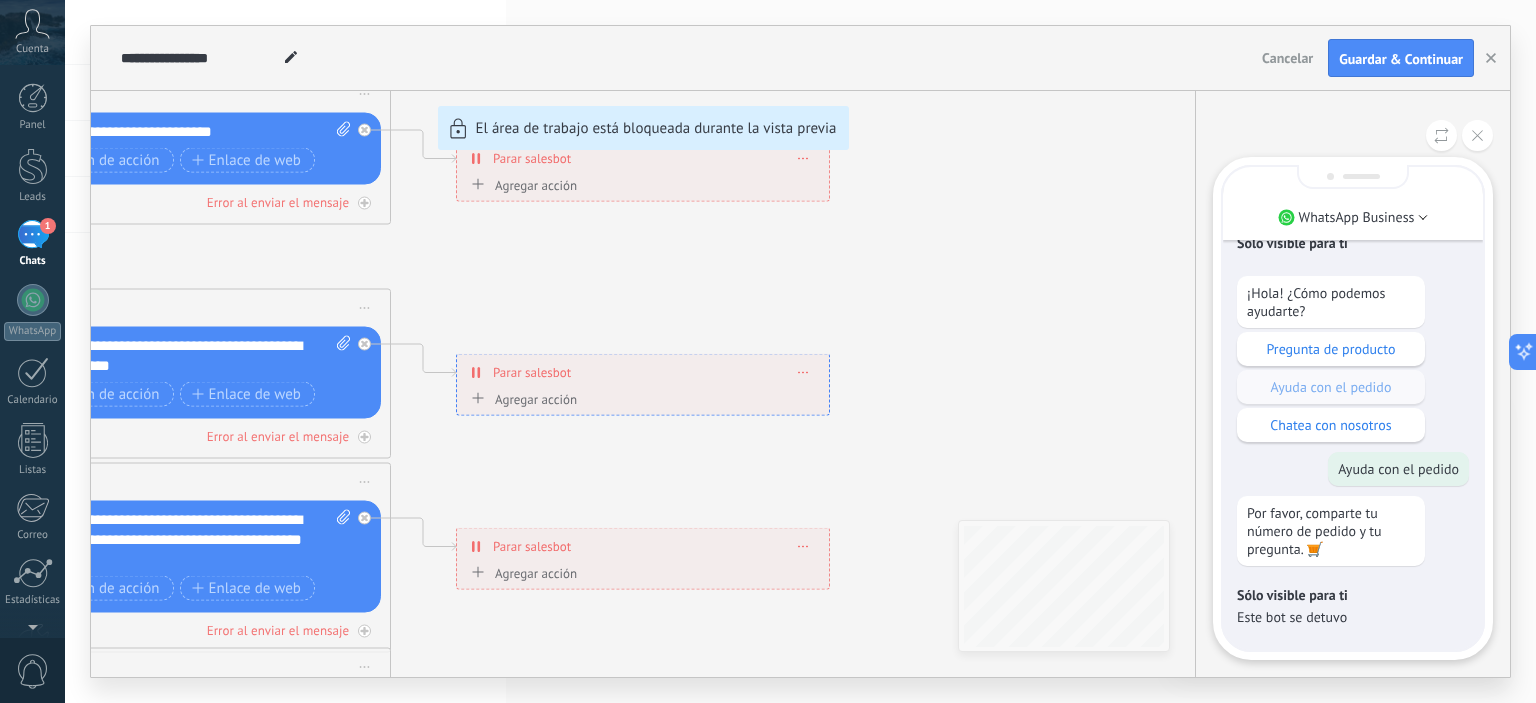 click on "**********" at bounding box center (800, 351) 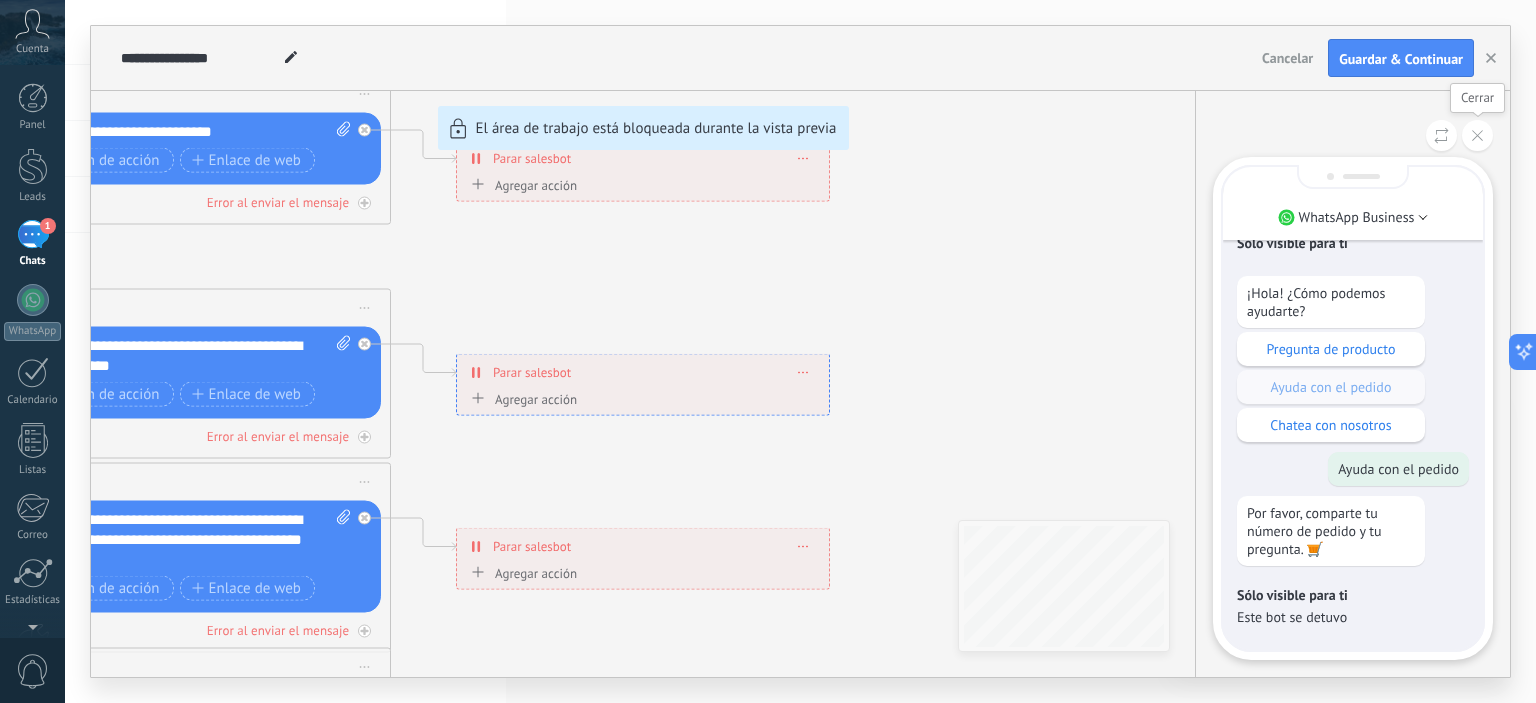 click 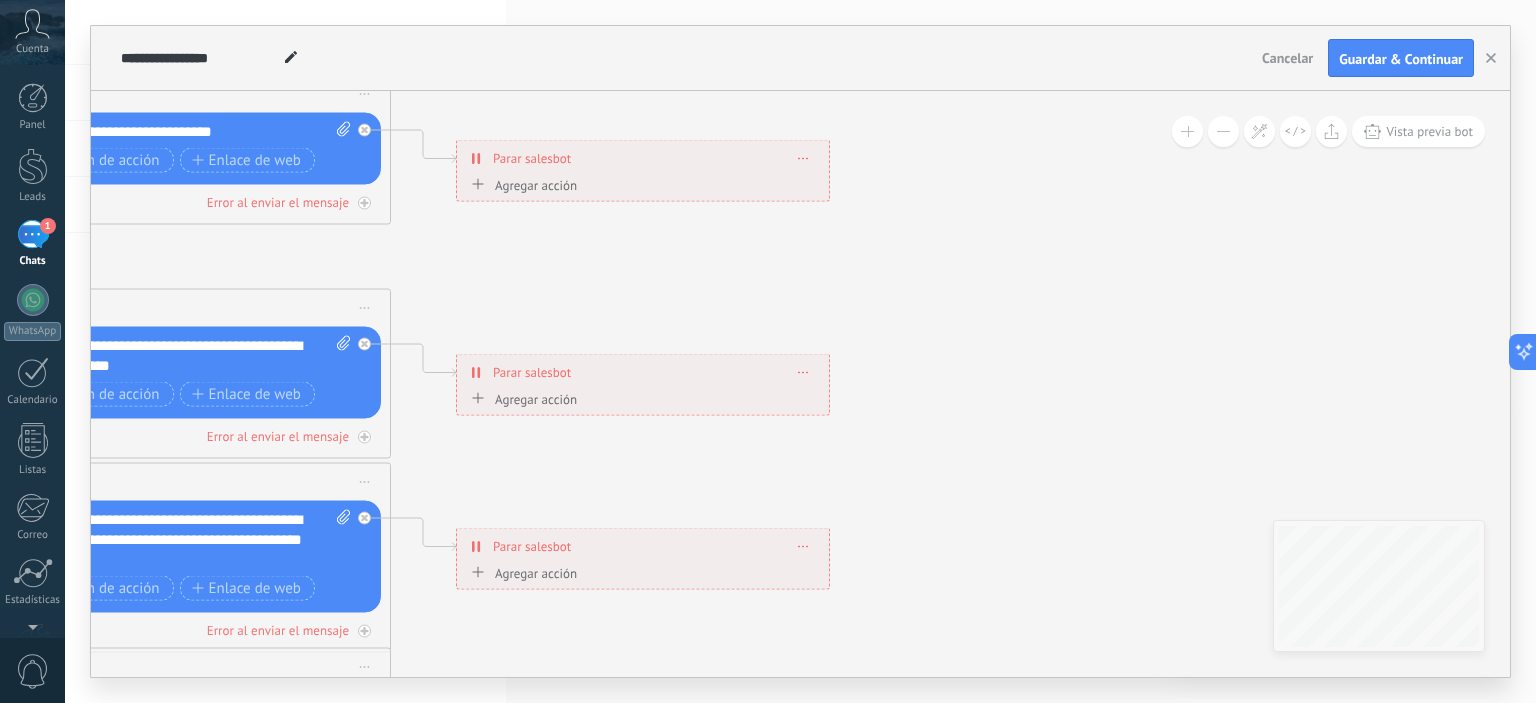click 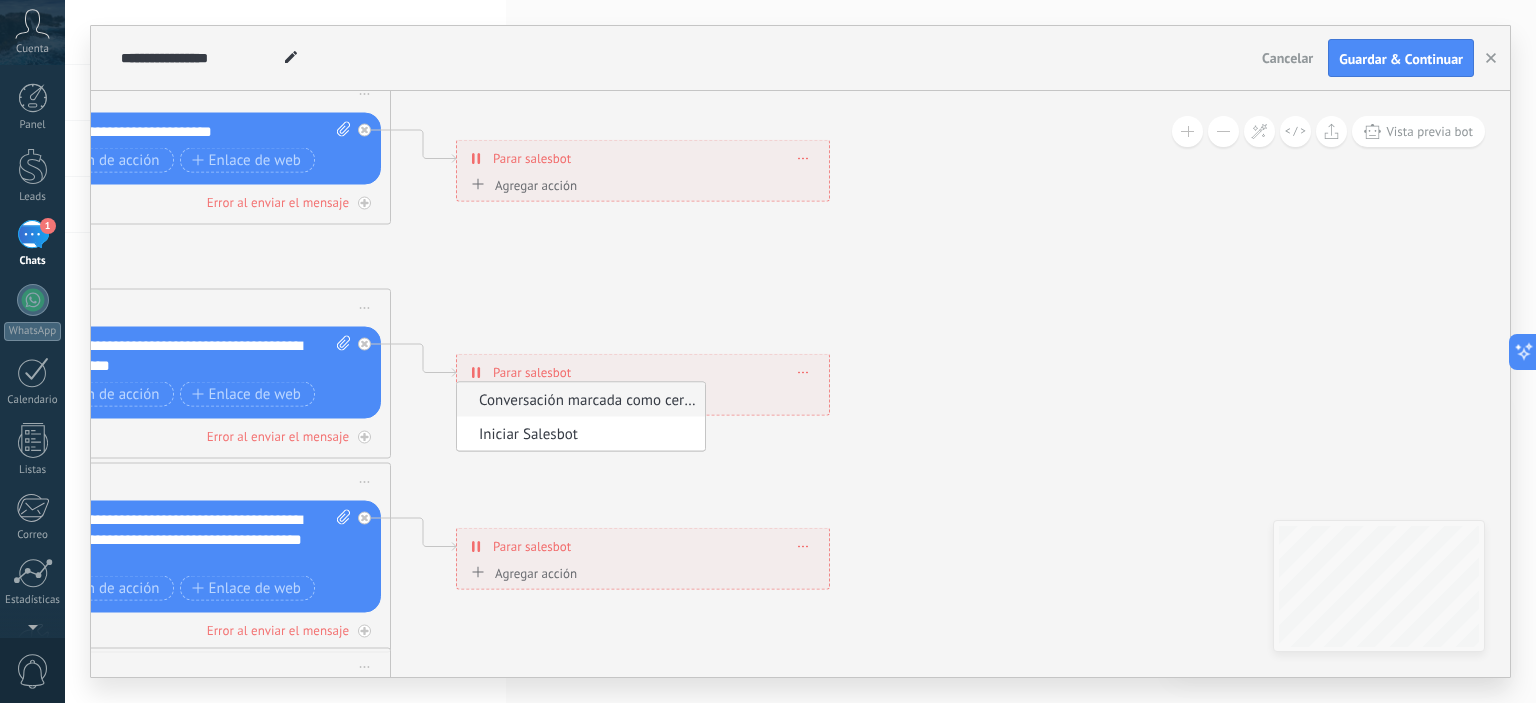 click 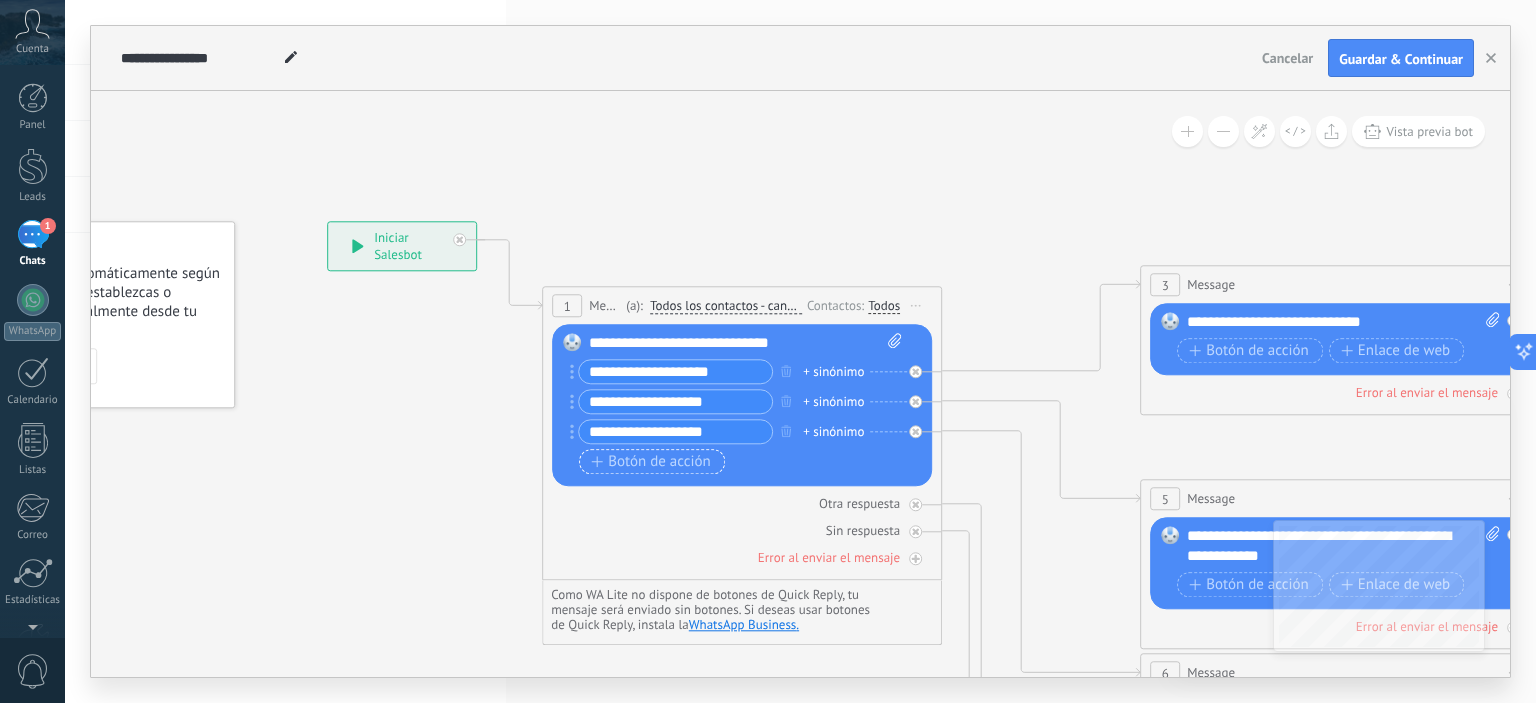 click on "Botón de acción" at bounding box center [651, 462] 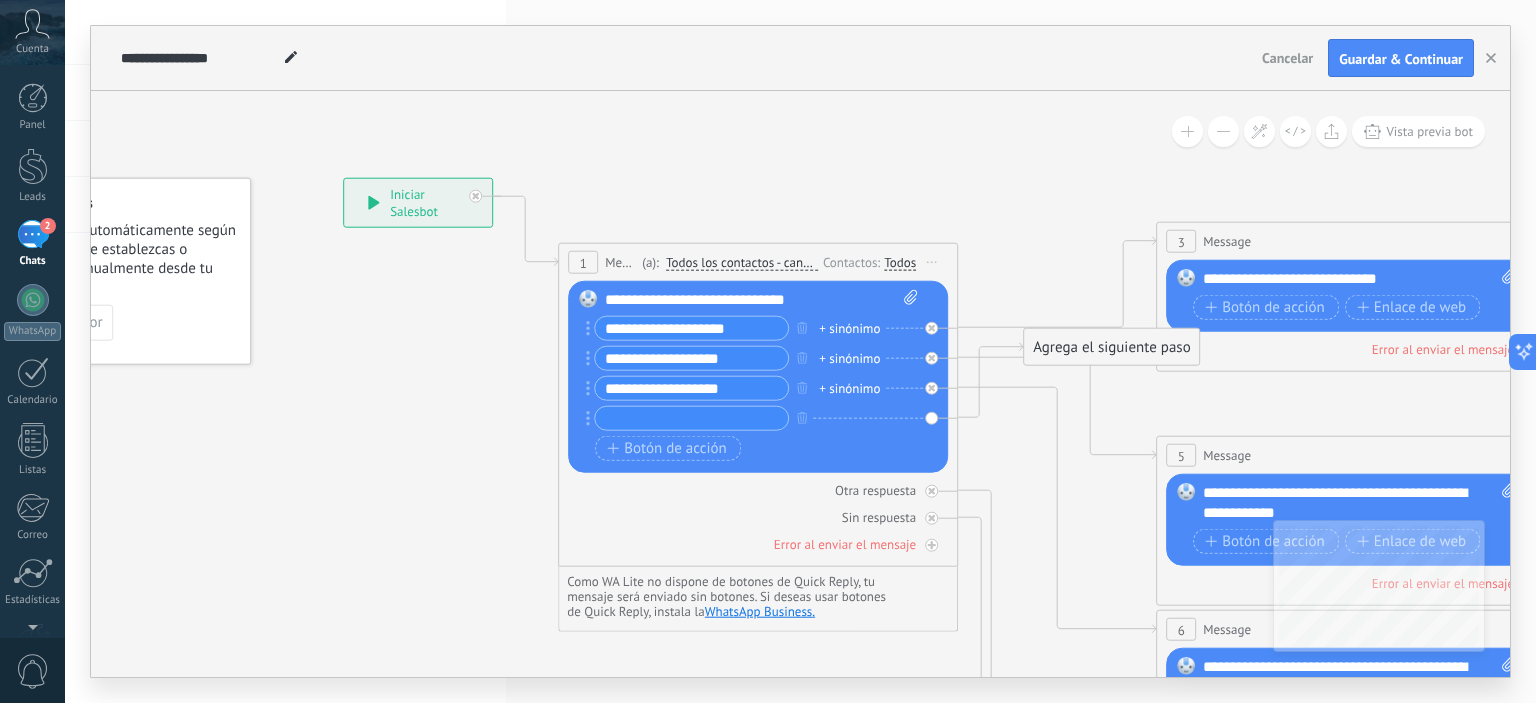 click on "**********" at bounding box center [691, 328] 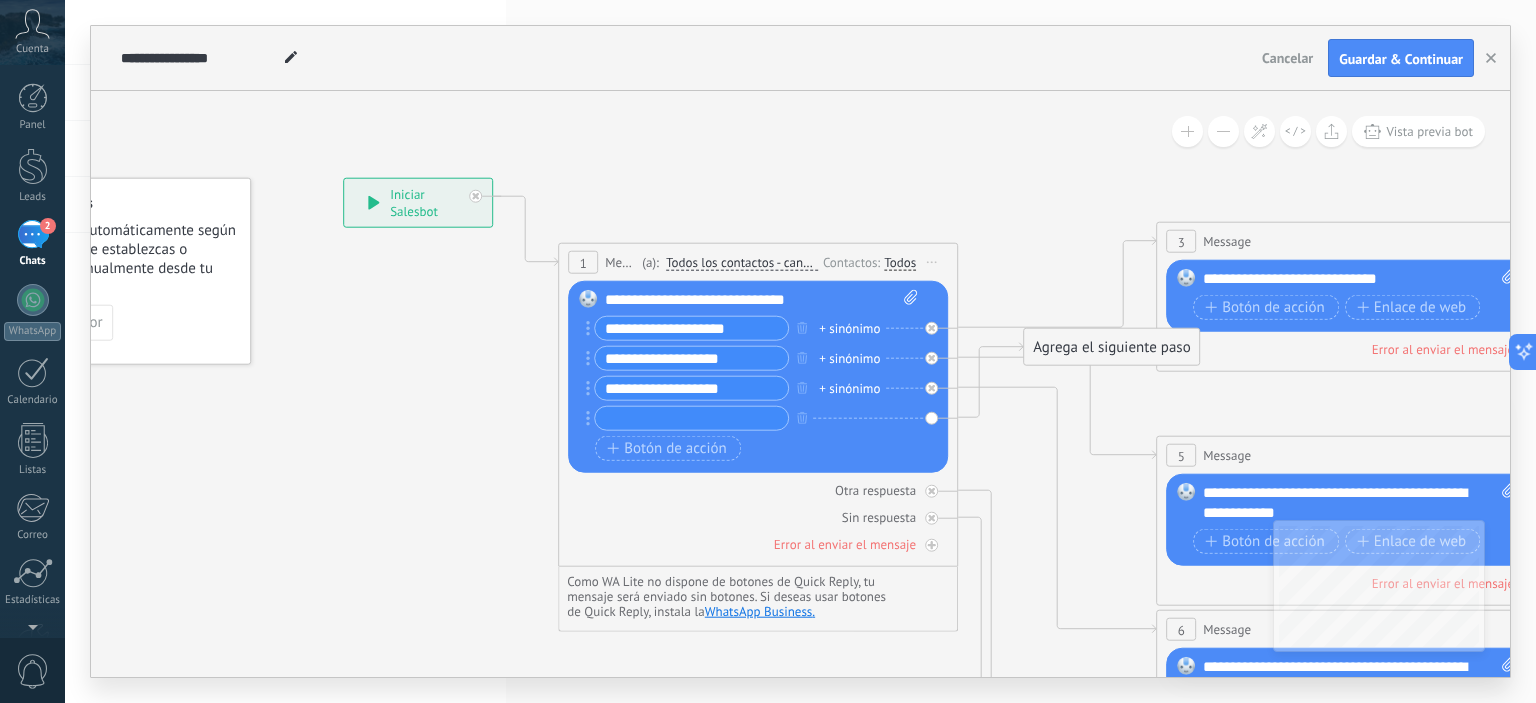 click on "**********" at bounding box center (762, 300) 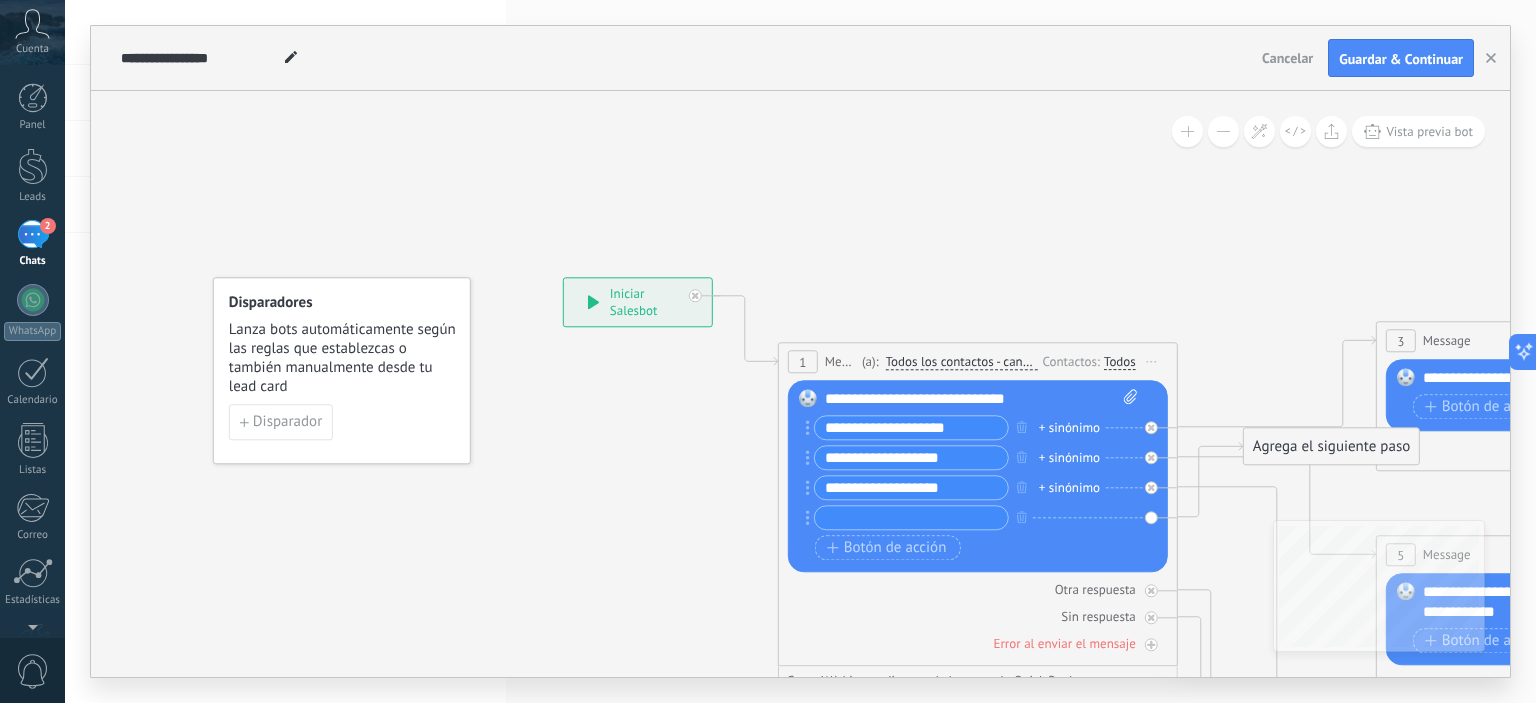 click on "Cancelar" at bounding box center (1287, 58) 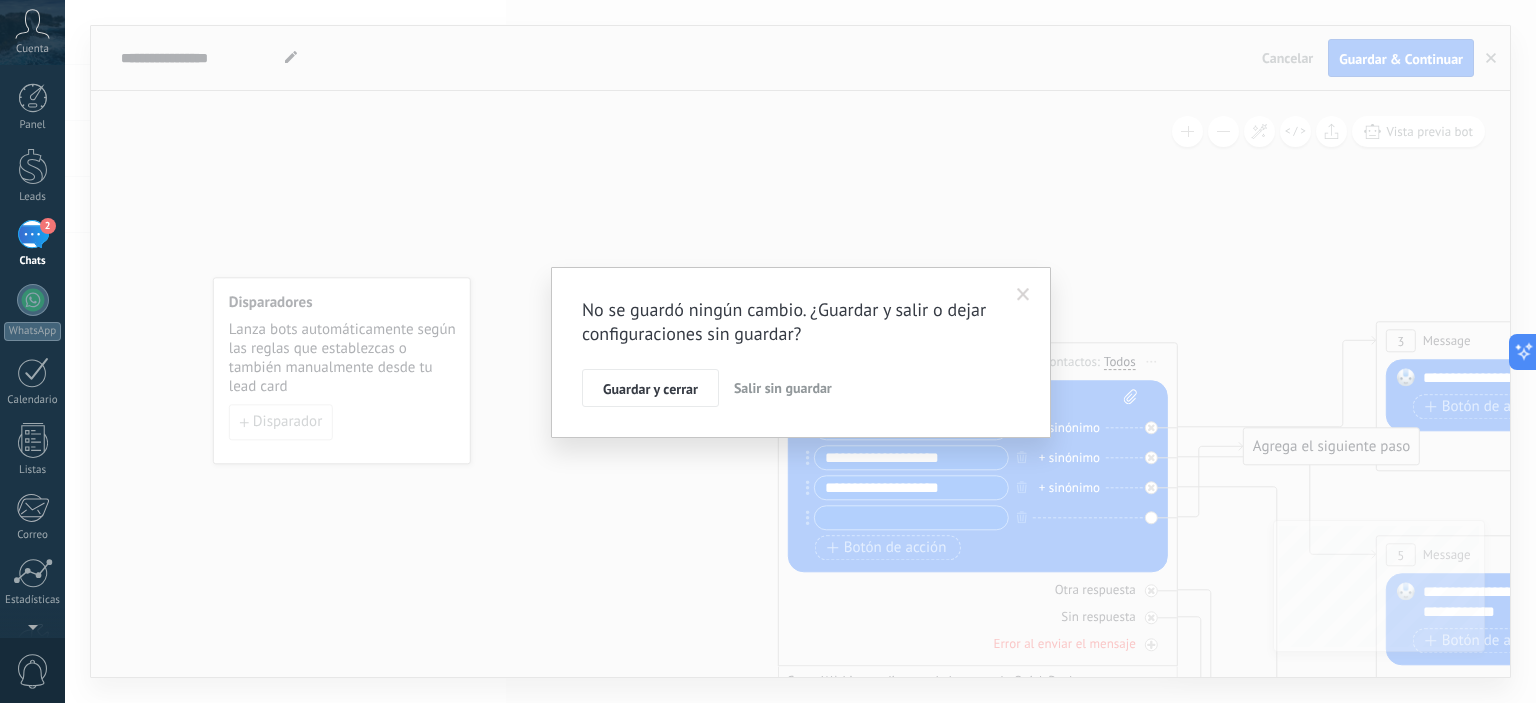 click on "Salir sin guardar" at bounding box center (783, 388) 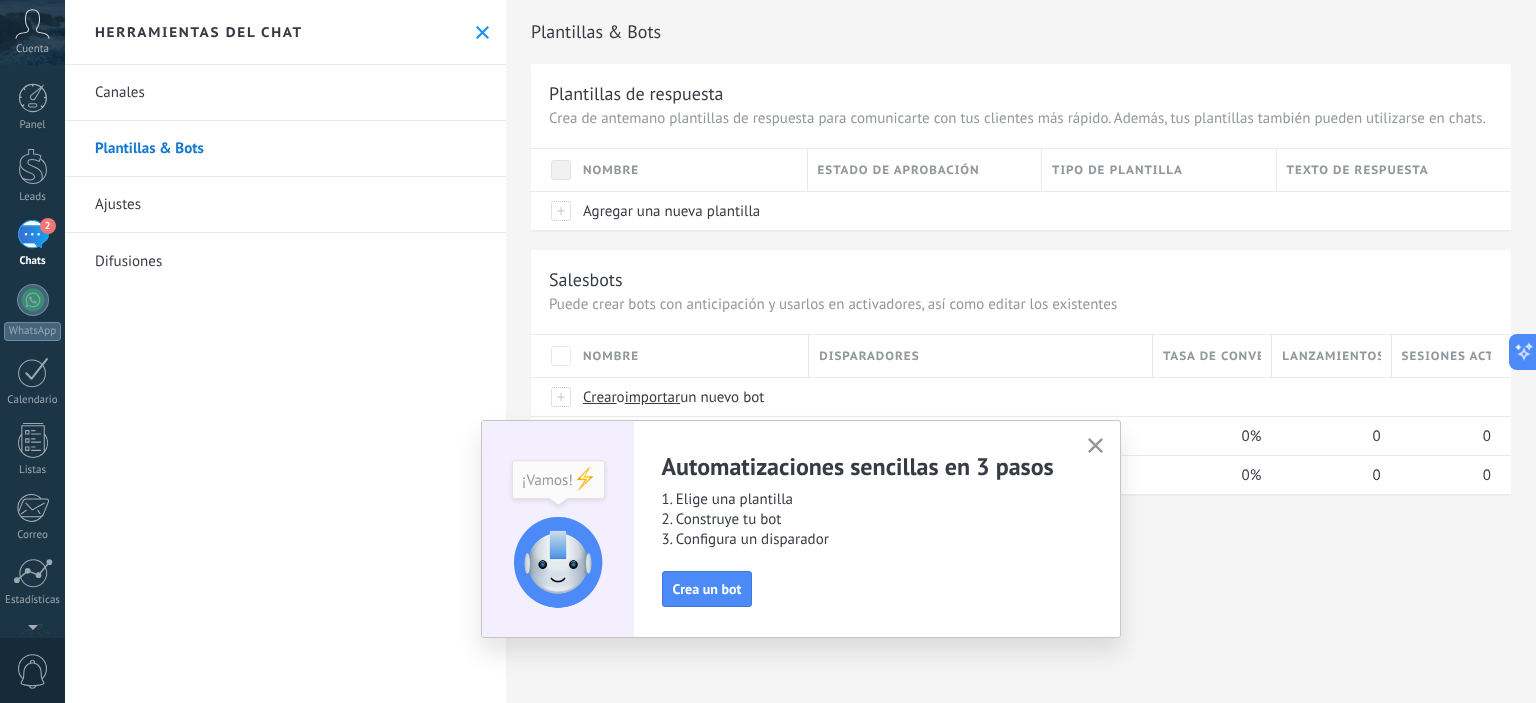 click at bounding box center (1095, 446) 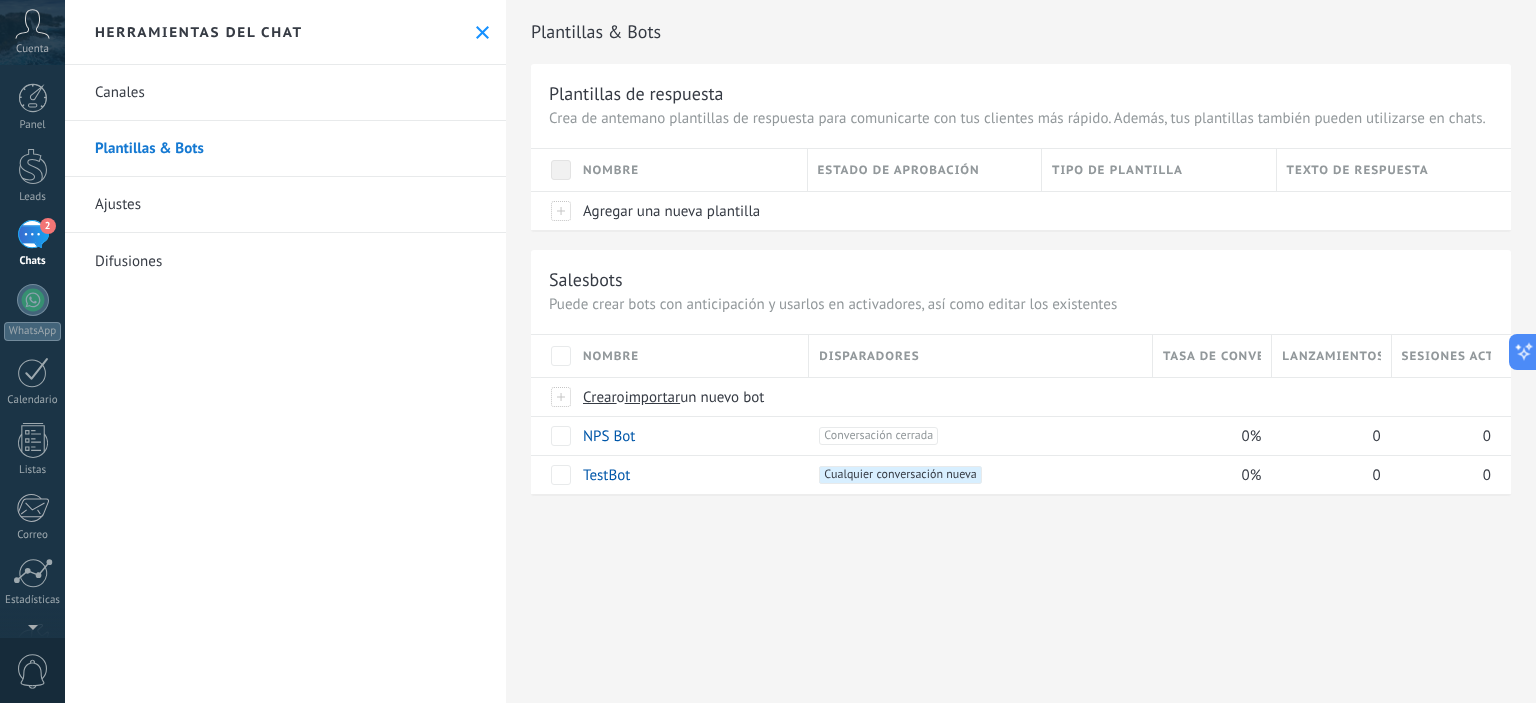 click on "Ajustes" at bounding box center (285, 205) 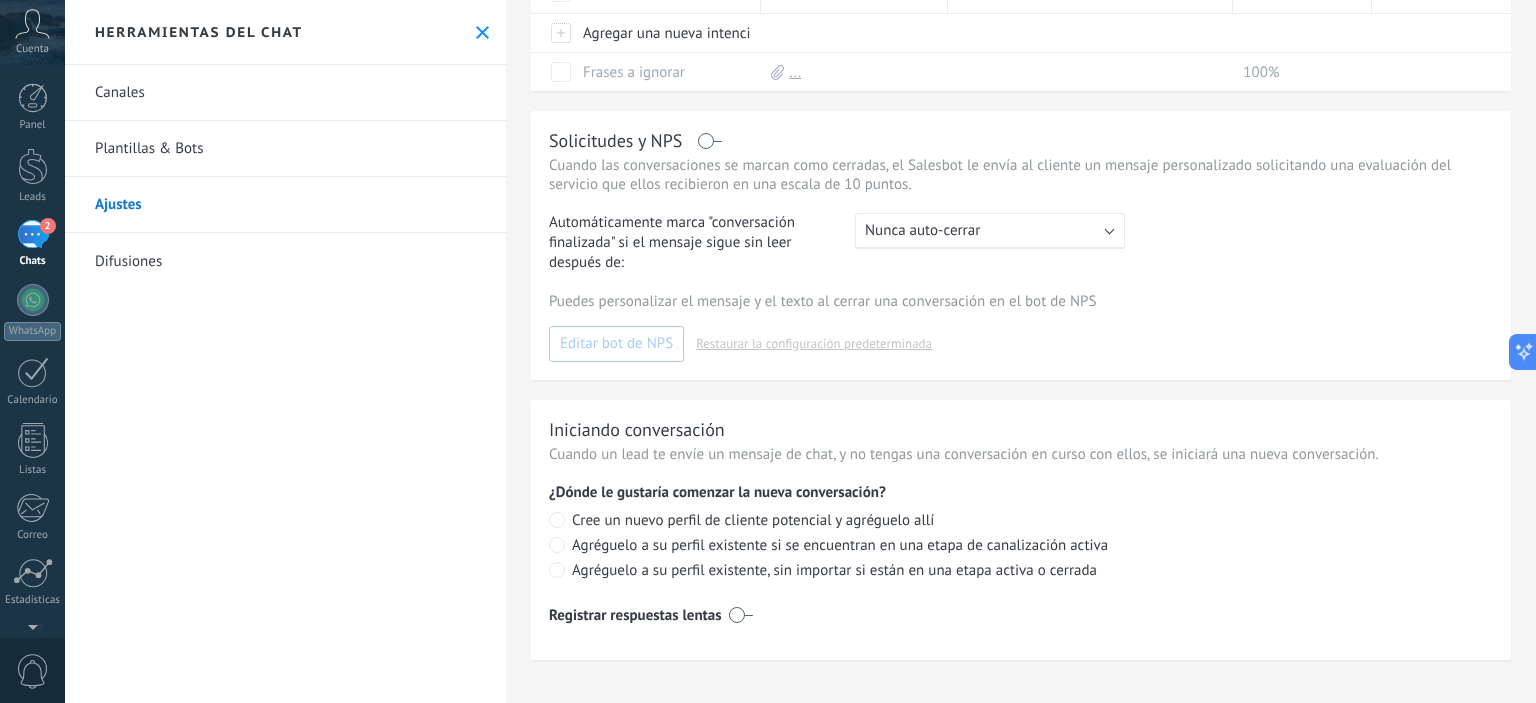 scroll, scrollTop: 0, scrollLeft: 0, axis: both 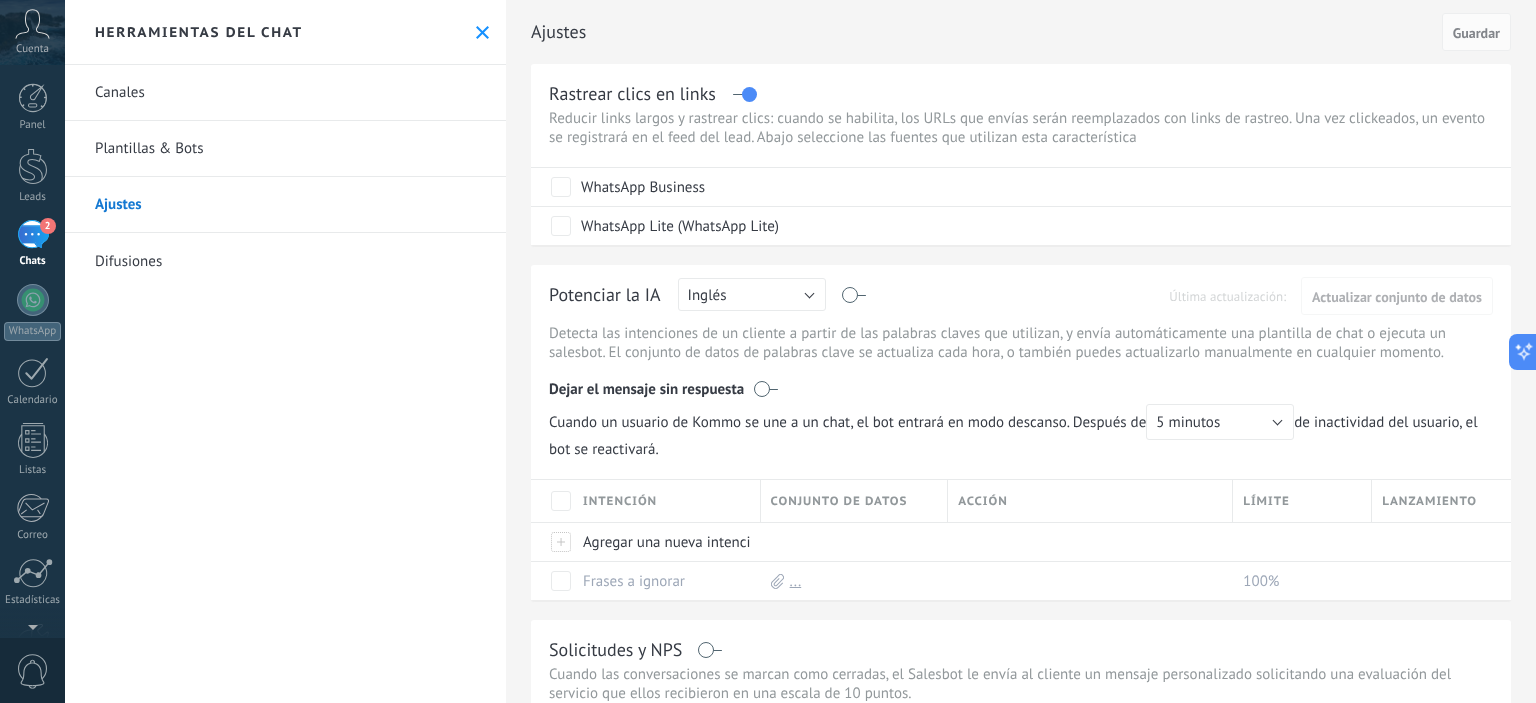 click on "2
Chats" at bounding box center [32, 244] 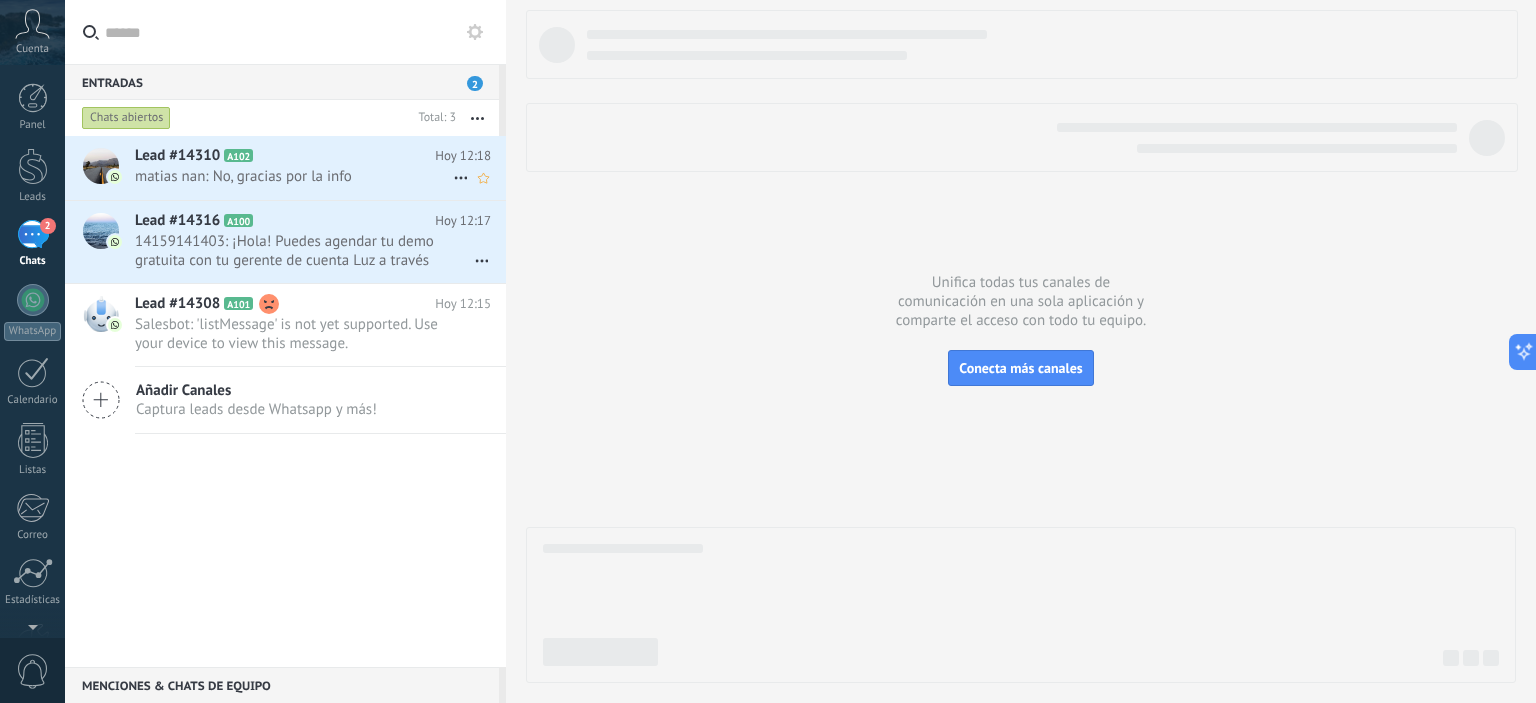 click on "matias nan: No, gracias por la info" at bounding box center (294, 176) 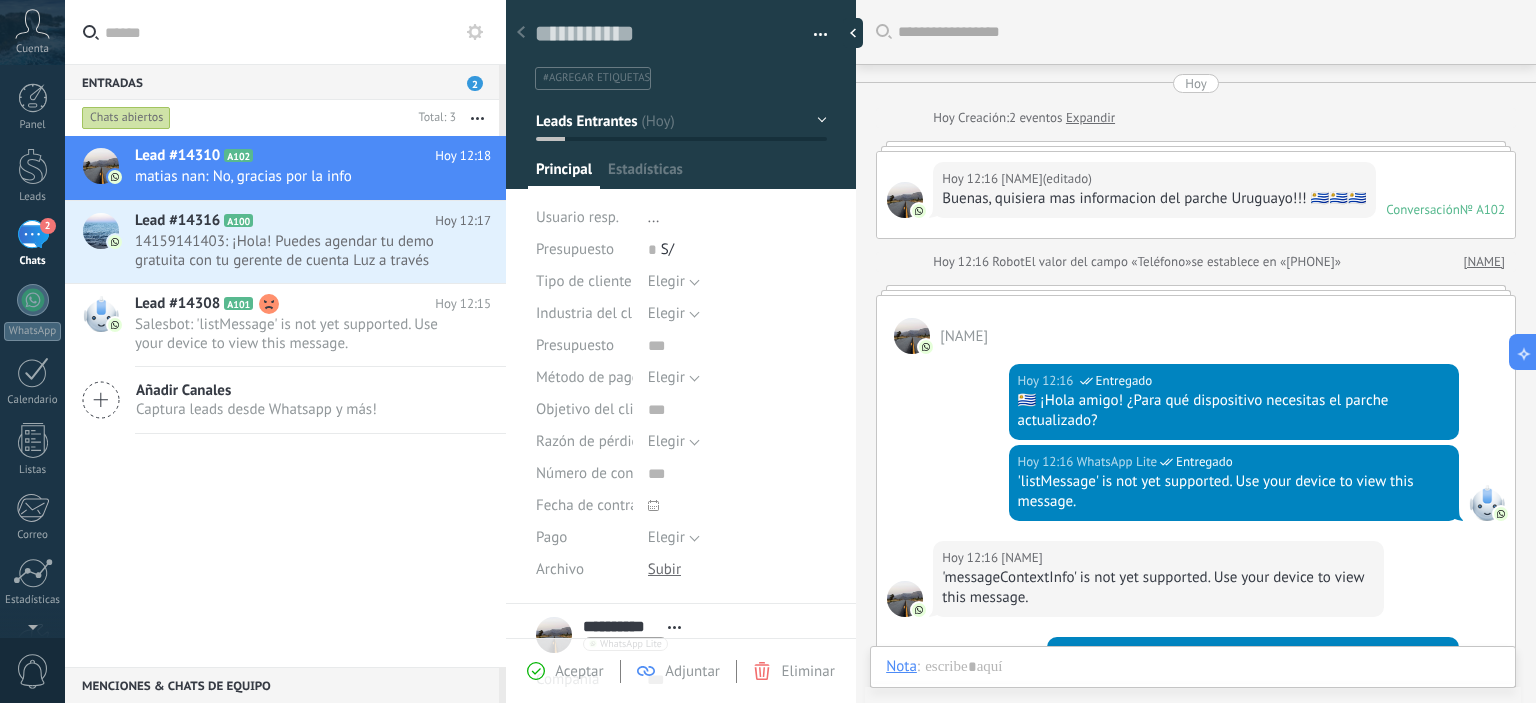 scroll, scrollTop: 29, scrollLeft: 0, axis: vertical 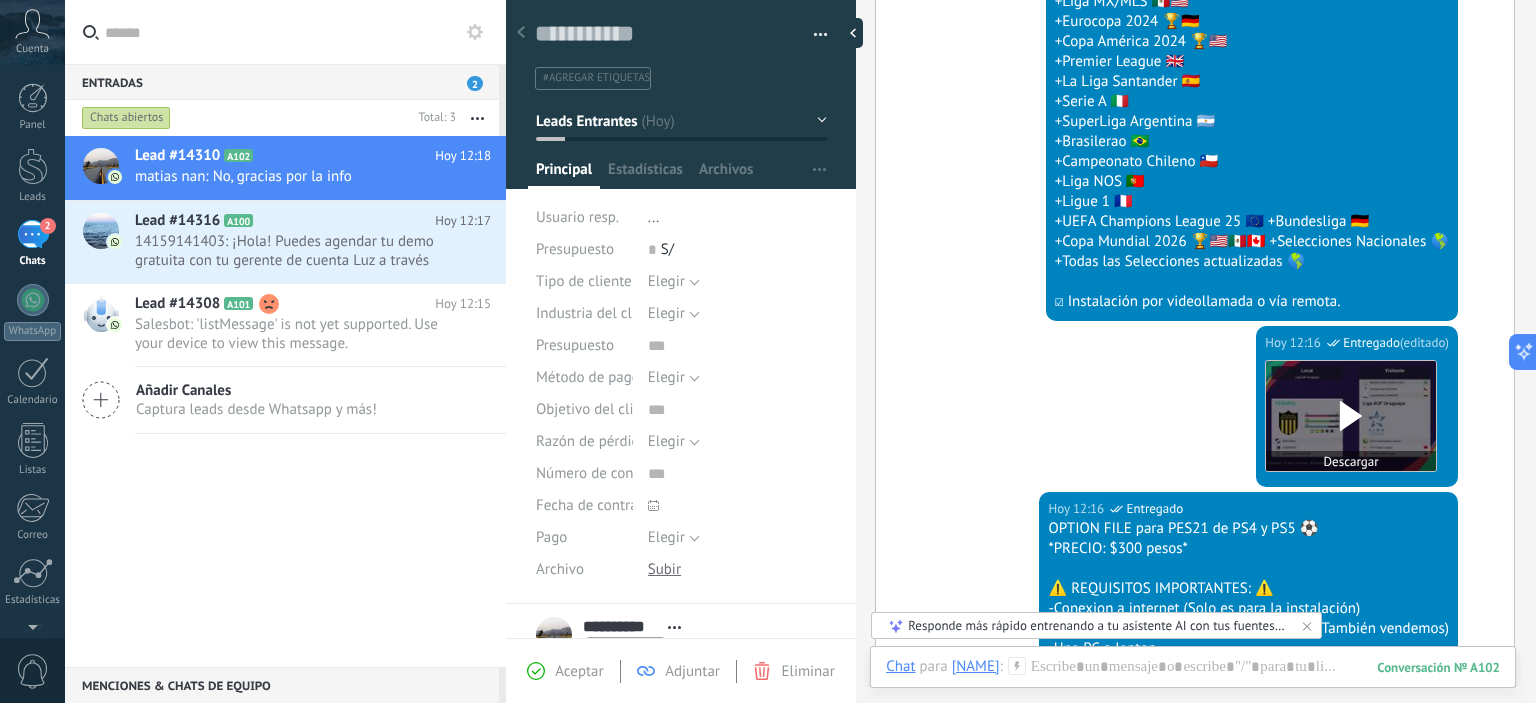 click 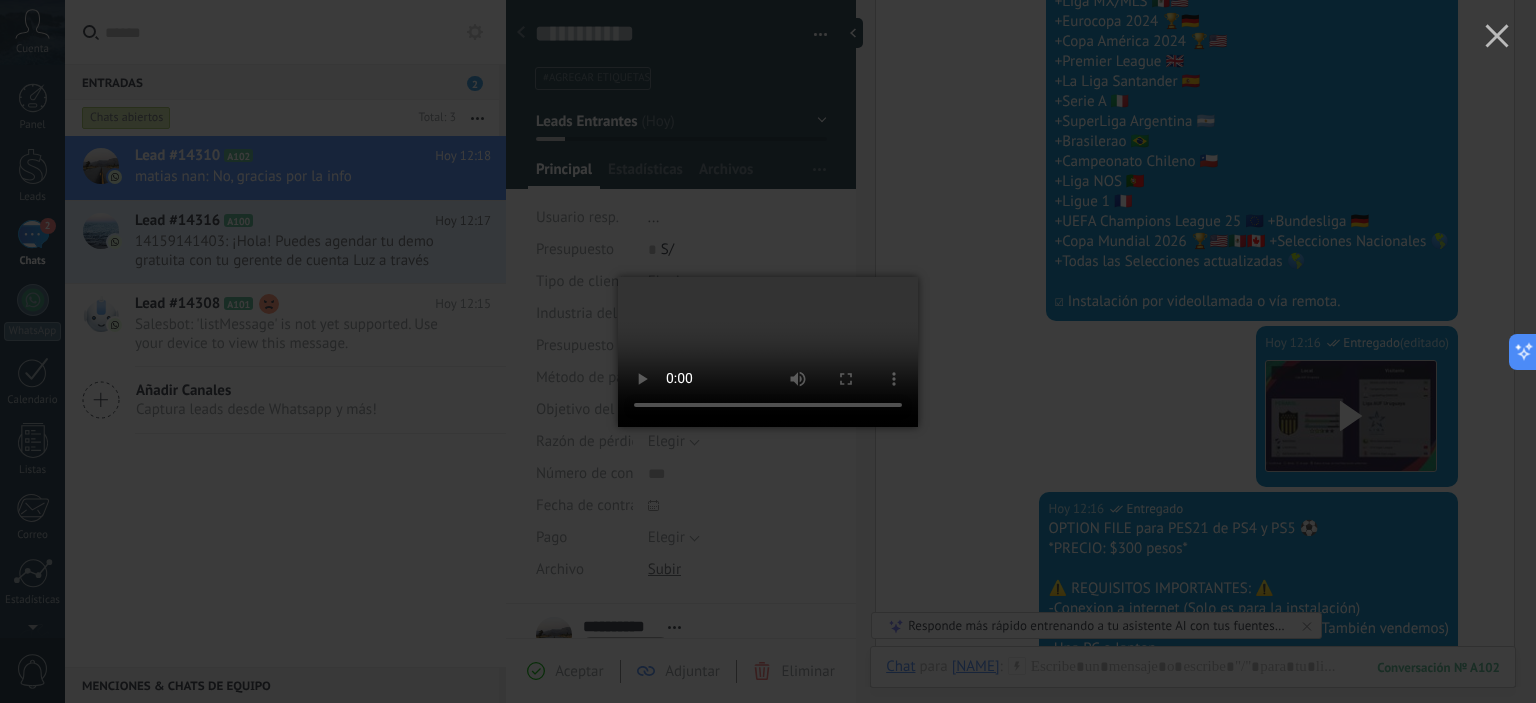 click at bounding box center (768, 351) 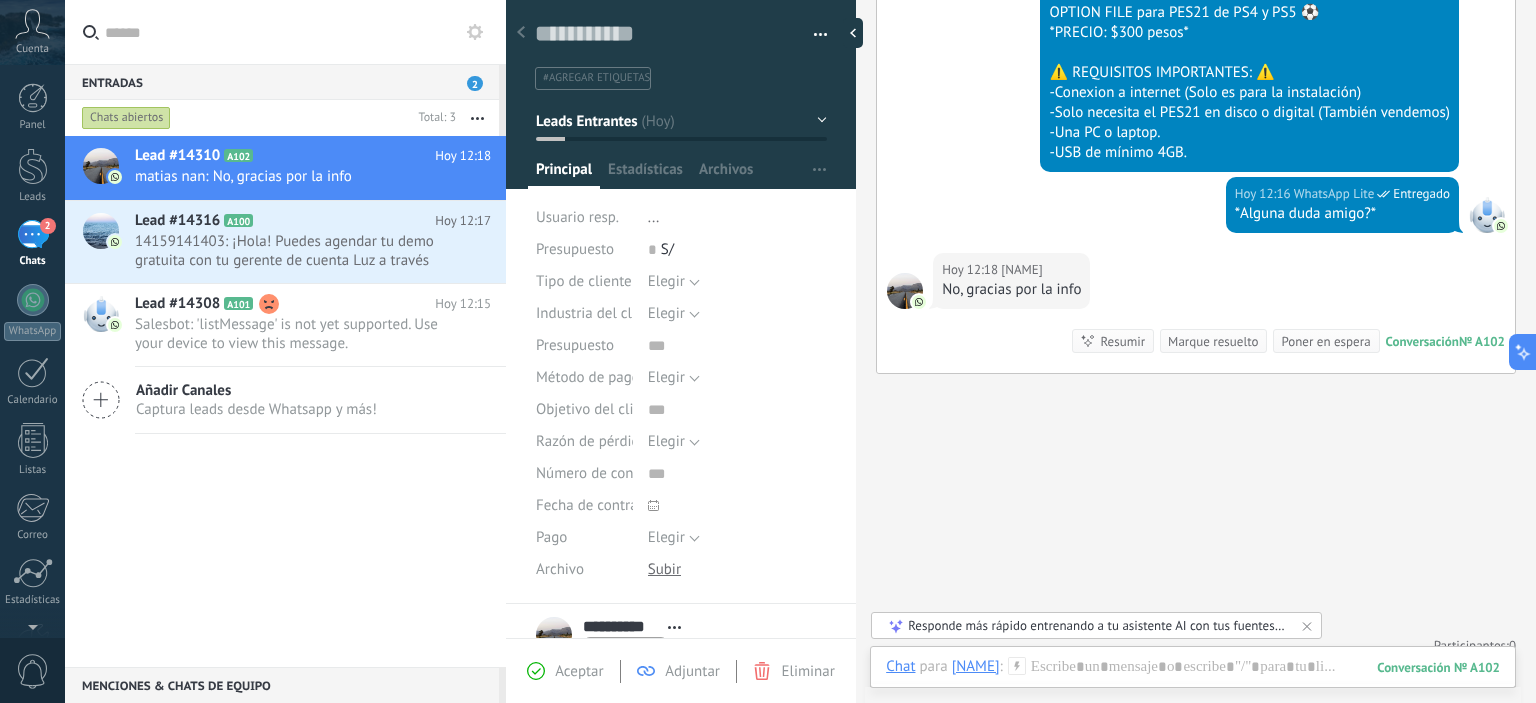 scroll, scrollTop: 1326, scrollLeft: 0, axis: vertical 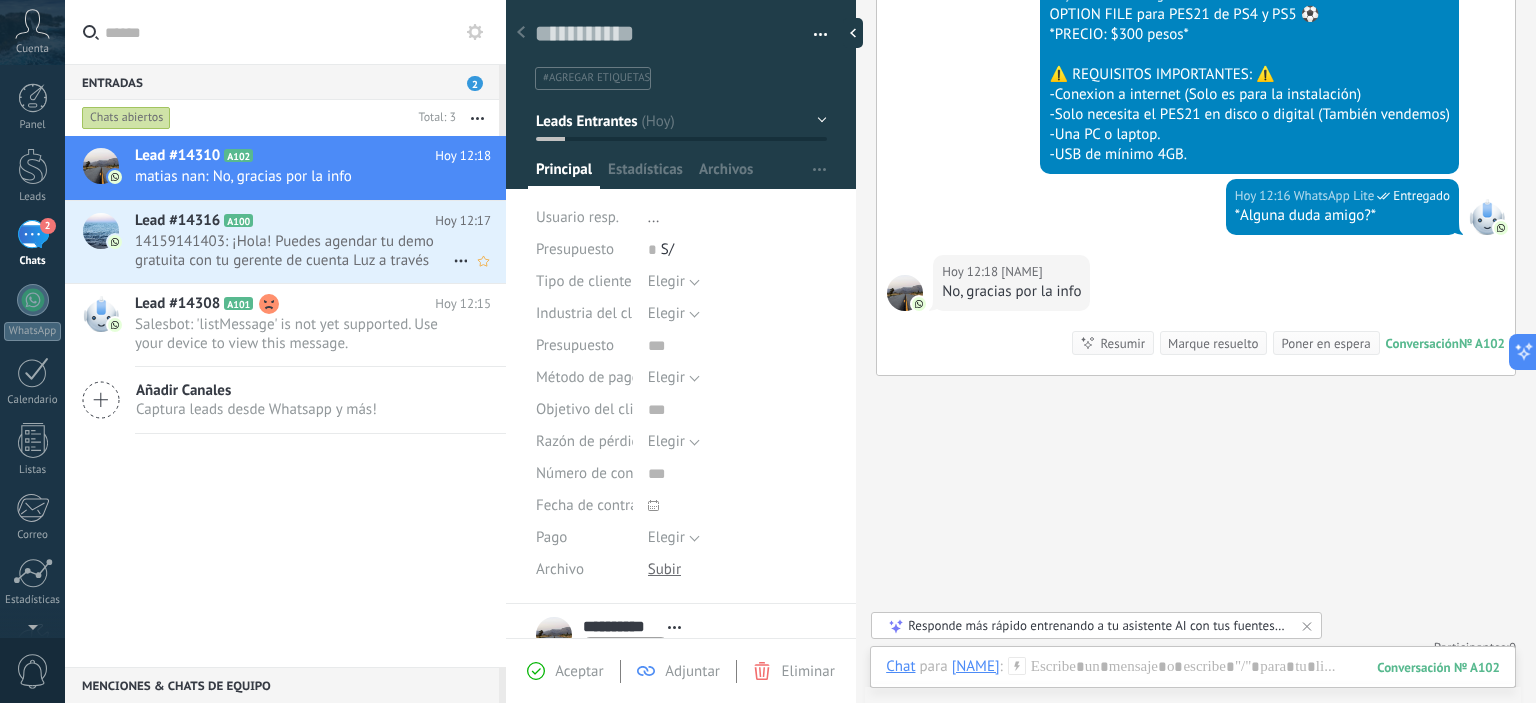 click on "14159141403: ¡Hola! Puedes agendar tu demo gratuita con tu gerente de cuenta Luz a través del siguiente enlace https://cale..." at bounding box center [294, 251] 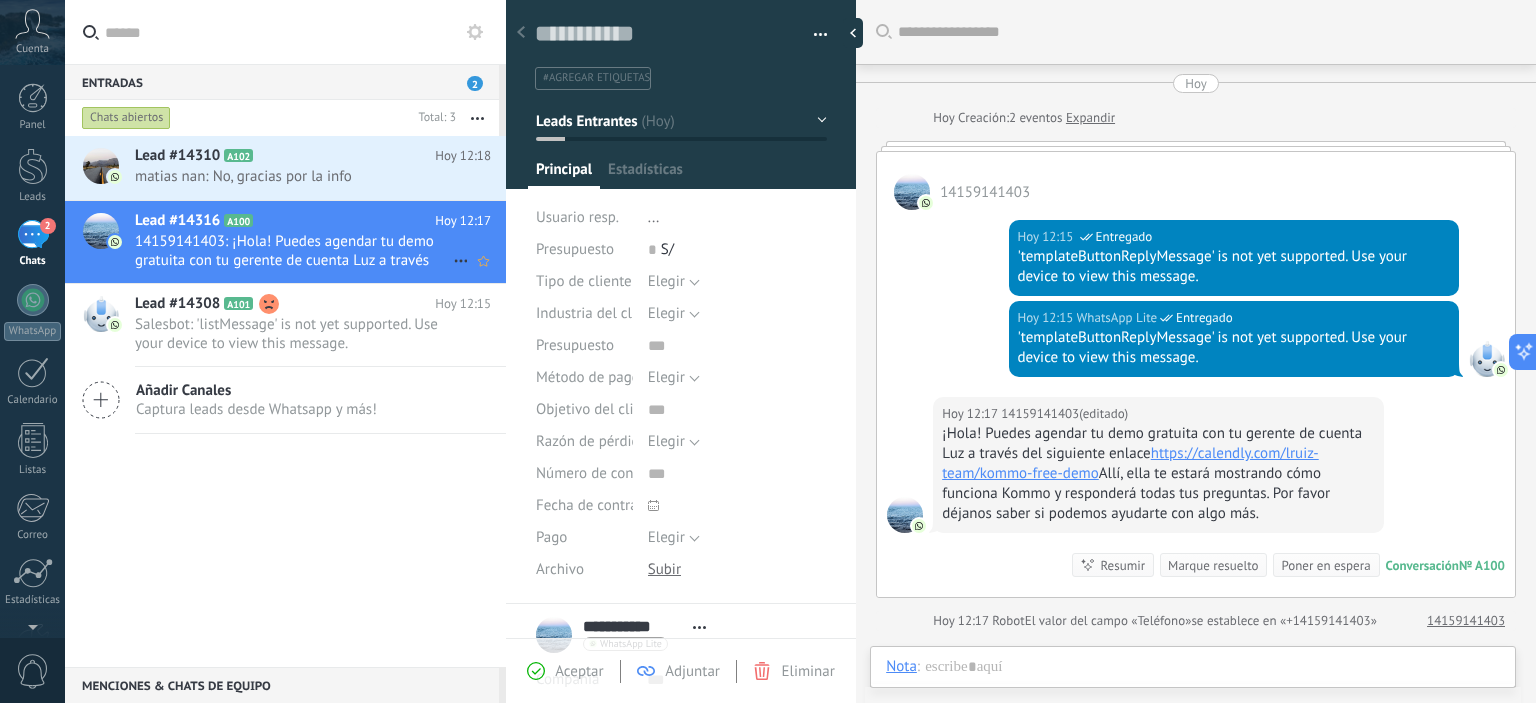 scroll, scrollTop: 29, scrollLeft: 0, axis: vertical 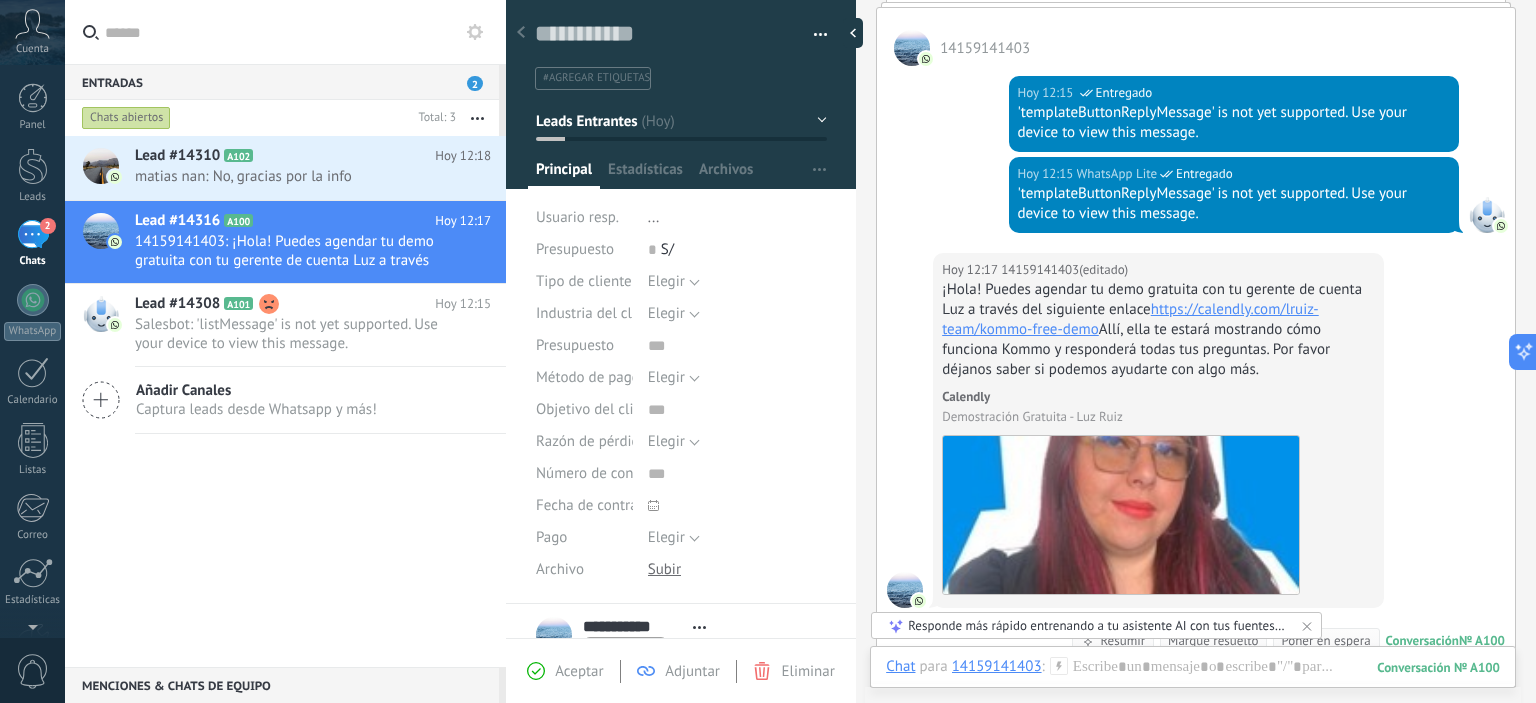 click on "¡Hola! Puedes agendar tu demo gratuita con tu gerente de cuenta Luz a través del siguiente enlace  https://calendly.com/lruiz-team/kommo-free-demo  Allí, ella te estará mostrando cómo funciona Kommo y responderá todas tus preguntas. Por favor déjanos saber si podemos ayudarte con algo más." at bounding box center [1158, 330] 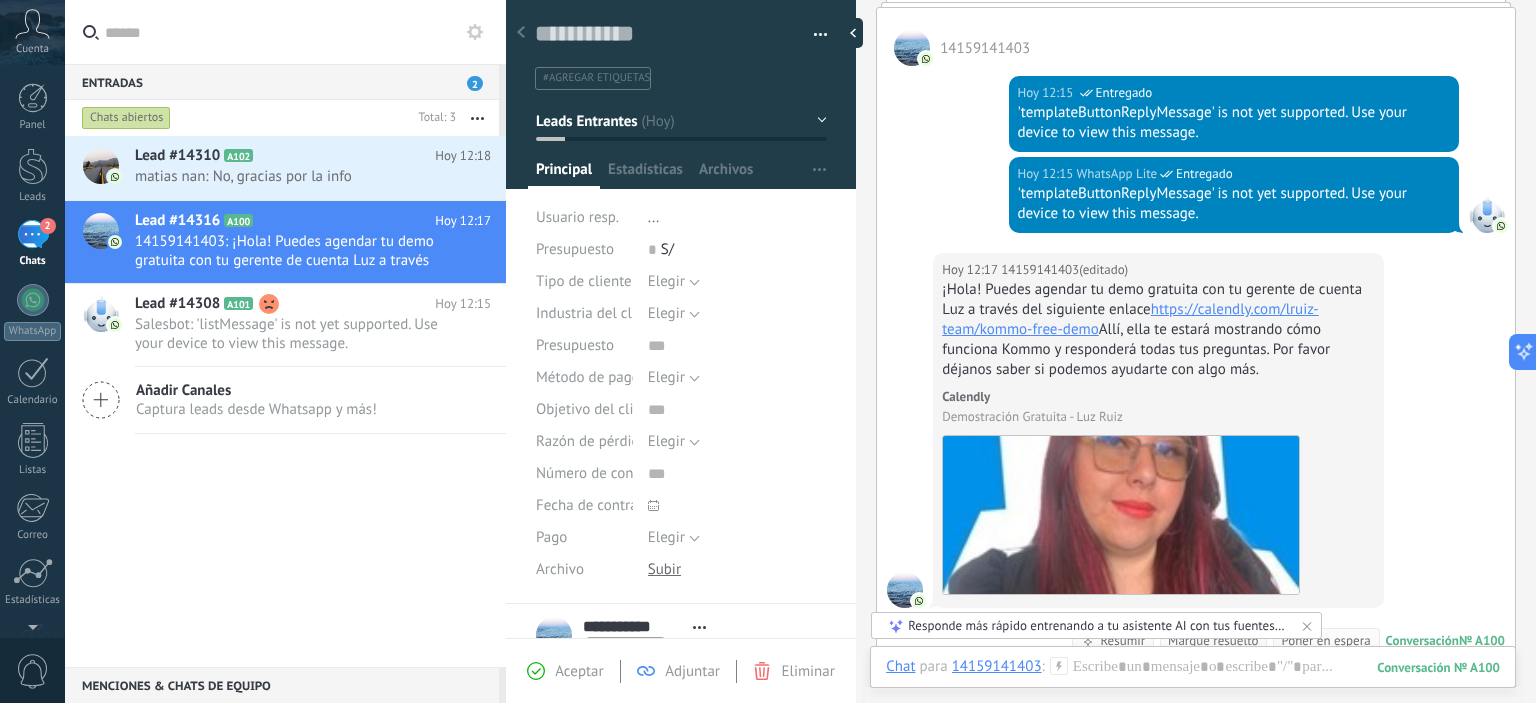 click on "¡Hola! Puedes agendar tu demo gratuita con tu gerente de cuenta Luz a través del siguiente enlace  https://calendly.com/lruiz-team/kommo-free-demo  Allí, ella te estará mostrando cómo funciona Kommo y responderá todas tus preguntas. Por favor déjanos saber si podemos ayudarte con algo más." at bounding box center [1158, 330] 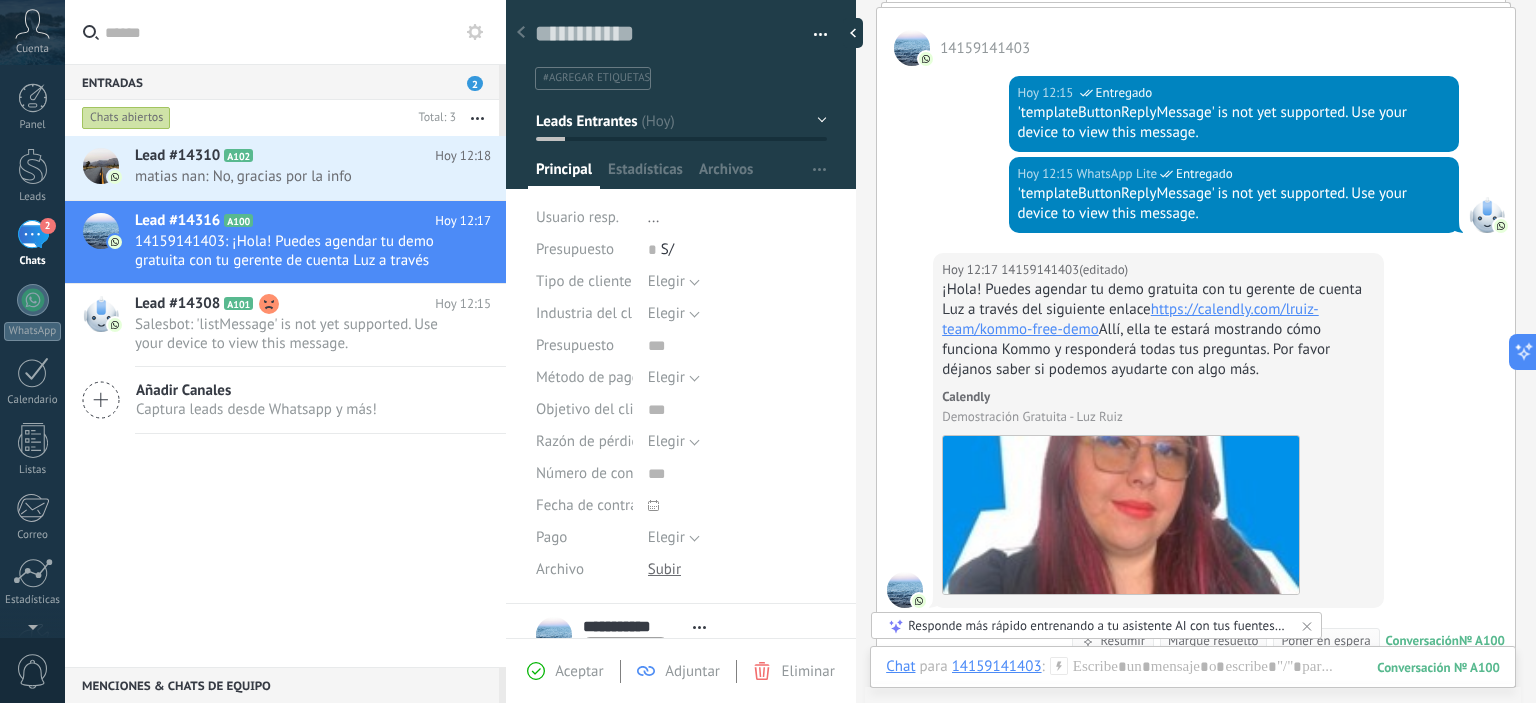 click on "¡Hola! Puedes agendar tu demo gratuita con tu gerente de cuenta Luz a través del siguiente enlace  https://calendly.com/lruiz-team/kommo-free-demo  Allí, ella te estará mostrando cómo funciona Kommo y responderá todas tus preguntas. Por favor déjanos saber si podemos ayudarte con algo más." at bounding box center [1158, 330] 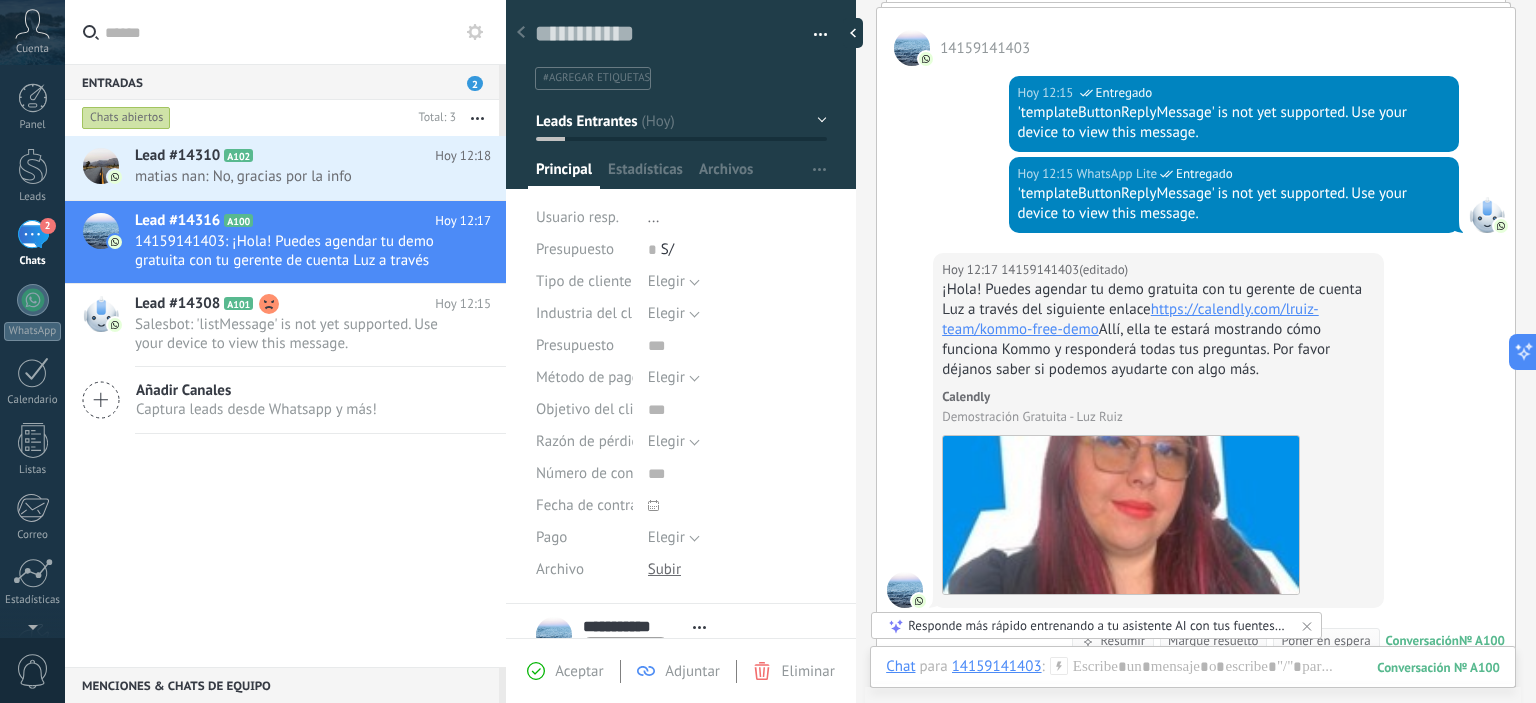 click on "¡Hola! Puedes agendar tu demo gratuita con tu gerente de cuenta Luz a través del siguiente enlace  https://calendly.com/lruiz-team/kommo-free-demo  Allí, ella te estará mostrando cómo funciona Kommo y responderá todas tus preguntas. Por favor déjanos saber si podemos ayudarte con algo más." at bounding box center (1158, 330) 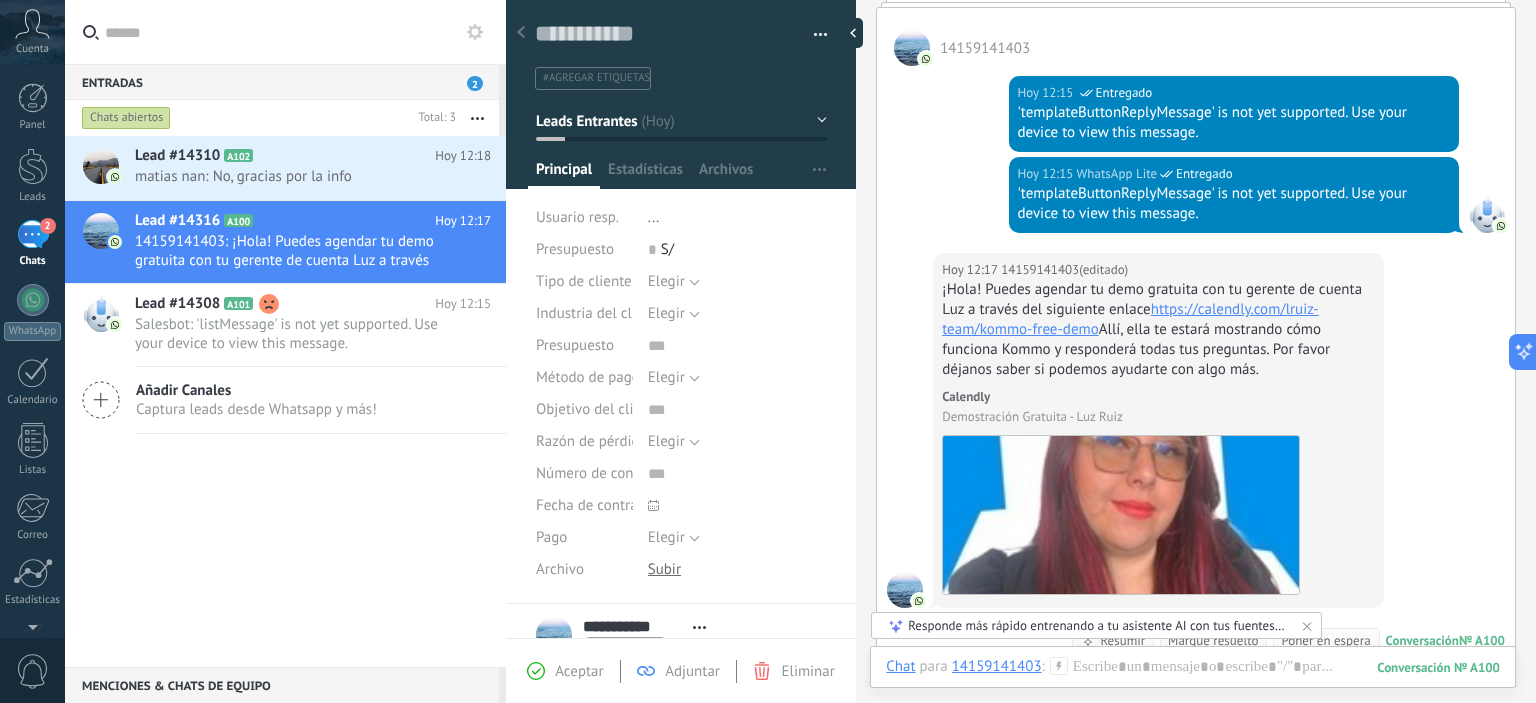click on "¡Hola! Puedes agendar tu demo gratuita con tu gerente de cuenta Luz a través del siguiente enlace  https://calendly.com/lruiz-team/kommo-free-demo  Allí, ella te estará mostrando cómo funciona Kommo y responderá todas tus preguntas. Por favor déjanos saber si podemos ayudarte con algo más." at bounding box center (1158, 330) 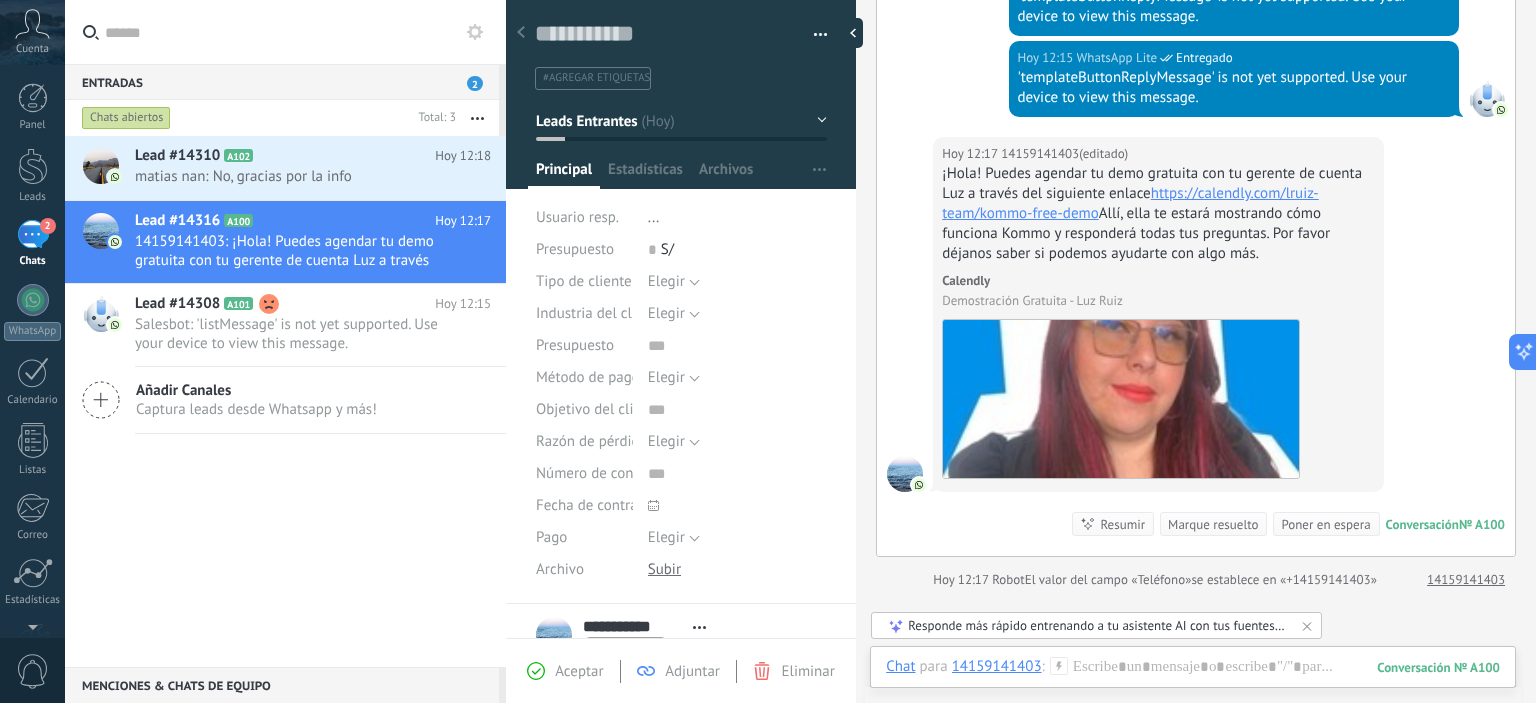 scroll, scrollTop: 260, scrollLeft: 0, axis: vertical 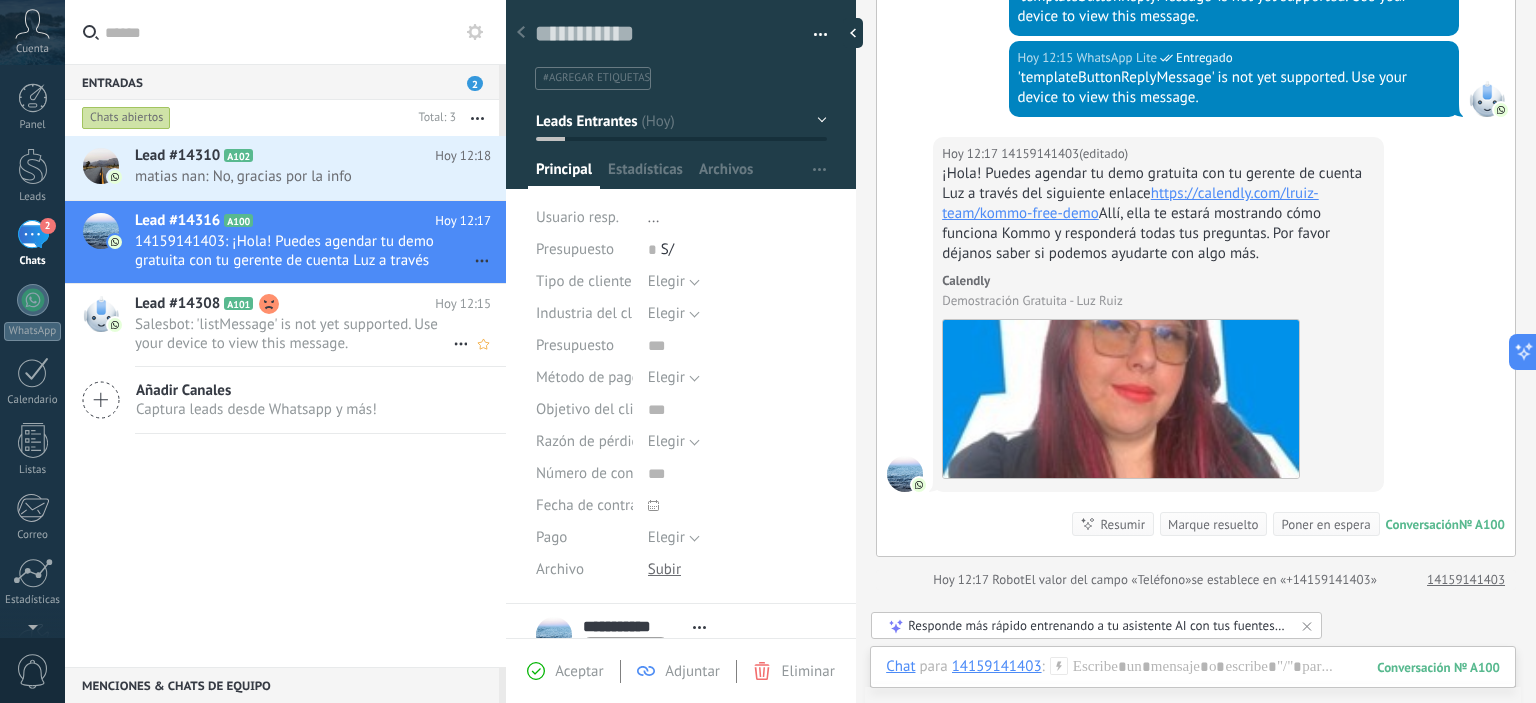 click on "Salesbot: 'listMessage' is not yet supported. Use your device to view this message." at bounding box center (294, 334) 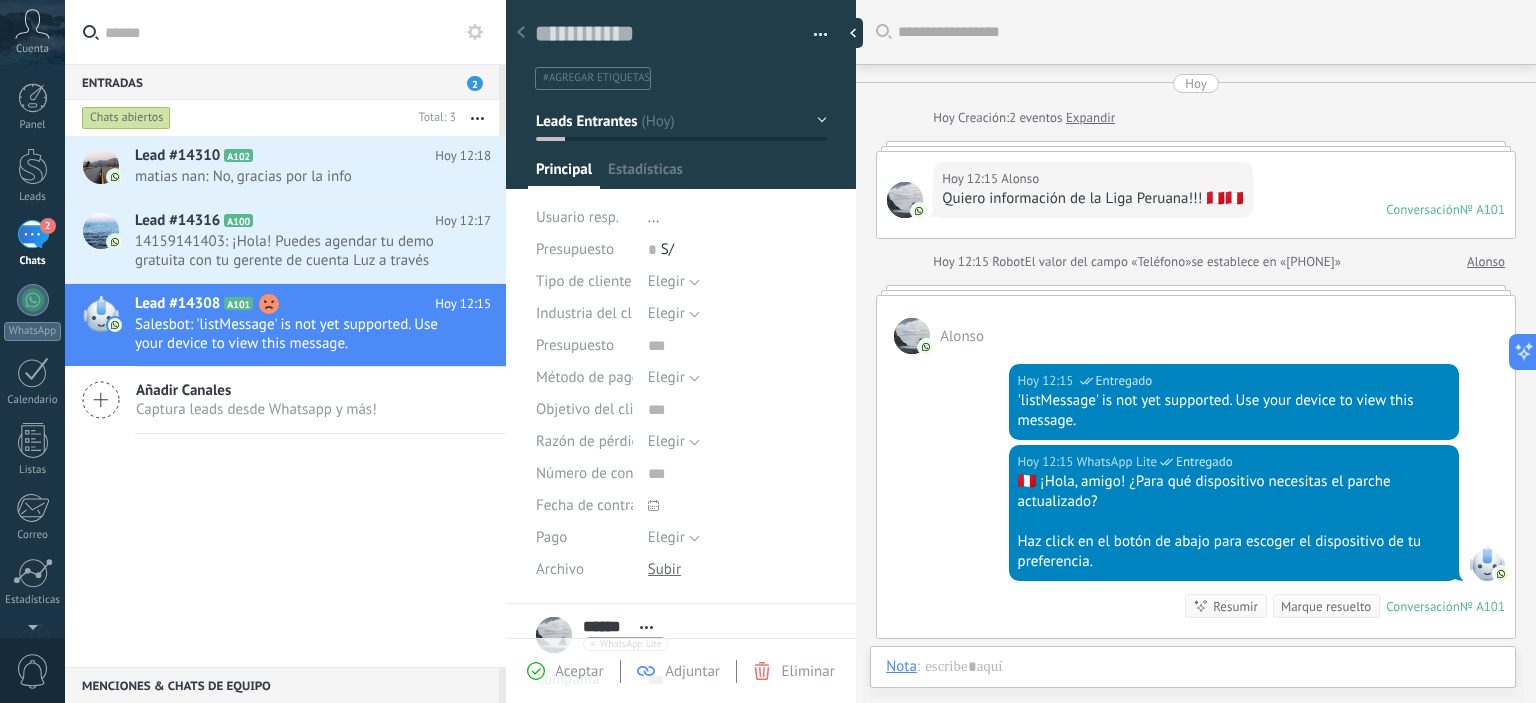 scroll, scrollTop: 29, scrollLeft: 0, axis: vertical 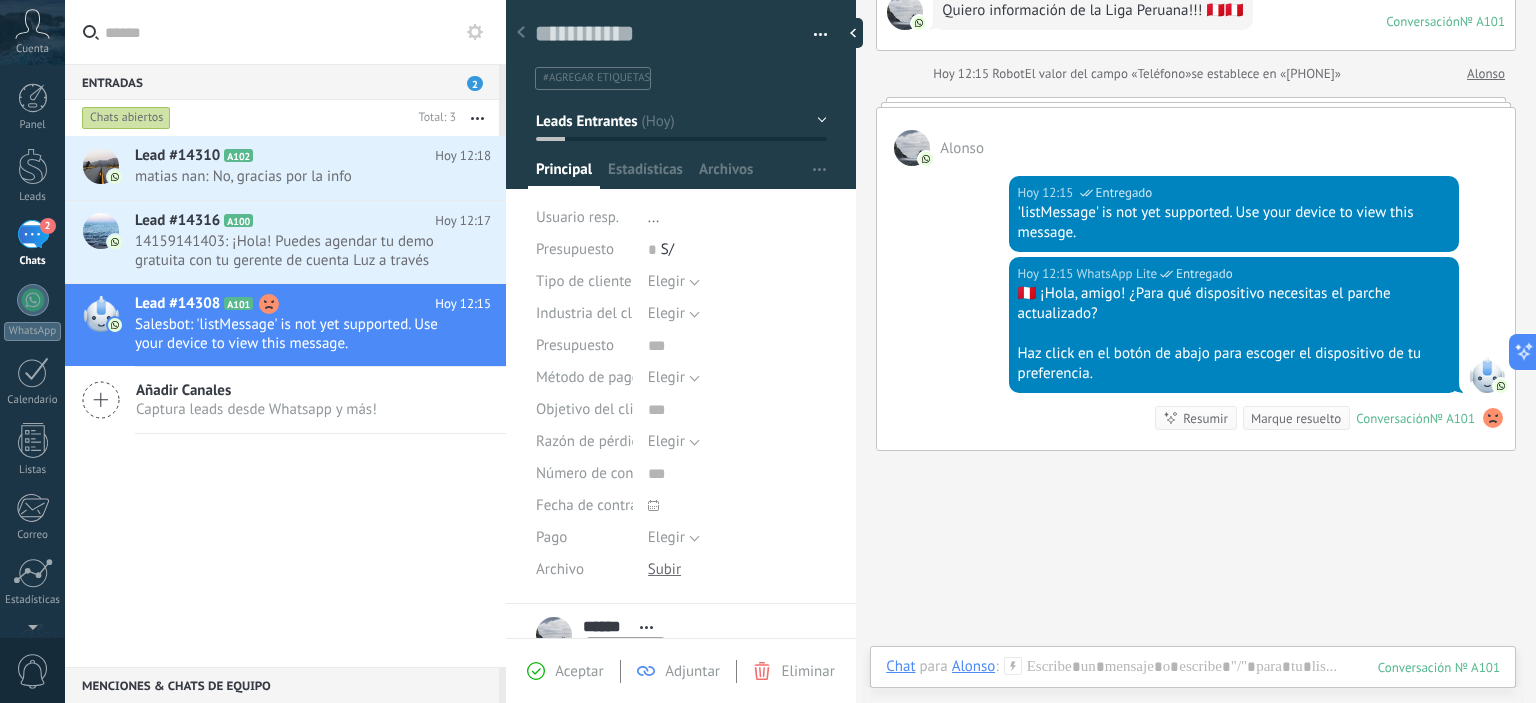 click on "Hoy 12:15 WhatsApp Lite  Entregado 'listMessage' is not yet supported. Use your device to view this message." at bounding box center (1196, 211) 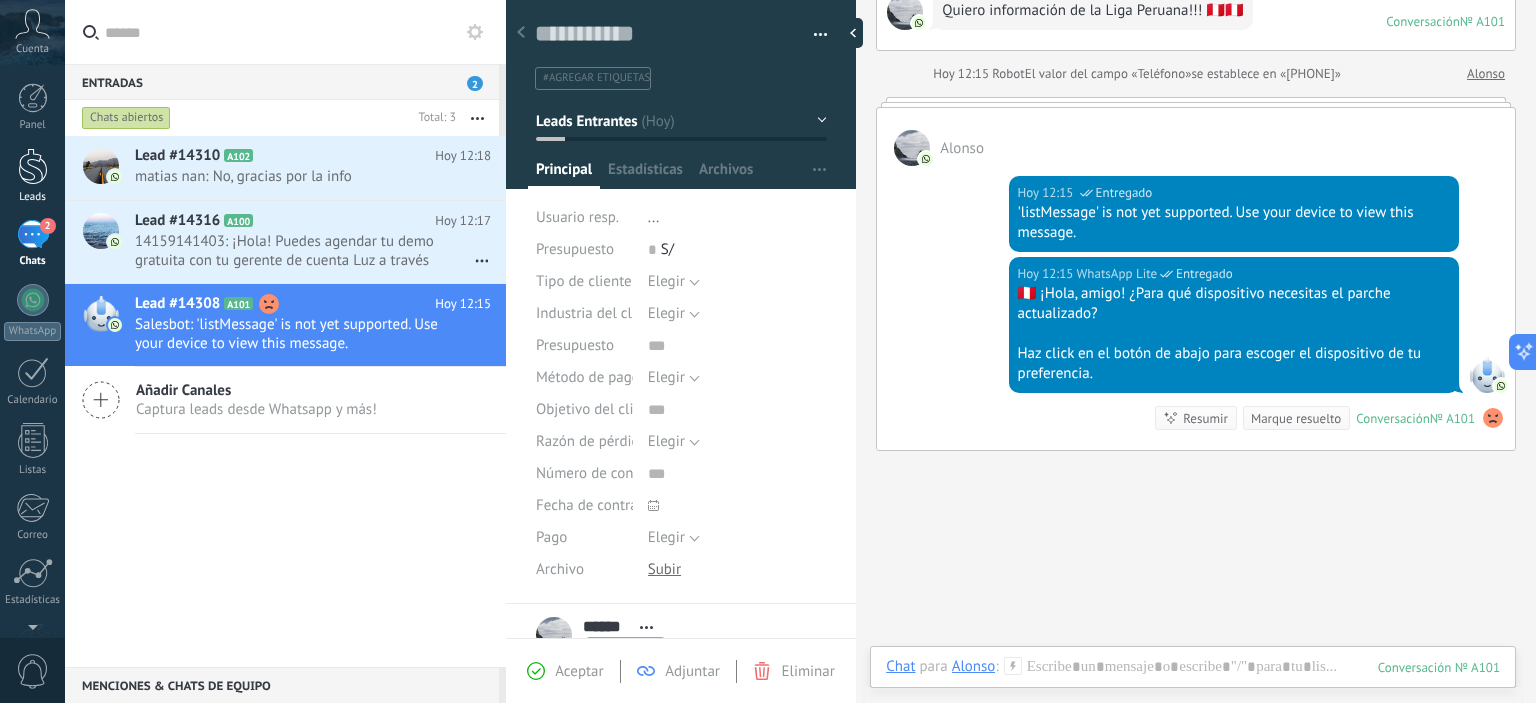 click on "Leads" at bounding box center (32, 176) 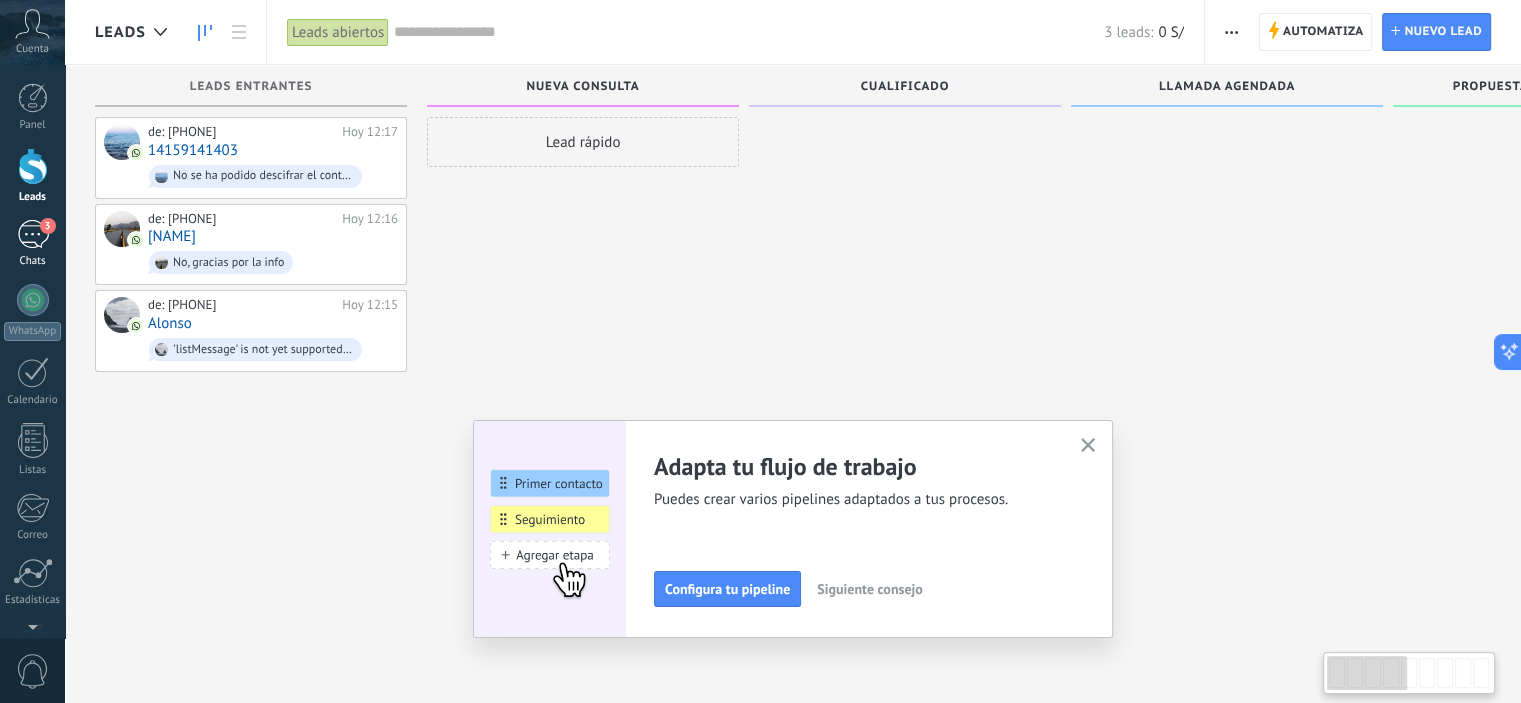 scroll, scrollTop: 16, scrollLeft: 0, axis: vertical 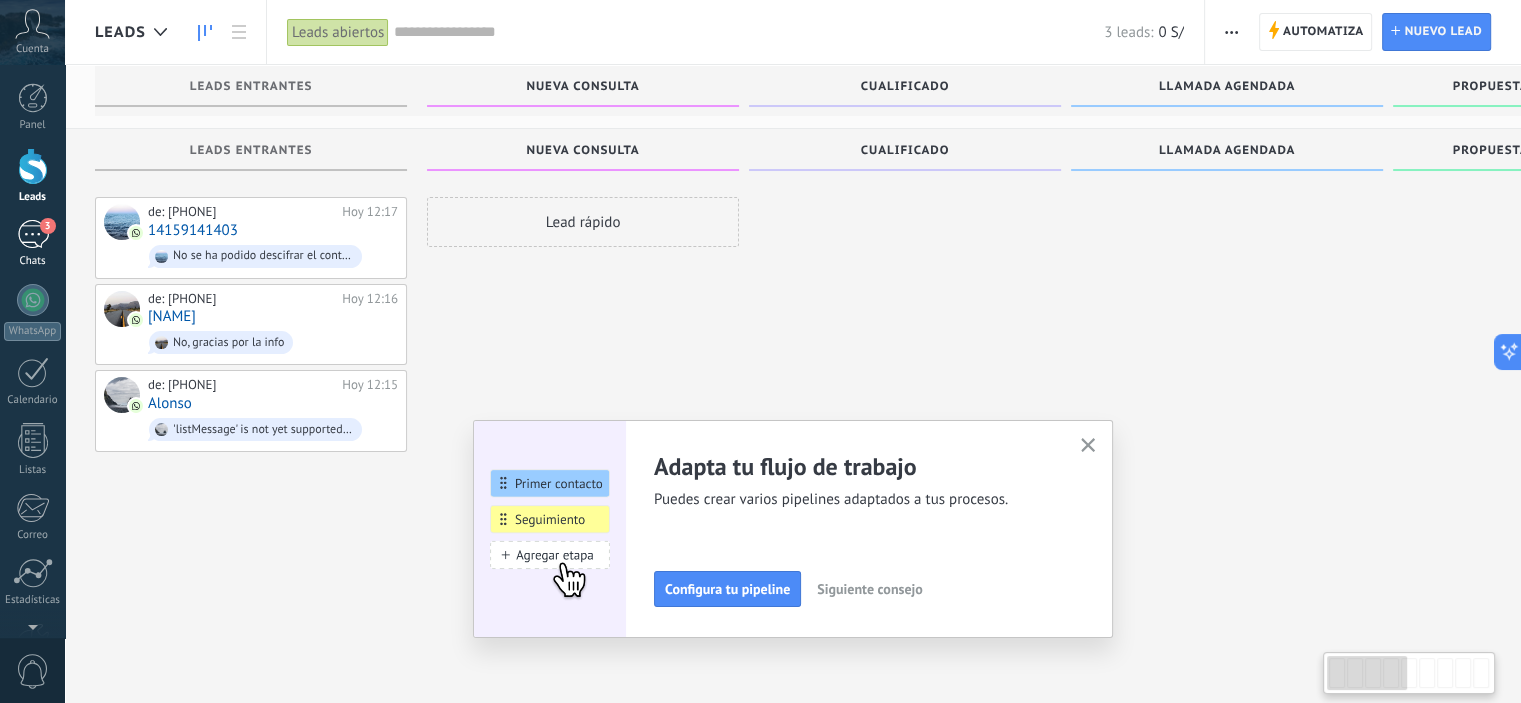 click on "3" at bounding box center [33, 234] 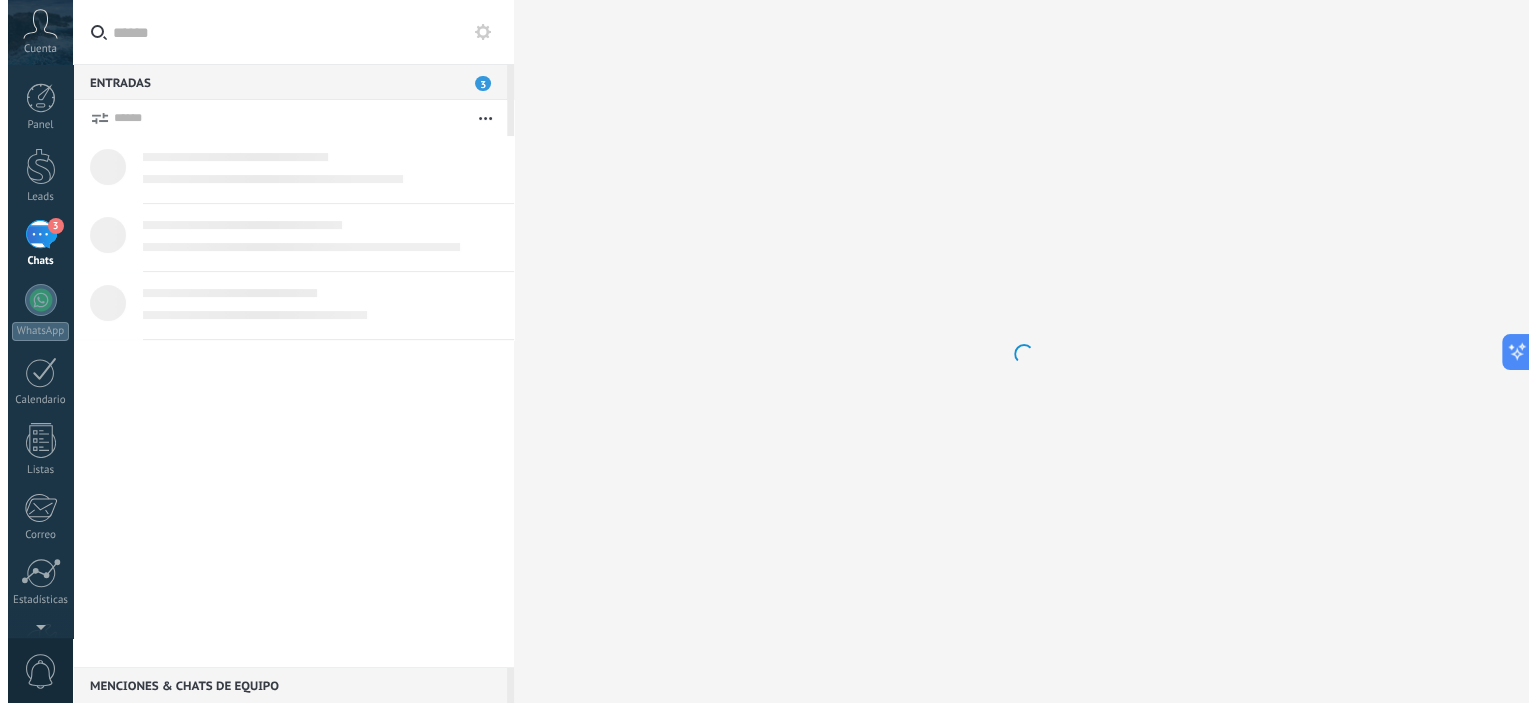 scroll, scrollTop: 0, scrollLeft: 0, axis: both 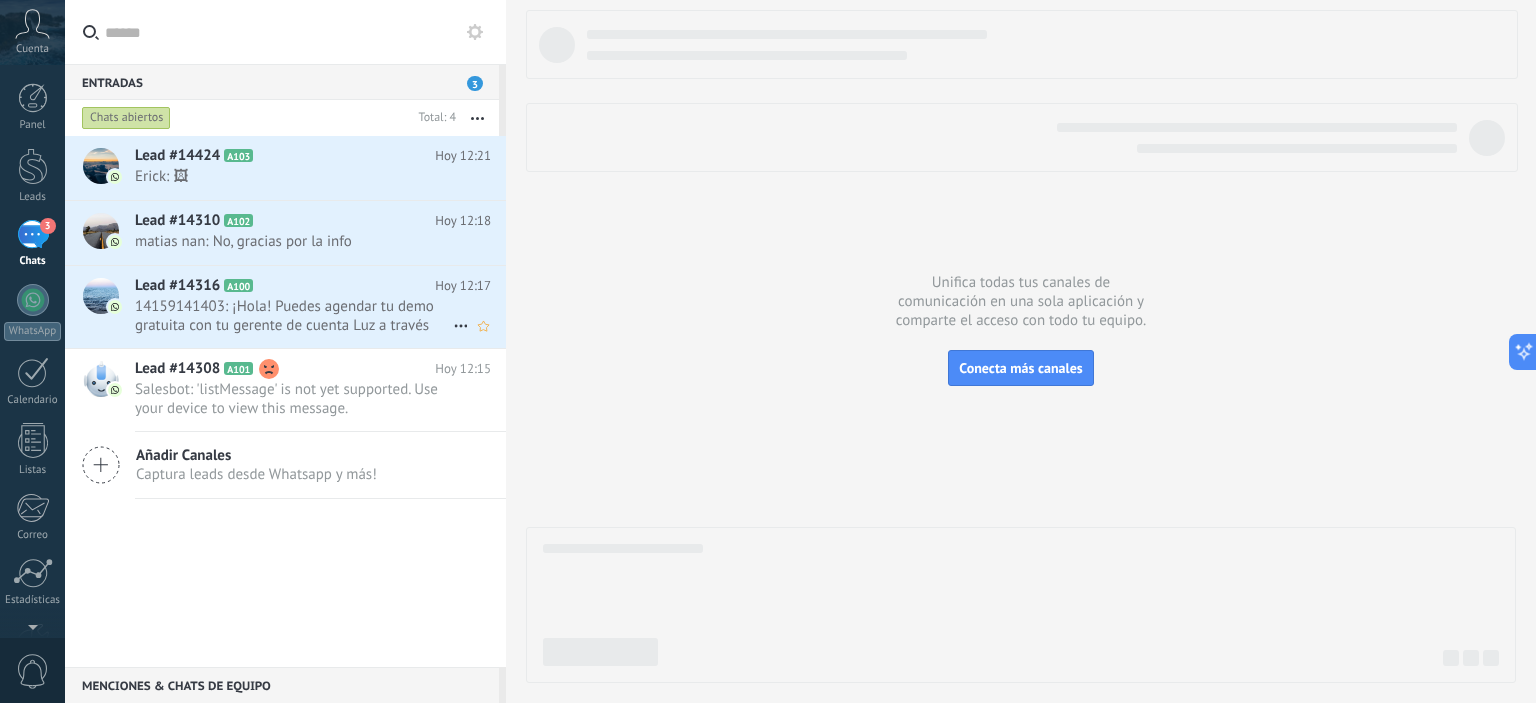 click on "14159141403: ¡Hola! Puedes agendar tu demo gratuita con tu gerente de cuenta Luz a través del siguiente enlace https://cale..." at bounding box center [294, 316] 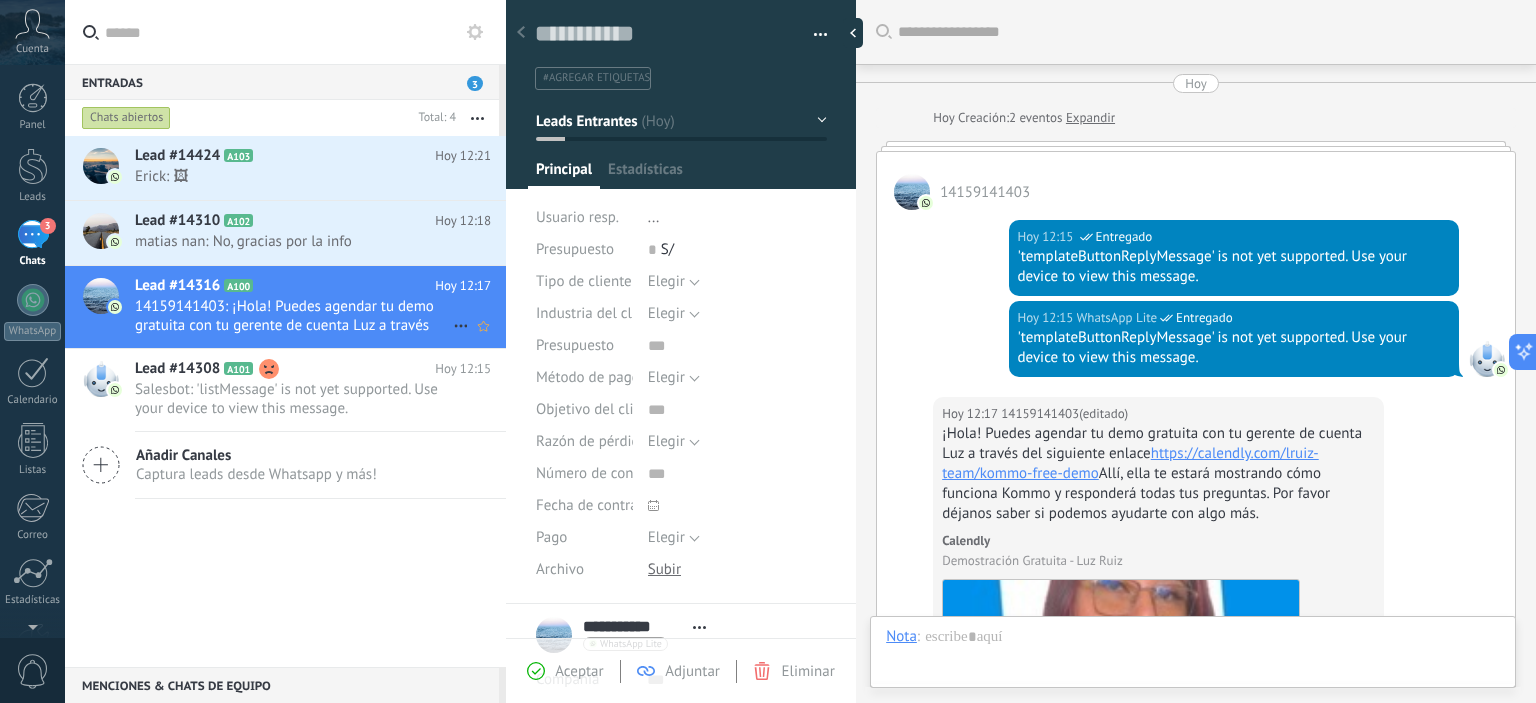 scroll, scrollTop: 29, scrollLeft: 0, axis: vertical 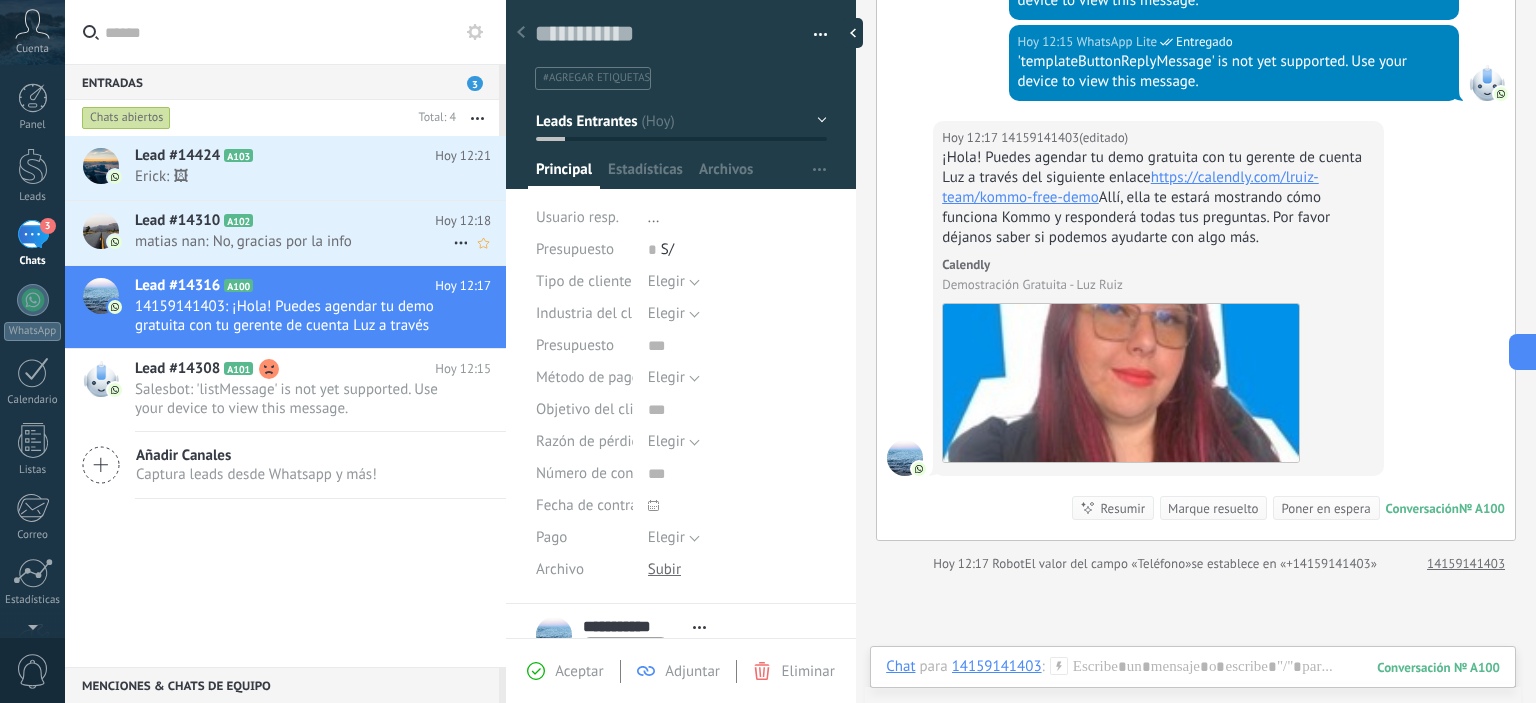 click on "Lead #14310
A102
Hoy 12:18
[NAME]: No, gracias por la info" at bounding box center (320, 232) 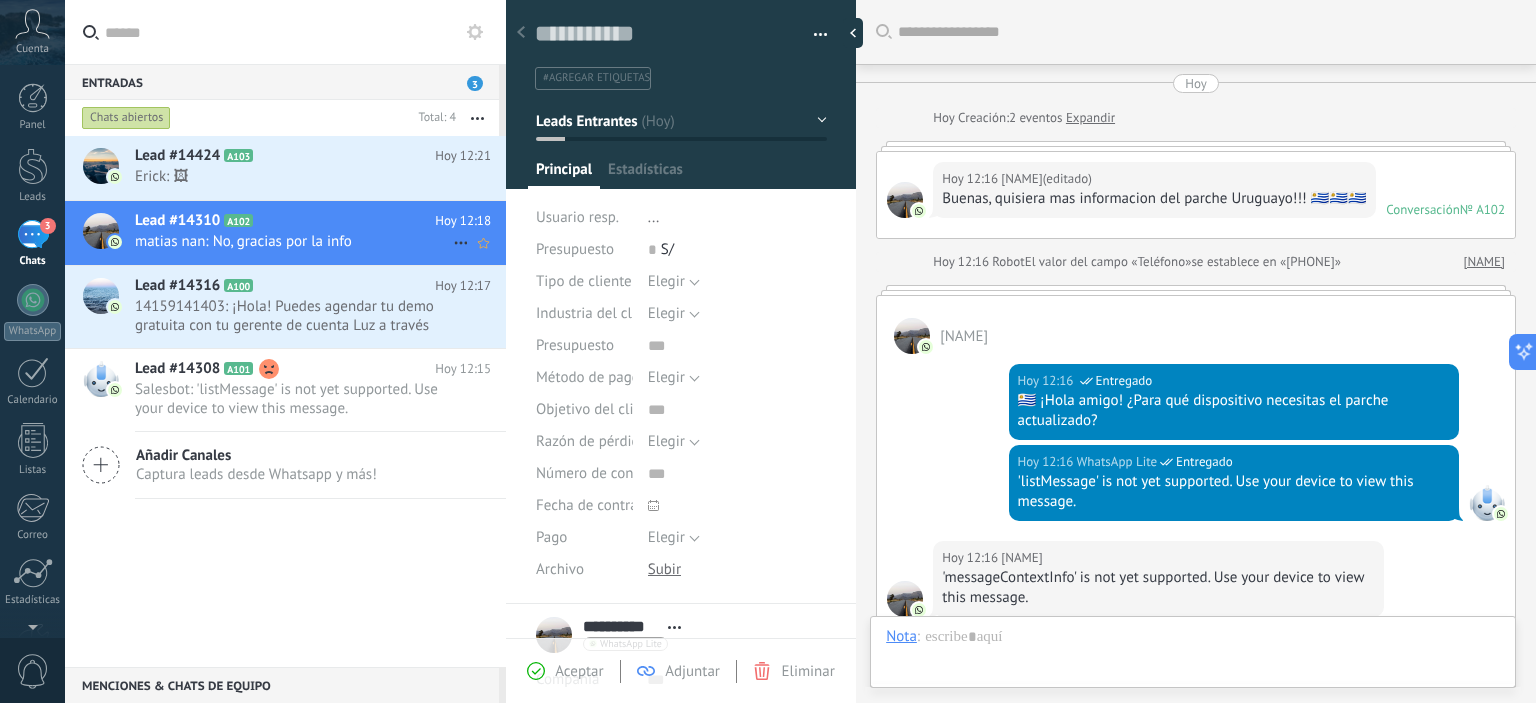 scroll, scrollTop: 29, scrollLeft: 0, axis: vertical 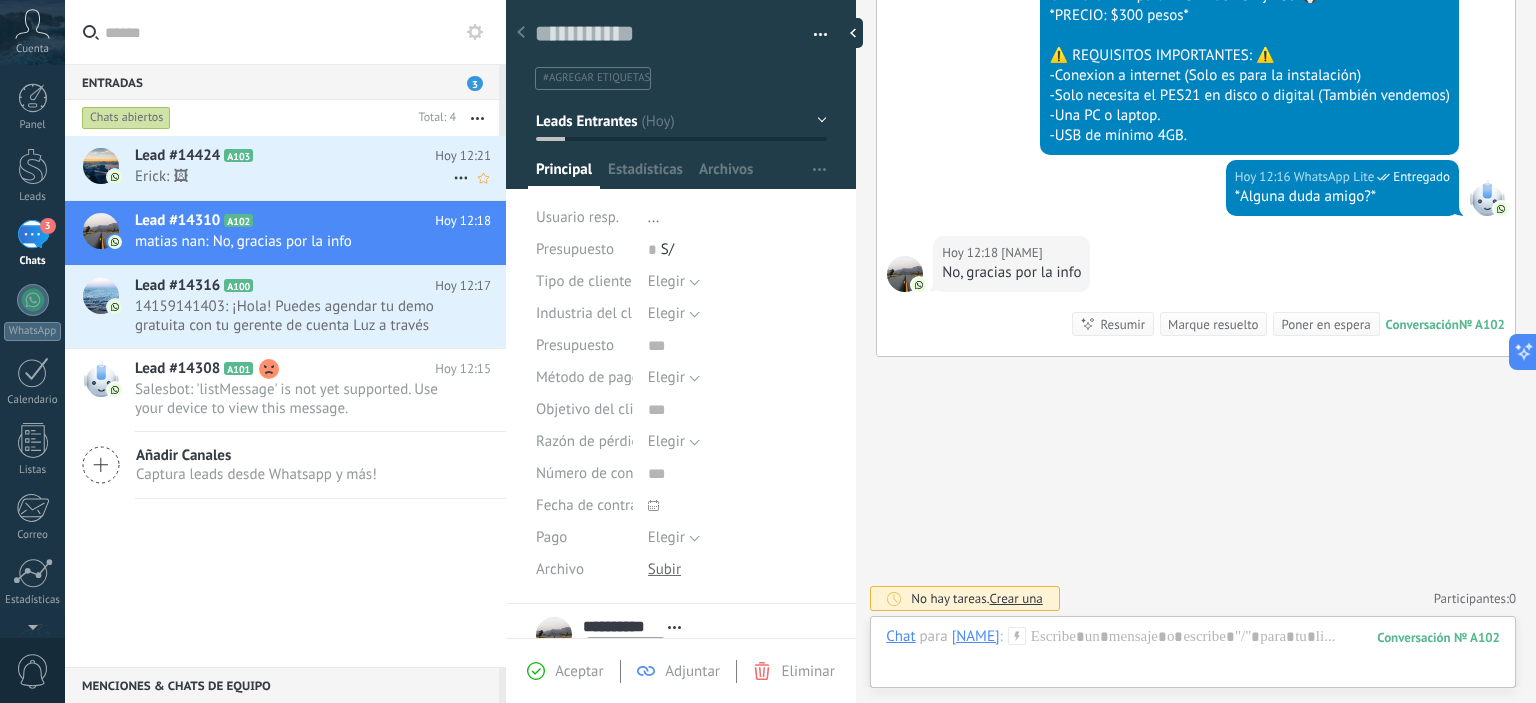 click on "Erick: 🖼" at bounding box center [294, 176] 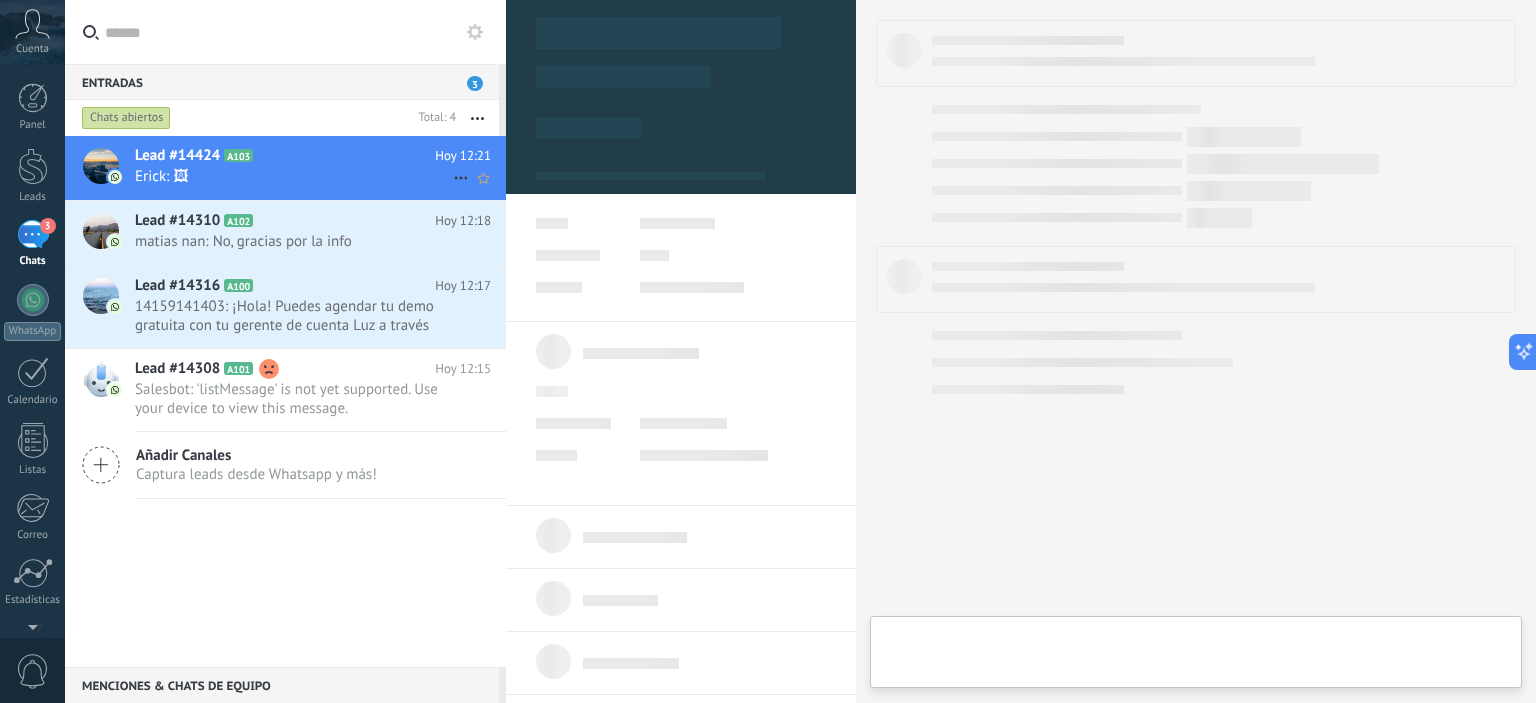 type on "**********" 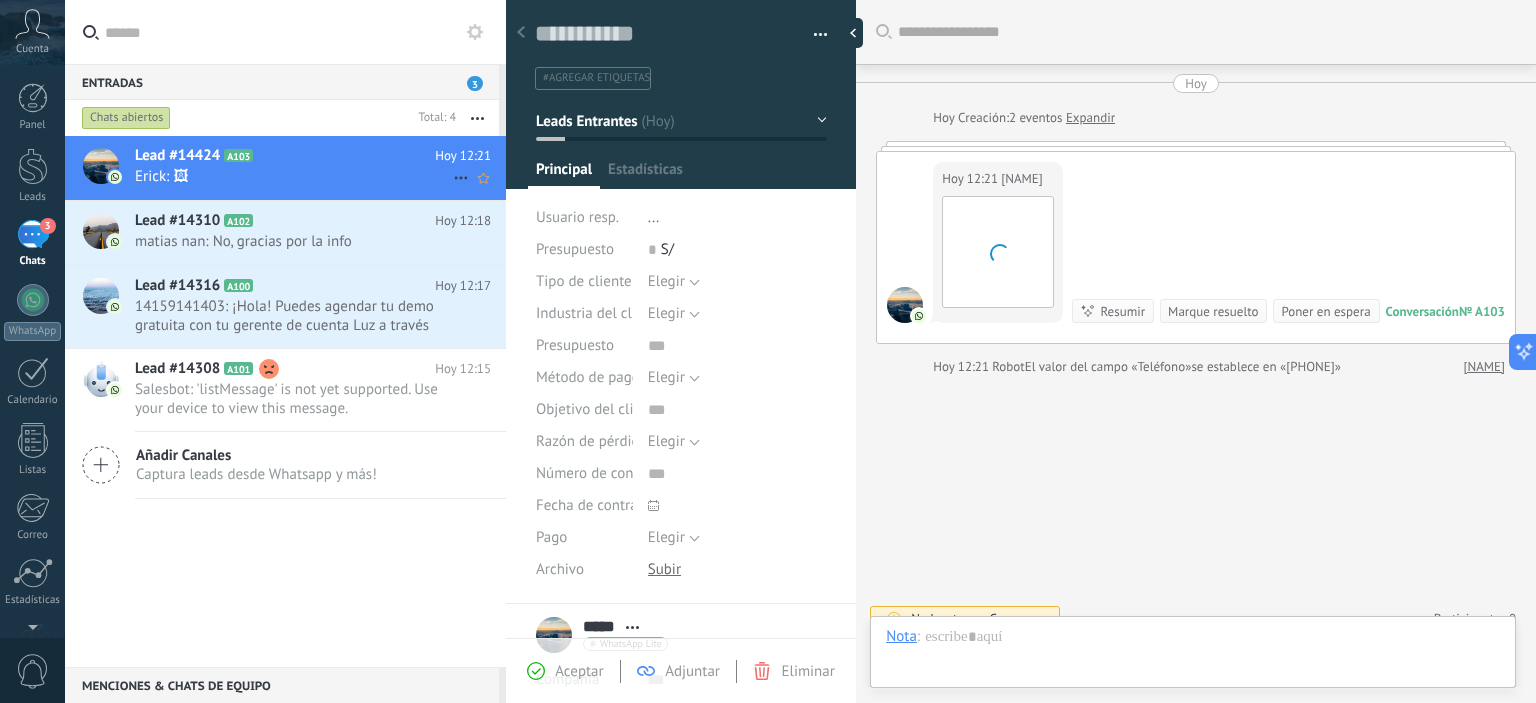 scroll, scrollTop: 29, scrollLeft: 0, axis: vertical 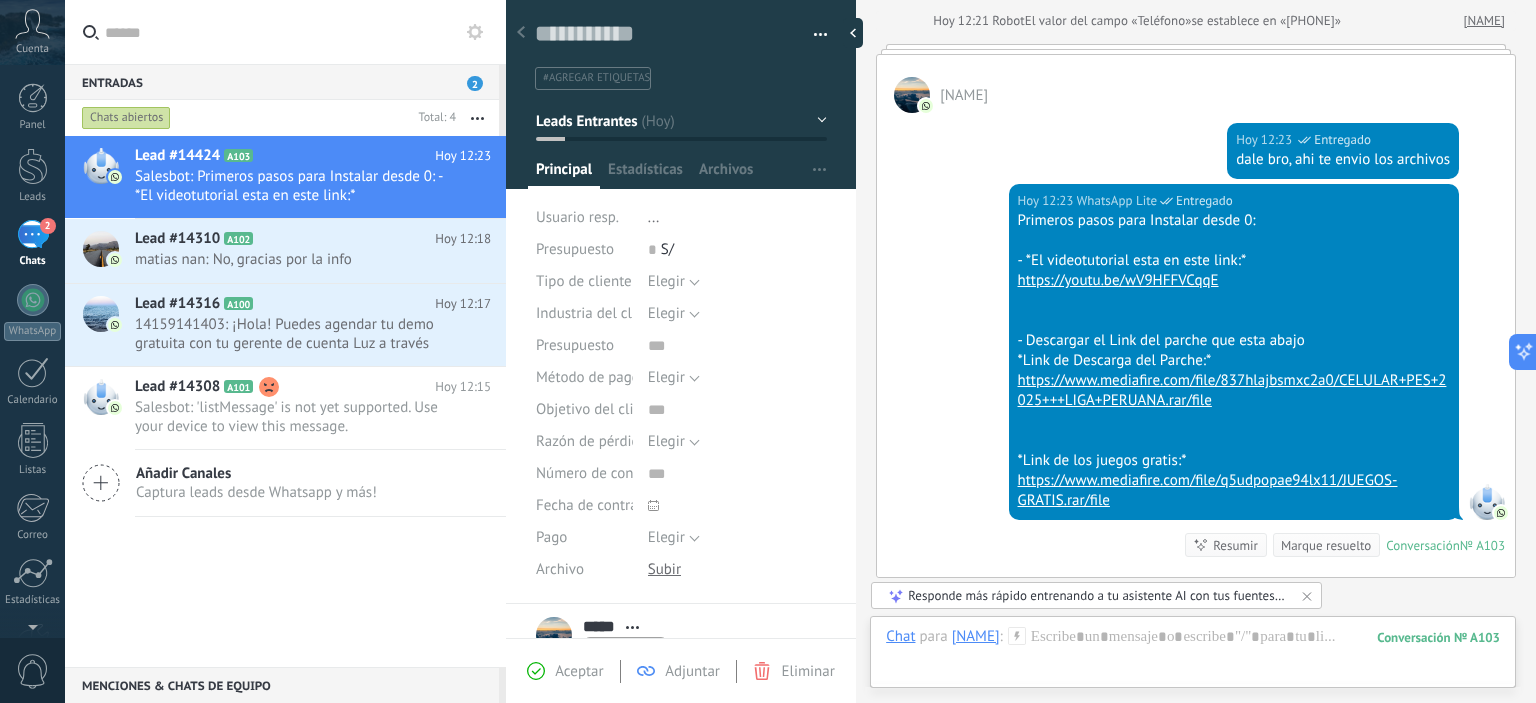 click on "#agregar etiquetas" at bounding box center (596, 78) 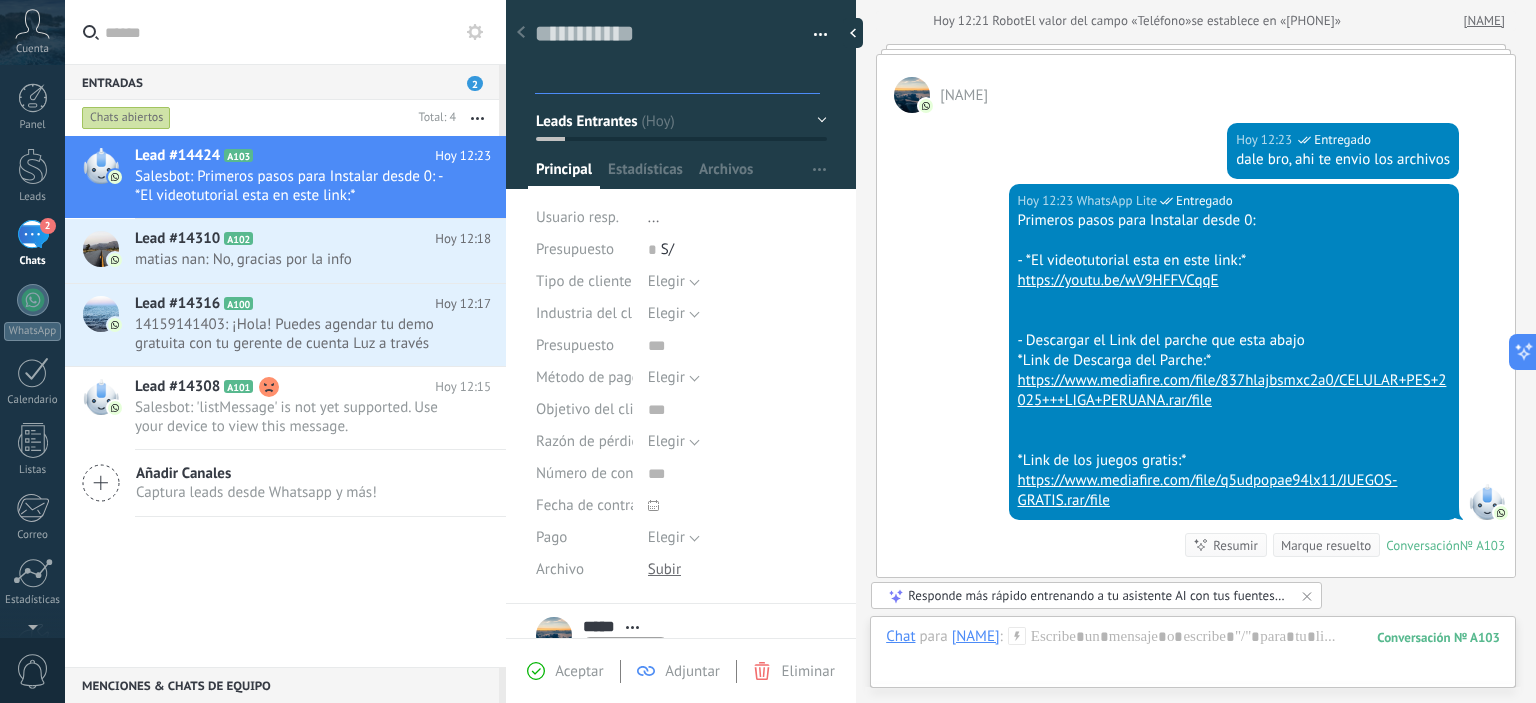 click on "Leads Entrantes" at bounding box center (681, 121) 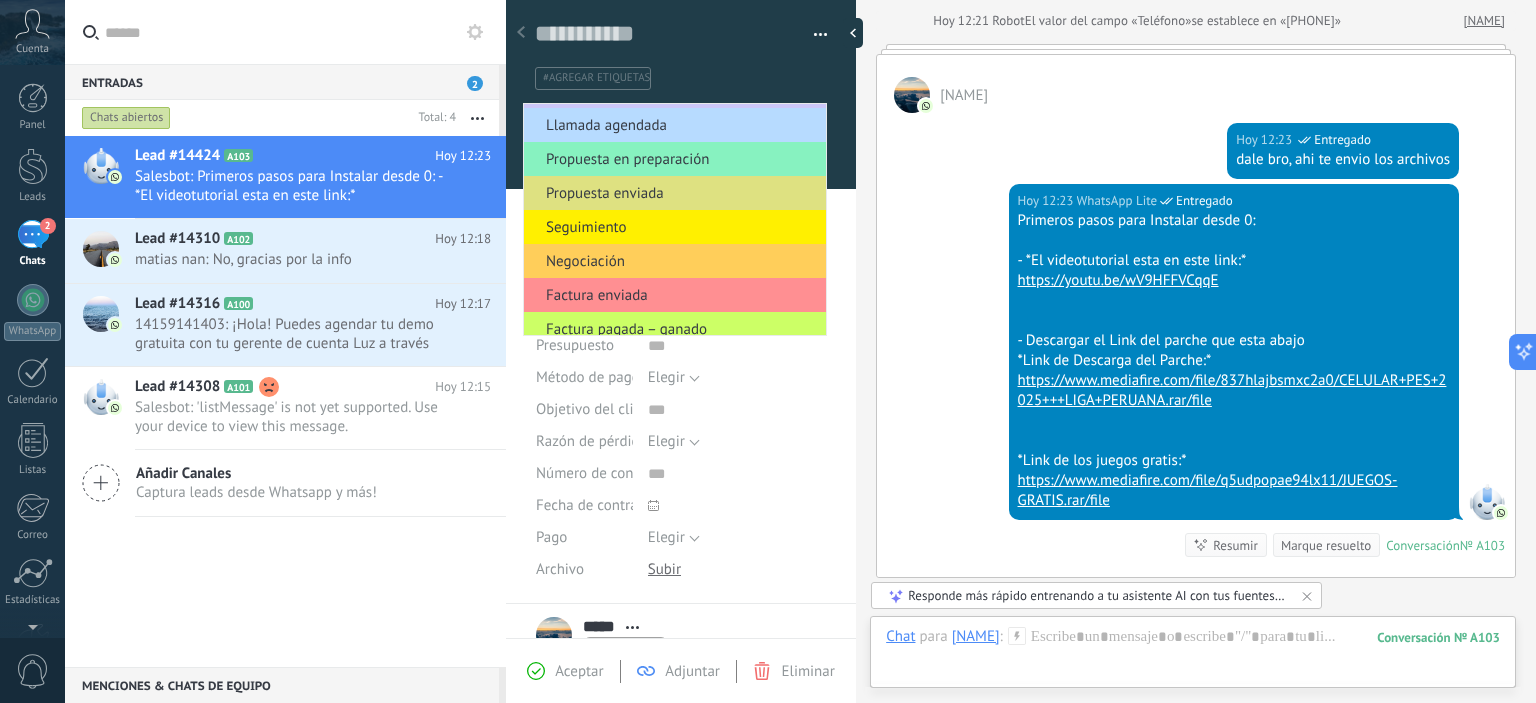 scroll, scrollTop: 144, scrollLeft: 0, axis: vertical 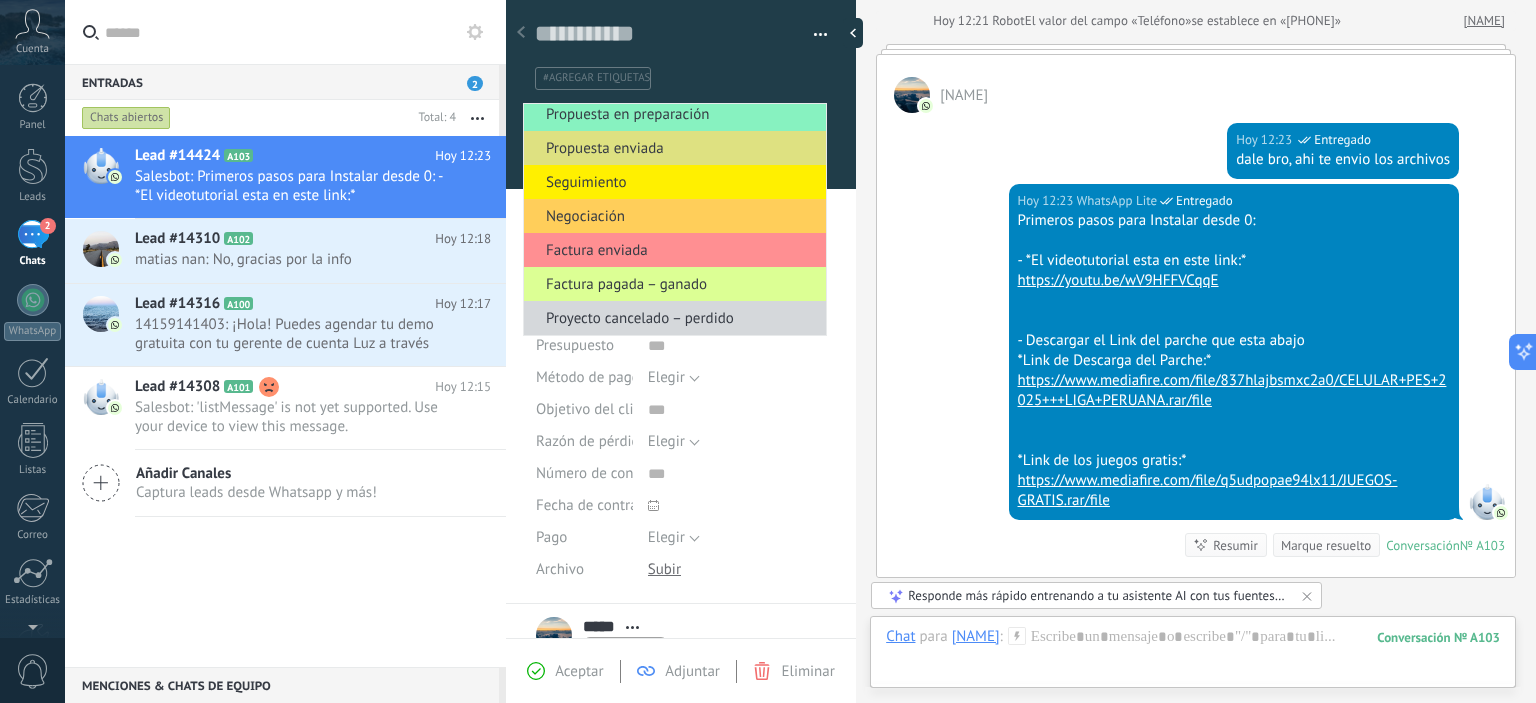 click on "Factura pagada – ganado" at bounding box center (672, 284) 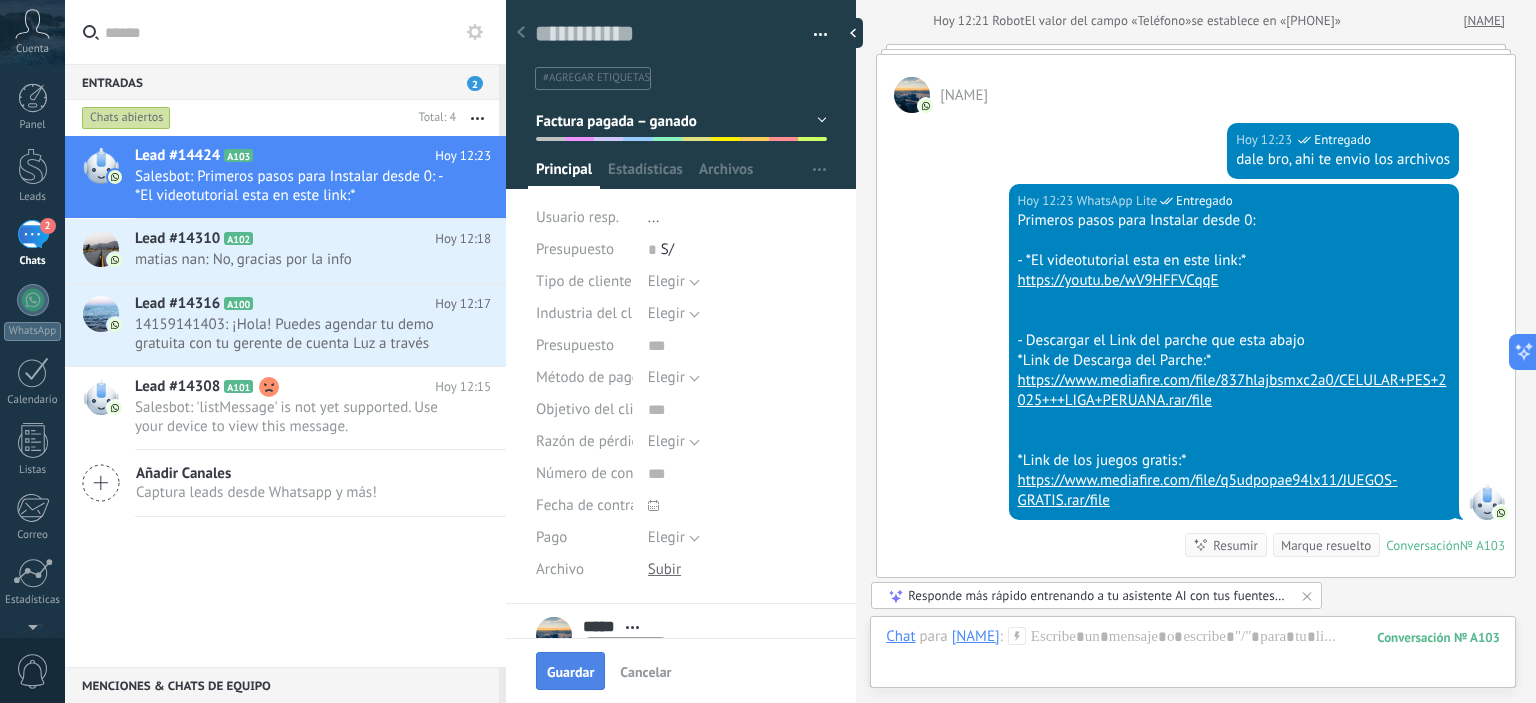 click on "Guardar" at bounding box center [570, 671] 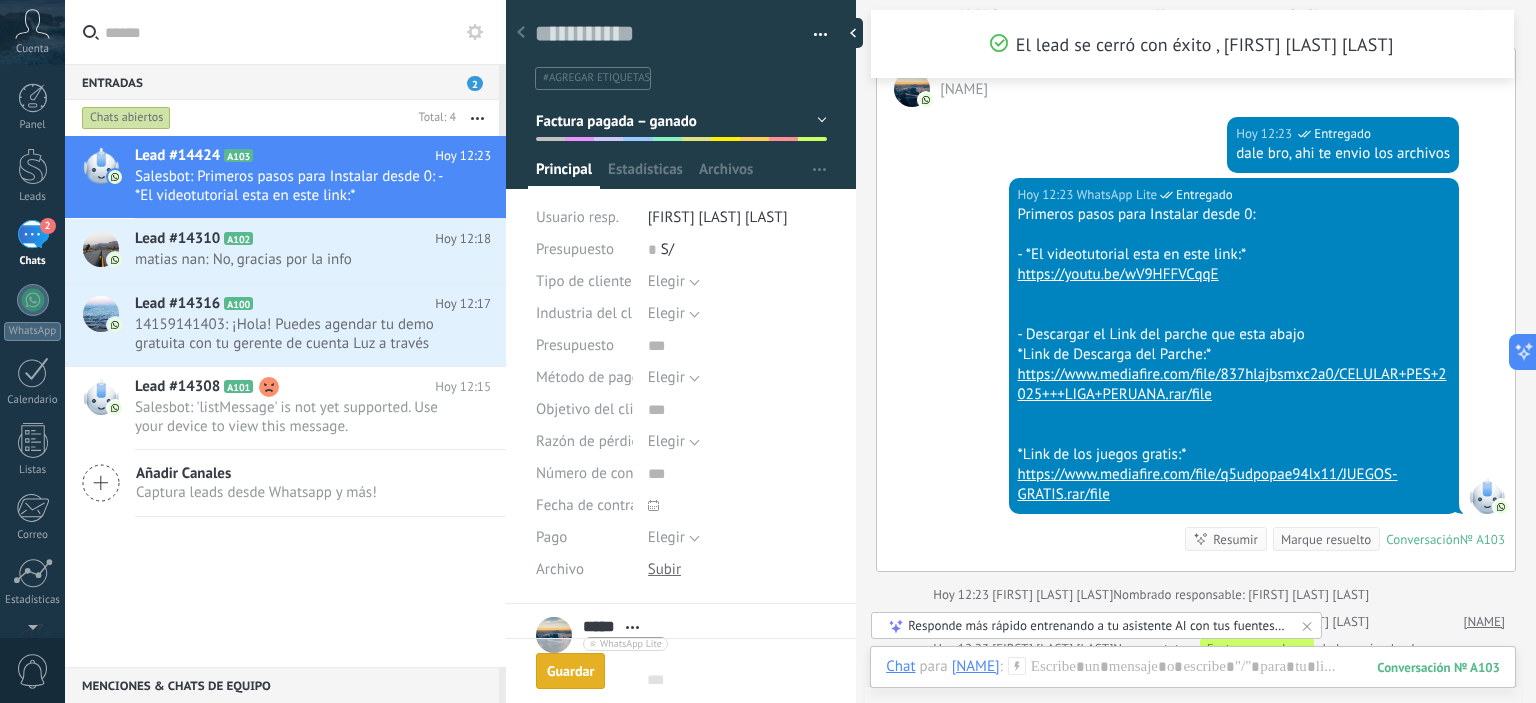 scroll, scrollTop: 519, scrollLeft: 0, axis: vertical 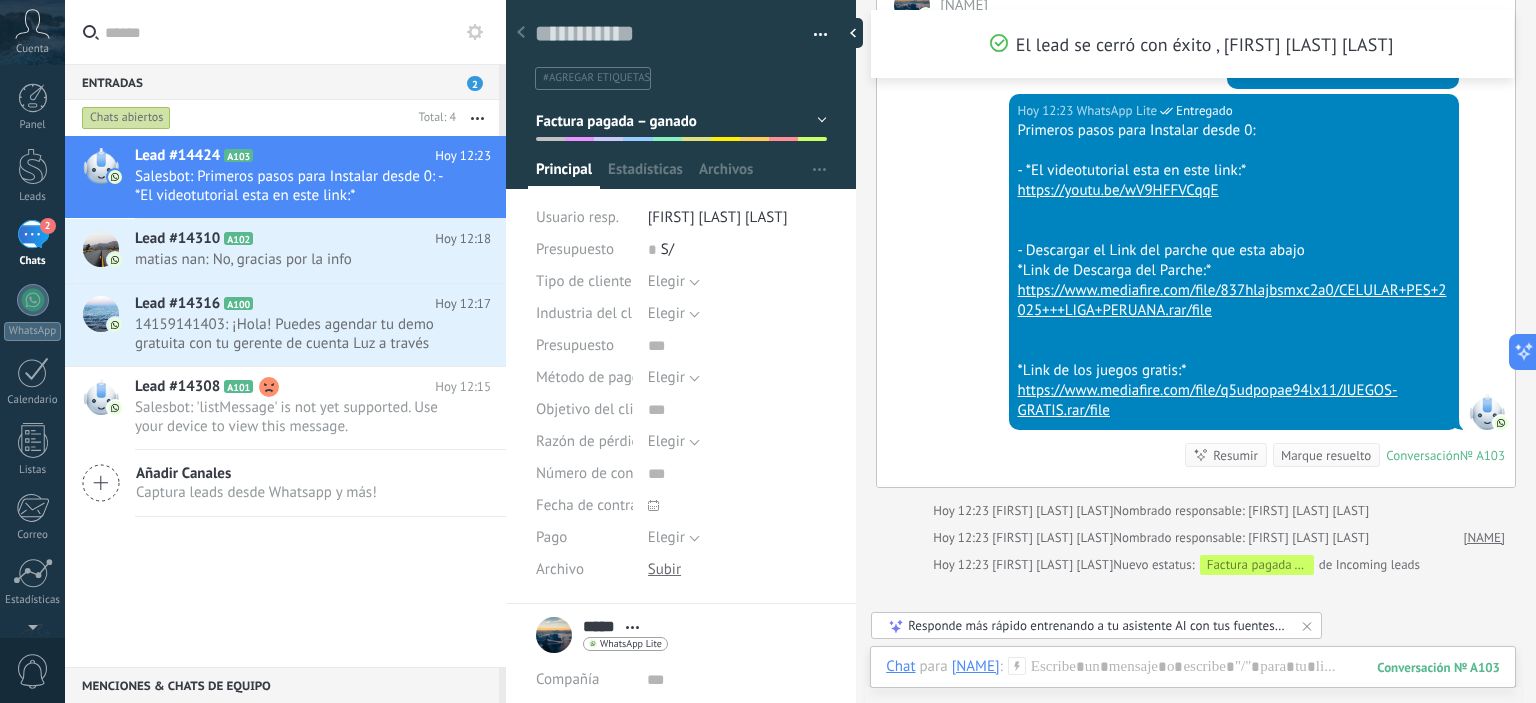 click on "Hoy Hoy Creación:  2  eventos   Expandir Hoy 12:21 [NAME]  Descargar Conversación  № A103 Conversación № A103 Hoy 12:21 Robot  El valor del campo «Teléfono»  se establece en «[PHONE]» [NAME] [NAME]  Hoy 12:23 WhatsApp Lite  Entregado dale bro, ahi te envio los archivos Hoy 12:23 WhatsApp Lite  Entregado Primeros pasos para Instalar desde 0:   - *El videotutorial esta en este link:* https://youtu.be/wV9HFFVCqqE     - Descargar el Link del parche que esta abajo *Link de Descarga del Parche:* https://www.mediafire.com/file/837hlajbsmxc2a0/CELULAR+PES+2025+++LIGA+PERUANA.rar/file     *Link de los juegos gratis:* https://www.mediafire.com/file/q5udpopae94lx11/JUEGOS-GRATIS.rar/file Conversación  № A103 Conversación № A103 Resumir Resumir Marque resuelto Hoy 12:23 Conversación № A103 Hoy 12:23 [FIRST] [LAST] [LAST]  Nombrado responsable: [FIRST] [LAST] [LAST] Hoy 12:23 [FIRST] [LAST] [LAST]  Nombrado responsable: [FIRST] [LAST] [LAST] [NAME] Hoy 12:23 Nuevo estatus:" at bounding box center [1196, 106] 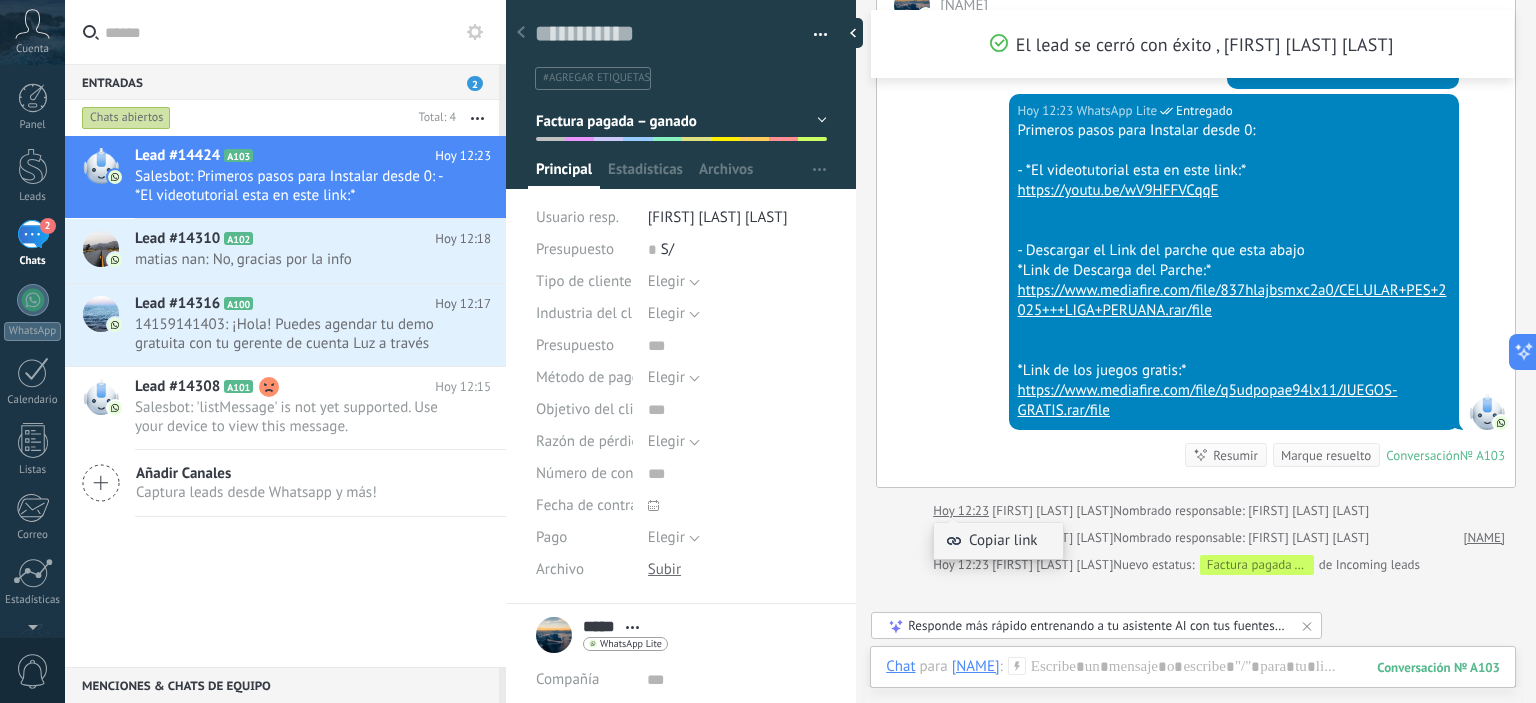 click on "Copiar link" at bounding box center (998, 541) 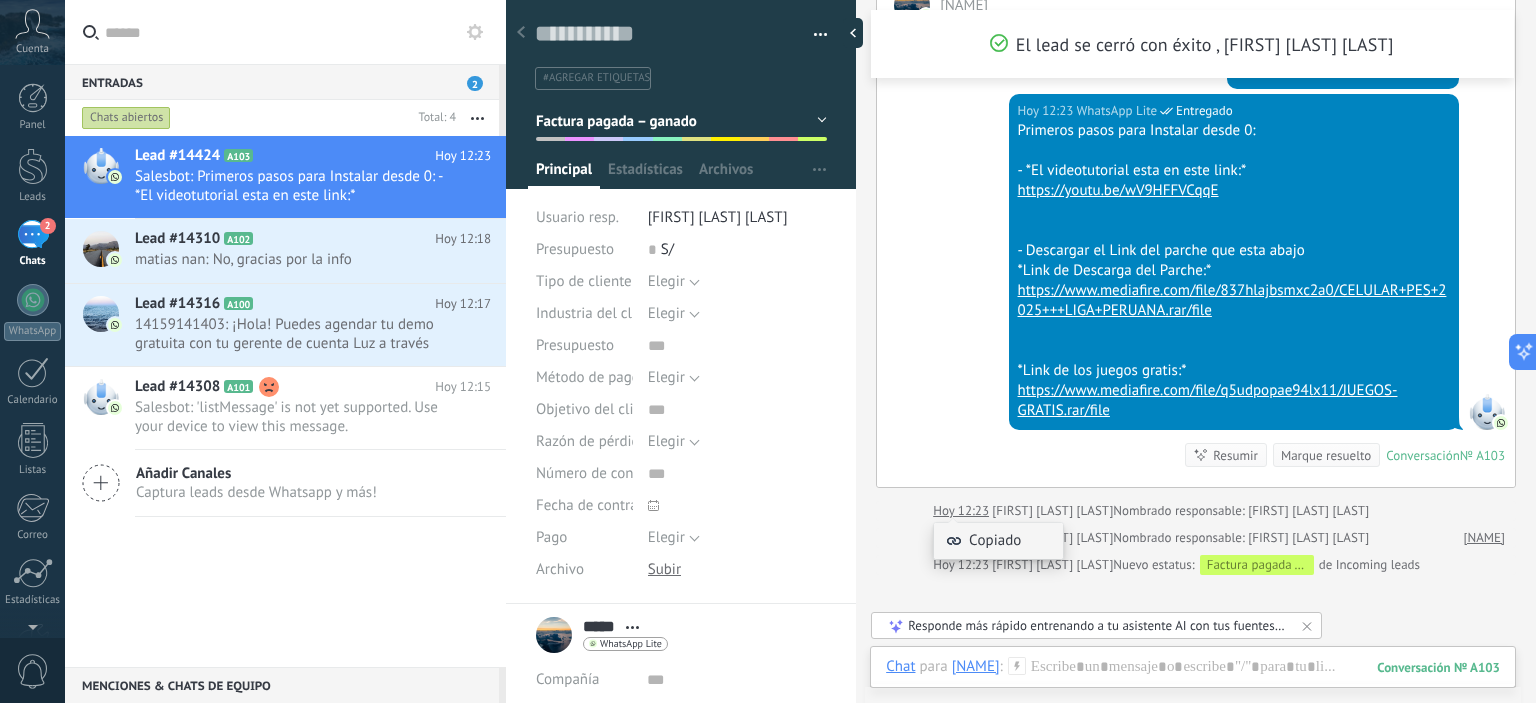 scroll, scrollTop: 62, scrollLeft: 0, axis: vertical 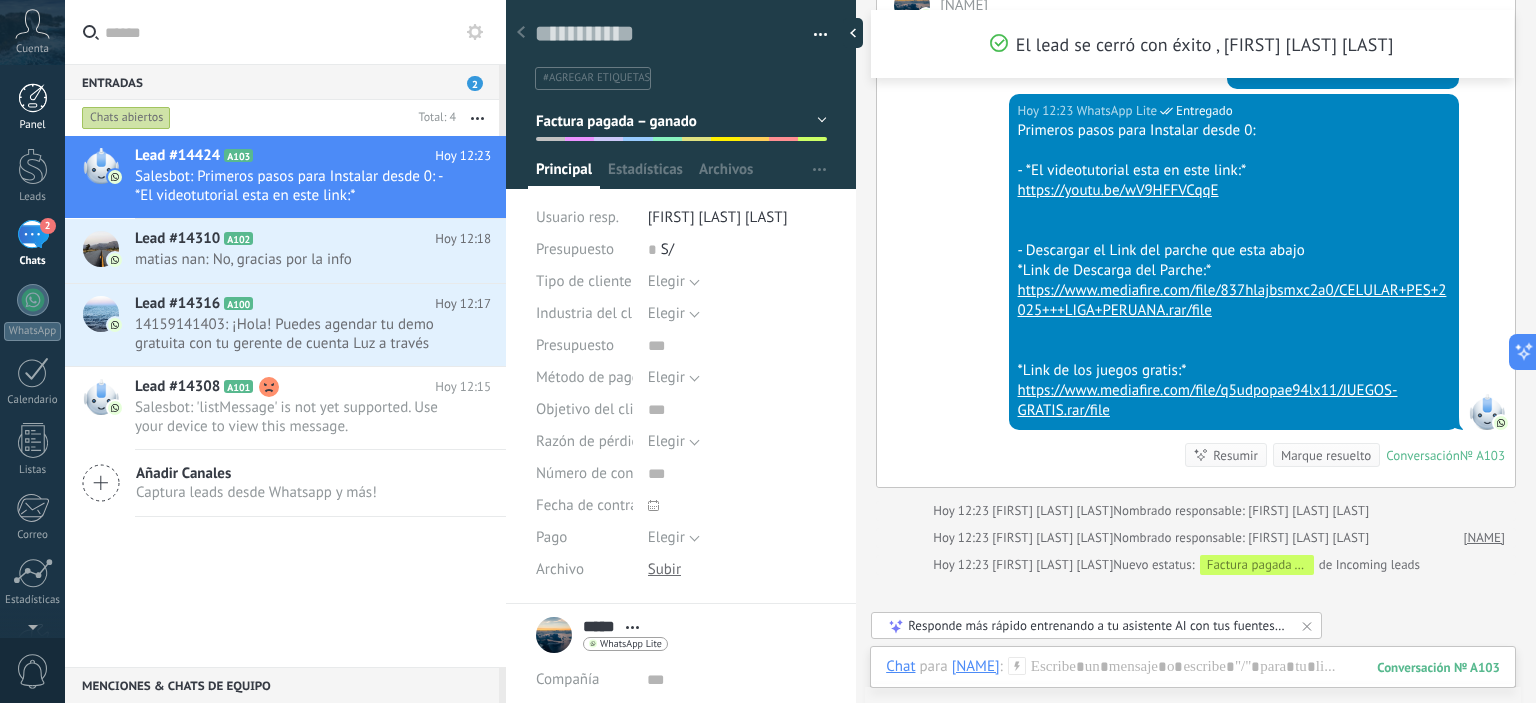 click on "Panel" at bounding box center [32, 107] 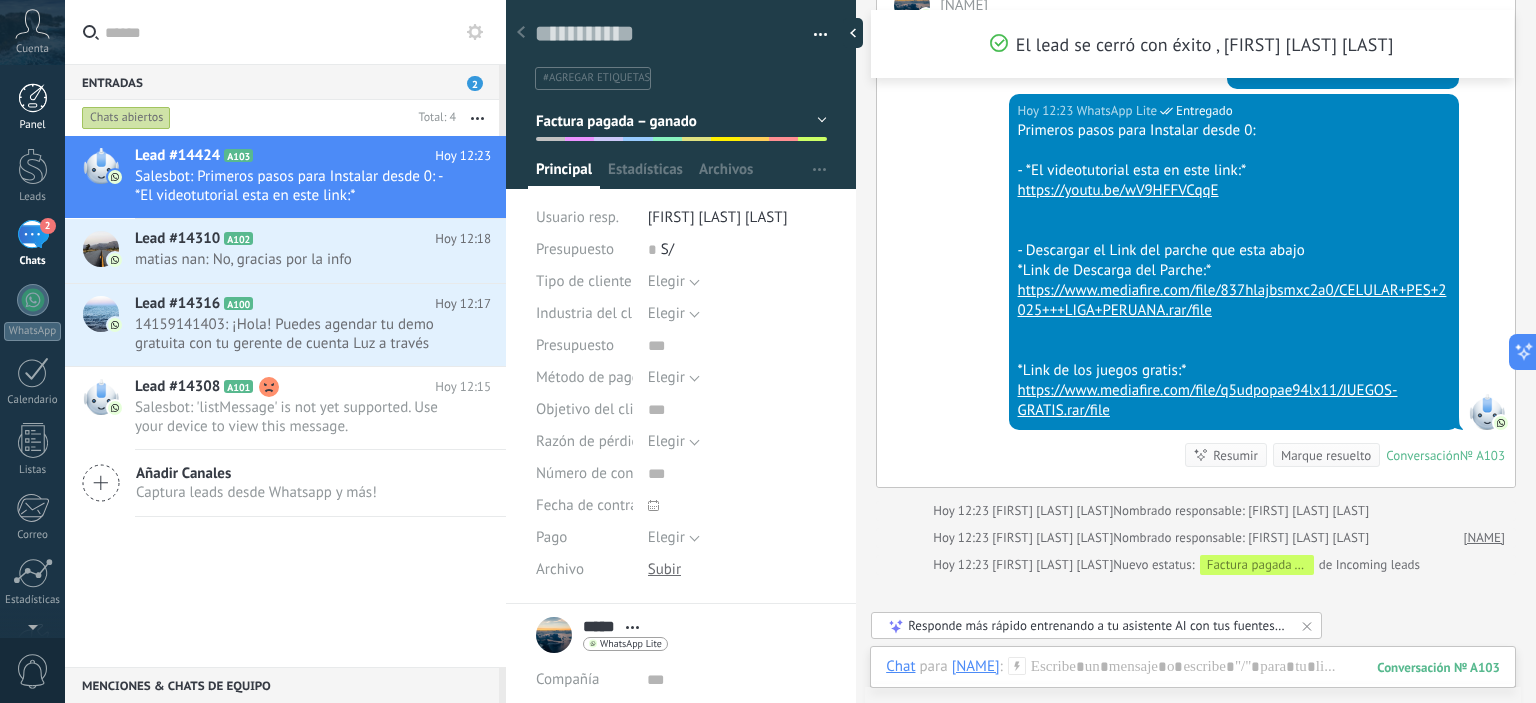 click on "Panel" at bounding box center (32, 107) 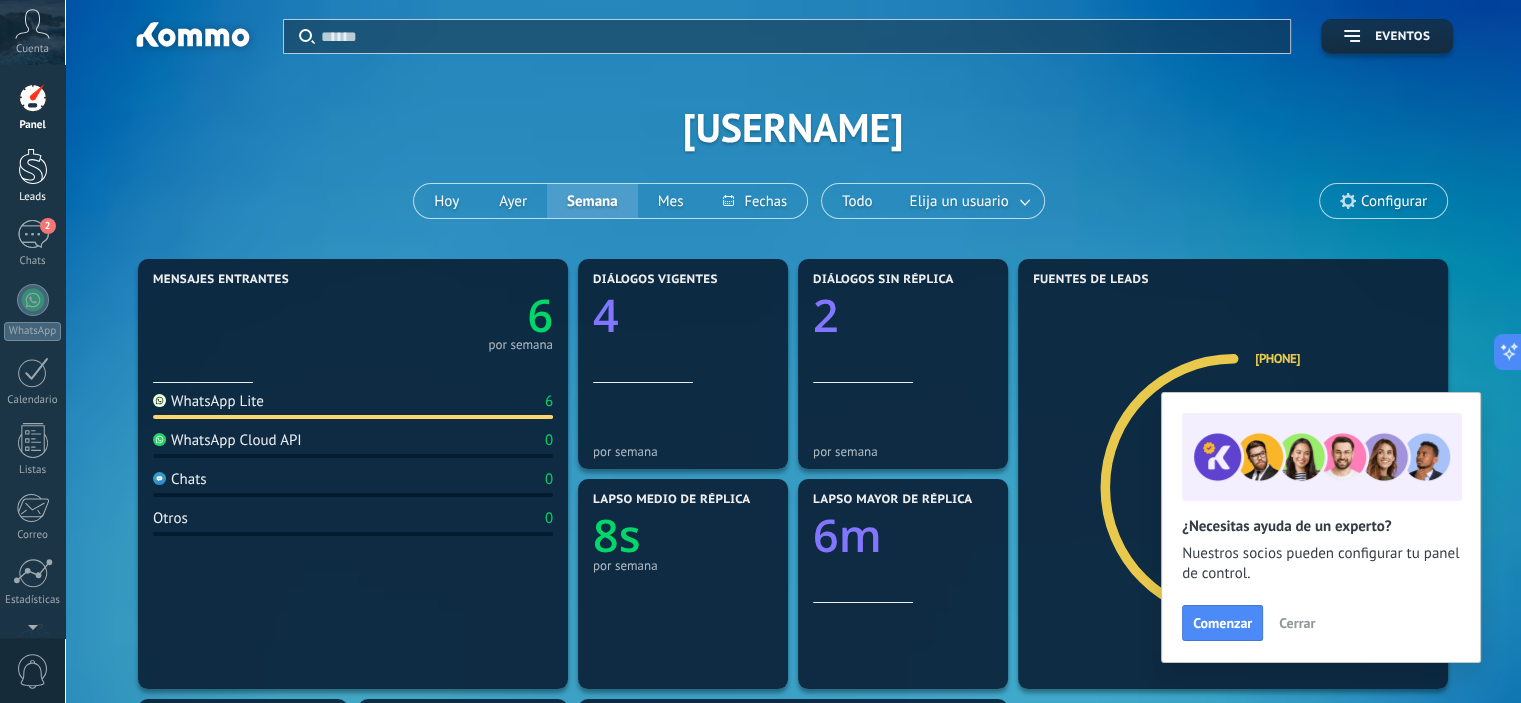 click at bounding box center (33, 166) 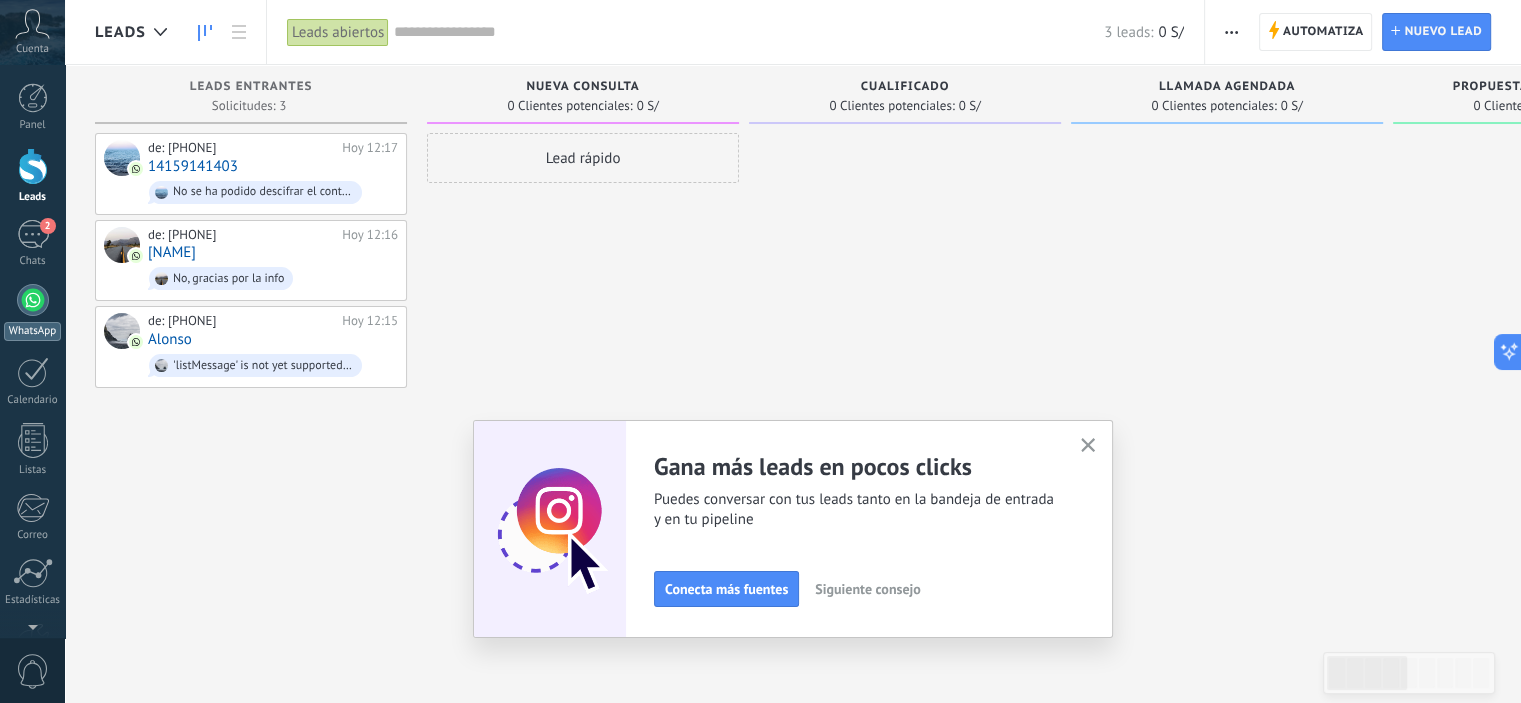click at bounding box center [33, 300] 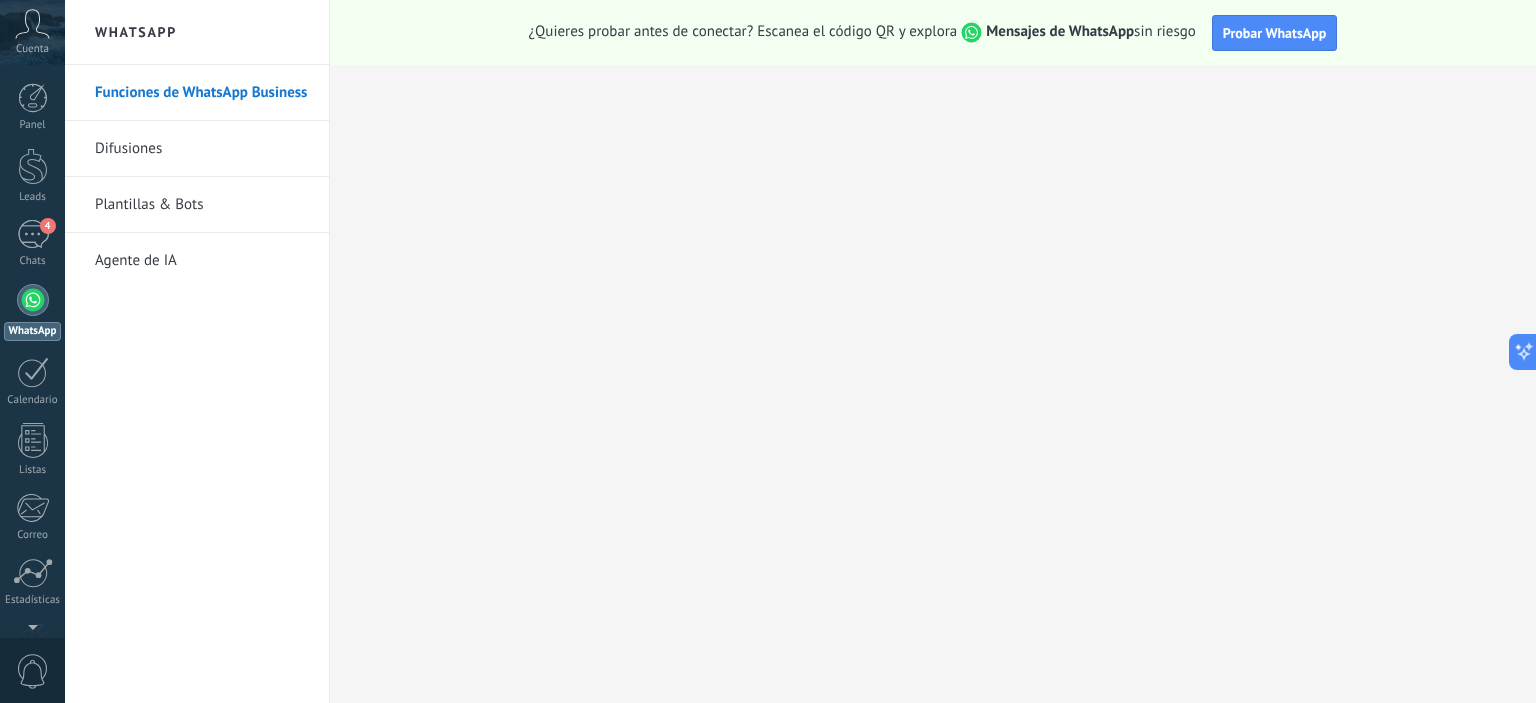 click on "Difusiones" at bounding box center [202, 149] 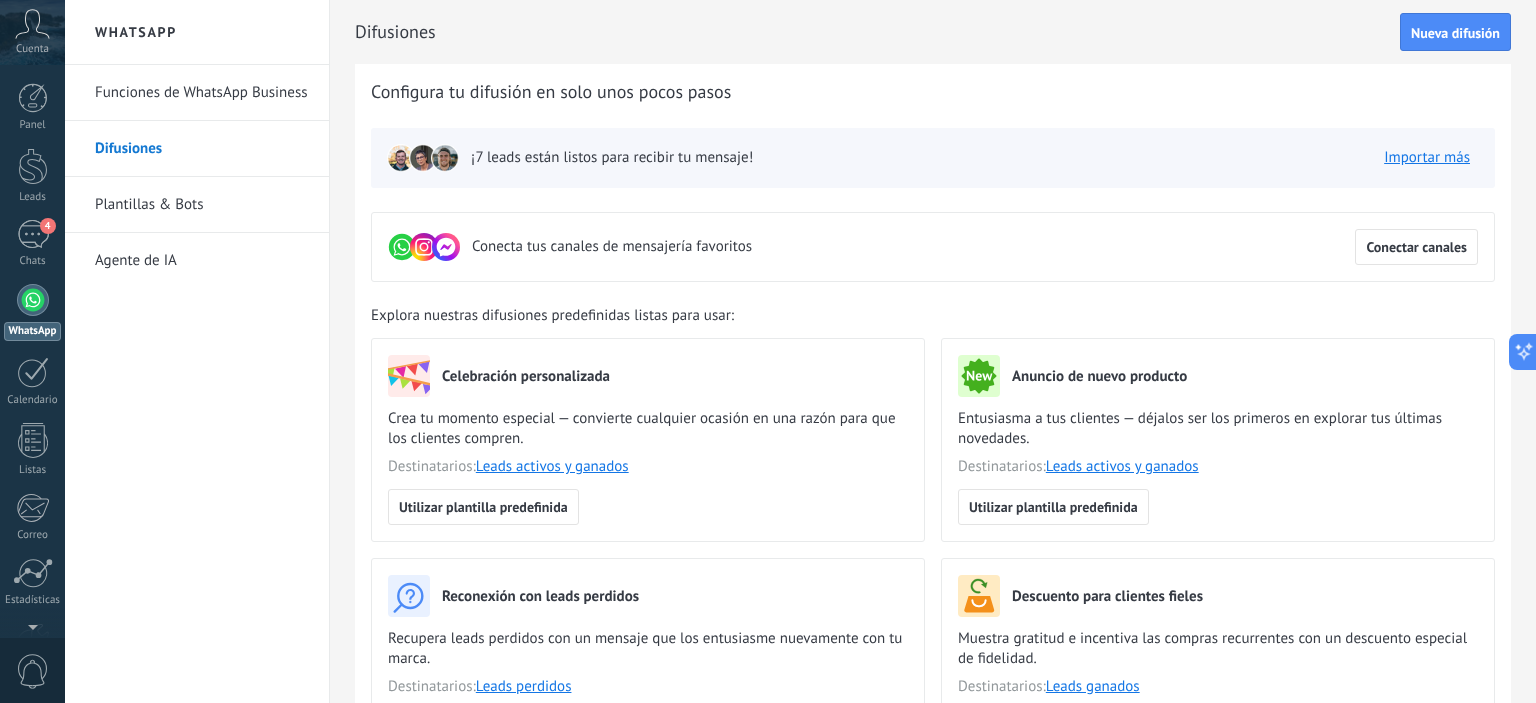 click on "Plantillas & Bots" at bounding box center (202, 205) 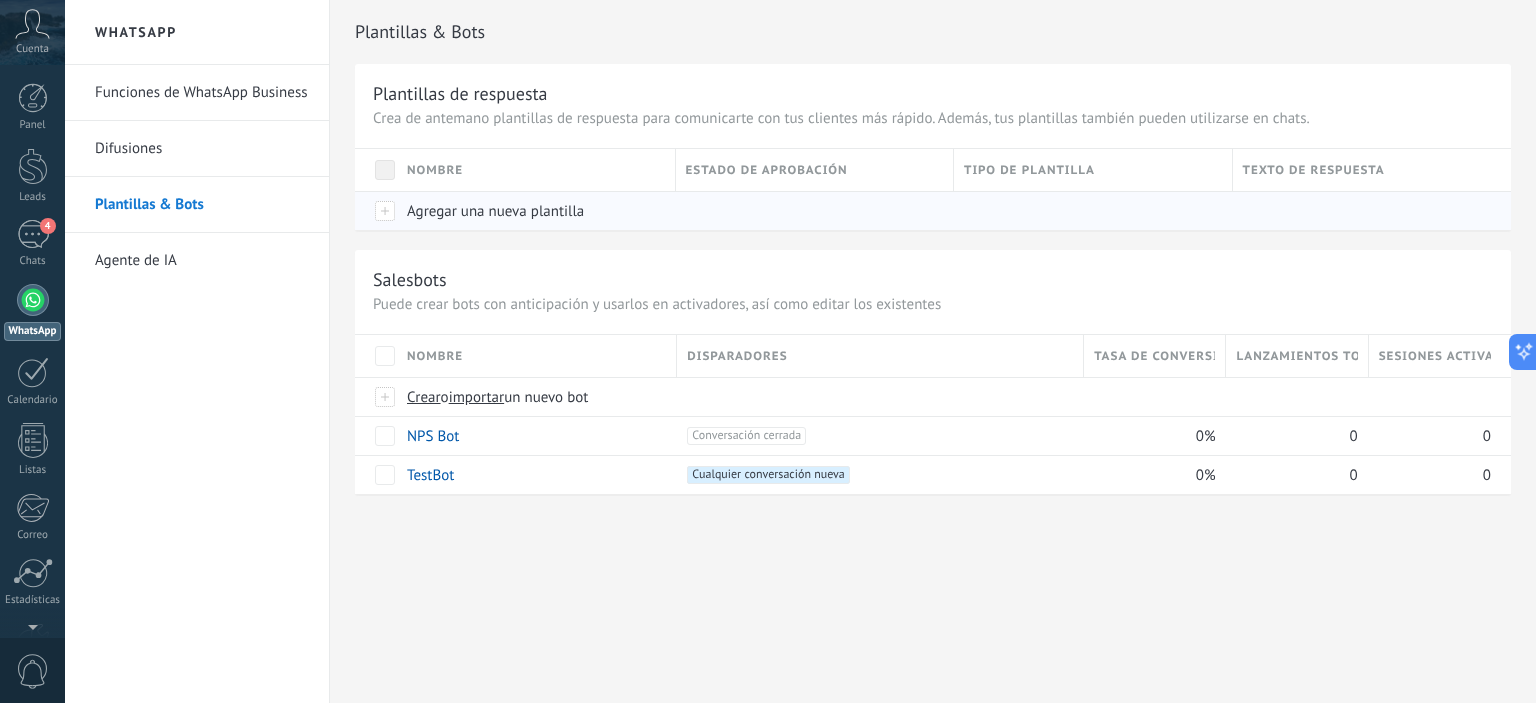click at bounding box center [376, 210] 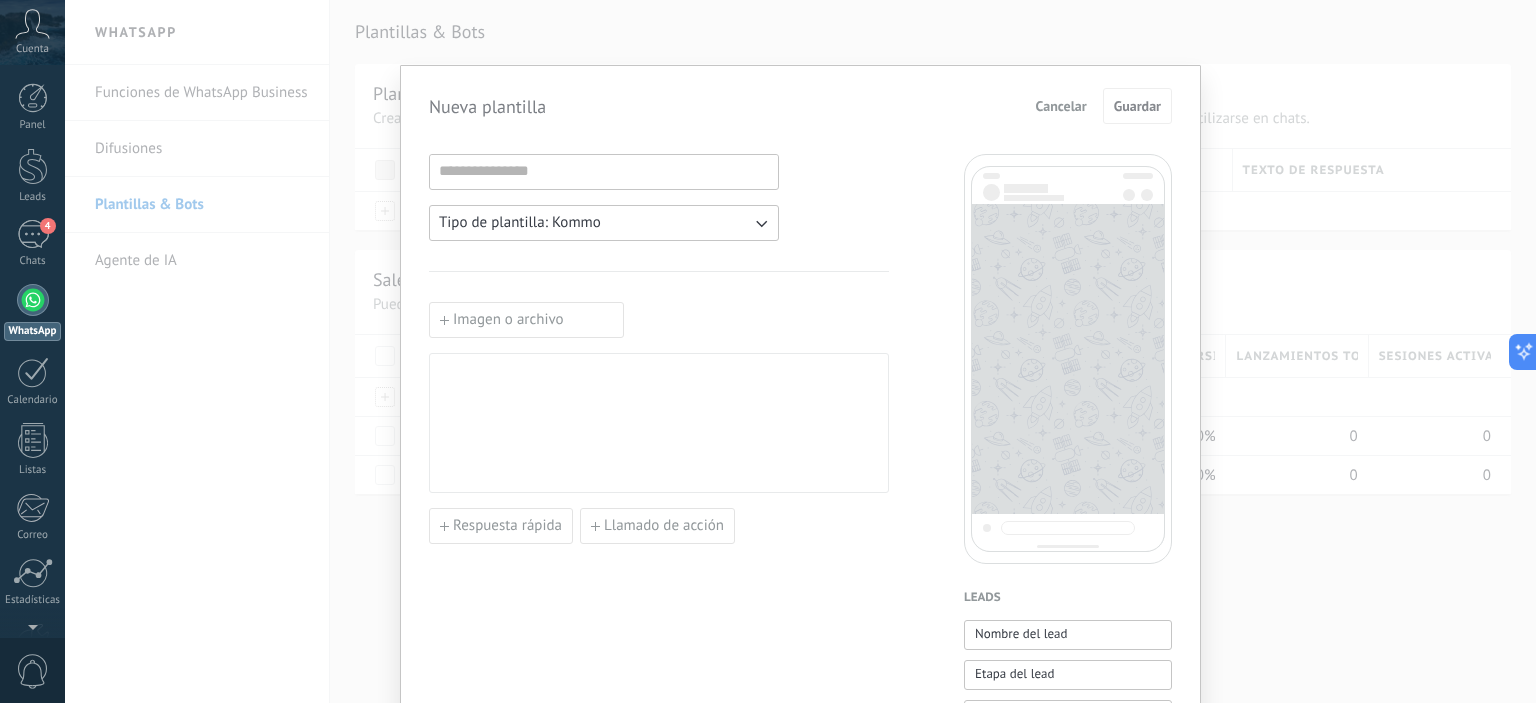 click on "Nueva plantilla Cancelar Guardar Tipo de plantilla: Kommo Imagen o archivo Respuesta rápida Llamado de acción Leads Nombre del lead Etapa del lead Presupuesto Lead URL de la página para compartir con los clientes Lead usuario responsable (Email) Lead ID Lead usuario responsable Lead teléfono de usuario responsable Lead usuario responsable (ID) Lead utm_content Lead utm_medium Lead utm_campaign Lead utm_source Lead utm_term Lead utm_referrer Lead referrer Lead gclientid Lead gclid Lead fbclid Contactos Nombre del contacto Nombre Apellido Contacto ID Contacto usuario responsable Contacto teléfono de usuario responsable Contacto usuario responsable (ID) Contacto usuario responsable (Email) Contacto teléfono (Teléfono Oficina) Contacto teléfono (Ofic. directo) Contacto teléfono (Celular) Contacto teléfono (Fax) Contacto teléfono (Casa) Contacto teléfono (Otro) Contacto correo (Correo) Contacto correo (E-mail priv.) Contacto correo (Otro e-mail) Contacto teléfono Contacto correo Contacto cargo Usuario" at bounding box center [800, 351] 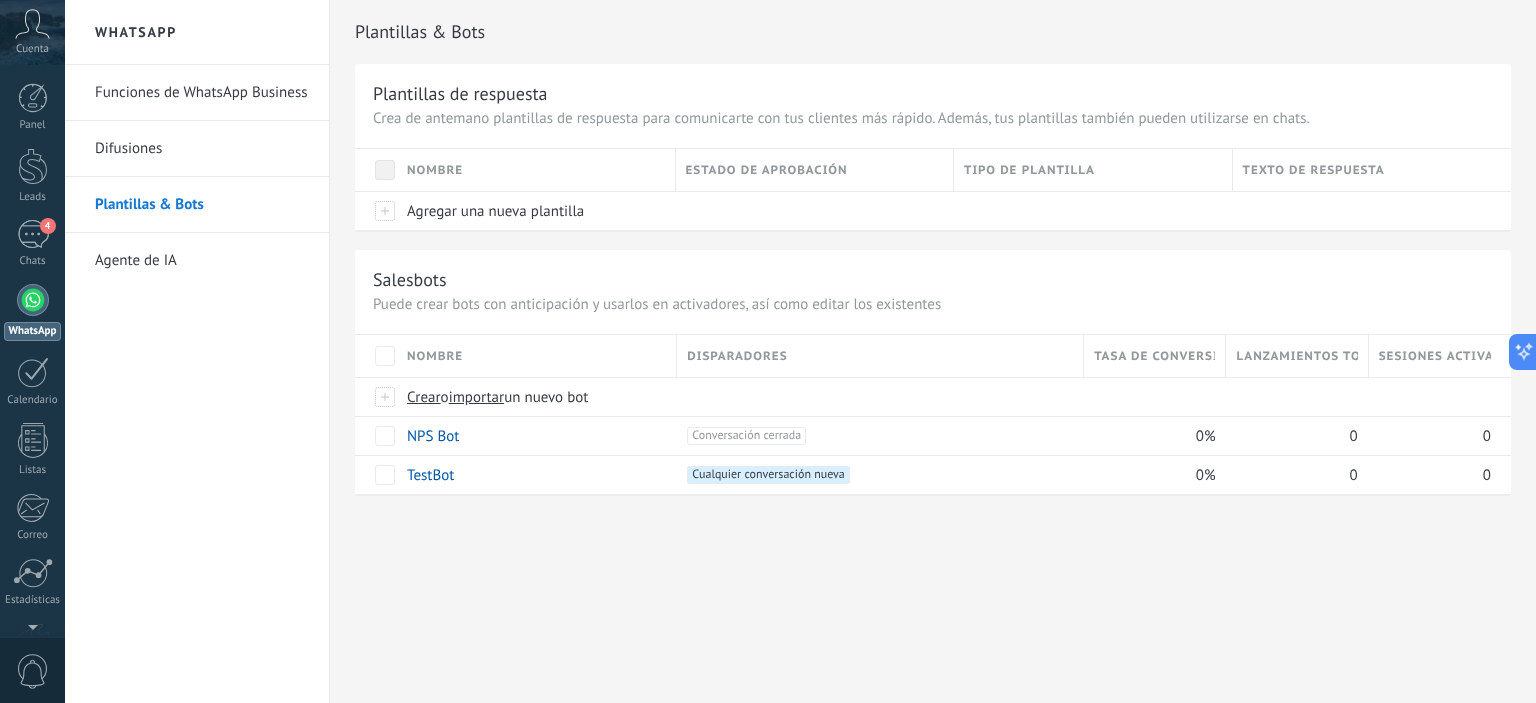 click on "Difusiones" at bounding box center (202, 149) 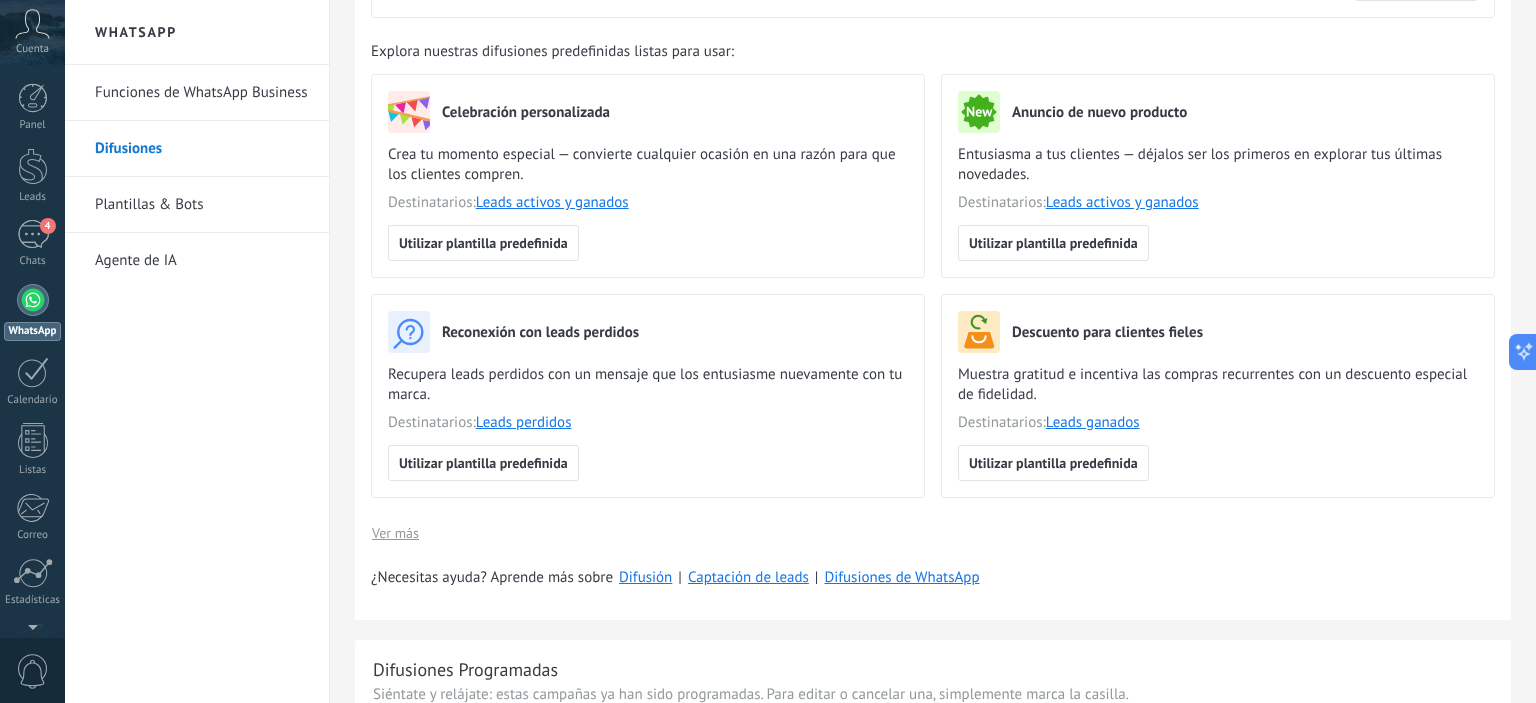scroll, scrollTop: 0, scrollLeft: 0, axis: both 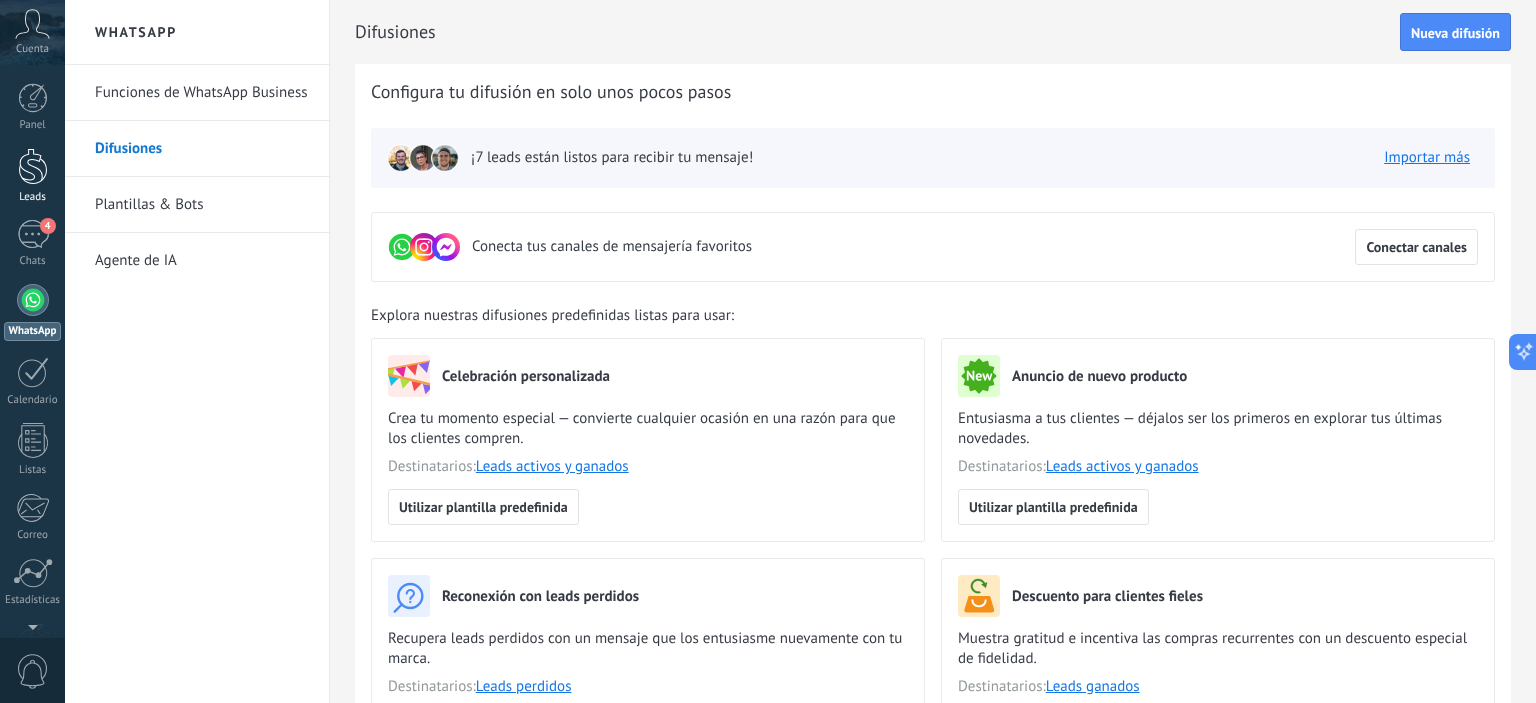 click at bounding box center [33, 166] 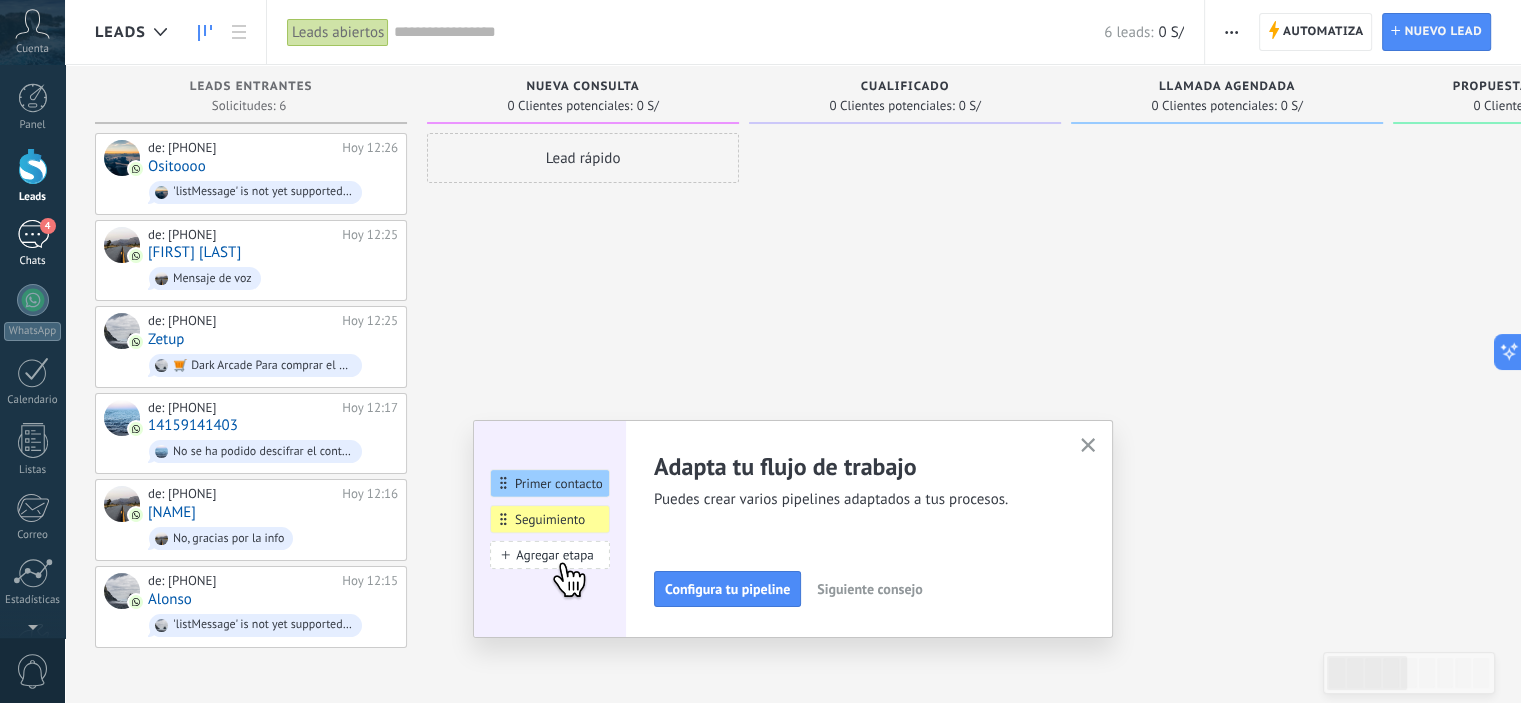 click on "4" at bounding box center (33, 234) 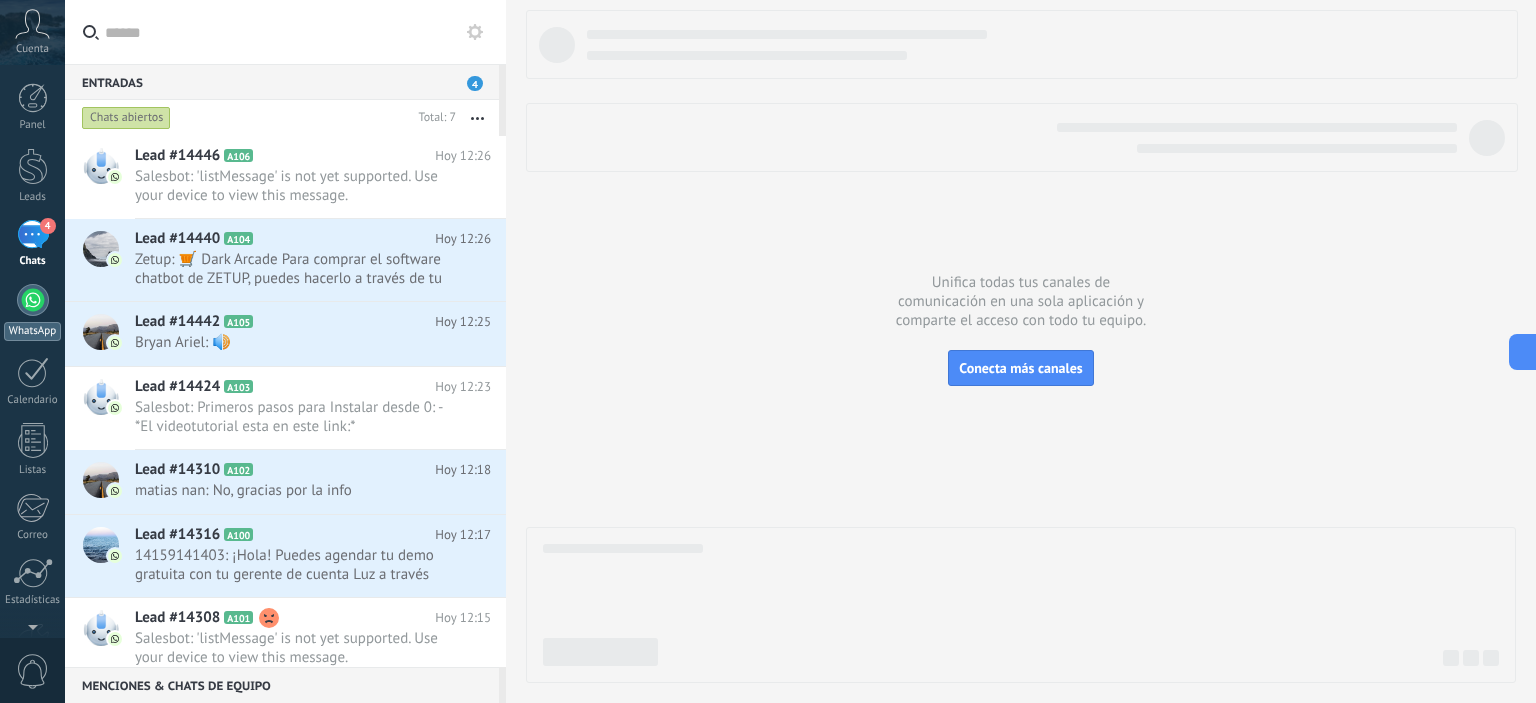 click on "WhatsApp" at bounding box center (32, 312) 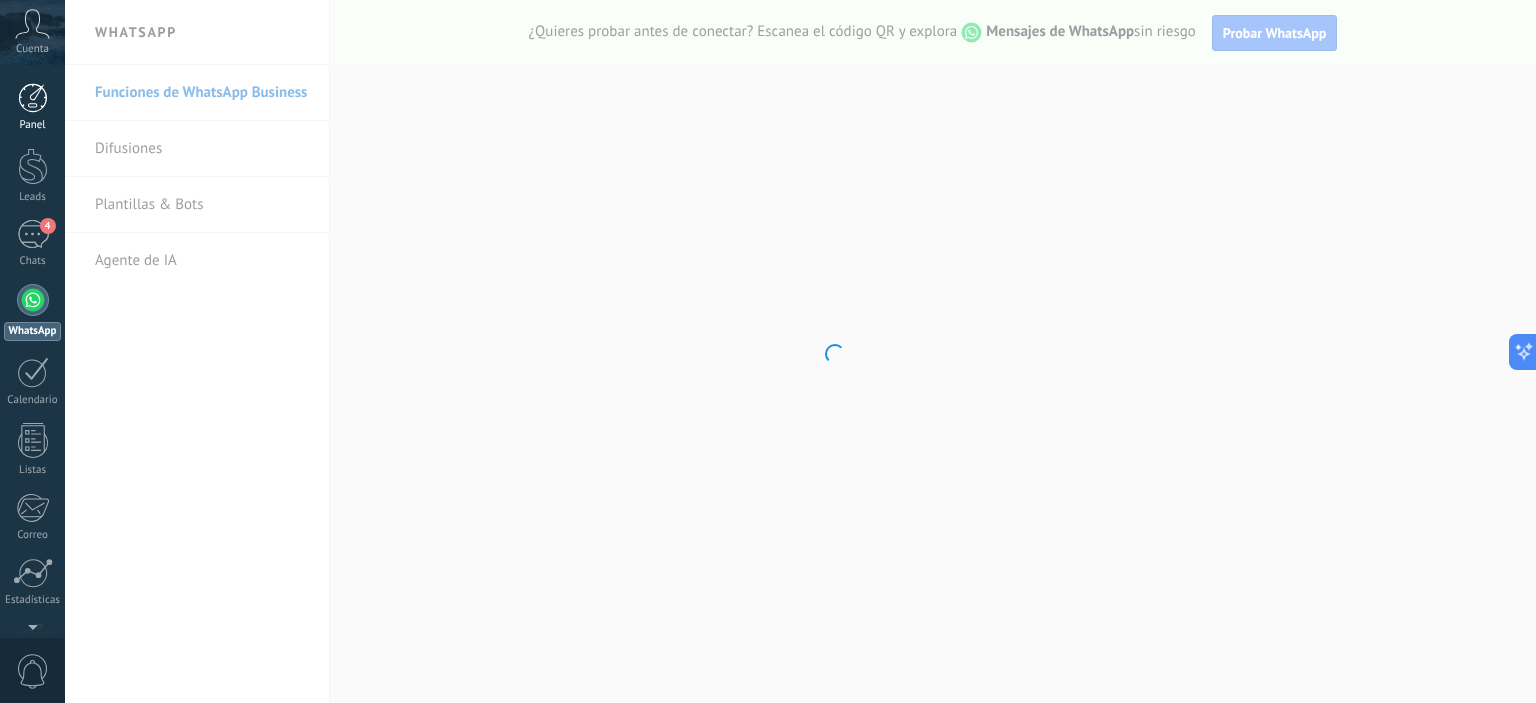 click on "Panel" at bounding box center [32, 107] 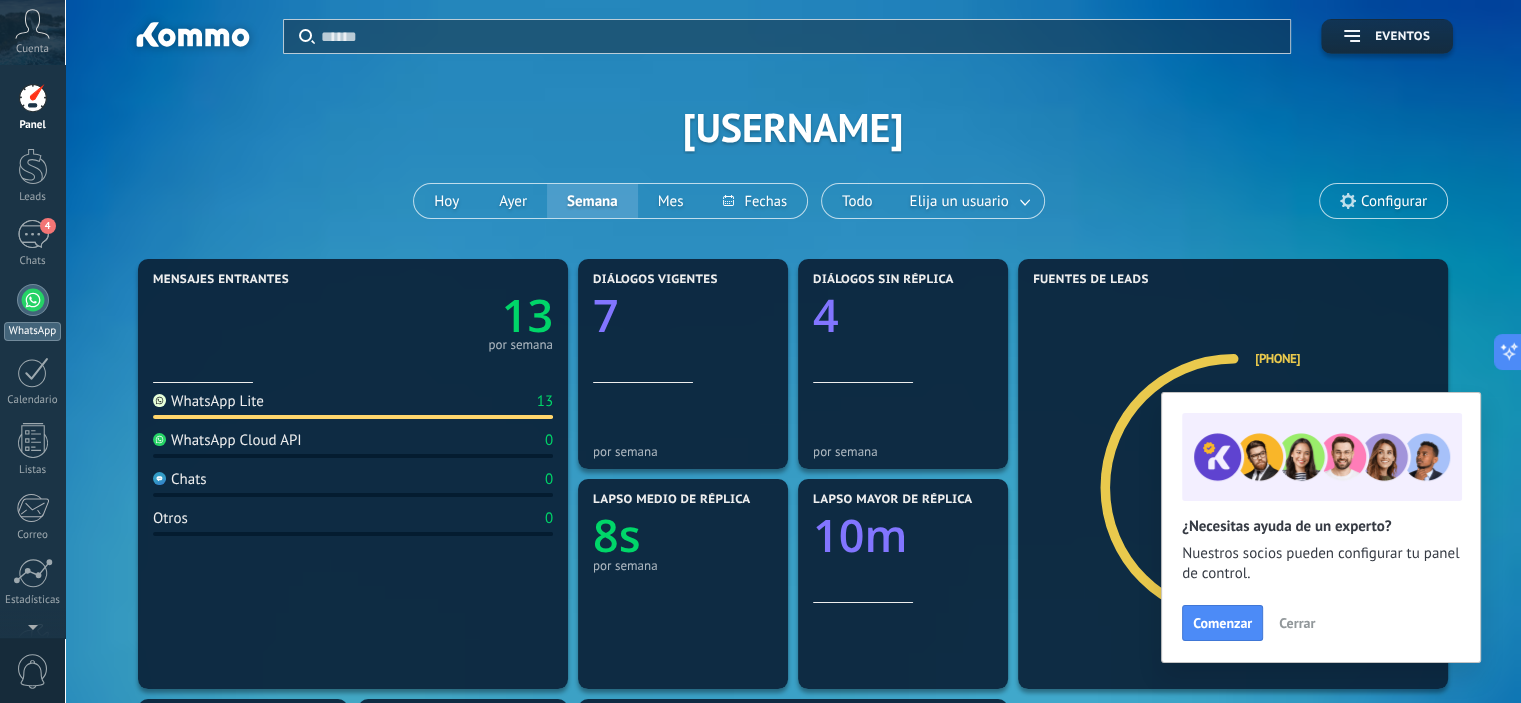 click at bounding box center [33, 300] 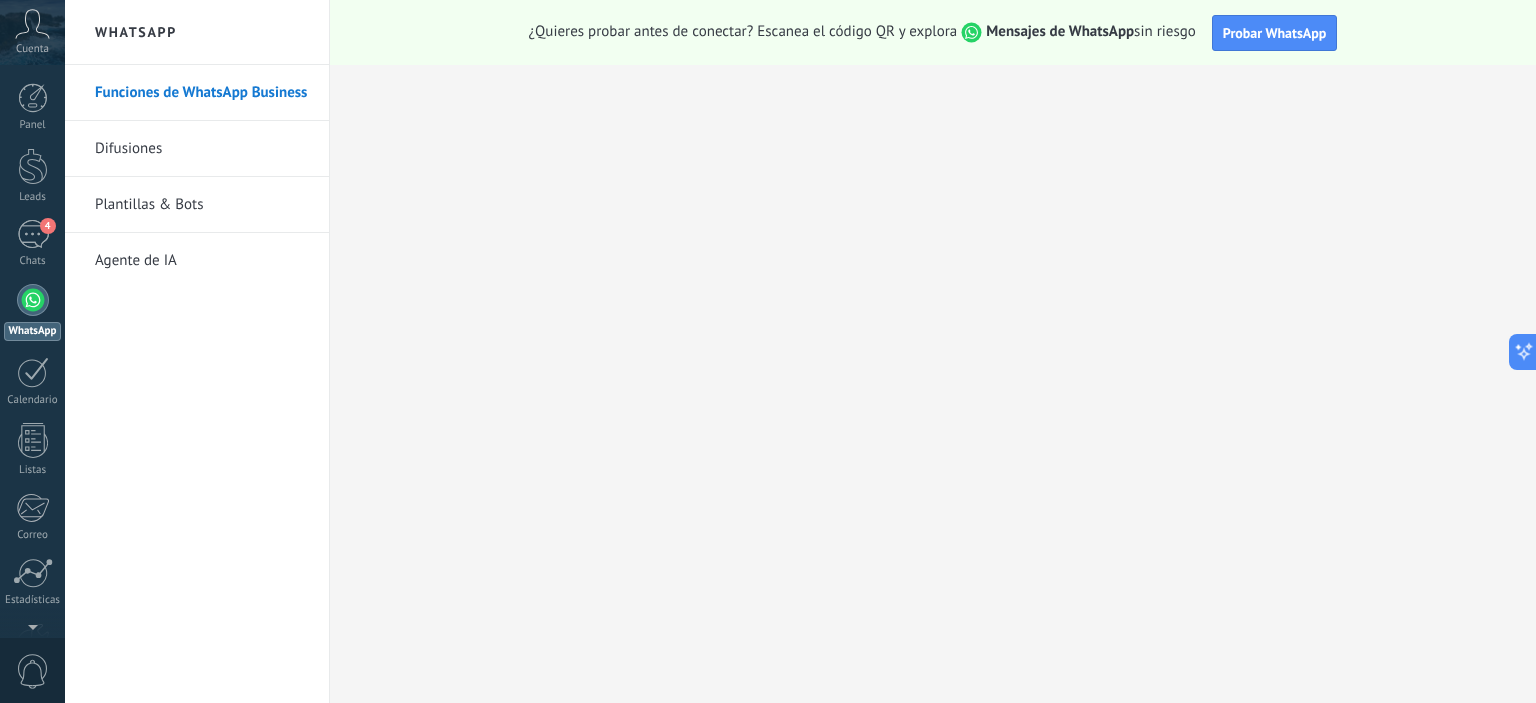 click on "Plantillas & Bots" at bounding box center (202, 205) 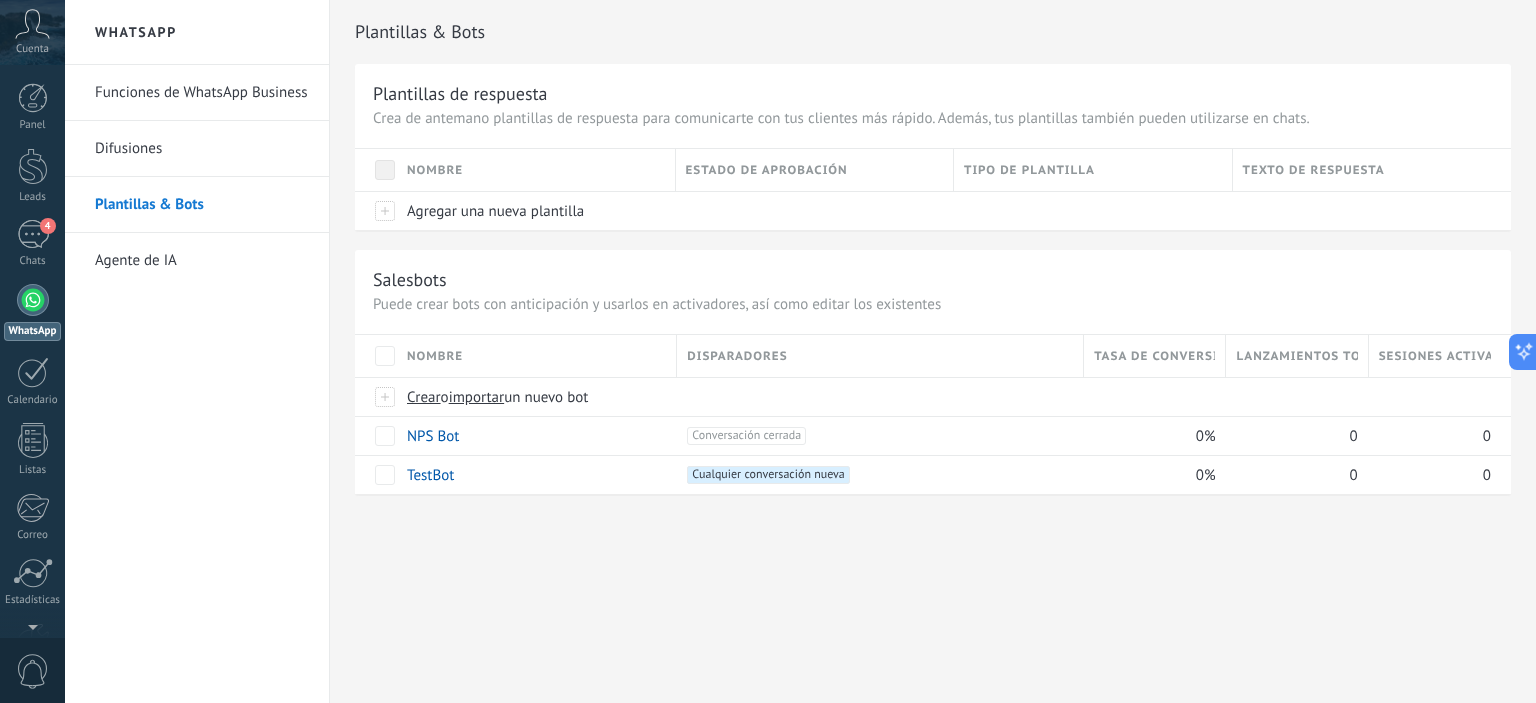 click on "Disparadores" at bounding box center [737, 356] 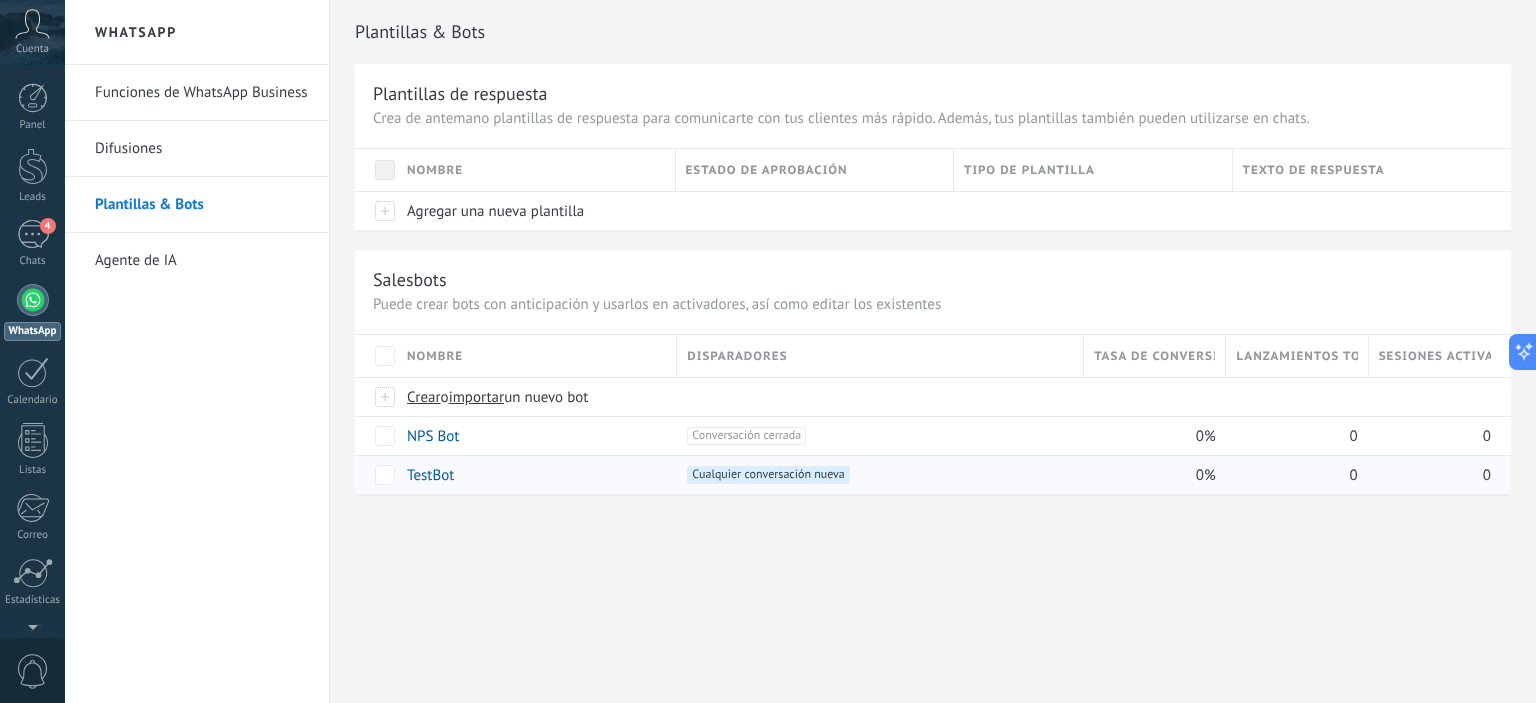 click on "Cualquier conversación nueva +0" at bounding box center (768, 475) 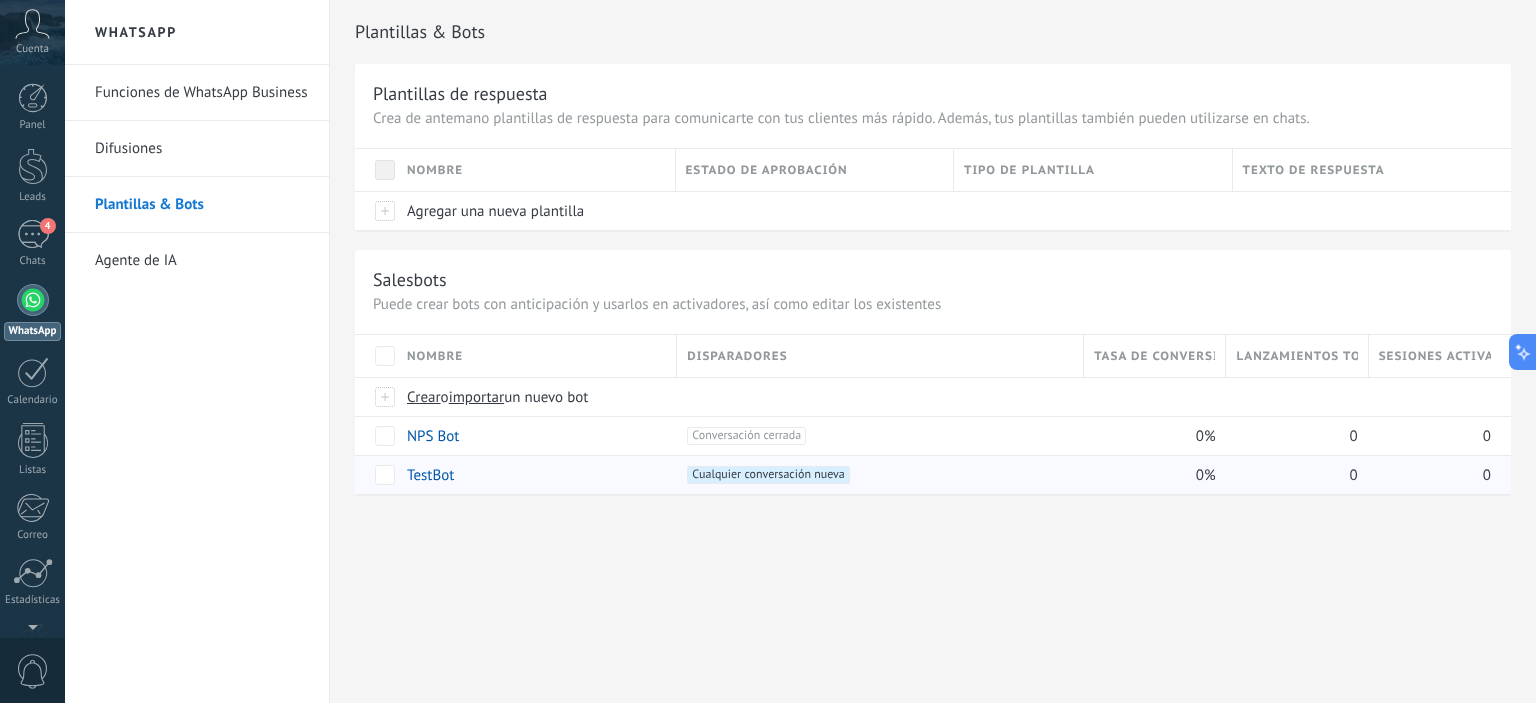 click on "TestBot" at bounding box center [430, 475] 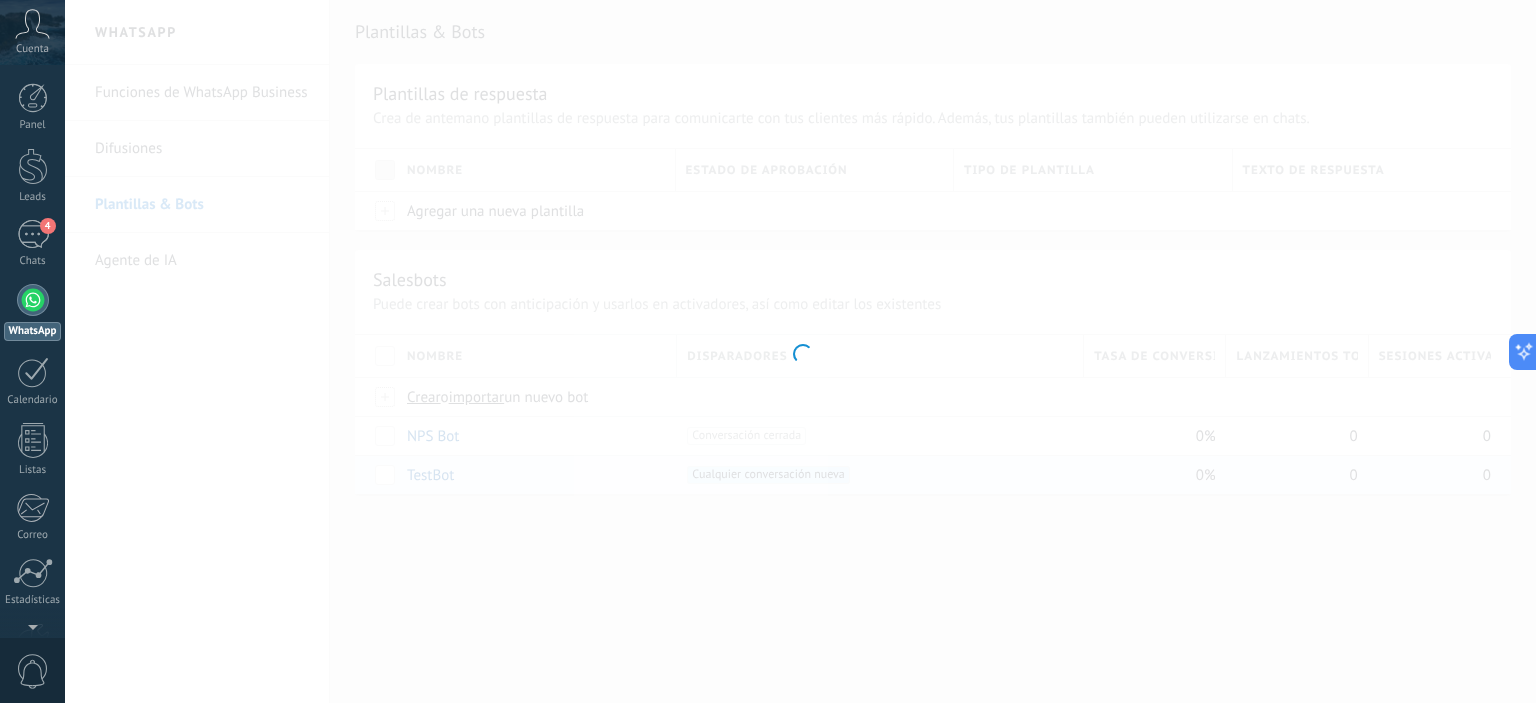 type on "*******" 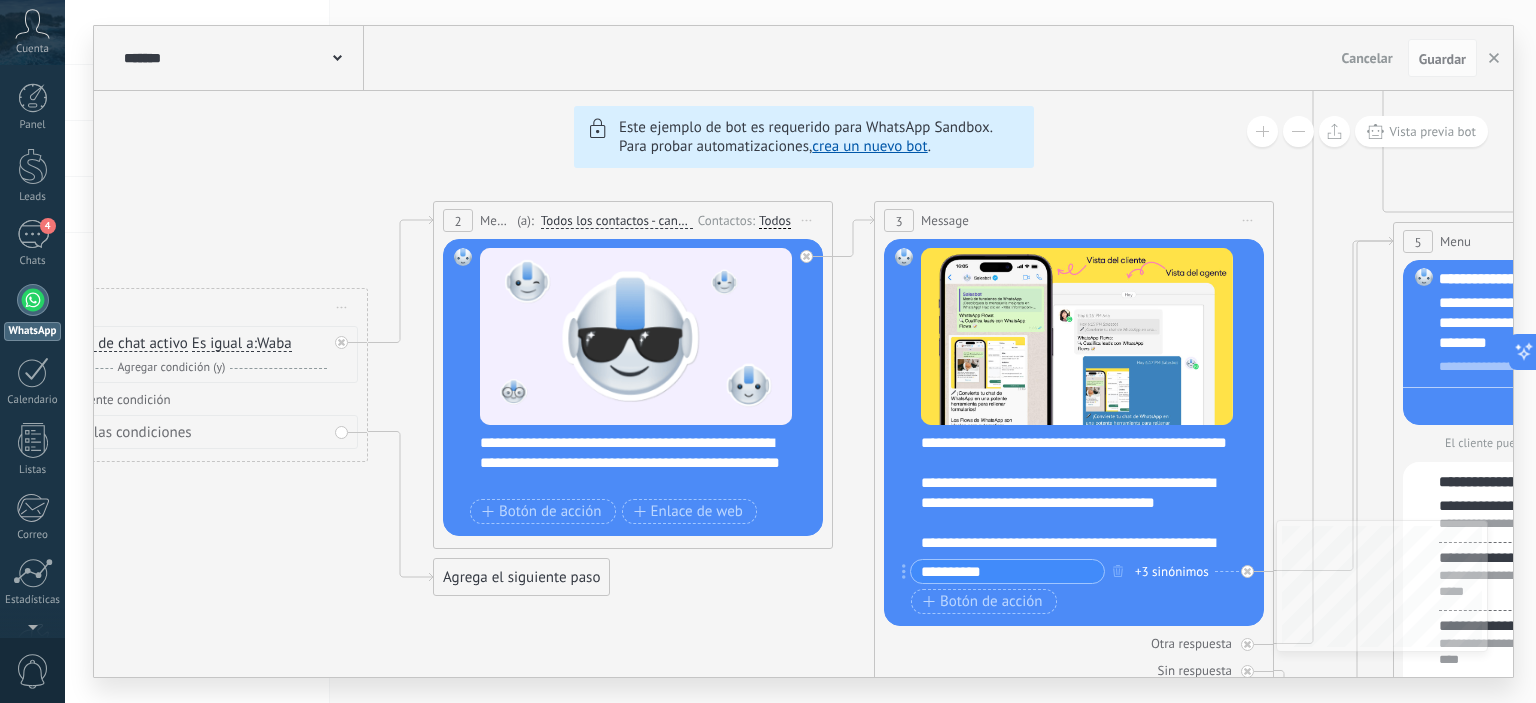 click on "6 Flows 7 List 8 Buttons 9 AI 10 Broadcast 11 Ads 12 Carousel 13 Verification 14 Get started 15 Get a demo" 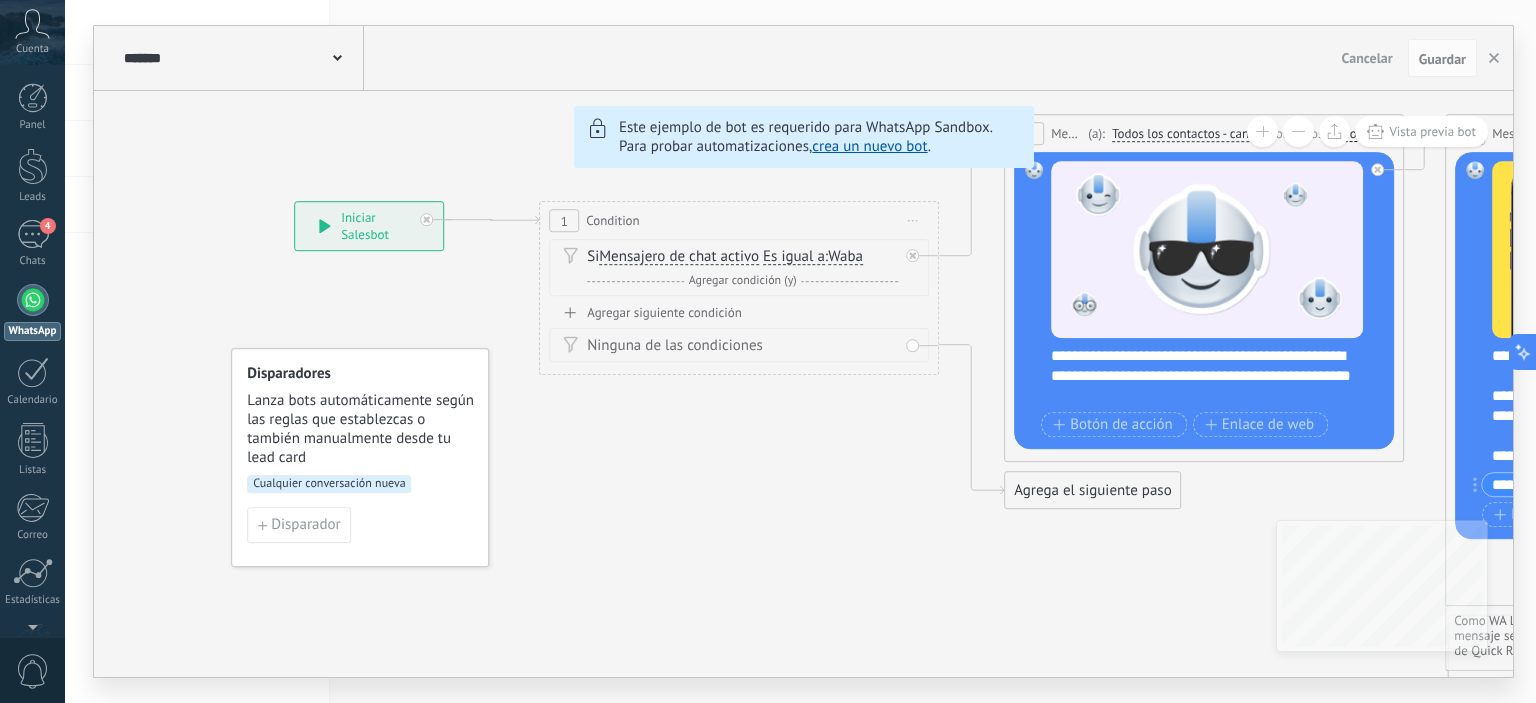 click 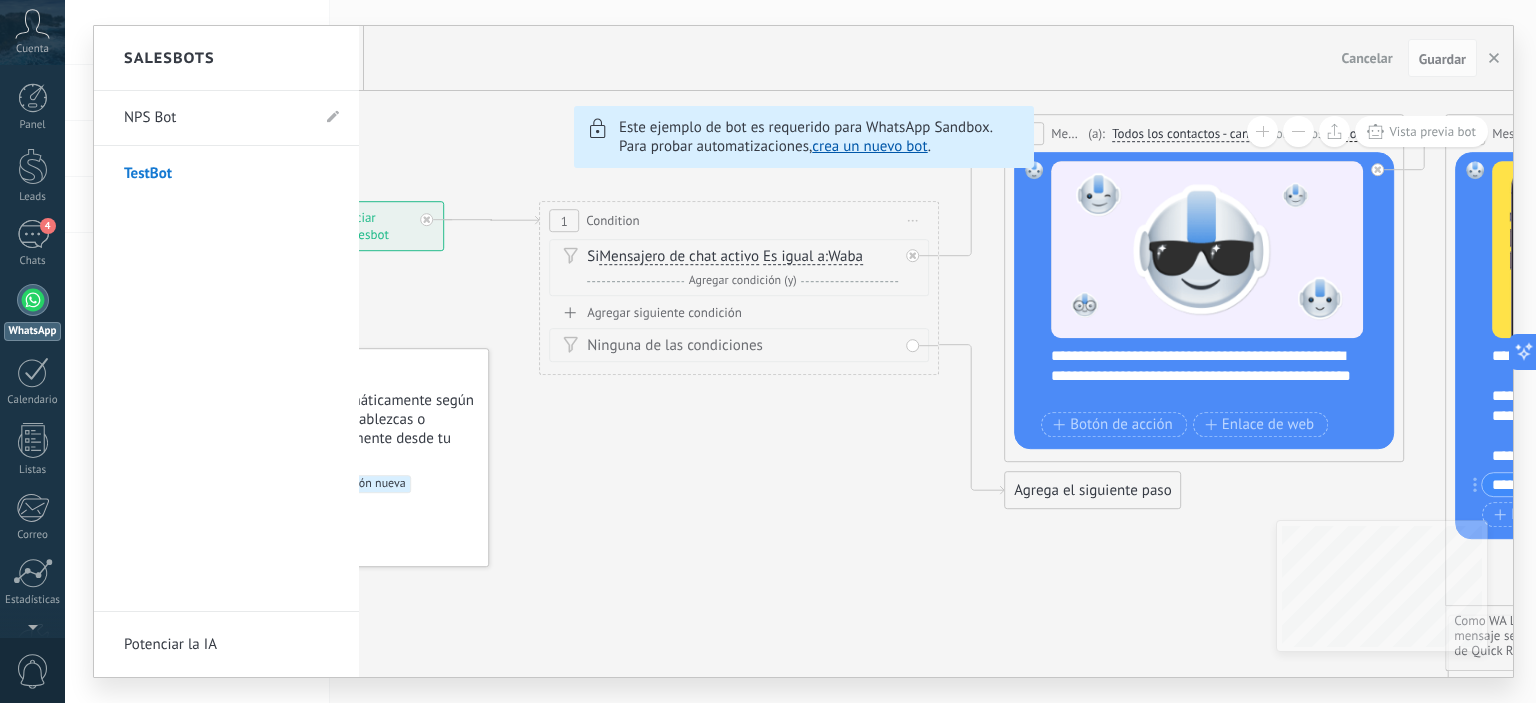 click at bounding box center [803, 351] 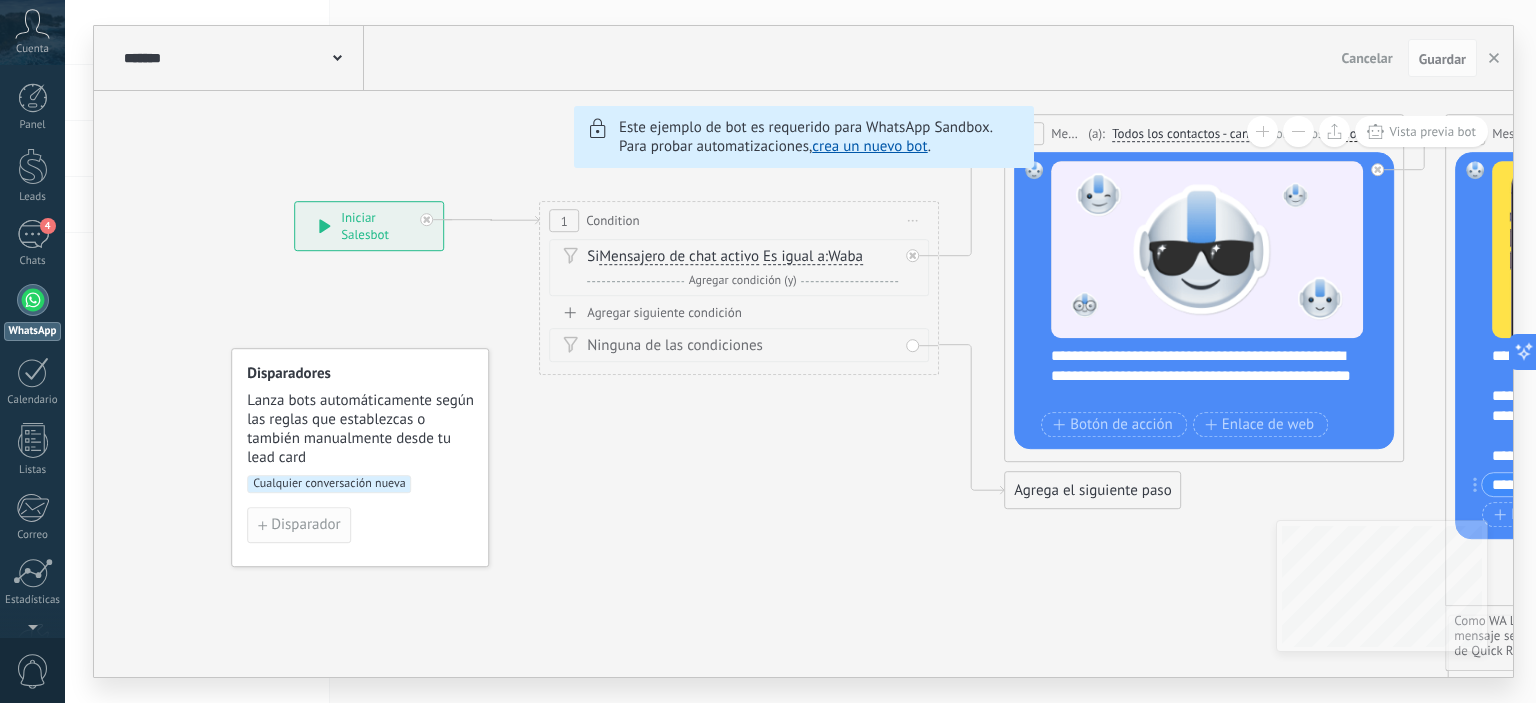click on "Disparador" at bounding box center (299, 525) 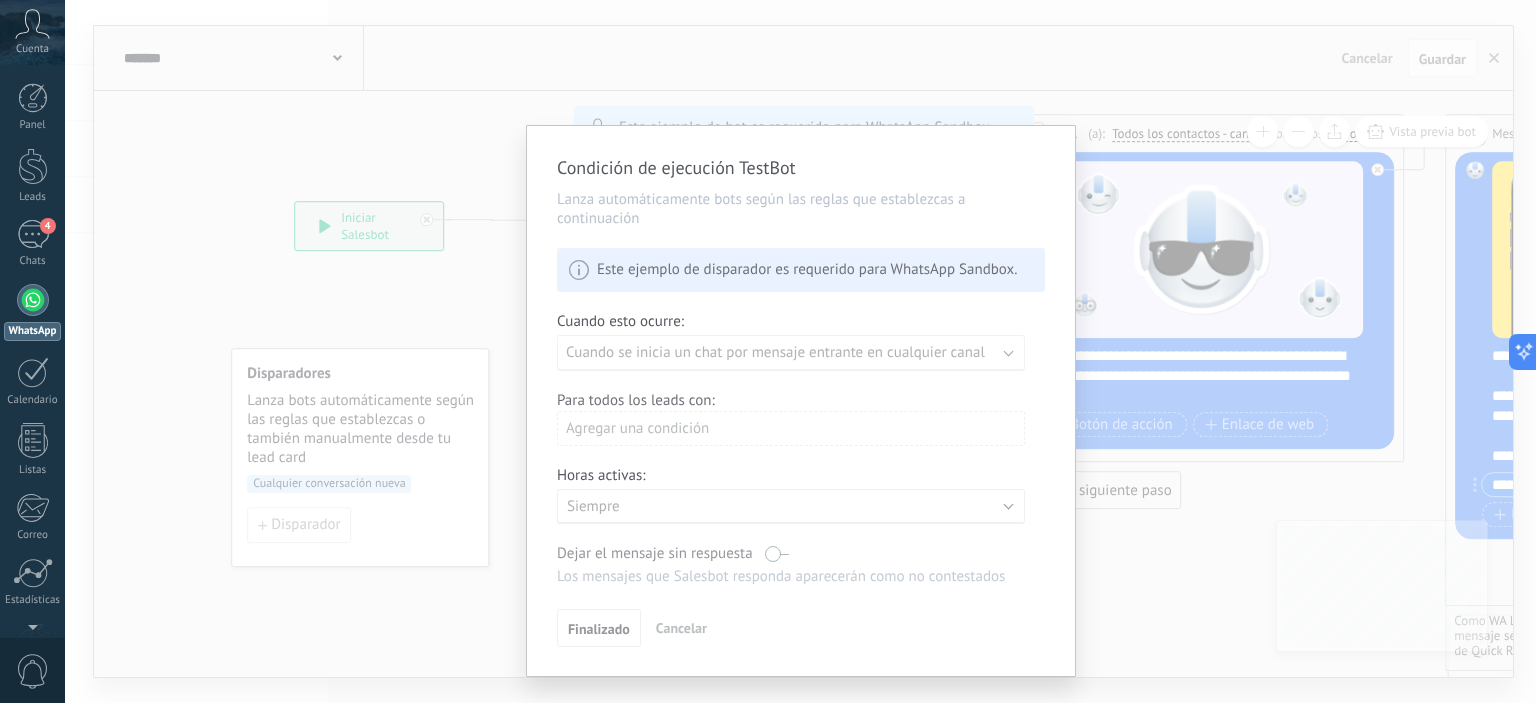 click on "Condición de ejecución TestBot Lanza automáticamente bots según las reglas que establezcas a continuación Este ejemplo de disparador es requerido para WhatsApp Sandbox. Cuando esto ocurre: Ejecutar:  Cuando se inicia un chat por mensaje entrante en cualquier canal Para todos los leads con: Agregar una condición Horas activas: Activo:  Siempre Dejar el mensaje sin respuesta Los mensajes que Salesbot responda aparecerán como no contestados Aplicar a todos los leads en esta etapa Finalizado Cancelar" at bounding box center (801, 401) 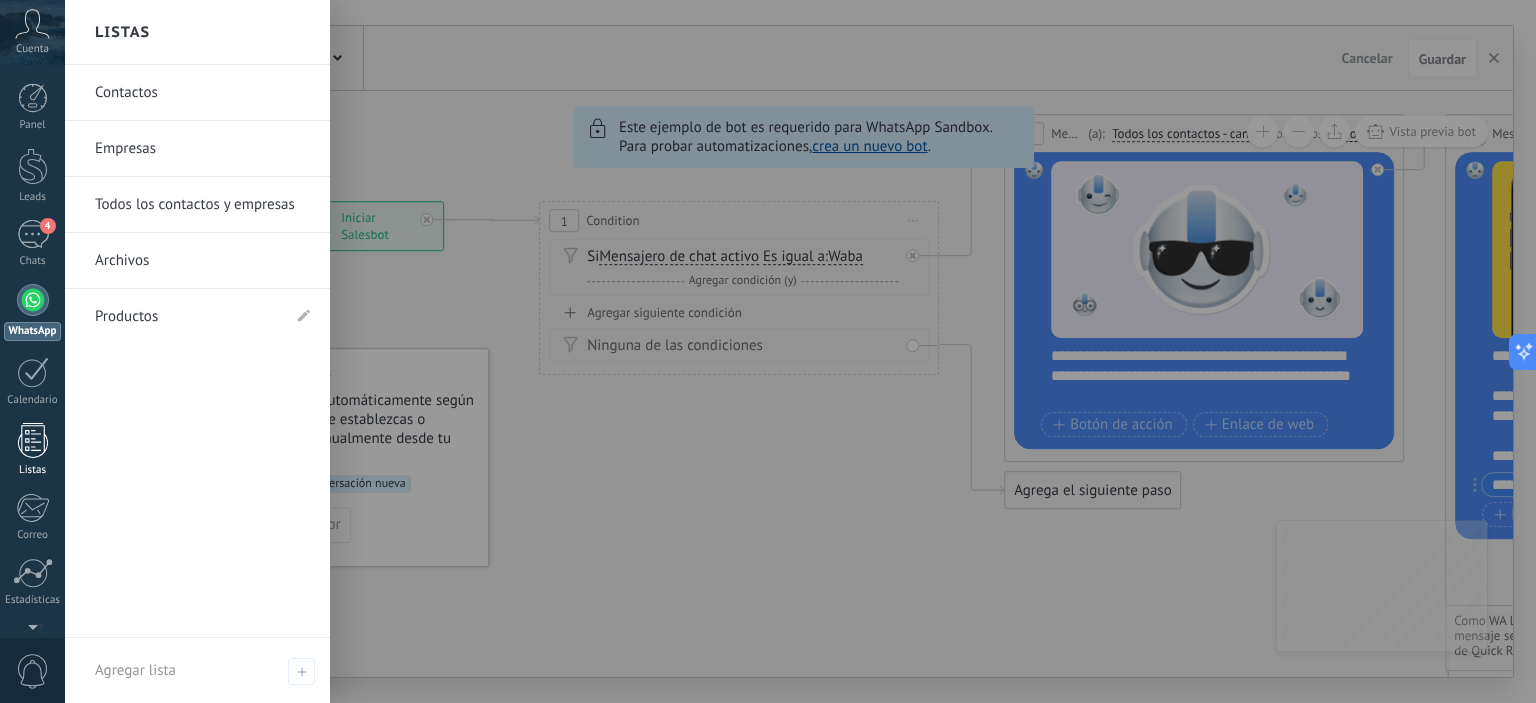 click on "Listas" at bounding box center (32, 450) 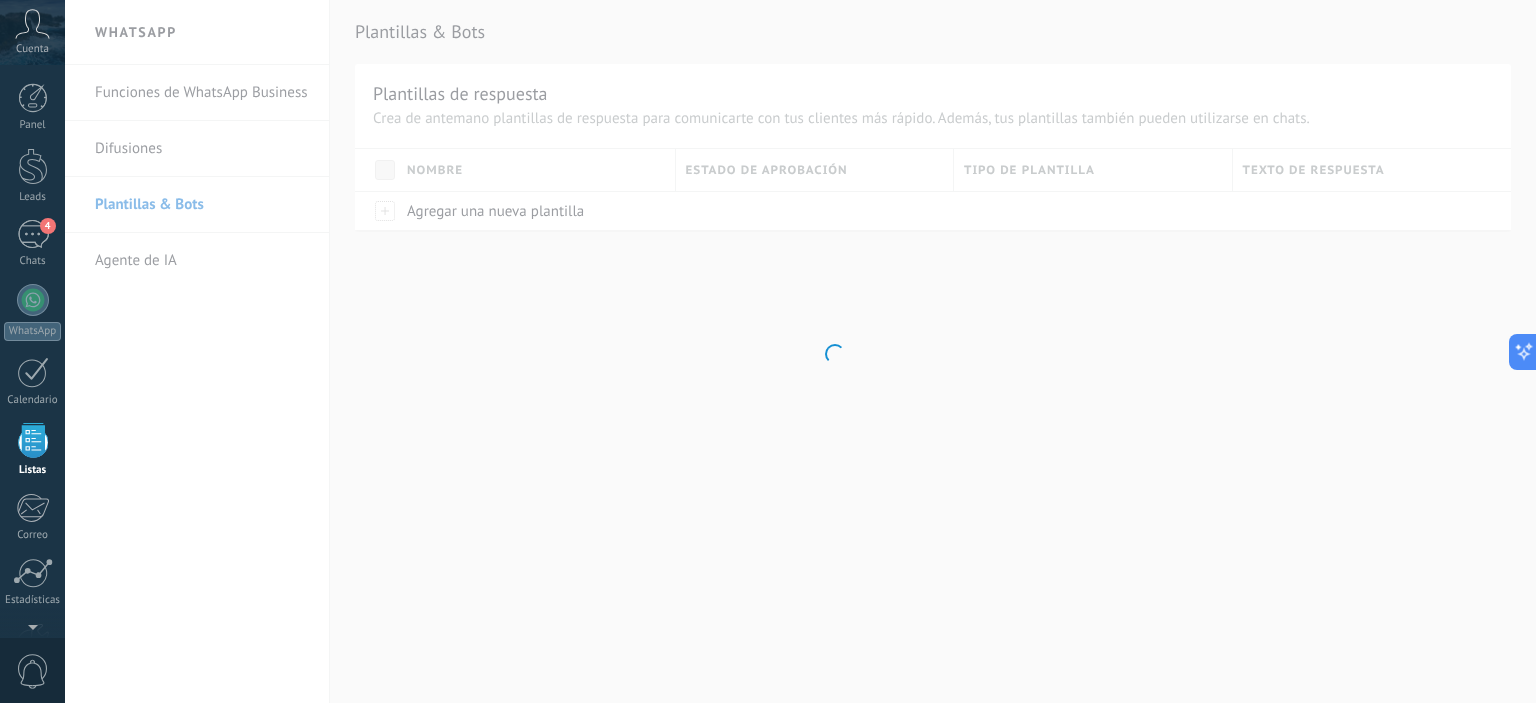 scroll, scrollTop: 123, scrollLeft: 0, axis: vertical 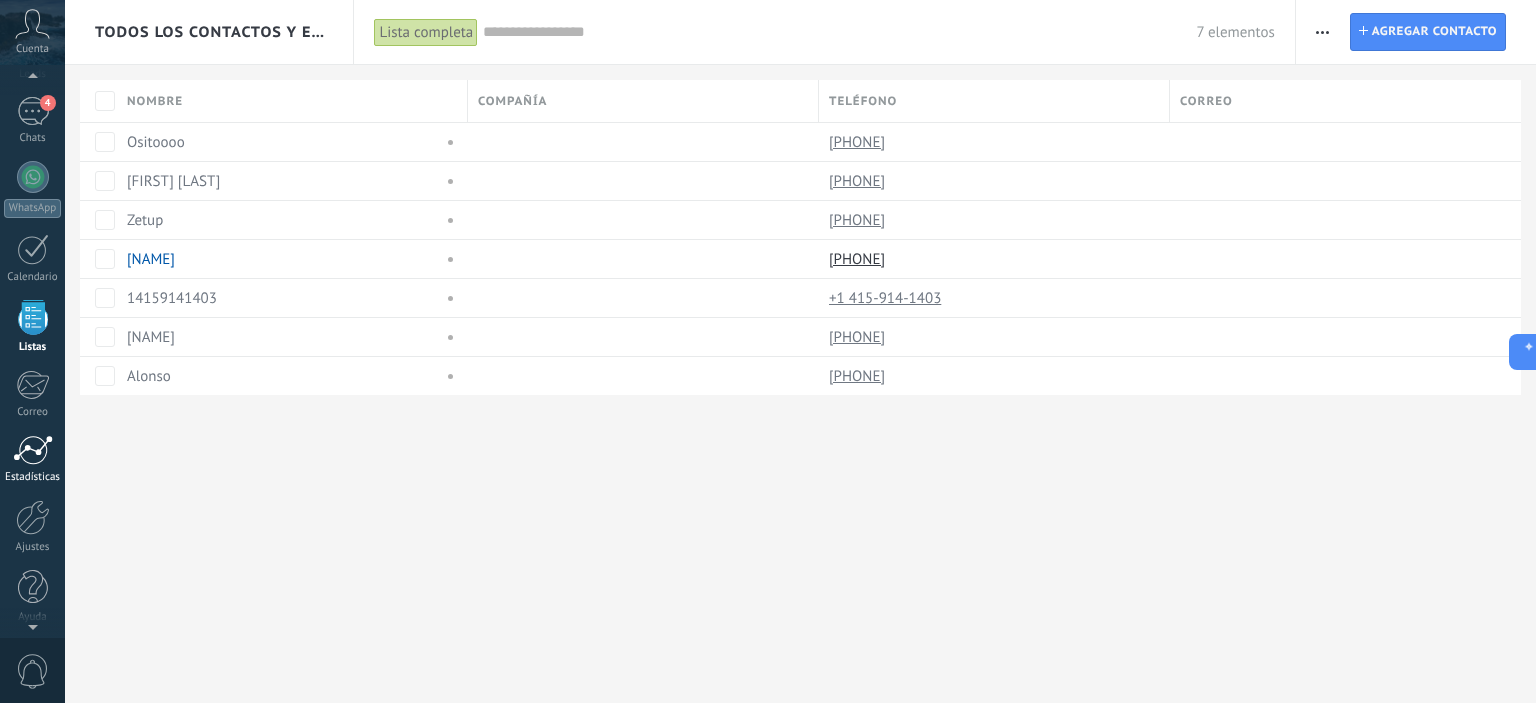 click at bounding box center [33, 450] 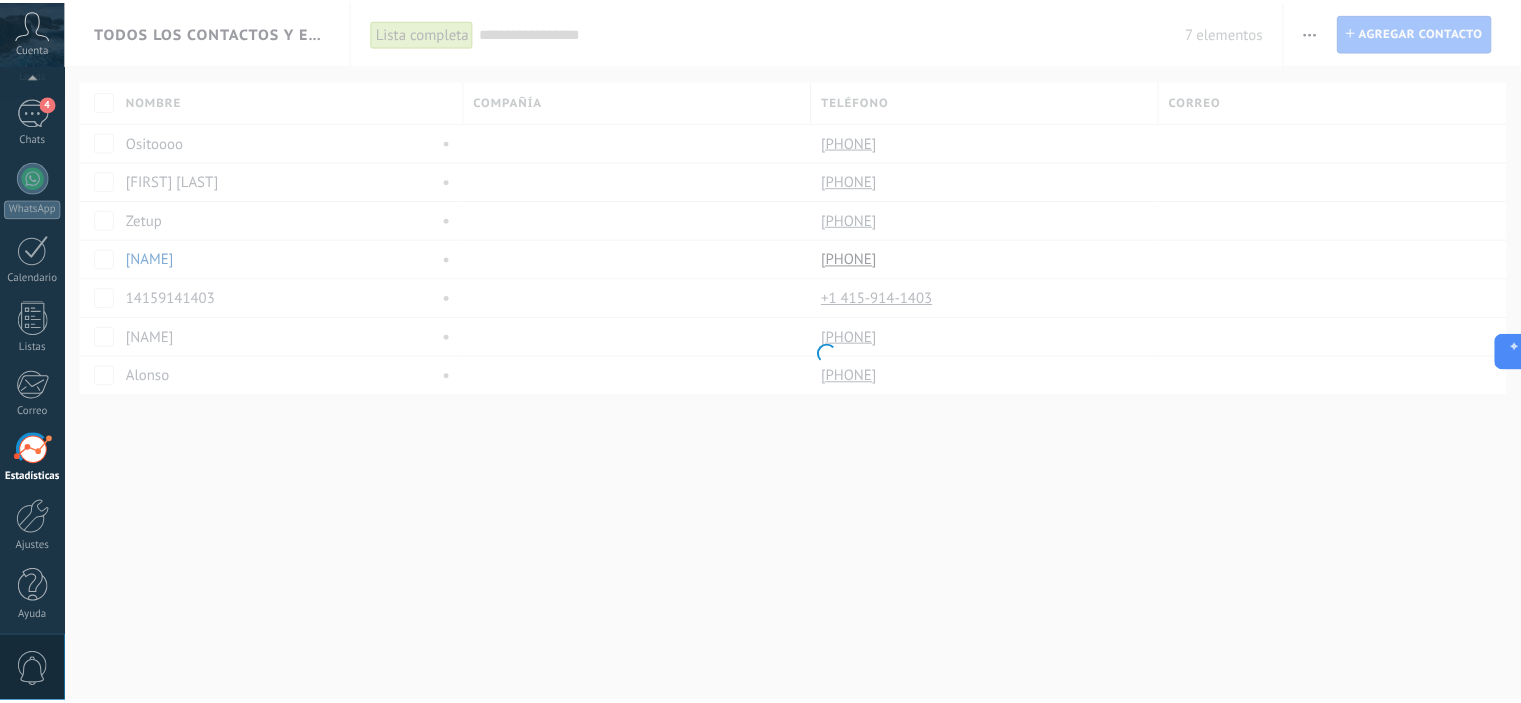 scroll, scrollTop: 128, scrollLeft: 0, axis: vertical 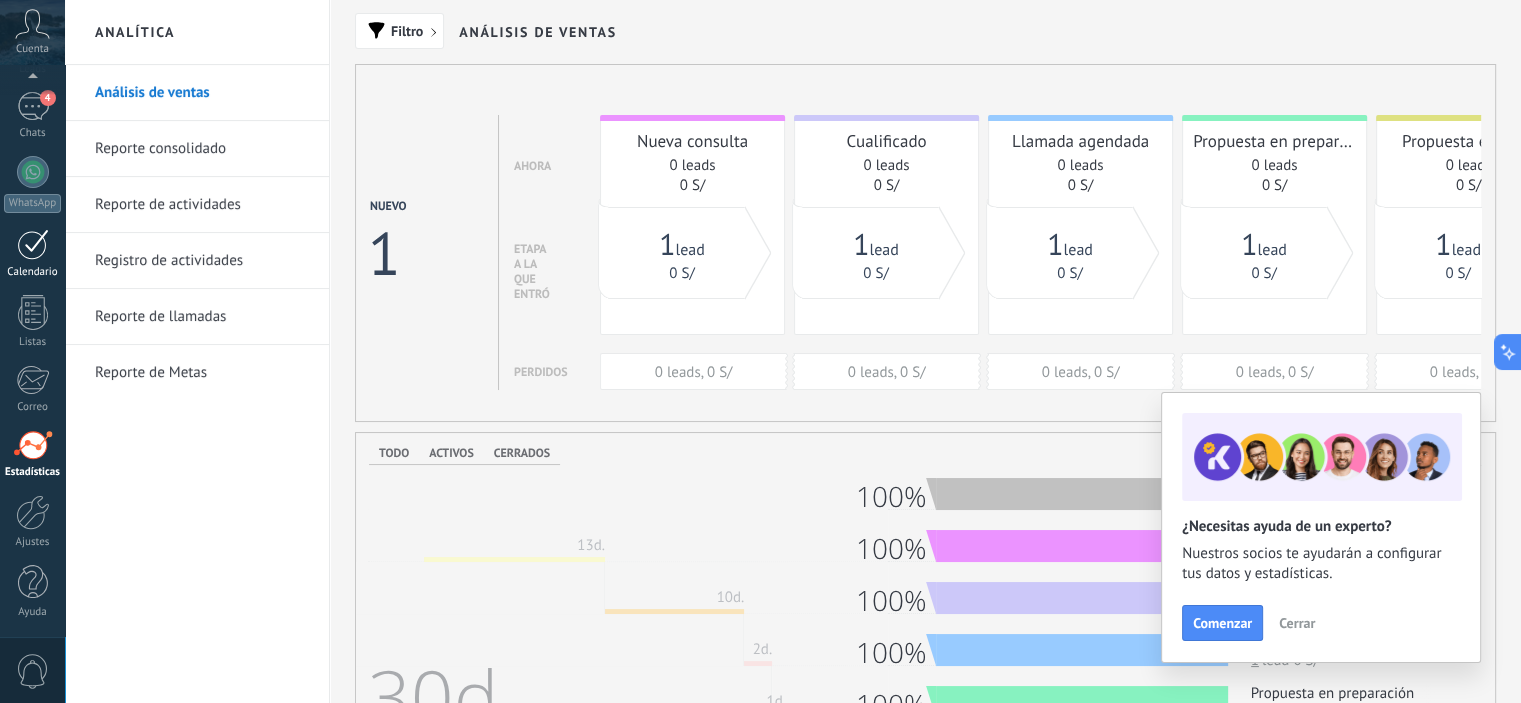 click at bounding box center [33, 244] 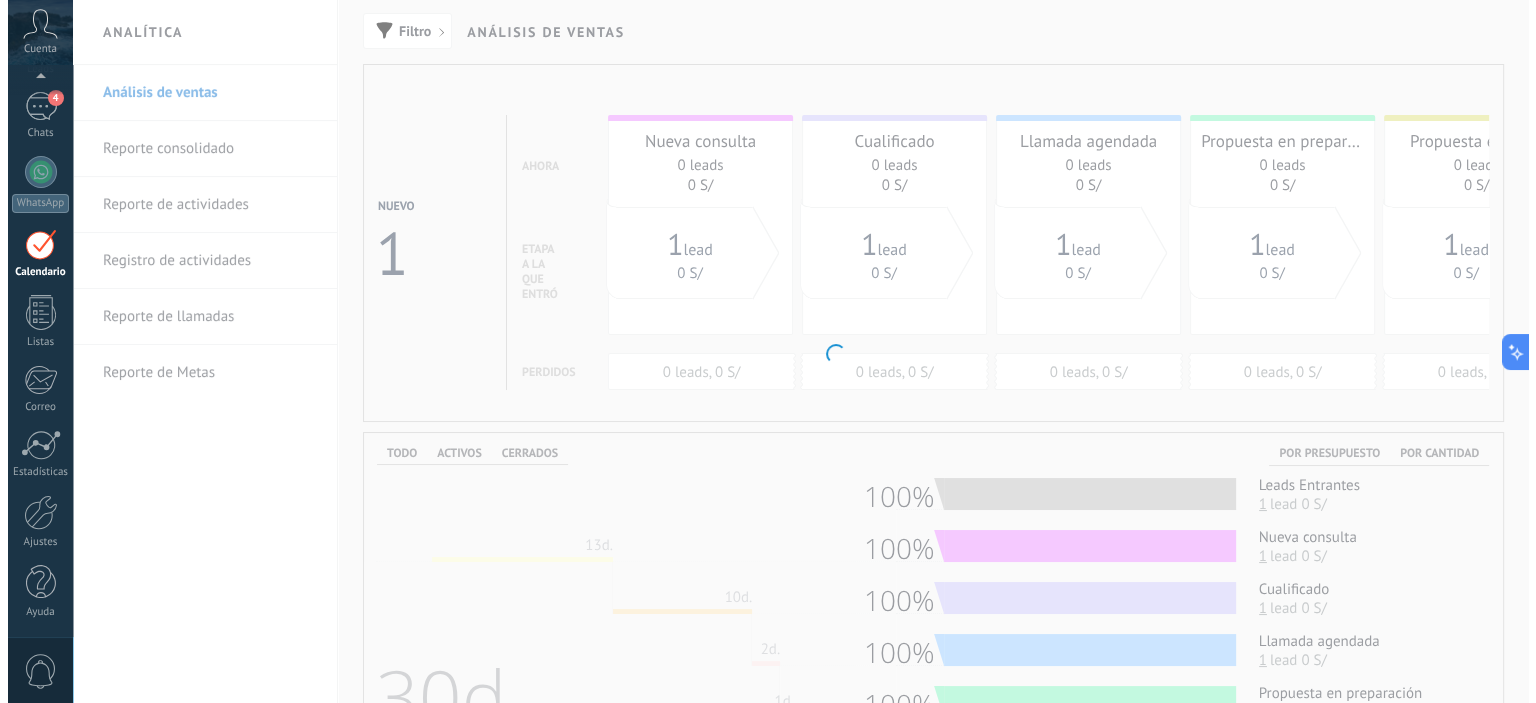 scroll, scrollTop: 56, scrollLeft: 0, axis: vertical 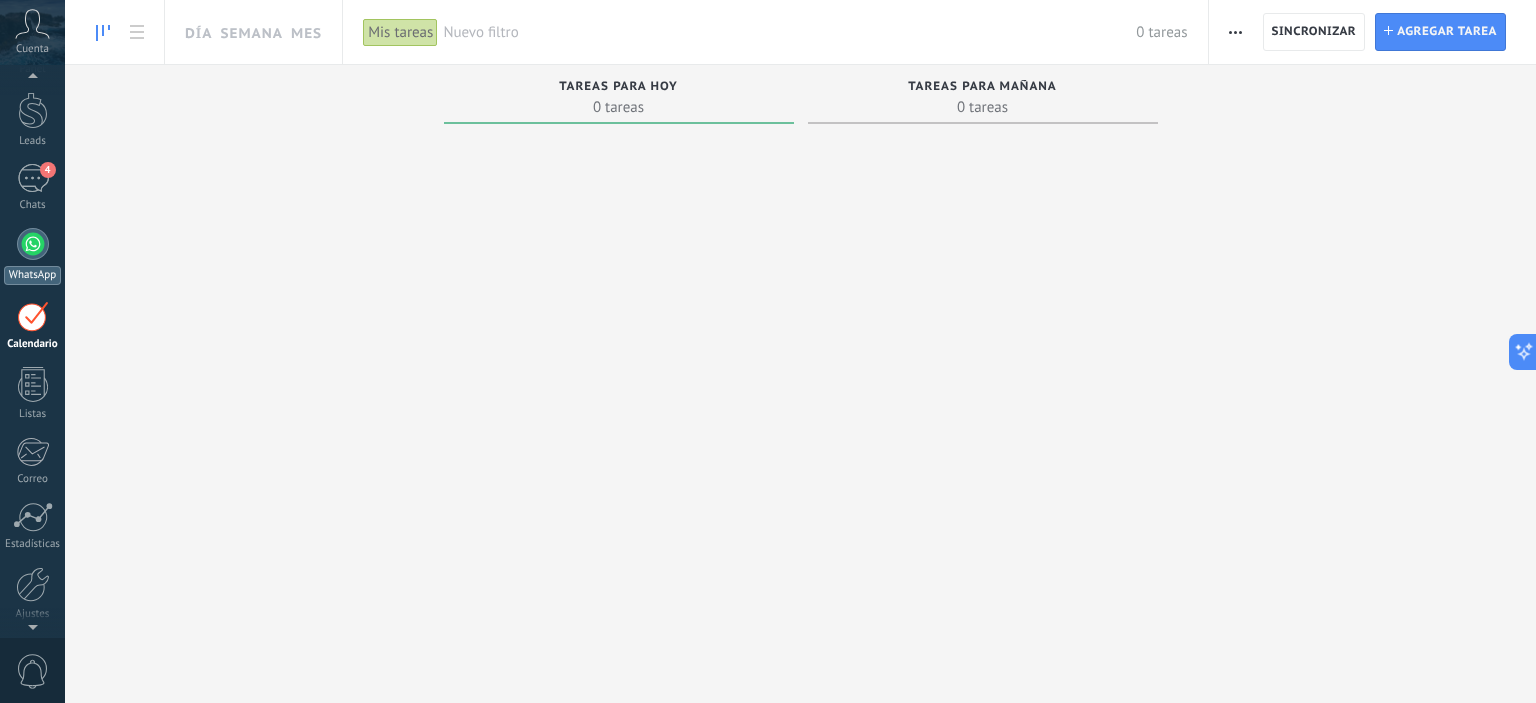 click at bounding box center [33, 244] 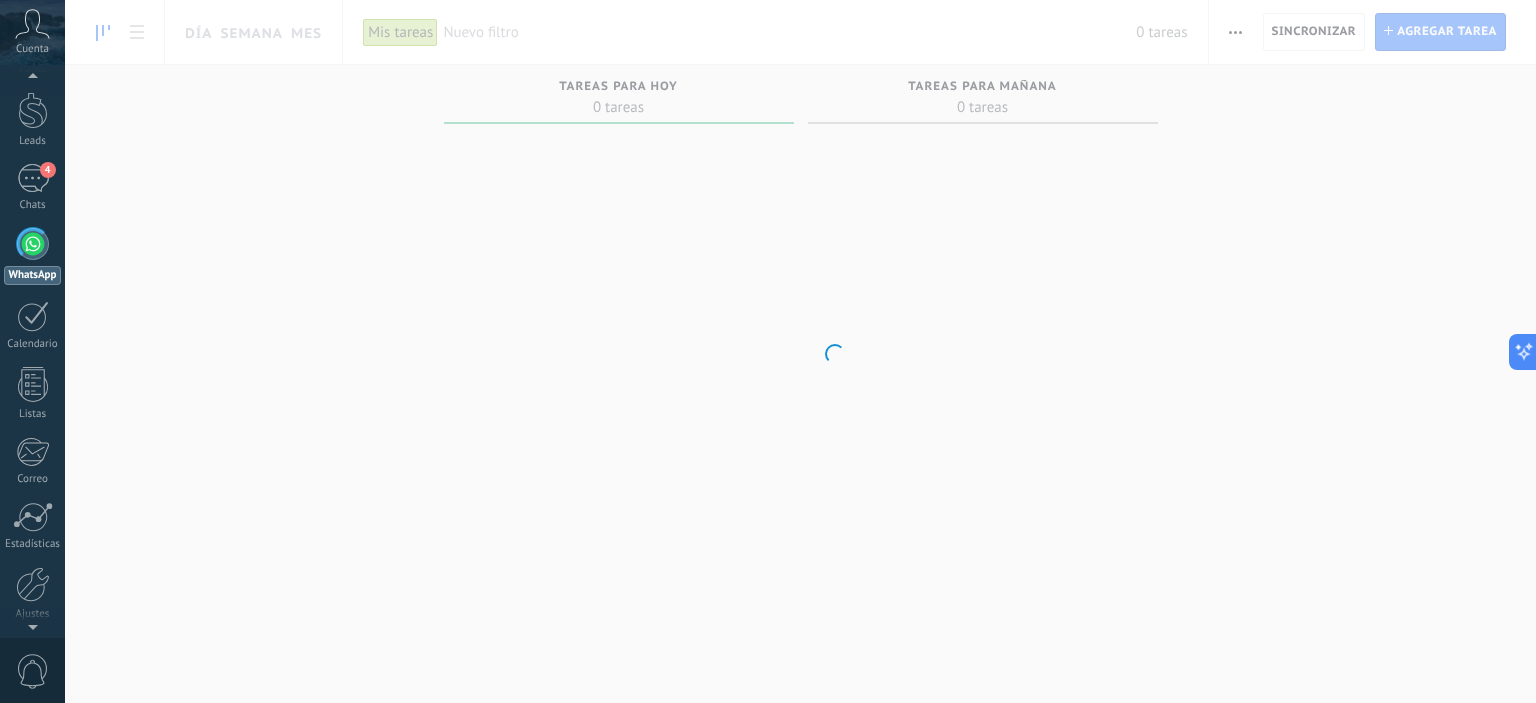 scroll, scrollTop: 0, scrollLeft: 0, axis: both 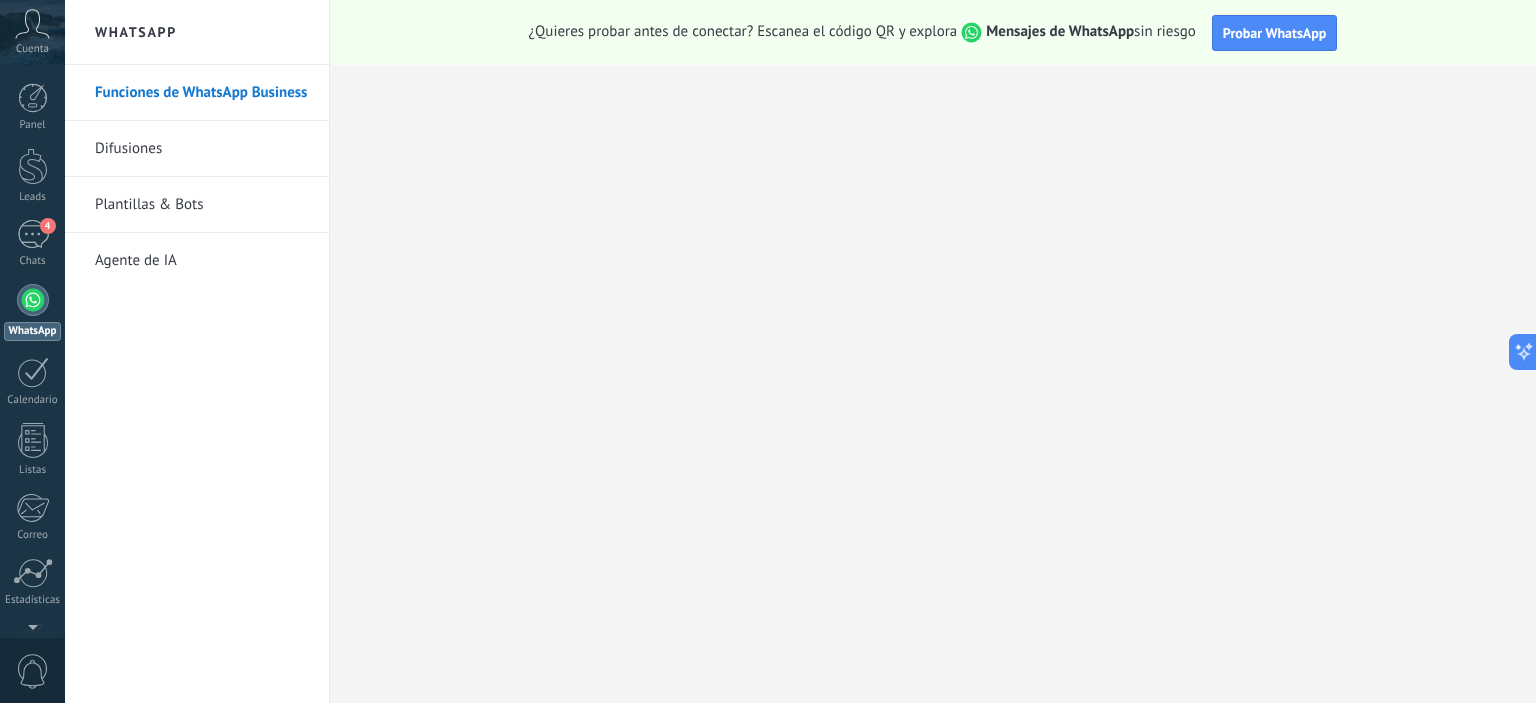click on "Plantillas & Bots" at bounding box center [202, 205] 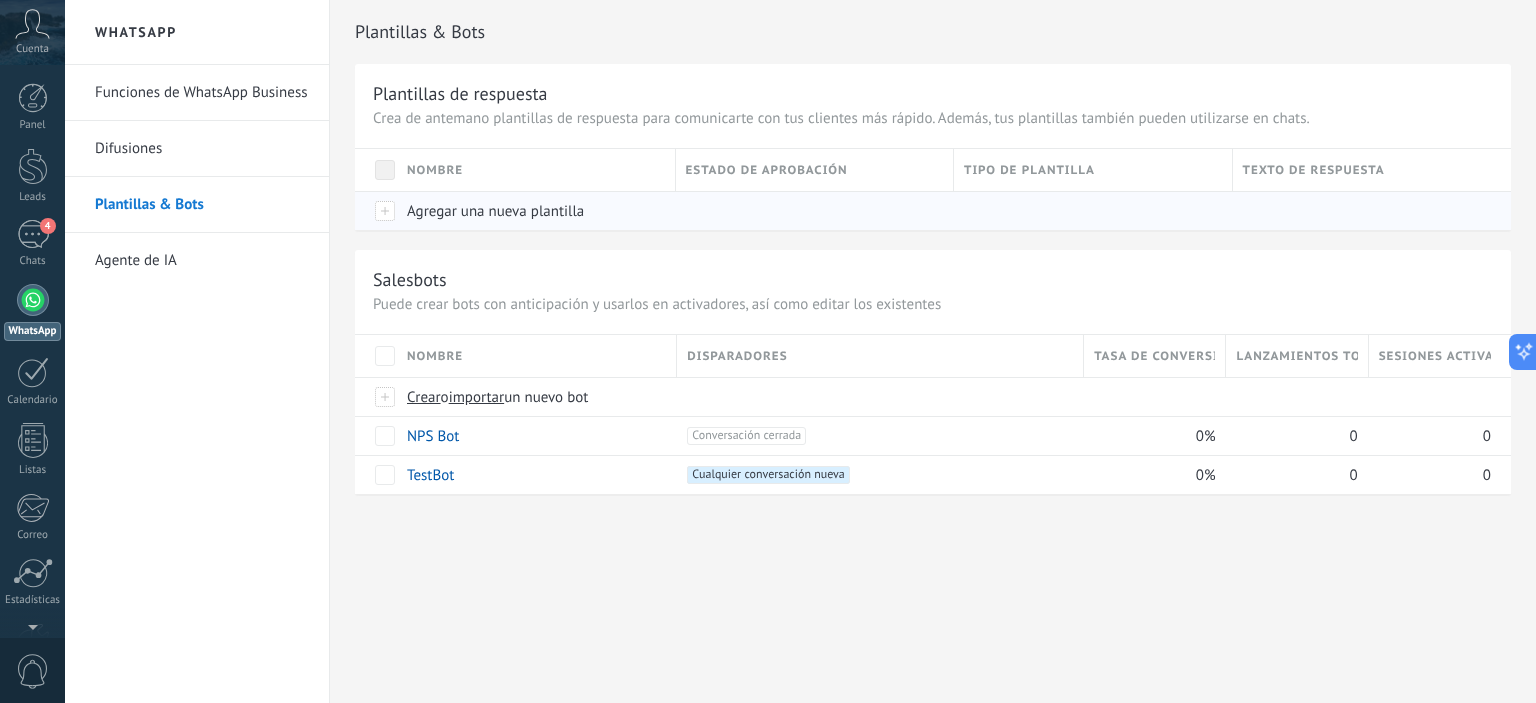 click at bounding box center (376, 210) 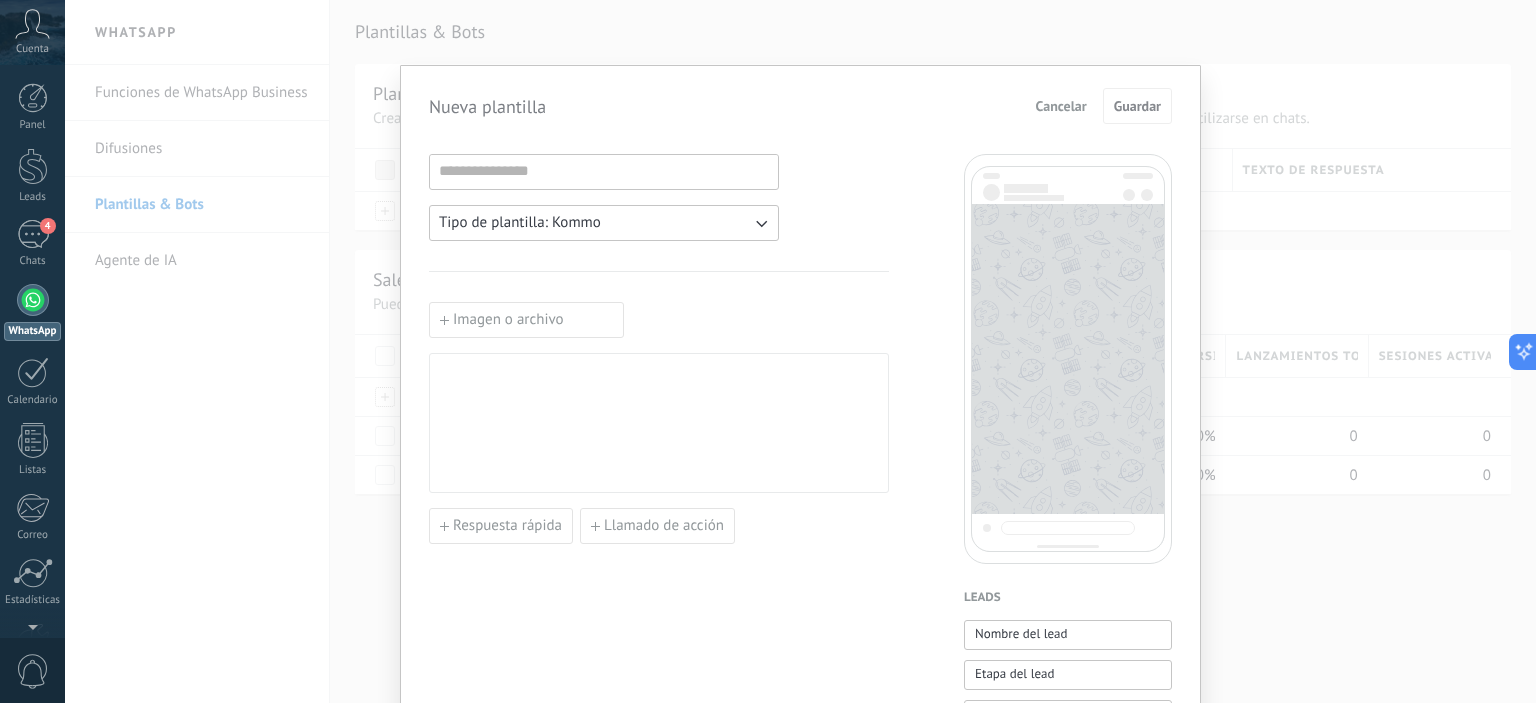 click on "Tipo de plantilla: Kommo" at bounding box center [520, 223] 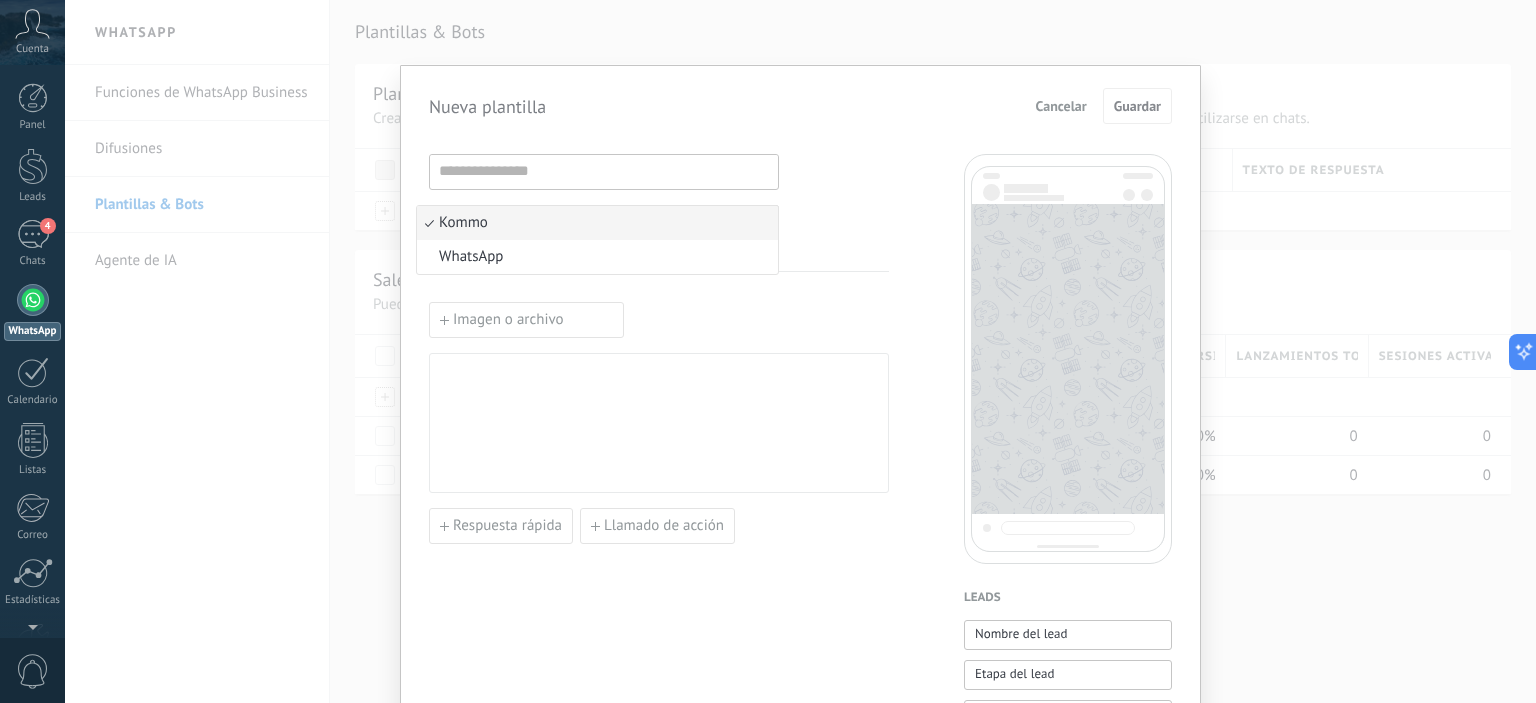 click on "Kommo" at bounding box center [597, 223] 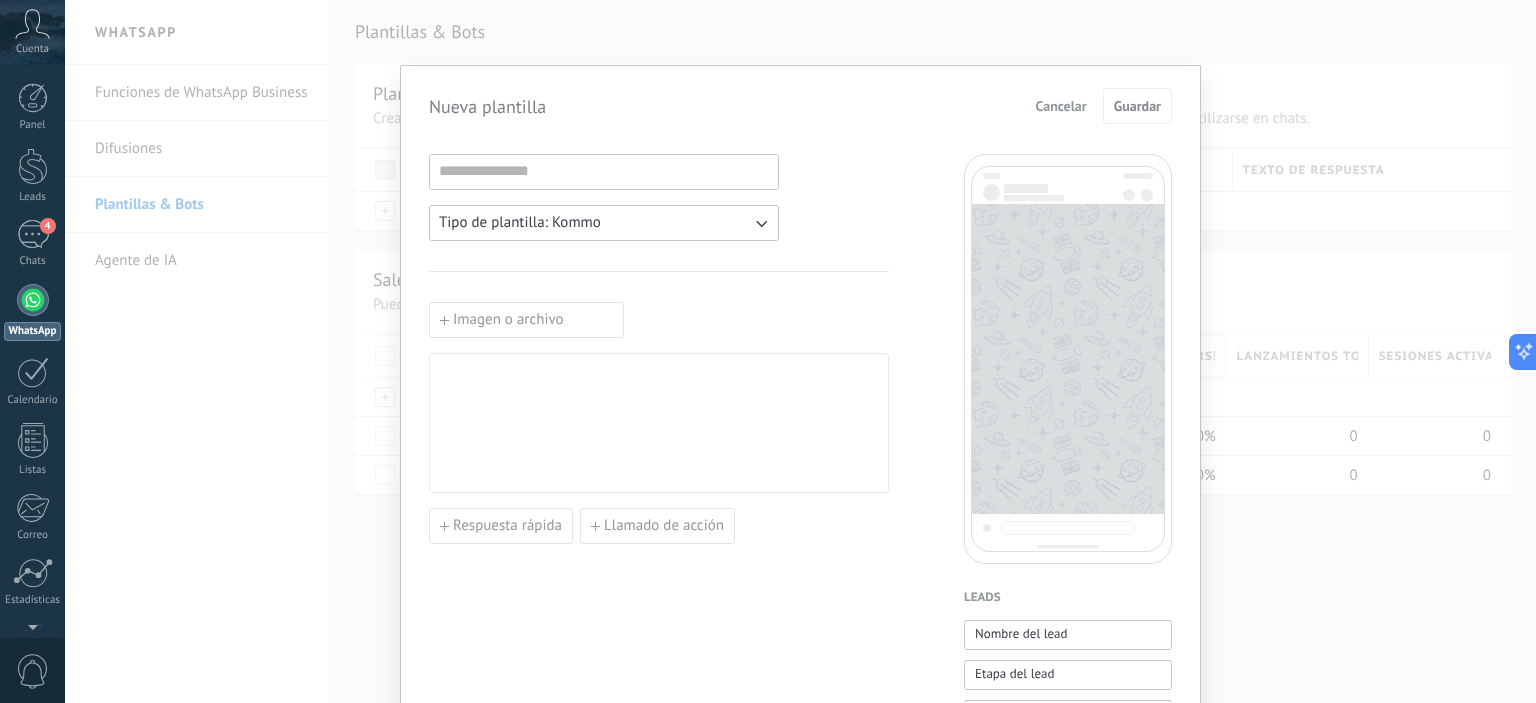 scroll, scrollTop: 0, scrollLeft: 0, axis: both 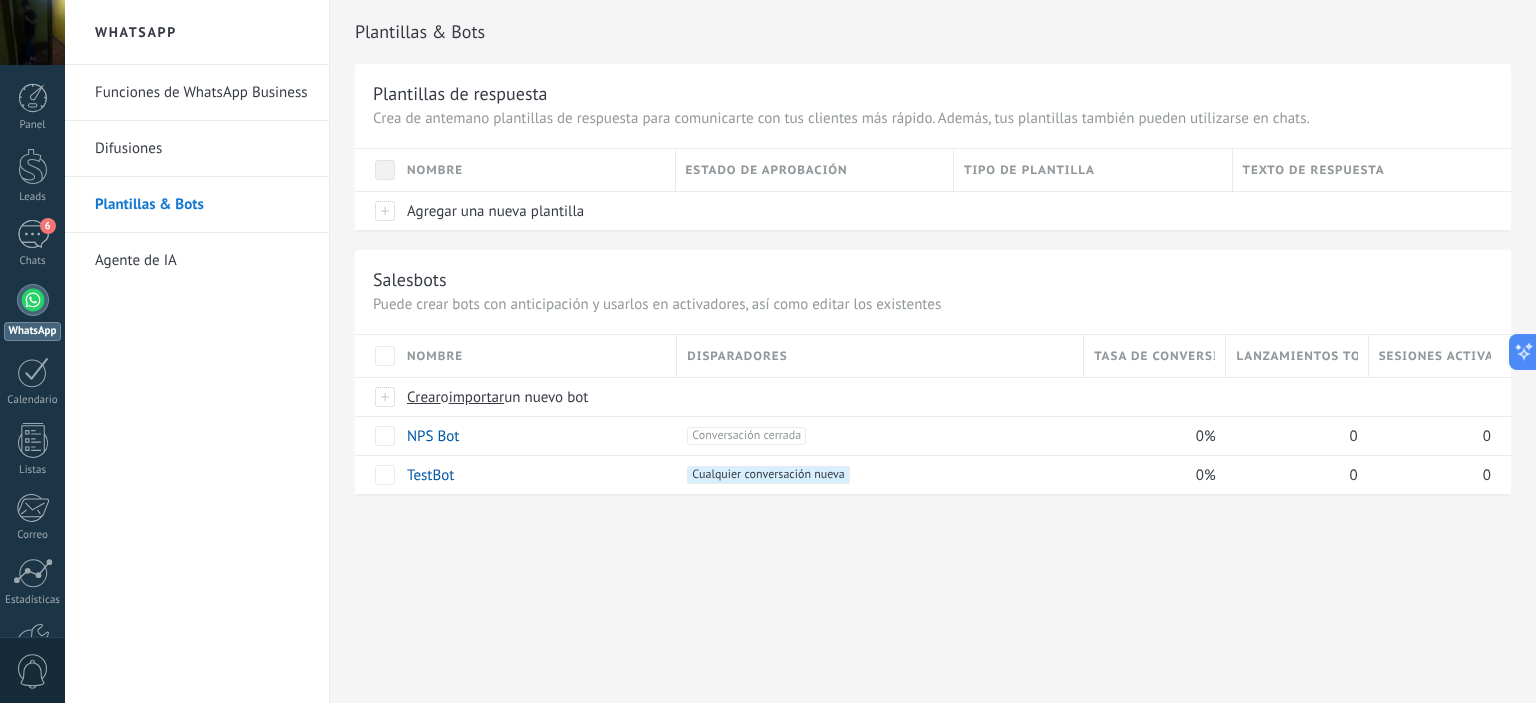 click on "Agente de IA" at bounding box center [202, 261] 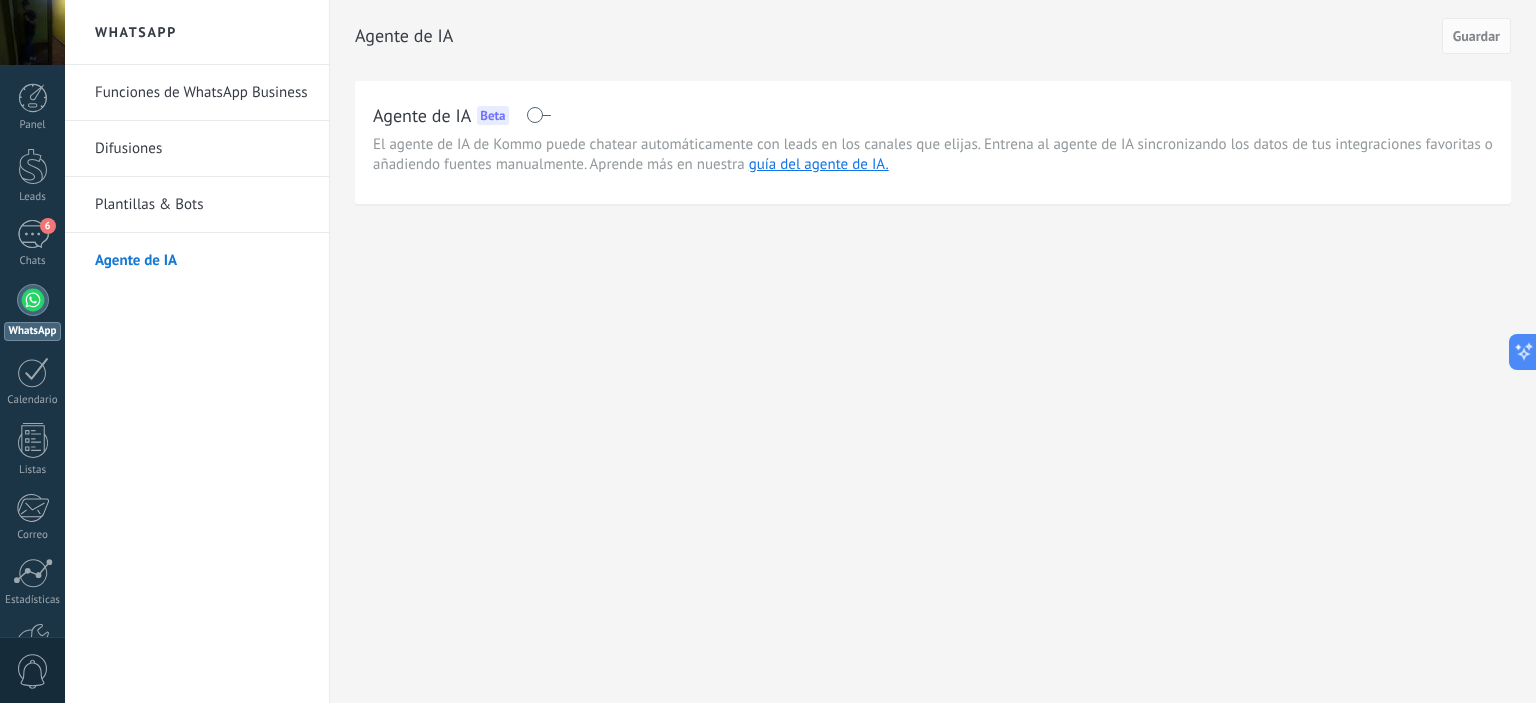 click on "Plantillas & Bots" at bounding box center (202, 205) 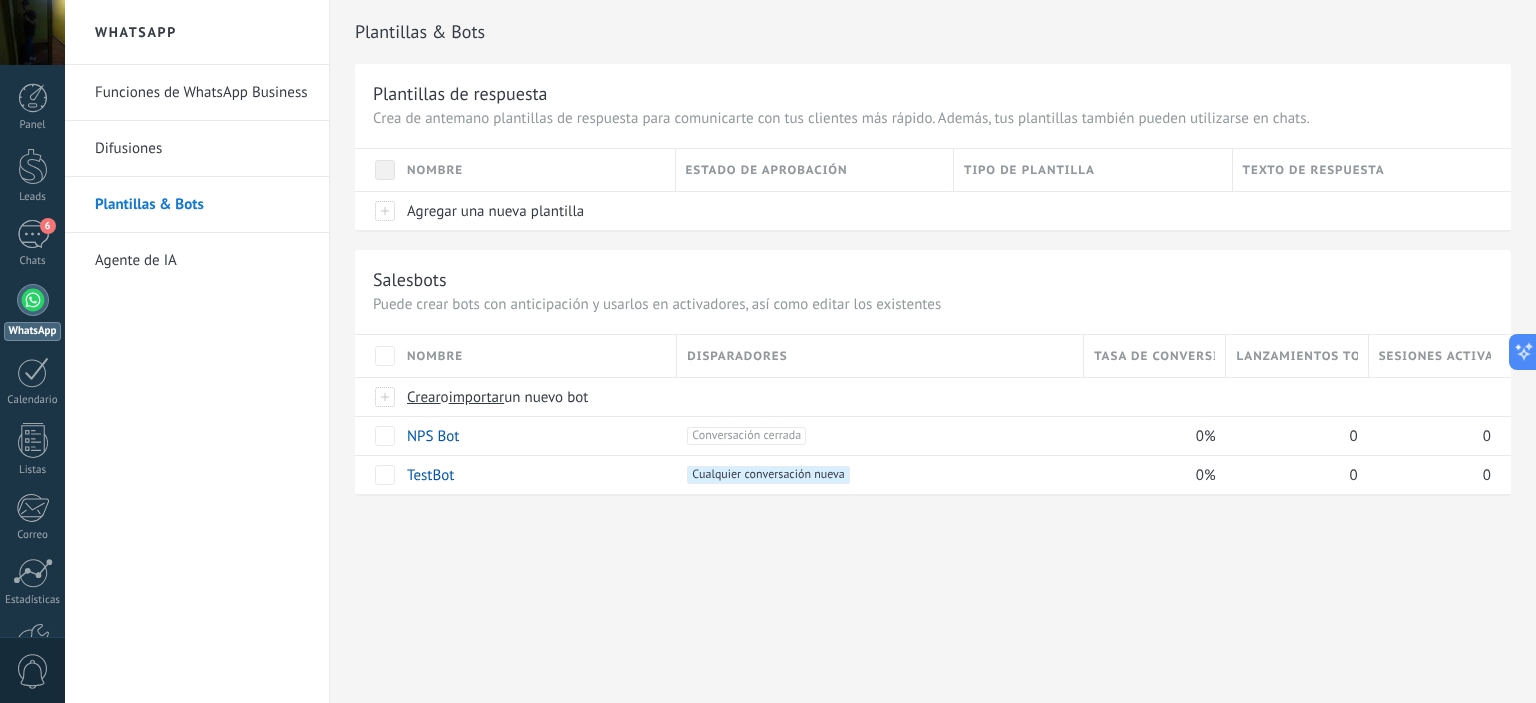 click on "Funciones de WhatsApp Business" at bounding box center (202, 93) 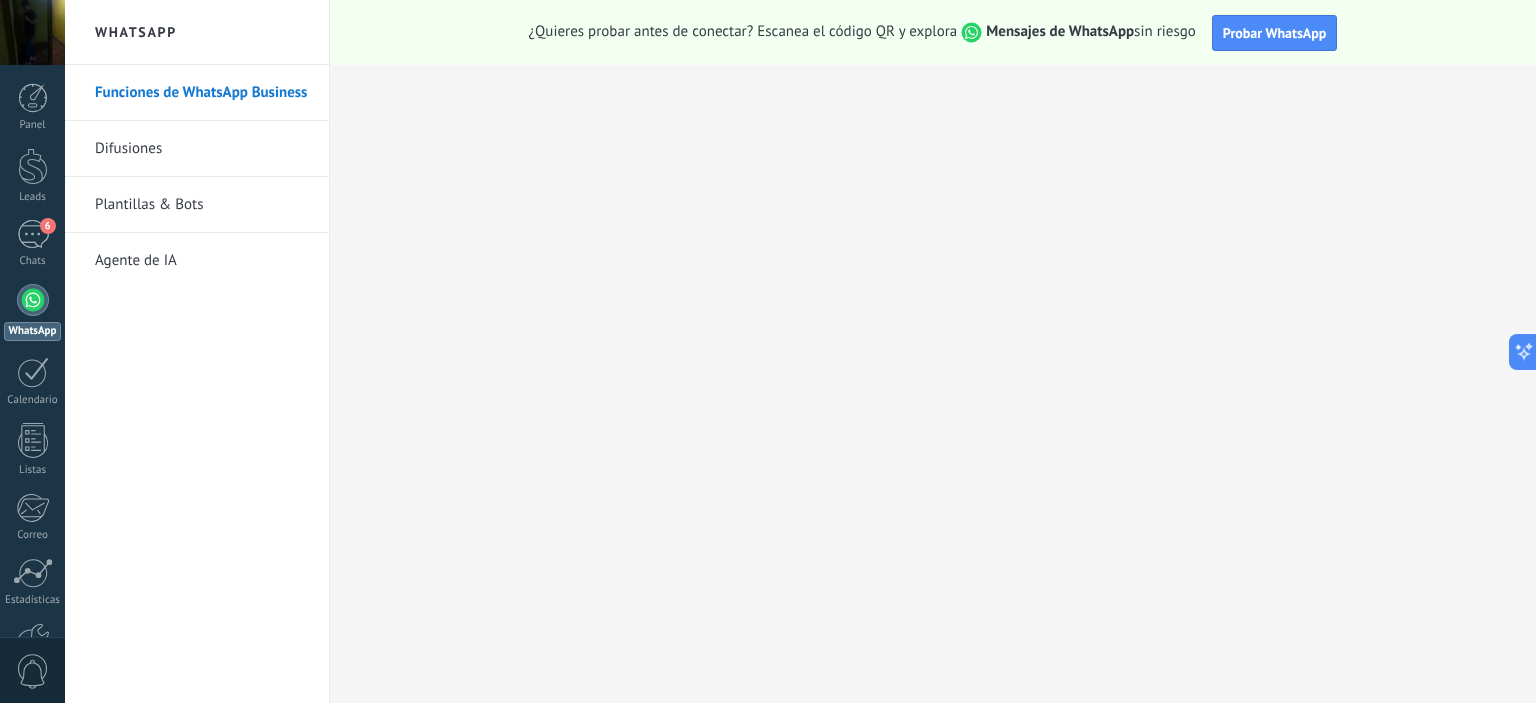 click on "Difusiones" at bounding box center [202, 149] 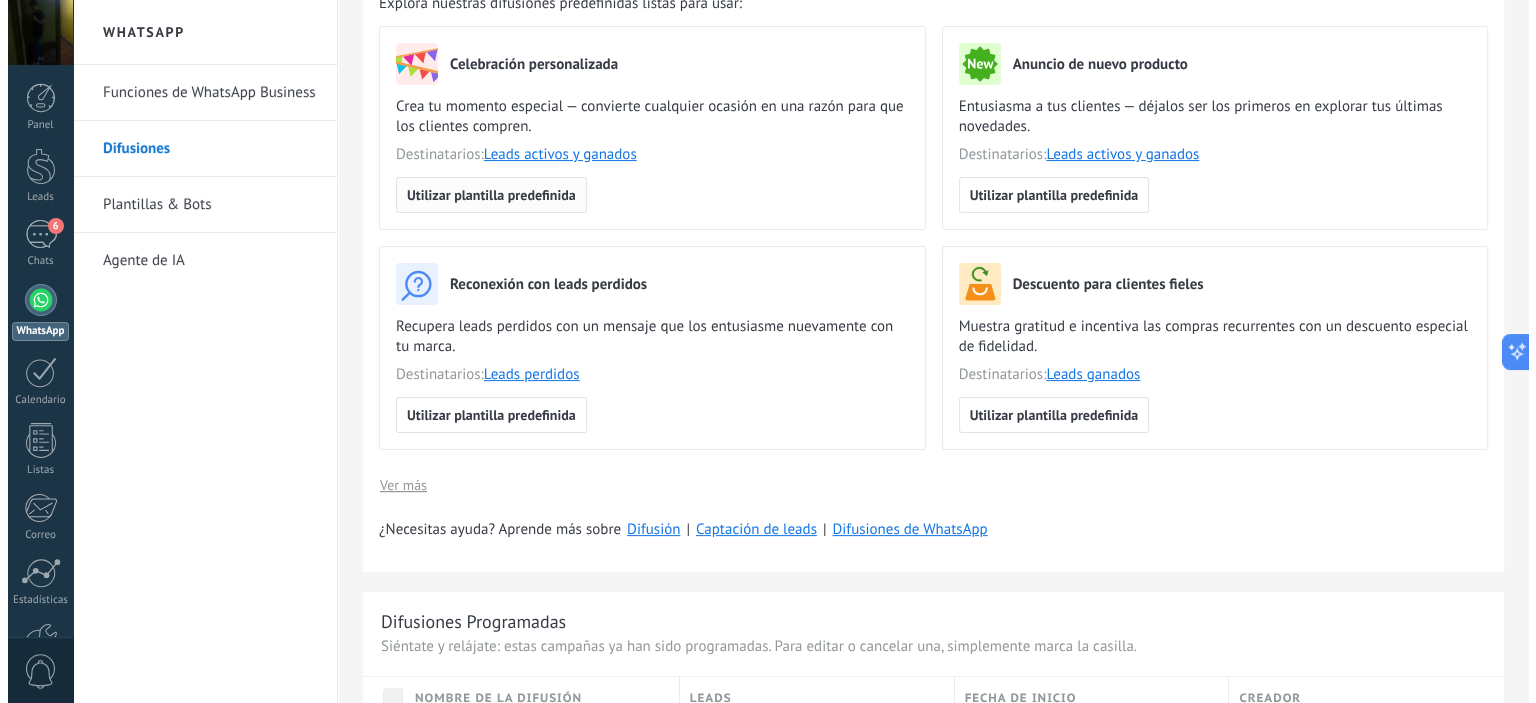 scroll, scrollTop: 0, scrollLeft: 0, axis: both 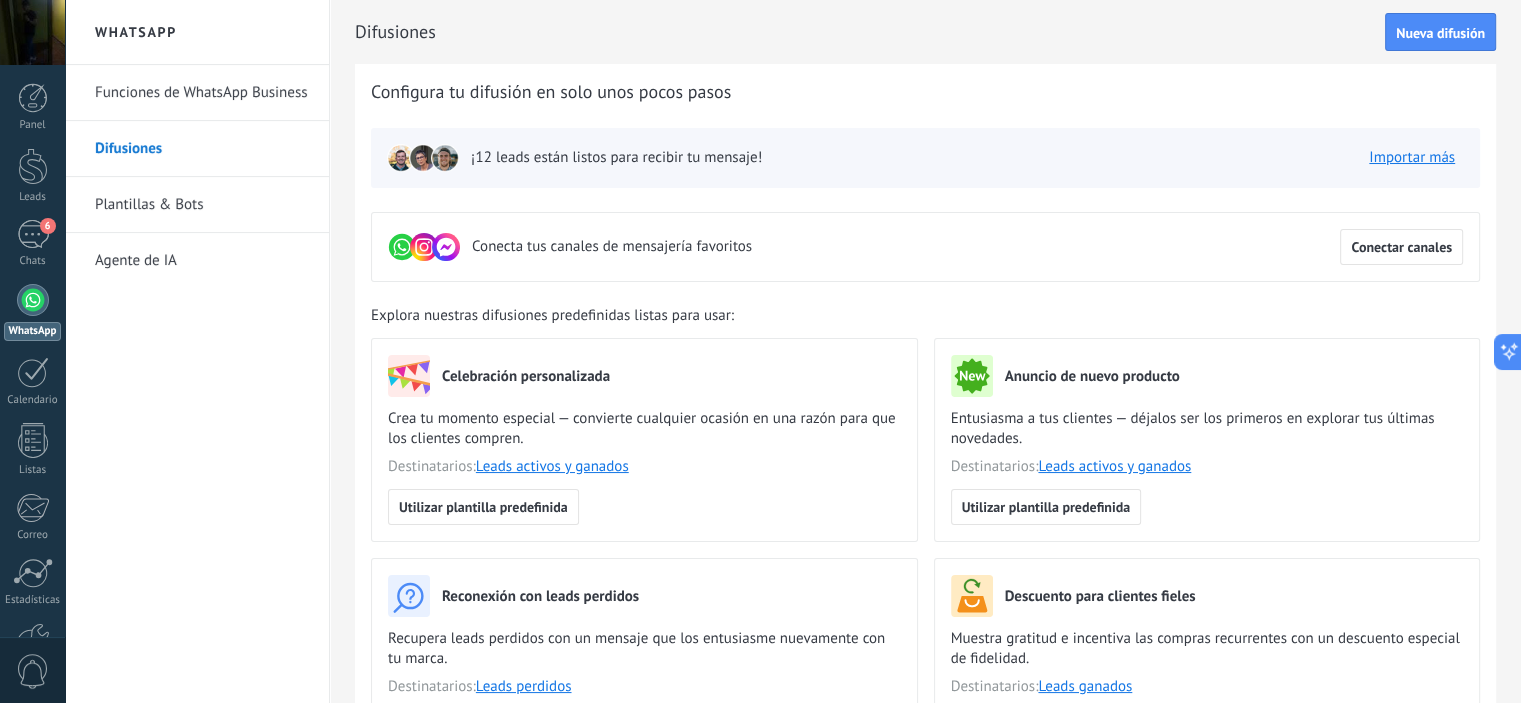click on "Plantillas & Bots" at bounding box center [202, 205] 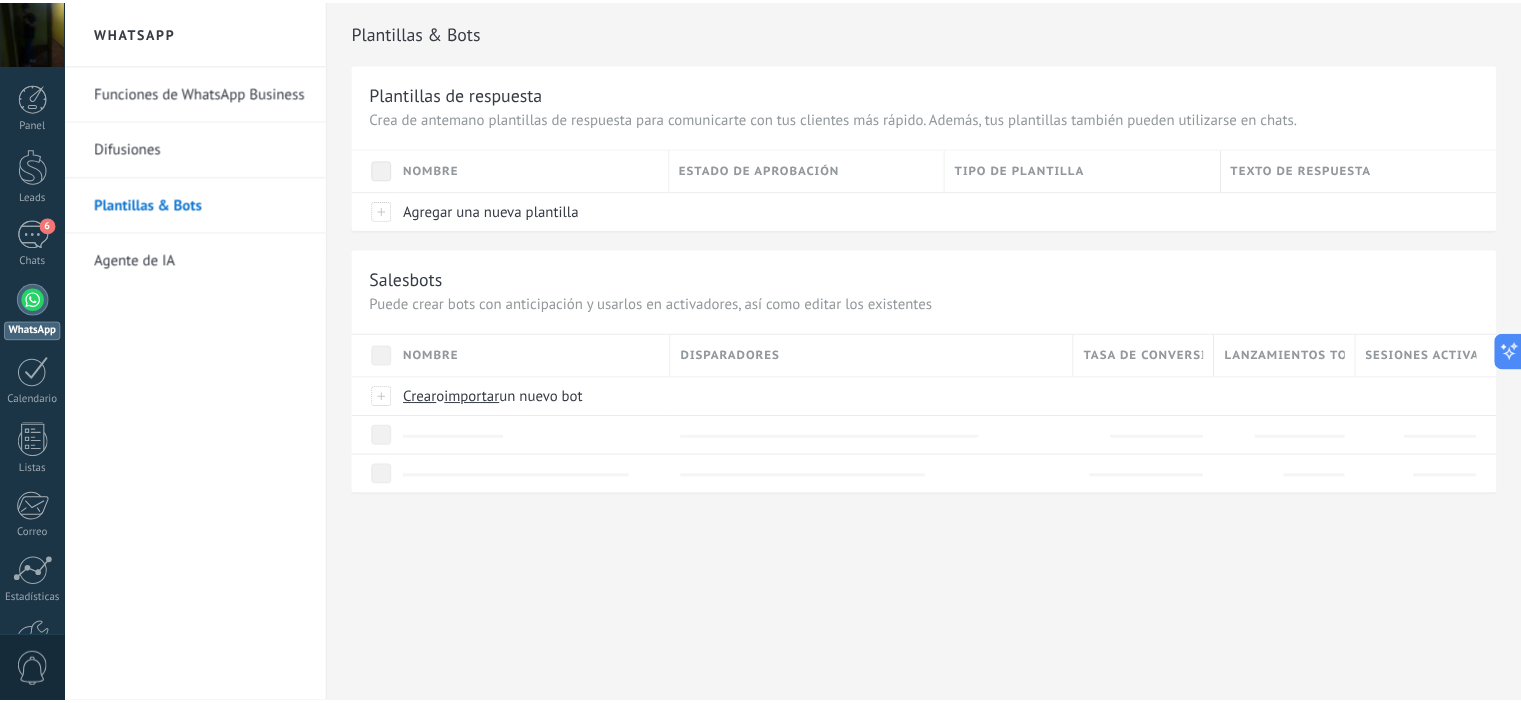 scroll, scrollTop: 0, scrollLeft: 0, axis: both 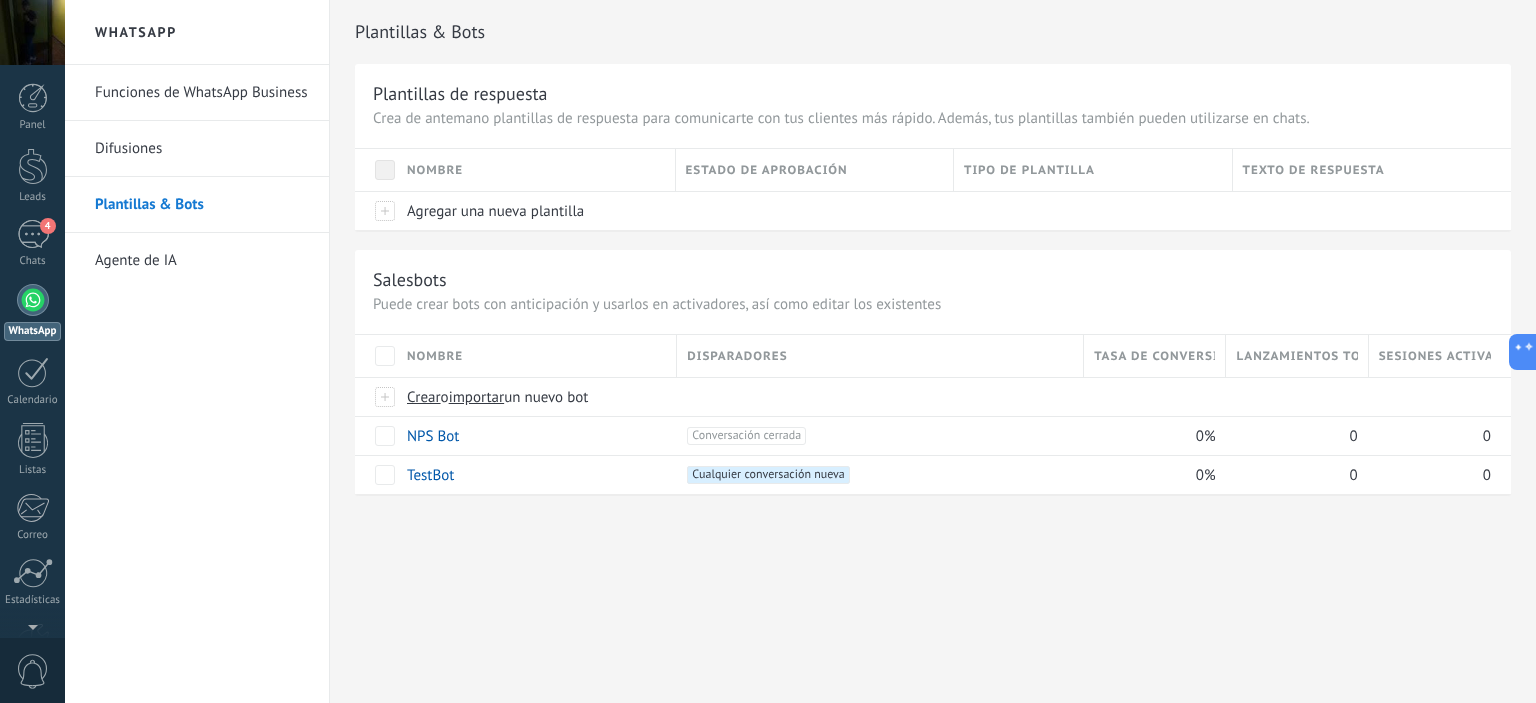 click on "Panel
Leads
4
Chats
WhatsApp
Clientes" at bounding box center [32, 425] 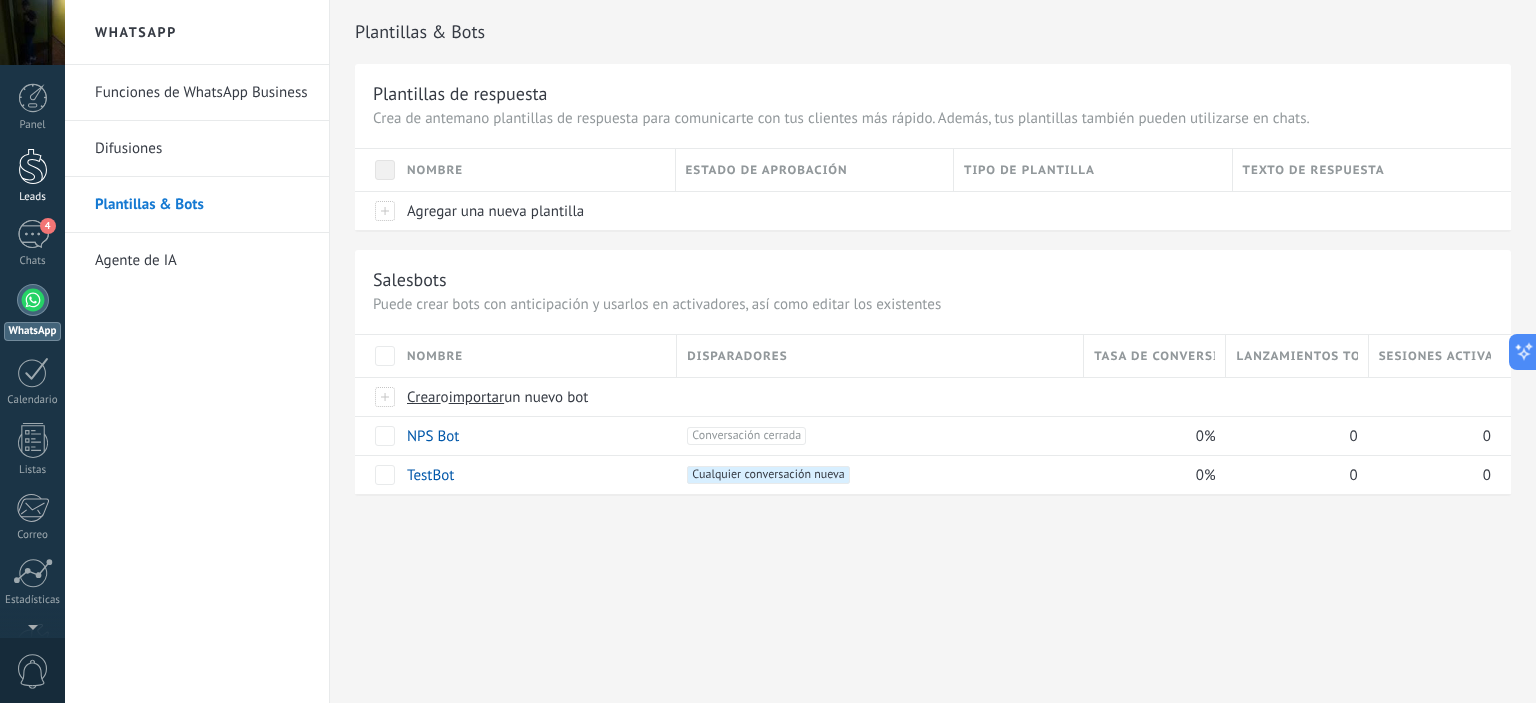 click at bounding box center (33, 166) 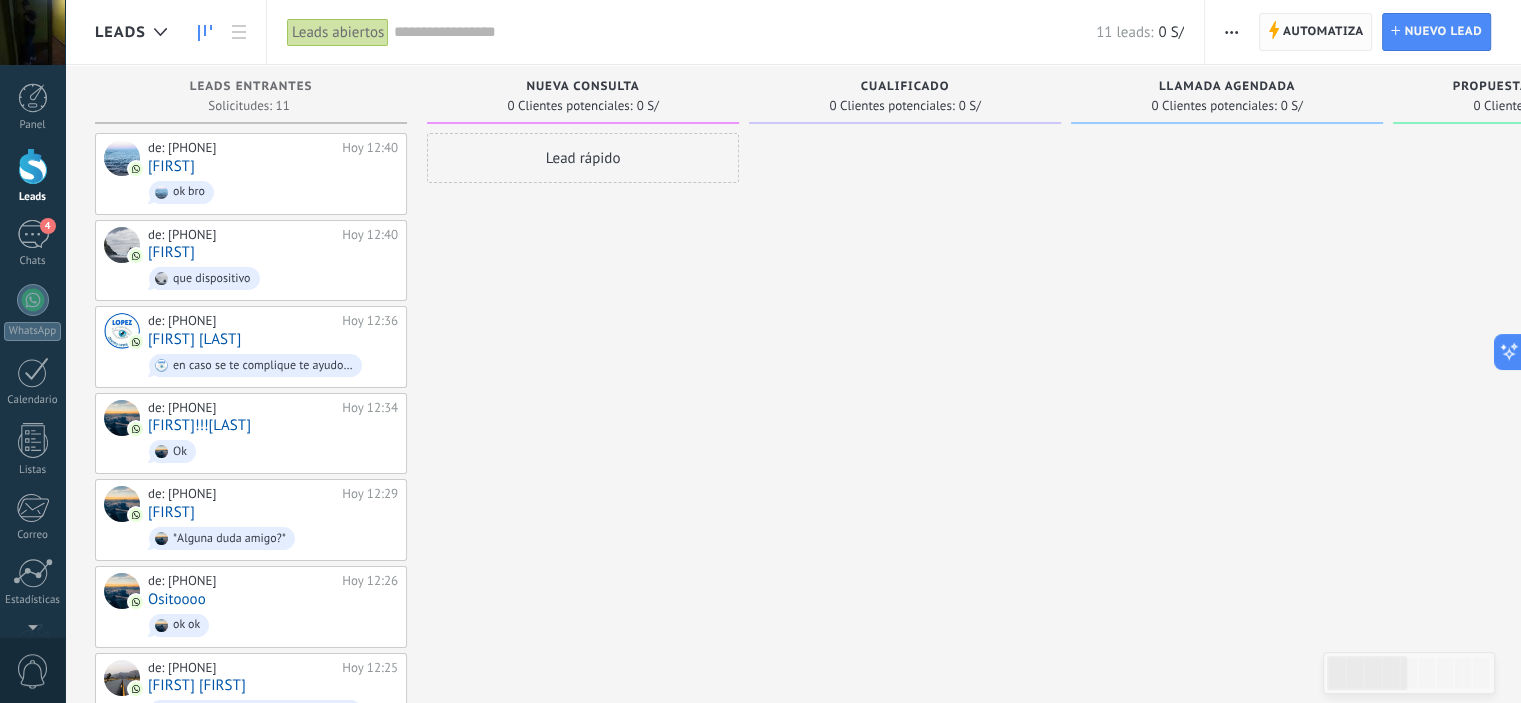 click on "Automatiza" at bounding box center [1323, 32] 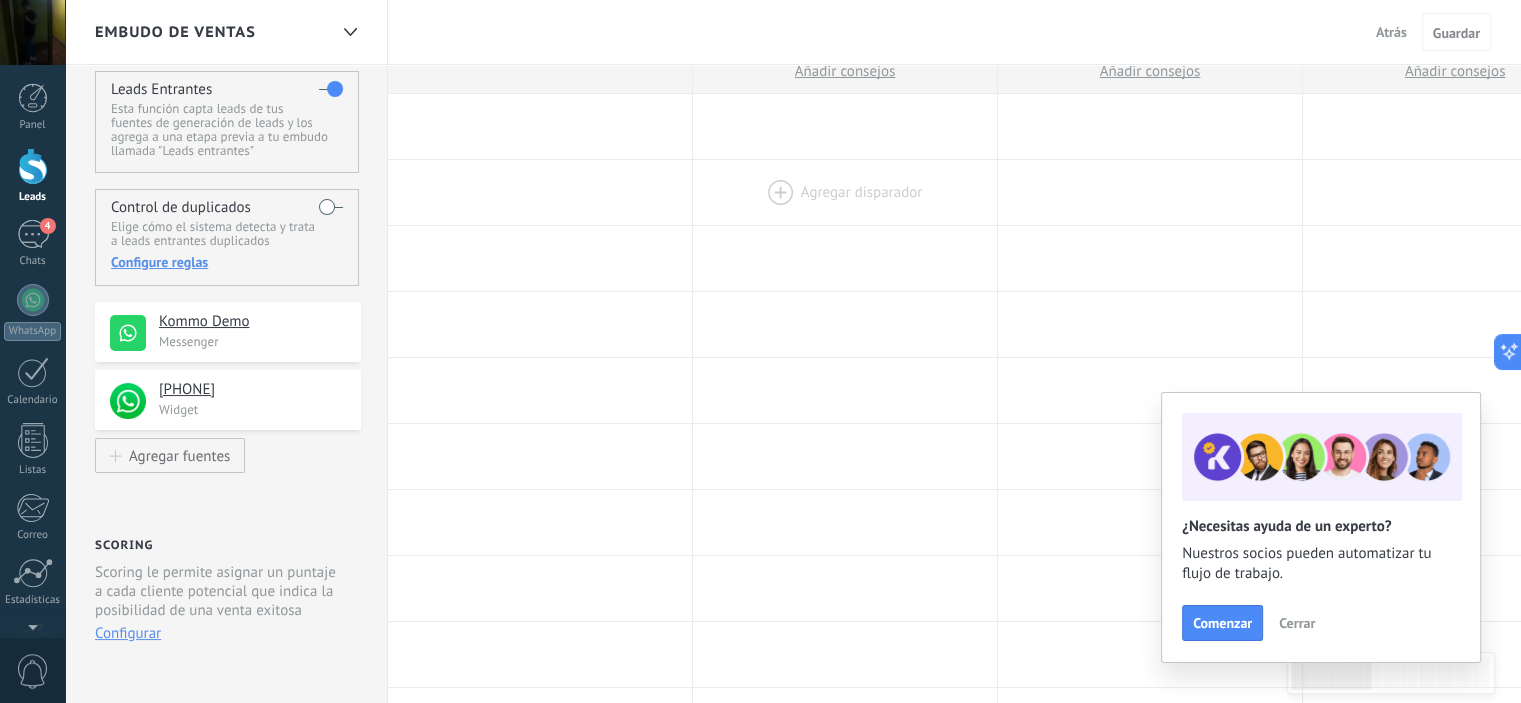 scroll, scrollTop: 0, scrollLeft: 0, axis: both 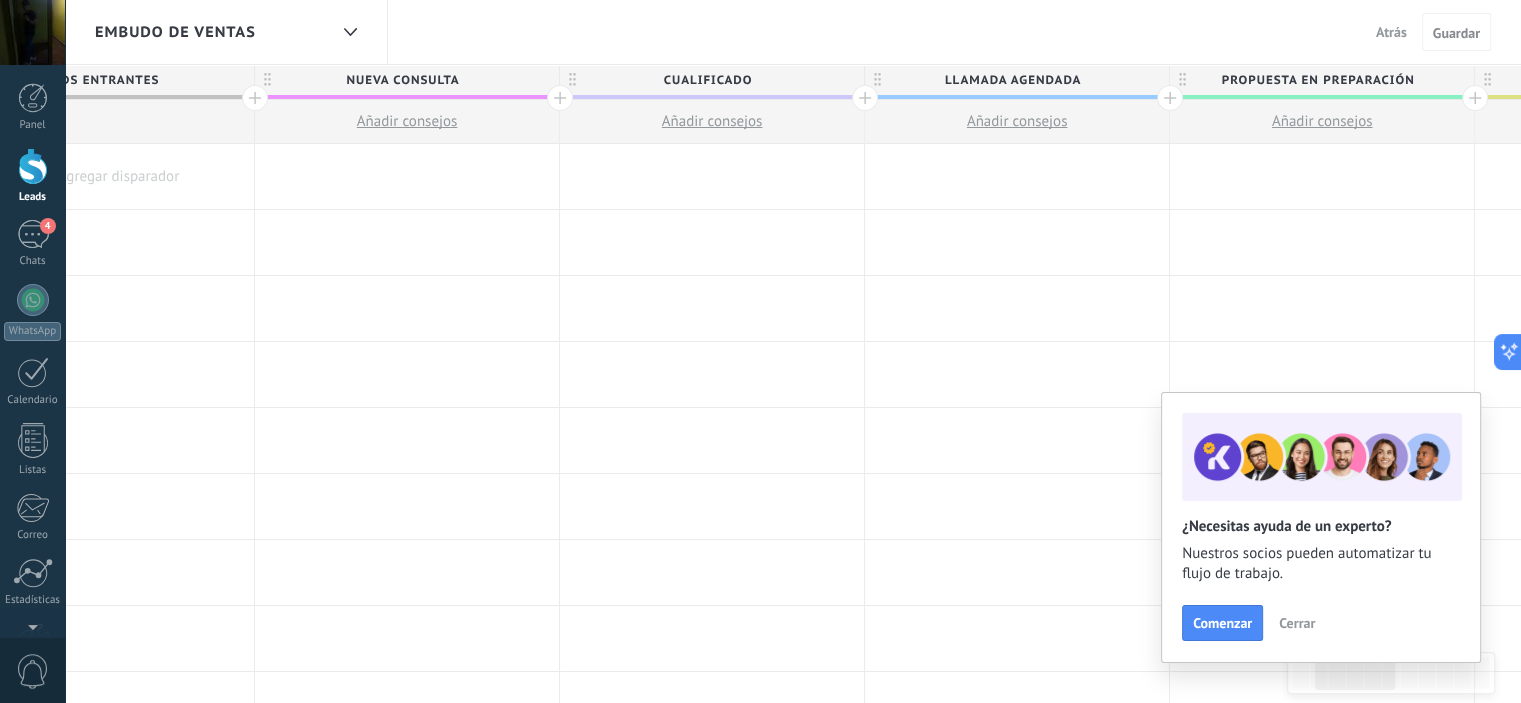 click on "Comenzar Cerrar" at bounding box center (1321, 623) 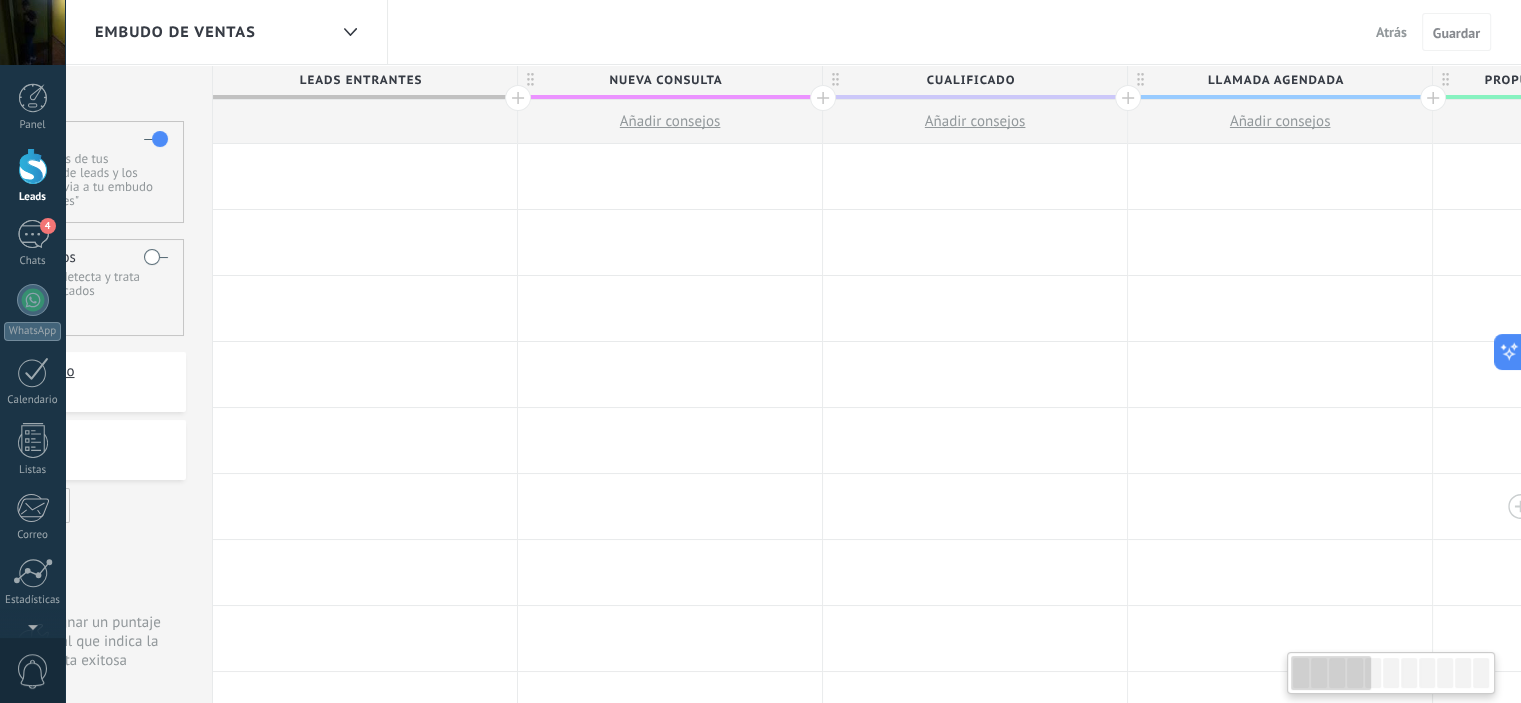 scroll, scrollTop: 0, scrollLeft: 0, axis: both 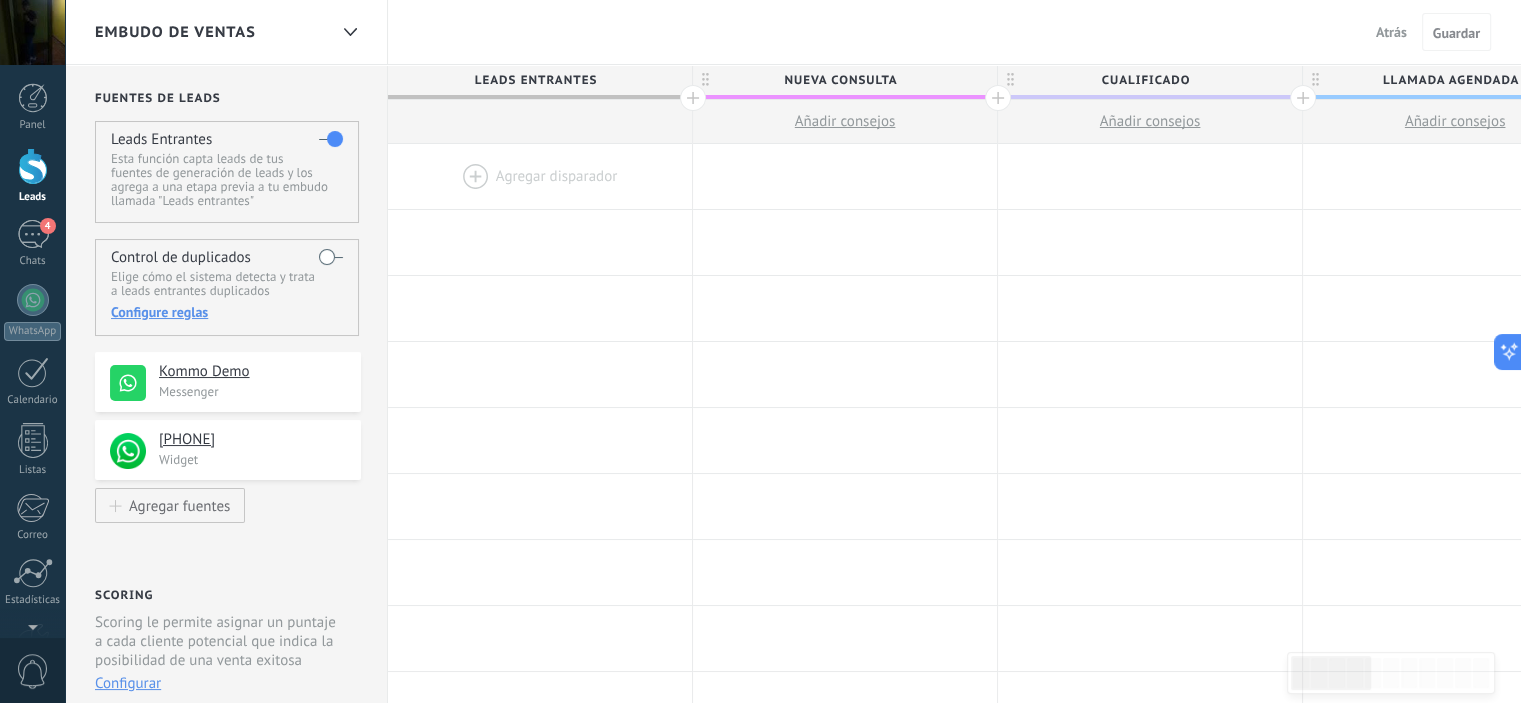 click at bounding box center [540, 176] 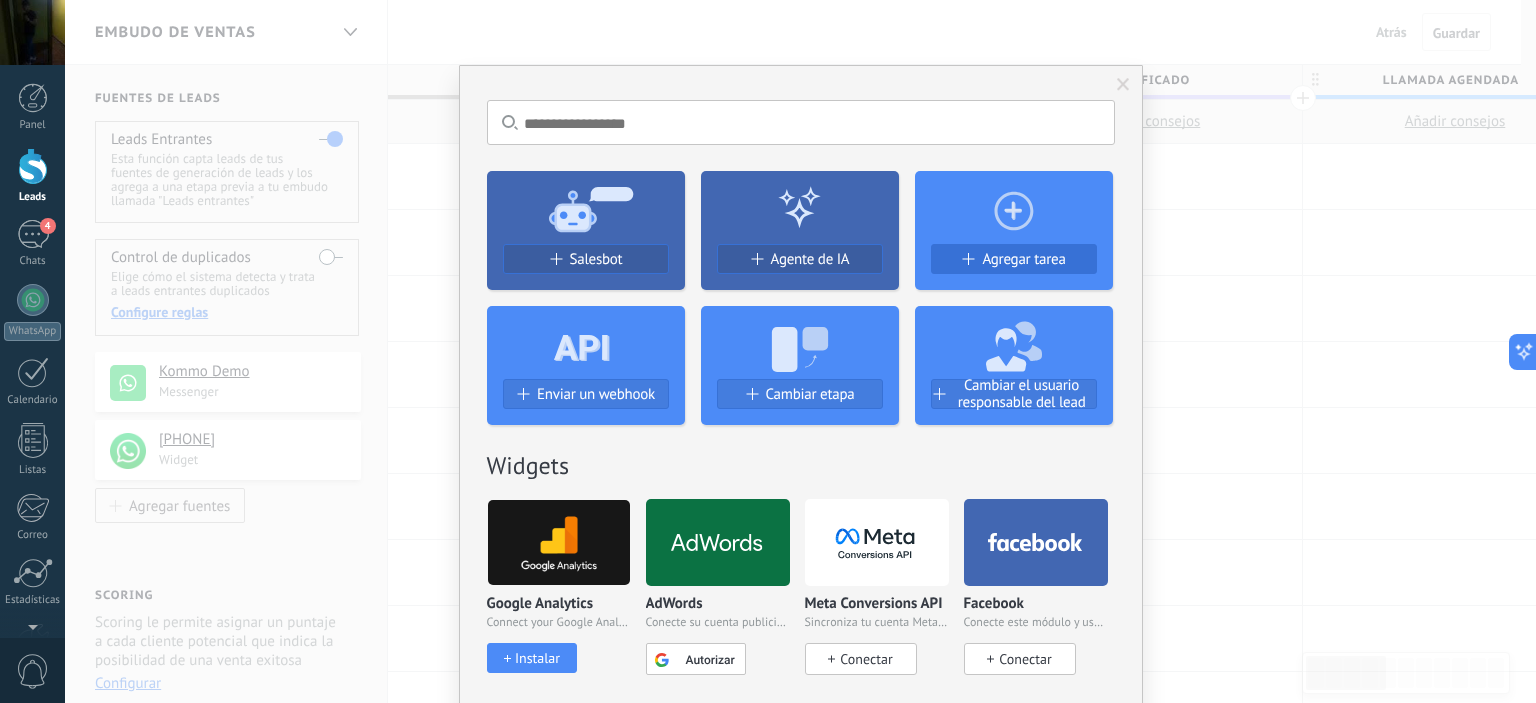 click on "Agregar tarea" at bounding box center (1014, 259) 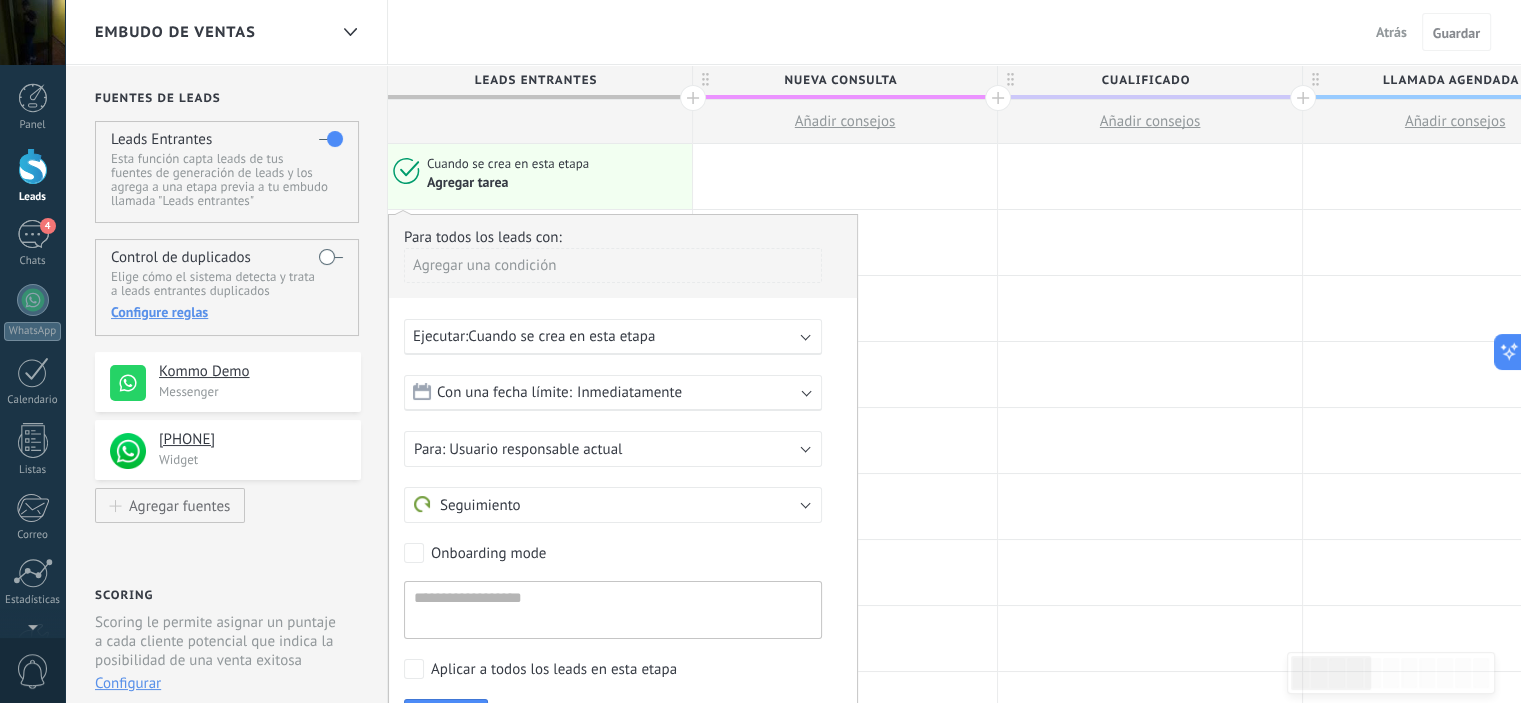 click on "Cuando se crea en esta etapa" at bounding box center [561, 336] 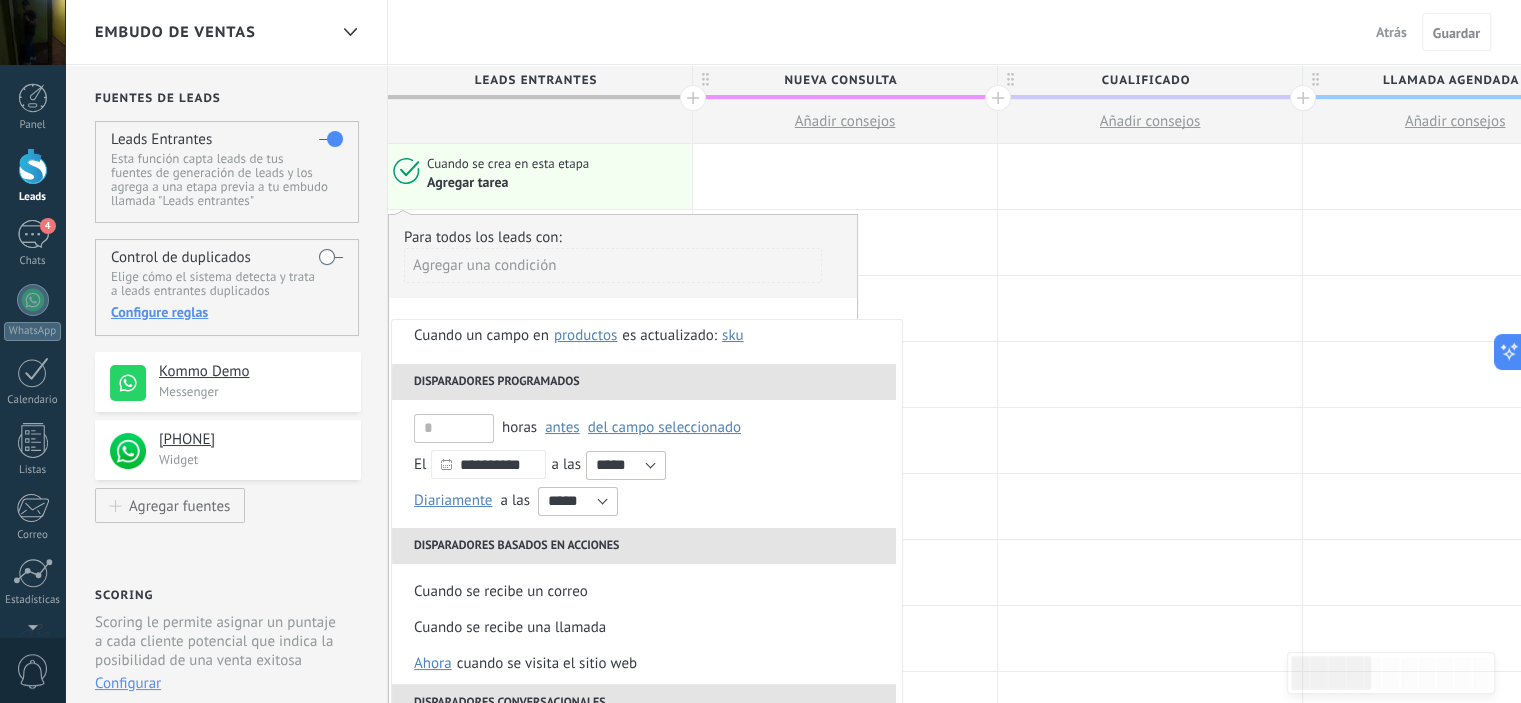 scroll, scrollTop: 0, scrollLeft: 0, axis: both 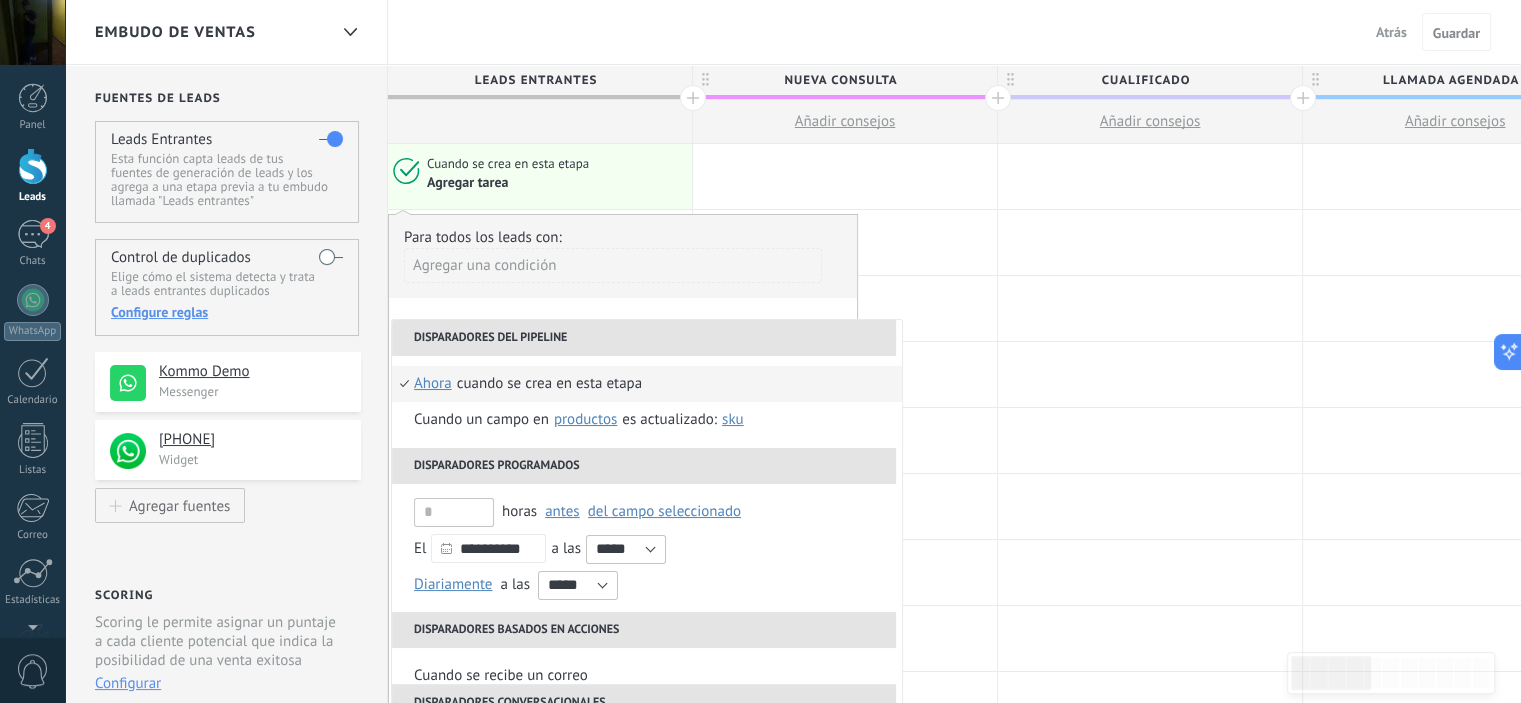 click on "Para todos los leads con:" at bounding box center [623, 237] 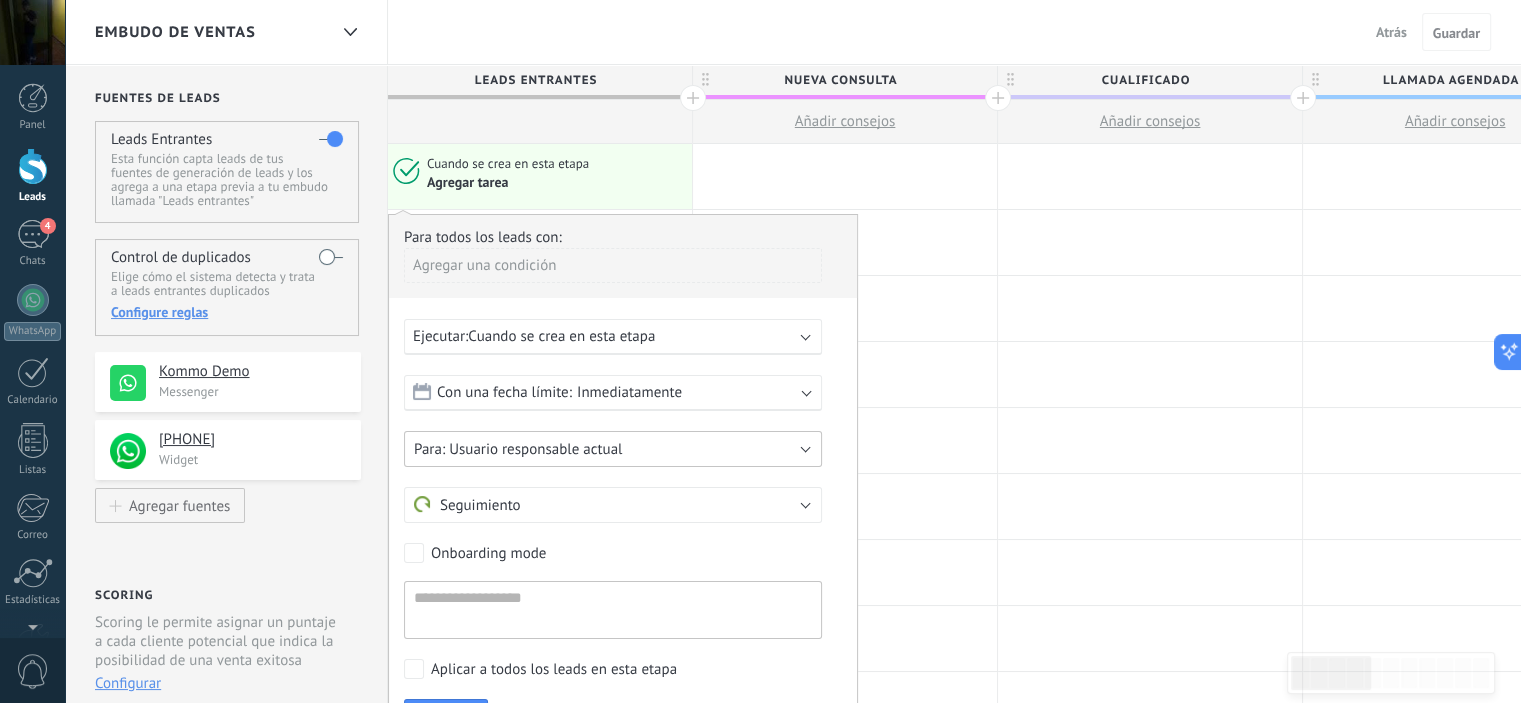 click on "Usuario responsable actual" at bounding box center [613, 449] 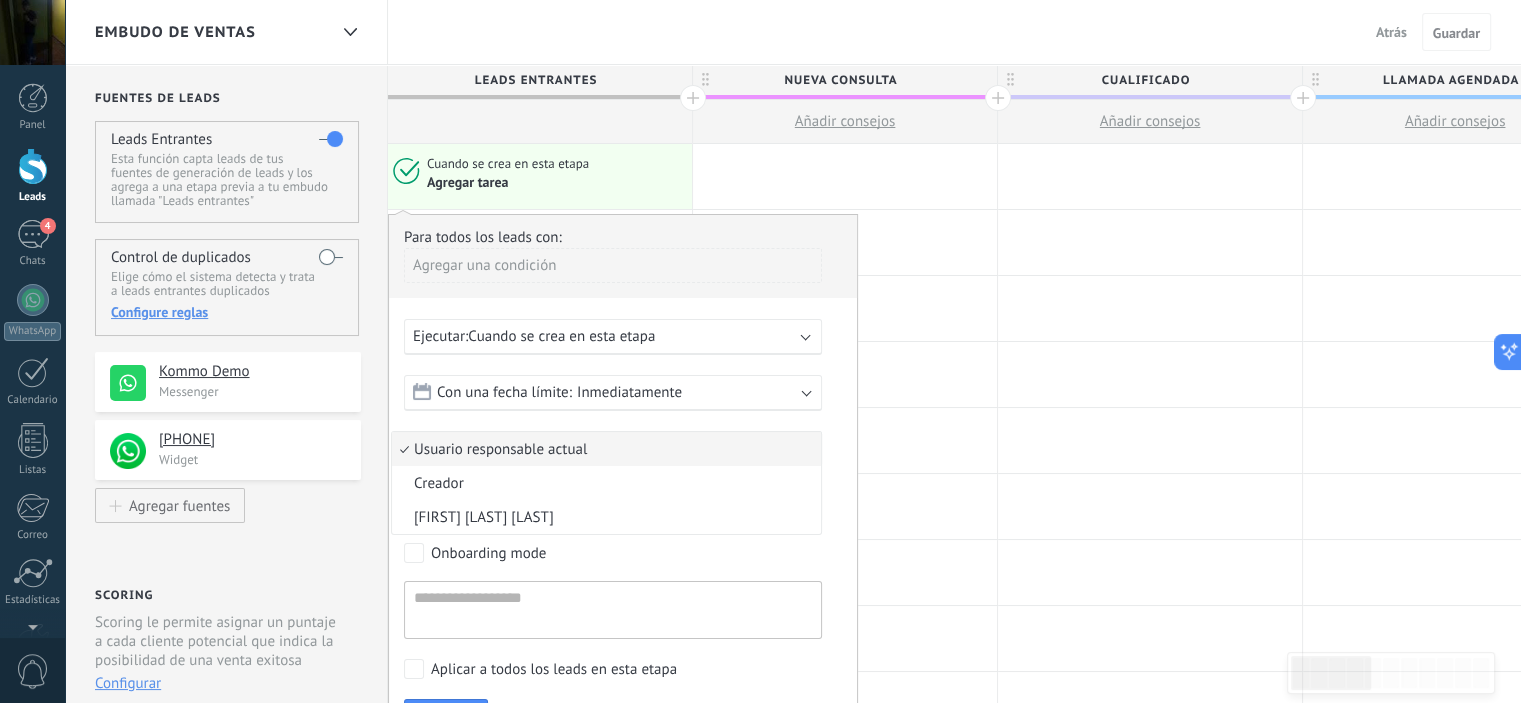 click on "Usuario responsable actual" at bounding box center (603, 449) 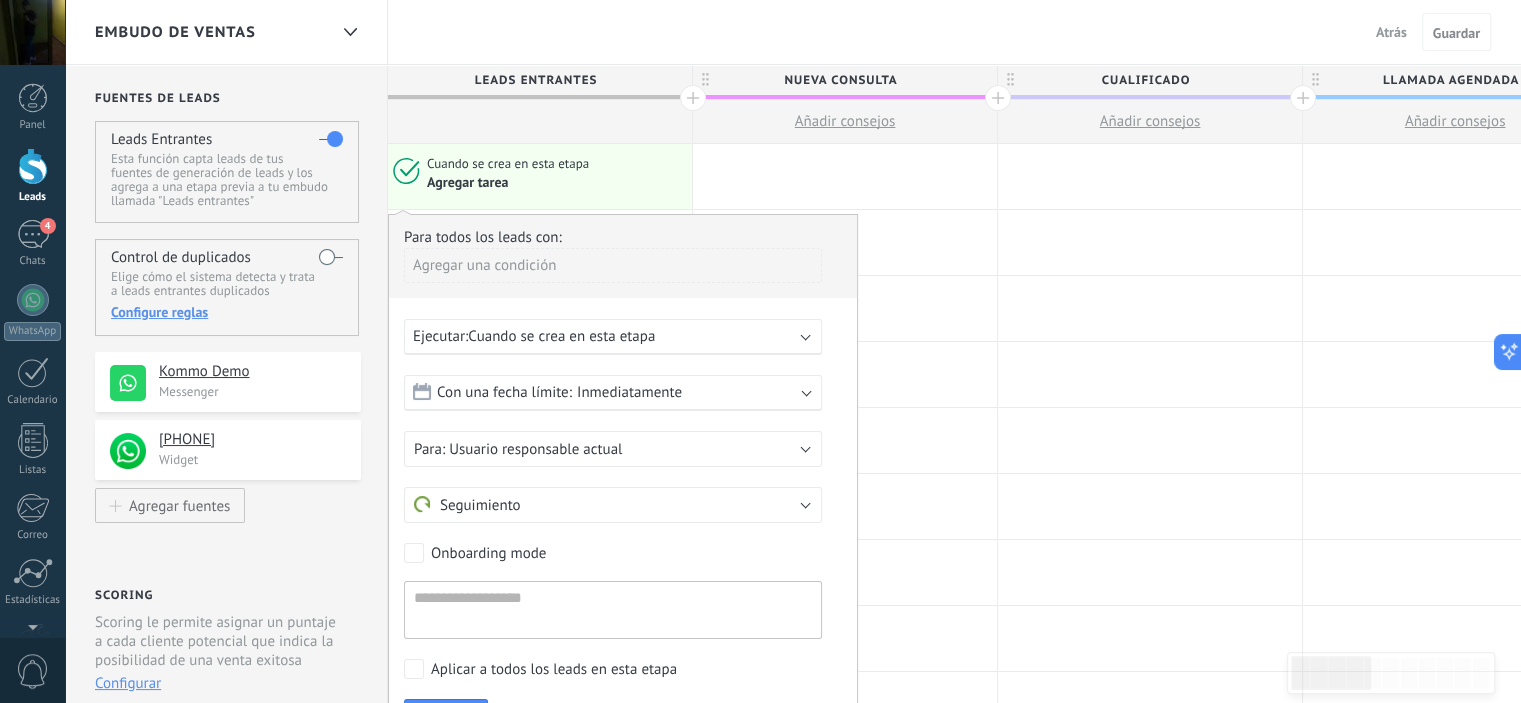 click on "Inmediatamente" at bounding box center [629, 392] 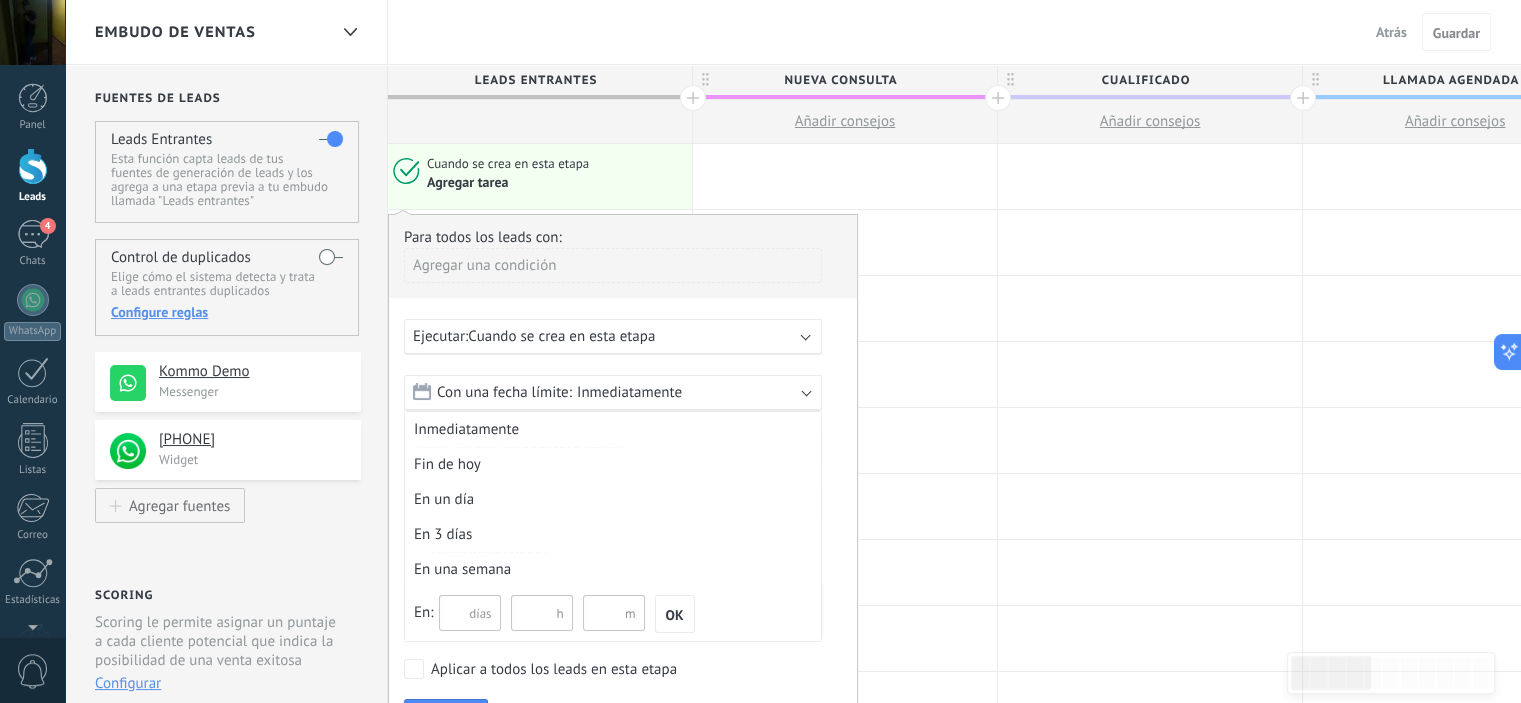 click on "Inmediatamente" at bounding box center (629, 392) 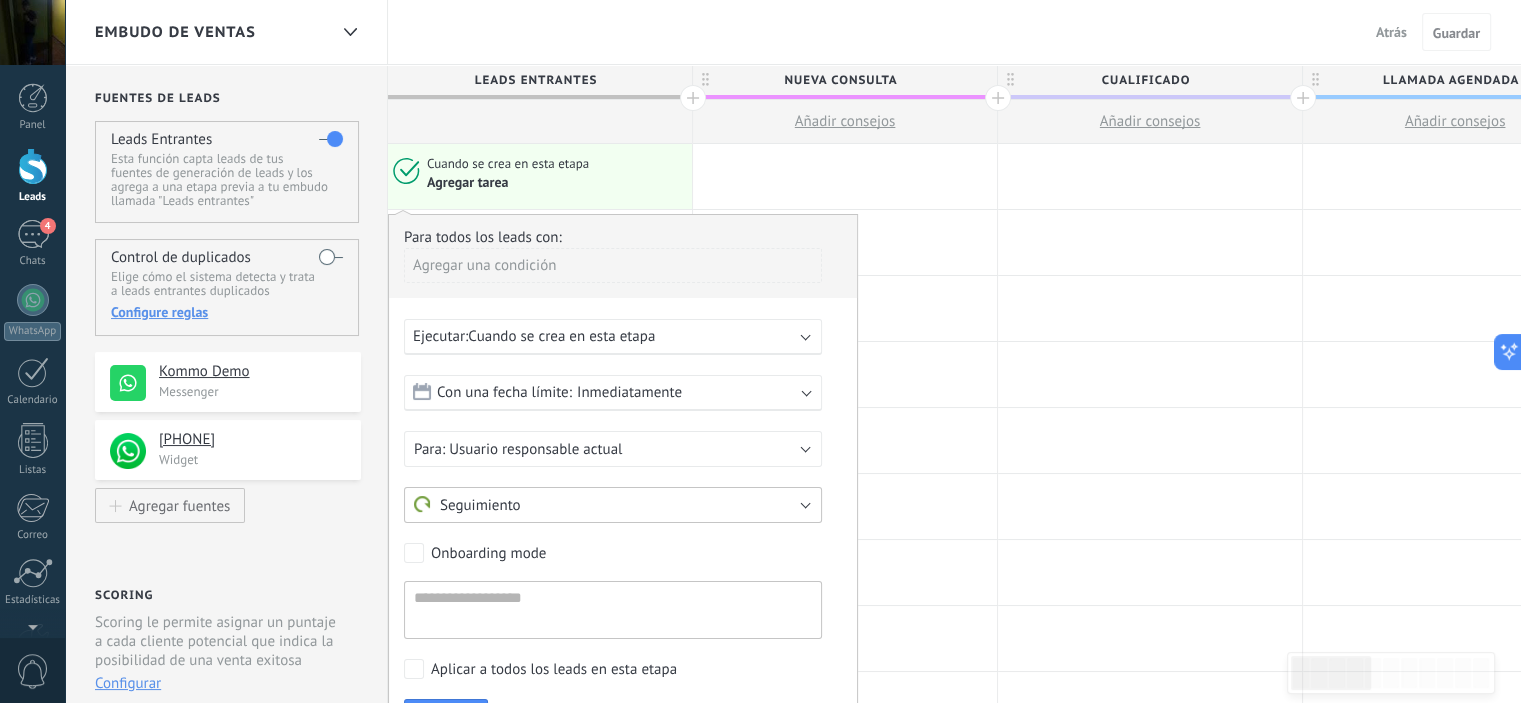 click on "Seguimiento" at bounding box center [613, 505] 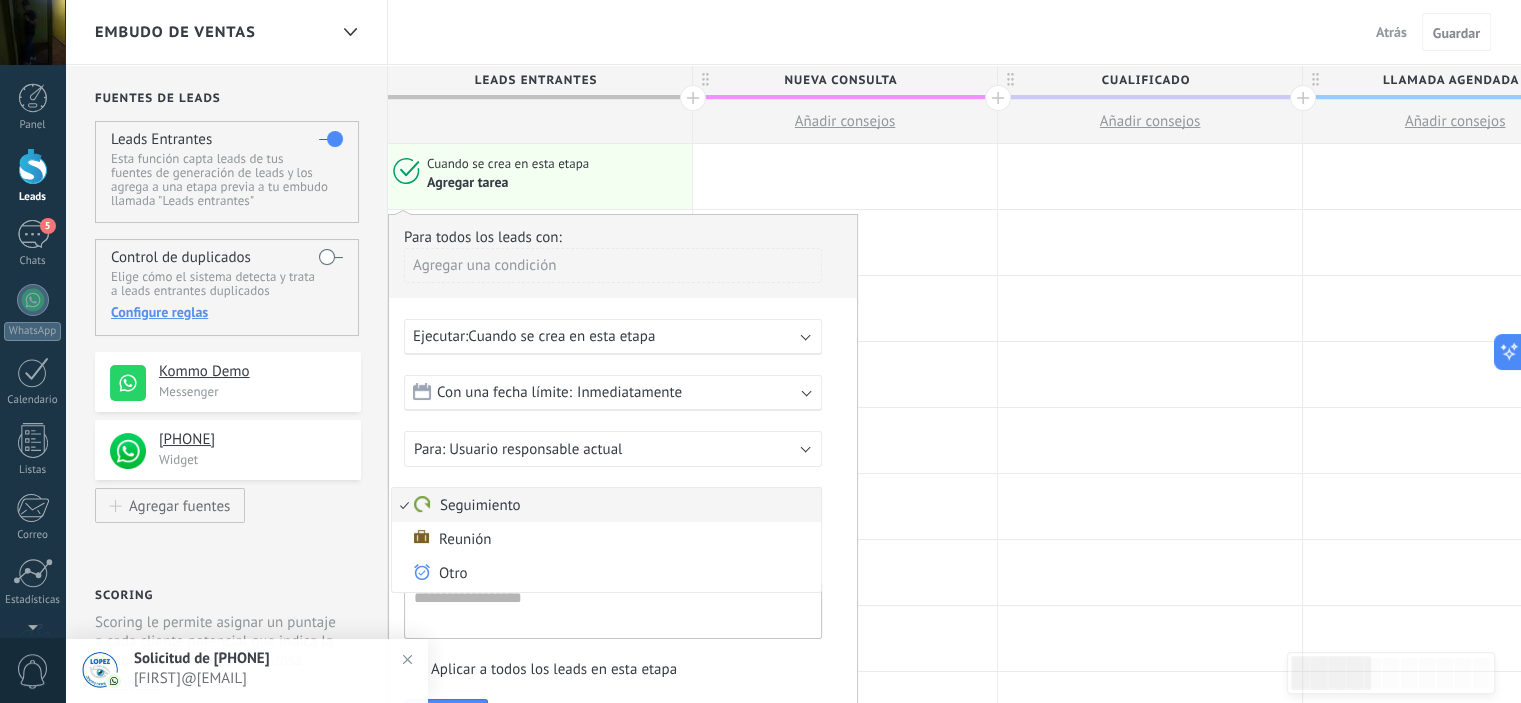 click on "Seguimiento" at bounding box center (603, 505) 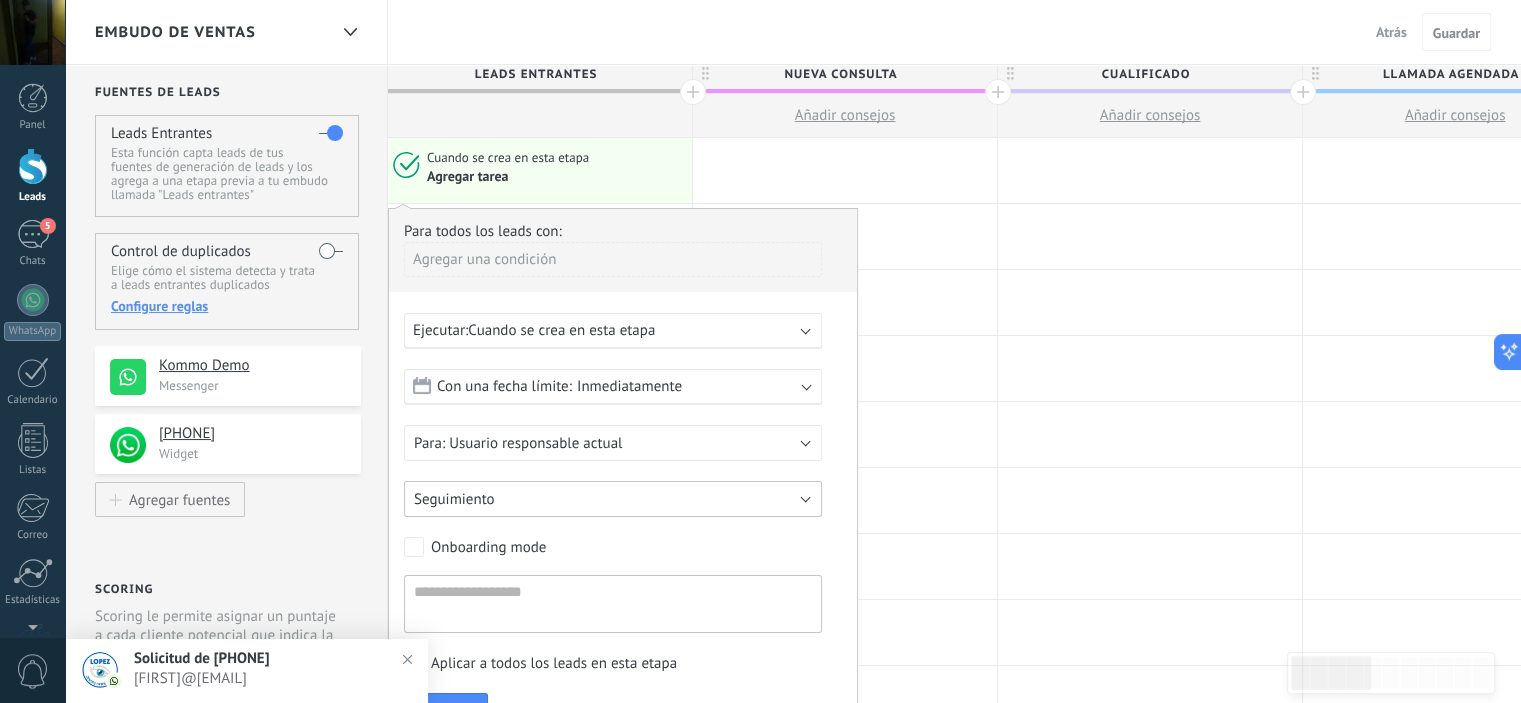 scroll, scrollTop: 0, scrollLeft: 0, axis: both 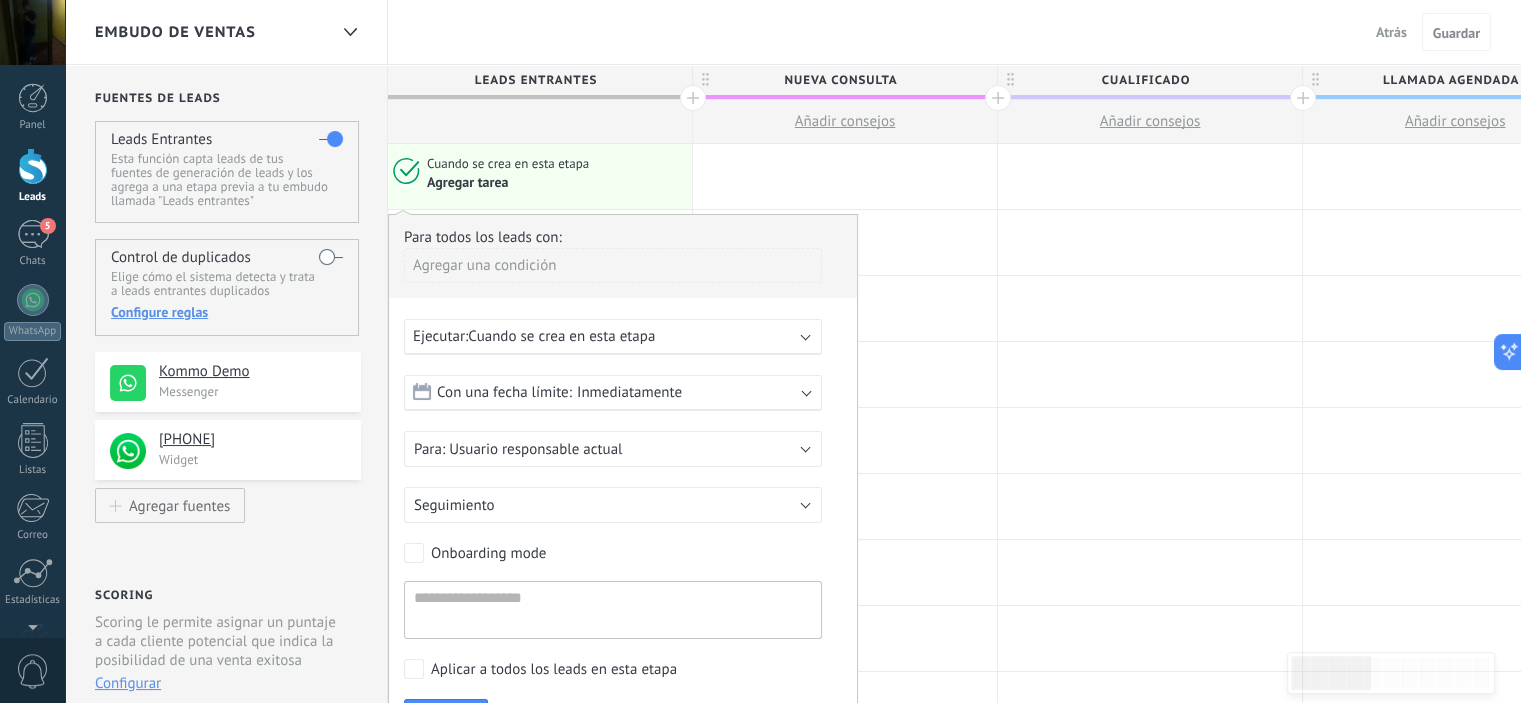 click on "Cuando se crea en esta etapa" at bounding box center [561, 336] 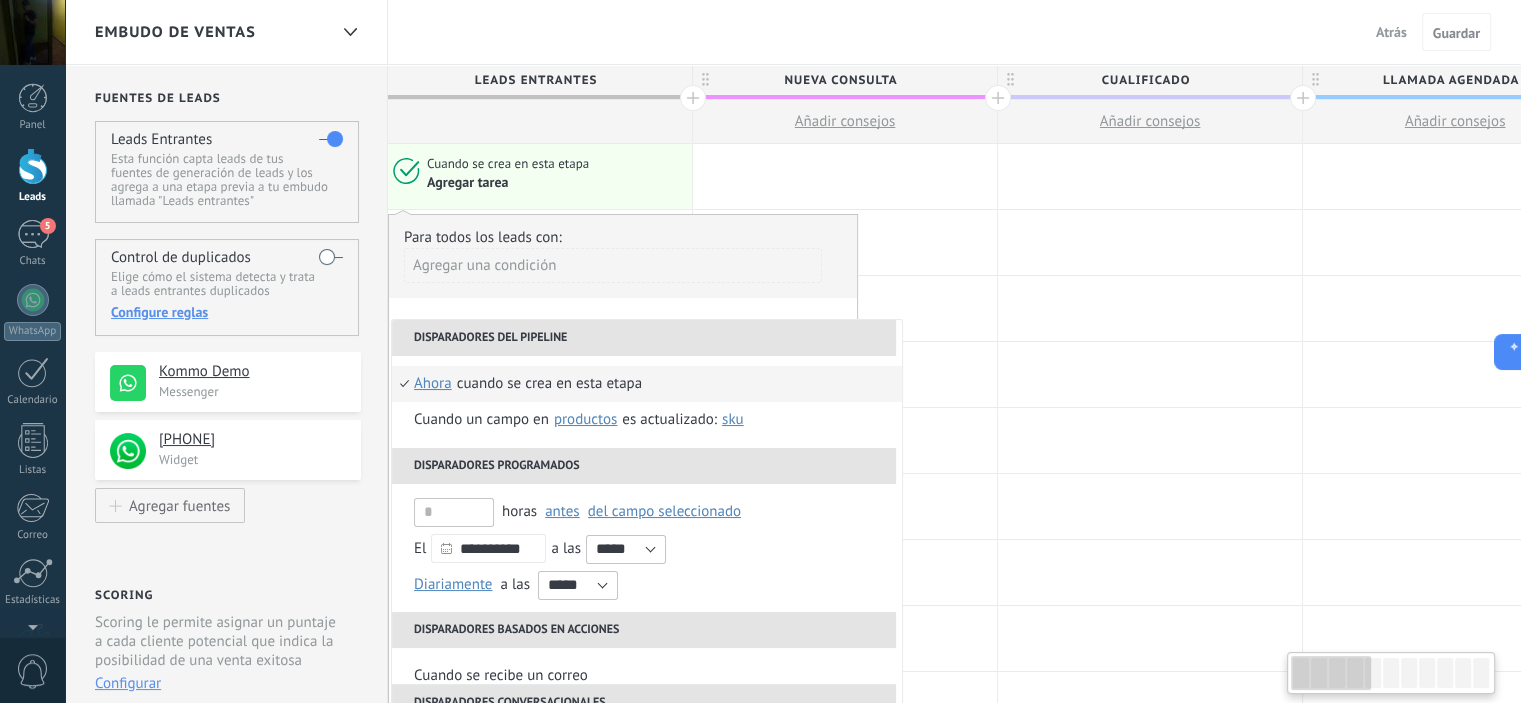 click on "**********" at bounding box center (623, 483) 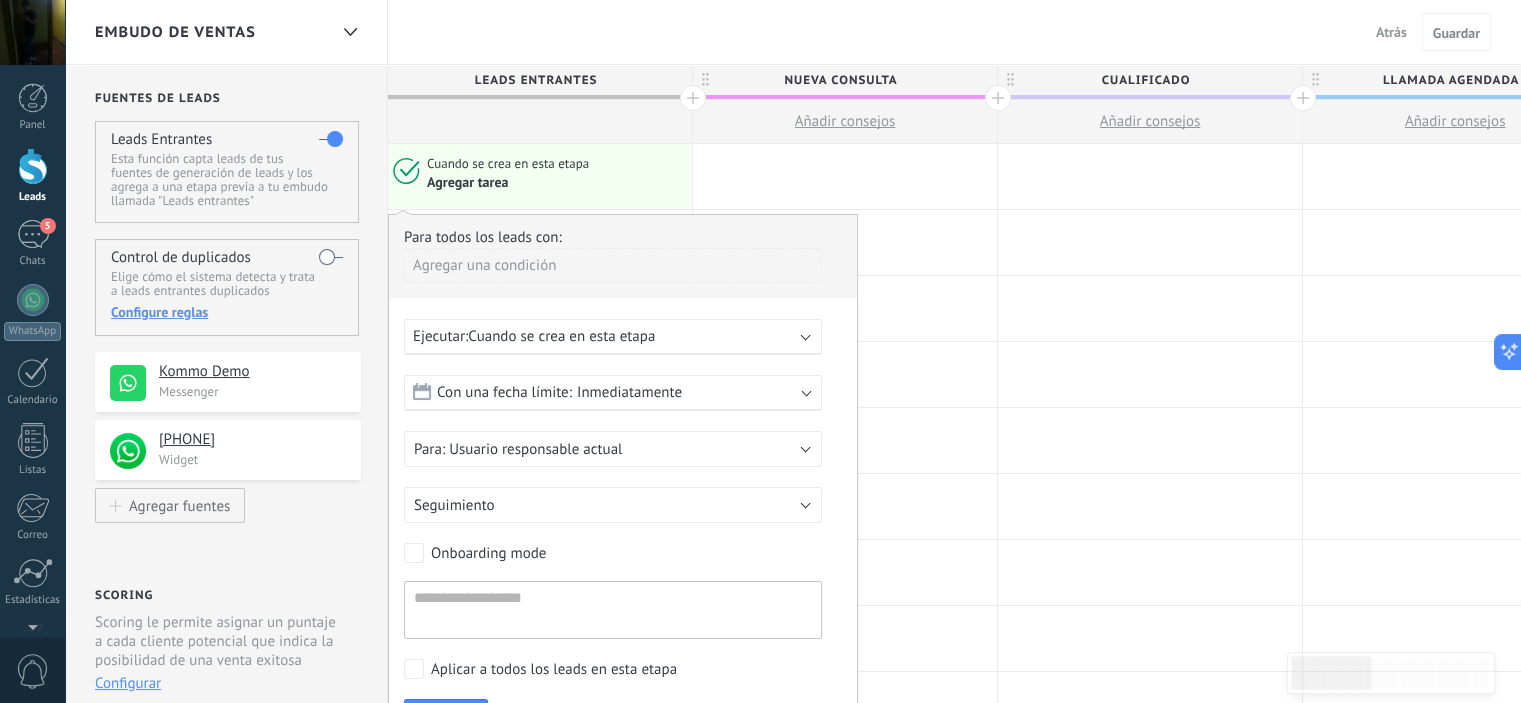 click on "Cuando se crea en esta etapa" at bounding box center [561, 336] 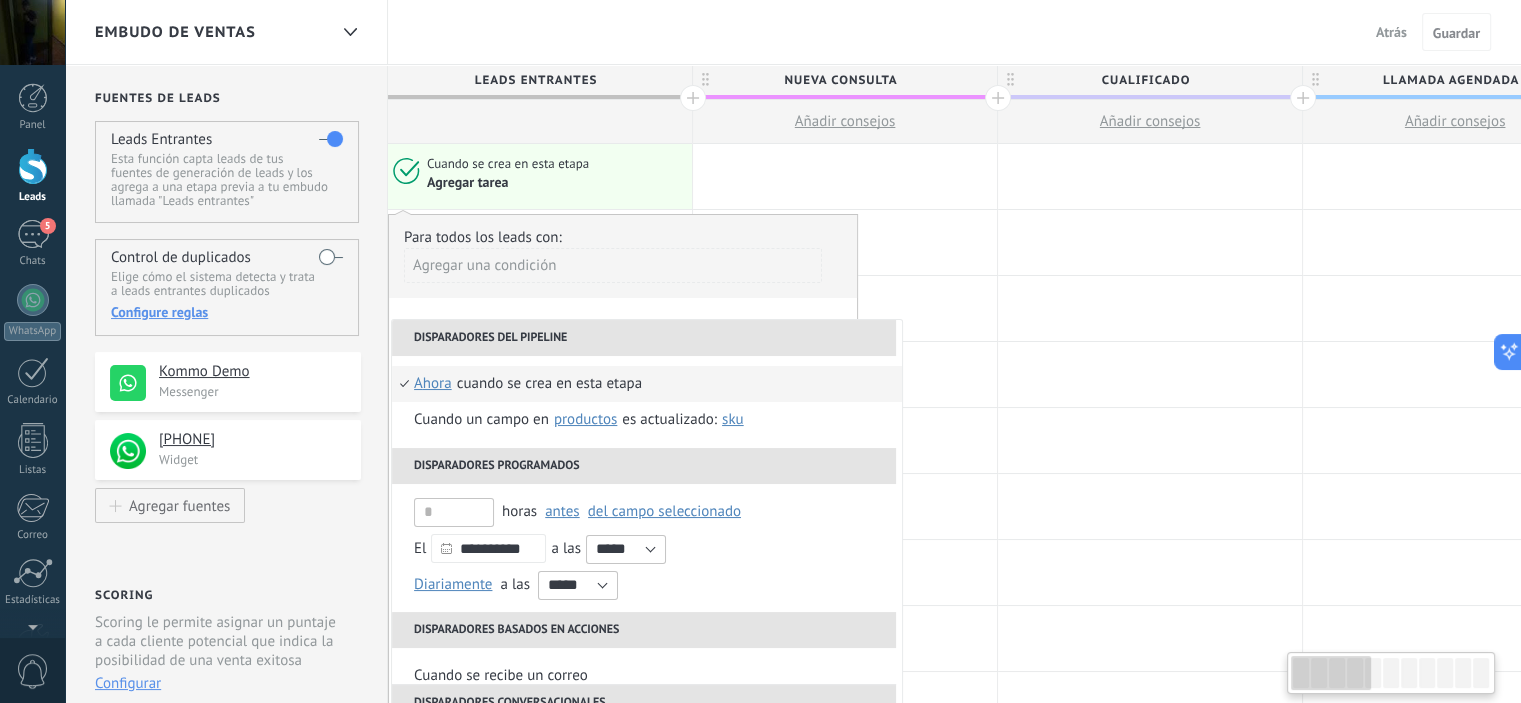 click on "Agregar una condición" at bounding box center [613, 265] 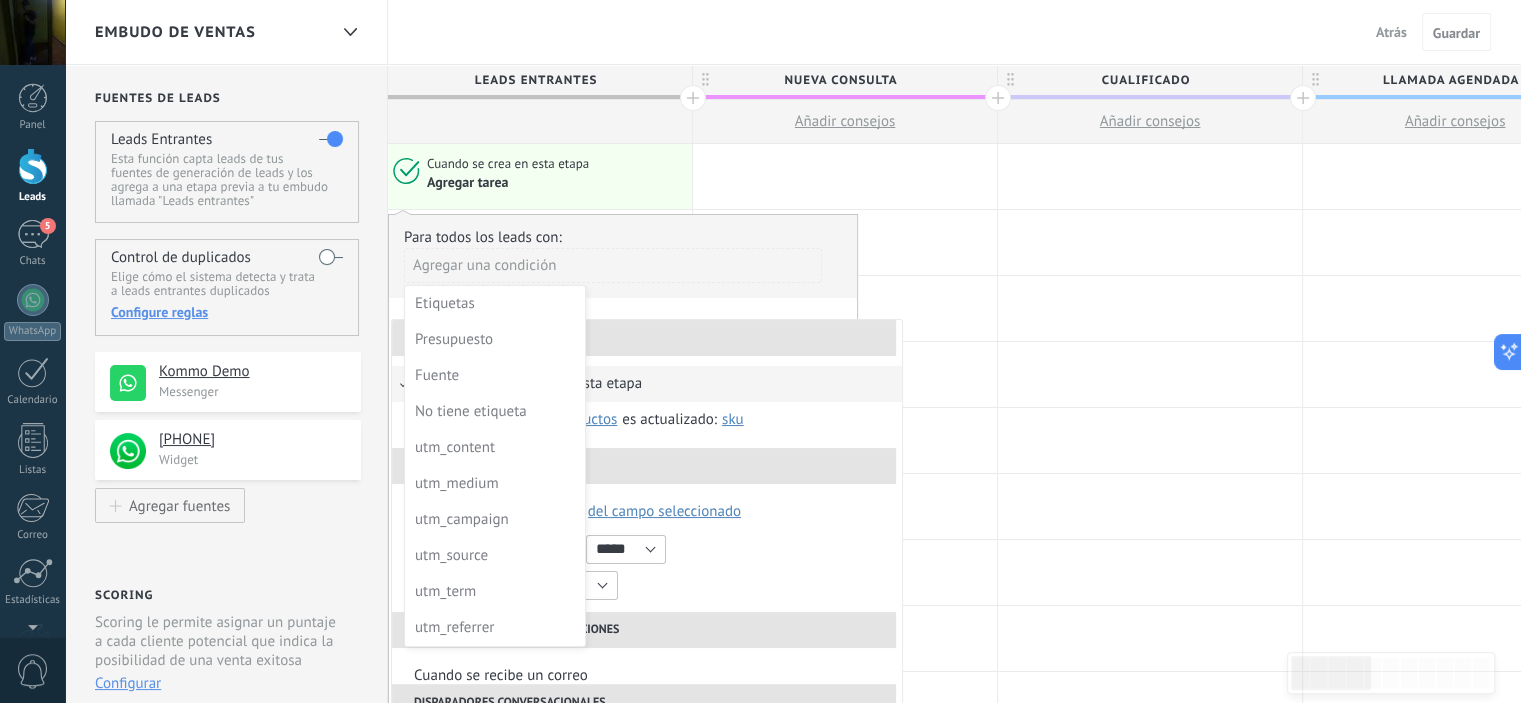 click at bounding box center [623, 482] 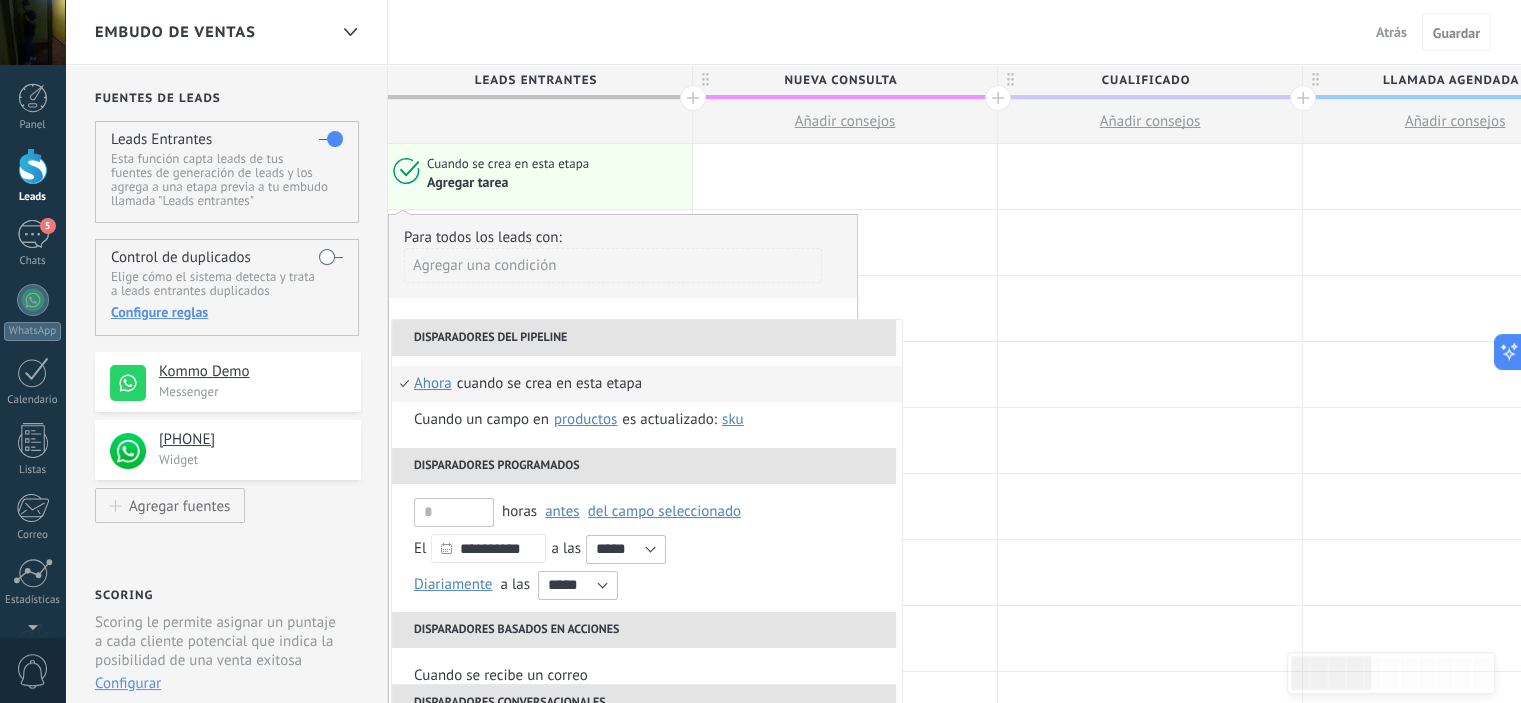 click on "Agregar tarea" at bounding box center (467, 183) 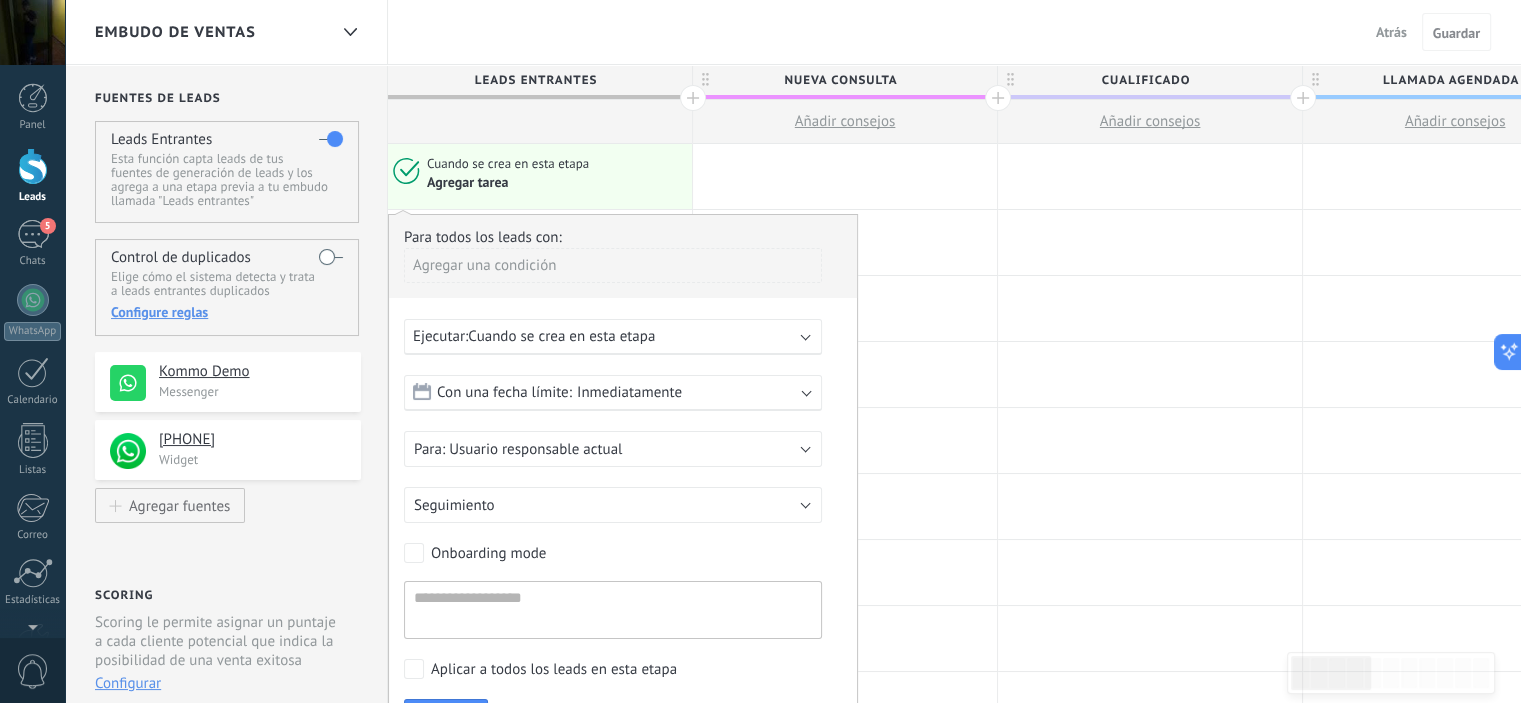 click on "Agregar tarea" at bounding box center [467, 183] 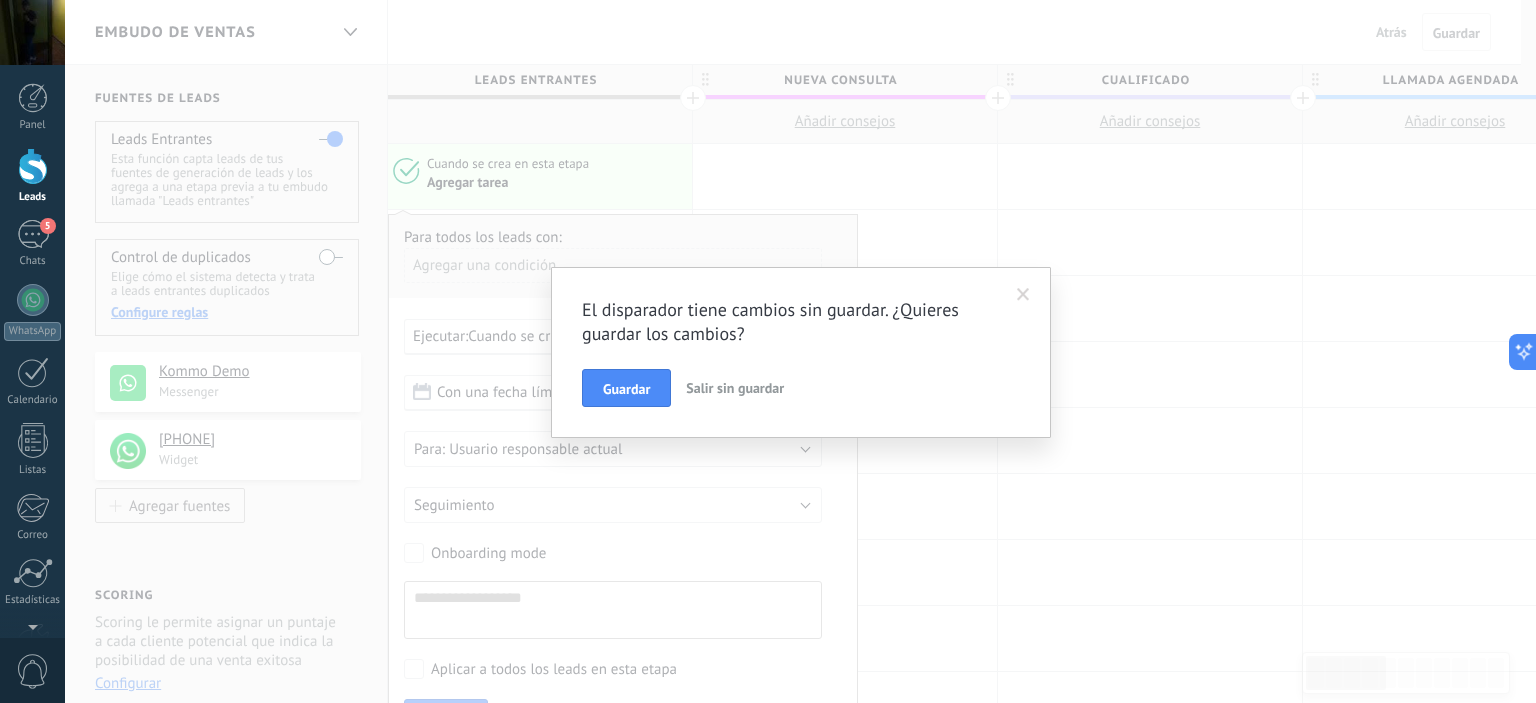 click on "Salir sin guardar" at bounding box center (735, 388) 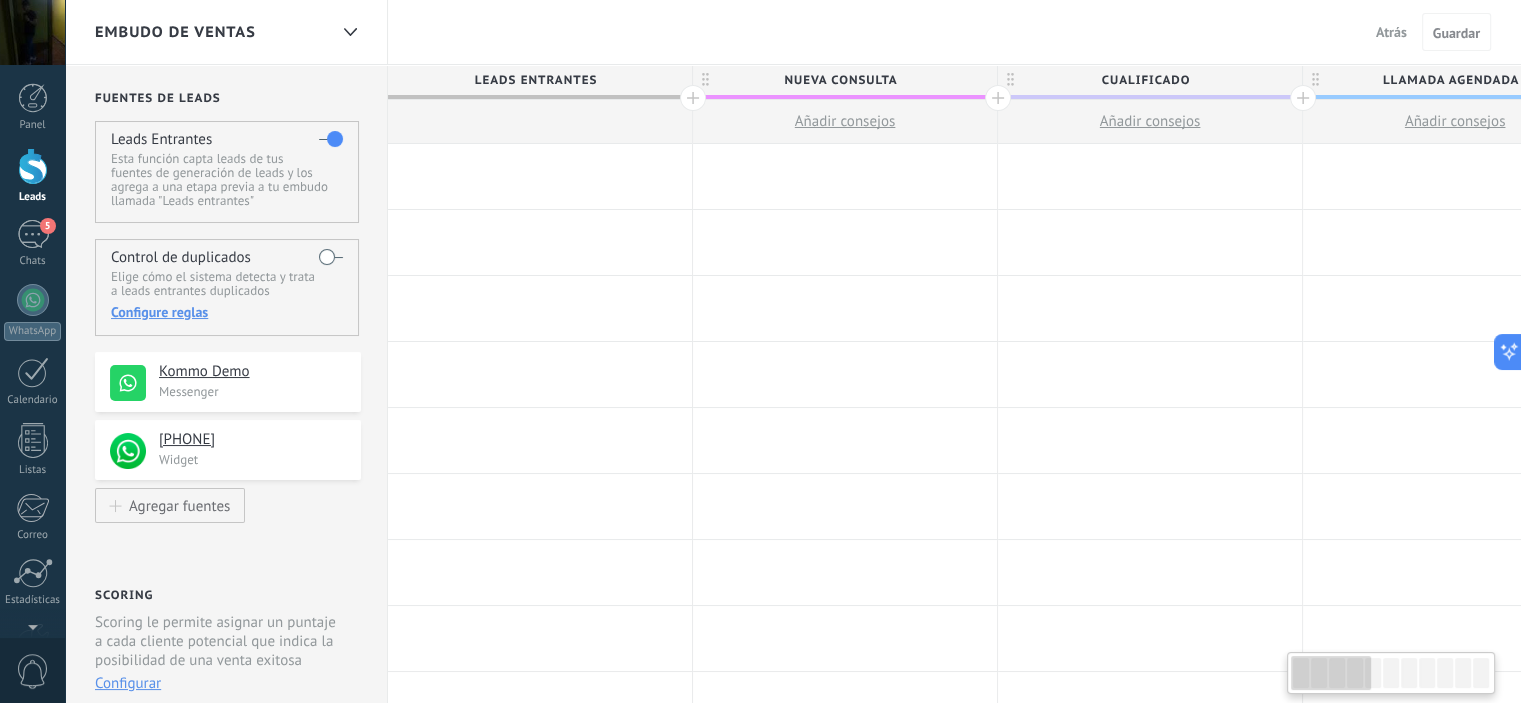 click at bounding box center [540, 176] 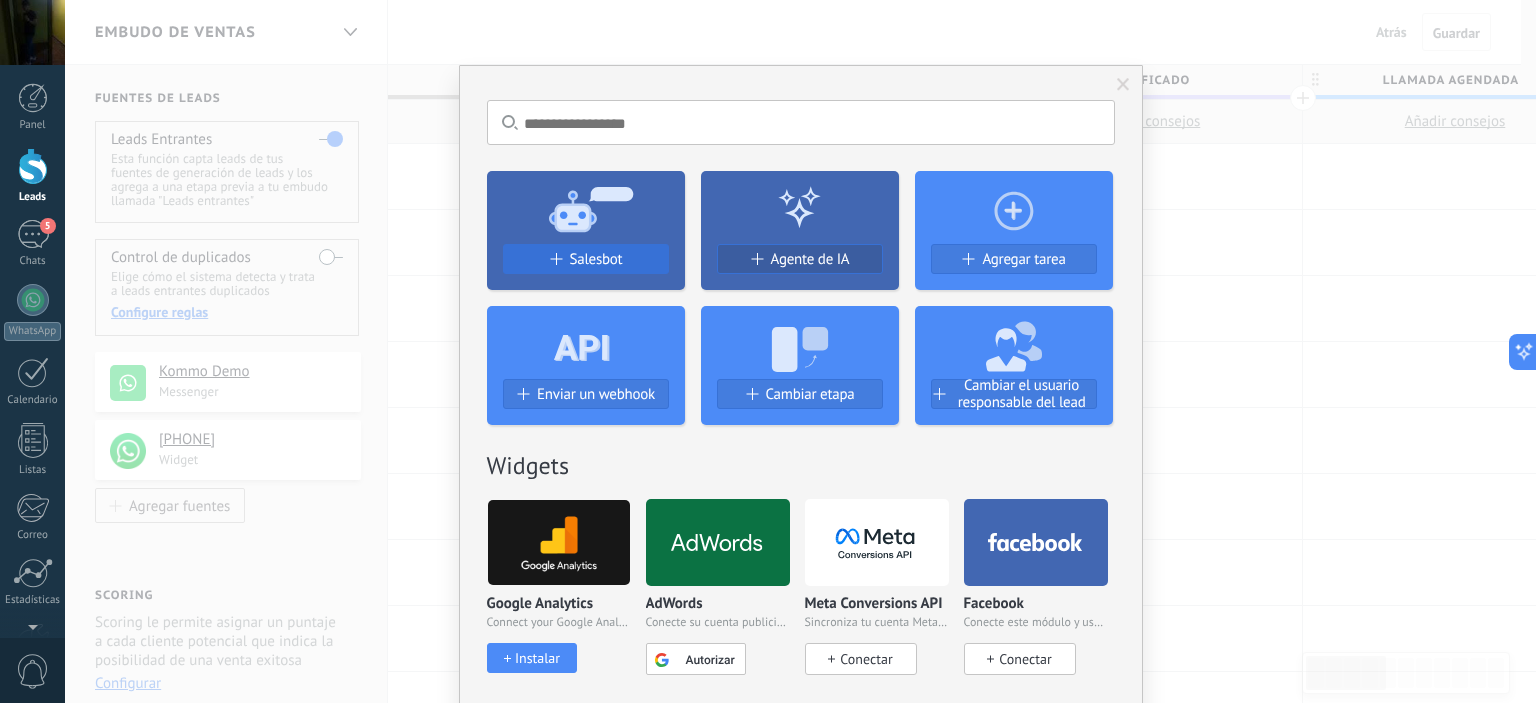 click on "Salesbot" at bounding box center (586, 259) 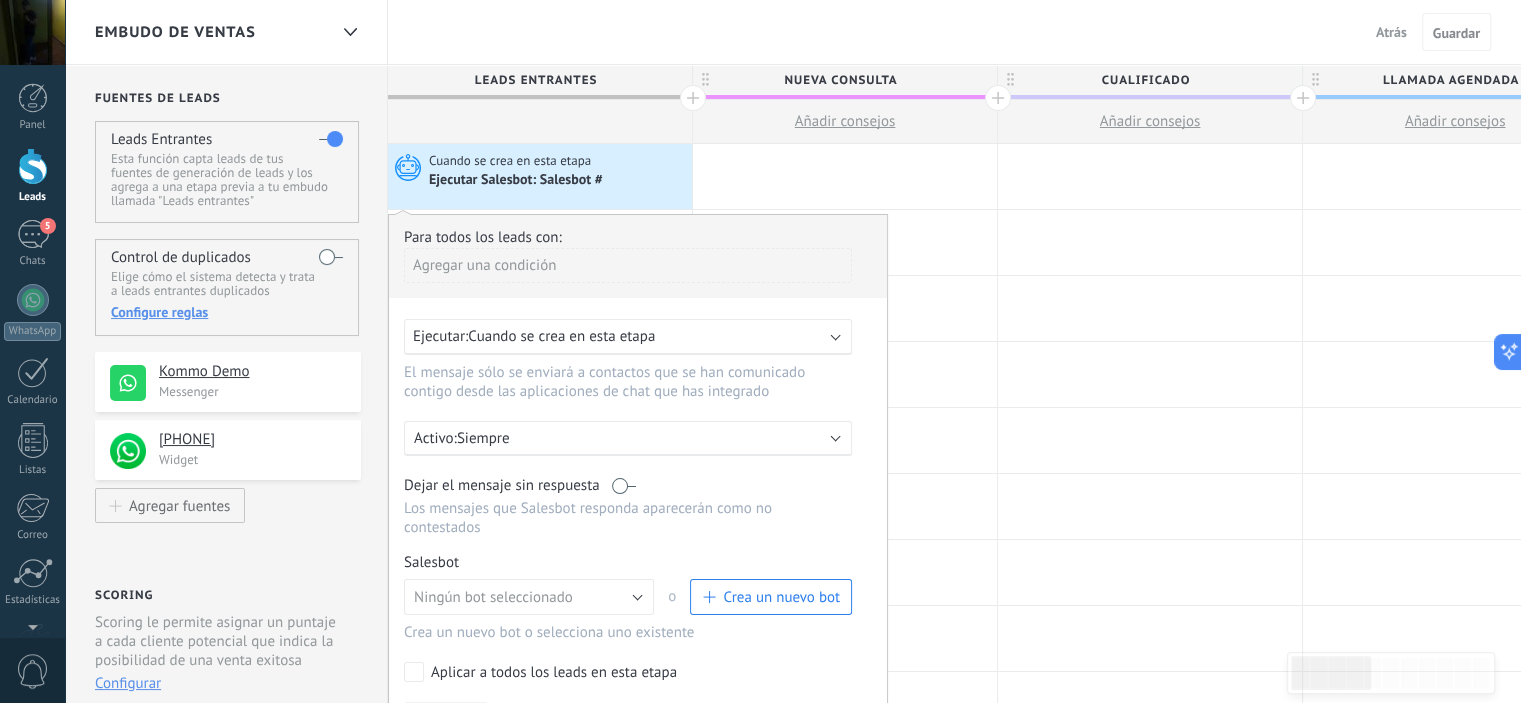 click on "Cuando se crea en esta etapa" at bounding box center (561, 336) 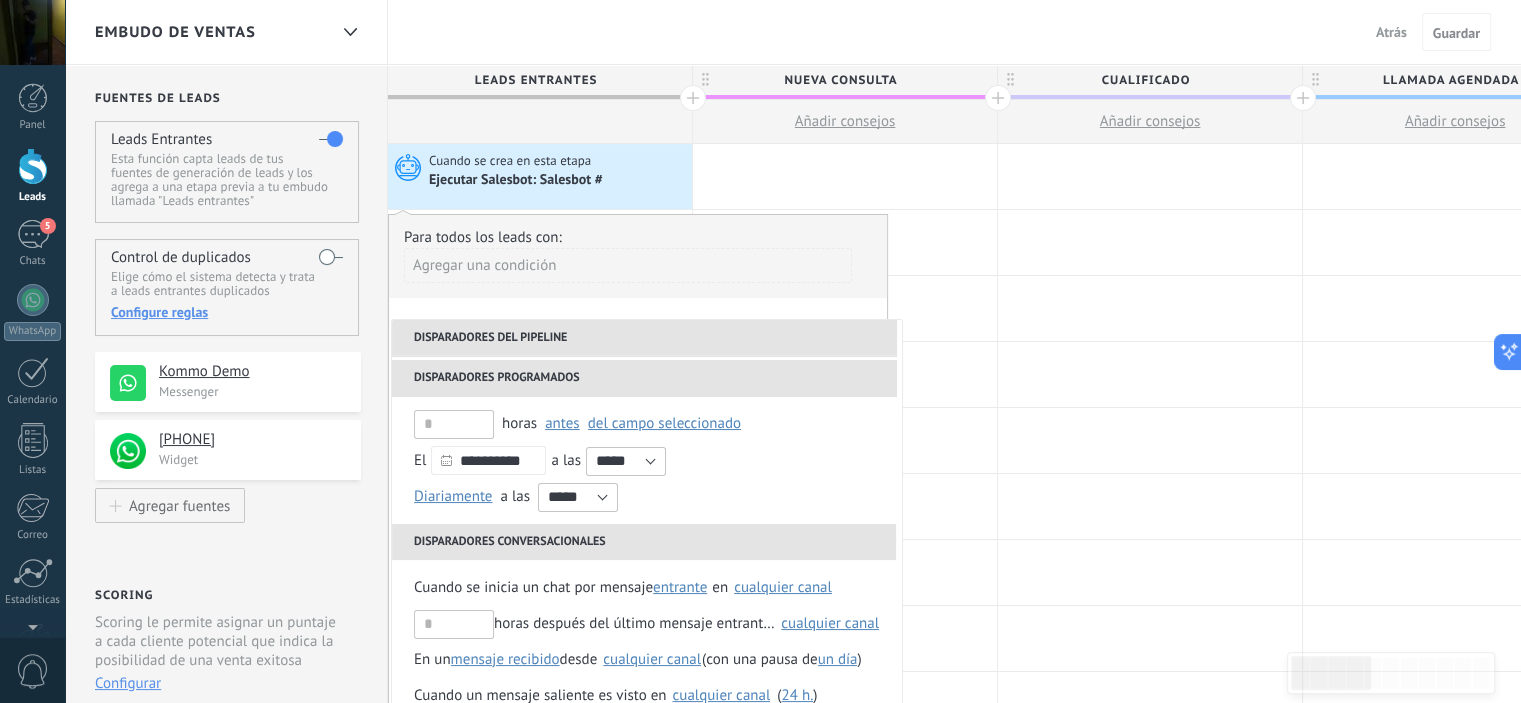 scroll, scrollTop: 200, scrollLeft: 0, axis: vertical 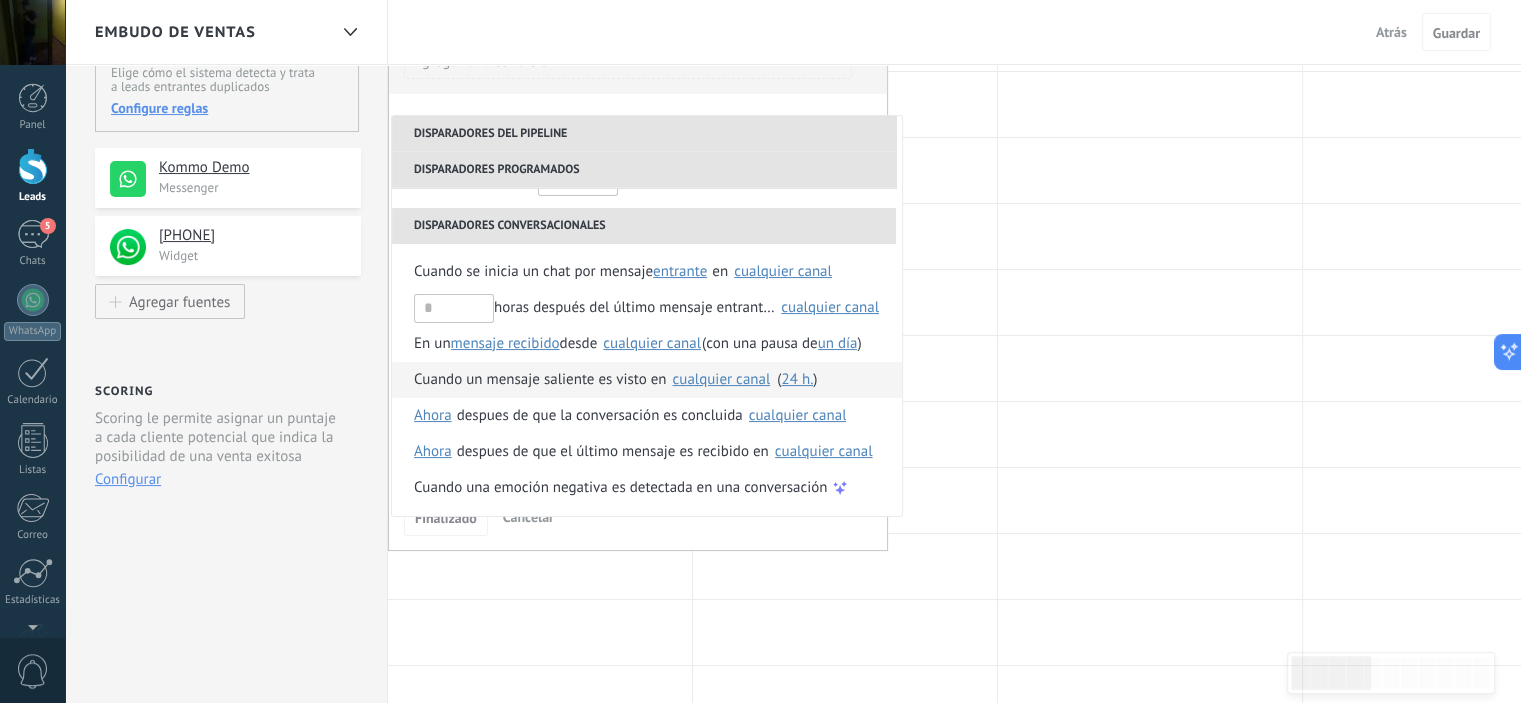click on "cualquier canal" at bounding box center [721, 379] 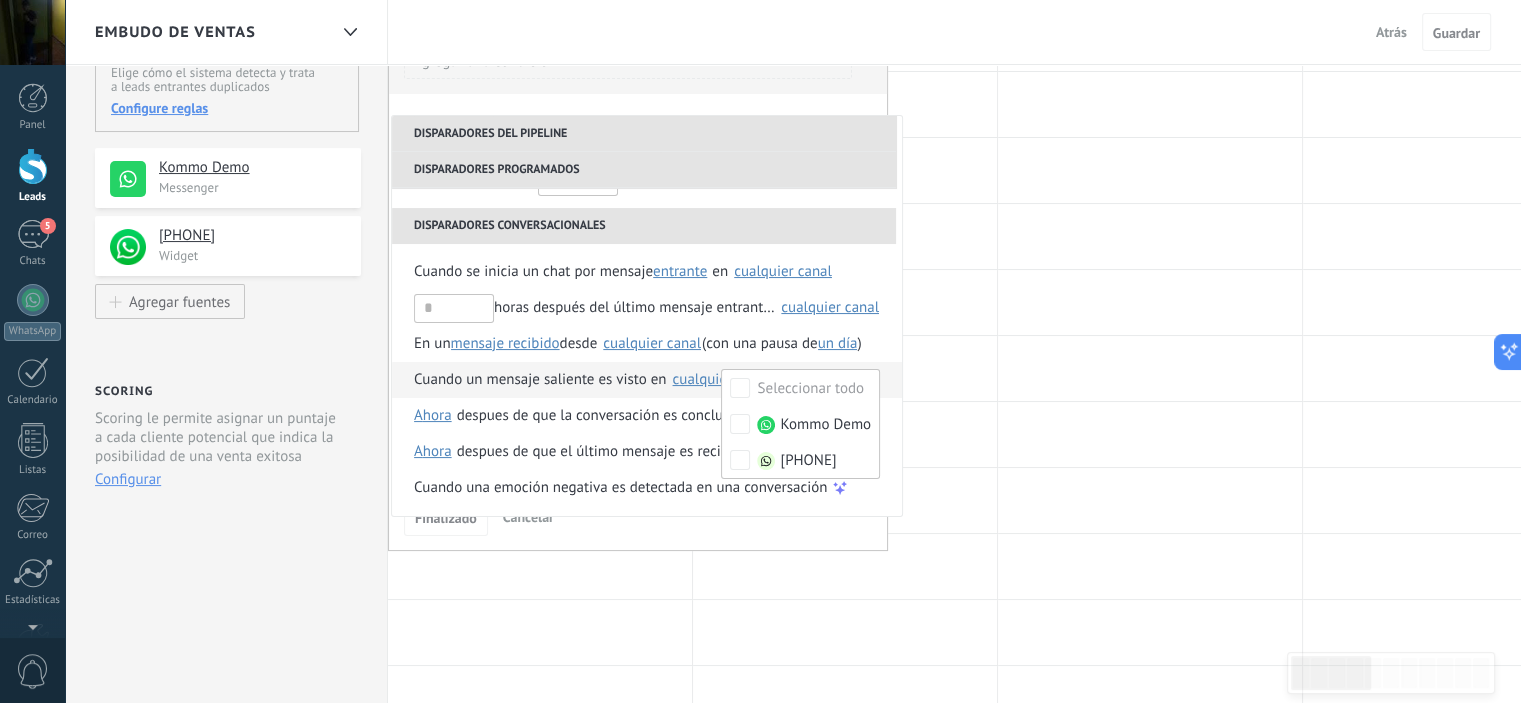 click on "Cuando un mensaje saliente es visto en" at bounding box center (540, 380) 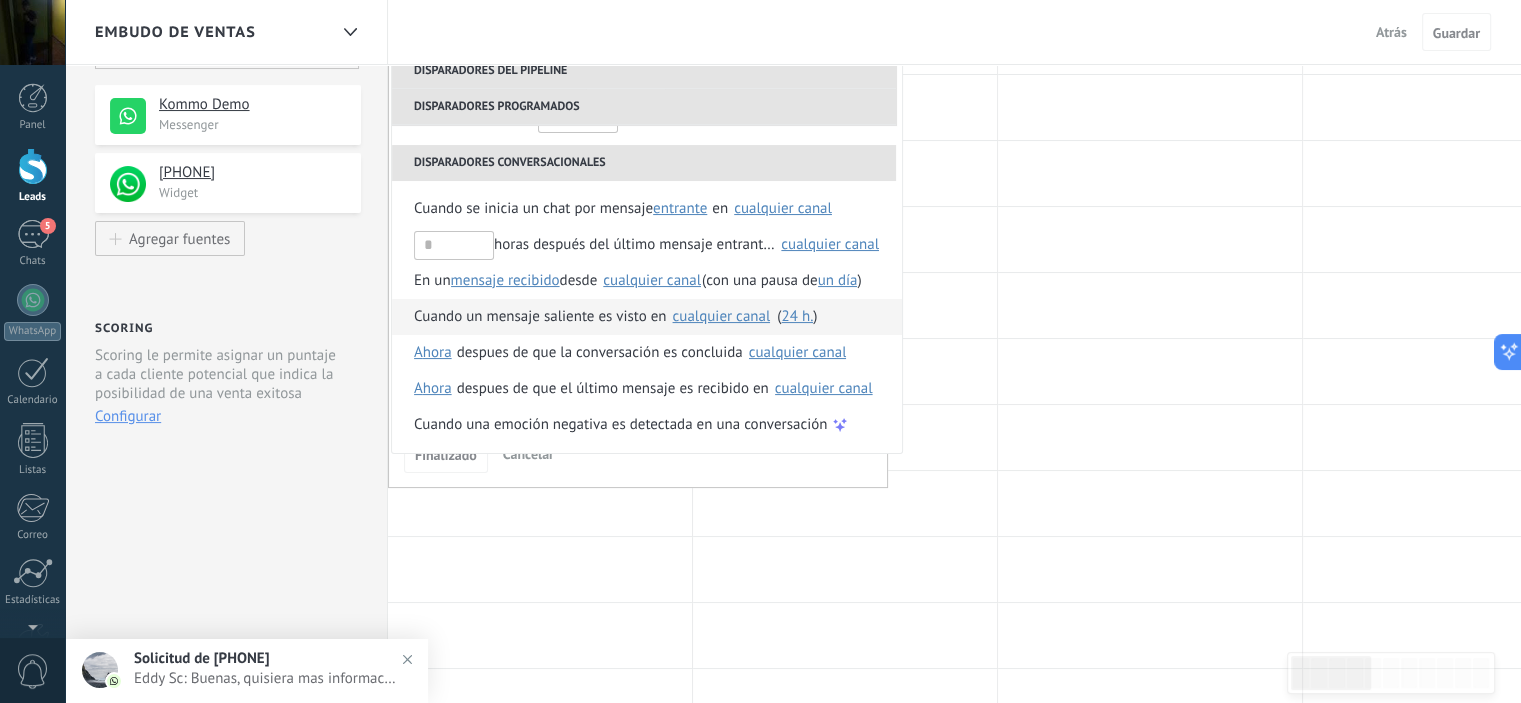 scroll, scrollTop: 268, scrollLeft: 0, axis: vertical 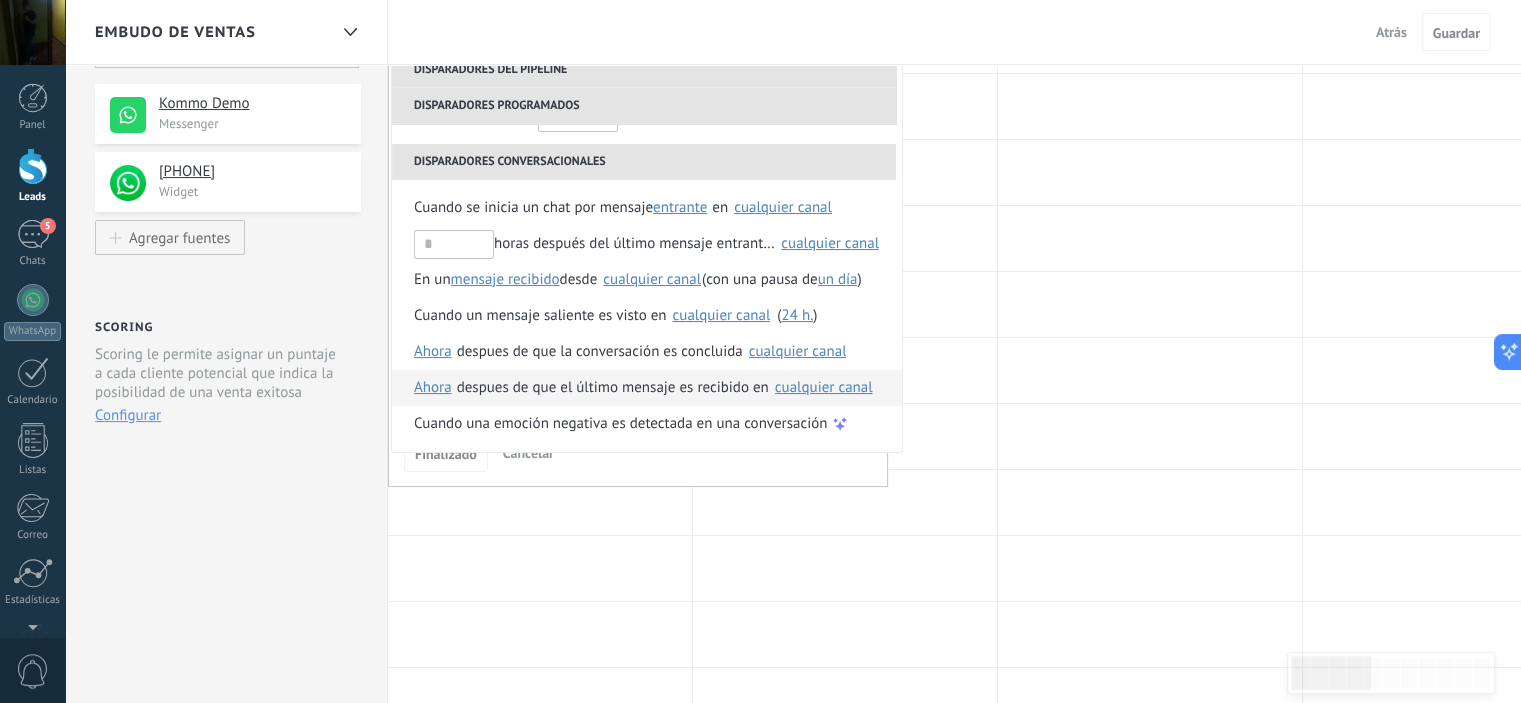 click on "Ahora" at bounding box center [433, 388] 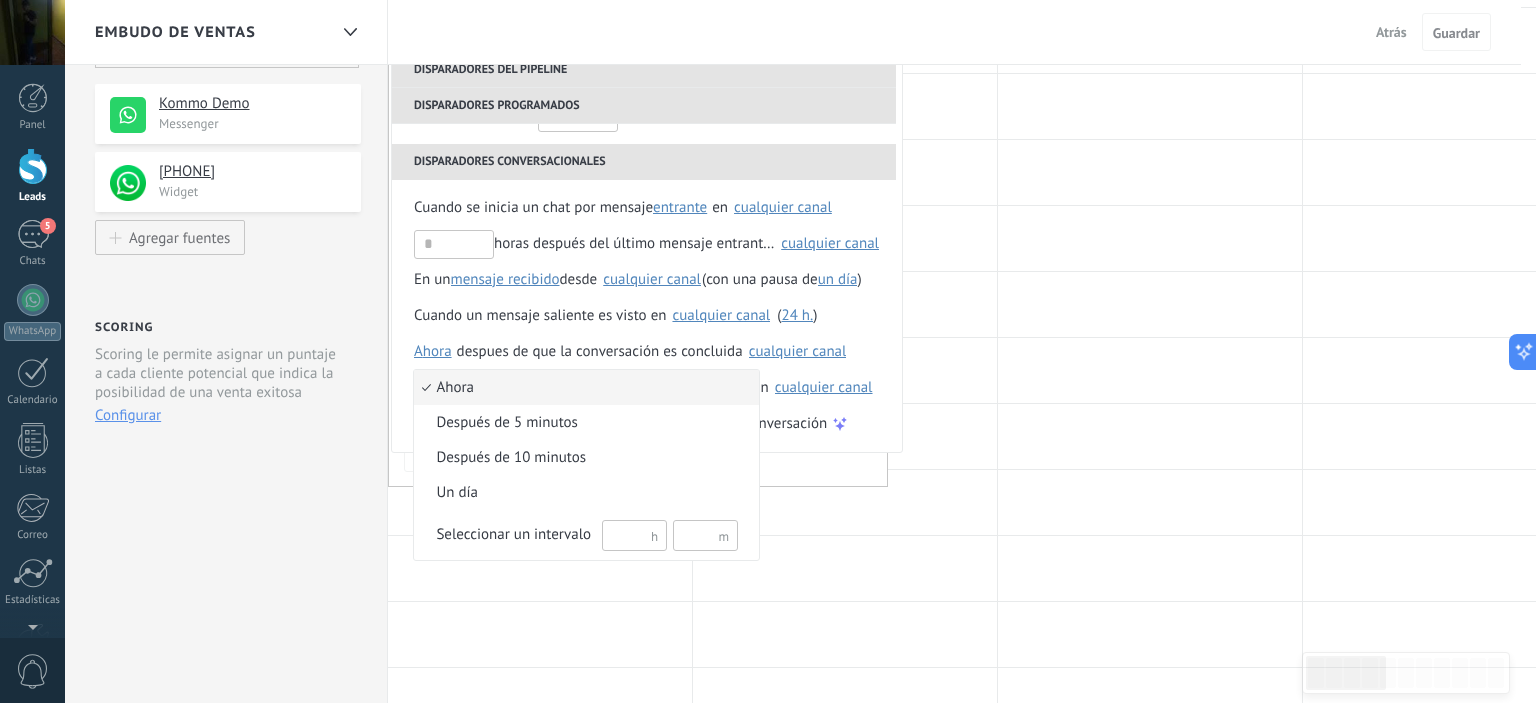 click at bounding box center (768, 351) 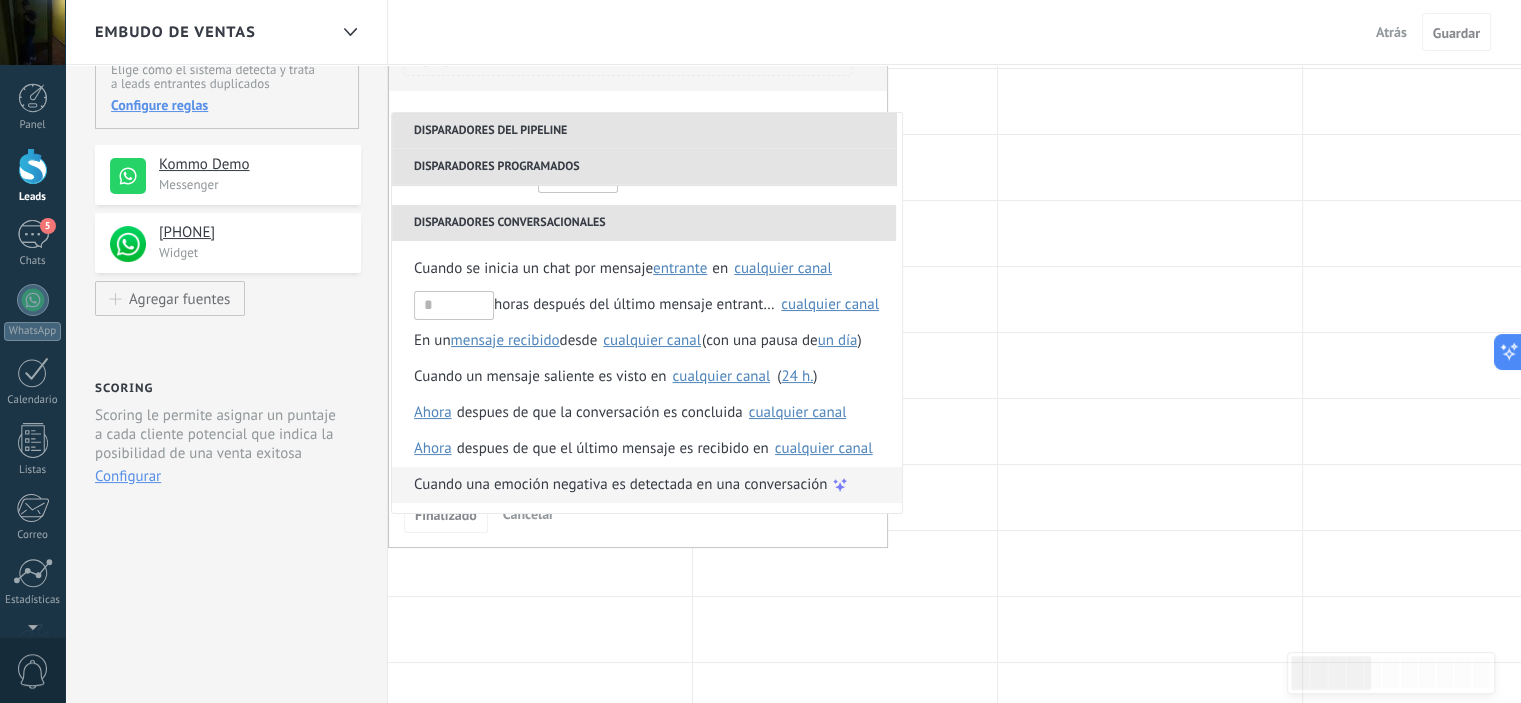 scroll, scrollTop: 206, scrollLeft: 0, axis: vertical 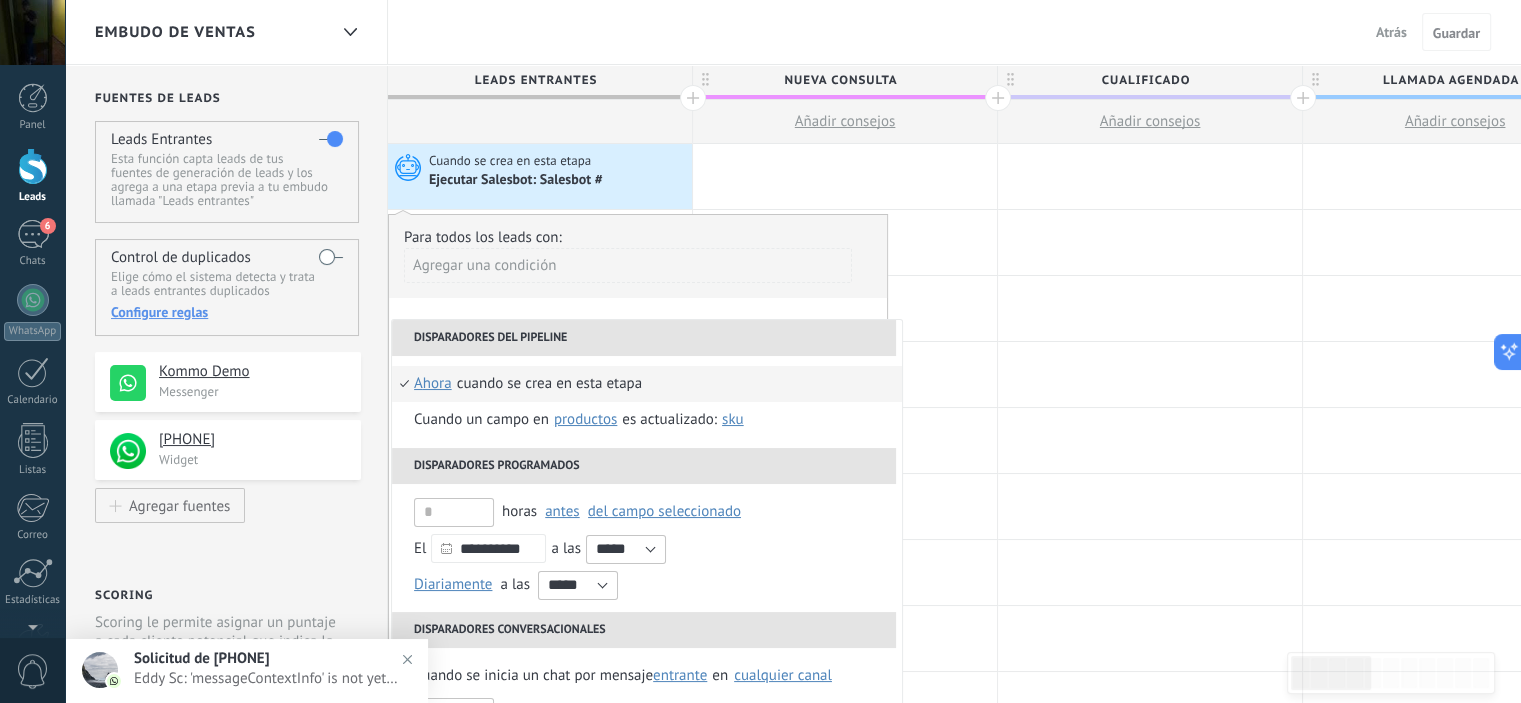 click on "Ejecutar Salesbot: Salesbot #" at bounding box center (517, 181) 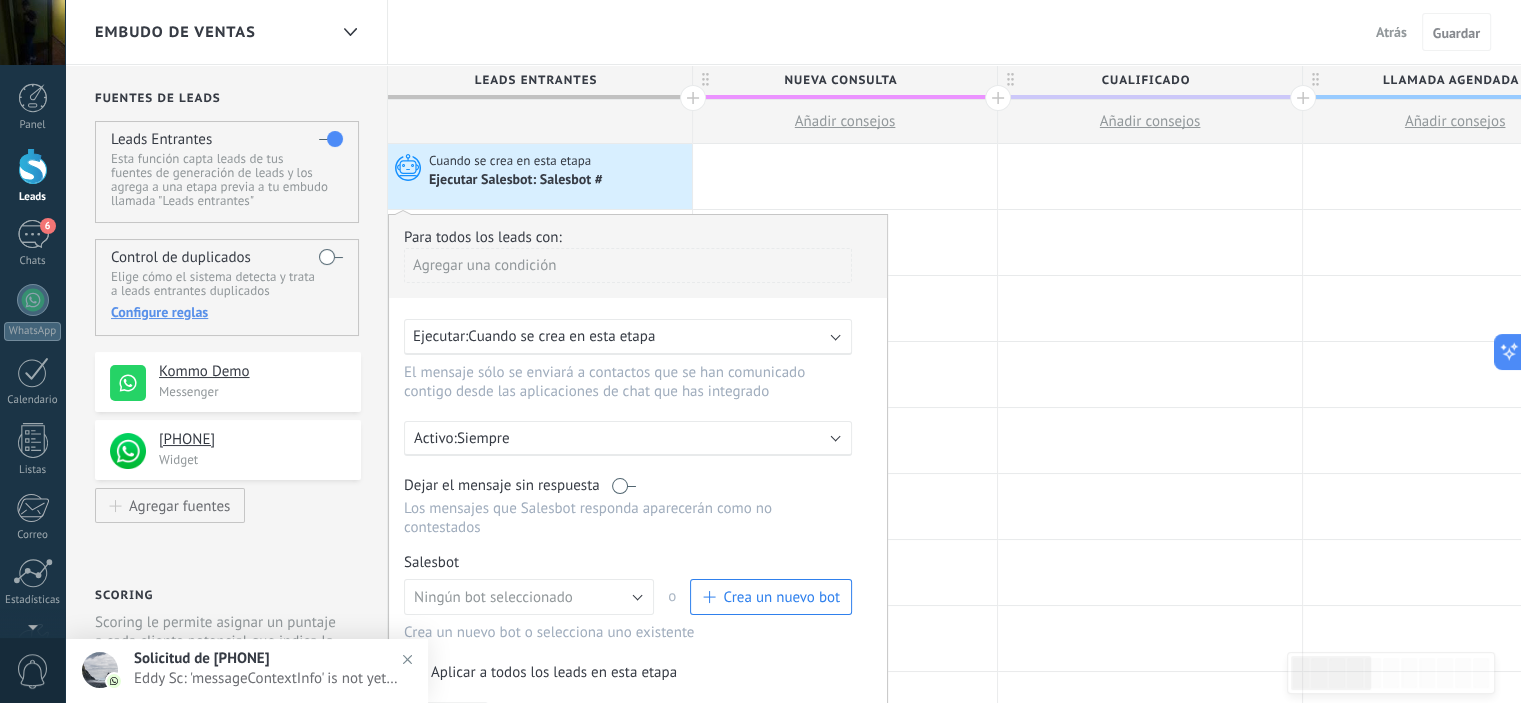click on "Ejecutar Salesbot: Salesbot #" at bounding box center [558, 180] 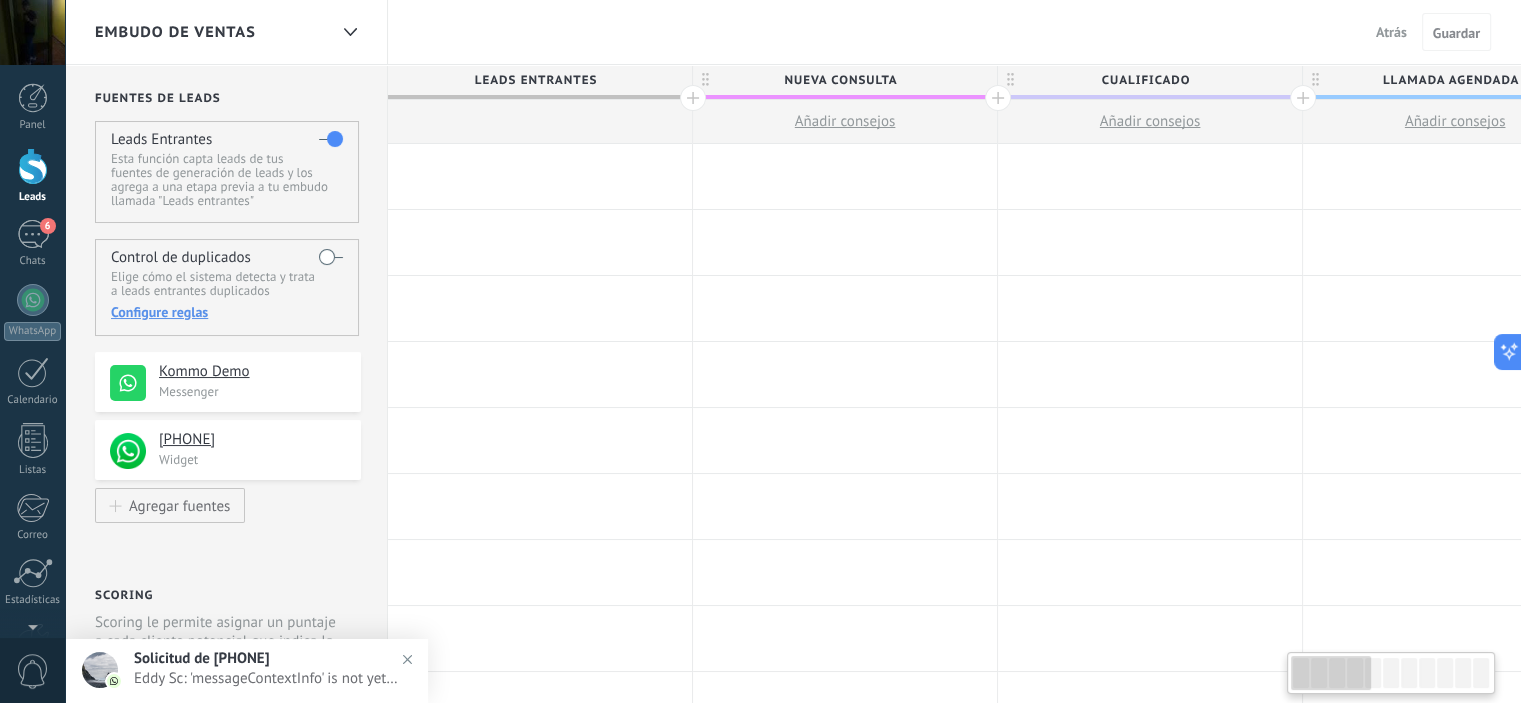 click at bounding box center (540, 176) 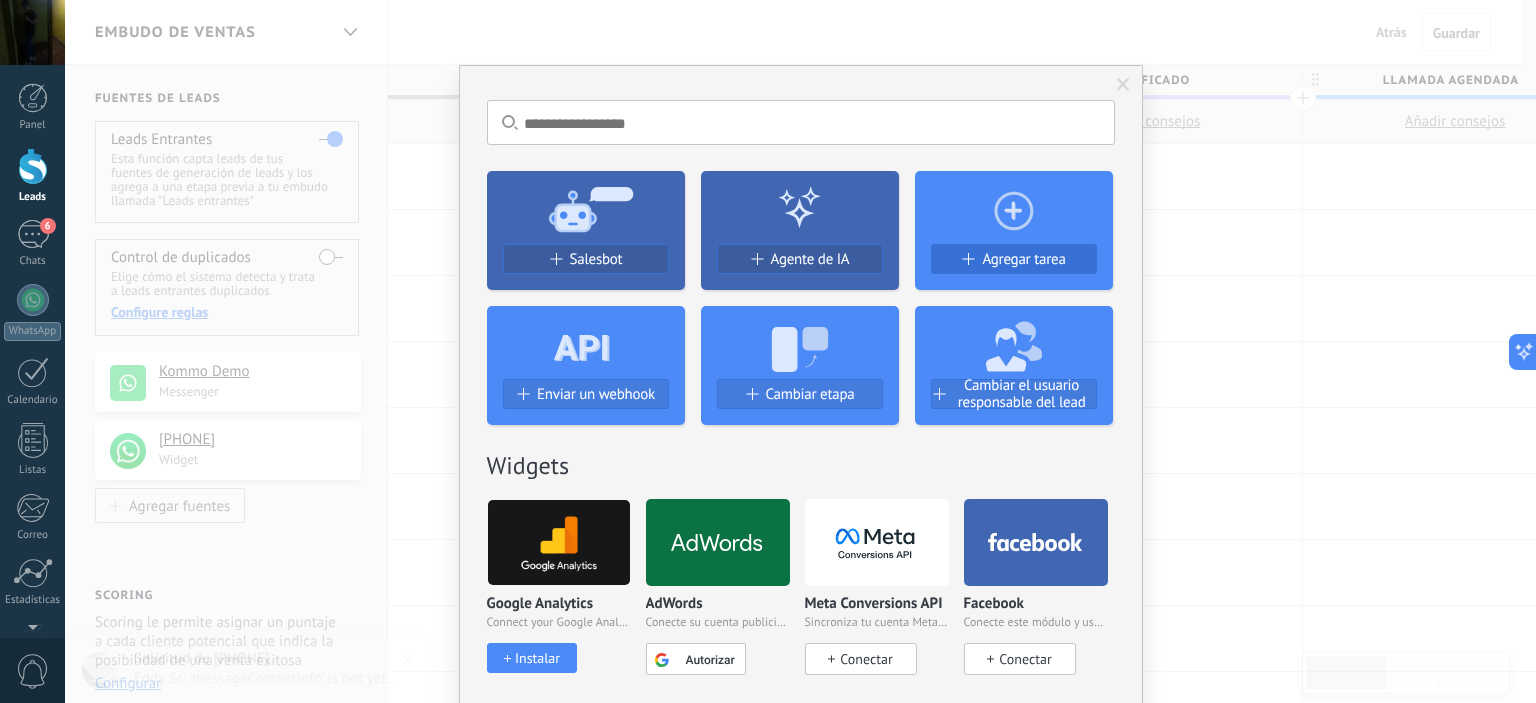 click on "Agregar tarea" at bounding box center [1023, 259] 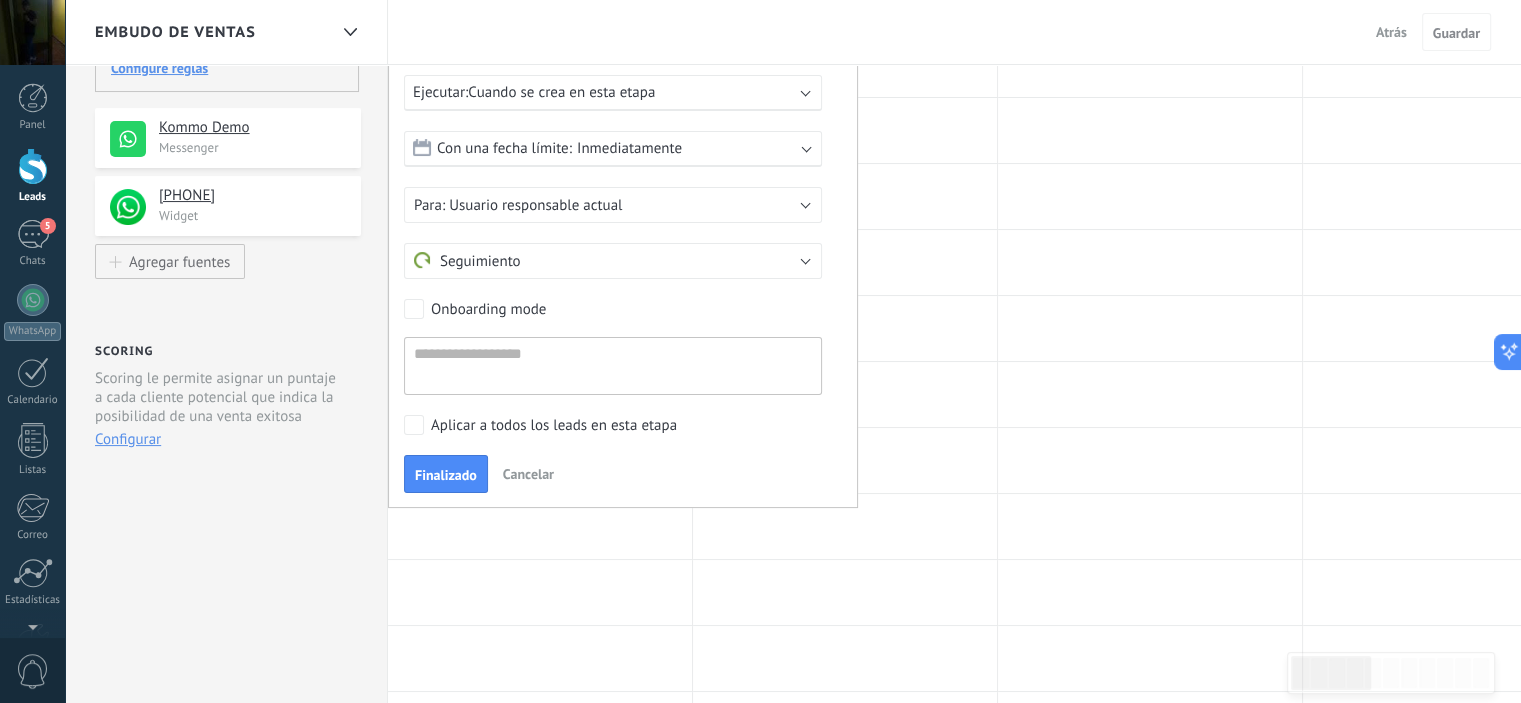 scroll, scrollTop: 246, scrollLeft: 0, axis: vertical 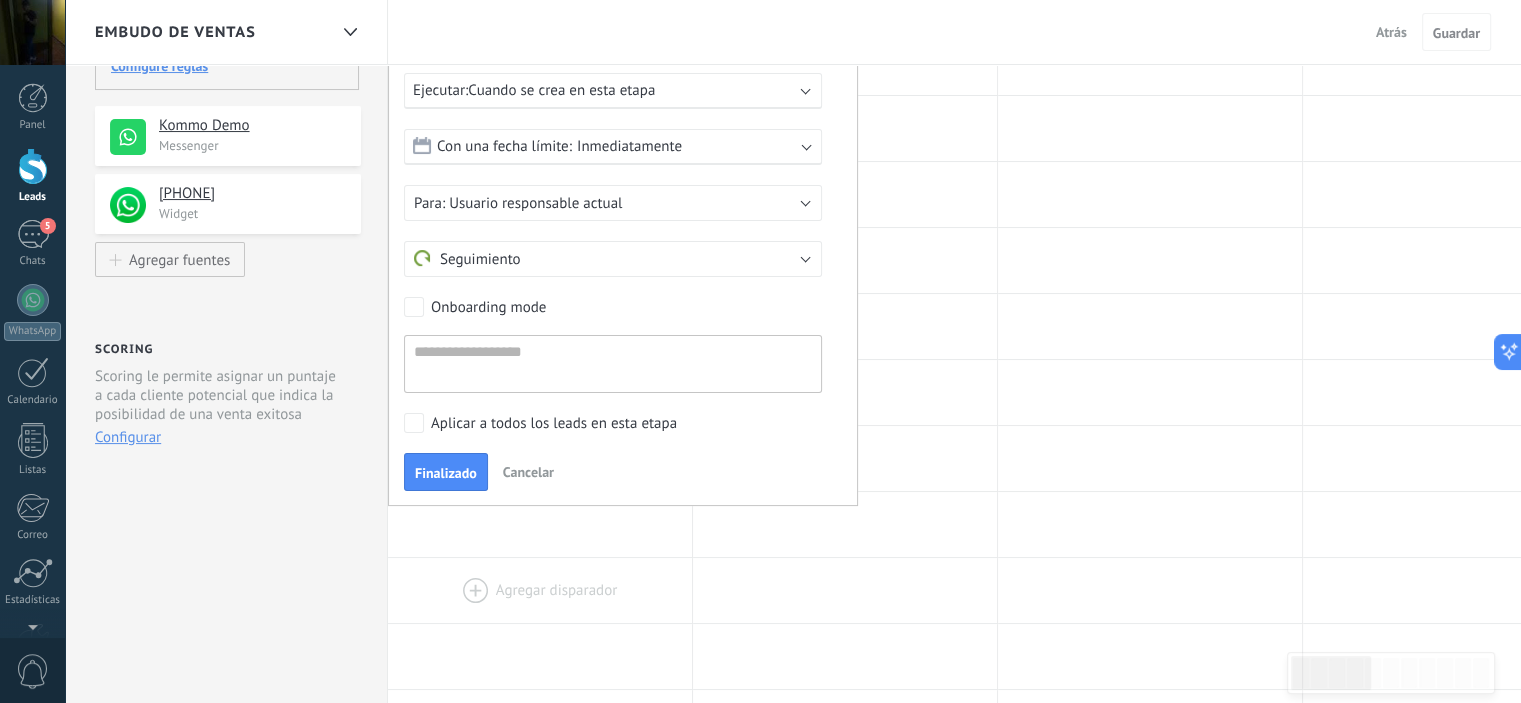 click at bounding box center [540, 590] 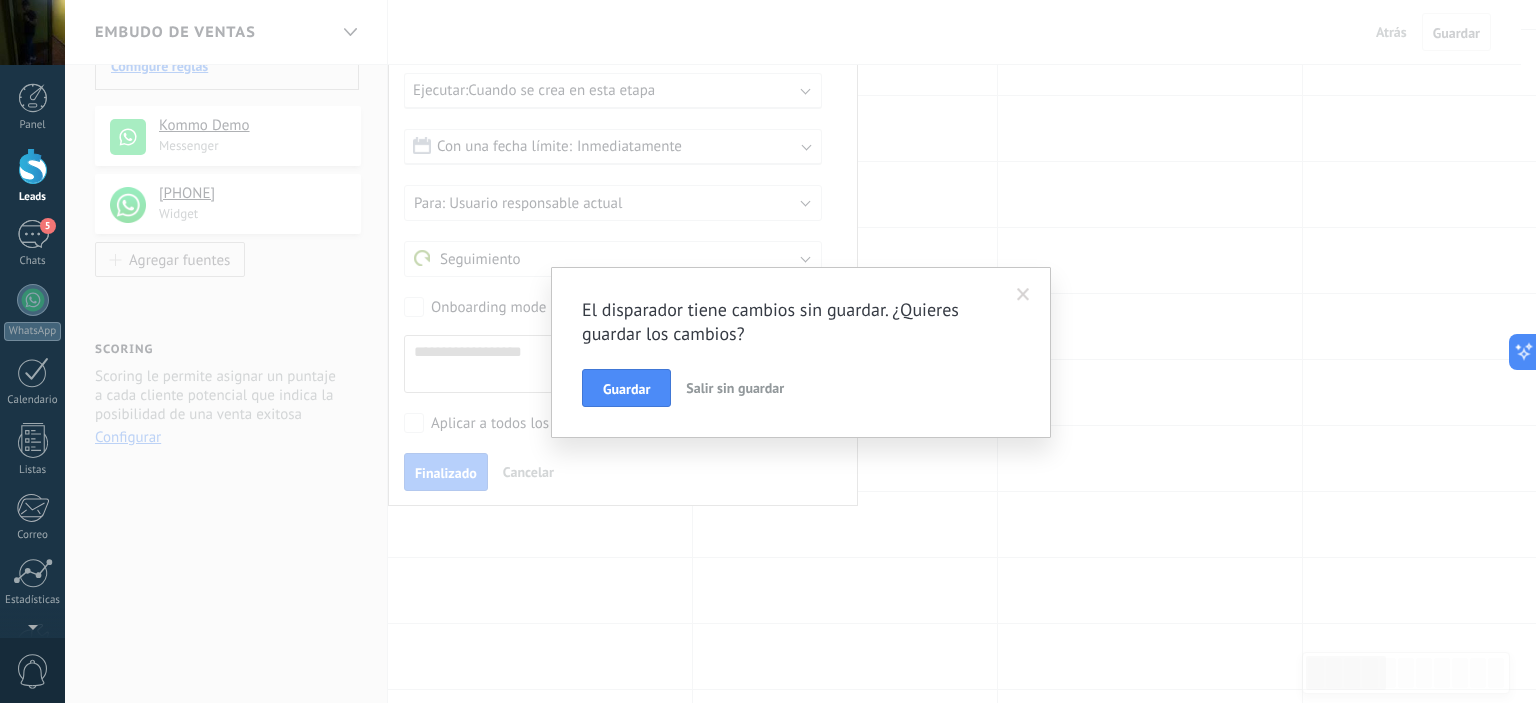 click on "Salir sin guardar" at bounding box center [735, 388] 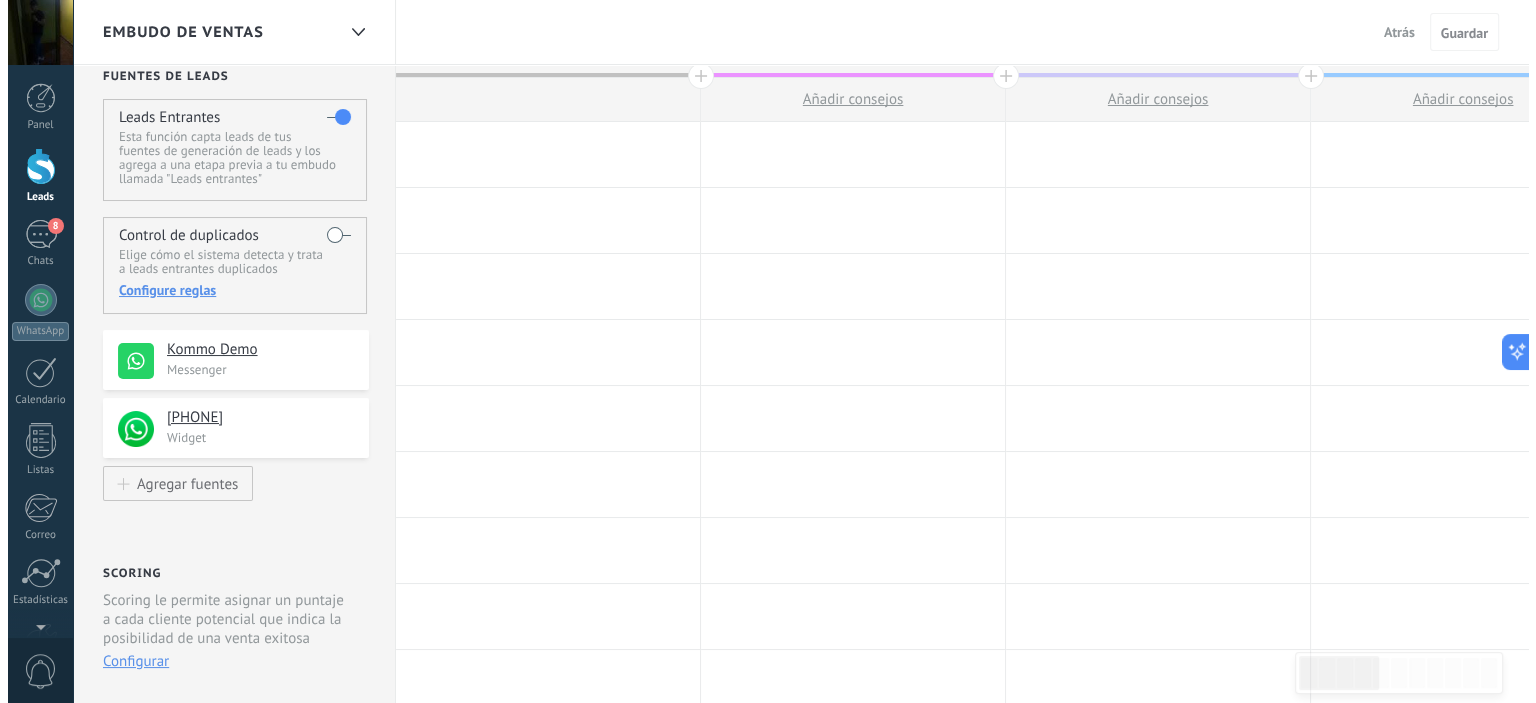 scroll, scrollTop: 0, scrollLeft: 0, axis: both 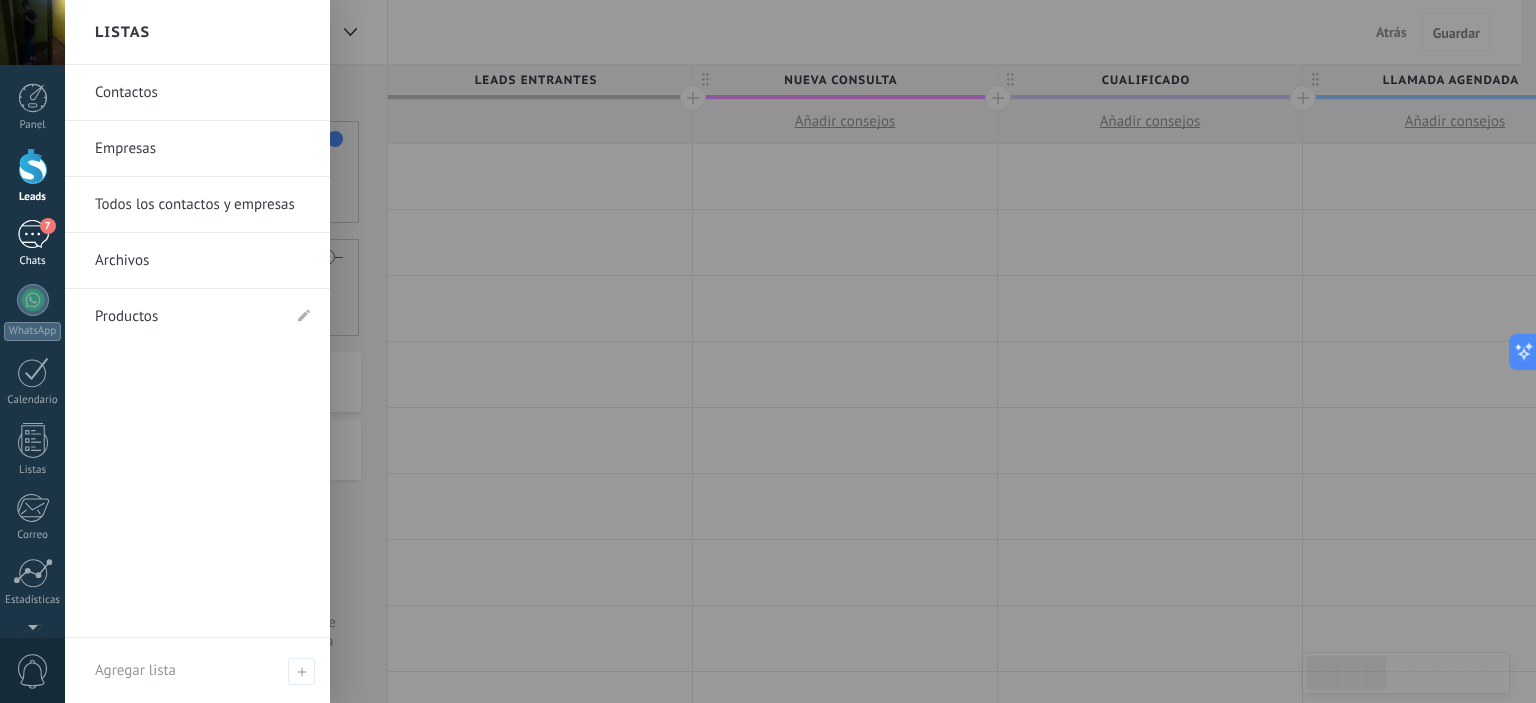 click on "7" at bounding box center [33, 234] 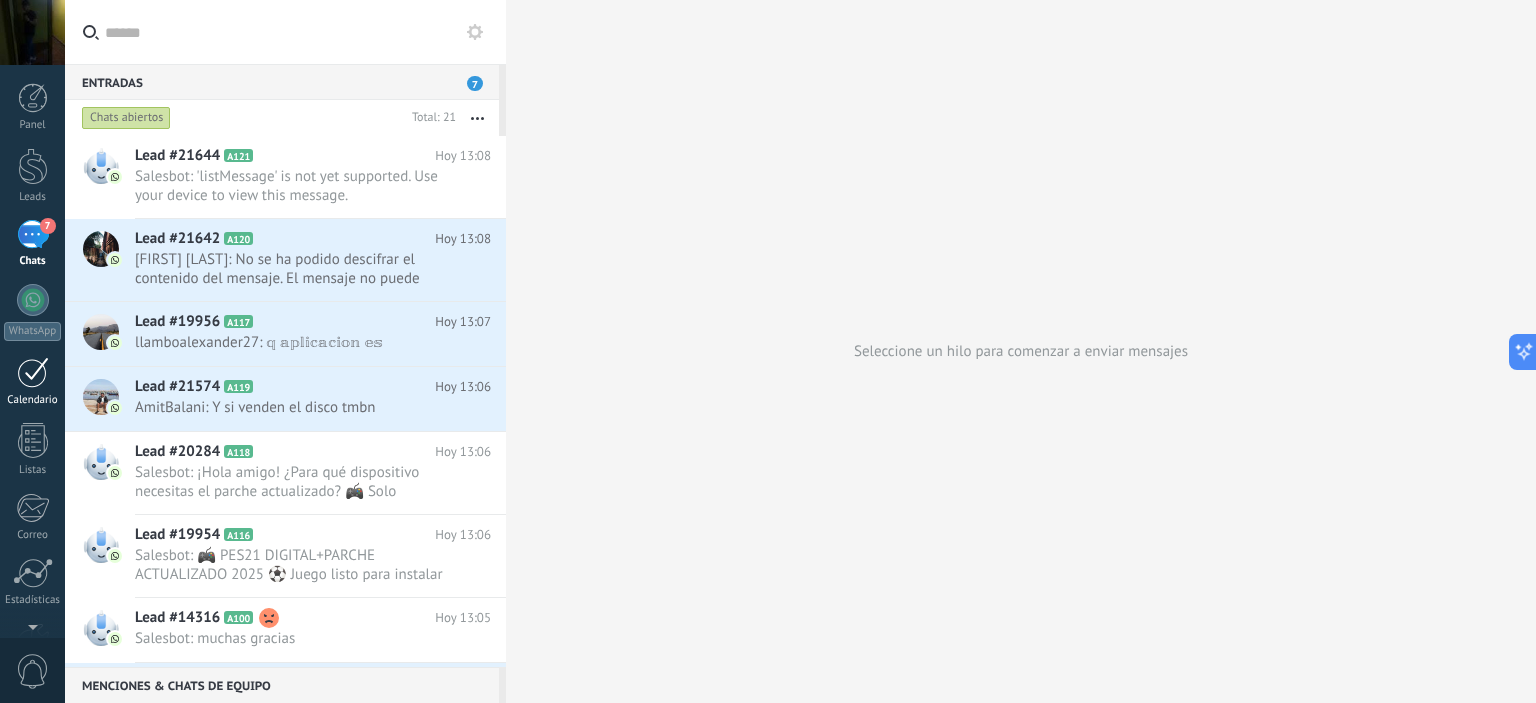 click at bounding box center (33, 372) 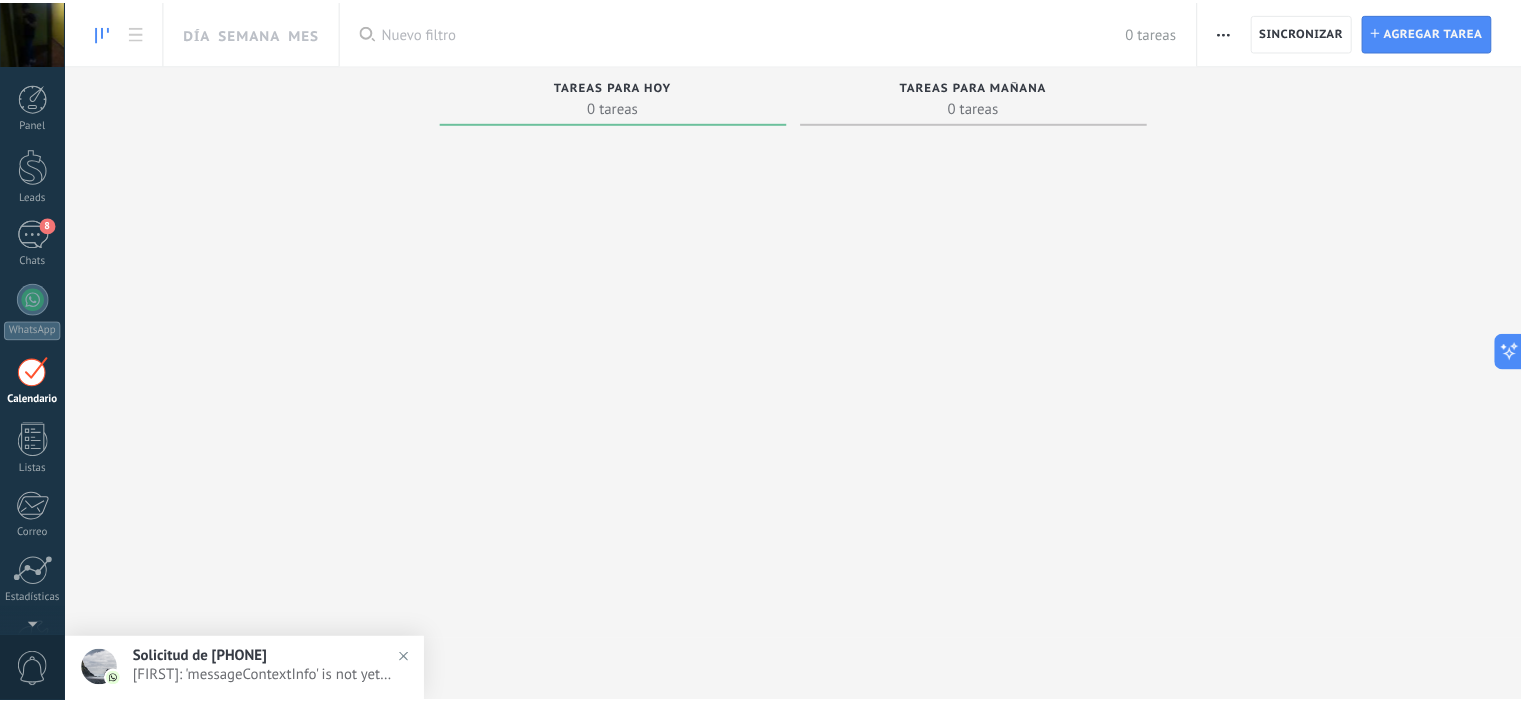 scroll, scrollTop: 56, scrollLeft: 0, axis: vertical 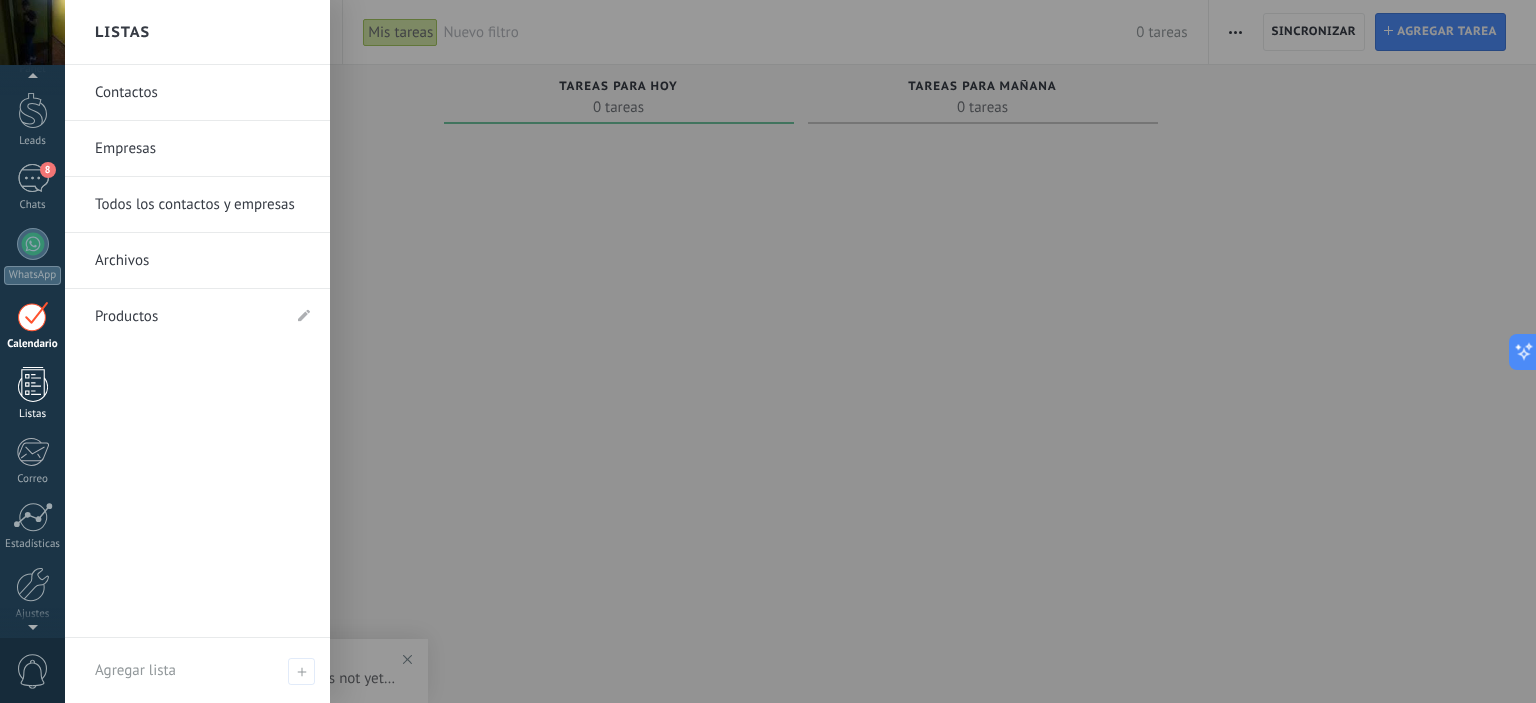 click at bounding box center [33, 384] 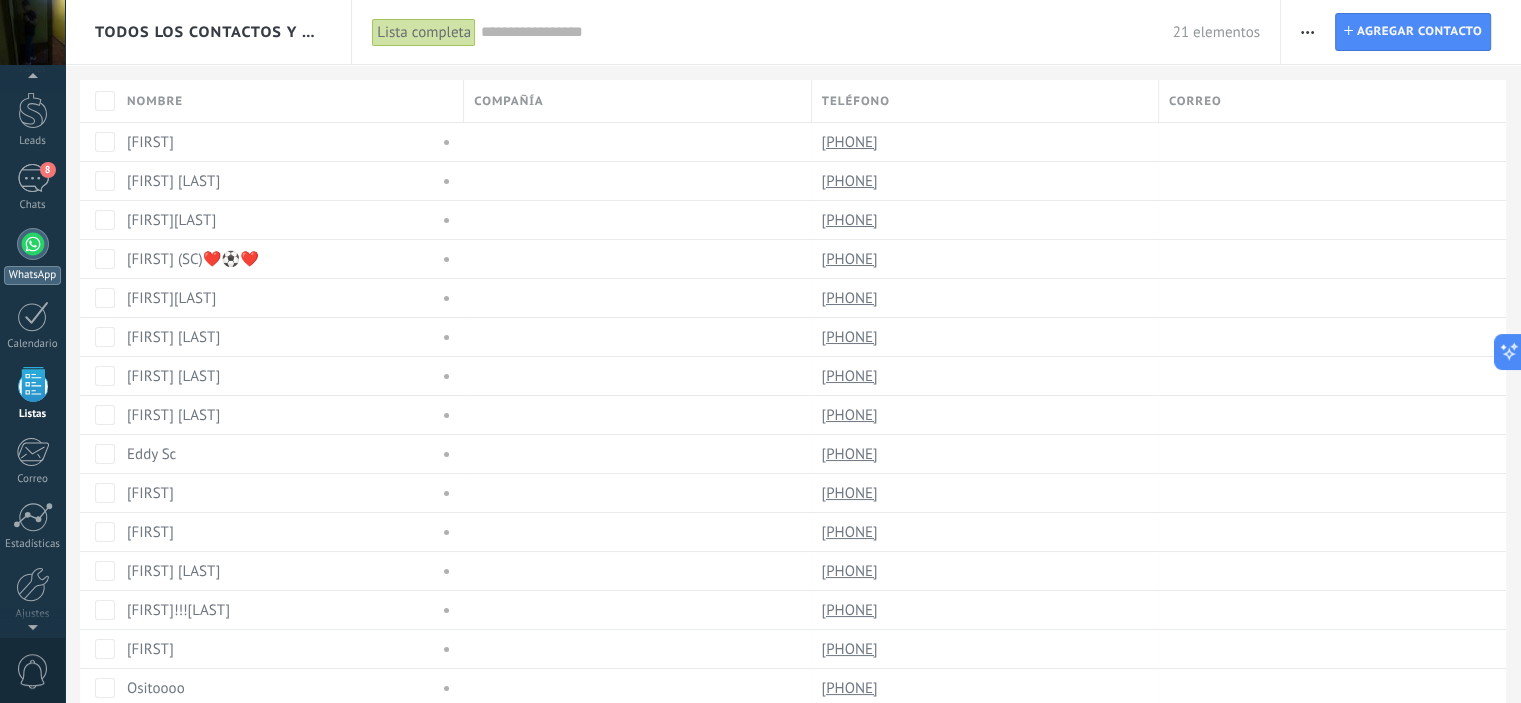 click at bounding box center (33, 244) 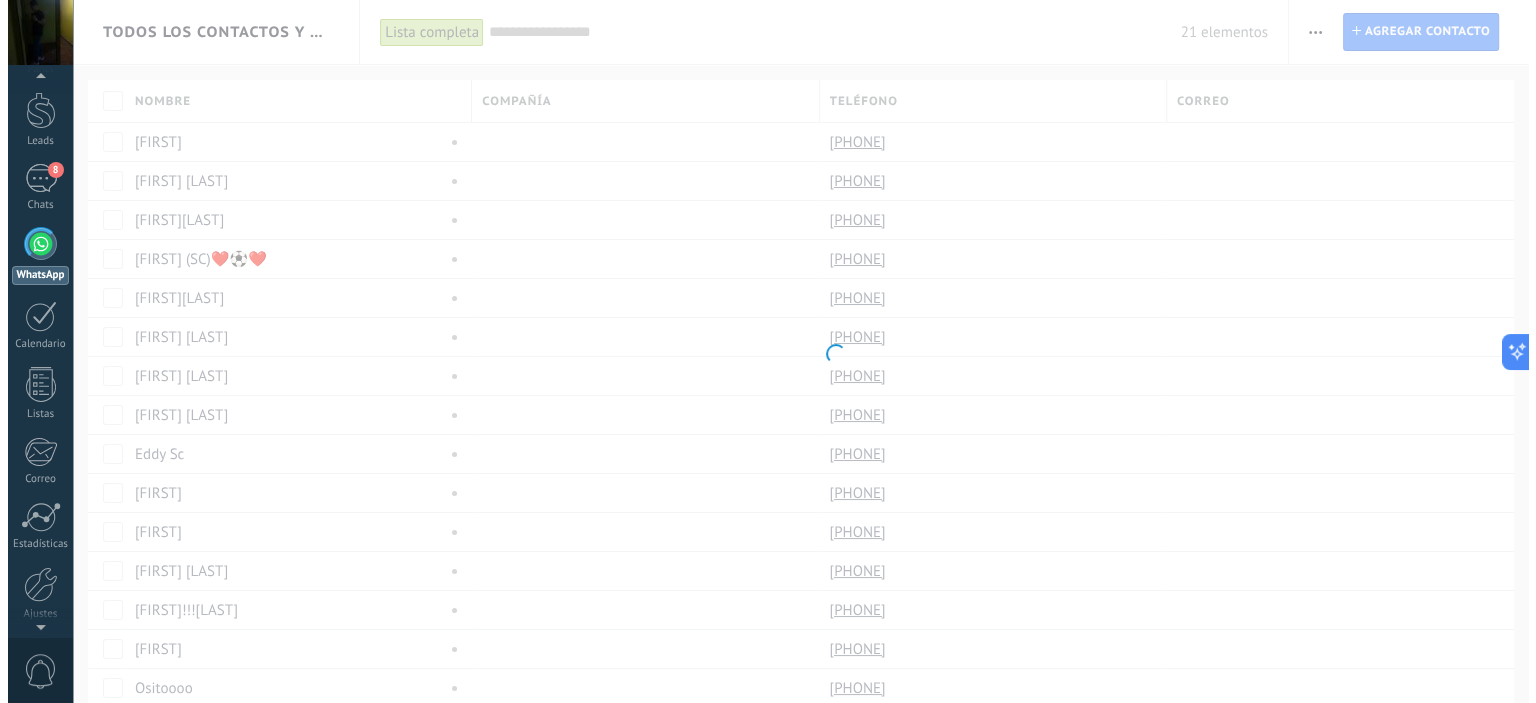 scroll, scrollTop: 0, scrollLeft: 0, axis: both 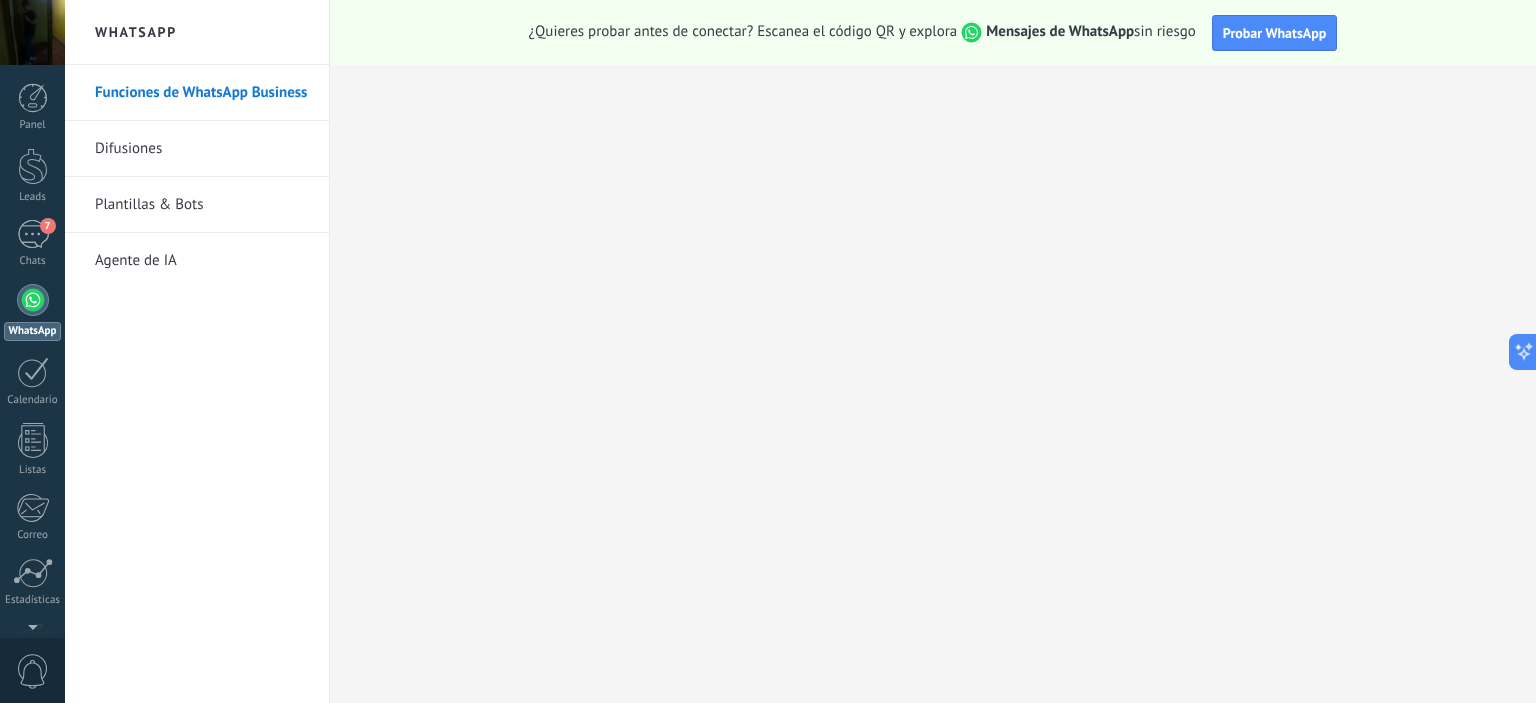 click on "Plantillas & Bots" at bounding box center [202, 205] 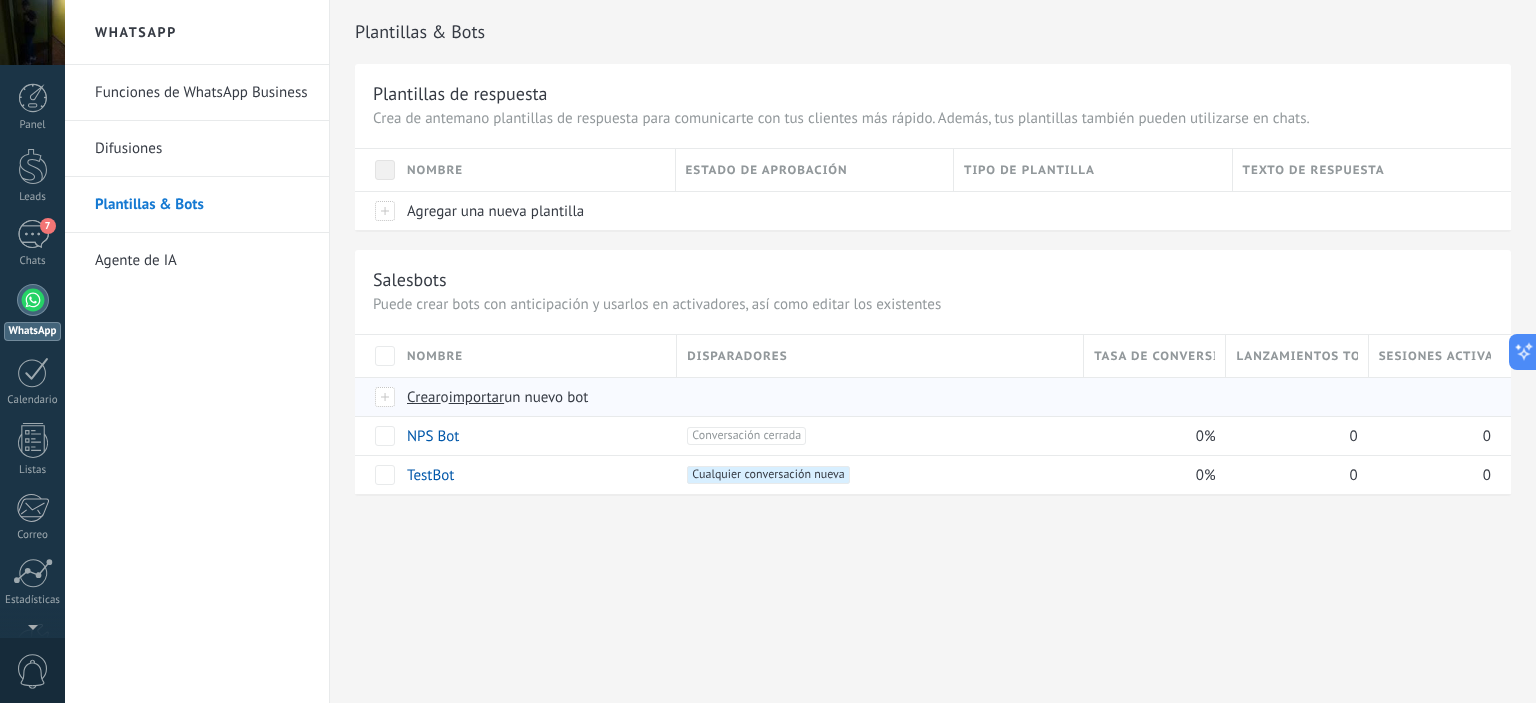 click on "importar" at bounding box center (477, 397) 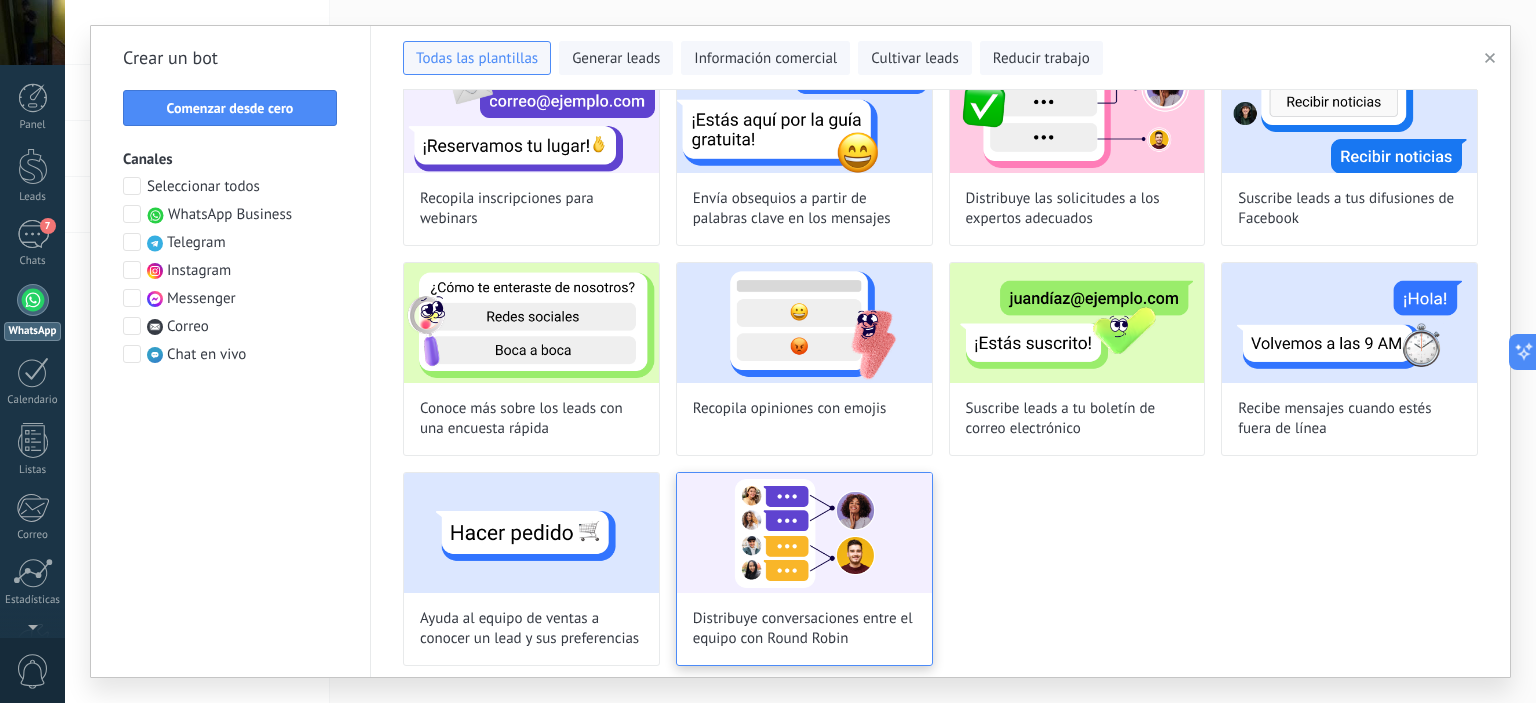scroll, scrollTop: 0, scrollLeft: 0, axis: both 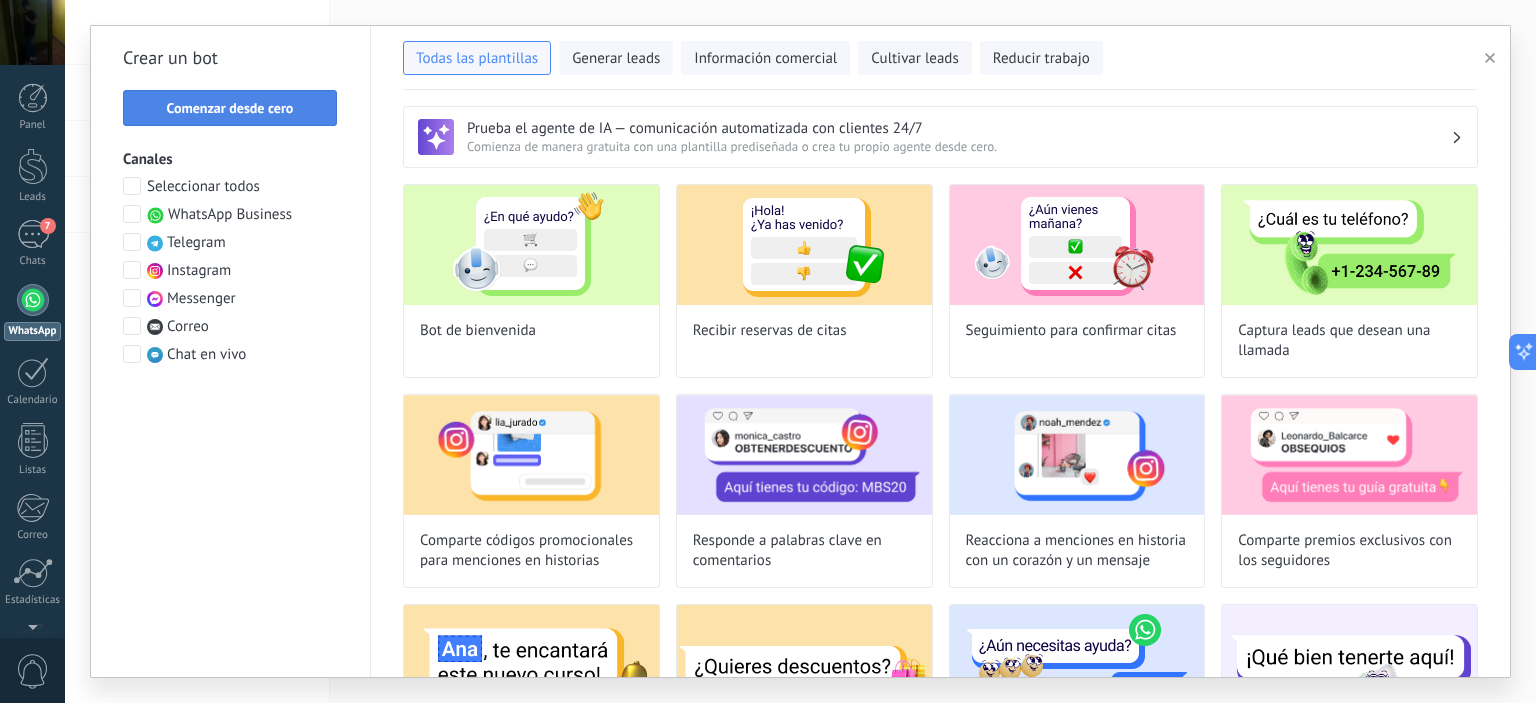 click on "Comenzar desde cero" at bounding box center [230, 108] 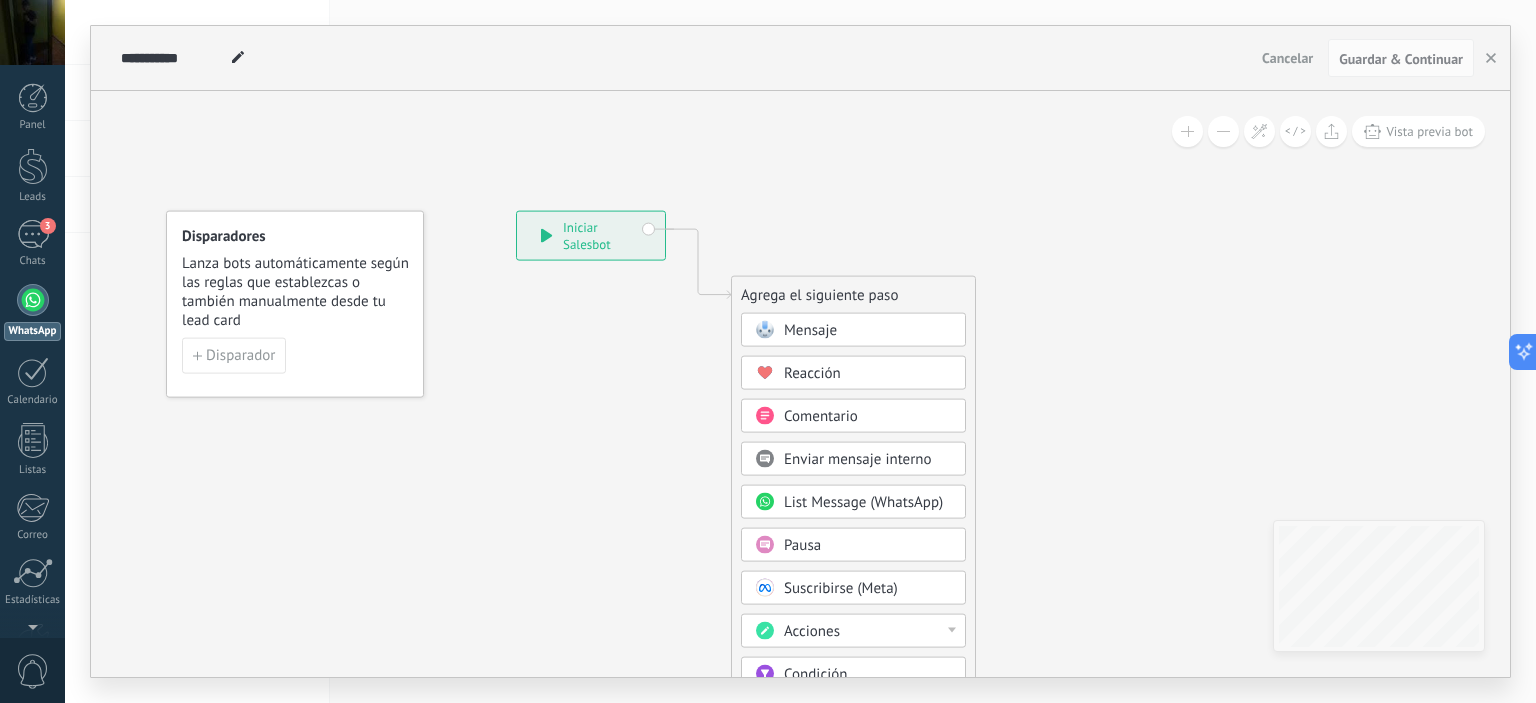 click on "**********" at bounding box center [591, 236] 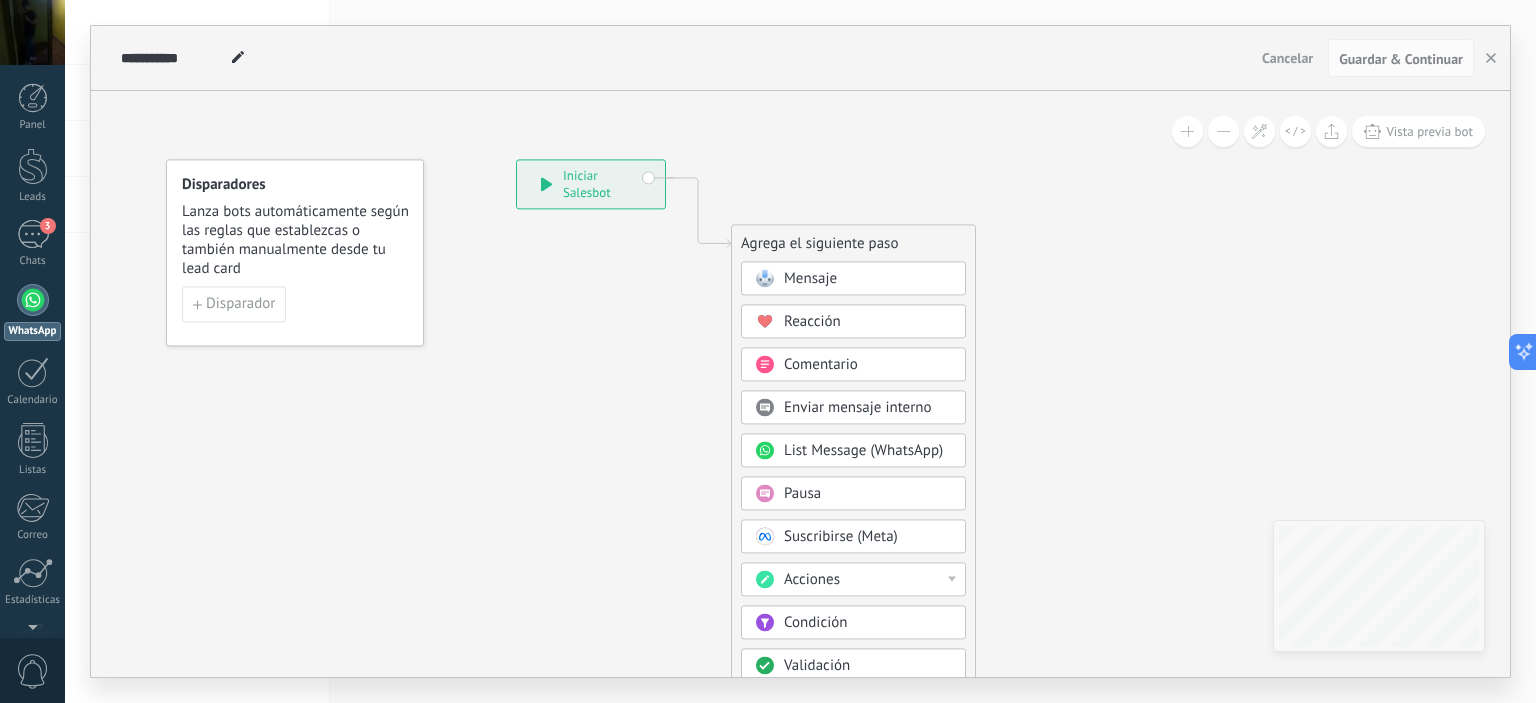 click on "**********" at bounding box center [591, 185] 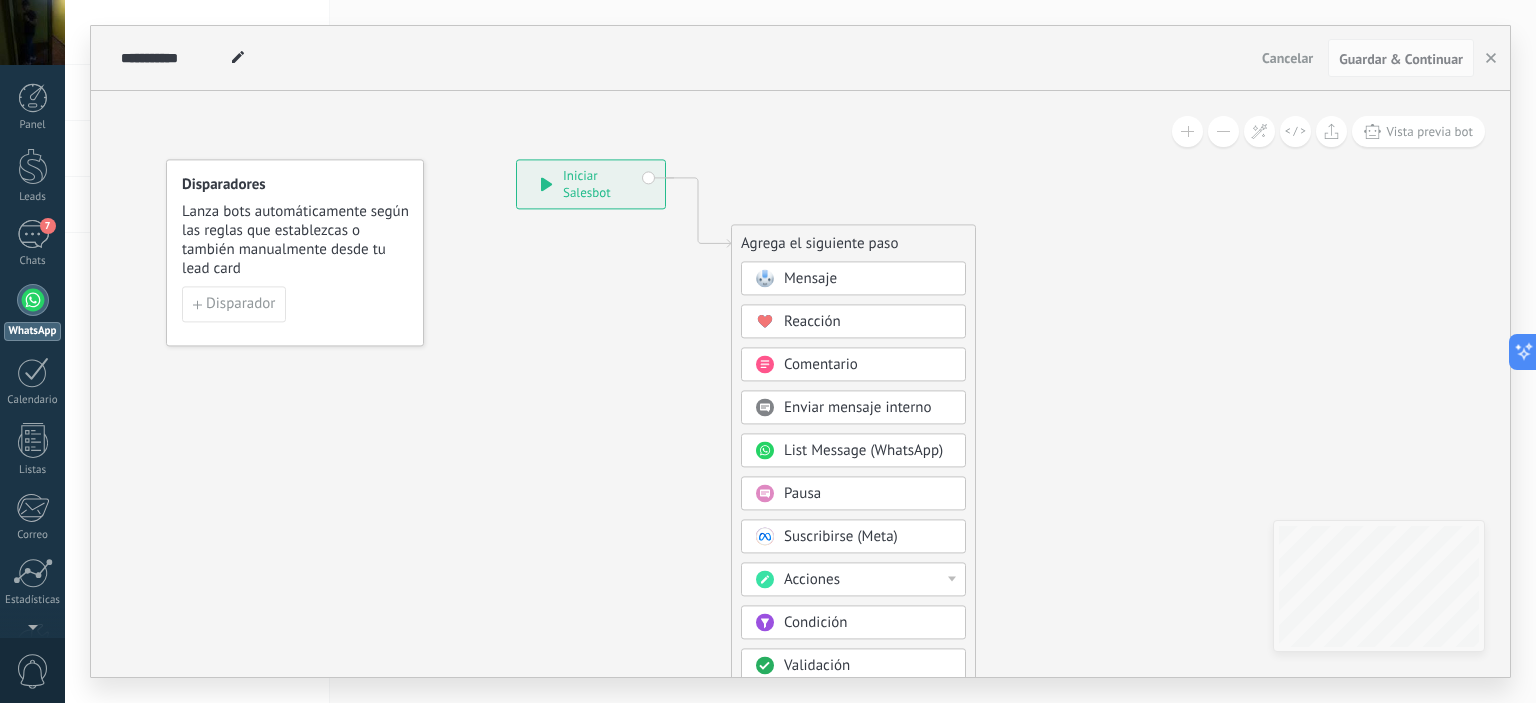 click on "**********" at bounding box center [591, 185] 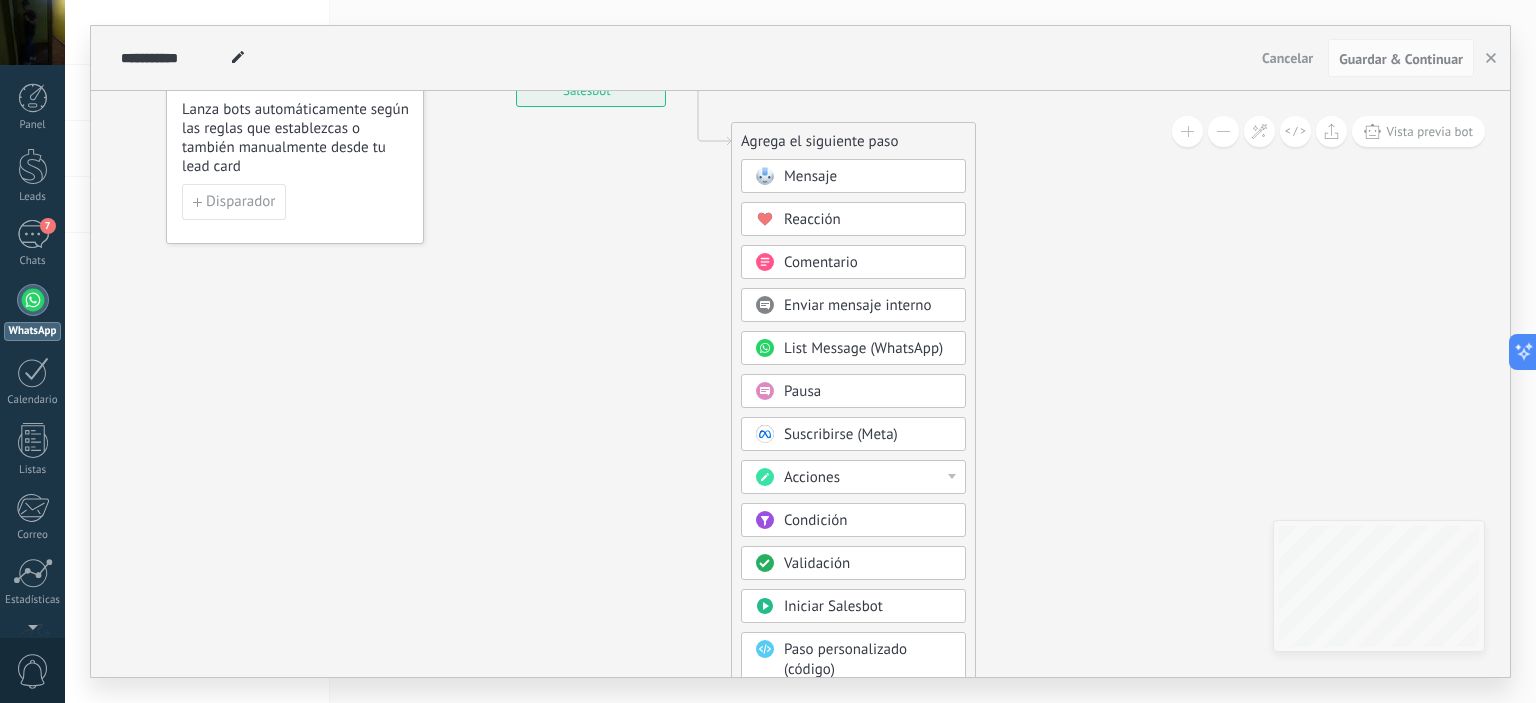 click 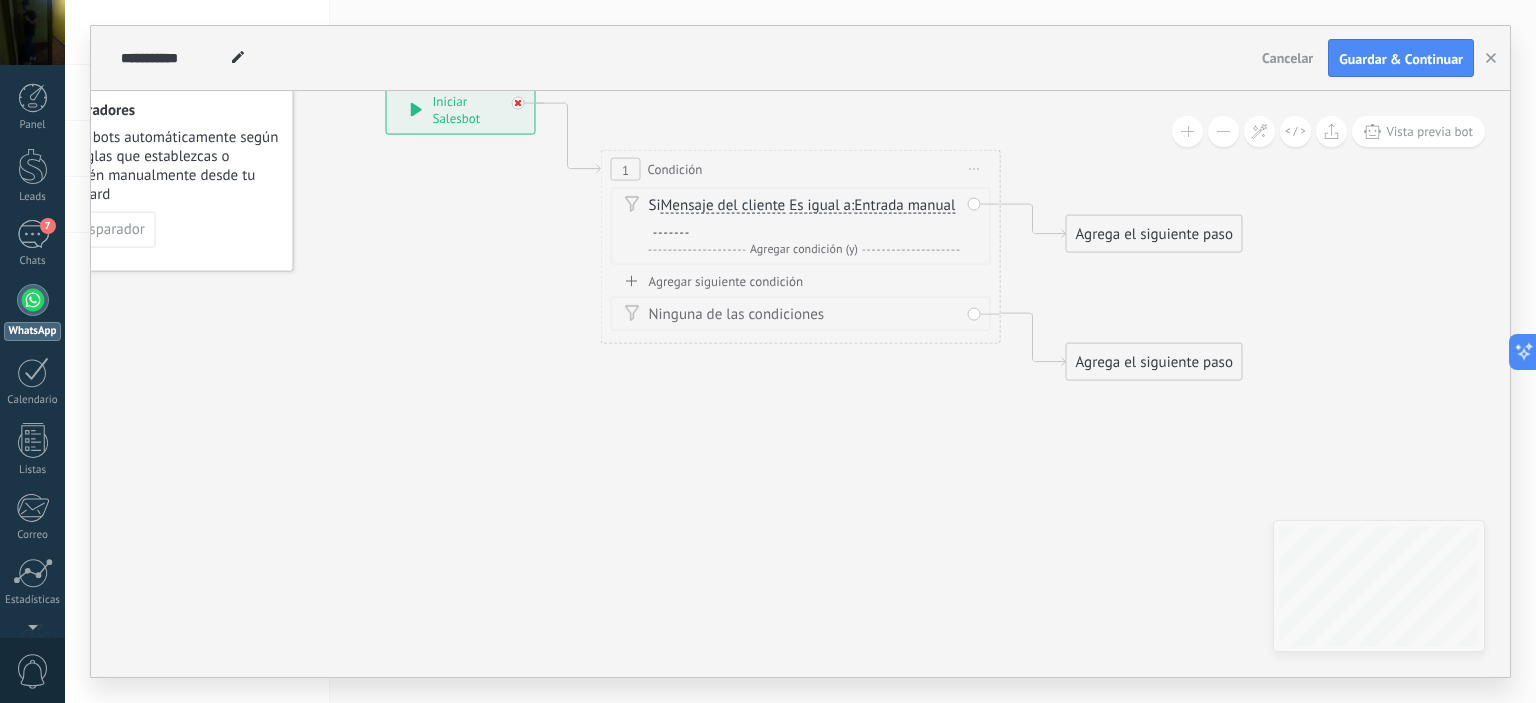 click 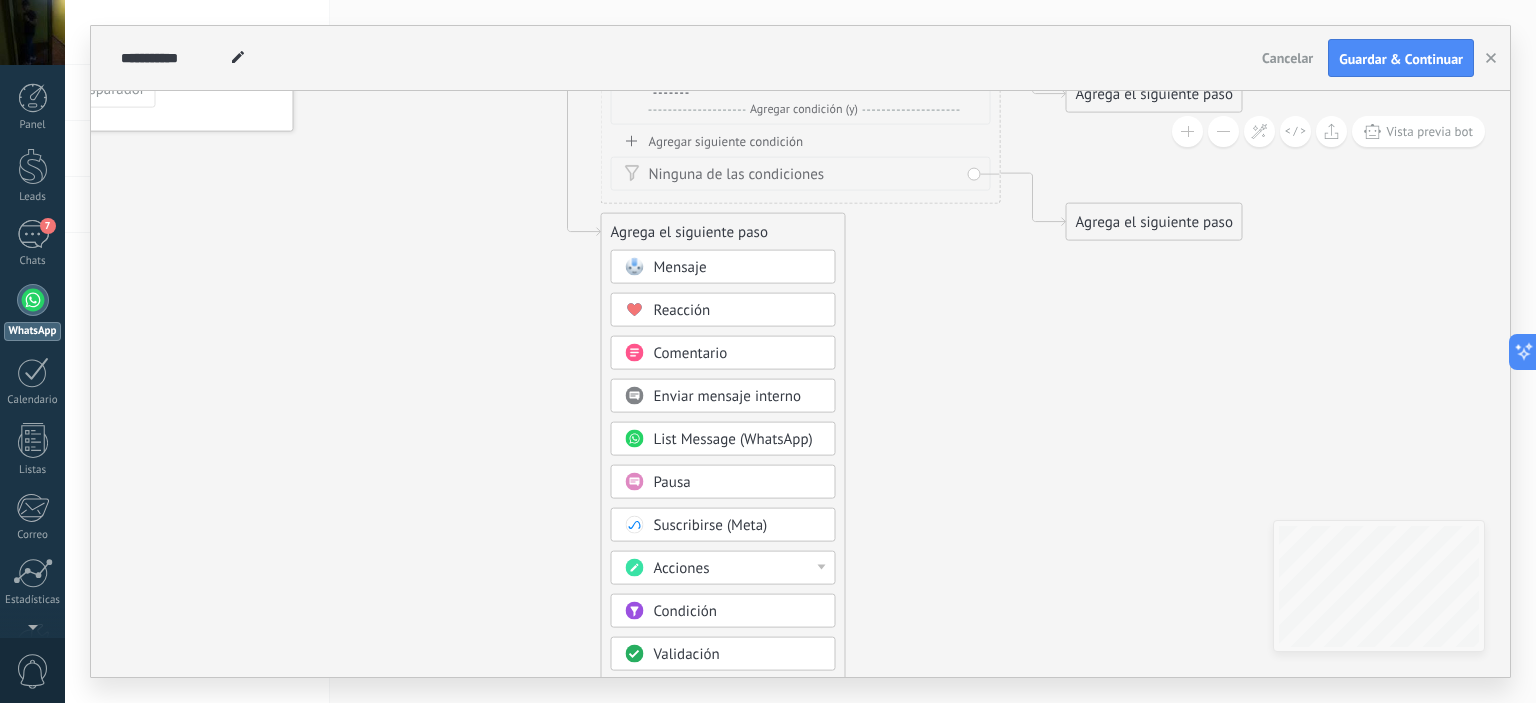 click on "Condición" at bounding box center (685, 611) 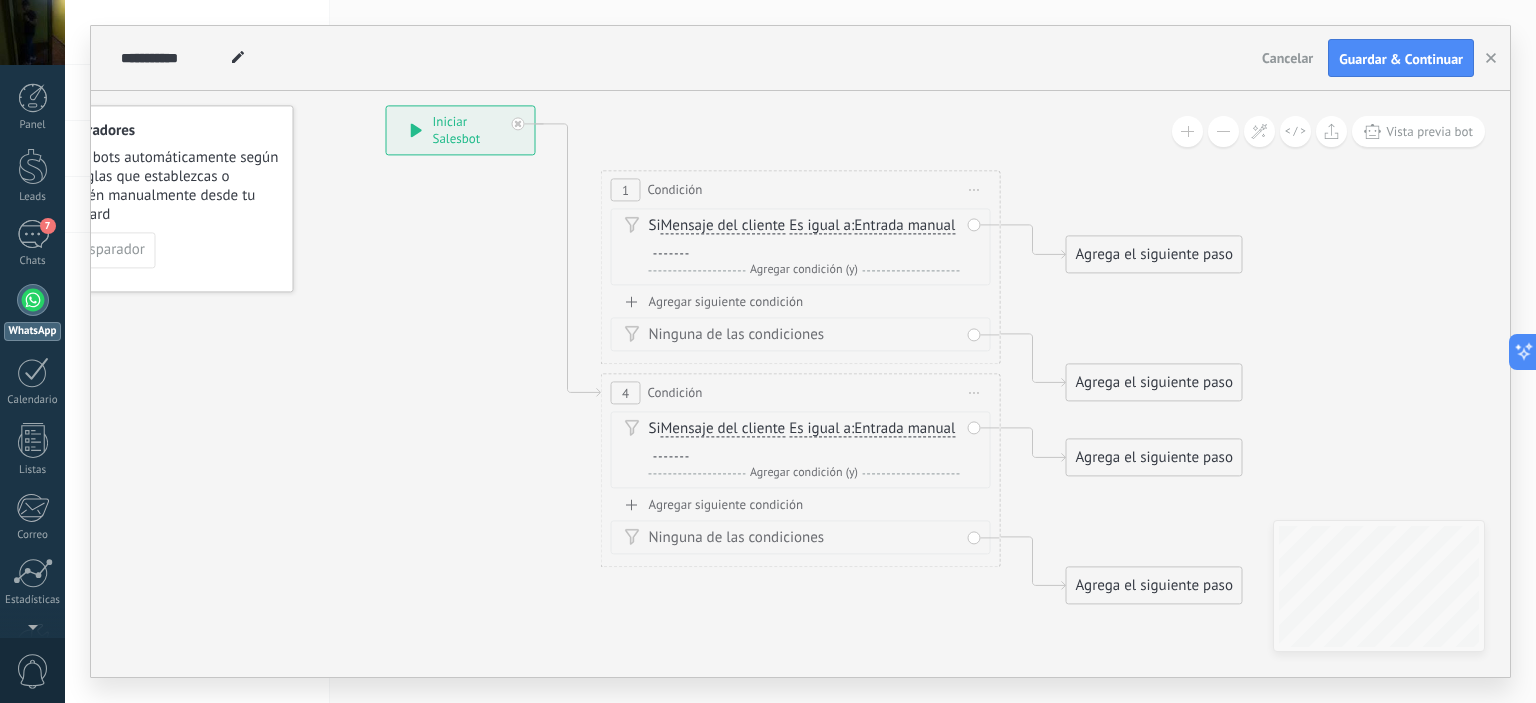 click on "4" at bounding box center (625, 393) 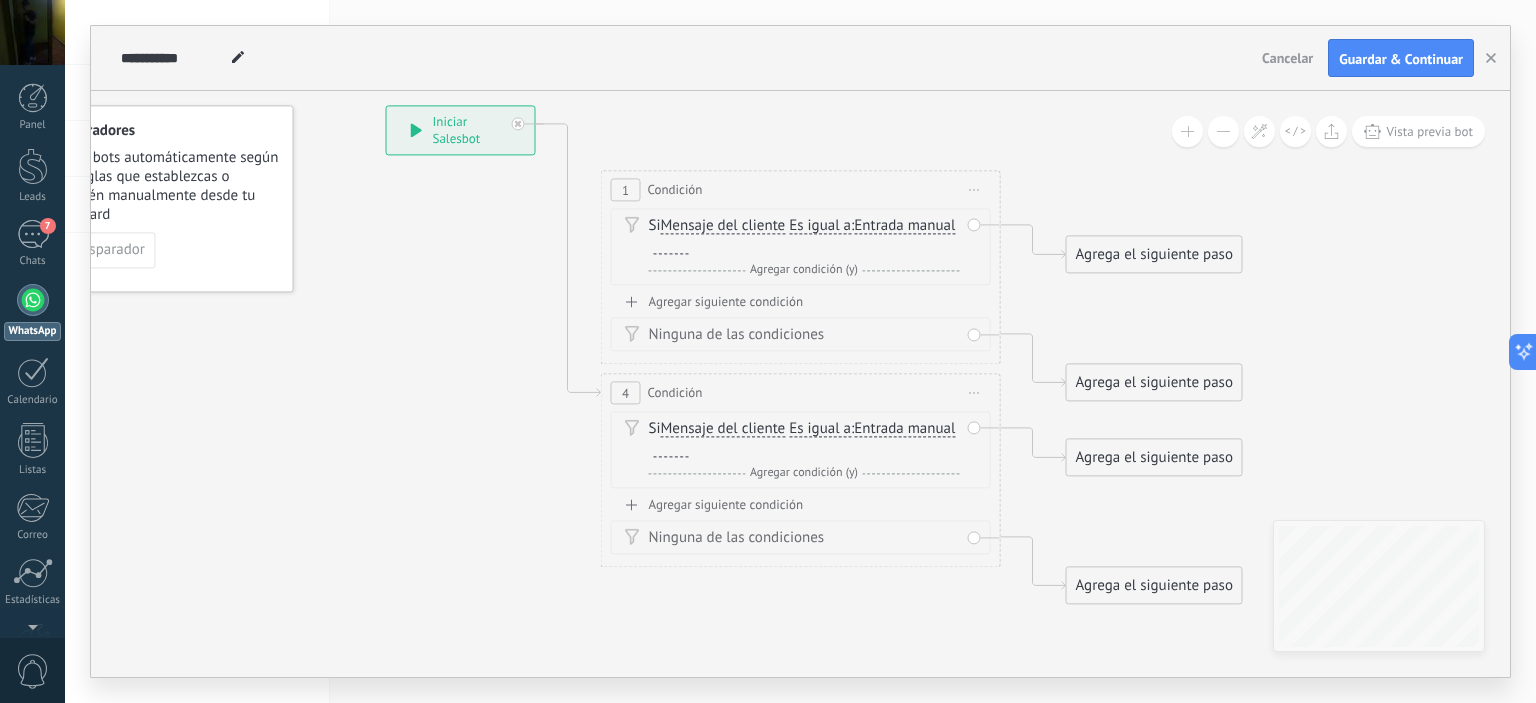 click on "Entrada manual
Vacío
Cadena aleatoria
Cadena aleatoria corta
Entrada manual
Lead: Nombre
Lead: Presupuesto
Lead: status
Lead: Nombre de usuario responsable
Lead: Usuario responsable (ID)
Lead: Teléfono de usuario responsable
Lead: Correo electrónico del usuario responsable" at bounding box center (904, 226) 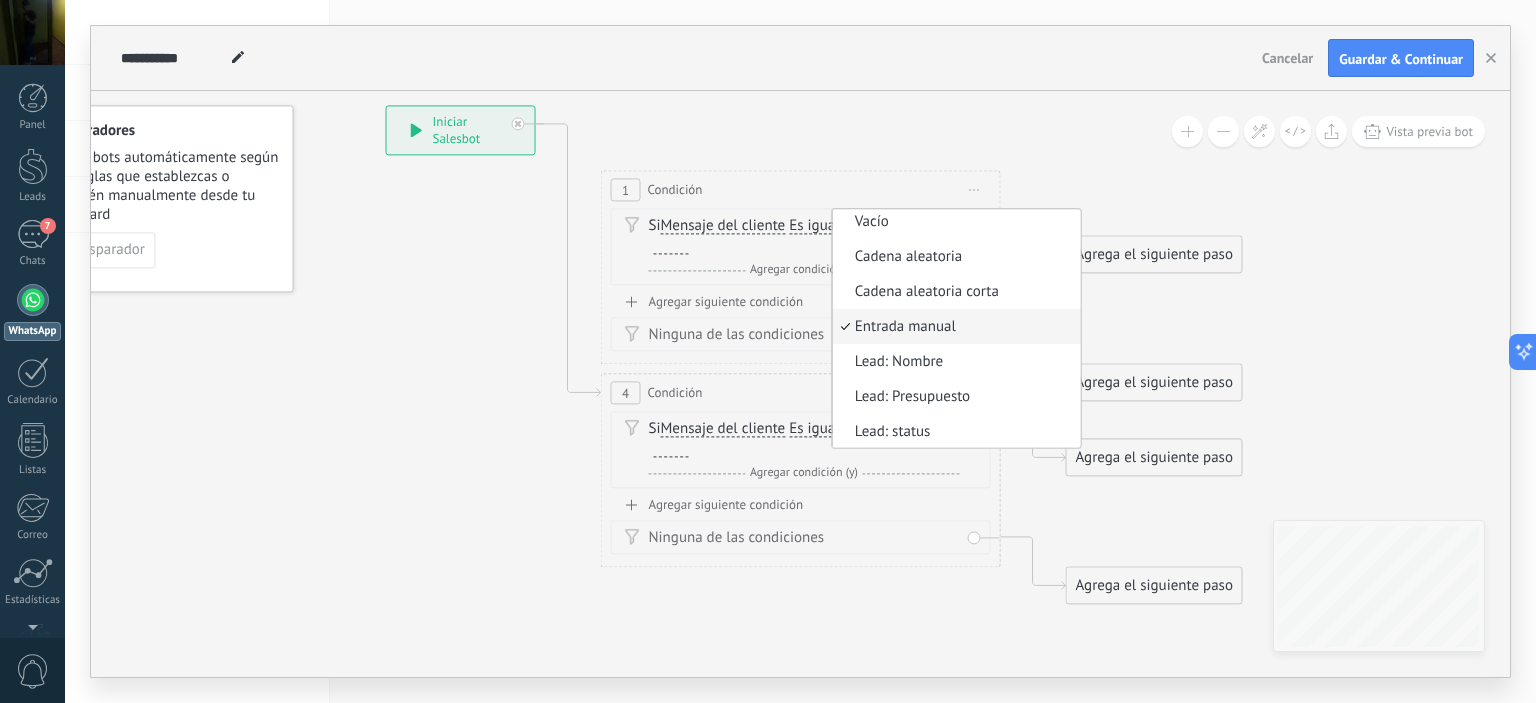click on "Vacío" at bounding box center [953, 223] 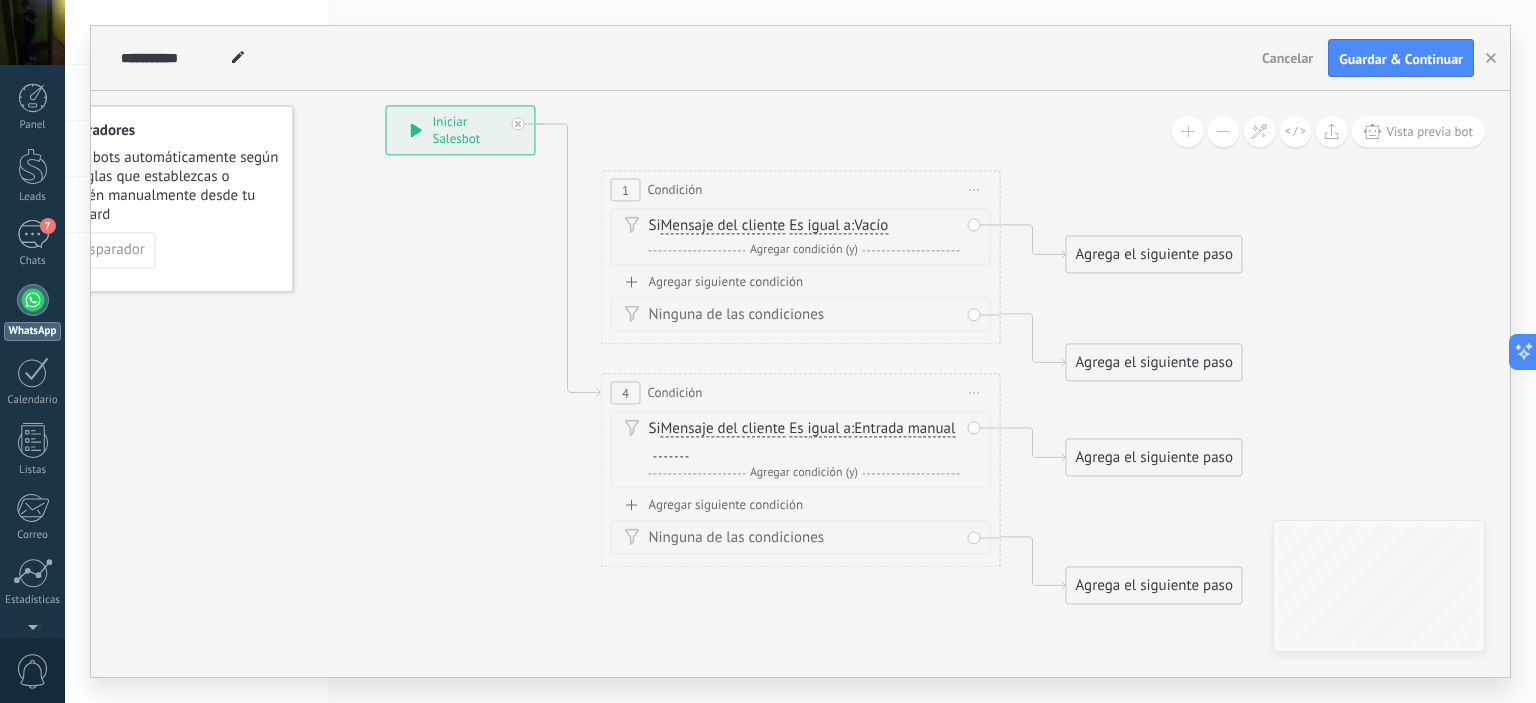 click on "Y
Agregar condición (y)" at bounding box center (804, 251) 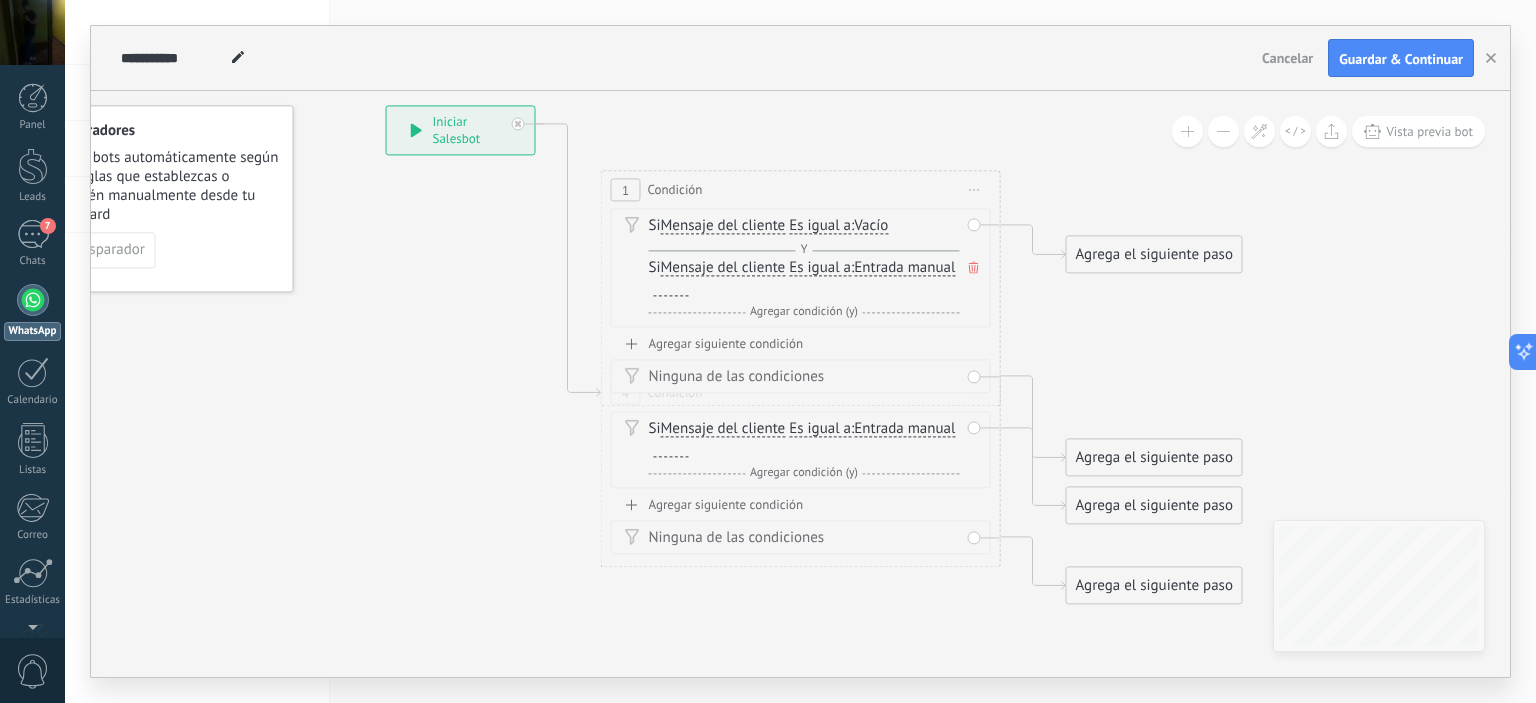 click on "Mensaje del cliente" at bounding box center [723, 227] 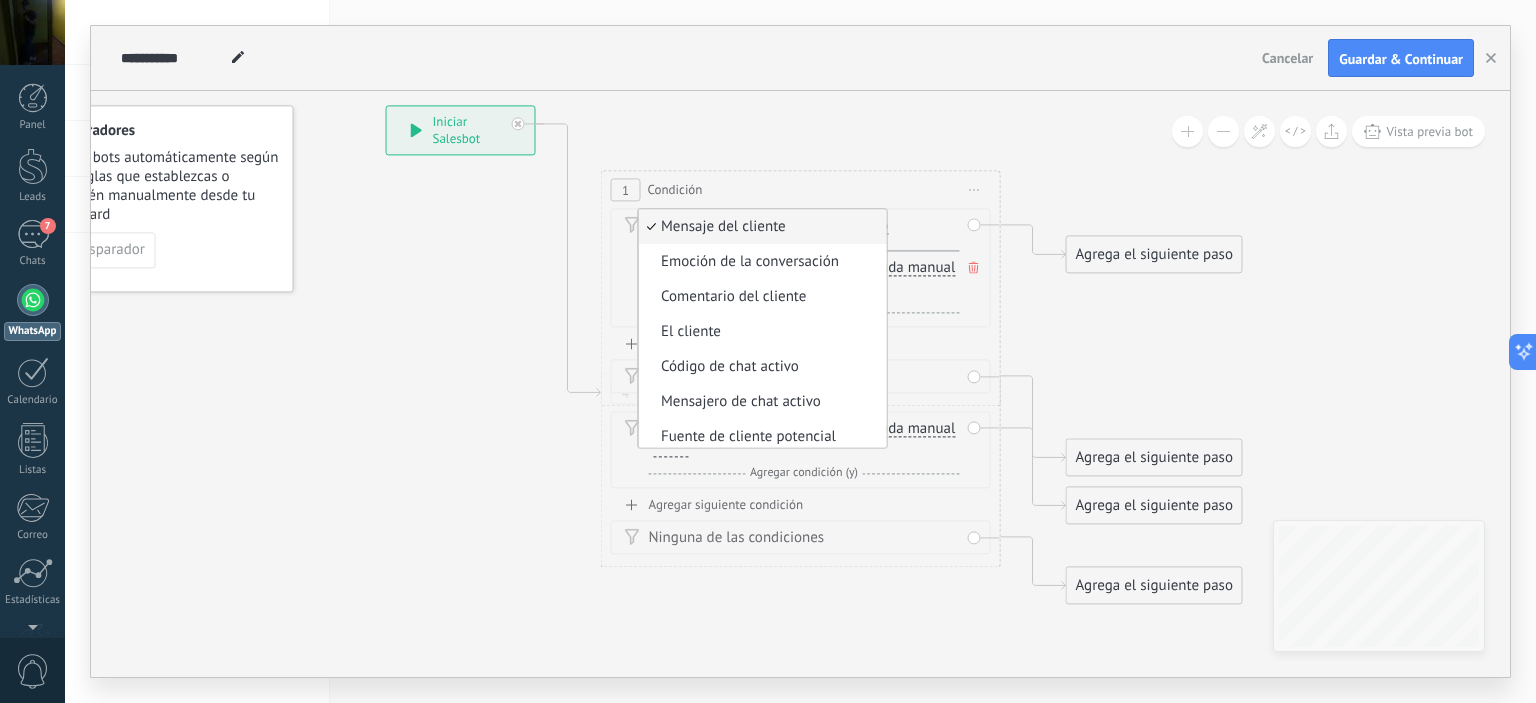 click on "Mensaje del cliente" at bounding box center [760, 228] 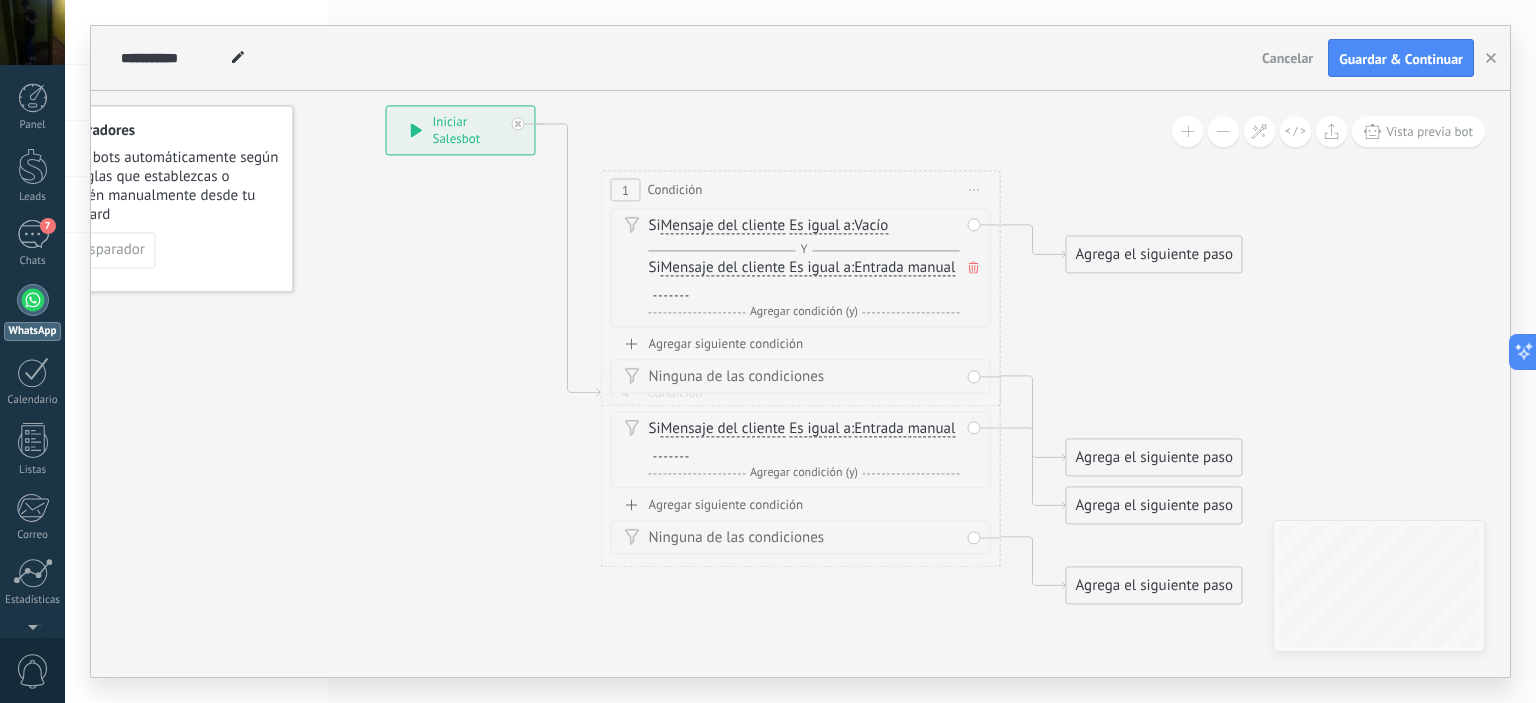 click 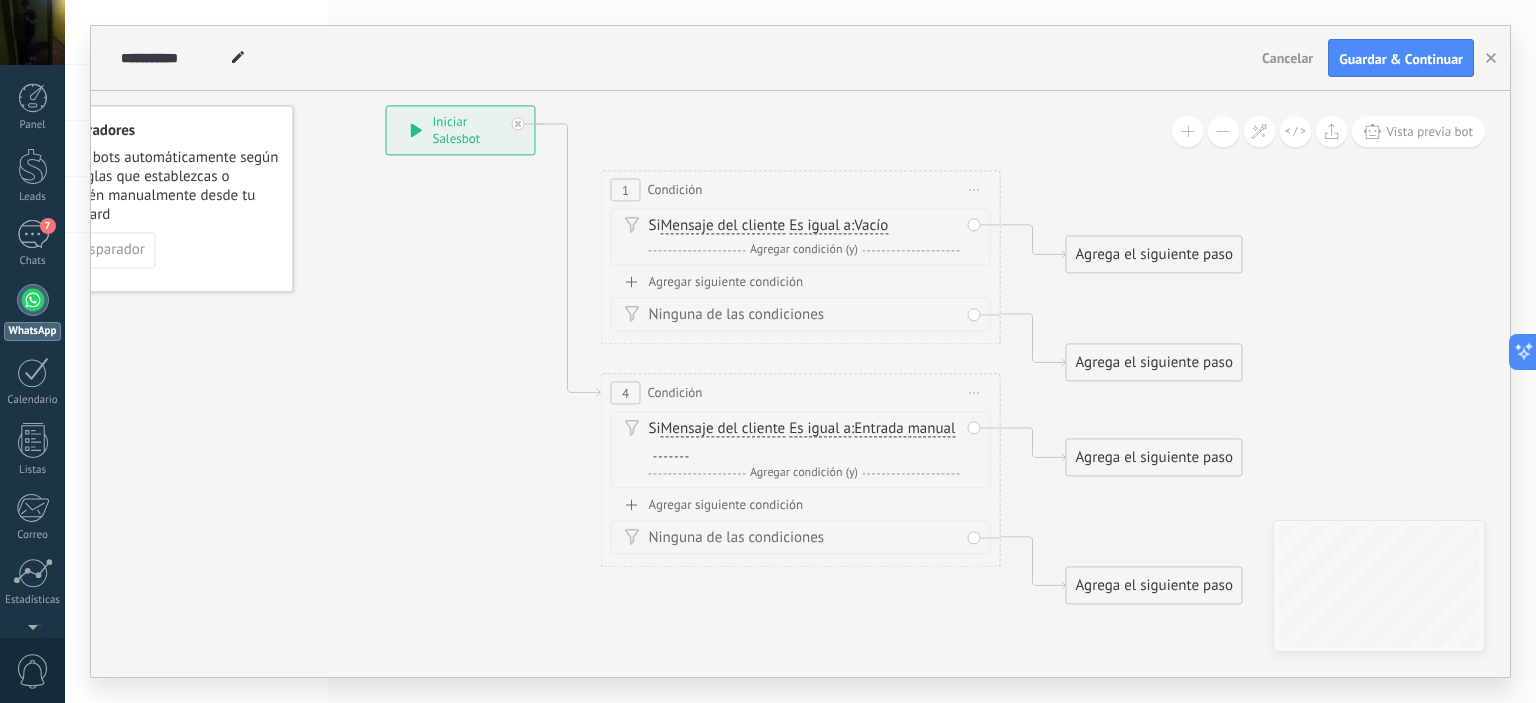 click on "Es igual a" at bounding box center [820, 227] 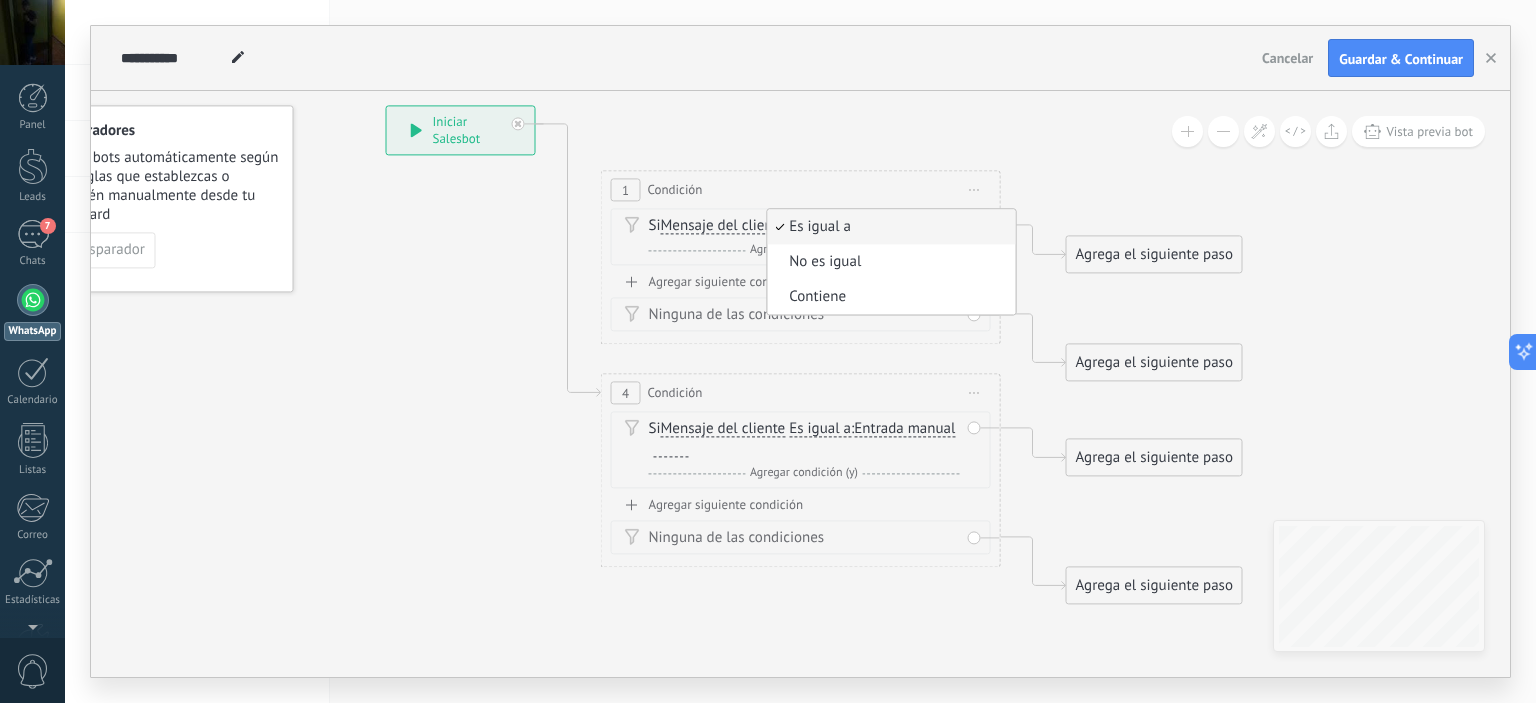 click on "Mensaje del cliente" at bounding box center [723, 227] 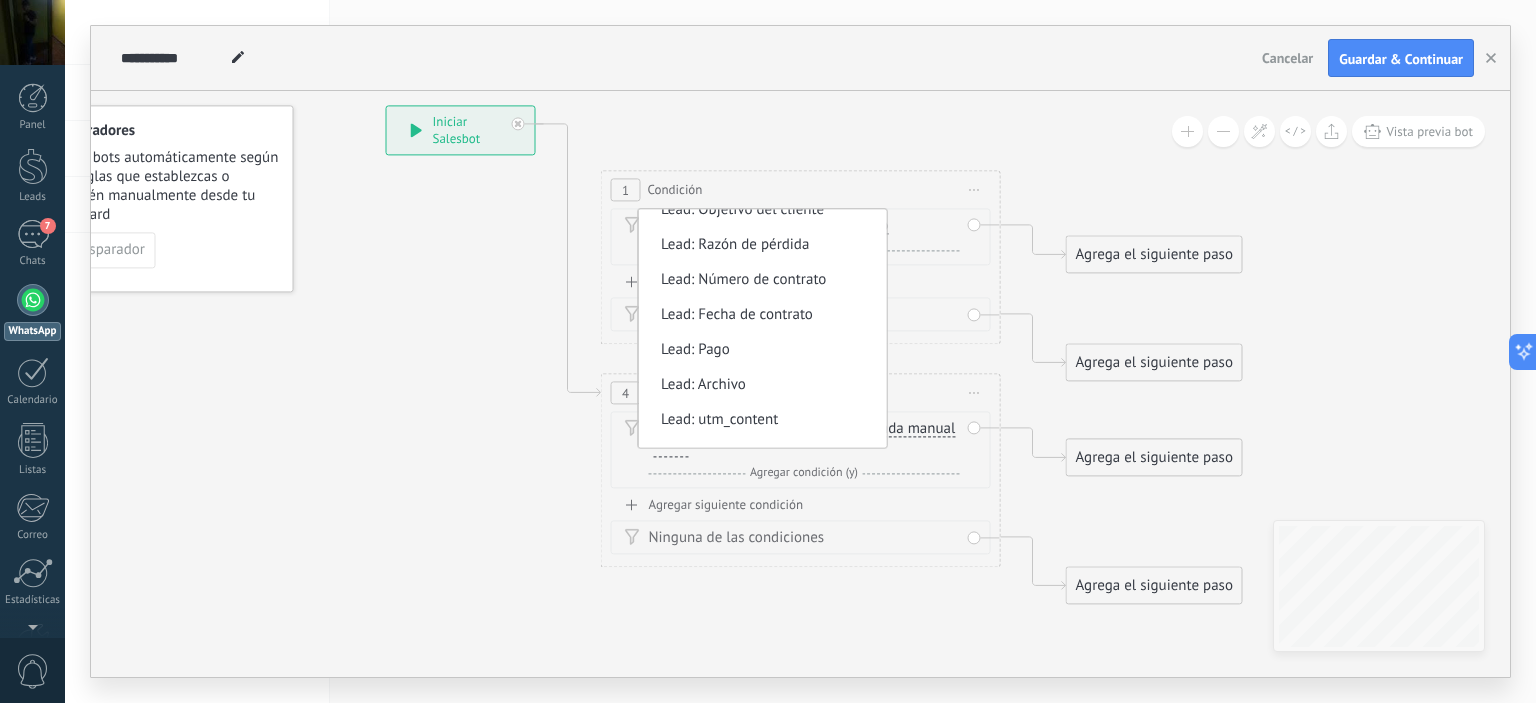 scroll, scrollTop: 508, scrollLeft: 0, axis: vertical 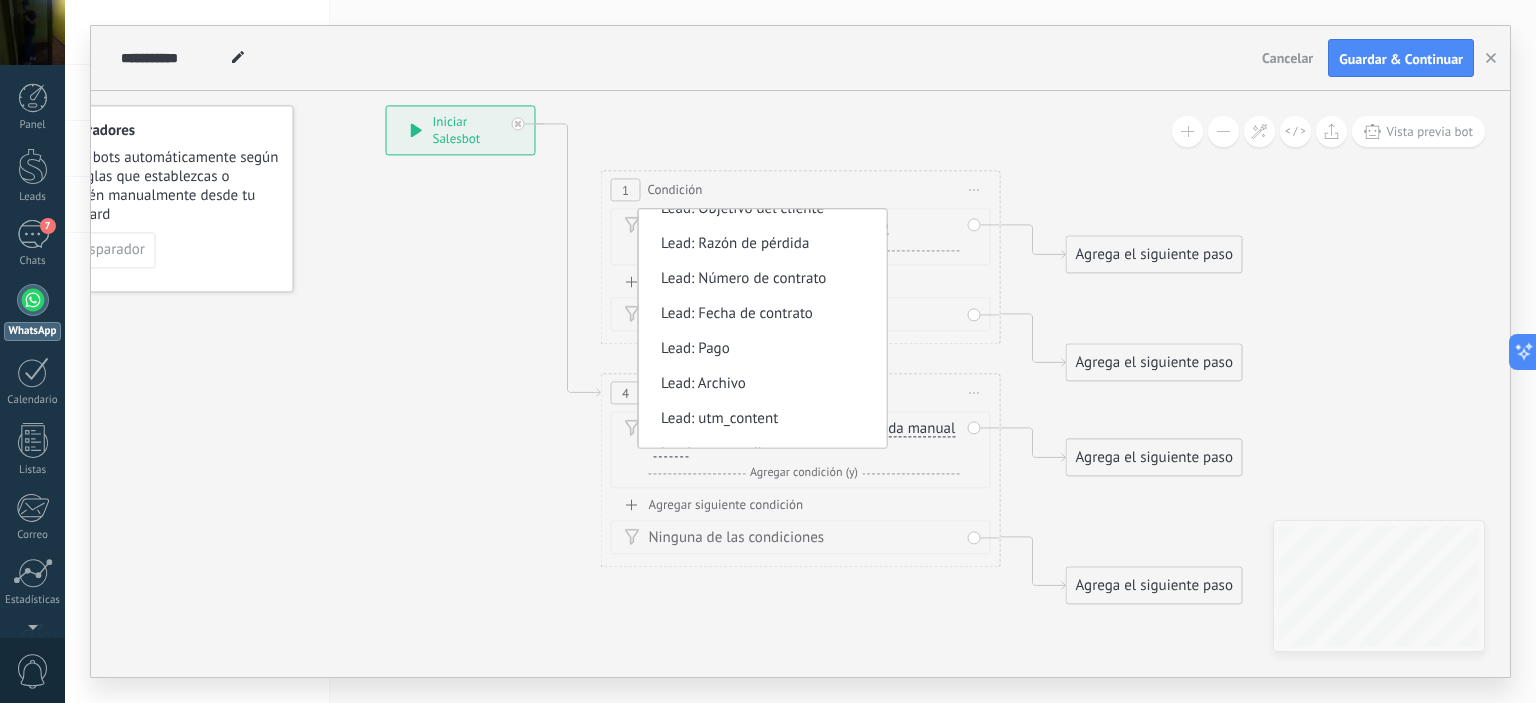 click 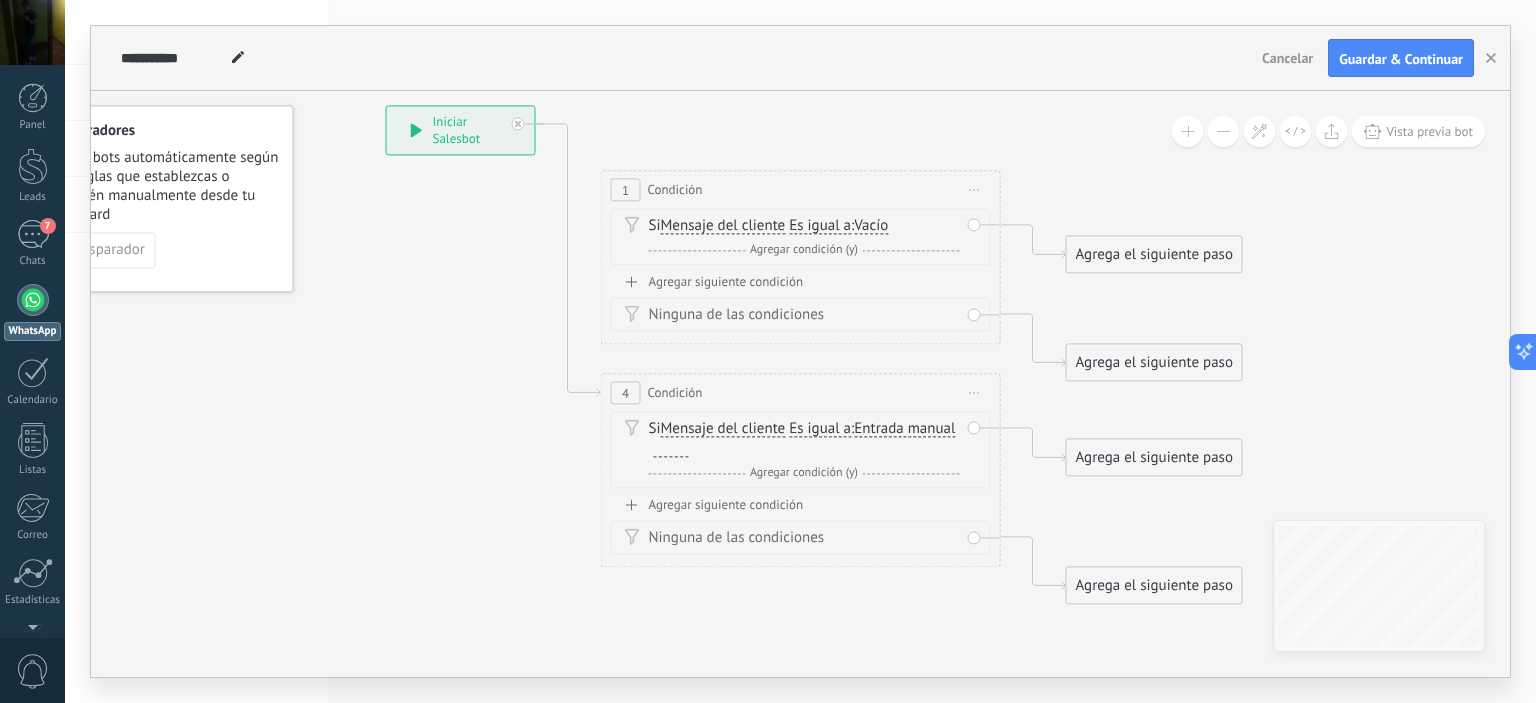 click on "Agregar condición (y)" at bounding box center (804, 250) 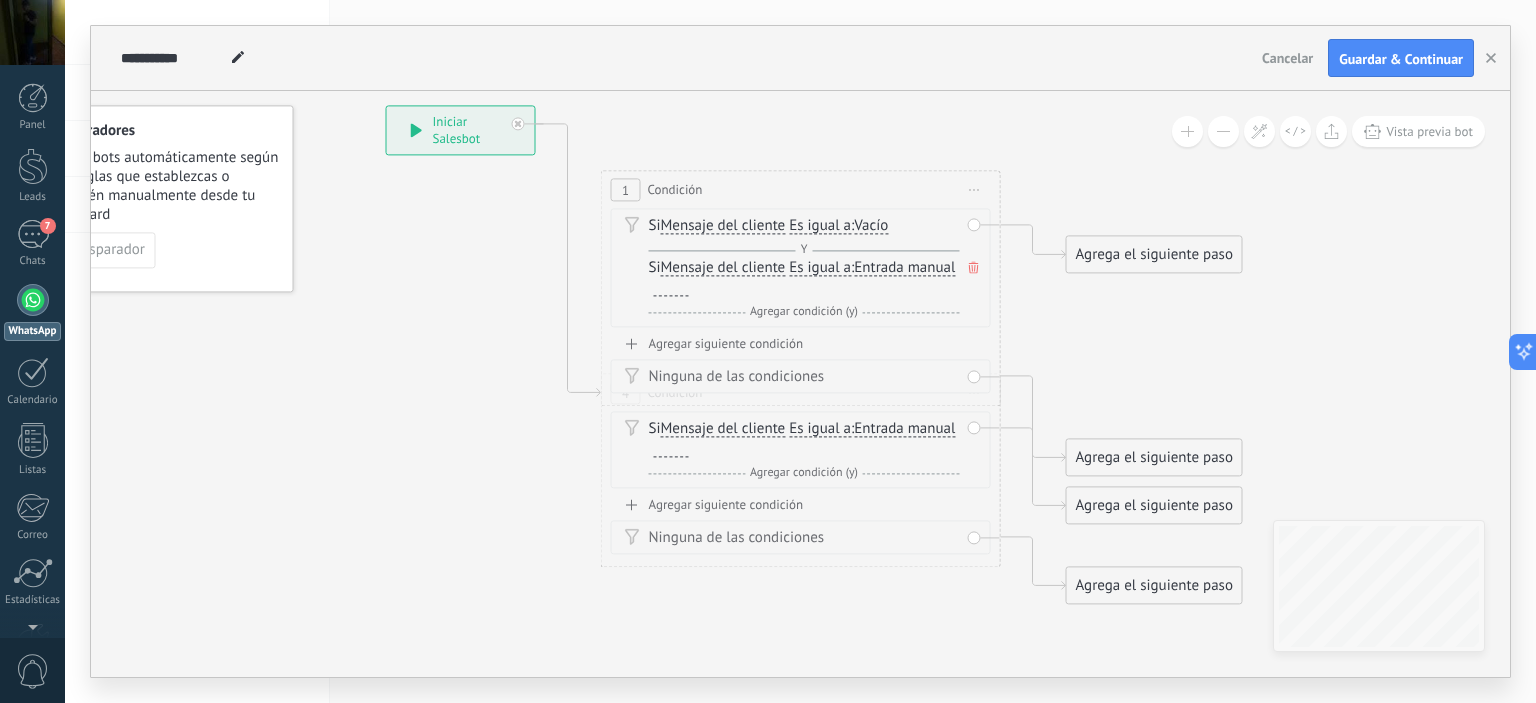 click on "Entrada manual
Vacío
Cadena aleatoria
Cadena aleatoria corta
Entrada manual
Lead: Nombre
Lead: Presupuesto
Lead: status
Lead: Nombre de usuario responsable
Lead: Usuario responsable (ID)
Lead: Teléfono de usuario responsable
Lead: Correo electrónico del usuario responsable" at bounding box center [904, 268] 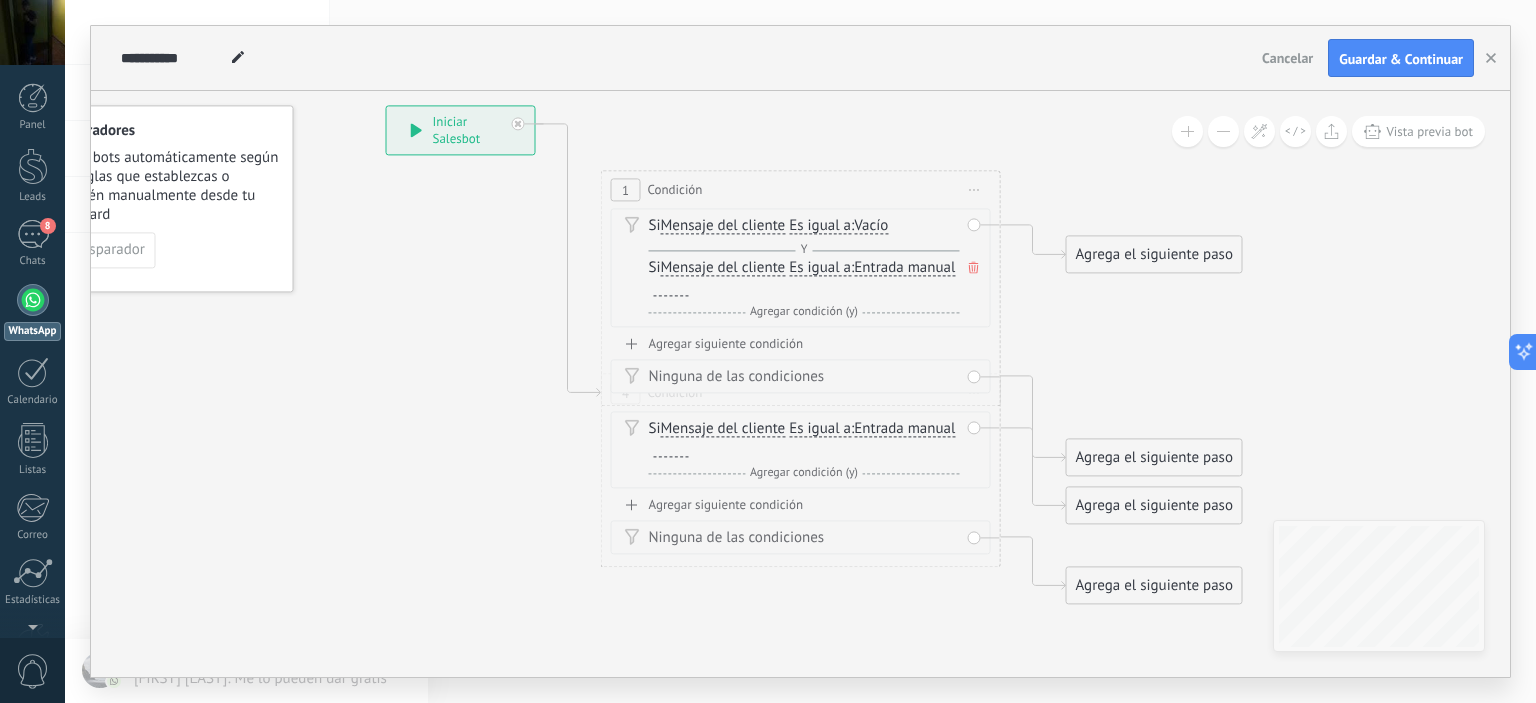 click on "Entrada manual" at bounding box center [904, 269] 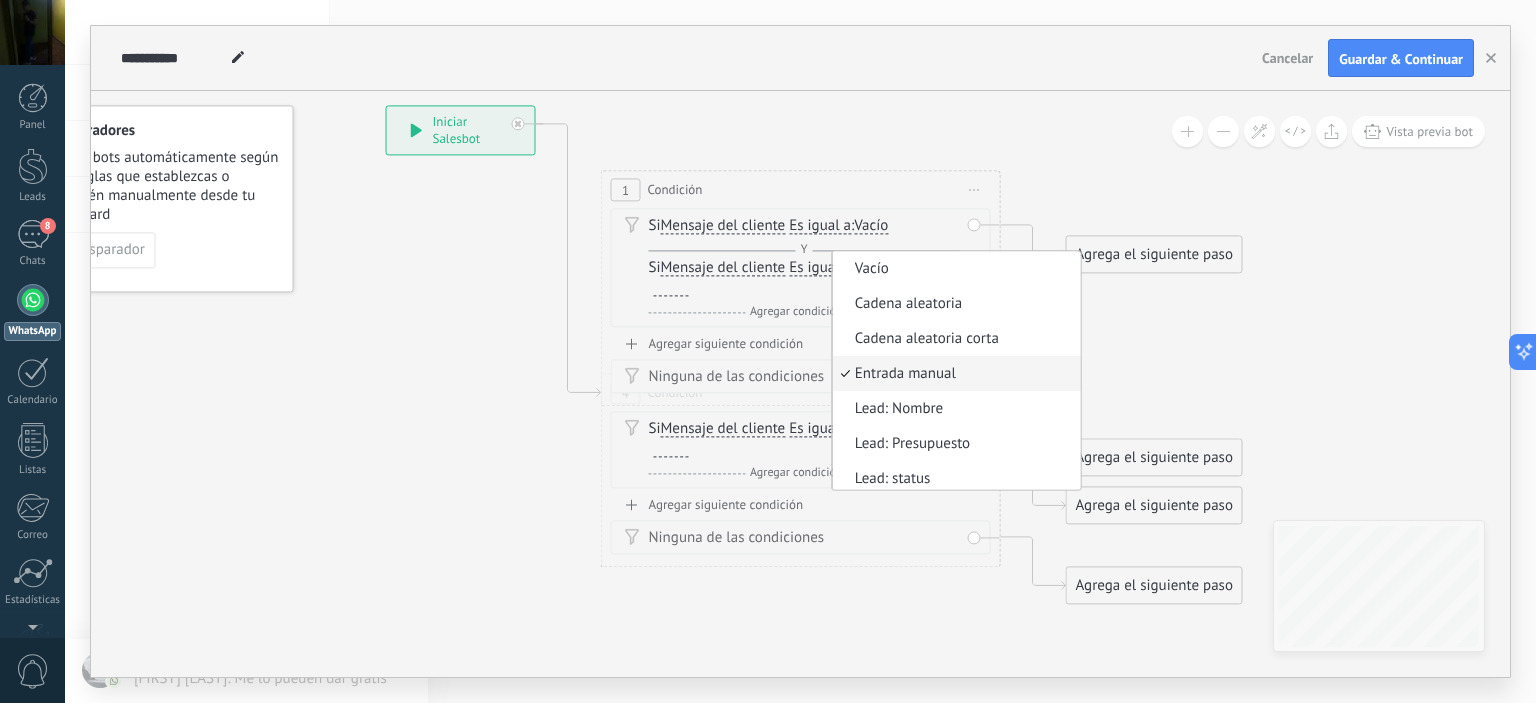 scroll, scrollTop: 5, scrollLeft: 0, axis: vertical 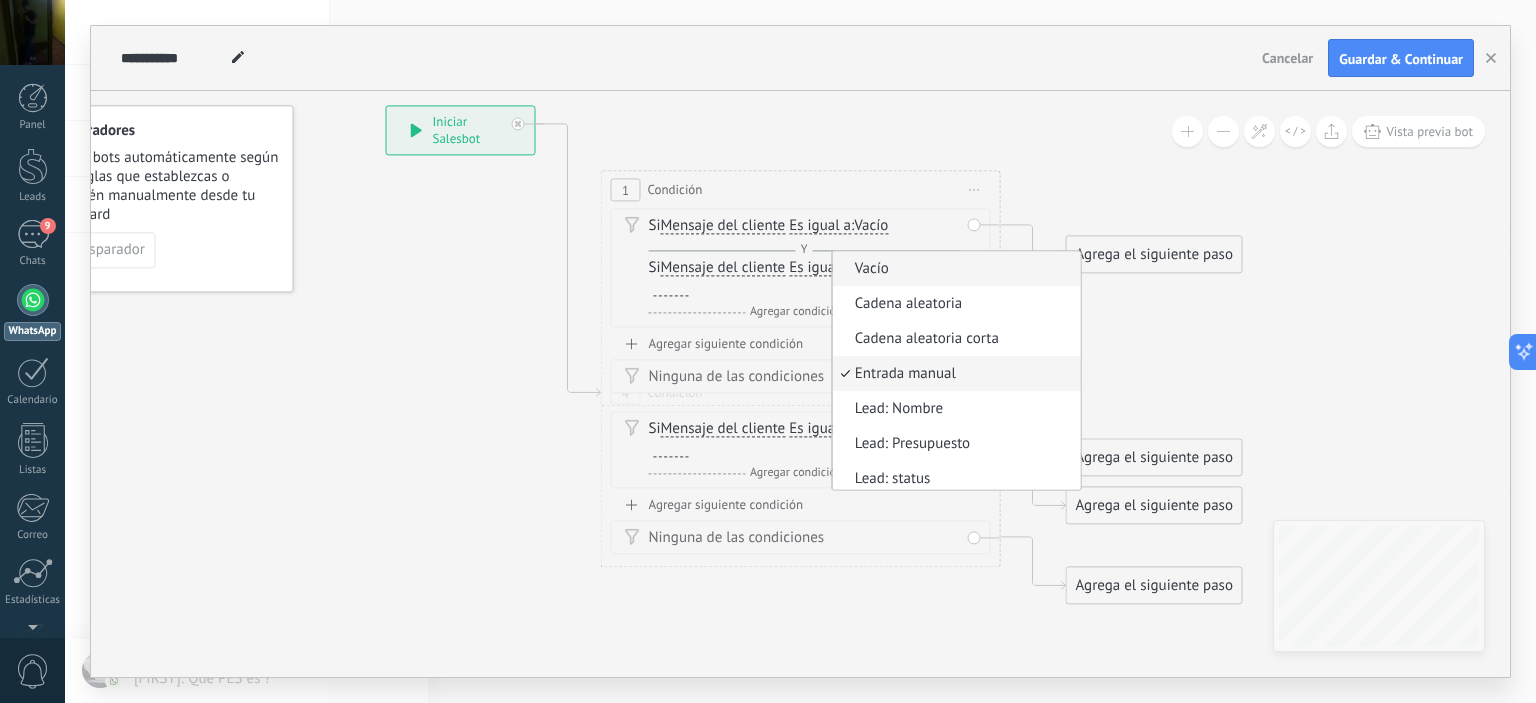 click on "Vacío" at bounding box center [953, 270] 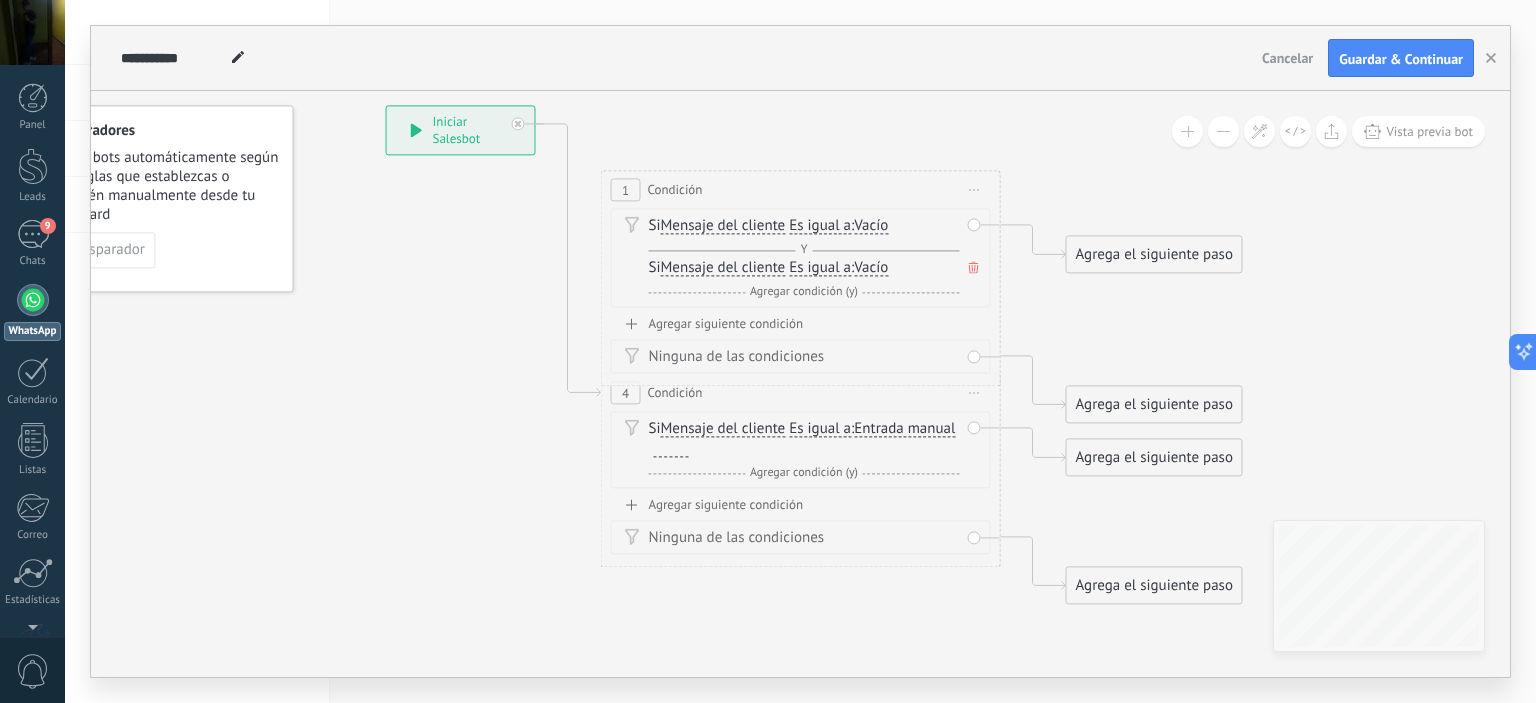 click on "Si
Mensaje del cliente
Mensaje del cliente
Emoción de la conversación
Comentario del cliente
El cliente
Código de chat activo
Mensajero de chat activo
Fuente de cliente potencial
Estado de la conversación" at bounding box center (801, 258) 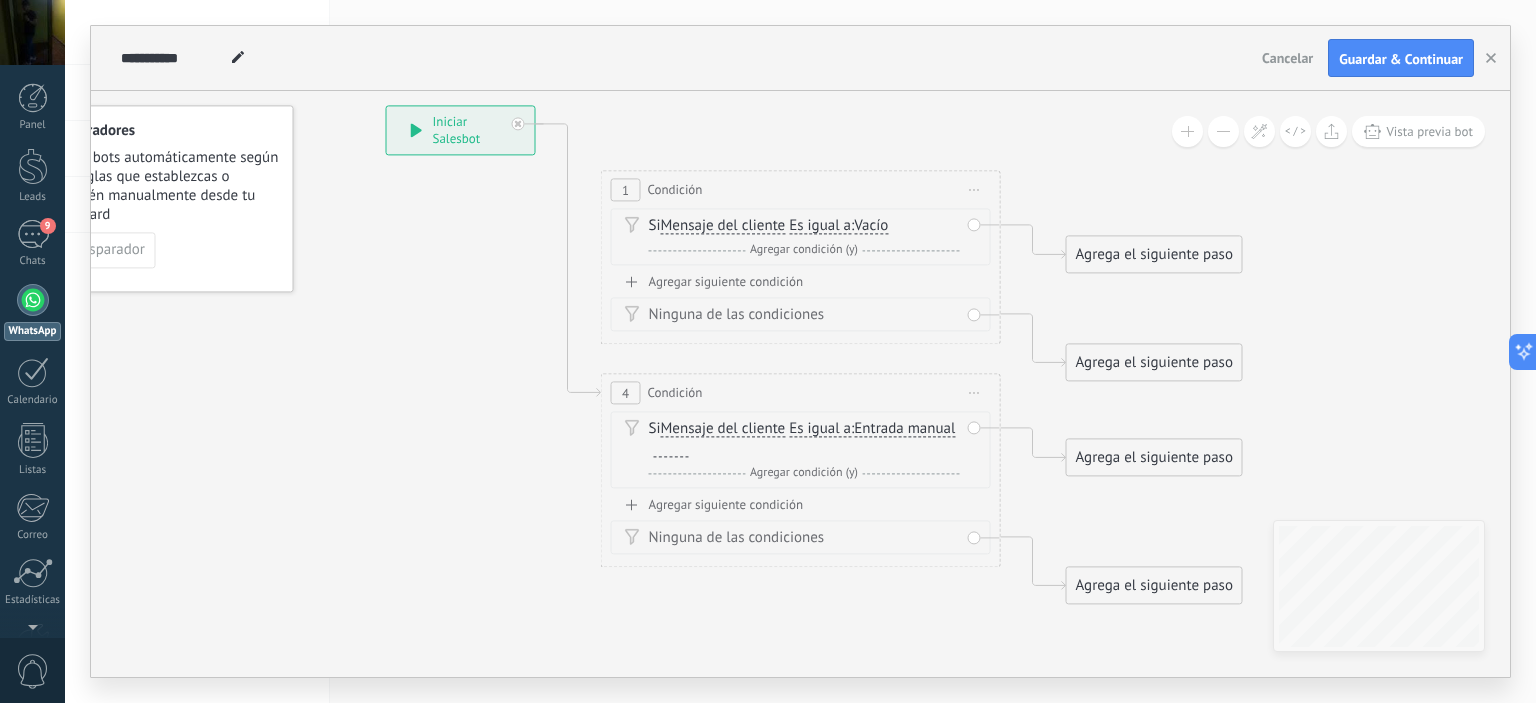 click 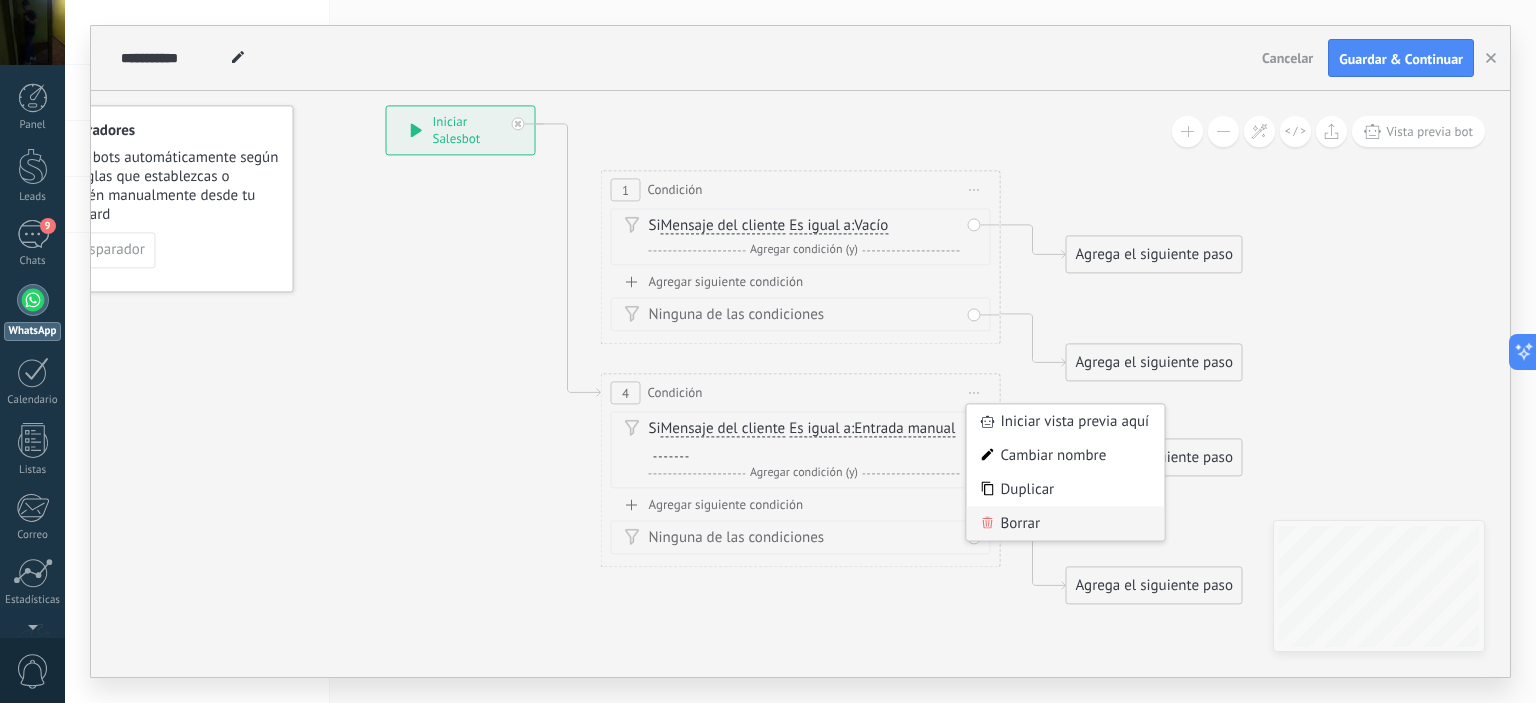 click on "Borrar" at bounding box center [1066, 524] 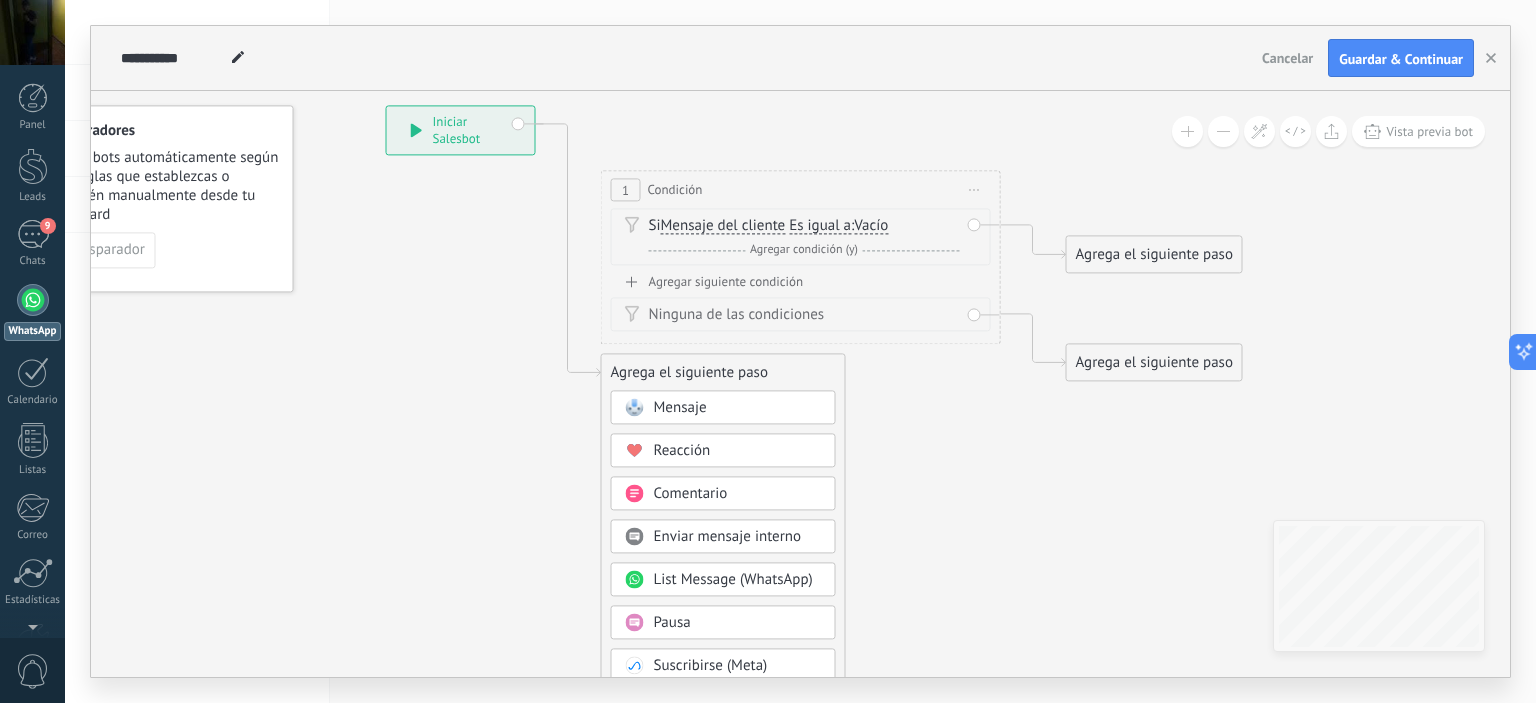 click 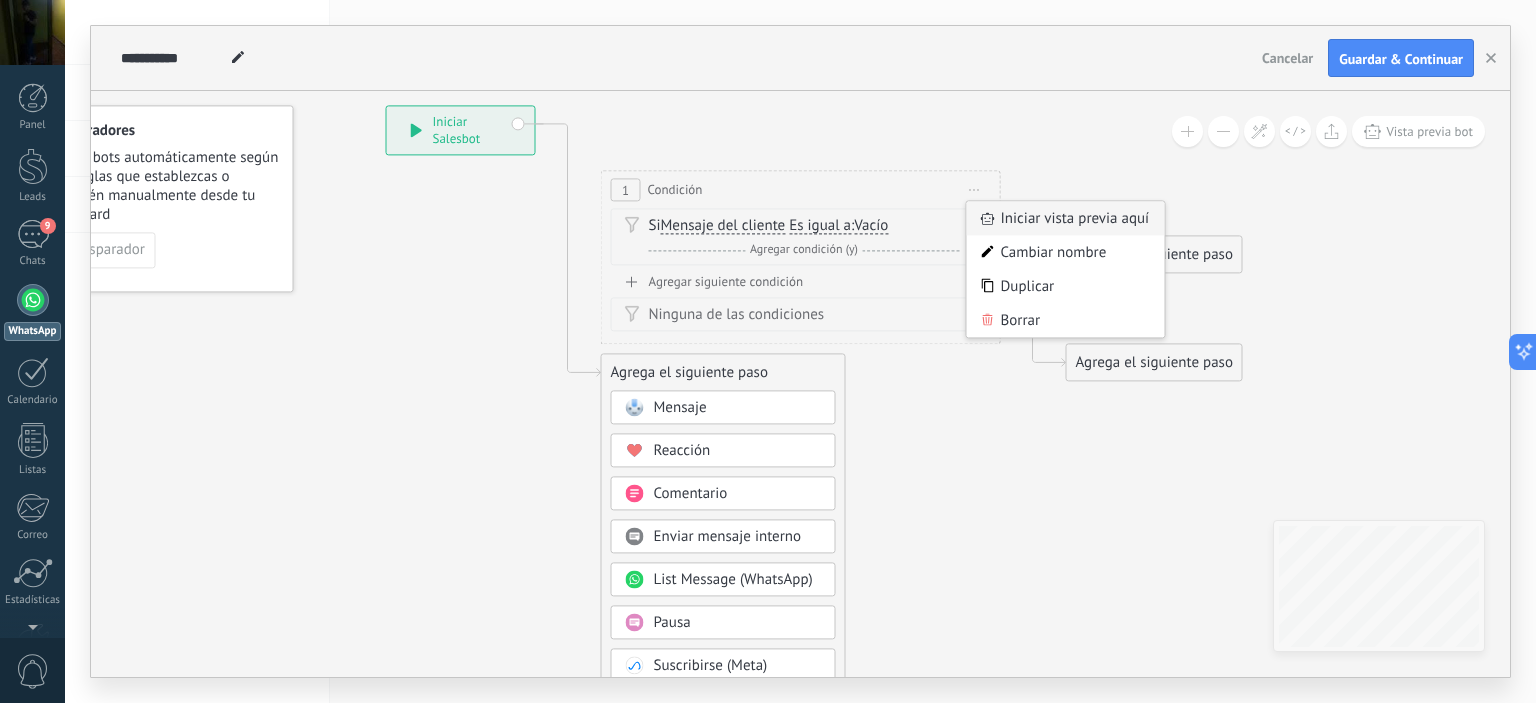 click on "Iniciar vista previa aquí" at bounding box center (1066, 219) 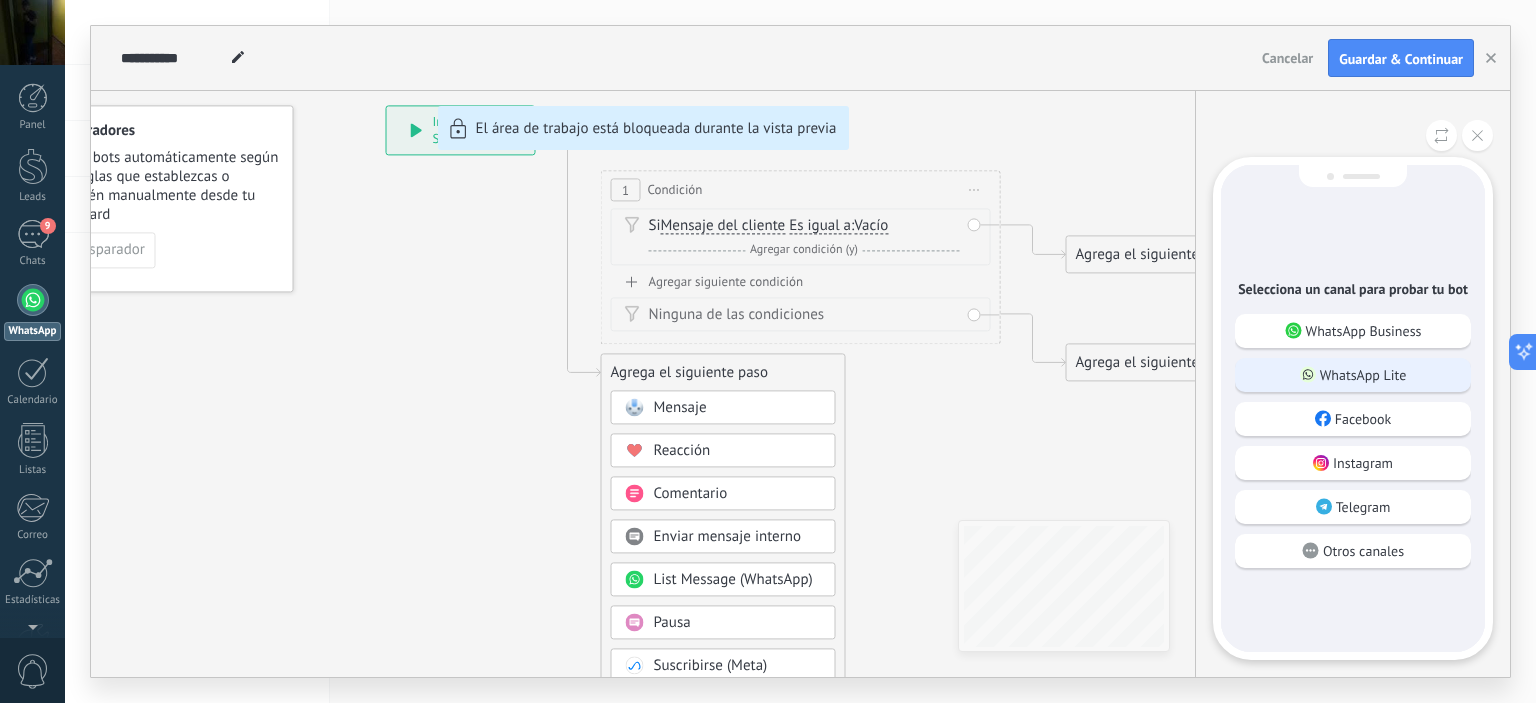 click on "WhatsApp Lite" at bounding box center (1363, 375) 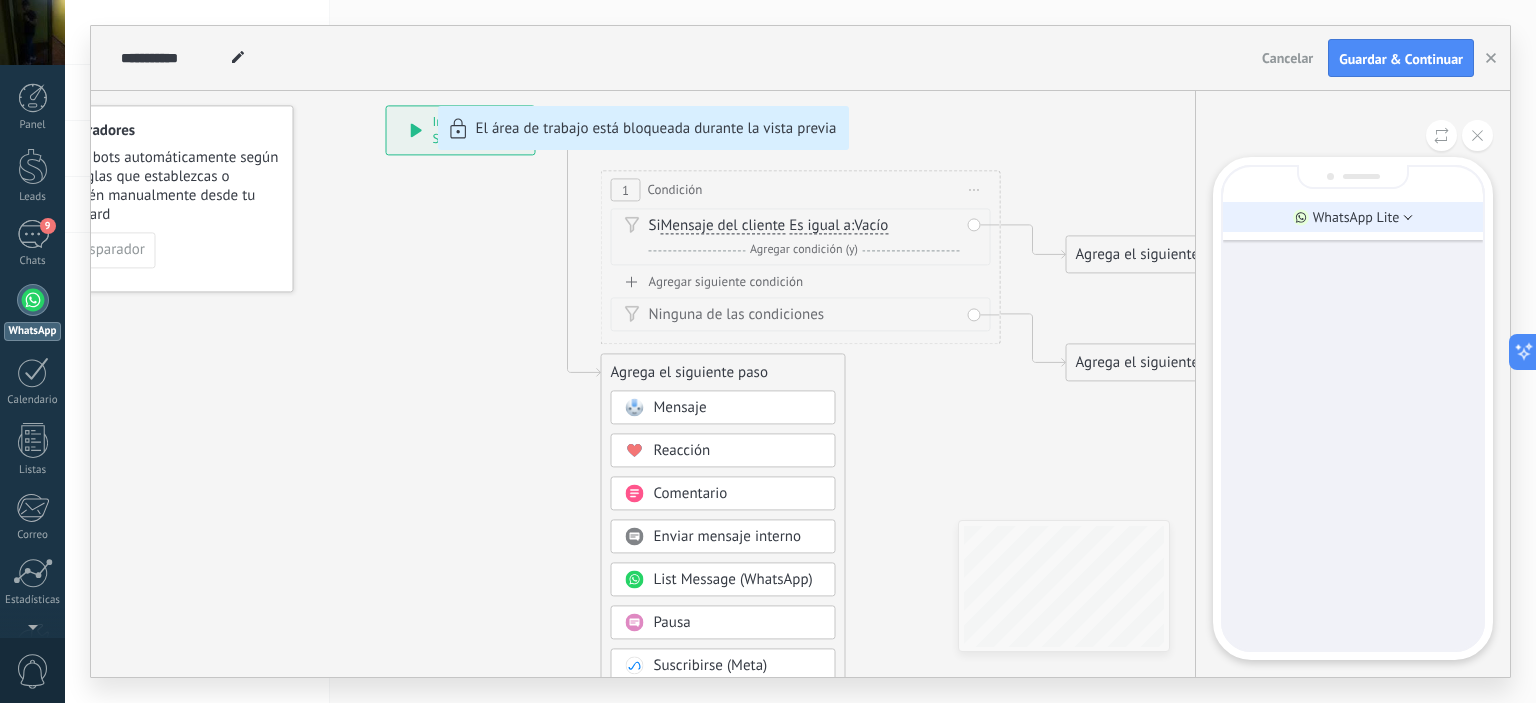 click on "WhatsApp Lite" at bounding box center (1356, 217) 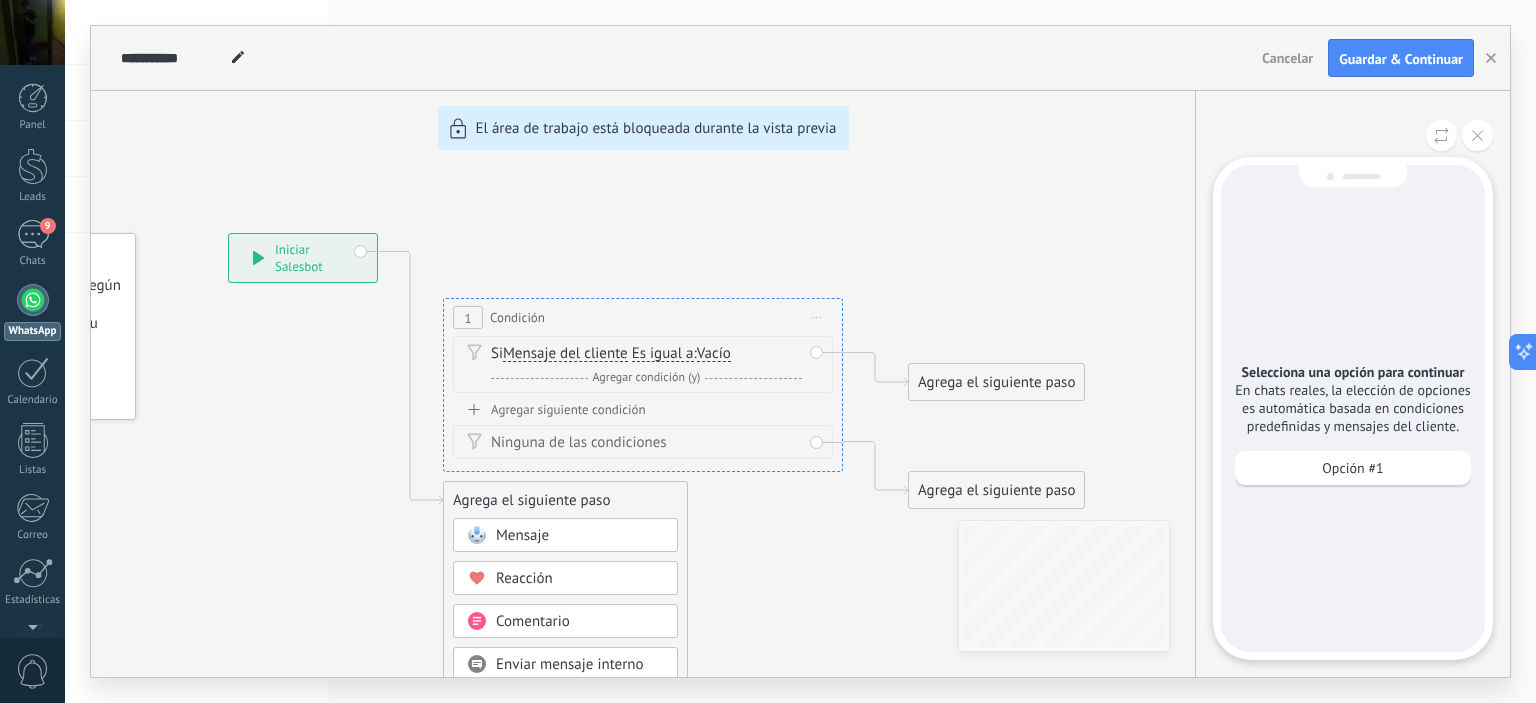 click on "**********" at bounding box center (800, 351) 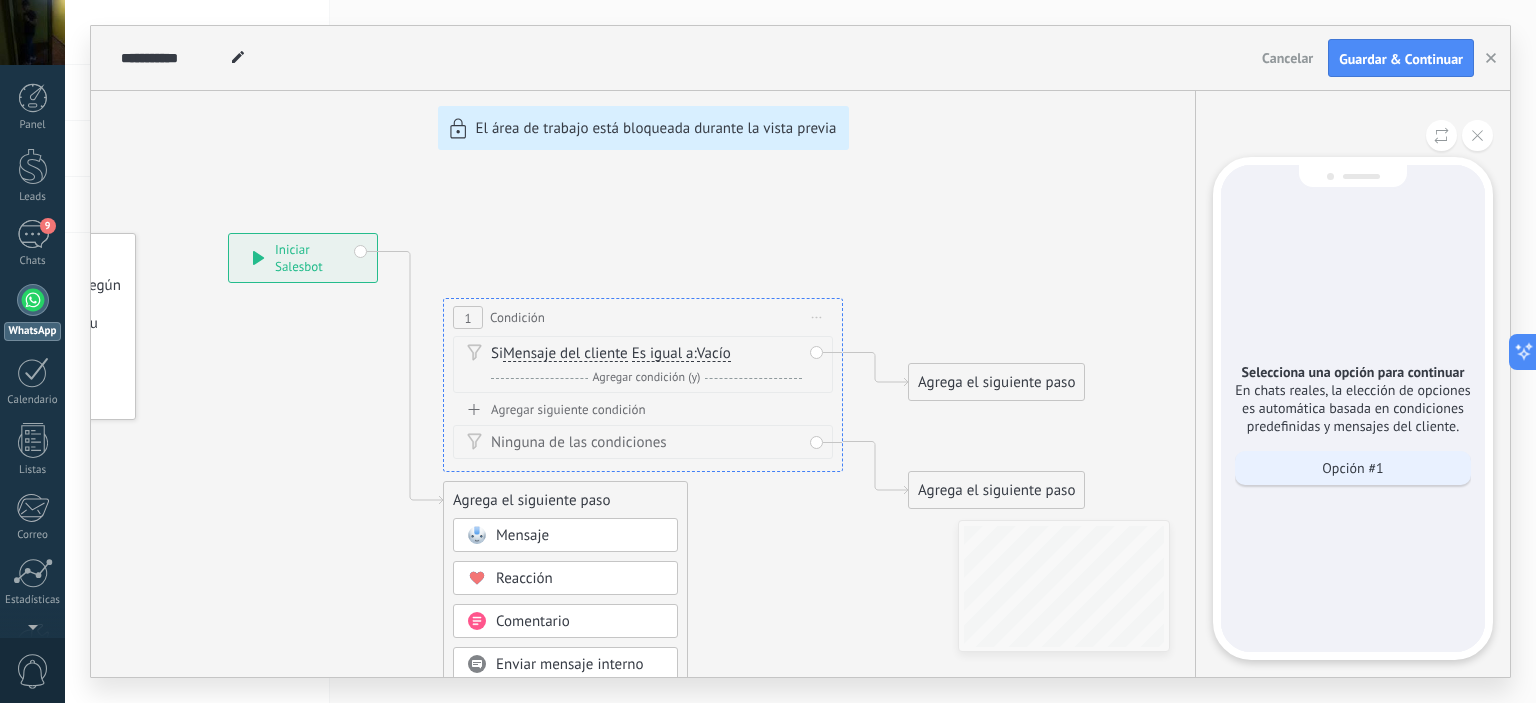 click on "Opción #1" at bounding box center (1352, 468) 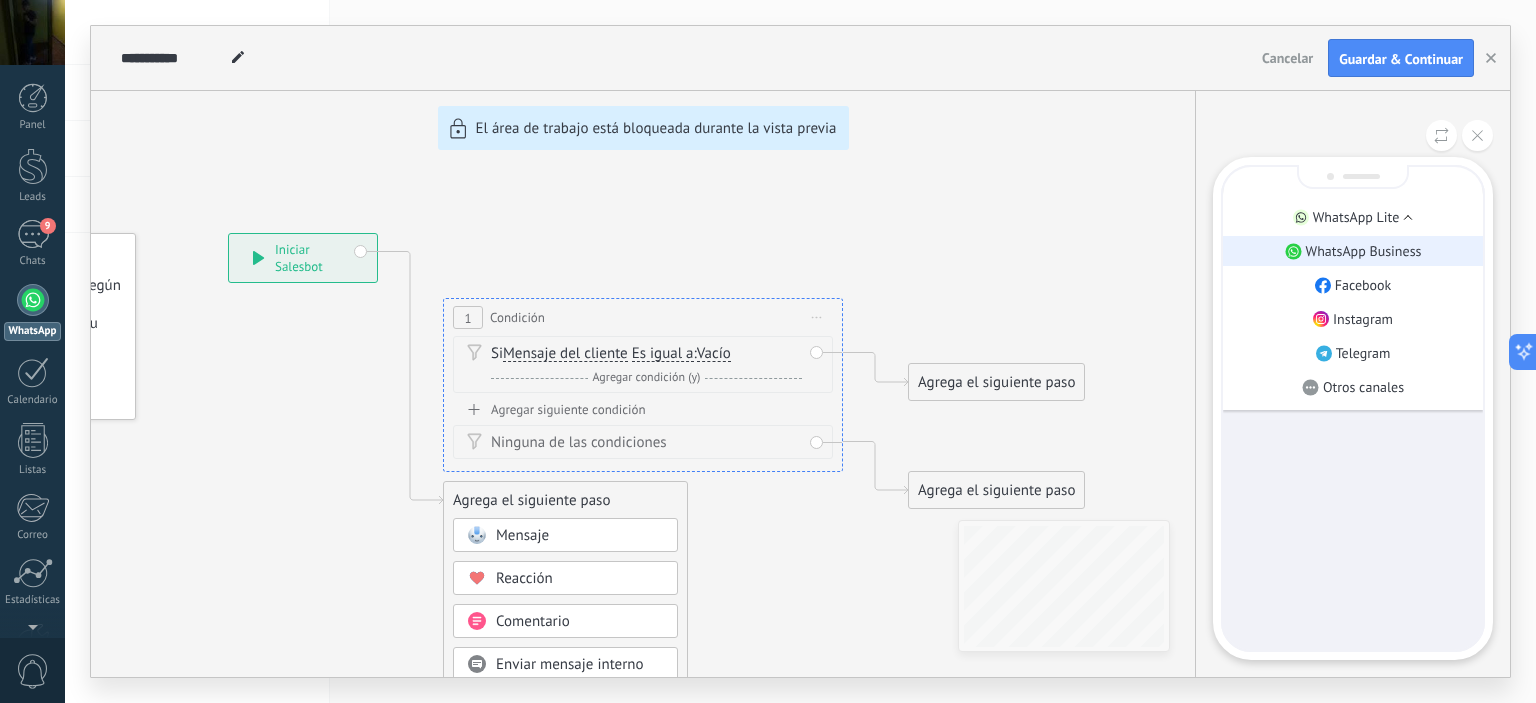 click on "WhatsApp Business" at bounding box center (1364, 251) 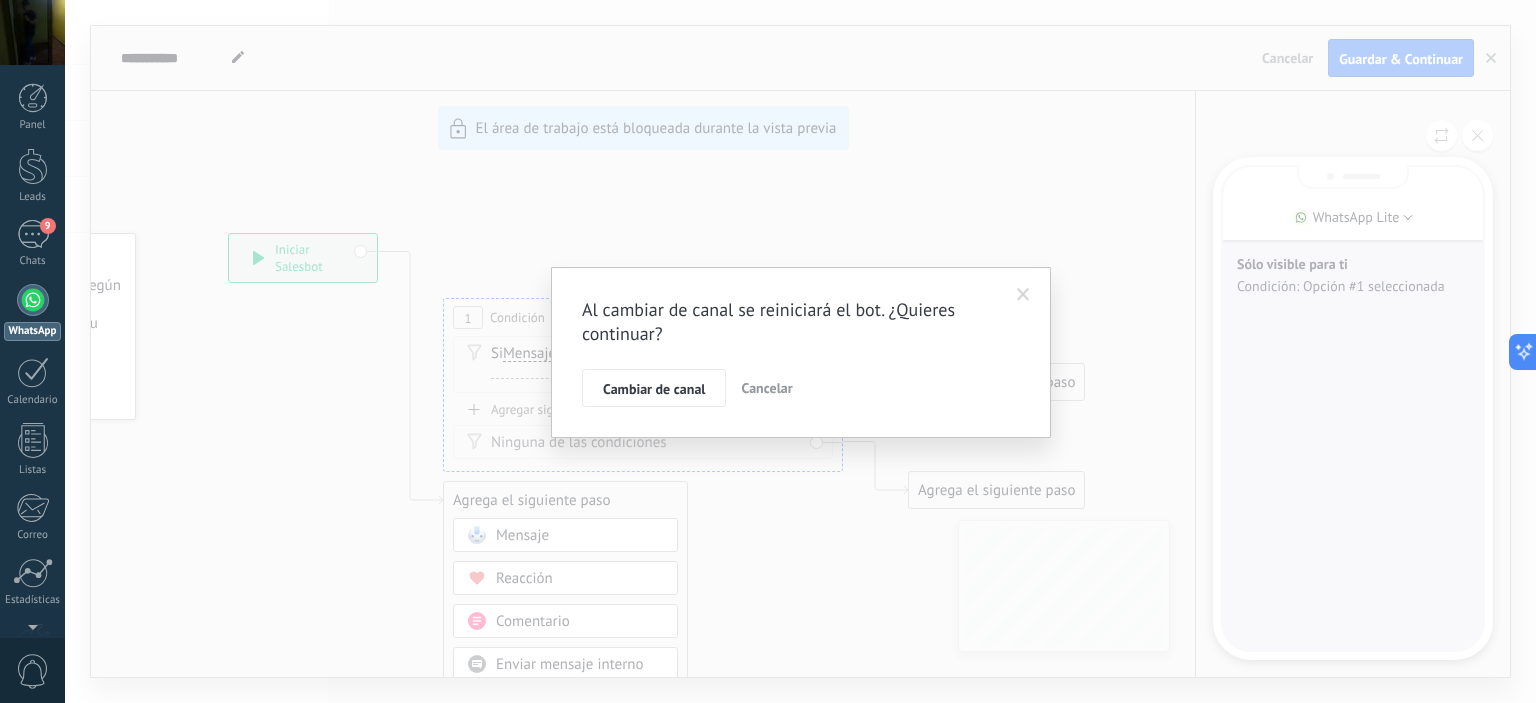 click on "Cancelar" at bounding box center [766, 388] 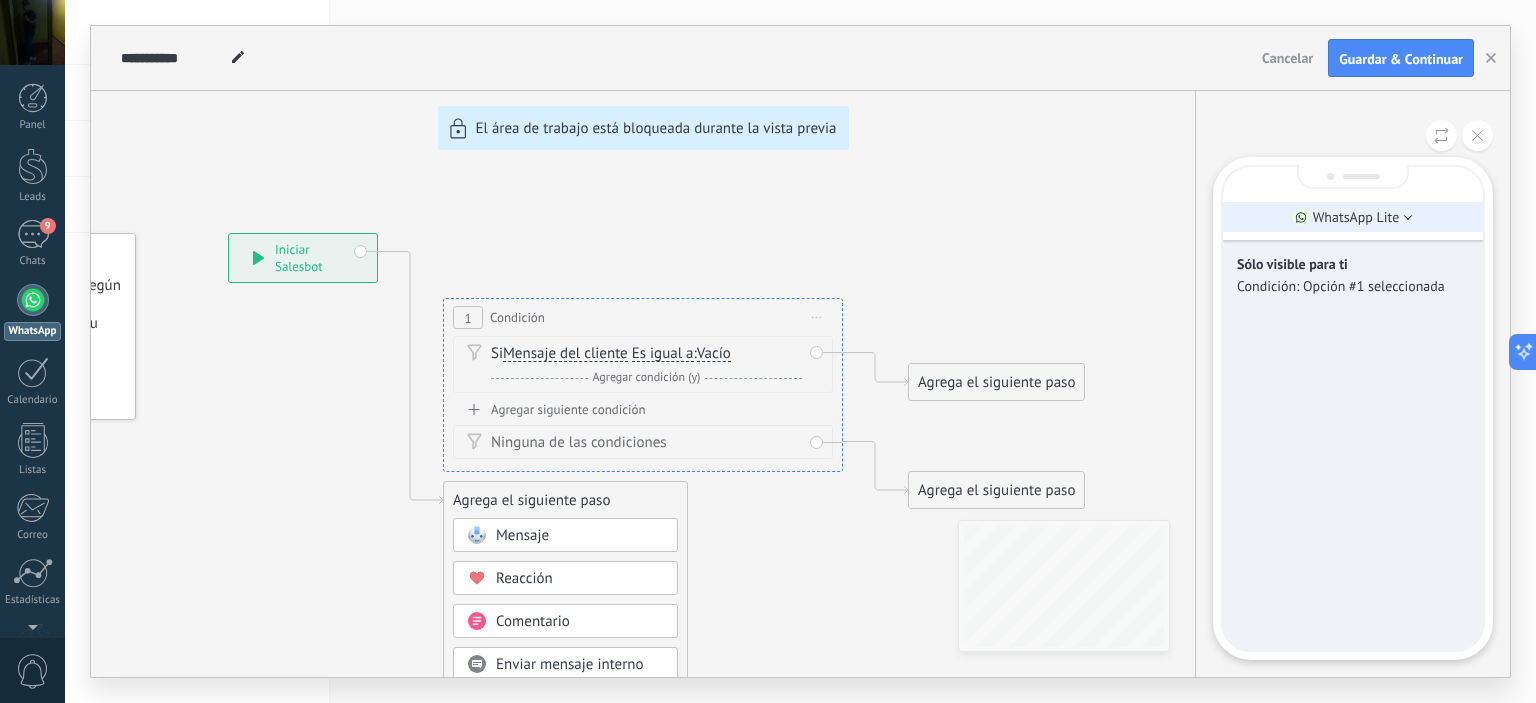 click on "WhatsApp Lite" at bounding box center (1356, 217) 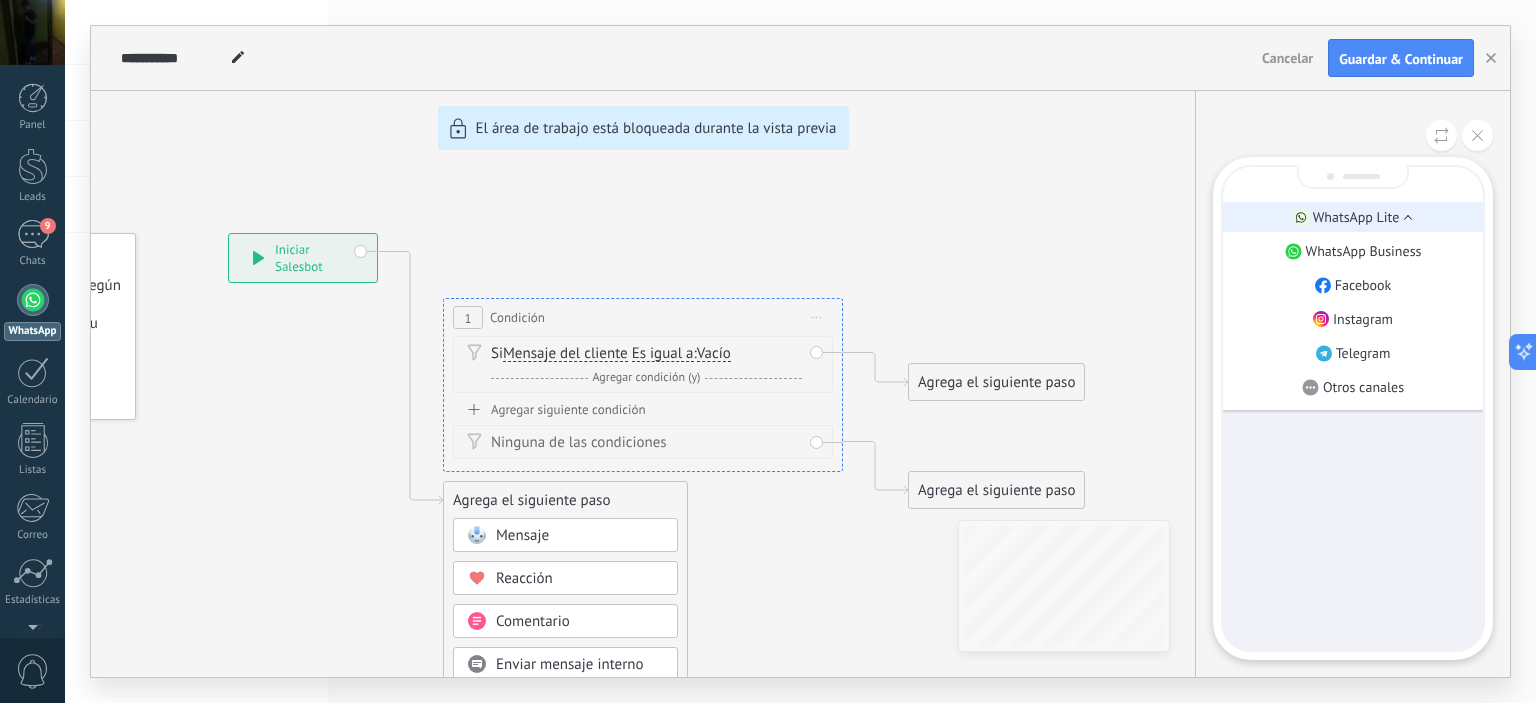 click on "WhatsApp Lite" at bounding box center [1356, 217] 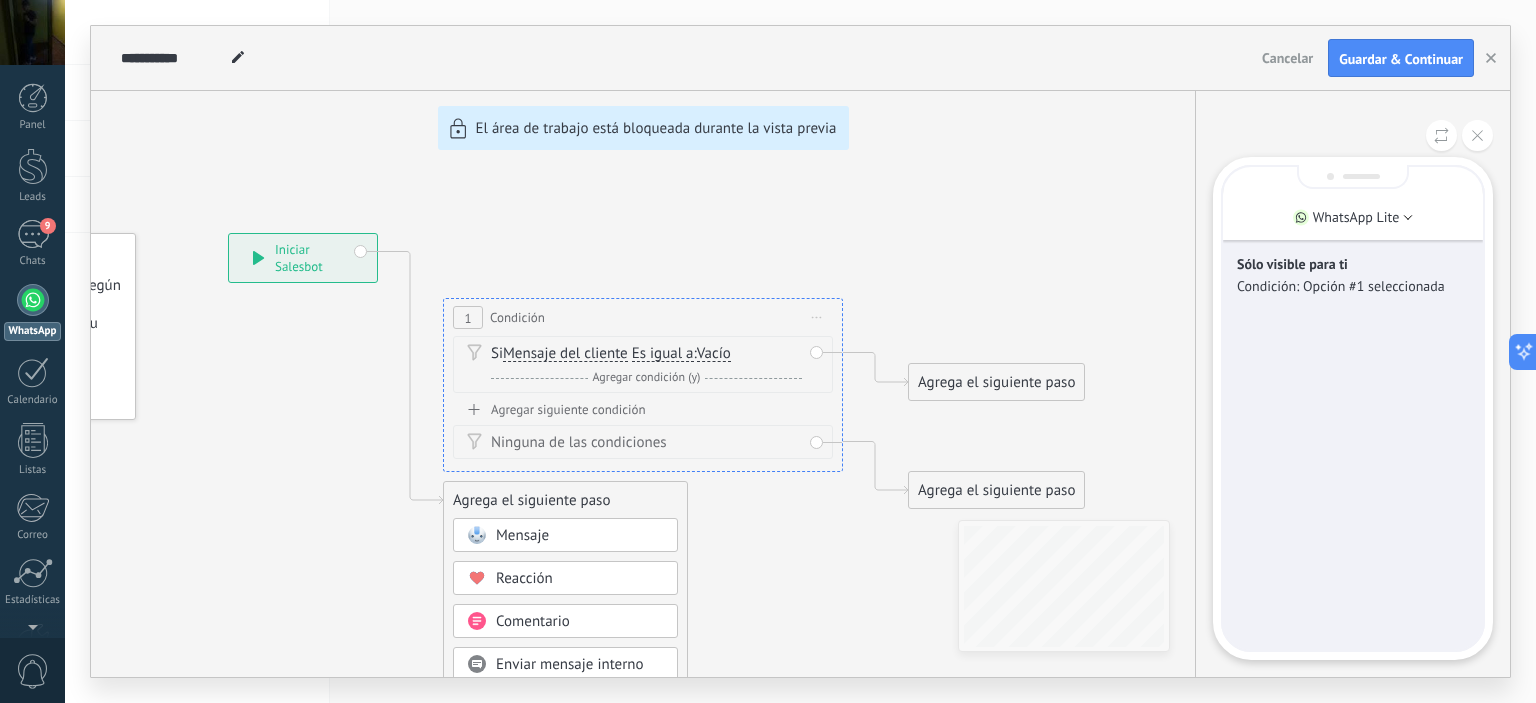 click on "Sólo visible para ti" at bounding box center [1353, 264] 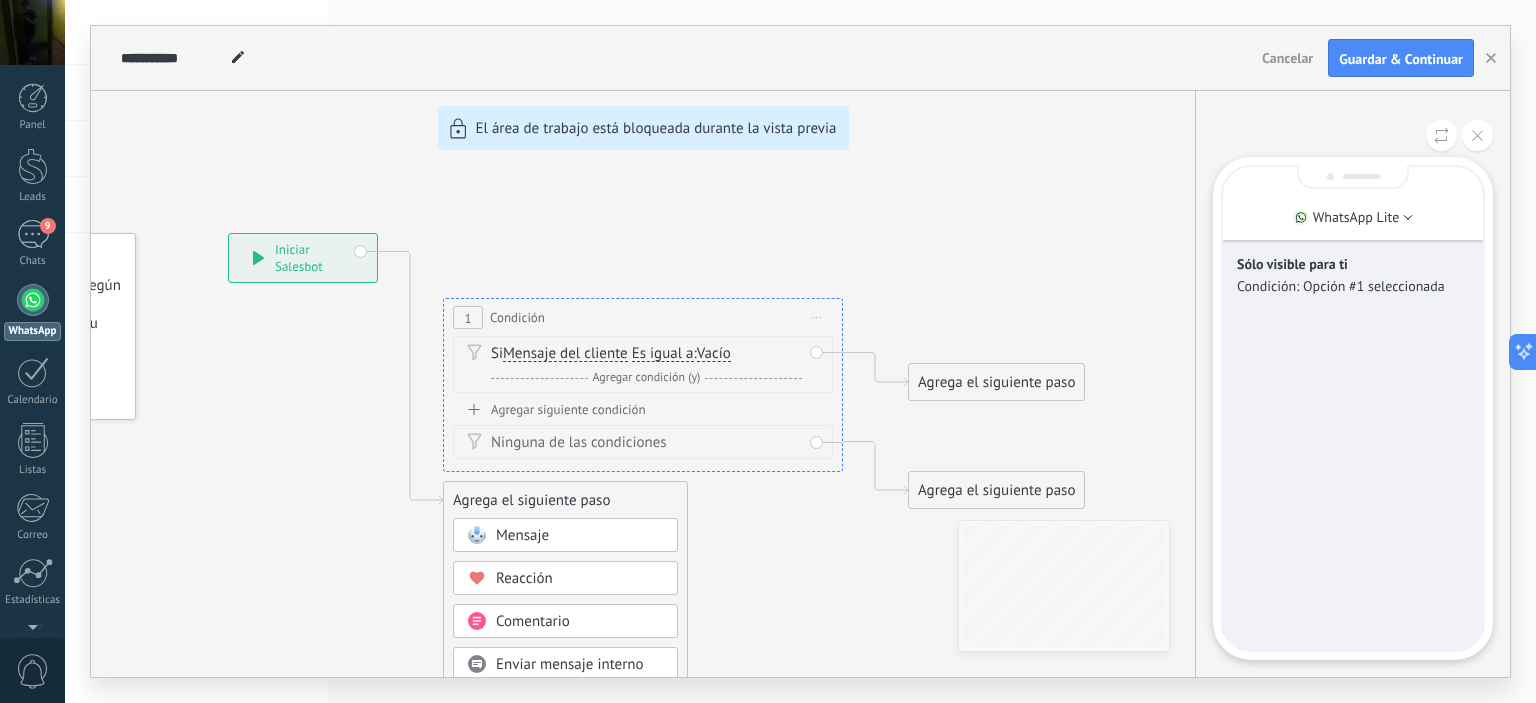 click on "Condición: Opción #1 seleccionada" at bounding box center (1353, 286) 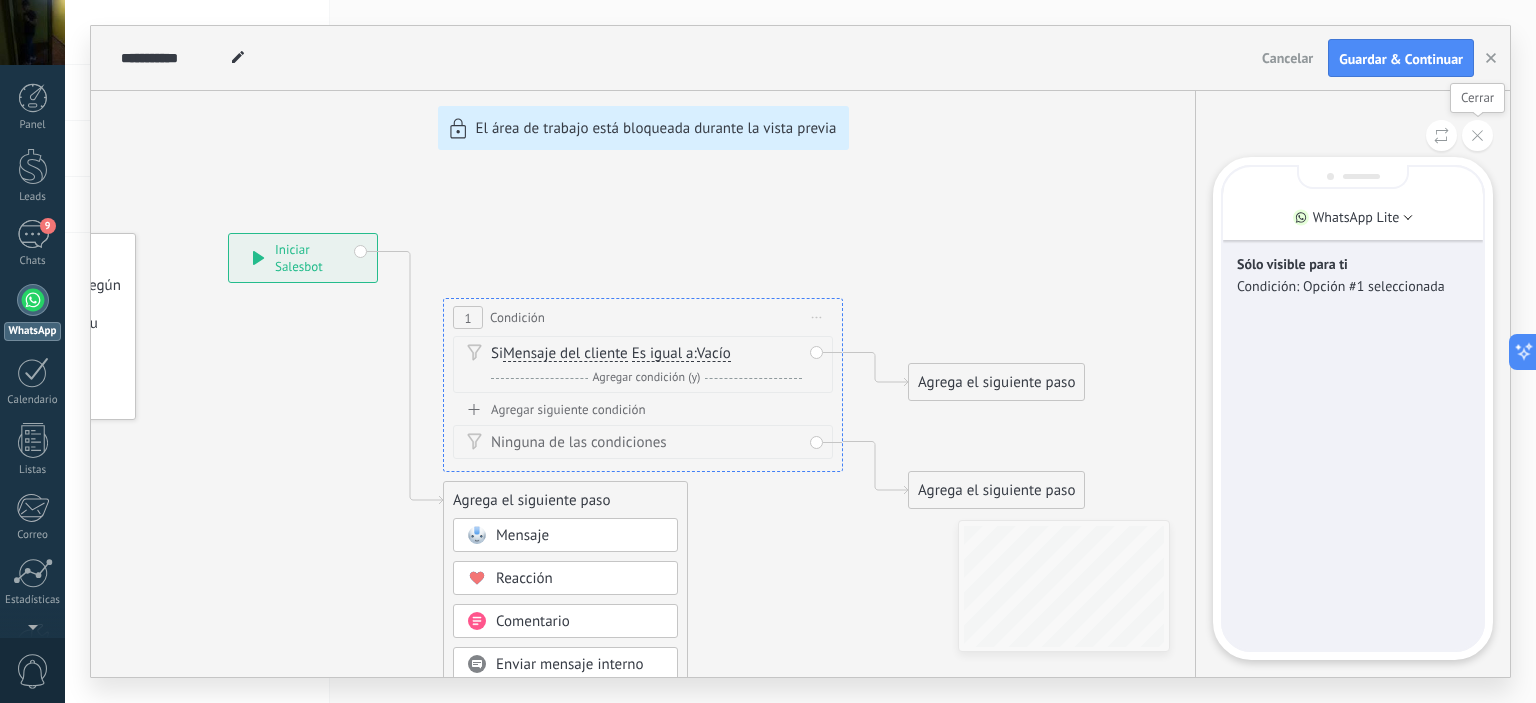 click 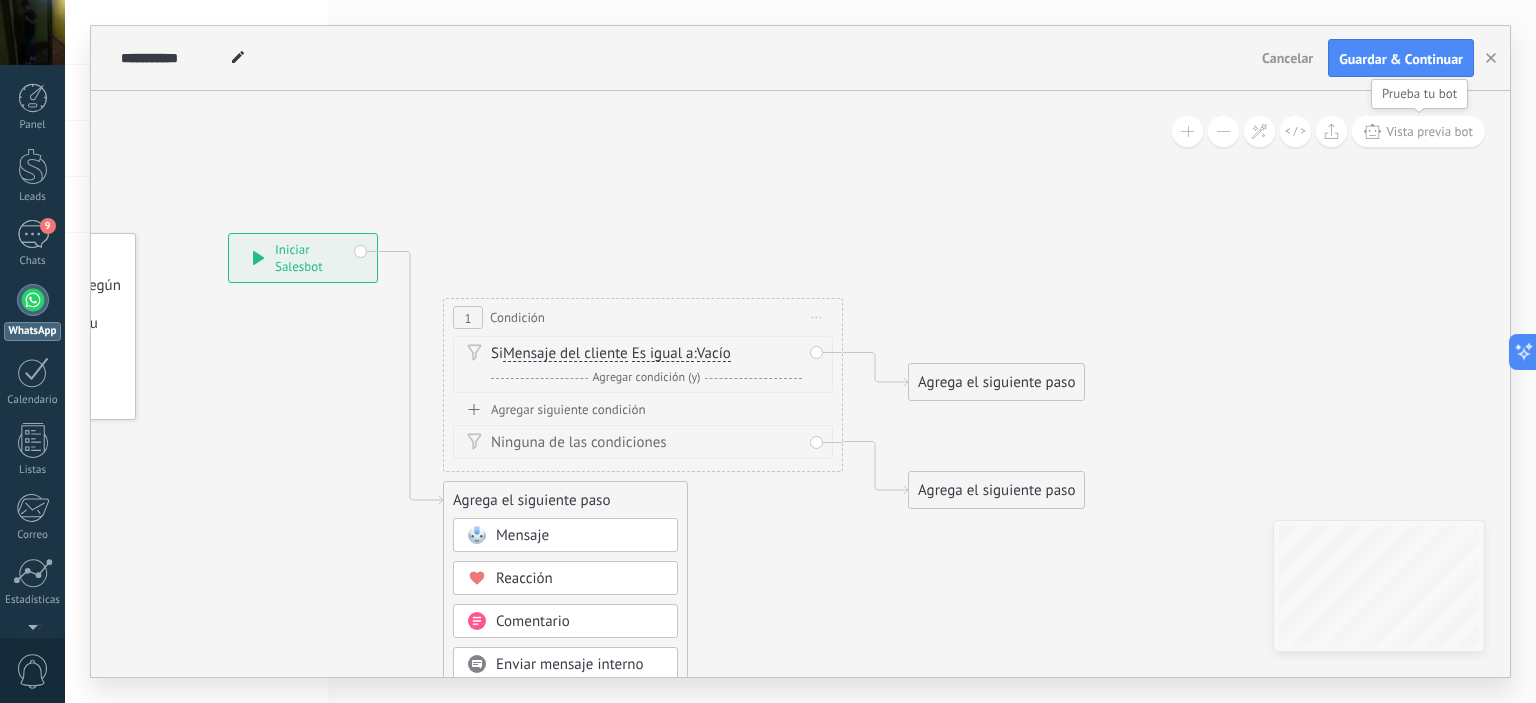 click on "Vista previa bot" at bounding box center (1429, 131) 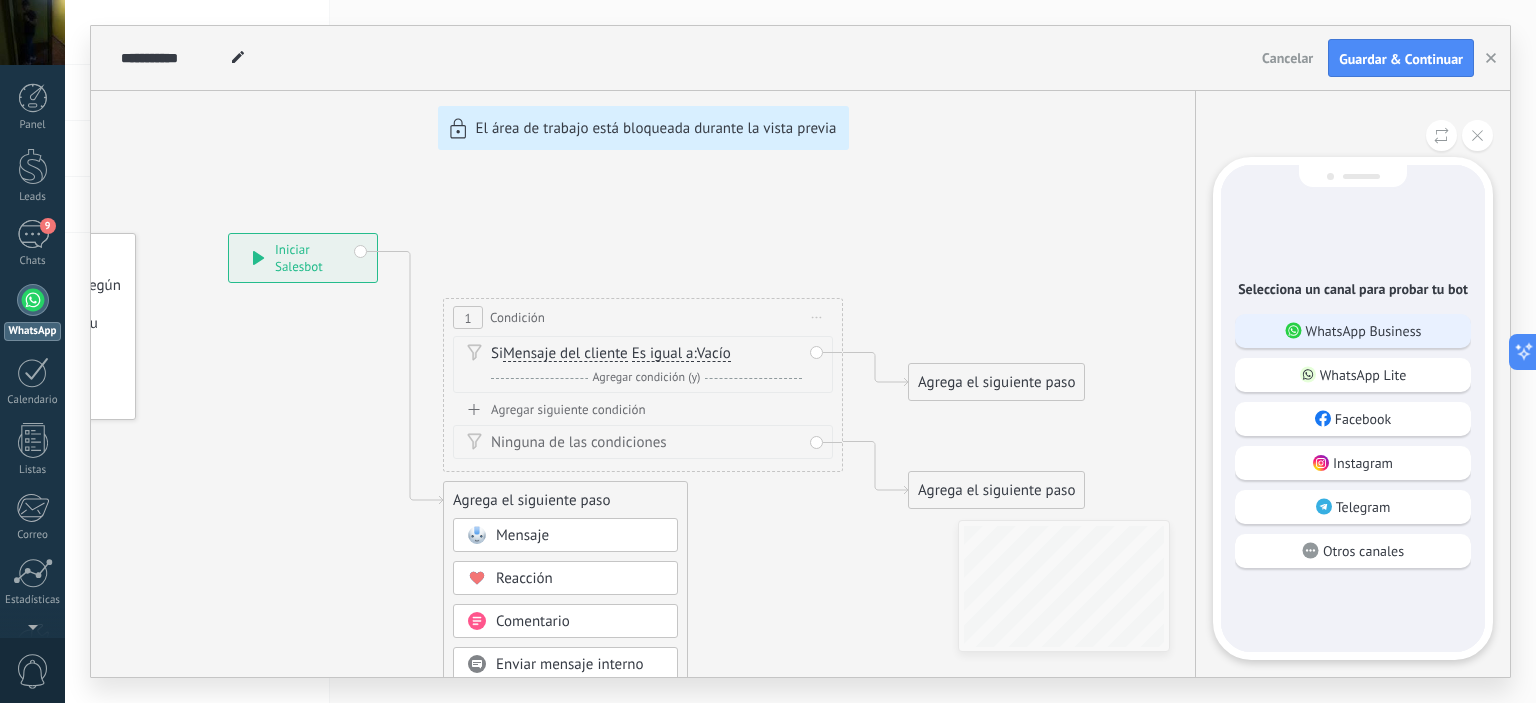 click on "WhatsApp Business" at bounding box center (1353, 331) 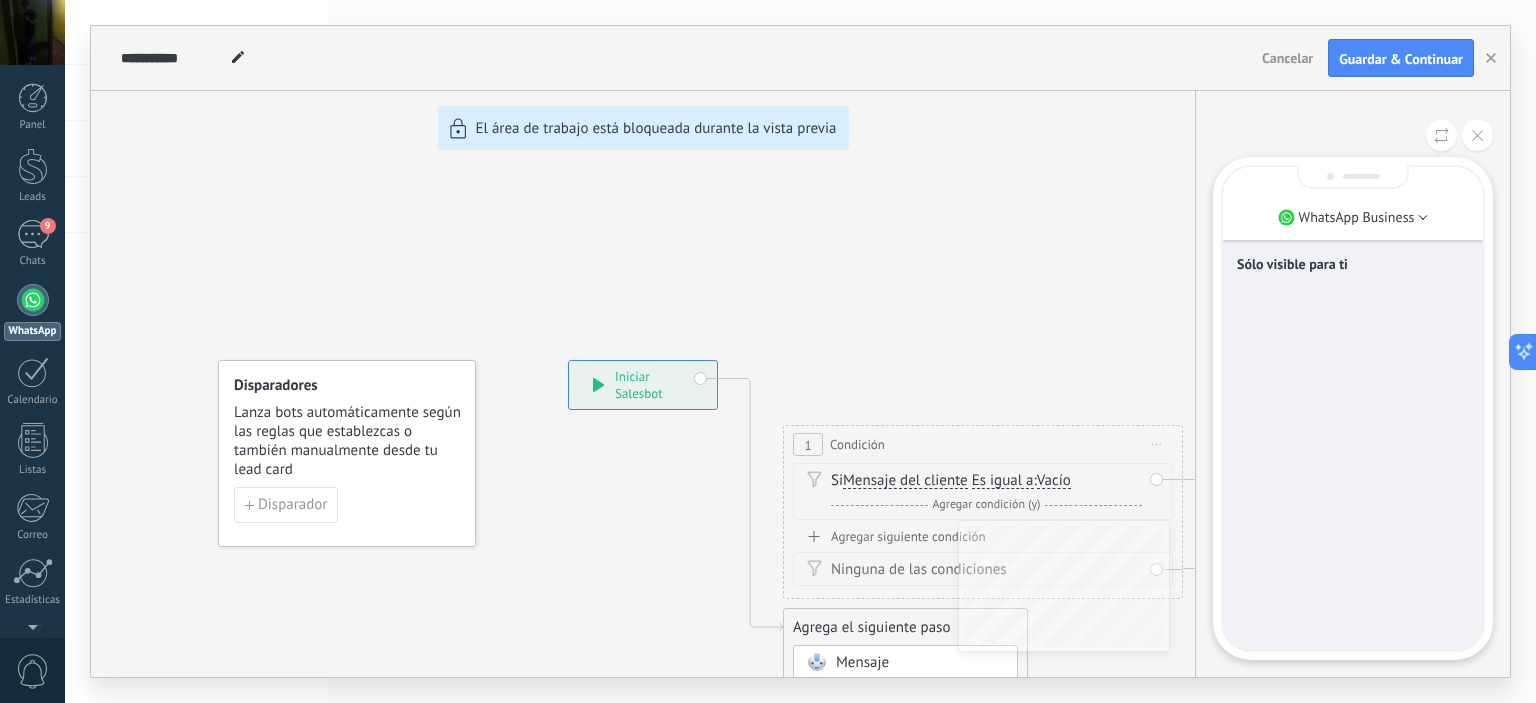 click on "**********" at bounding box center [800, 351] 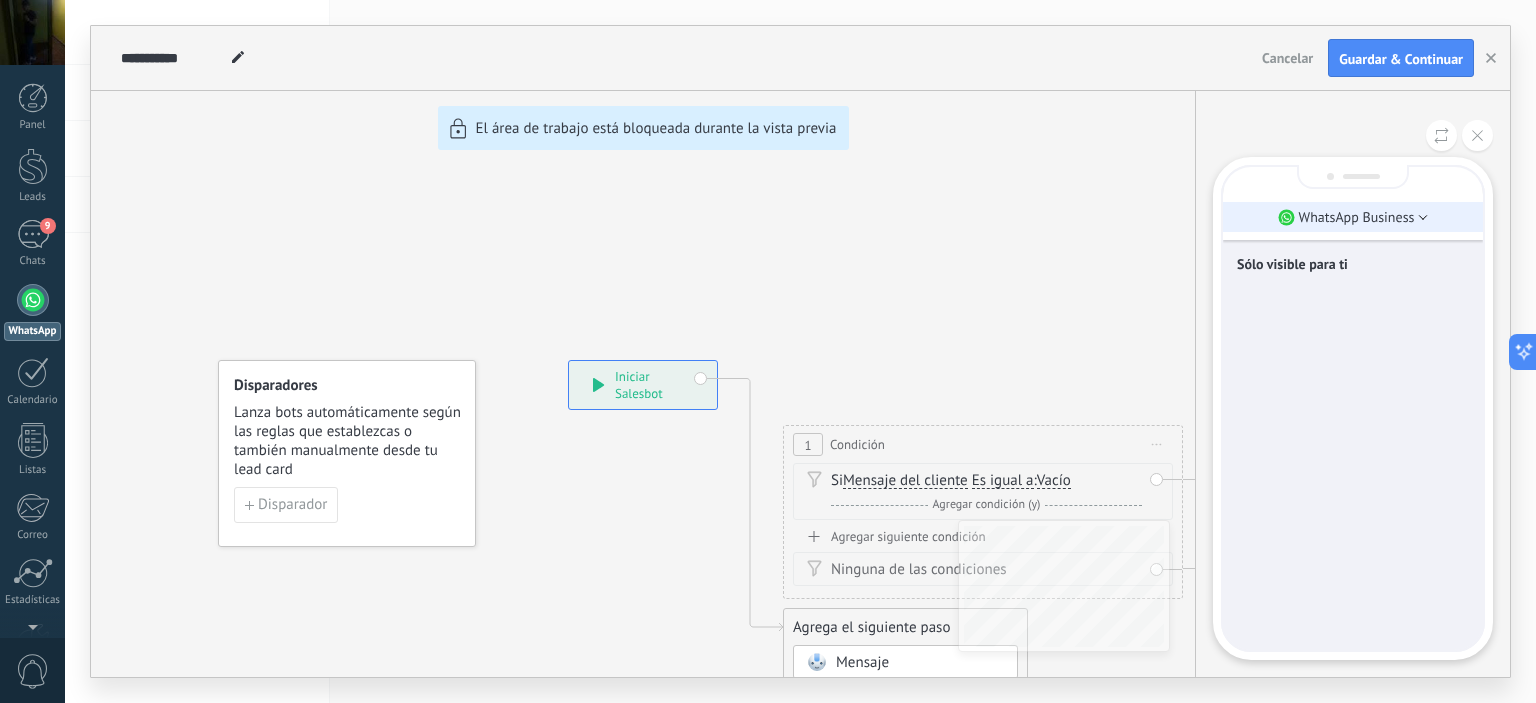 click on "WhatsApp Business" at bounding box center (1357, 217) 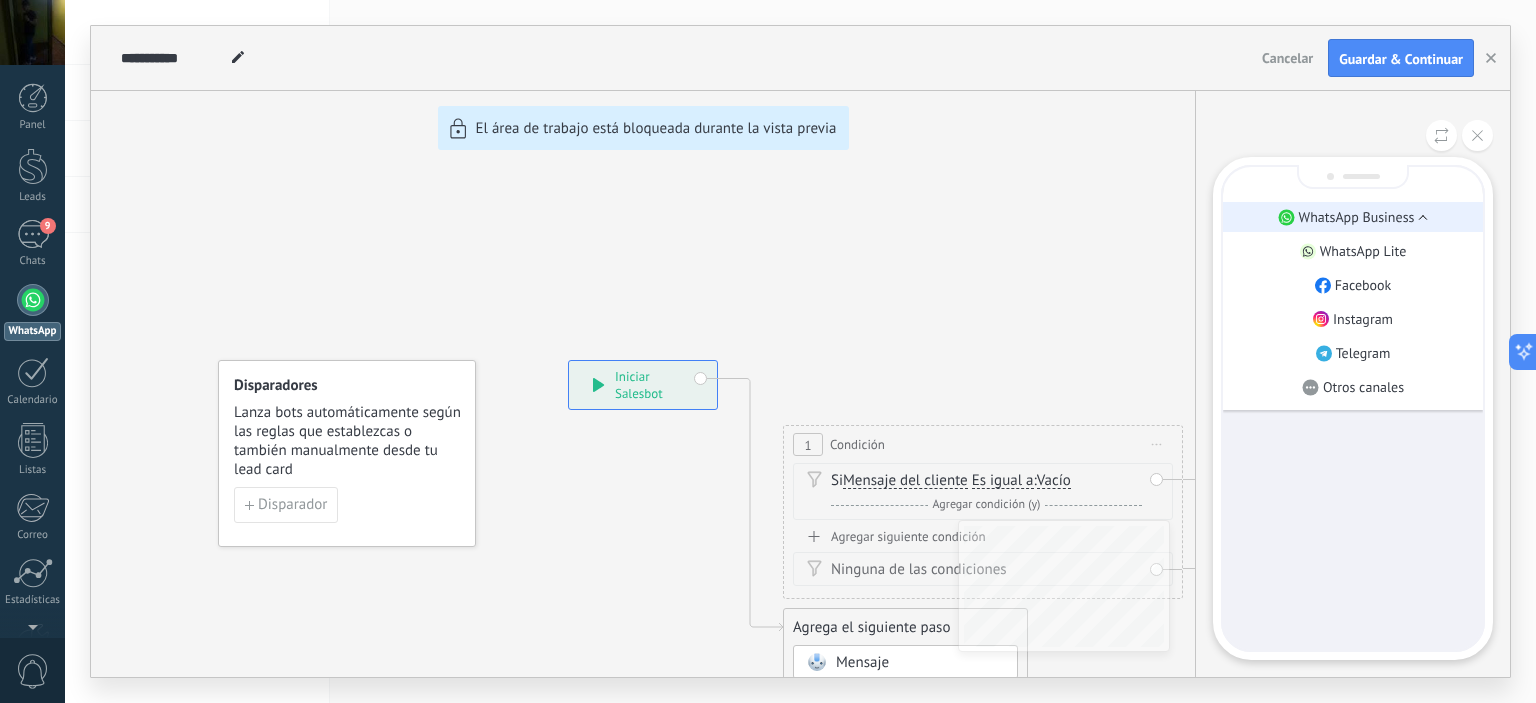 click on "WhatsApp Business" at bounding box center (1357, 217) 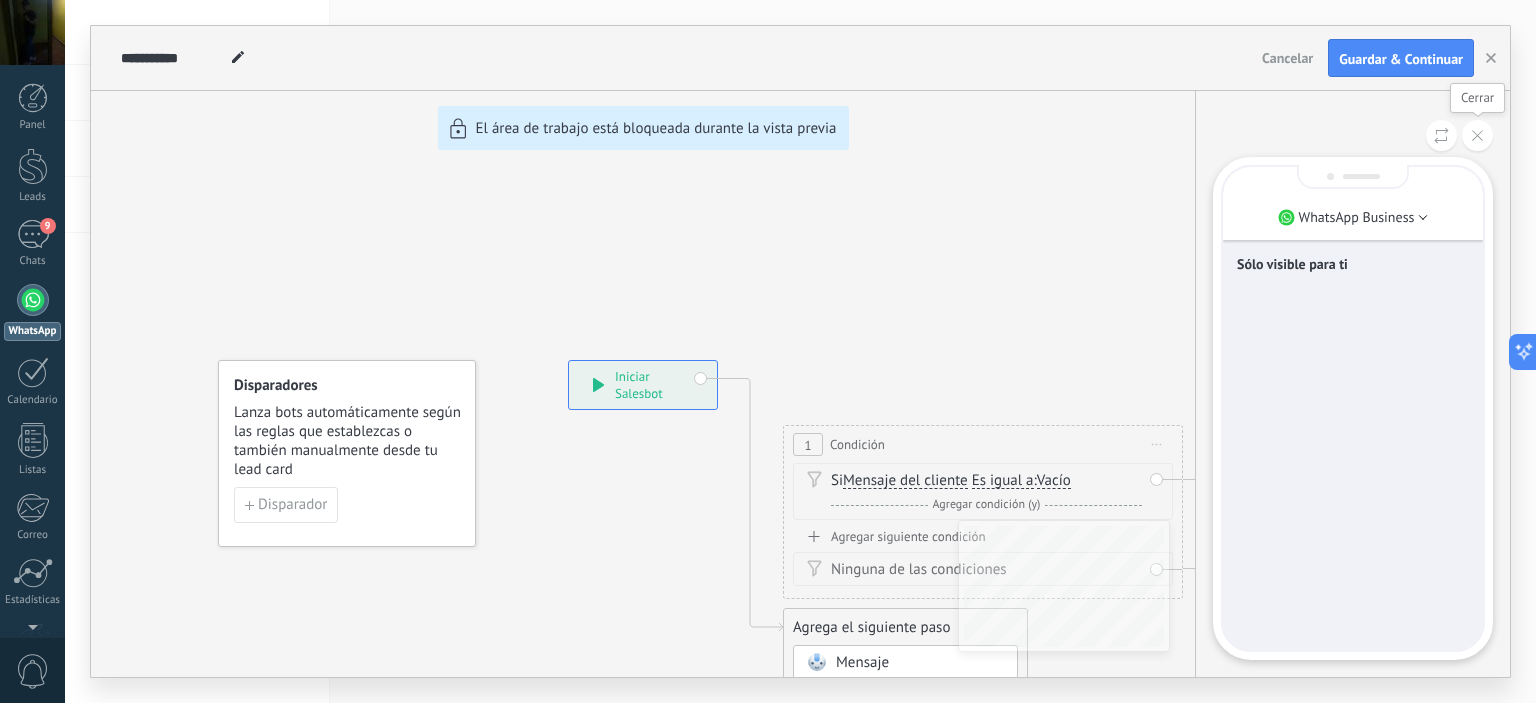 click at bounding box center [1477, 135] 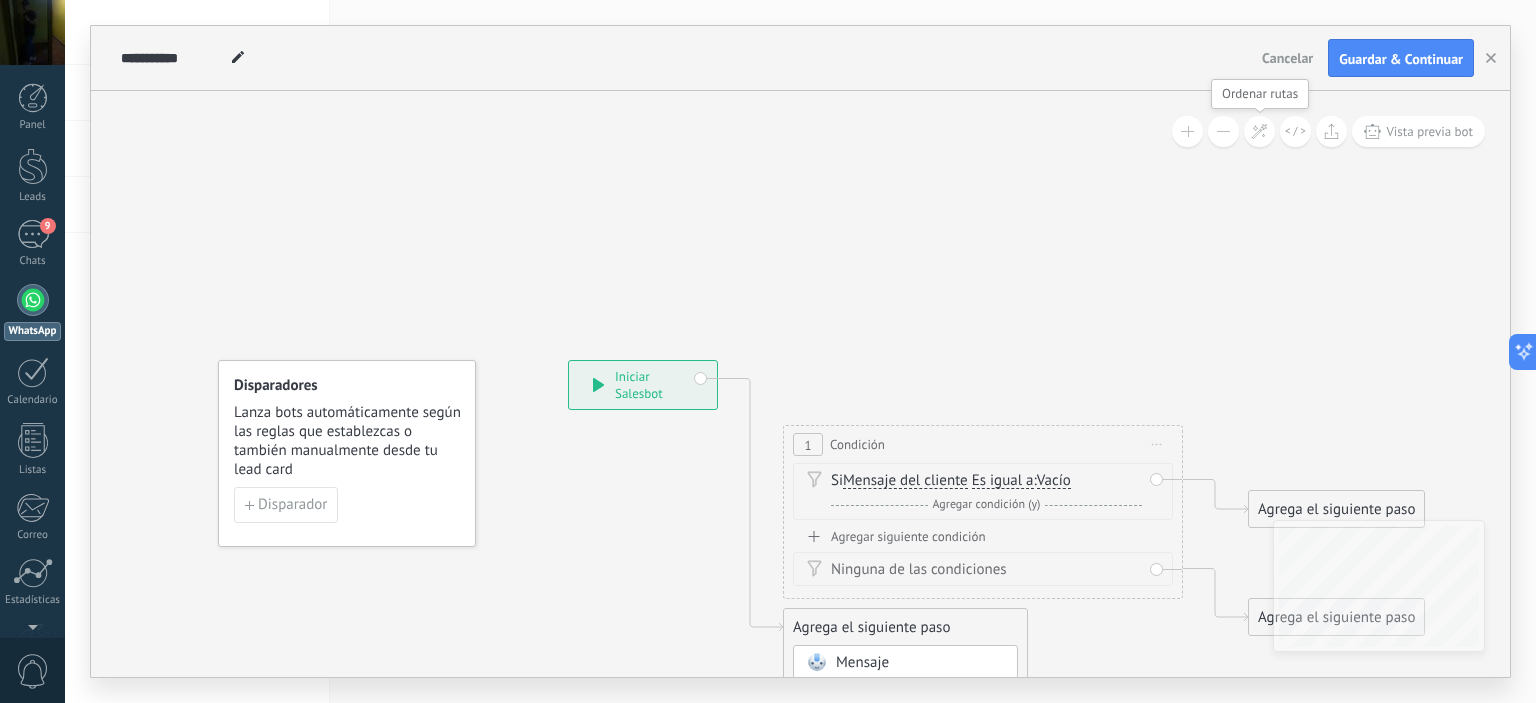 click 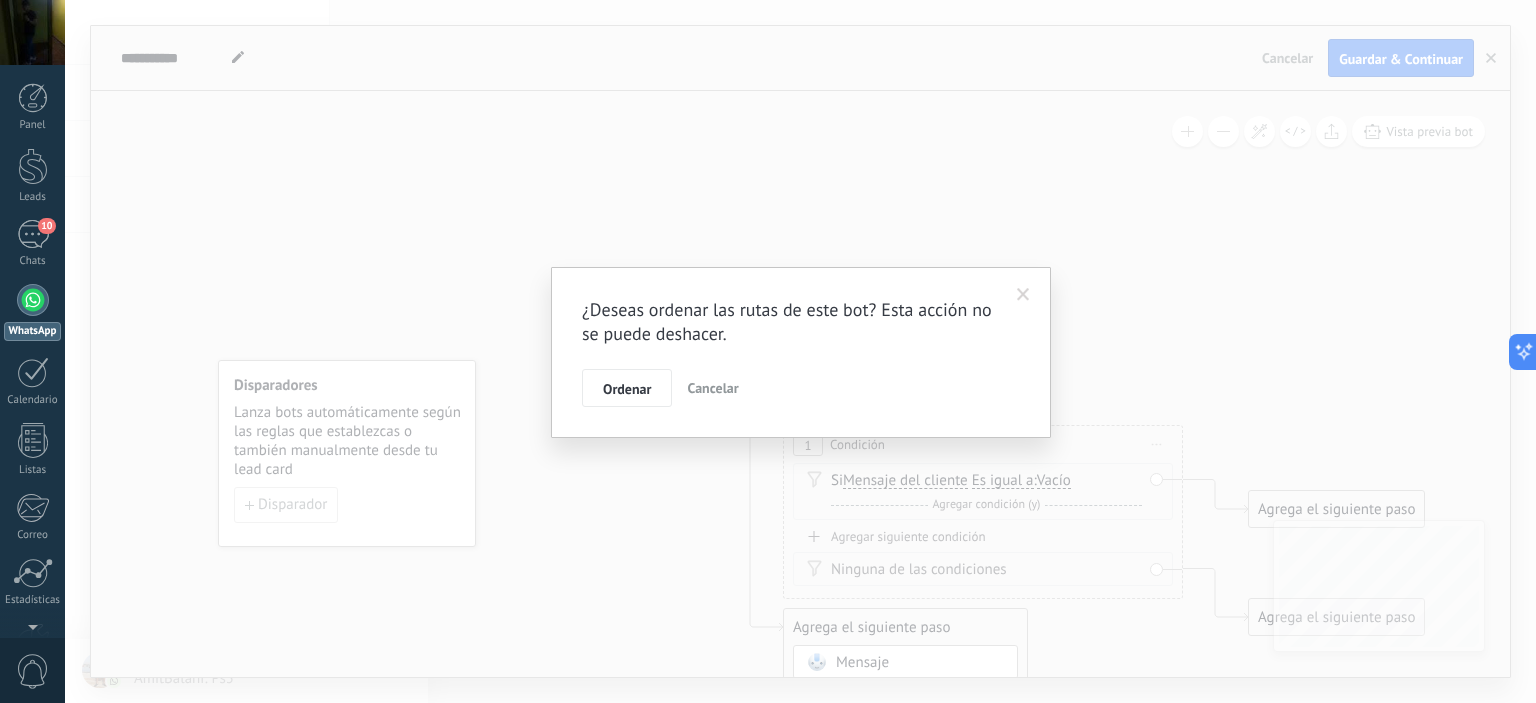 click on "Cancelar" at bounding box center [712, 388] 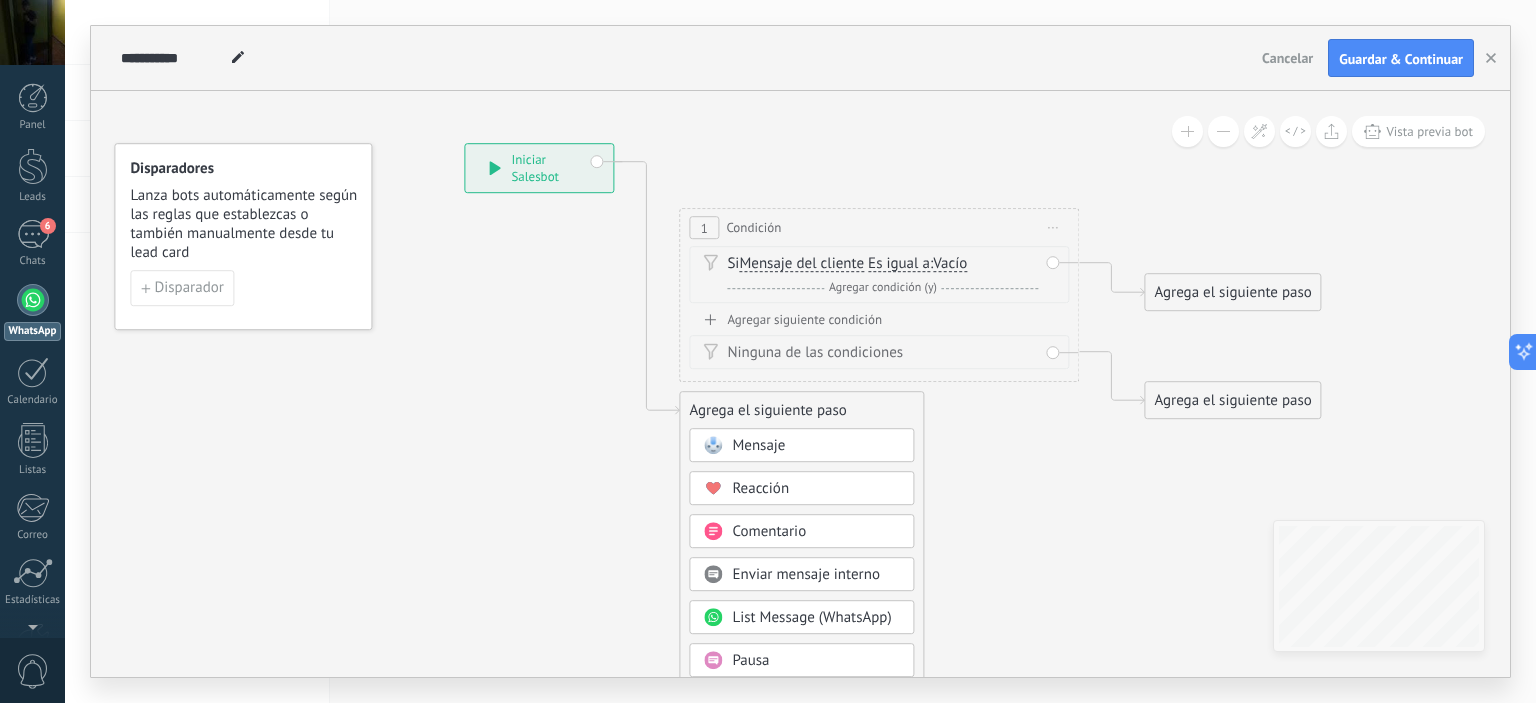 click on "Ninguna de las condiciones" at bounding box center [879, 352] 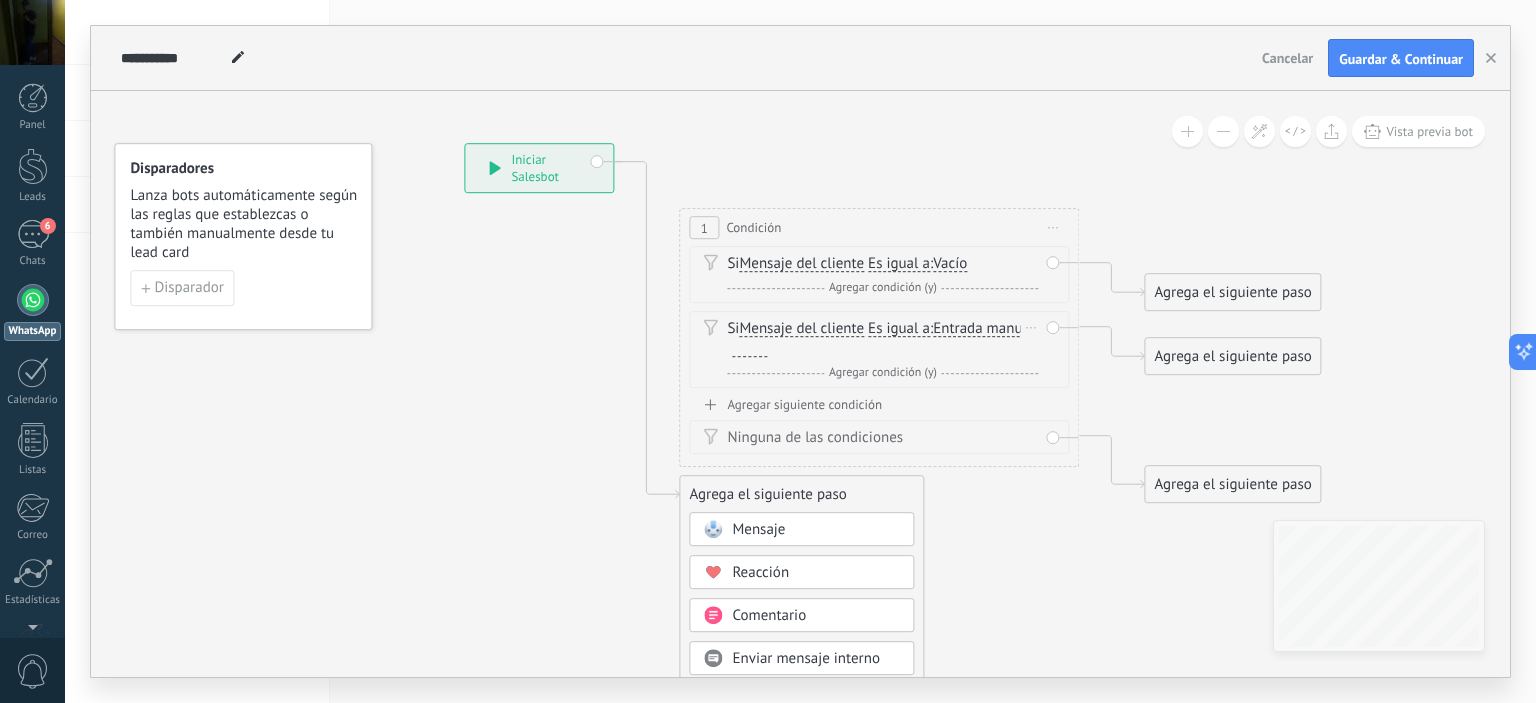 drag, startPoint x: 848, startPoint y: 344, endPoint x: 760, endPoint y: 327, distance: 89.62701 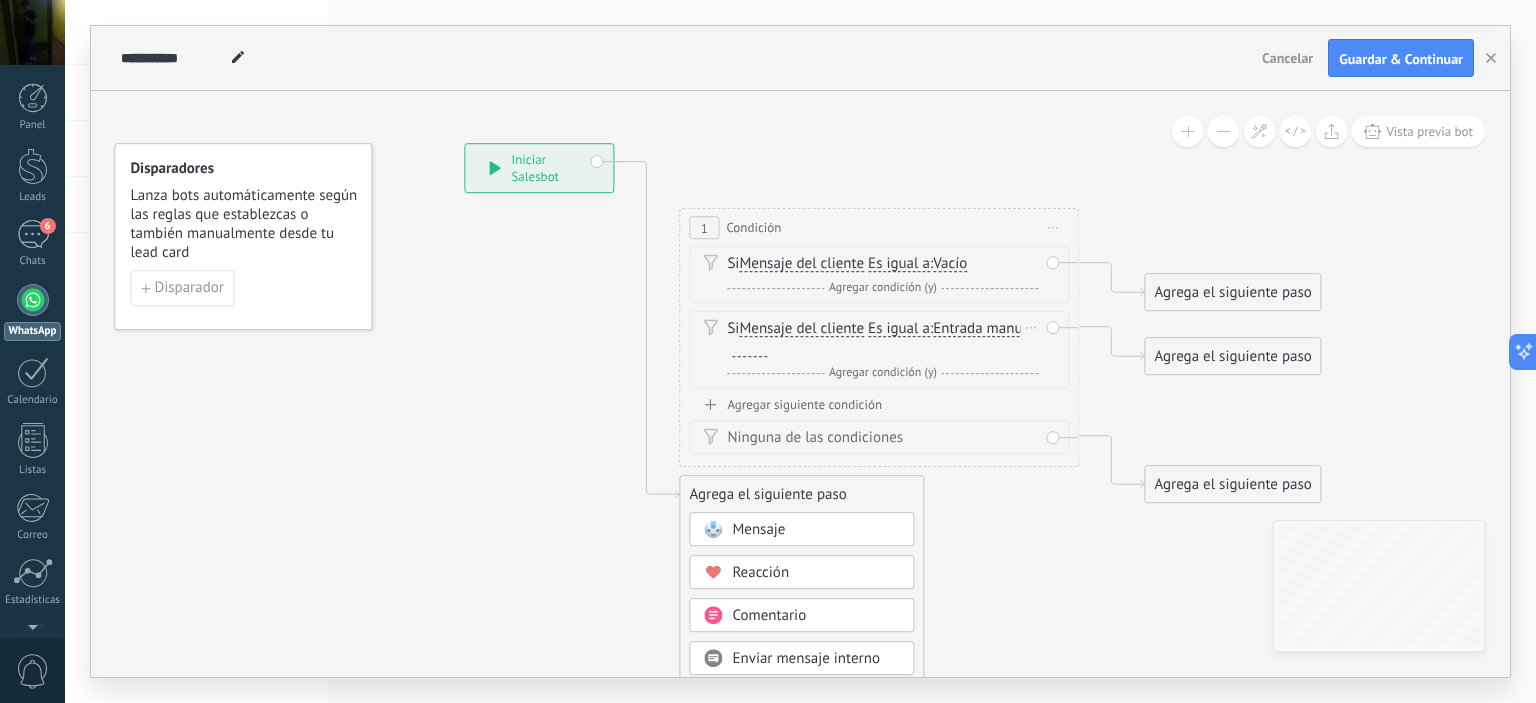 click 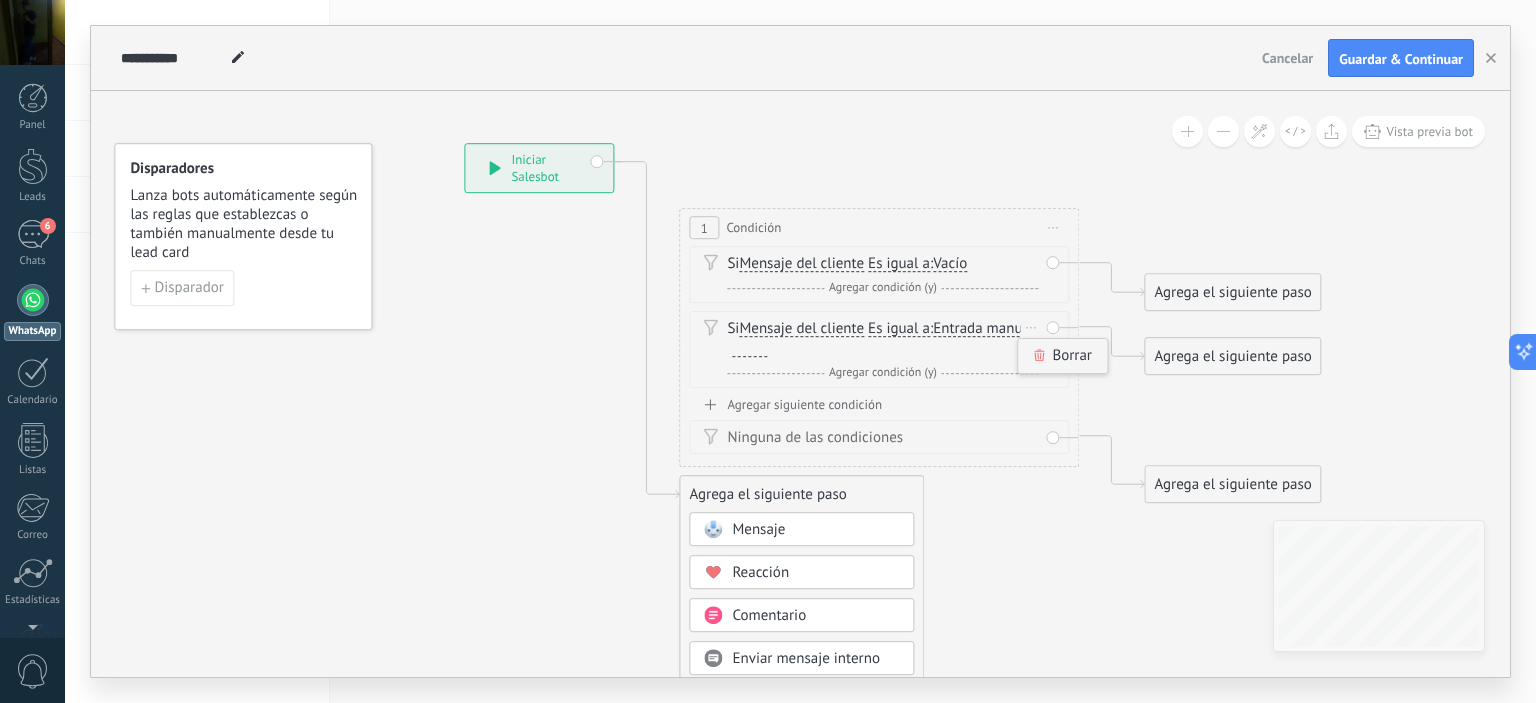 click 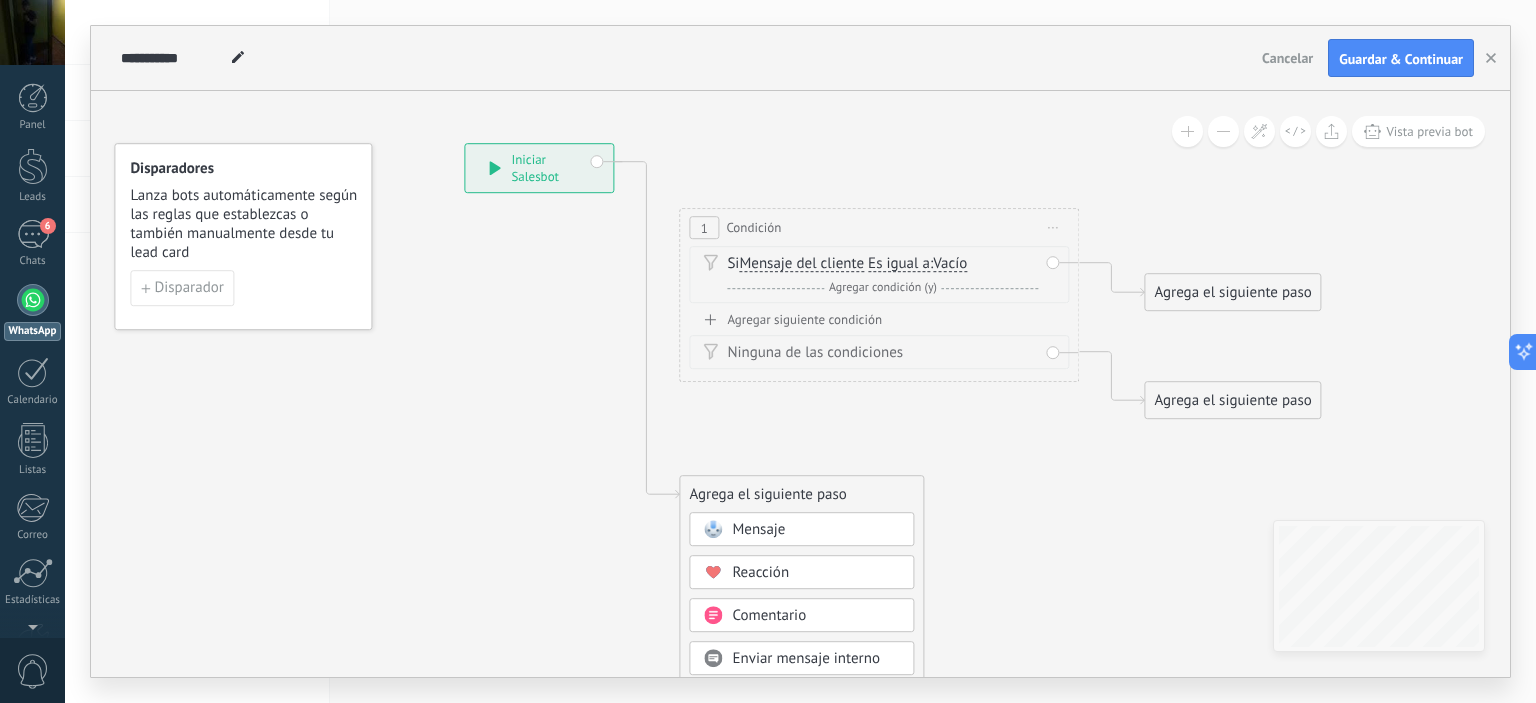 click on "Vacío" at bounding box center [950, 264] 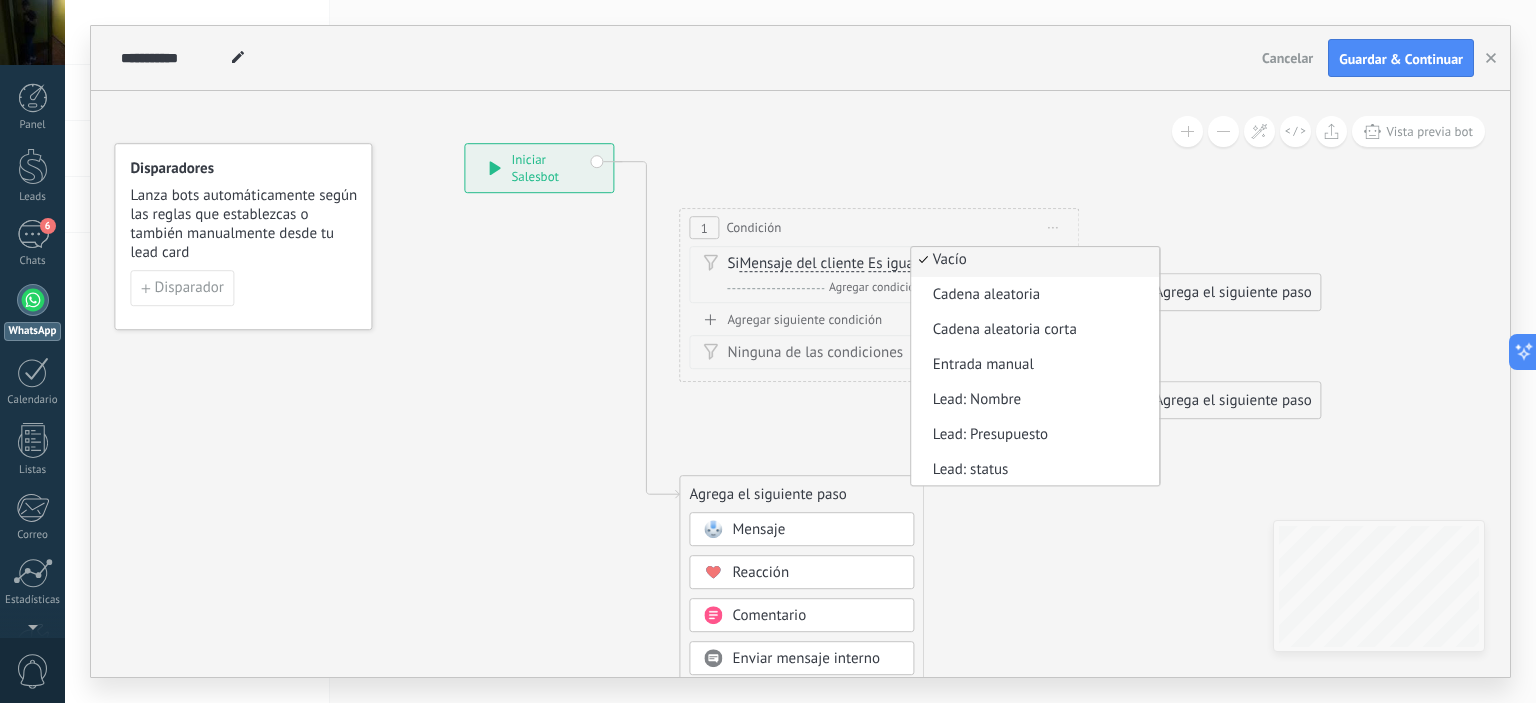 scroll, scrollTop: 0, scrollLeft: 0, axis: both 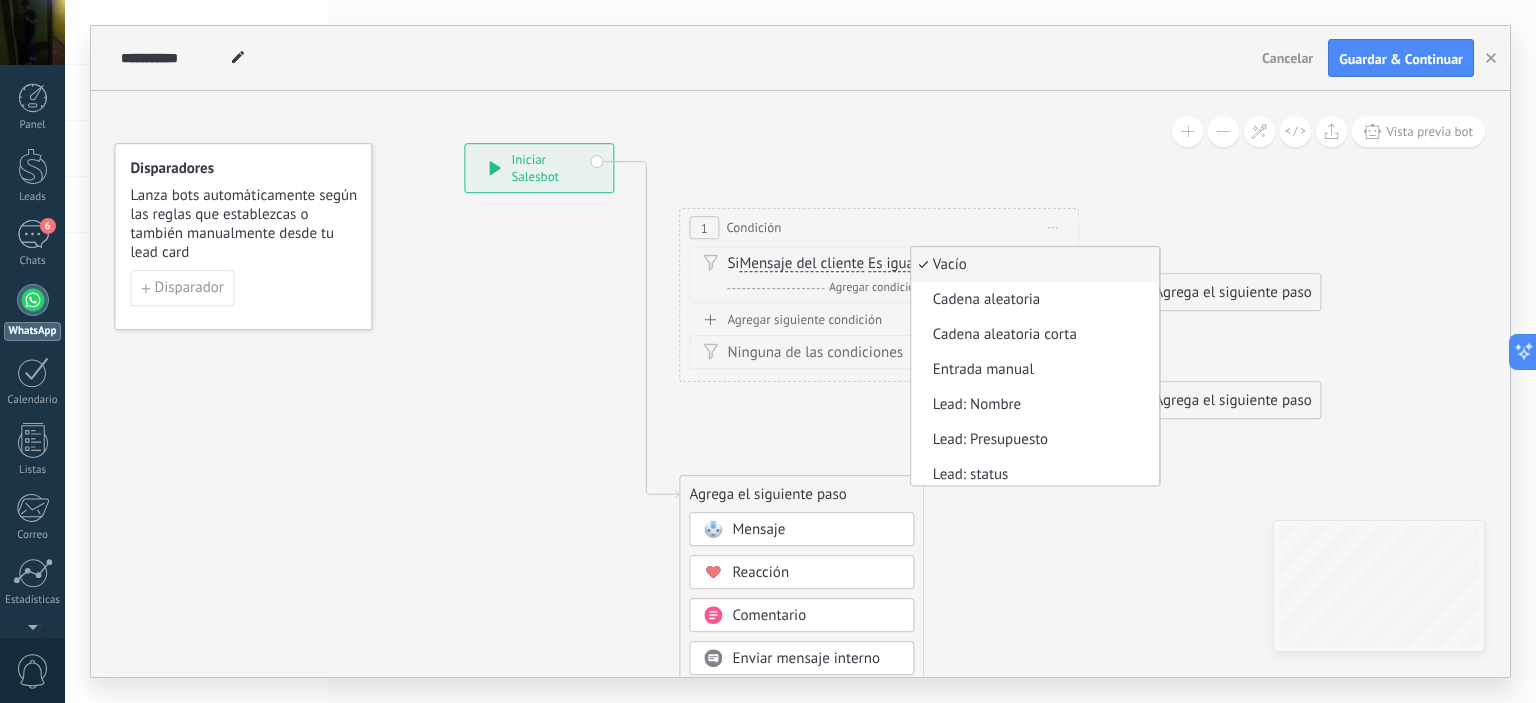 click 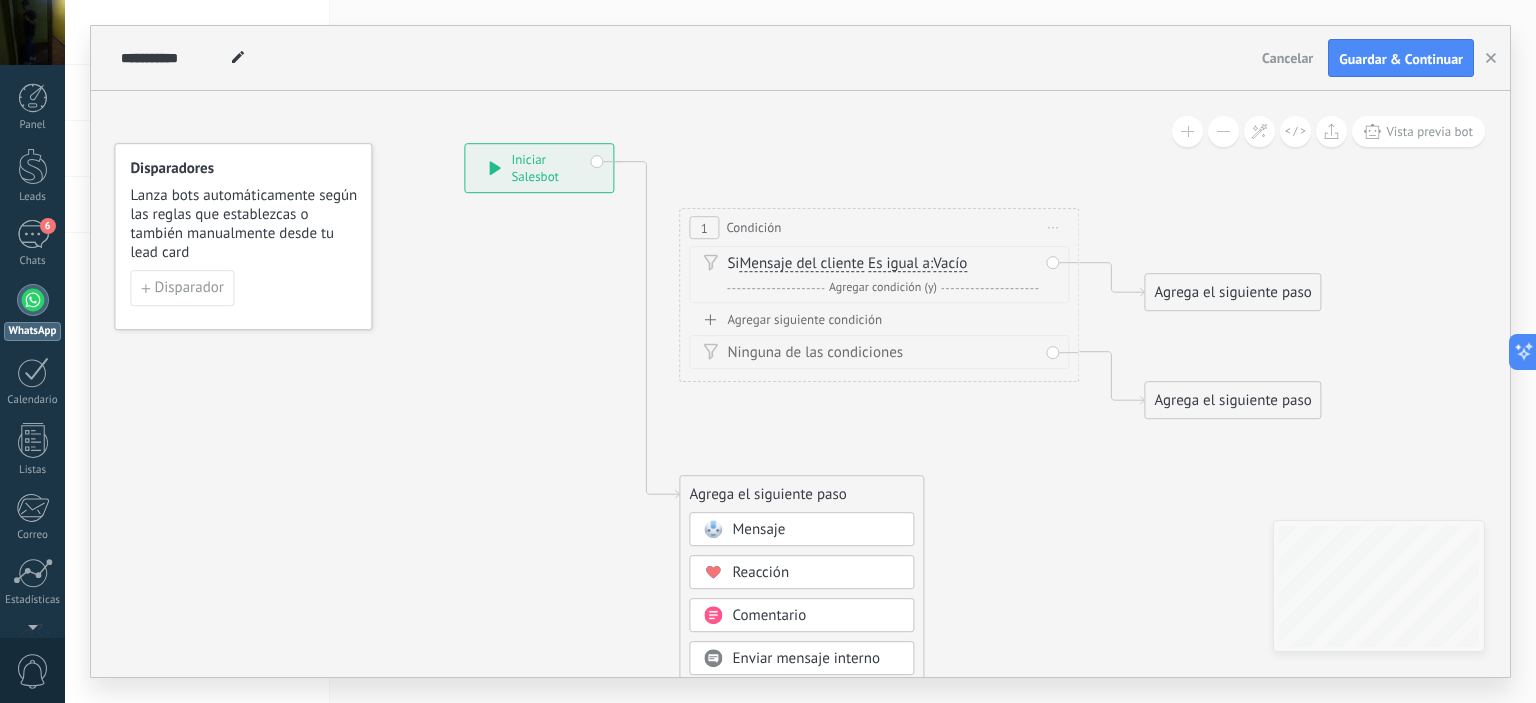 click on "Agregar condición (y)" at bounding box center (883, 287) 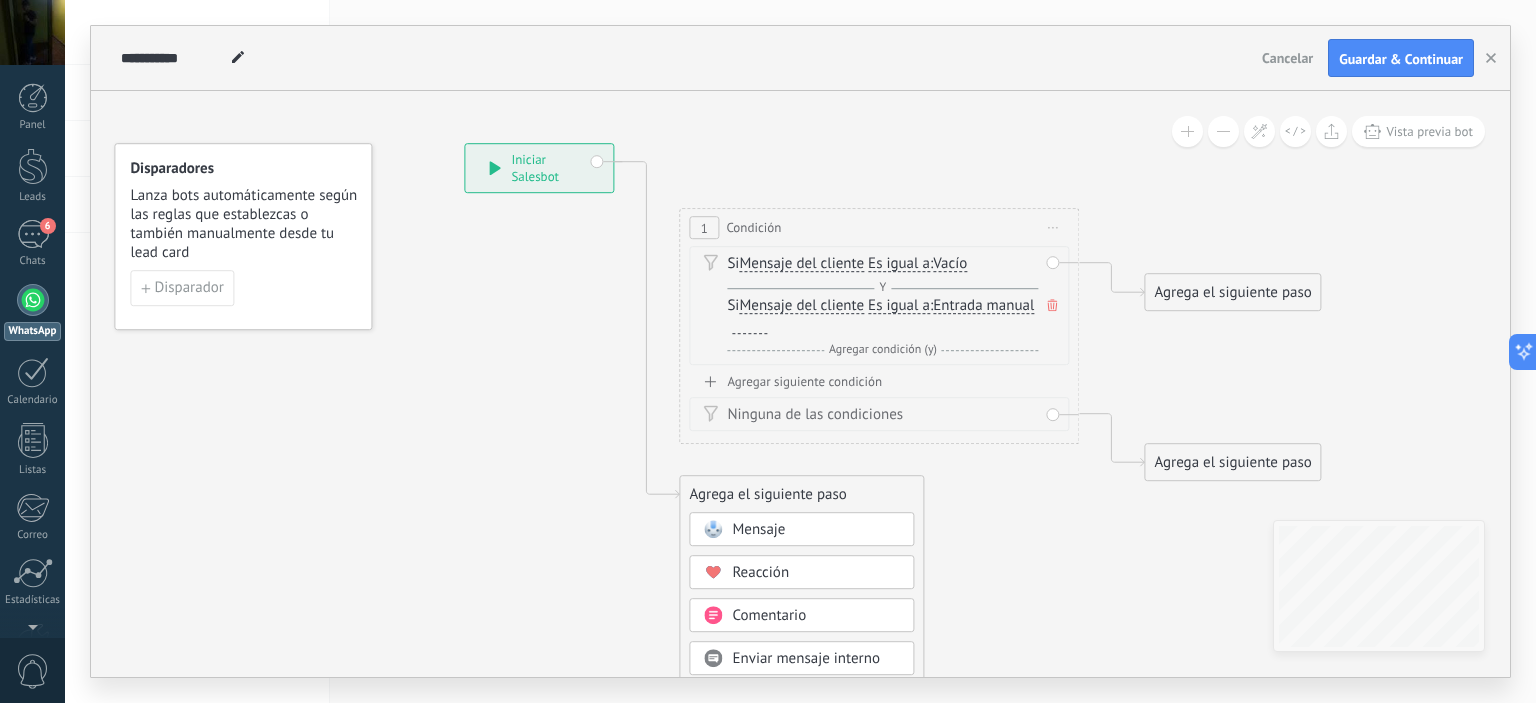 click at bounding box center [749, 326] 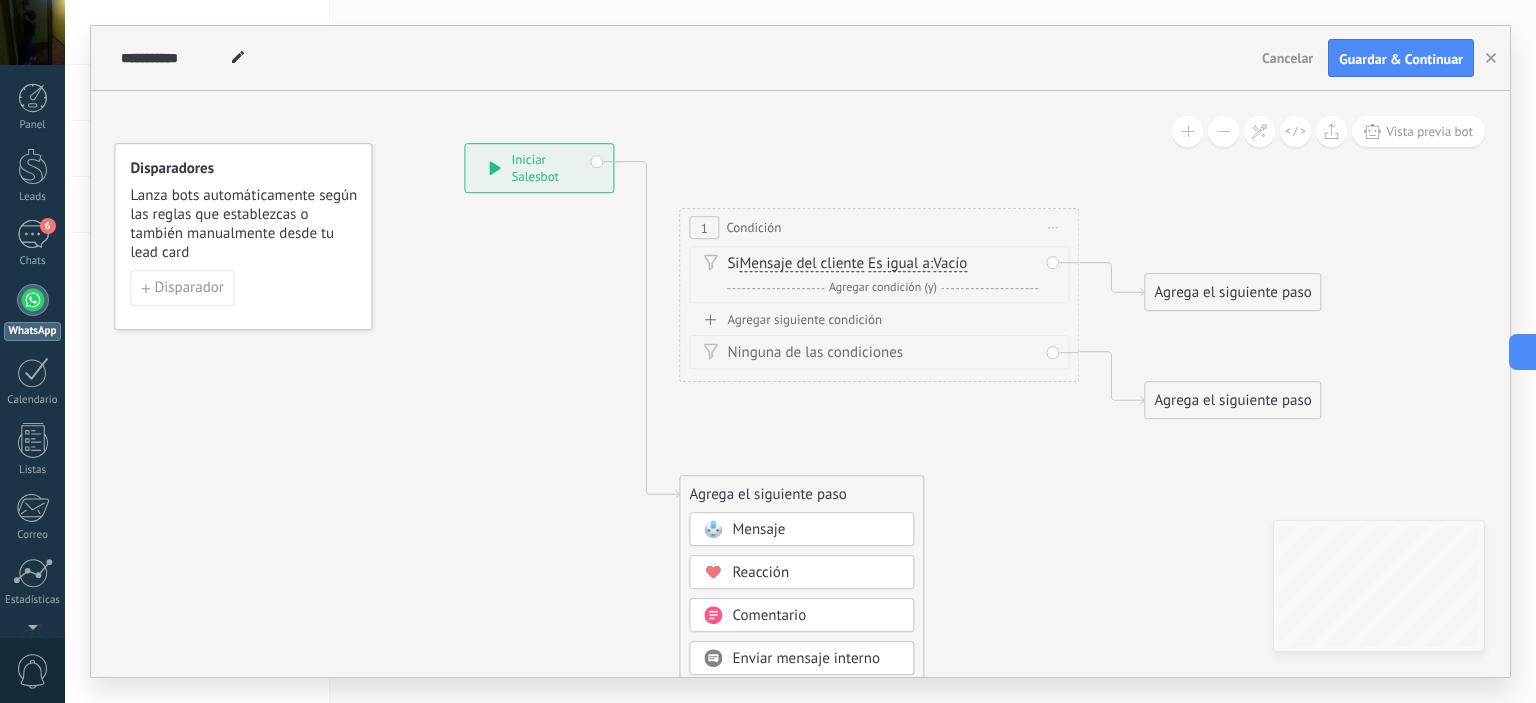 click on "Iniciar vista previa aquí
Cambiar nombre
Duplicar
Borrar" at bounding box center (1053, 227) 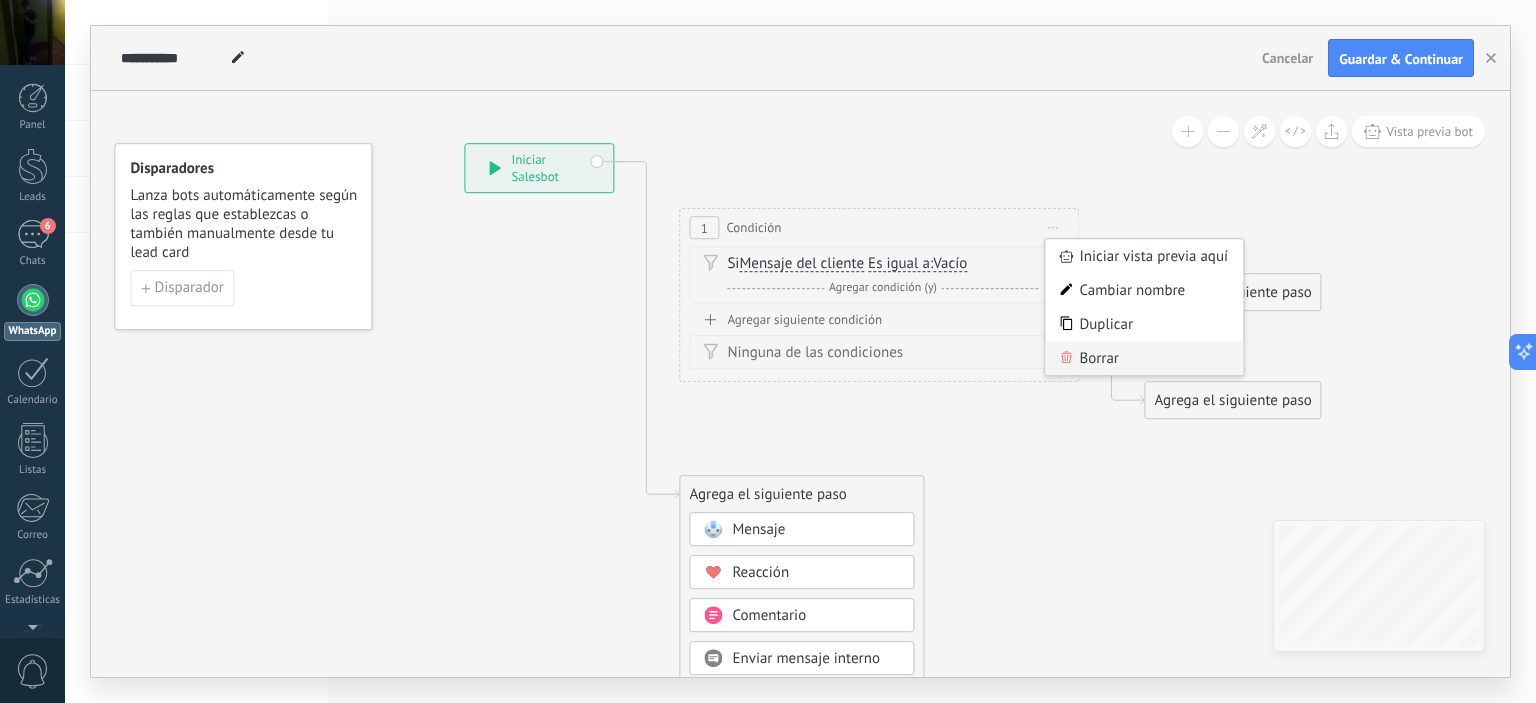 click on "Borrar" at bounding box center (1144, 358) 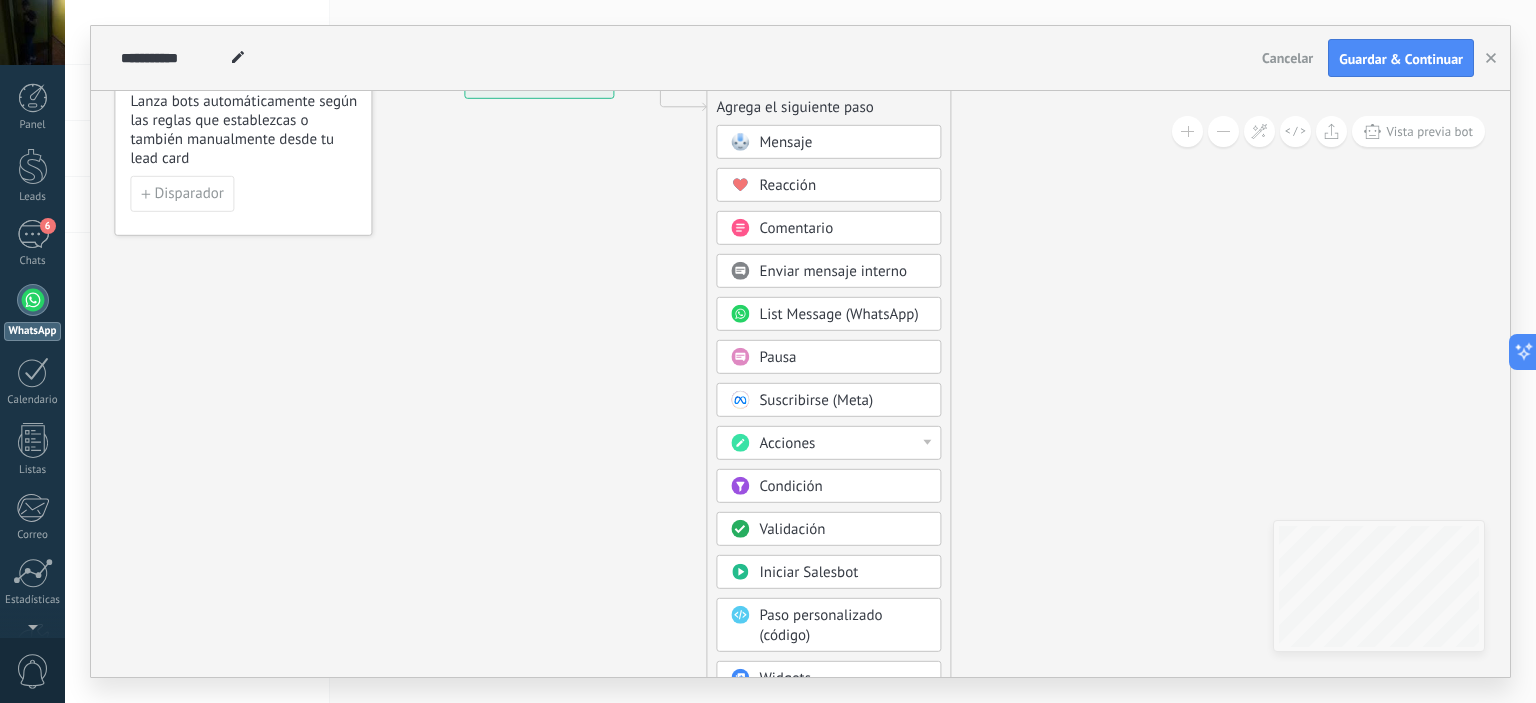 drag, startPoint x: 752, startPoint y: 387, endPoint x: 775, endPoint y: 112, distance: 275.96014 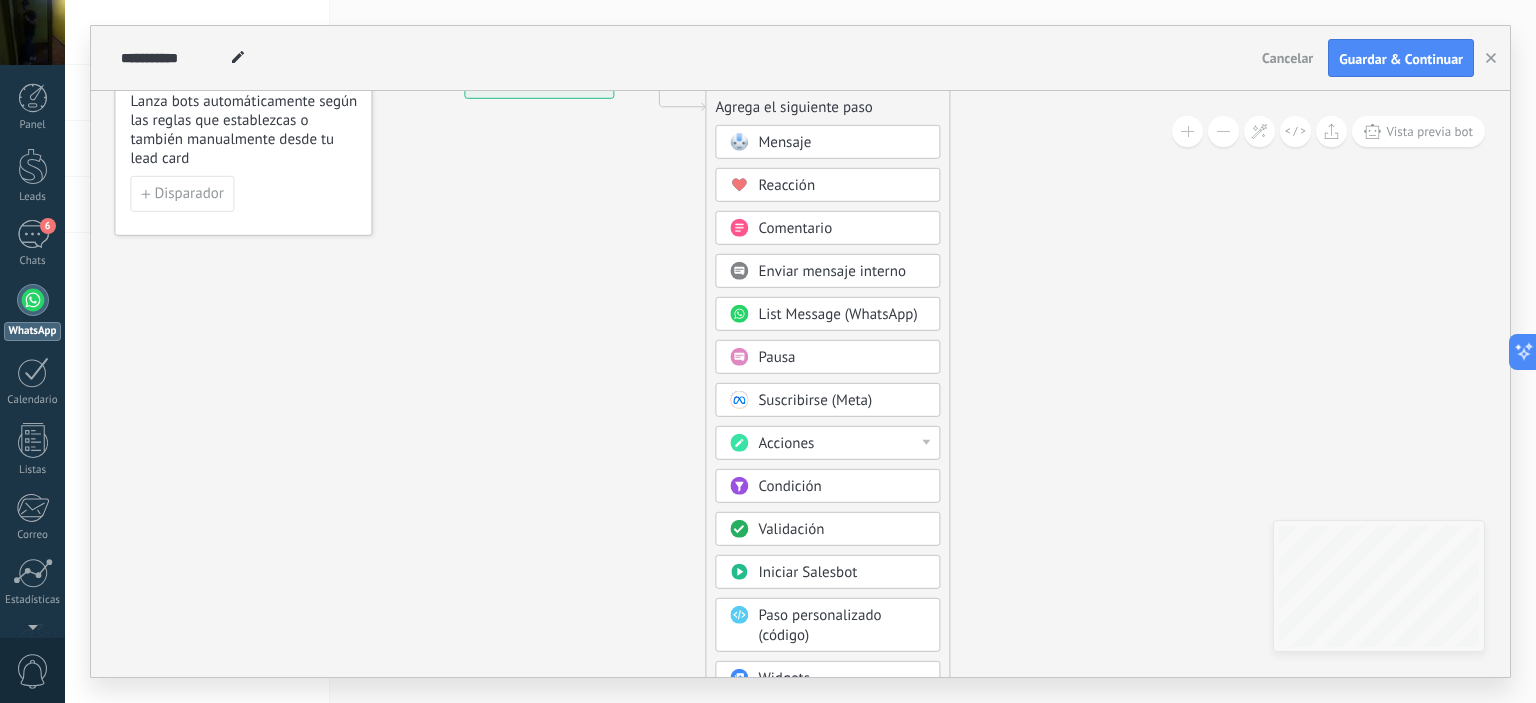 click on "Condición" at bounding box center [789, 486] 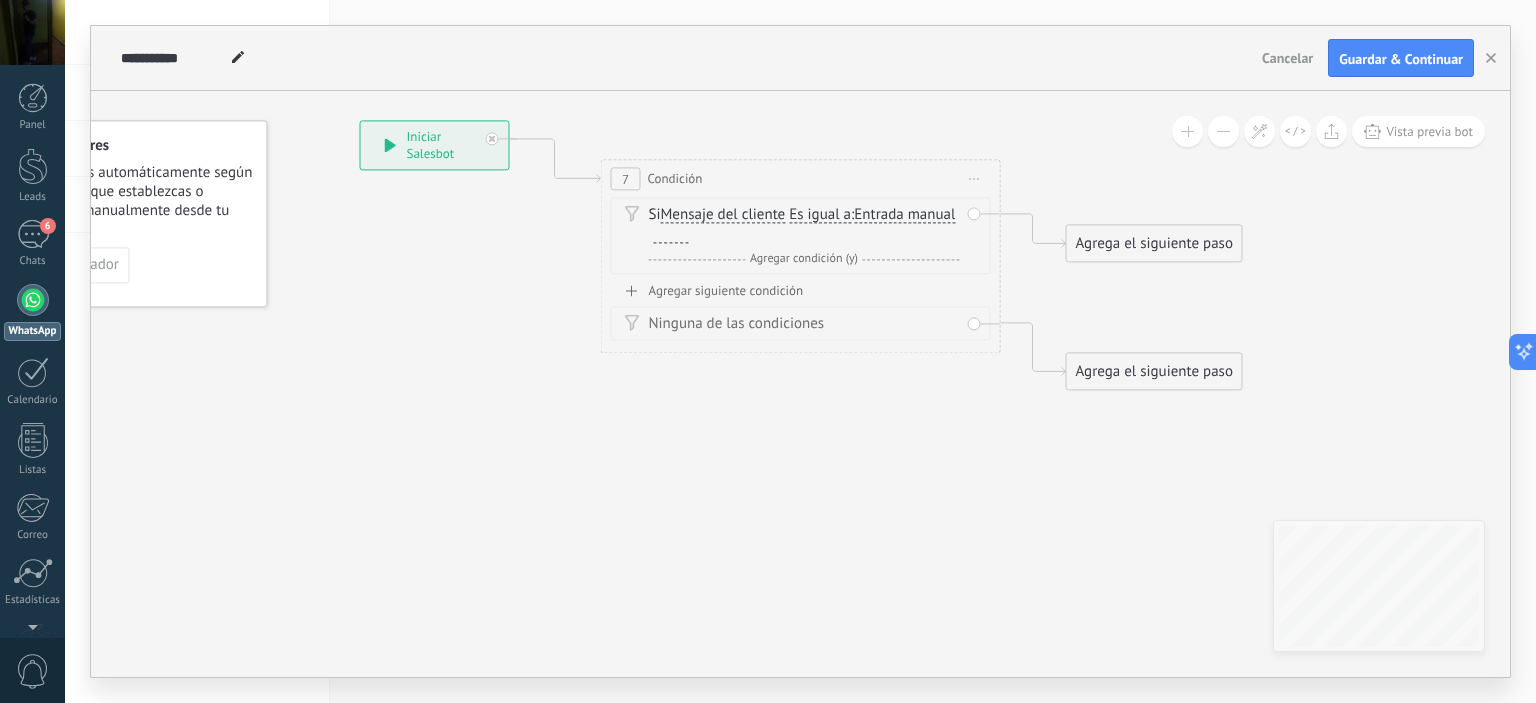 click on "Si
Mensaje del cliente
Mensaje del cliente
Emoción de la conversación
Comentario del cliente
El cliente
Código de chat activo
Mensajero de chat activo
Fuente de cliente potencial
Estado de la conversación
de" at bounding box center (801, 236) 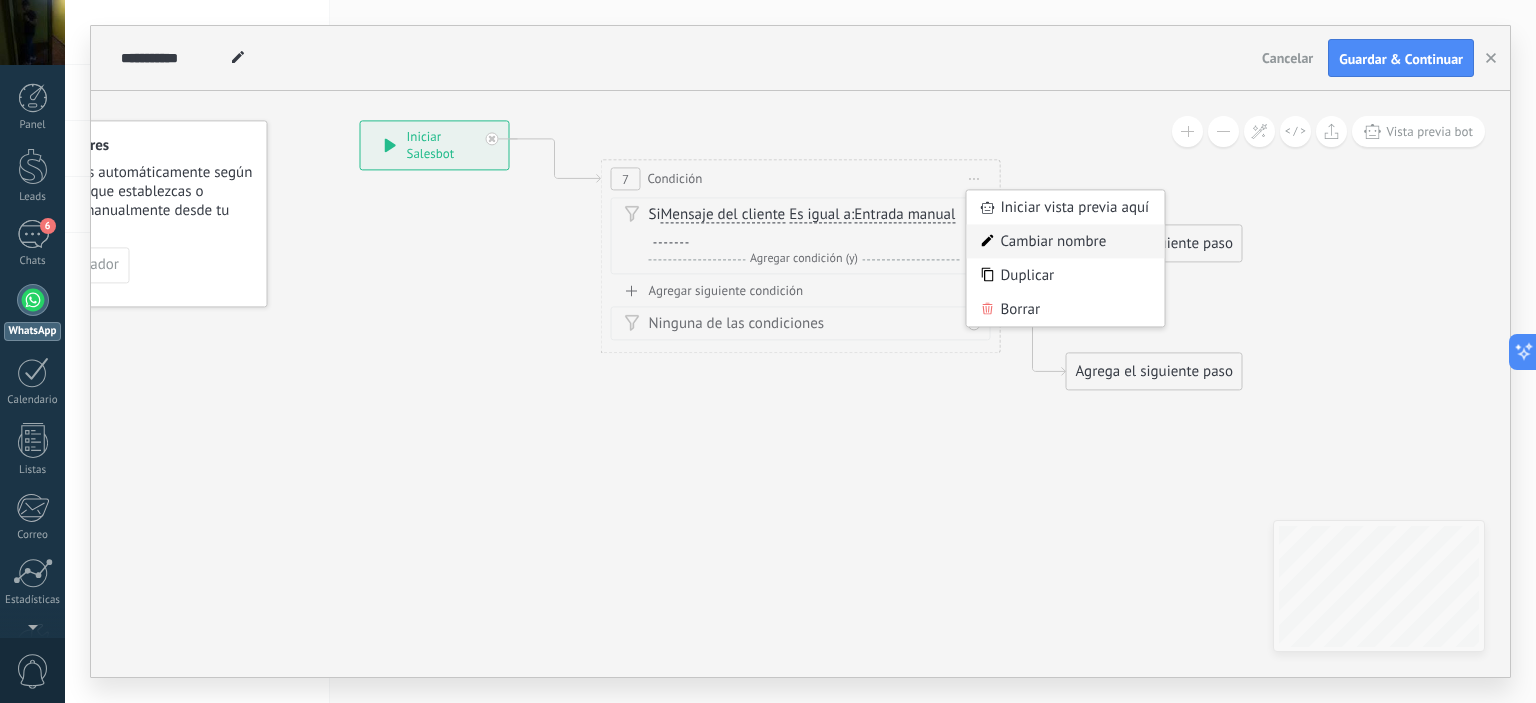 click on "Cambiar nombre" at bounding box center (1066, 242) 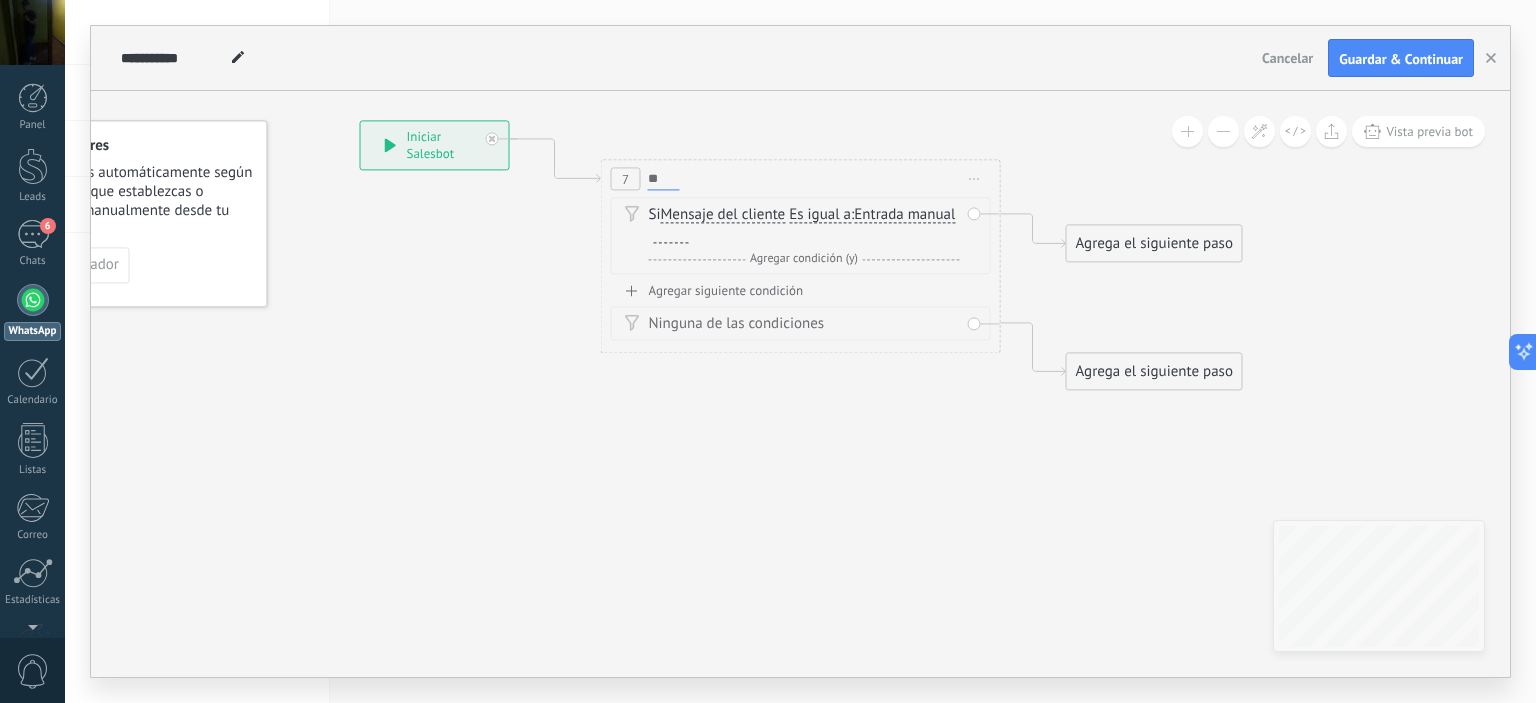 type on "*" 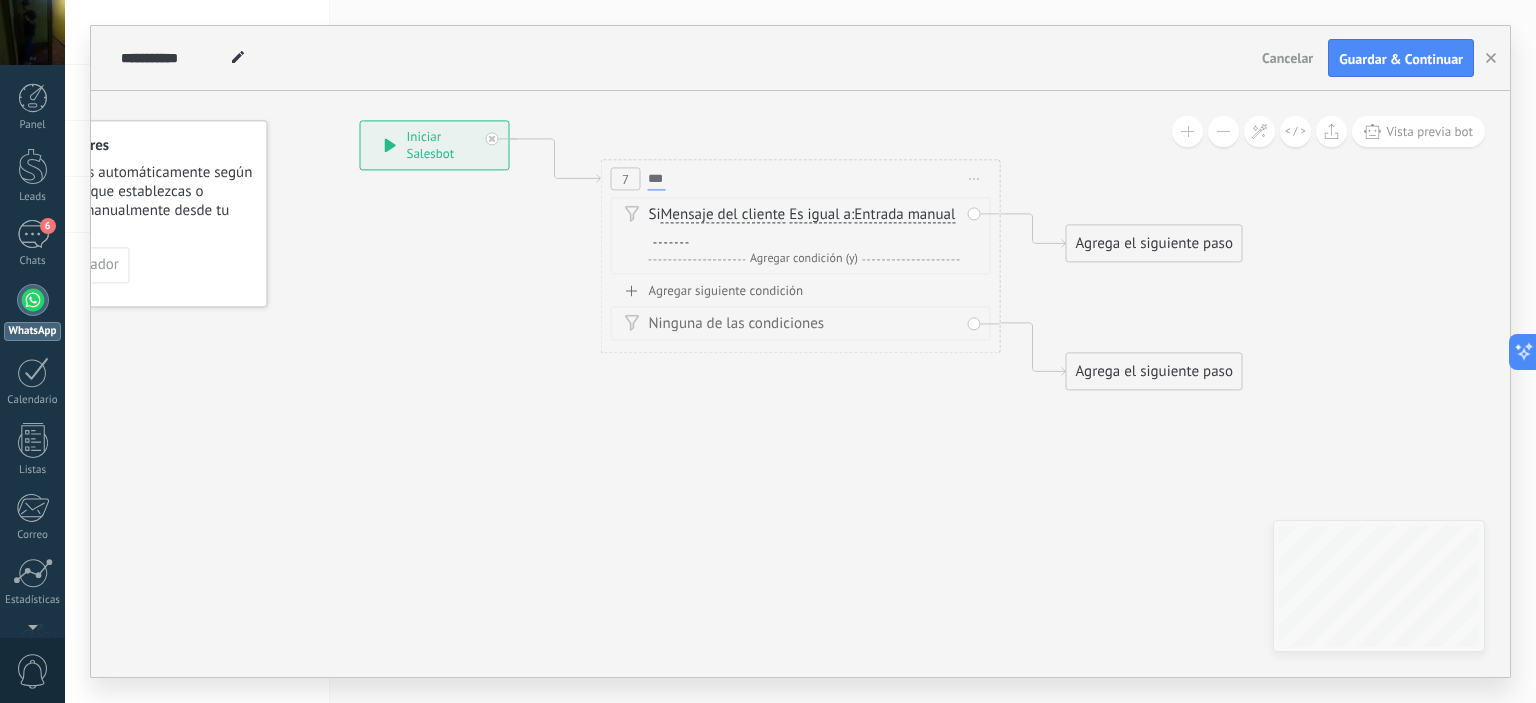type on "****" 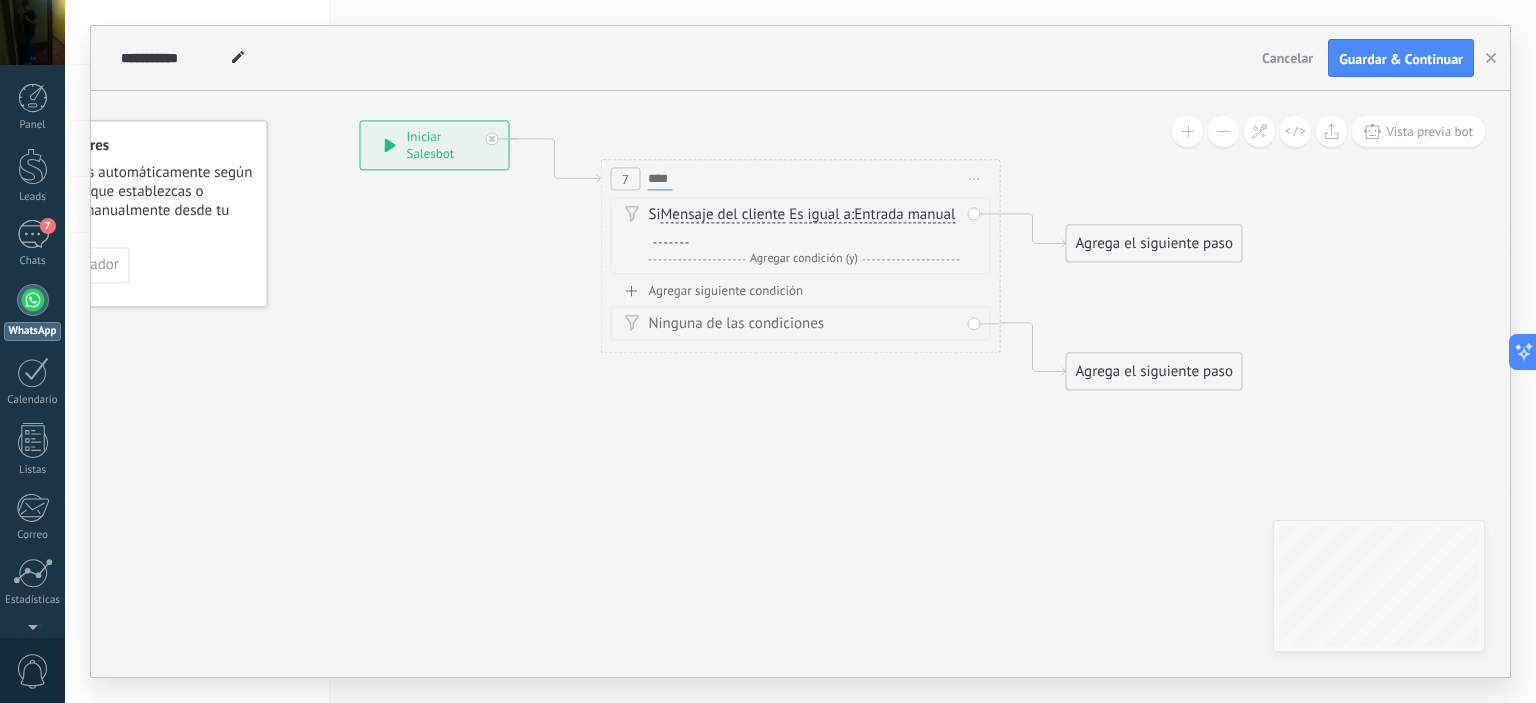 click at bounding box center [671, 236] 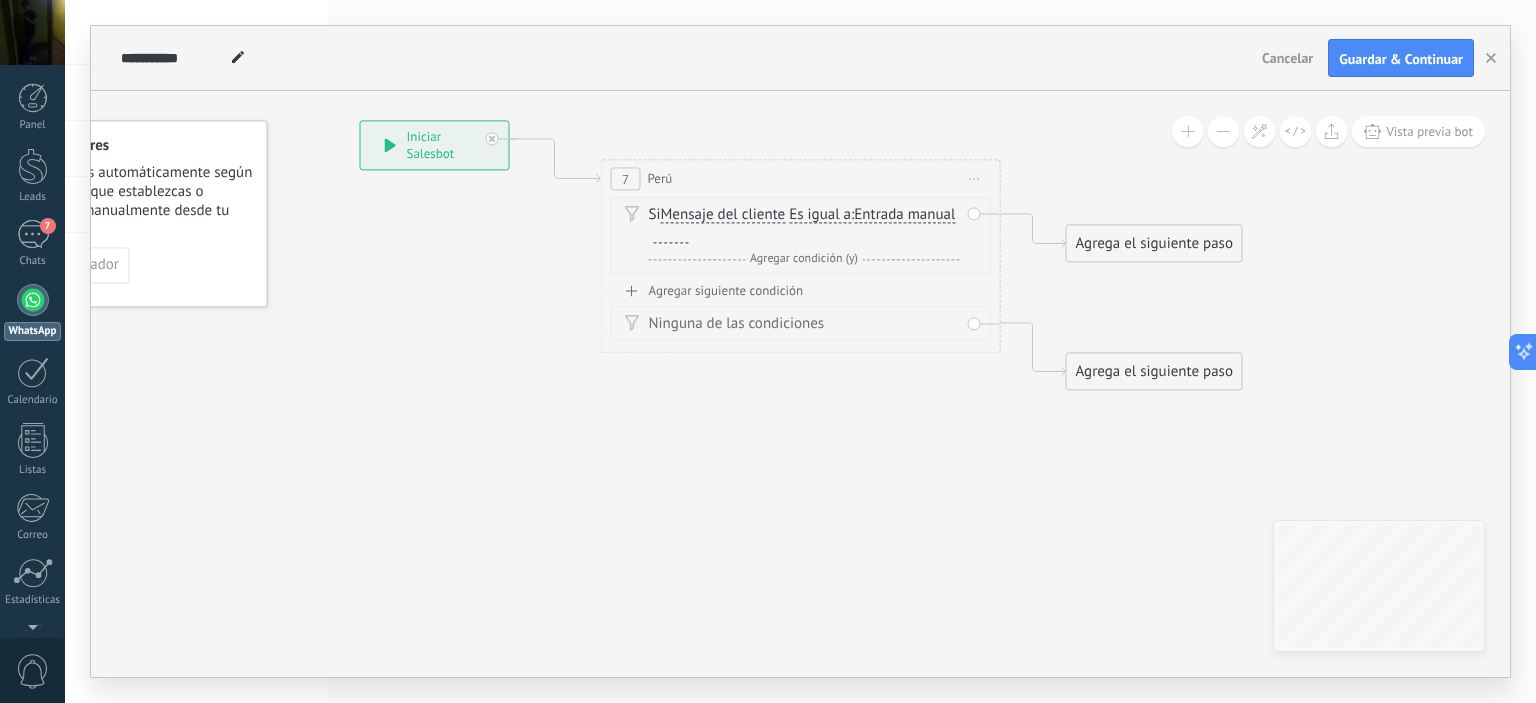 type 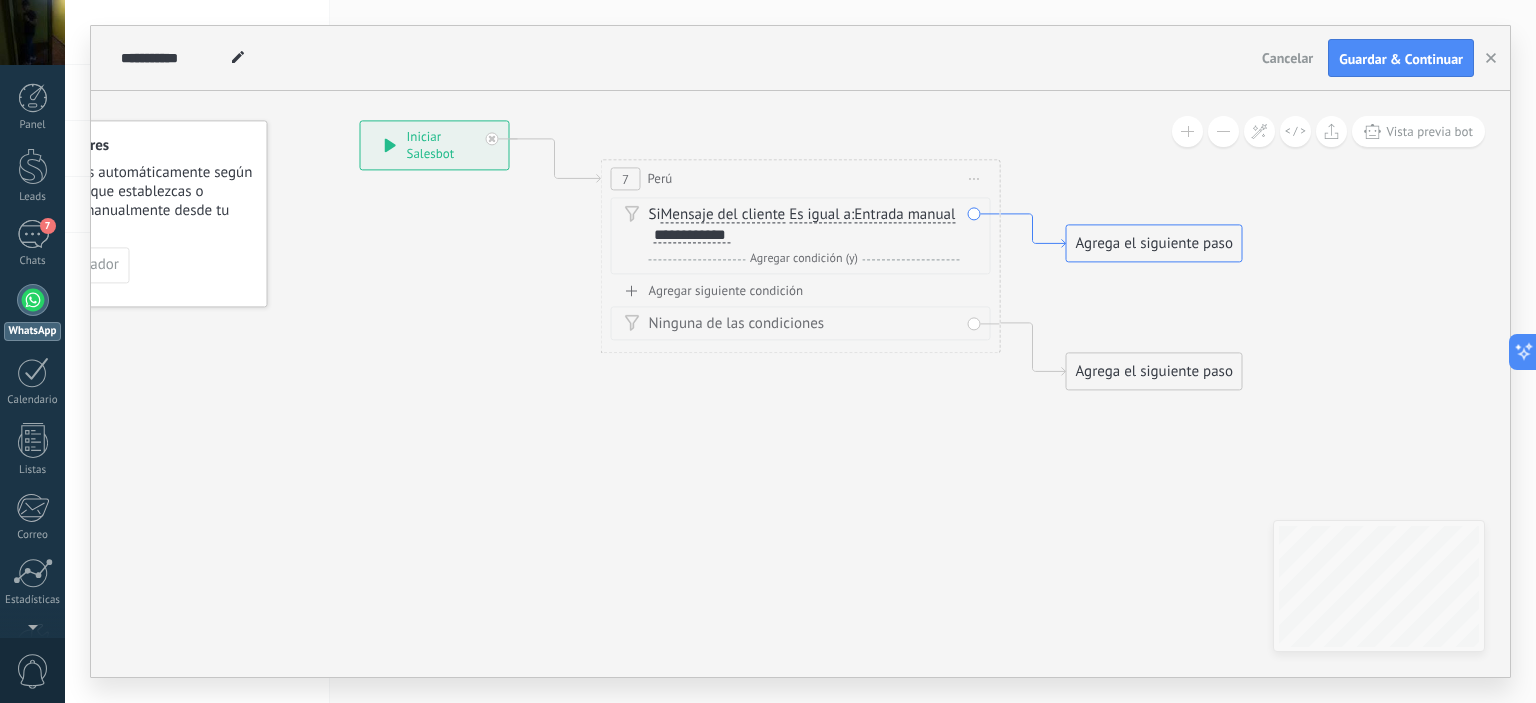 click 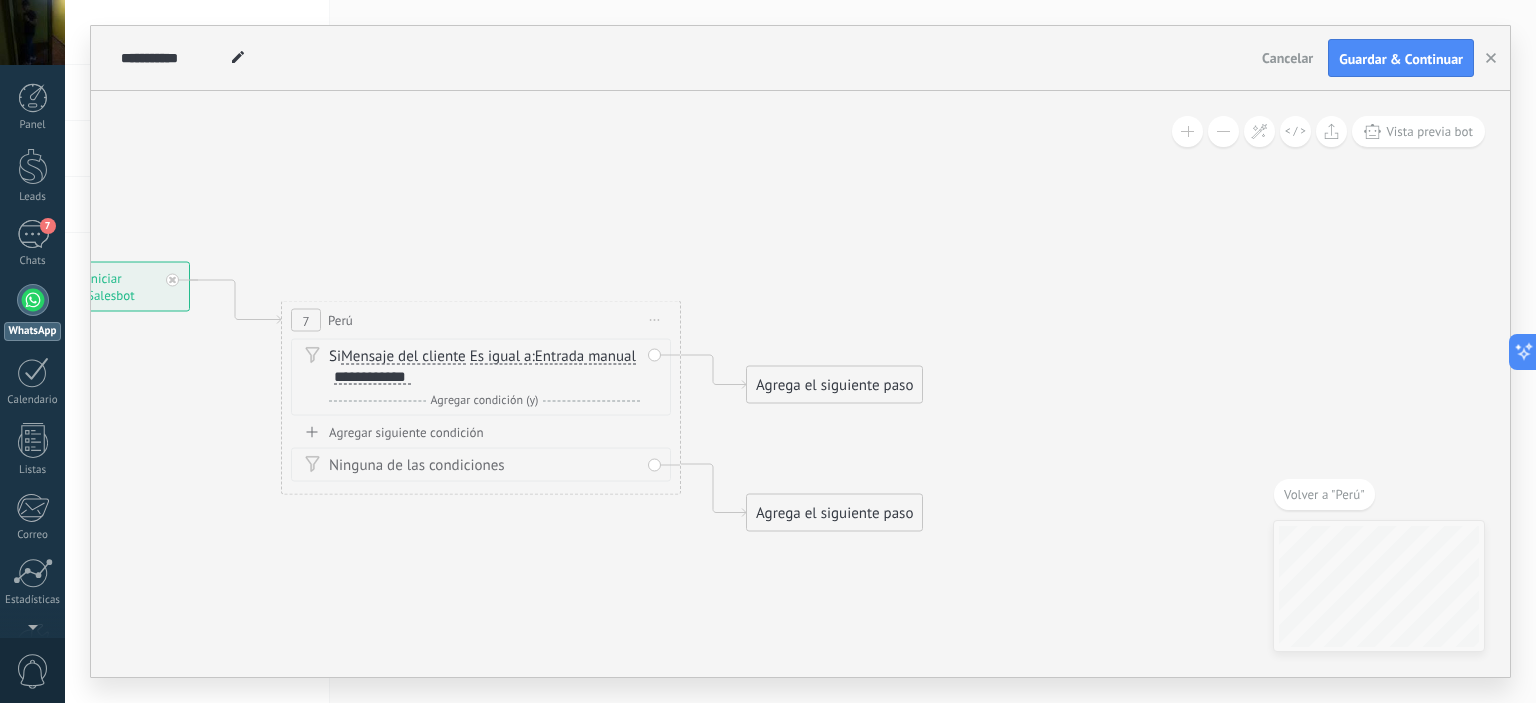 click on "Agrega el siguiente paso" at bounding box center [834, 385] 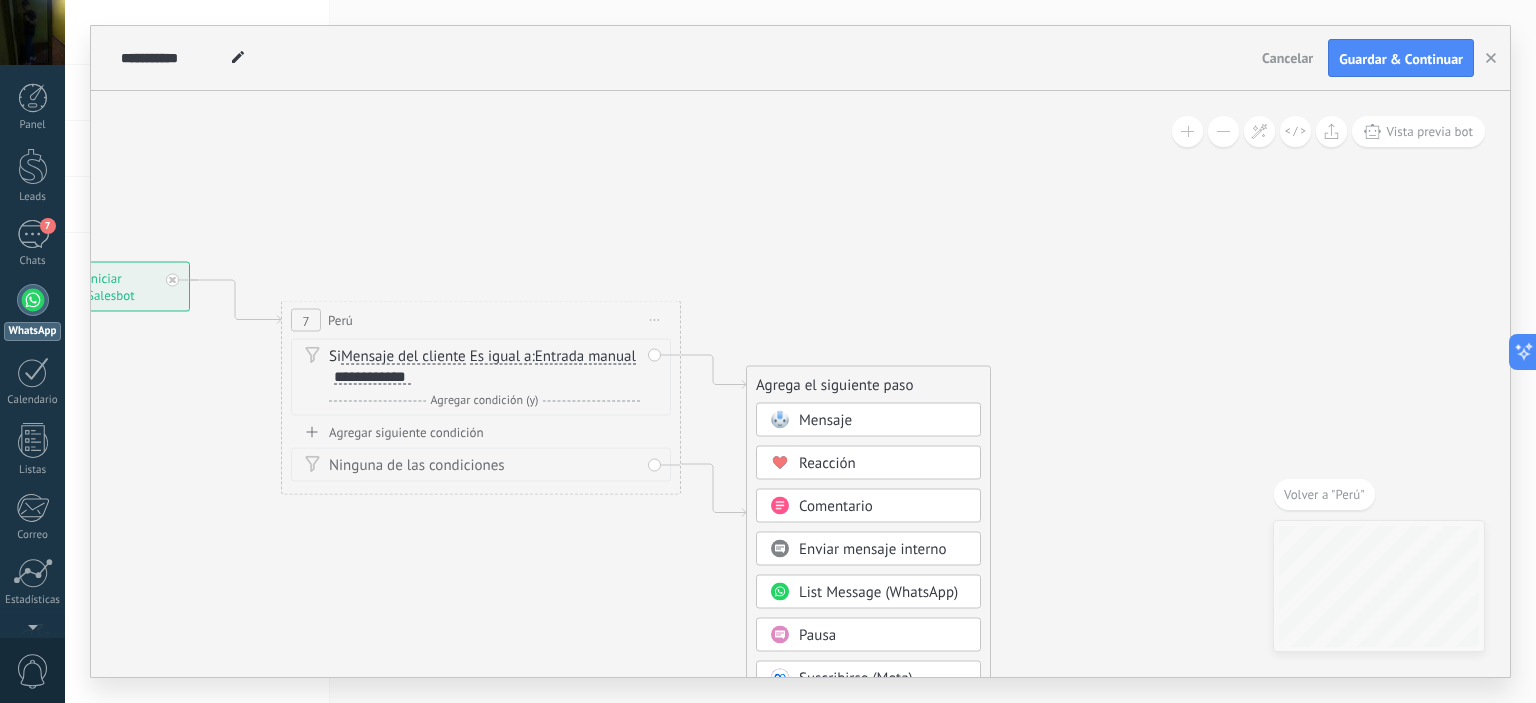 click on "Mensaje" at bounding box center (825, 420) 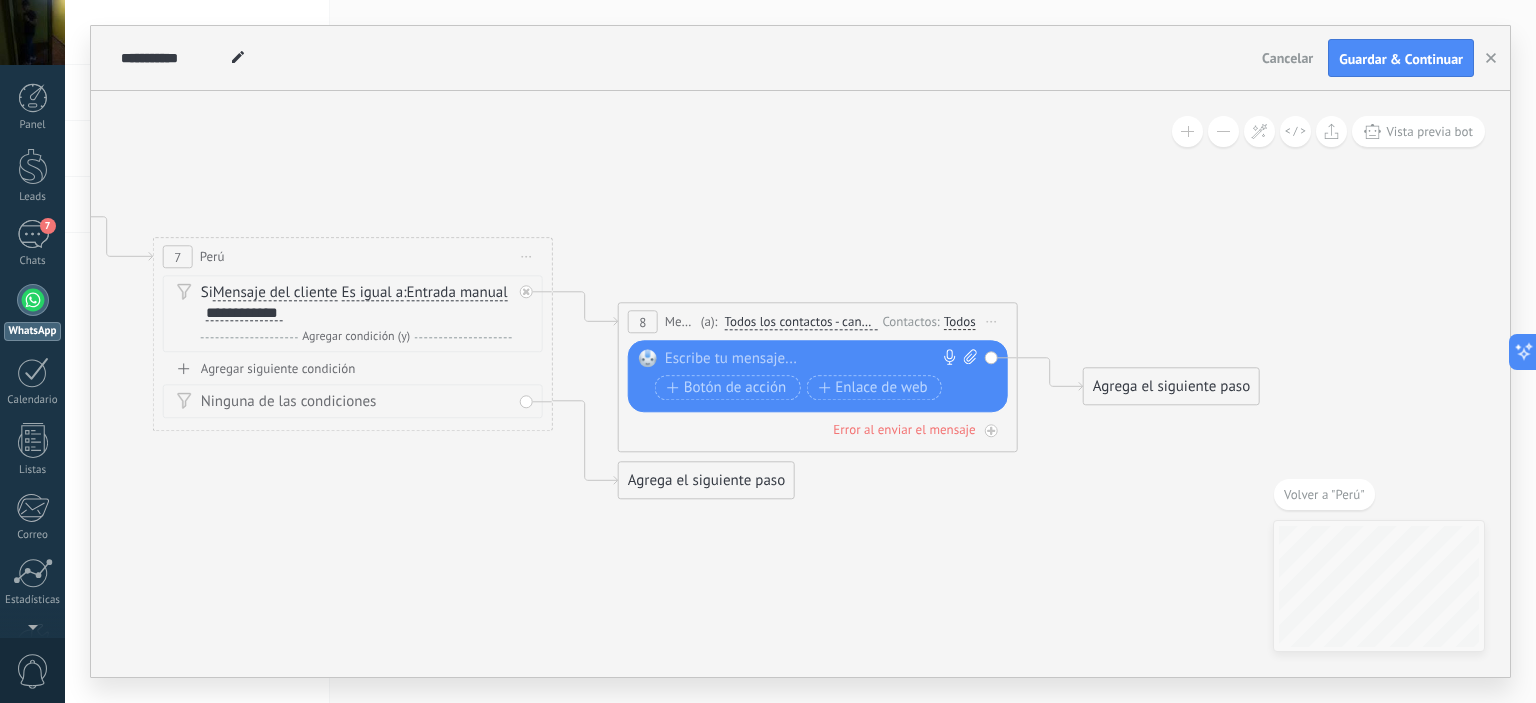 click 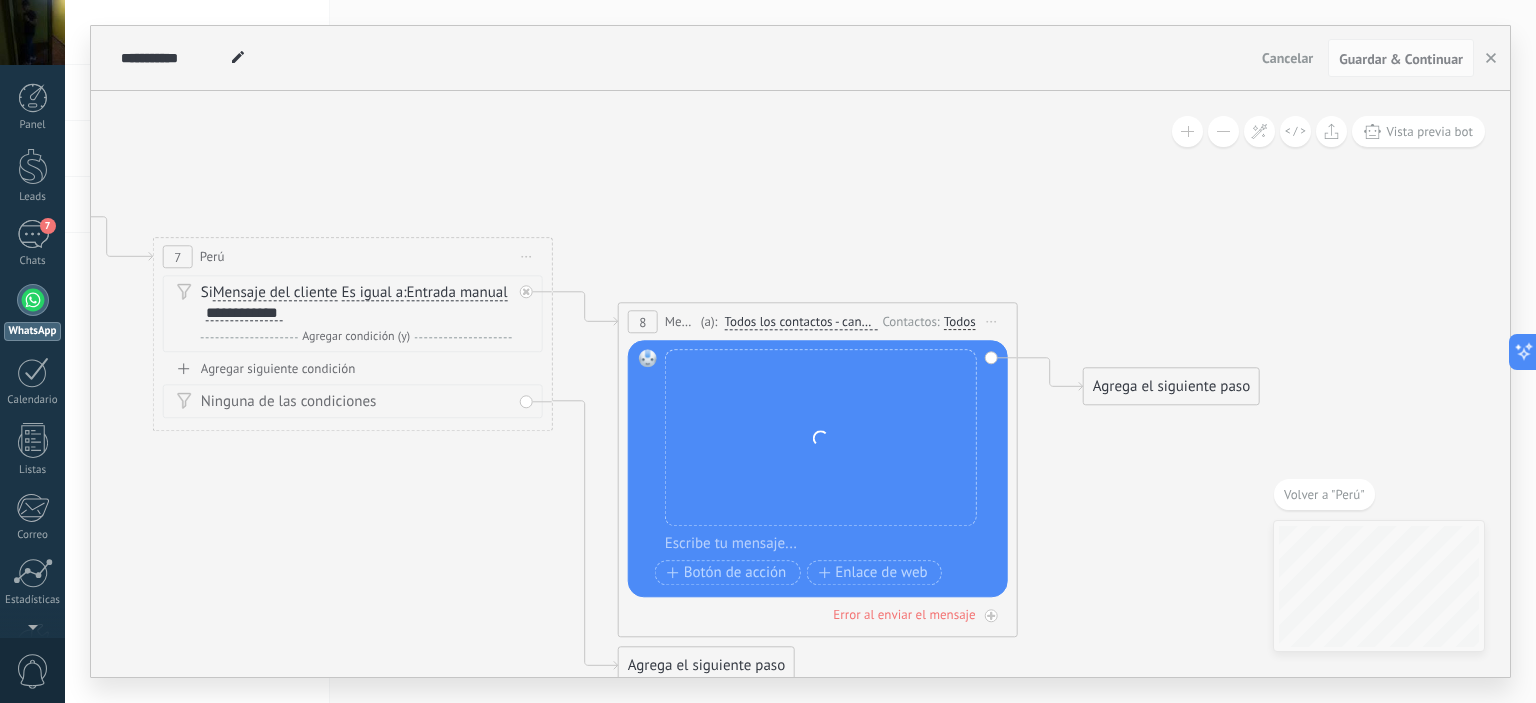 click at bounding box center (831, 545) 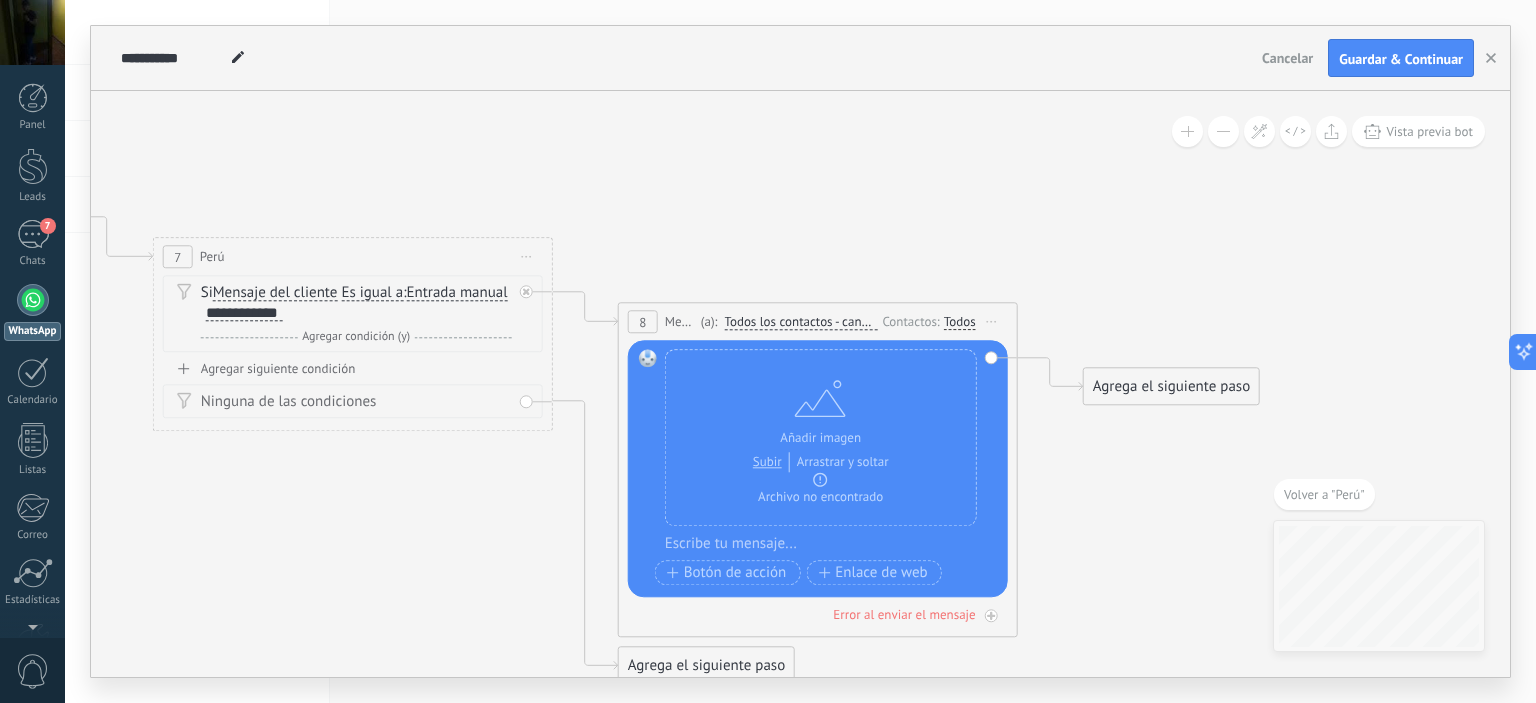 type 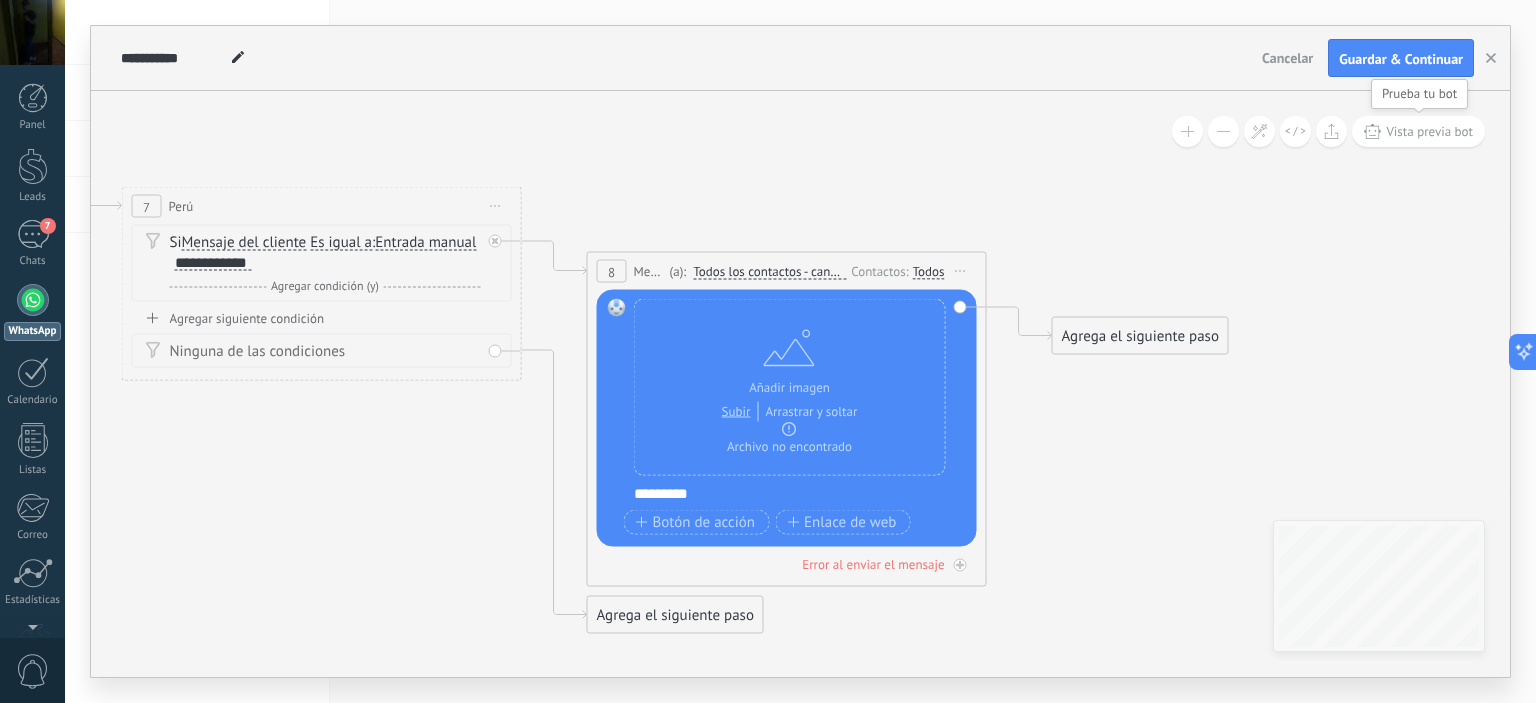 click on "Vista previa bot" at bounding box center [1429, 131] 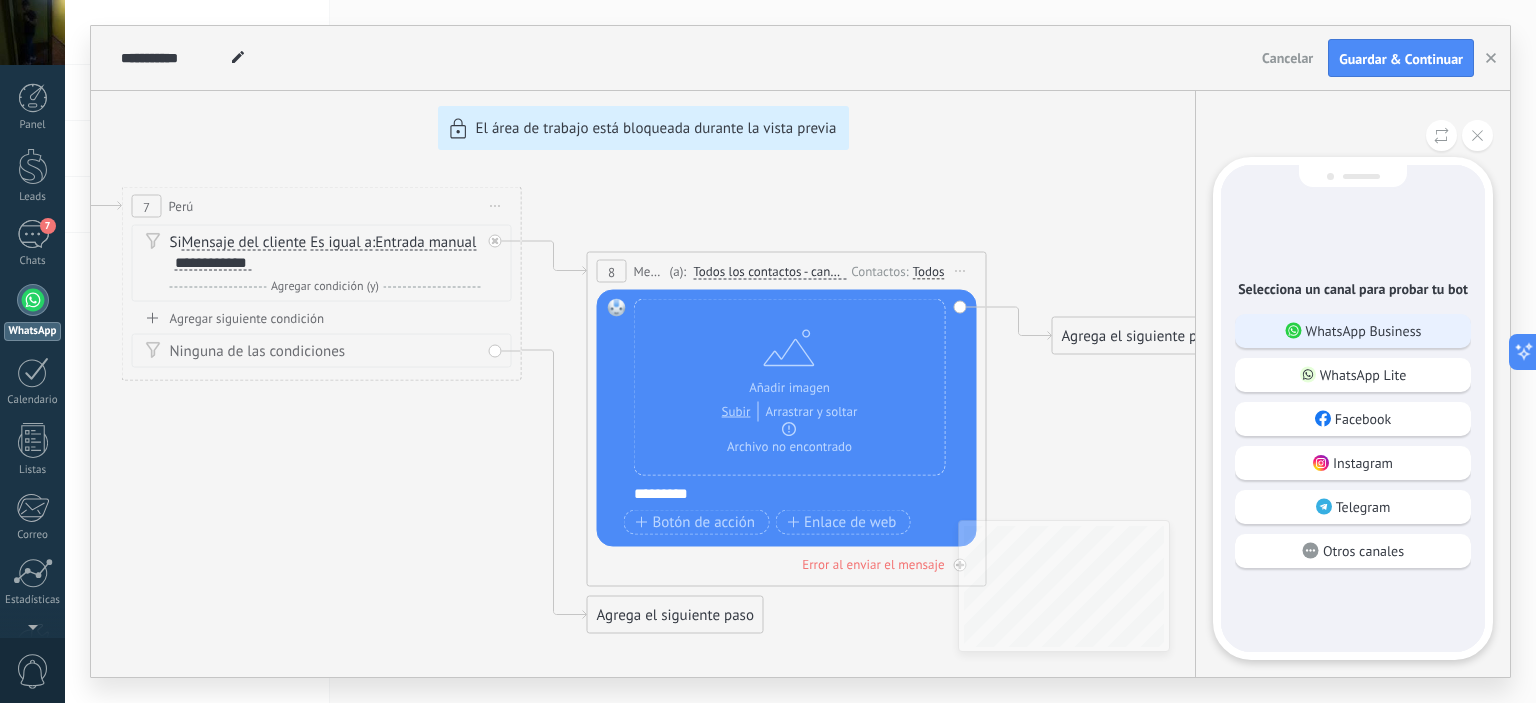 click on "WhatsApp Business" at bounding box center (1364, 331) 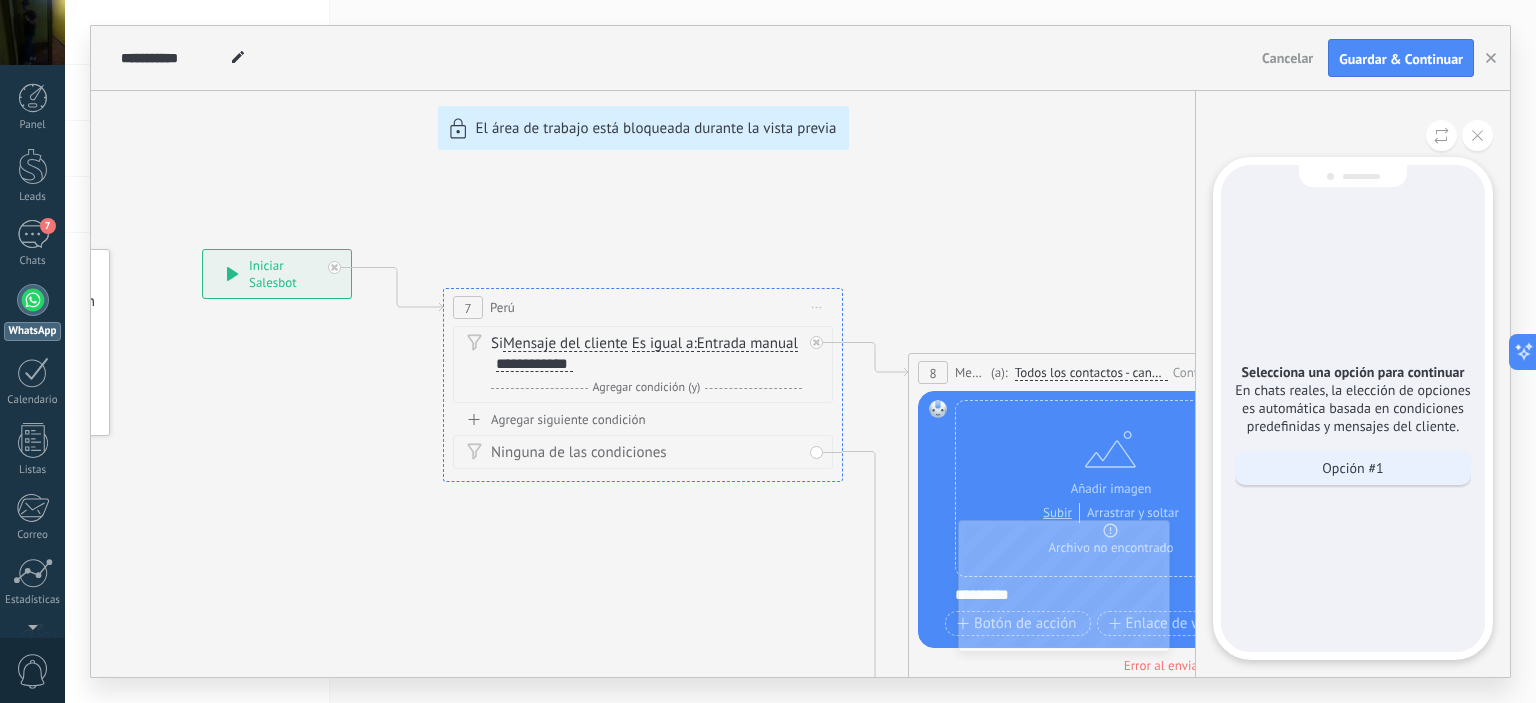 click on "Opción #1" at bounding box center (1353, 468) 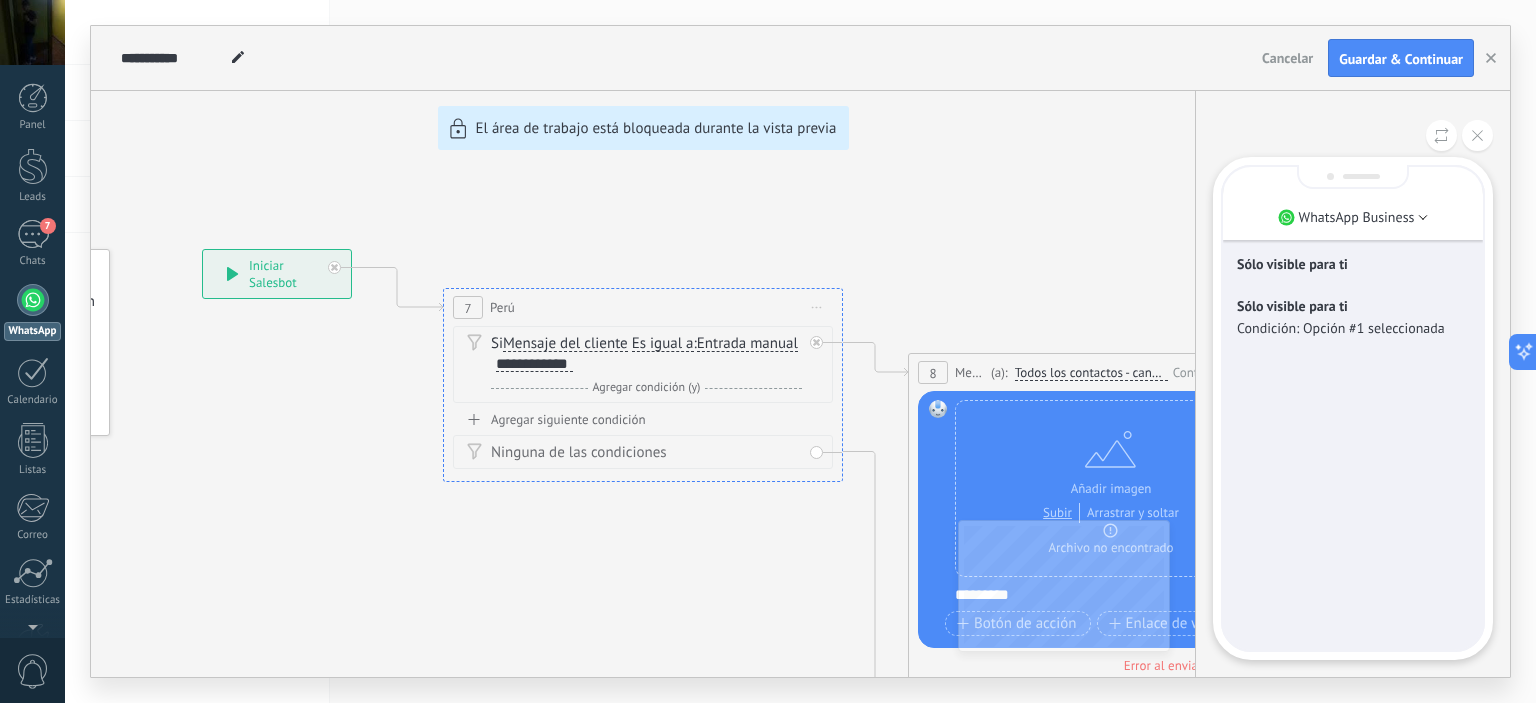 click on "Condición: Opción #1 seleccionada" at bounding box center (1353, 328) 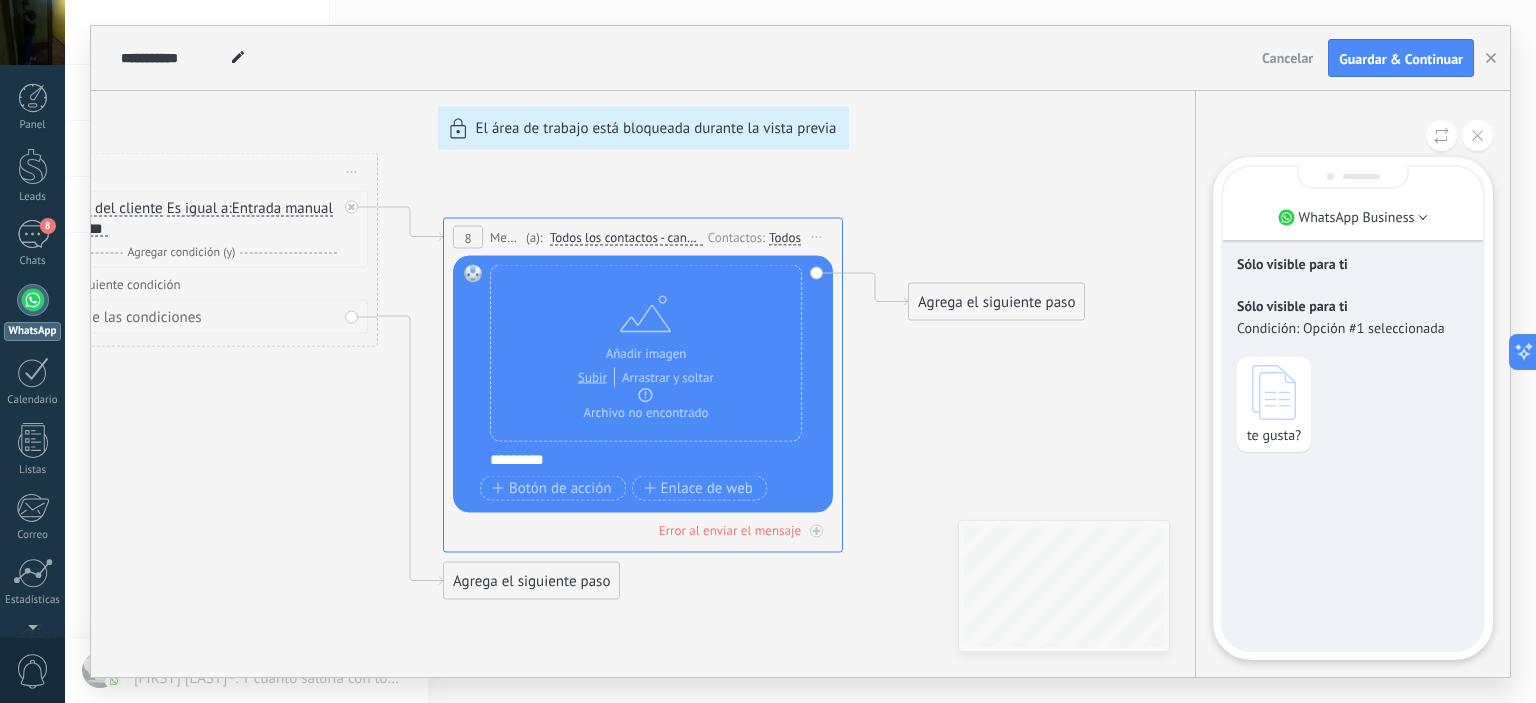 click 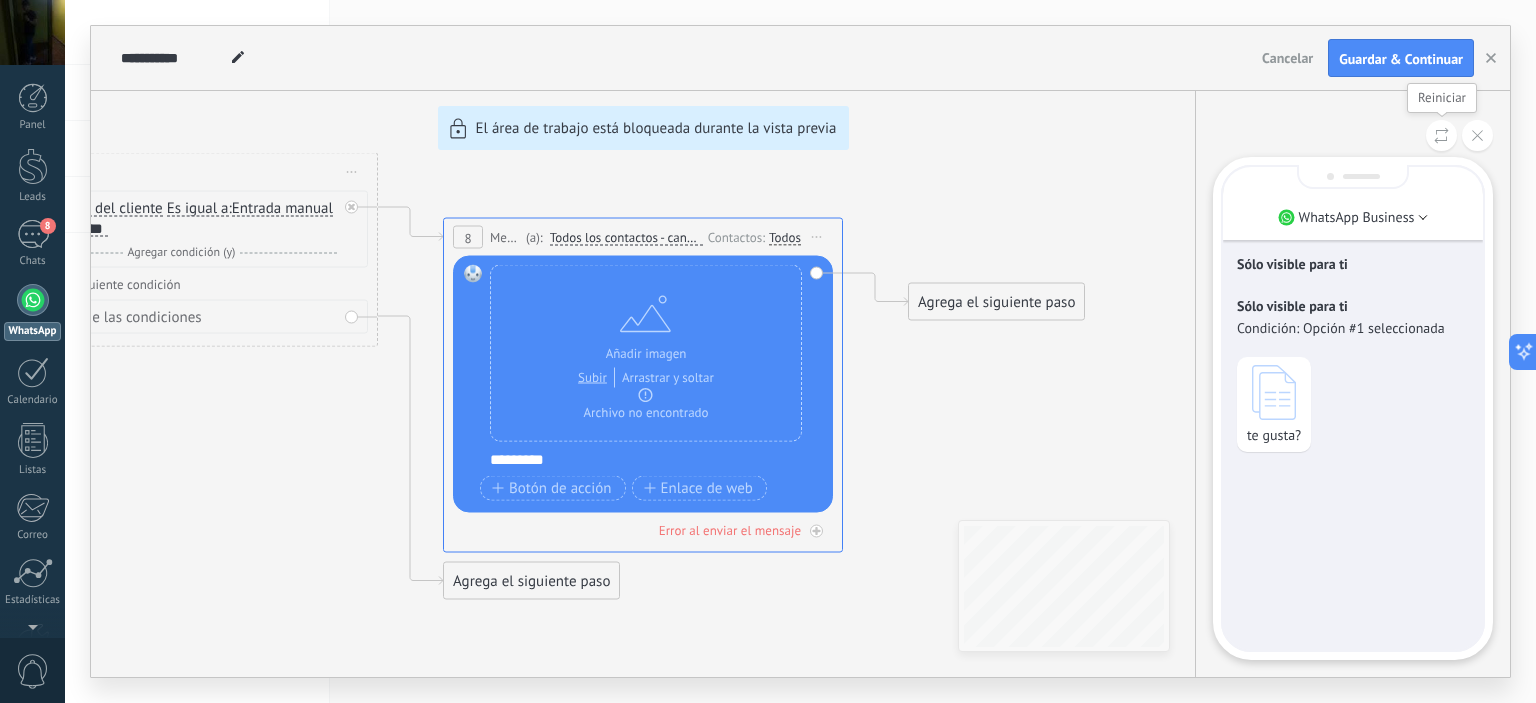 click at bounding box center [1441, 135] 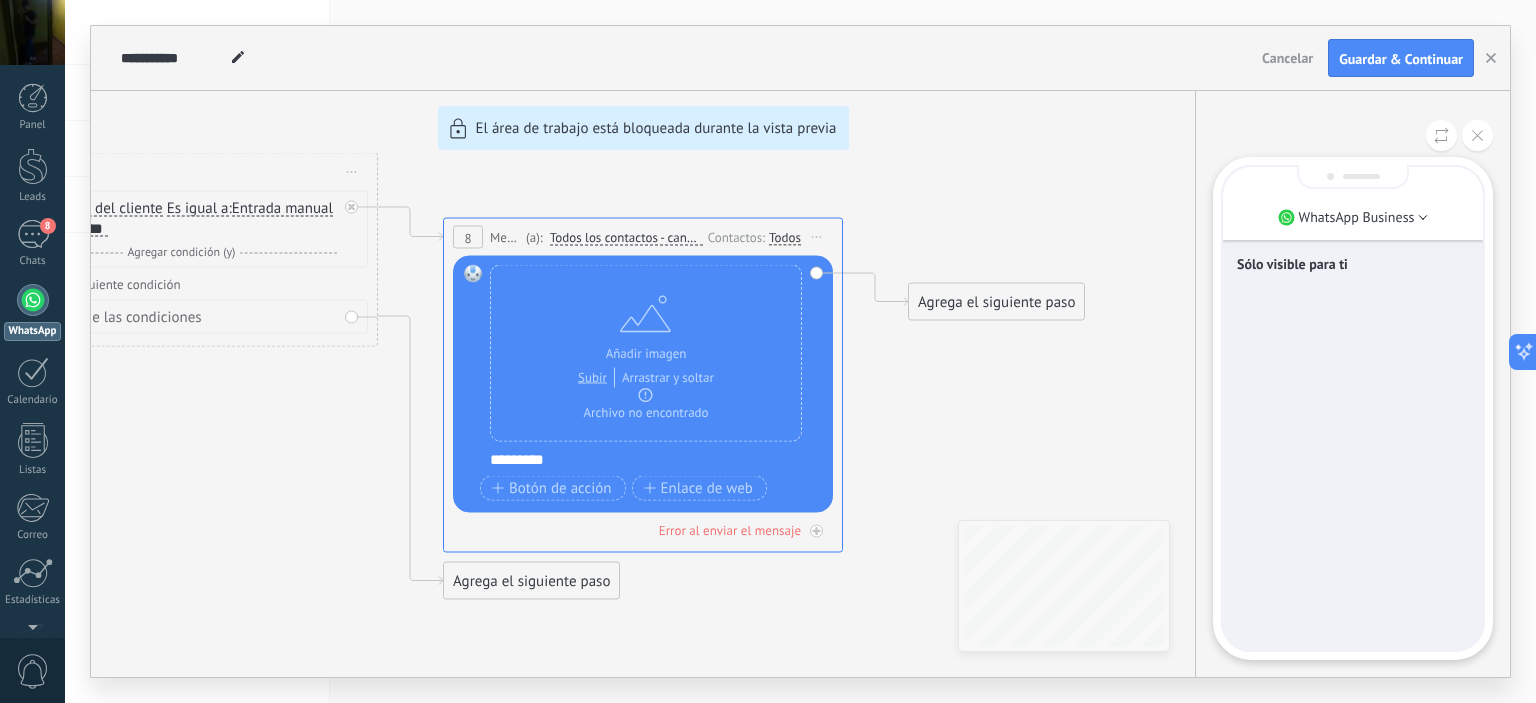 click 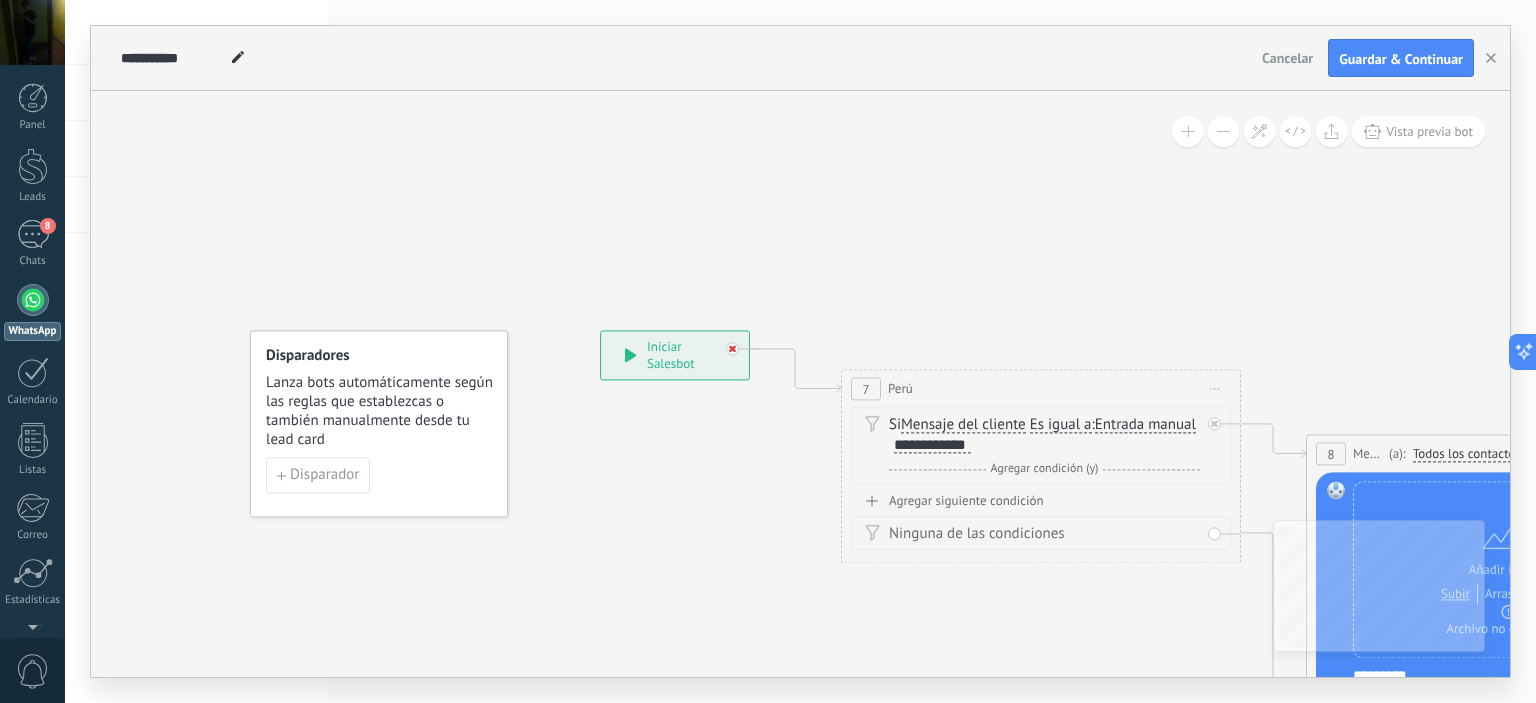 click 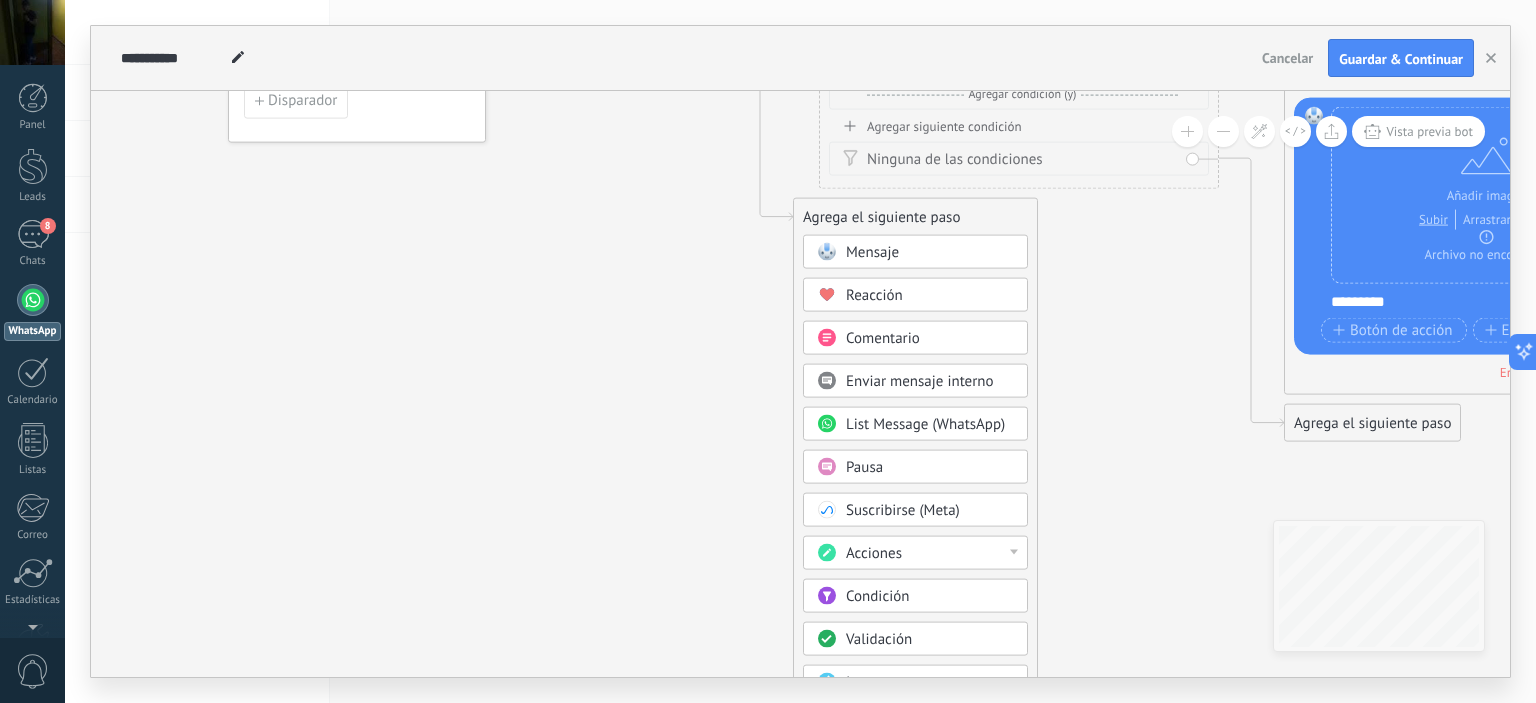 click on "Condición" at bounding box center (915, 596) 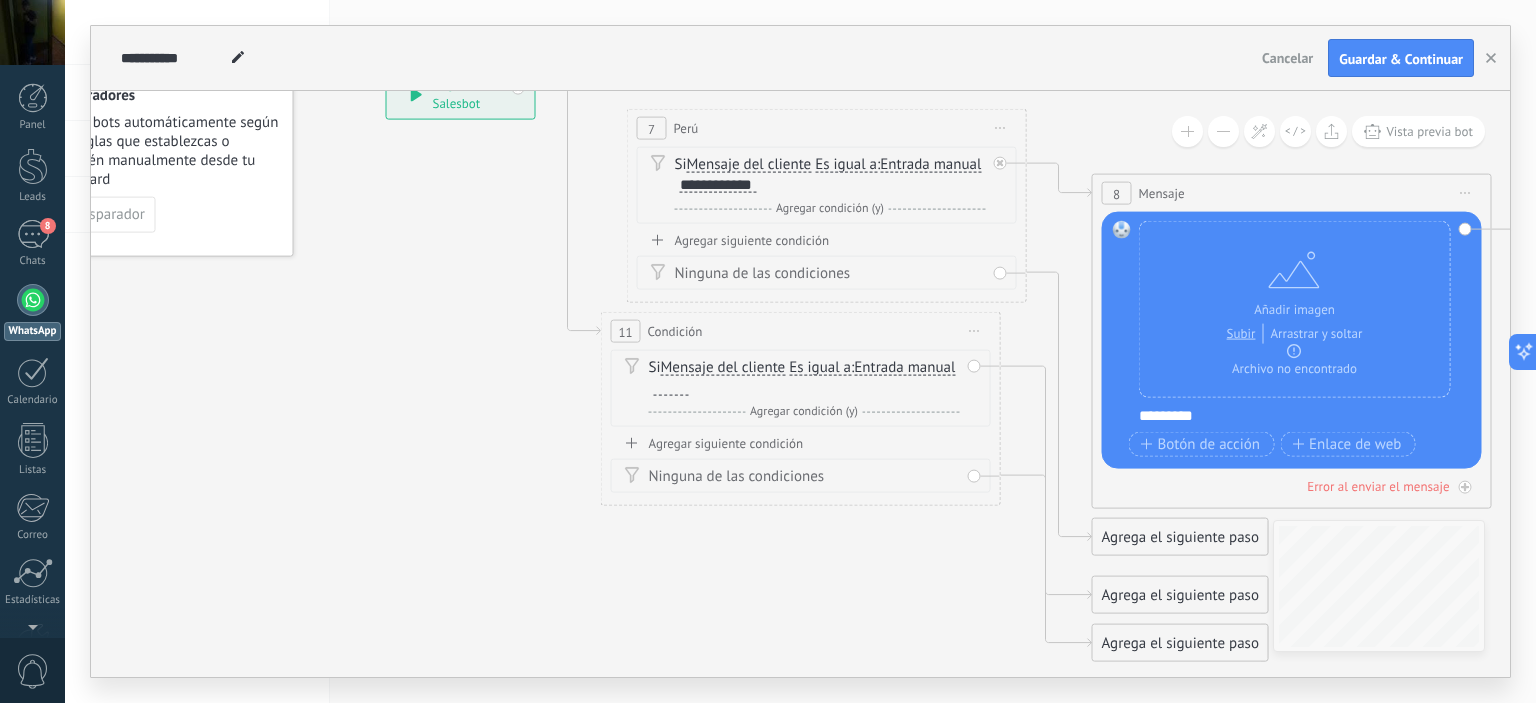click on "Si
Mensaje del cliente
Mensaje del cliente
Emoción de la conversación
Comentario del cliente
El cliente
Código de chat activo
Mensajero de chat activo
Fuente de cliente potencial
Estado de la conversación
Estado de respuesta
Estado de interacción
Lead: Tipo de cliente" at bounding box center (830, 175) 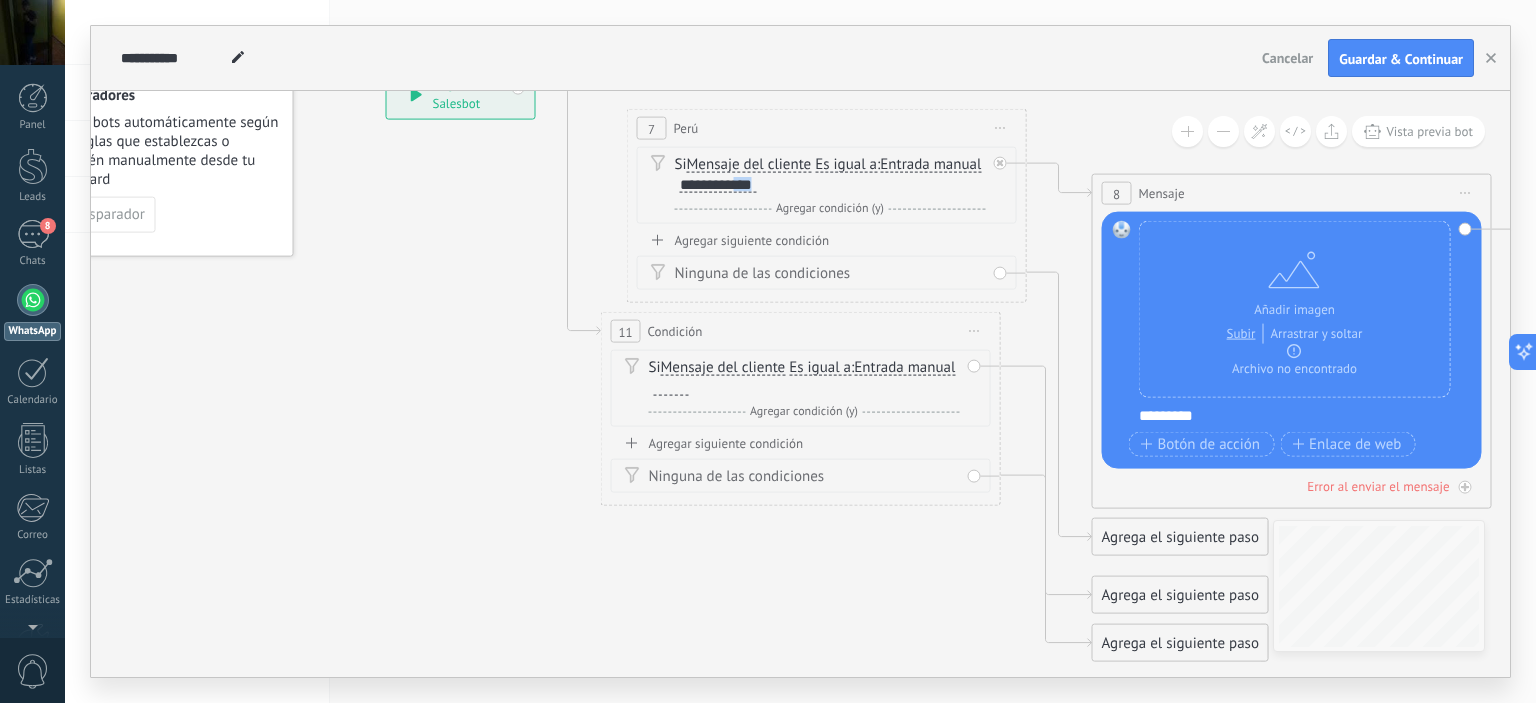 click on "**********" at bounding box center (718, 185) 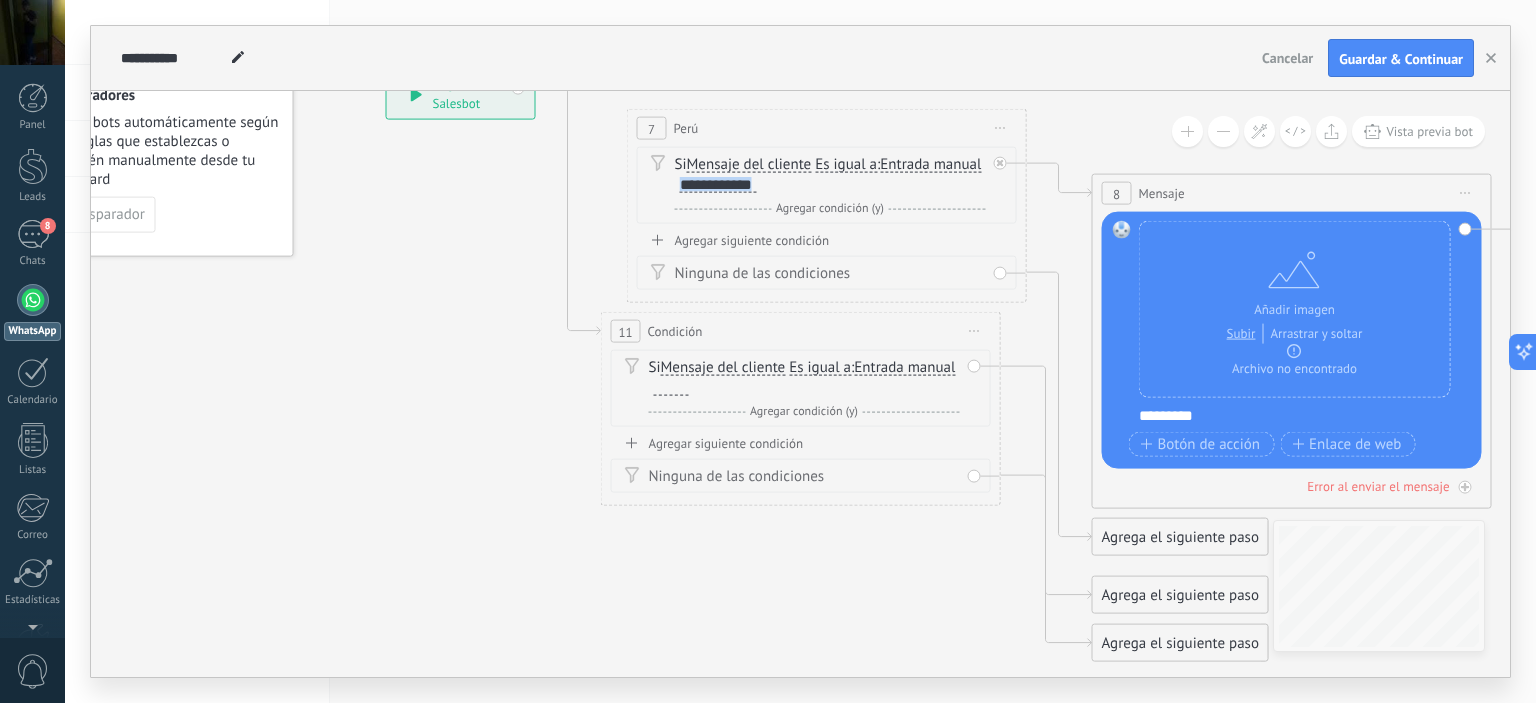 click on "**********" at bounding box center [718, 185] 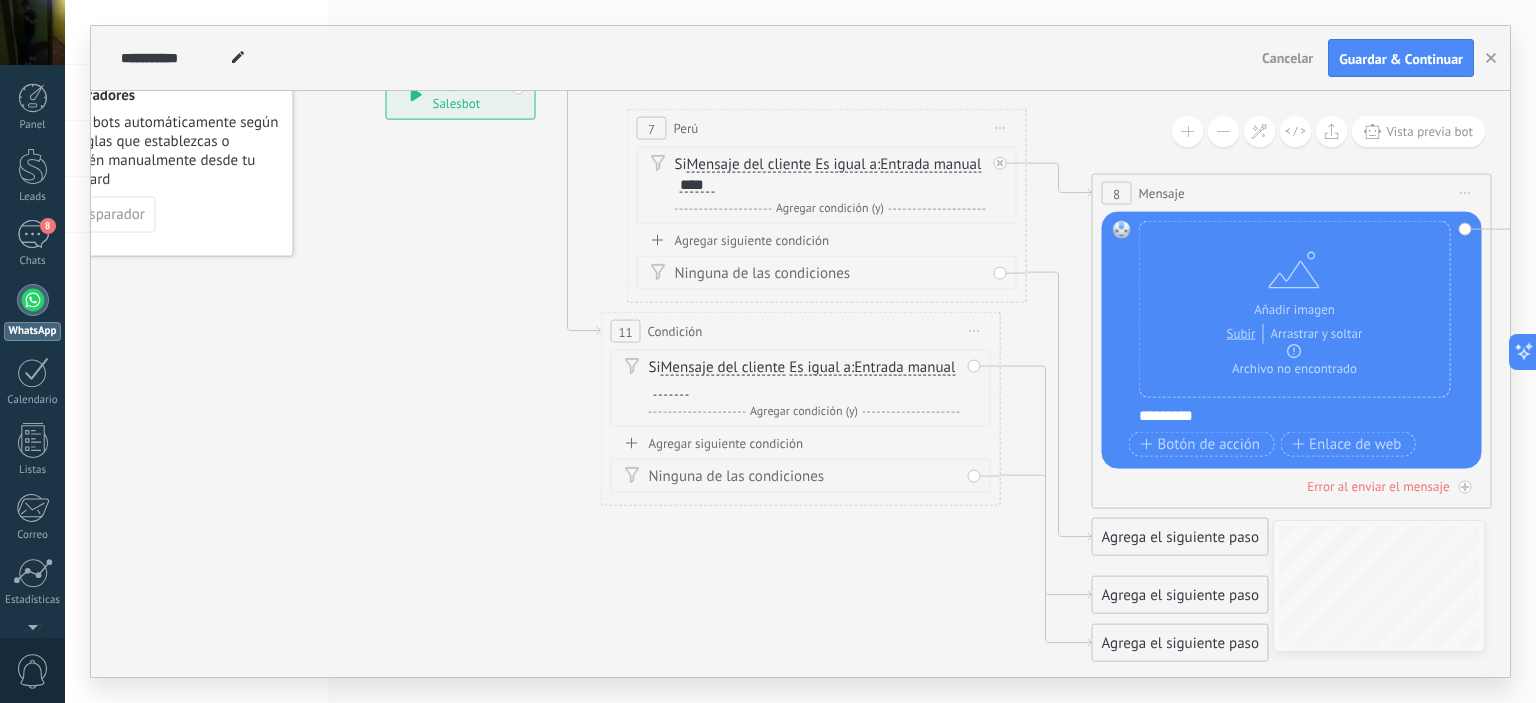 click at bounding box center [671, 388] 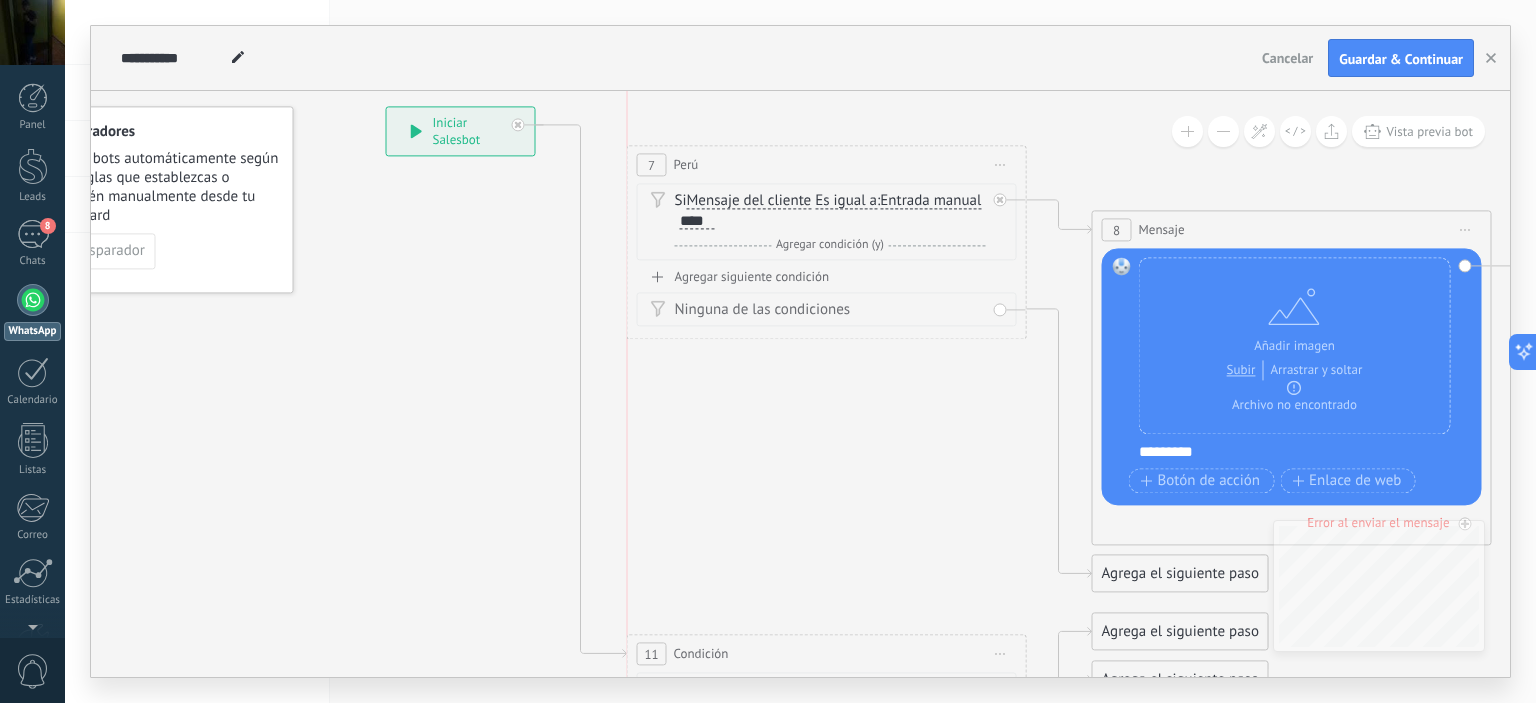 drag, startPoint x: 731, startPoint y: 362, endPoint x: 752, endPoint y: 632, distance: 270.81543 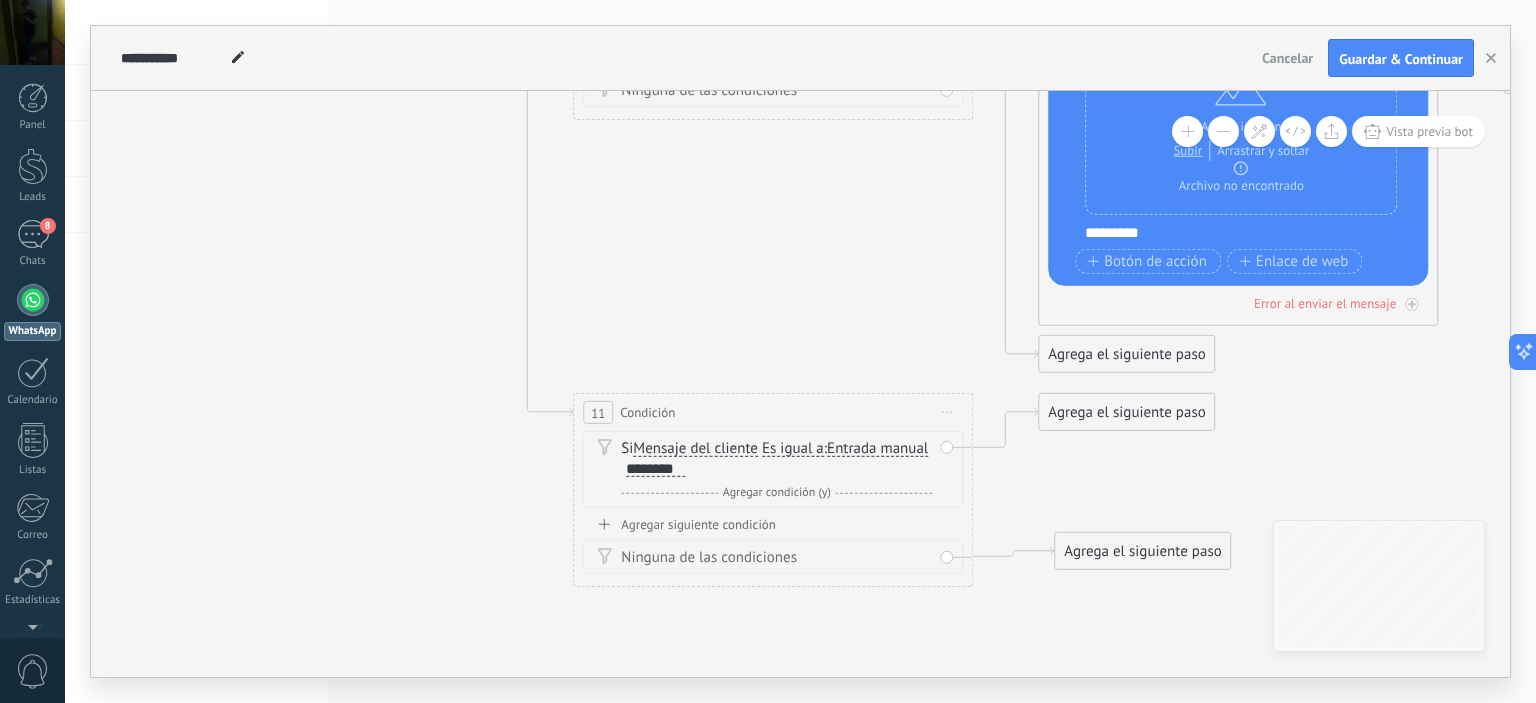 drag, startPoint x: 1103, startPoint y: 467, endPoint x: 1132, endPoint y: 586, distance: 122.48265 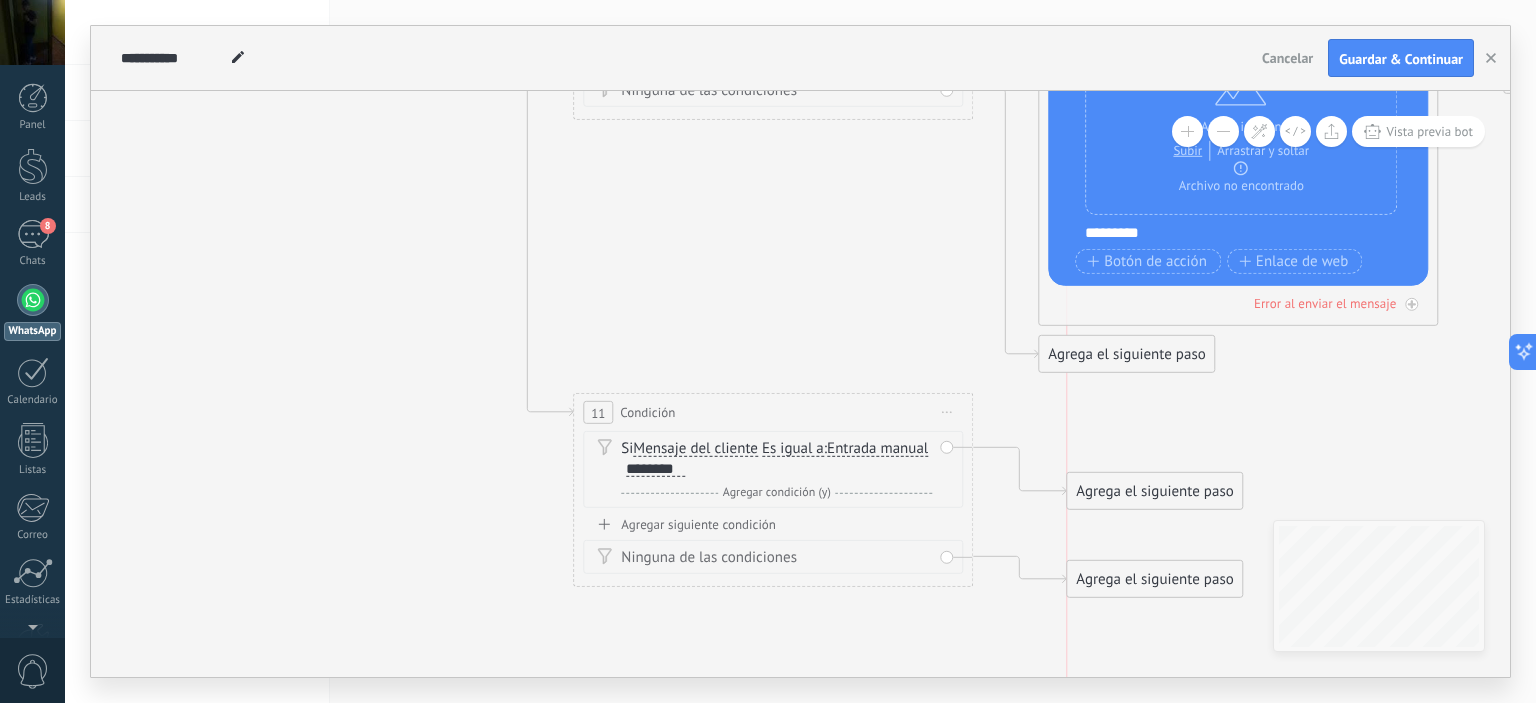 drag, startPoint x: 1085, startPoint y: 419, endPoint x: 1115, endPoint y: 498, distance: 84.50444 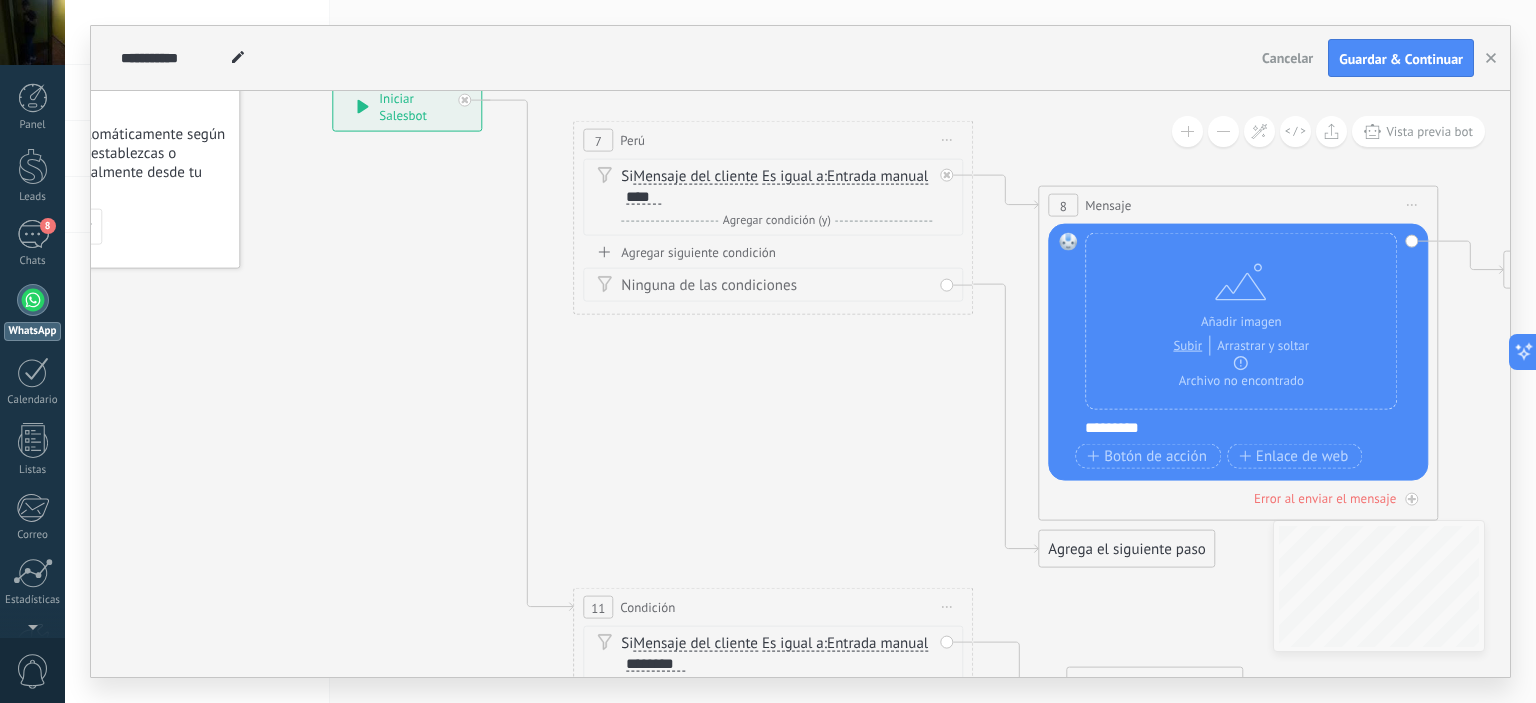 click on "Ninguna de las condiciones" at bounding box center [773, 285] 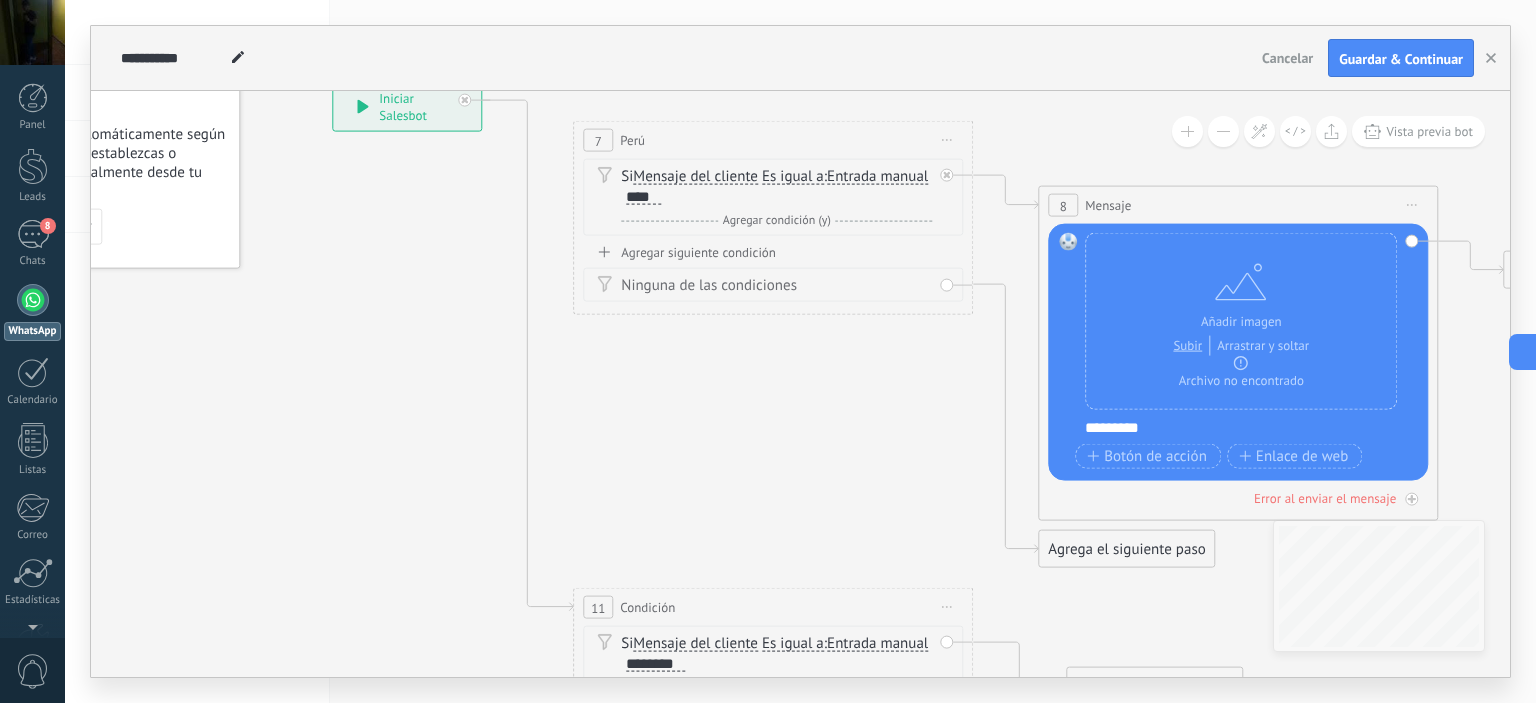 click 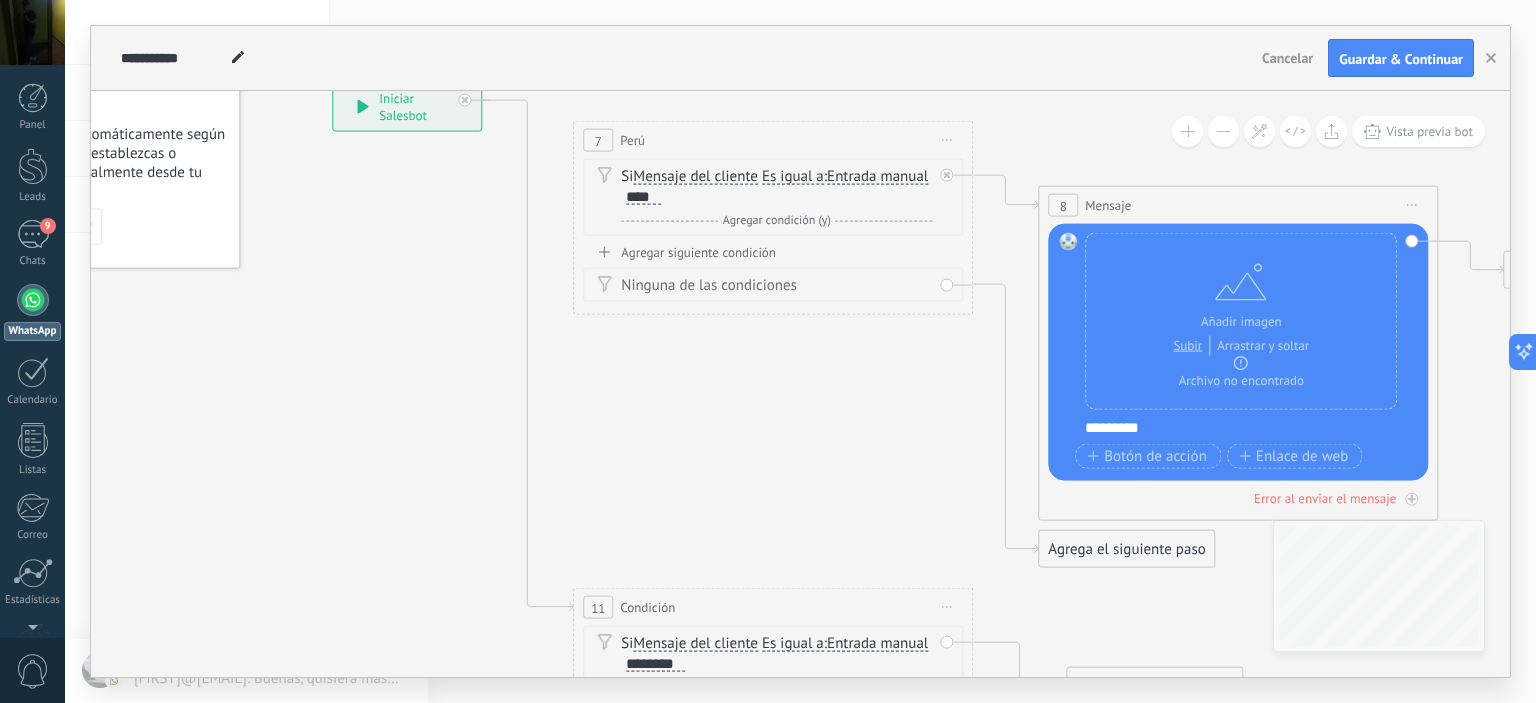 click on "Ninguna de las condiciones" at bounding box center (773, 285) 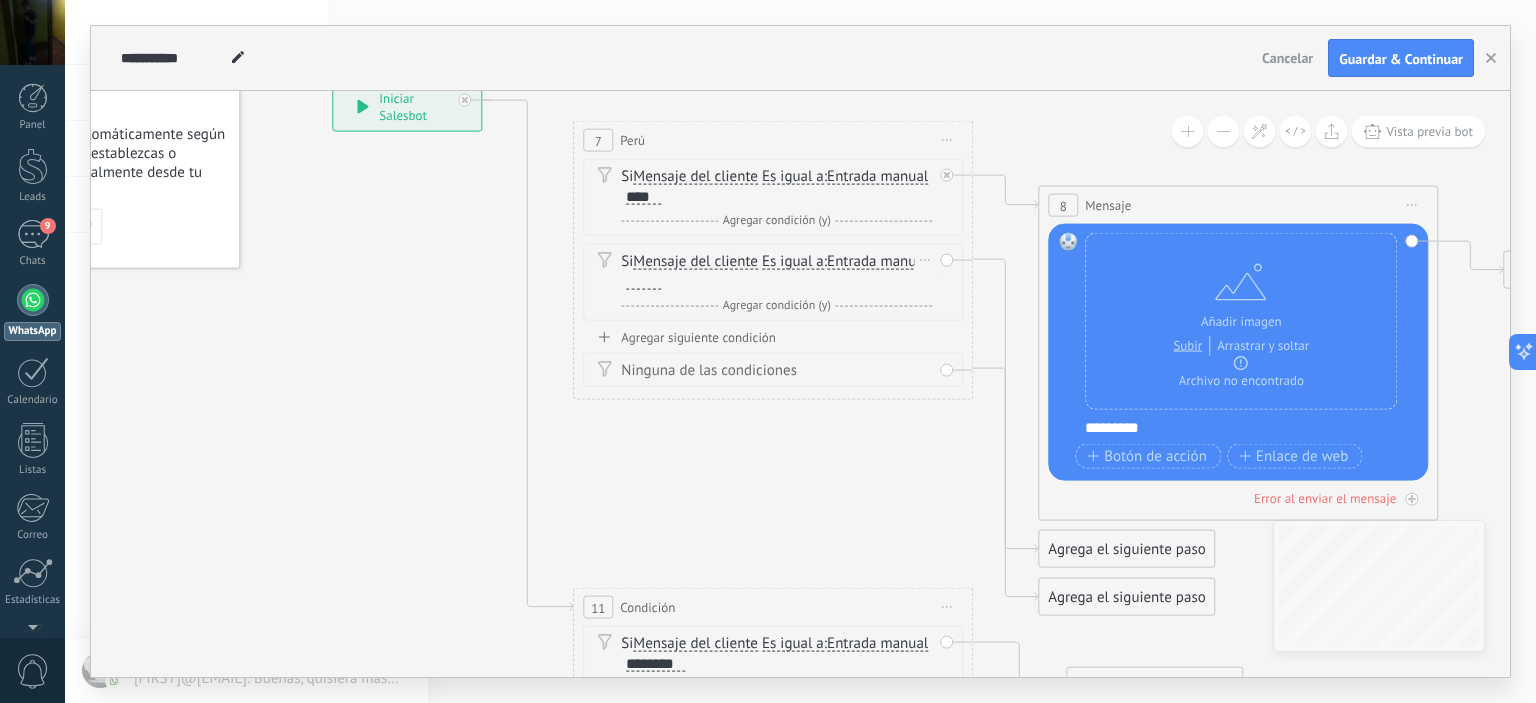 click on "Borrar" at bounding box center (925, 260) 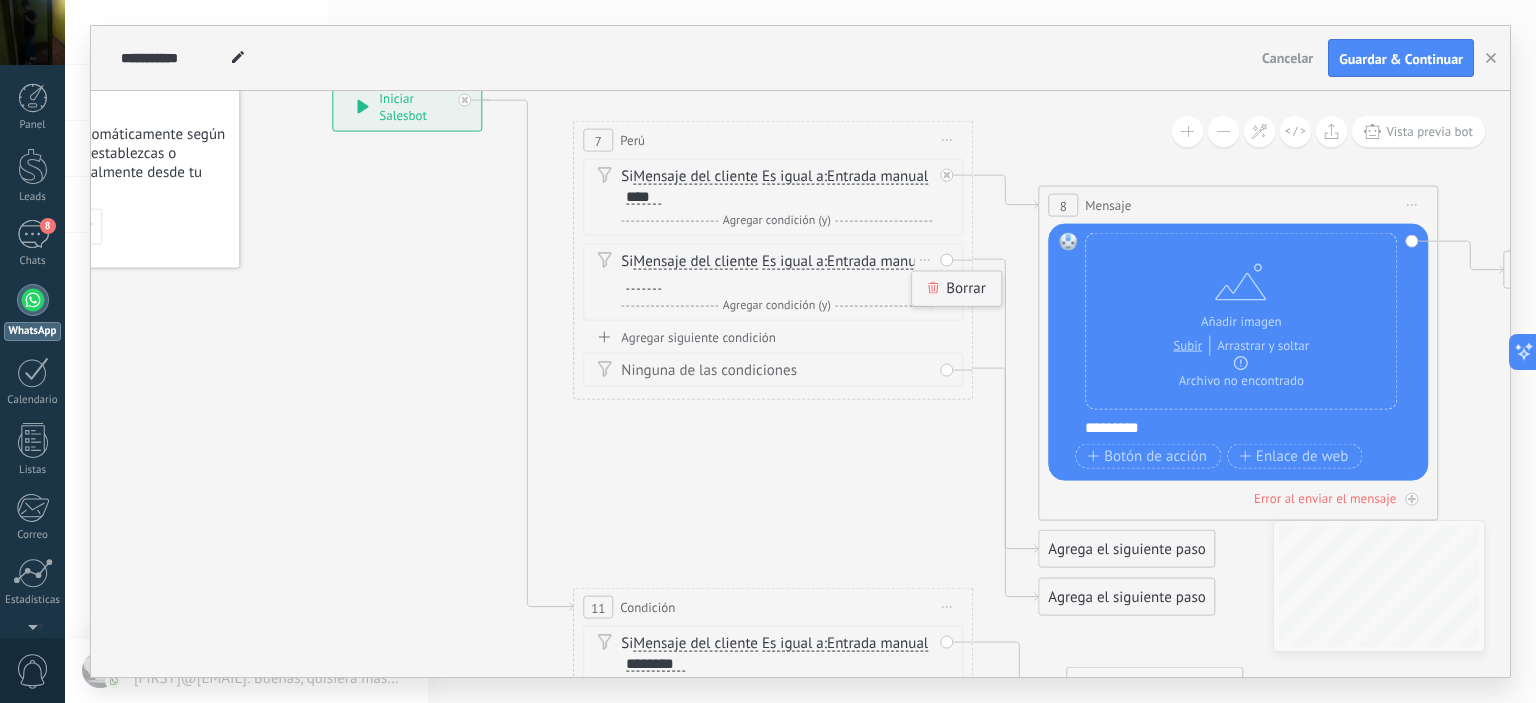 click on "Borrar" at bounding box center (956, 289) 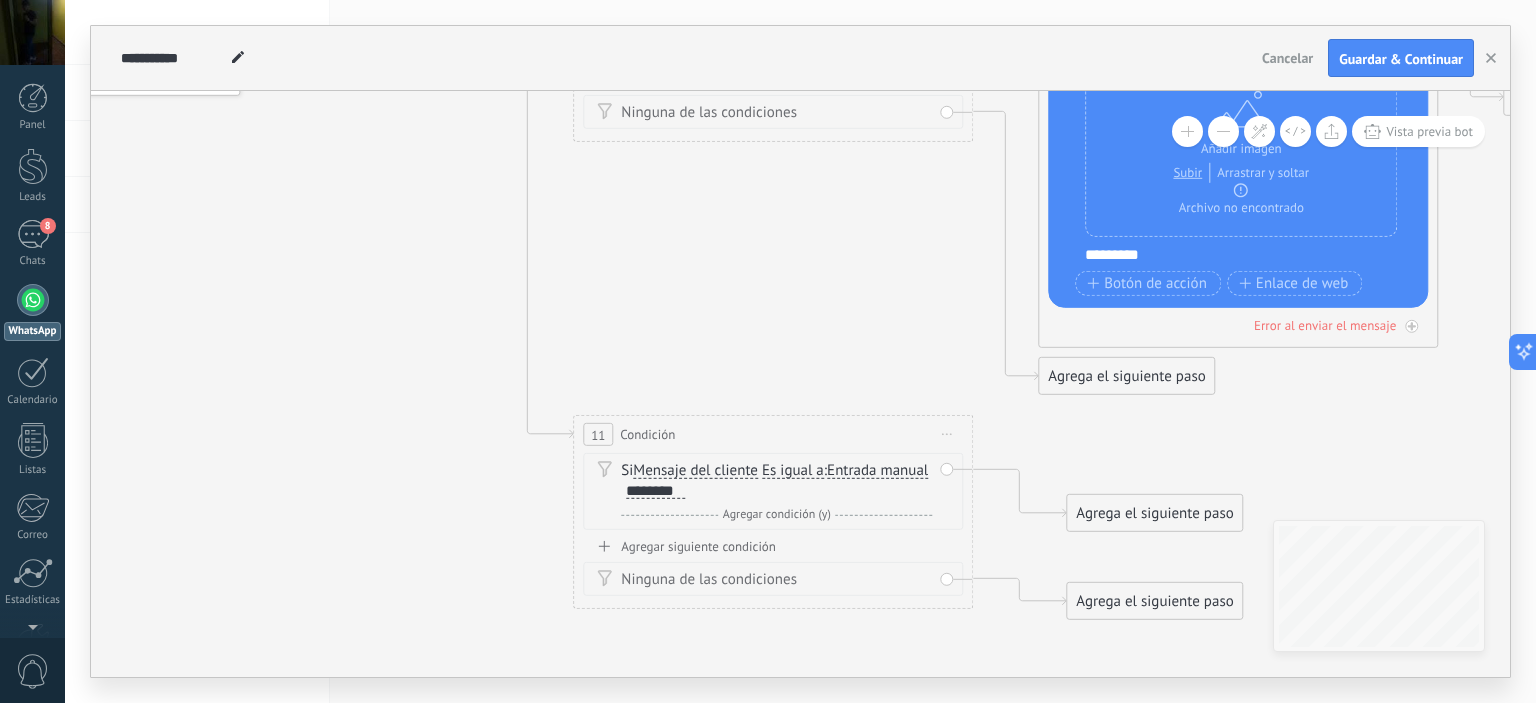 click on "Agrega el siguiente paso" at bounding box center (1154, 513) 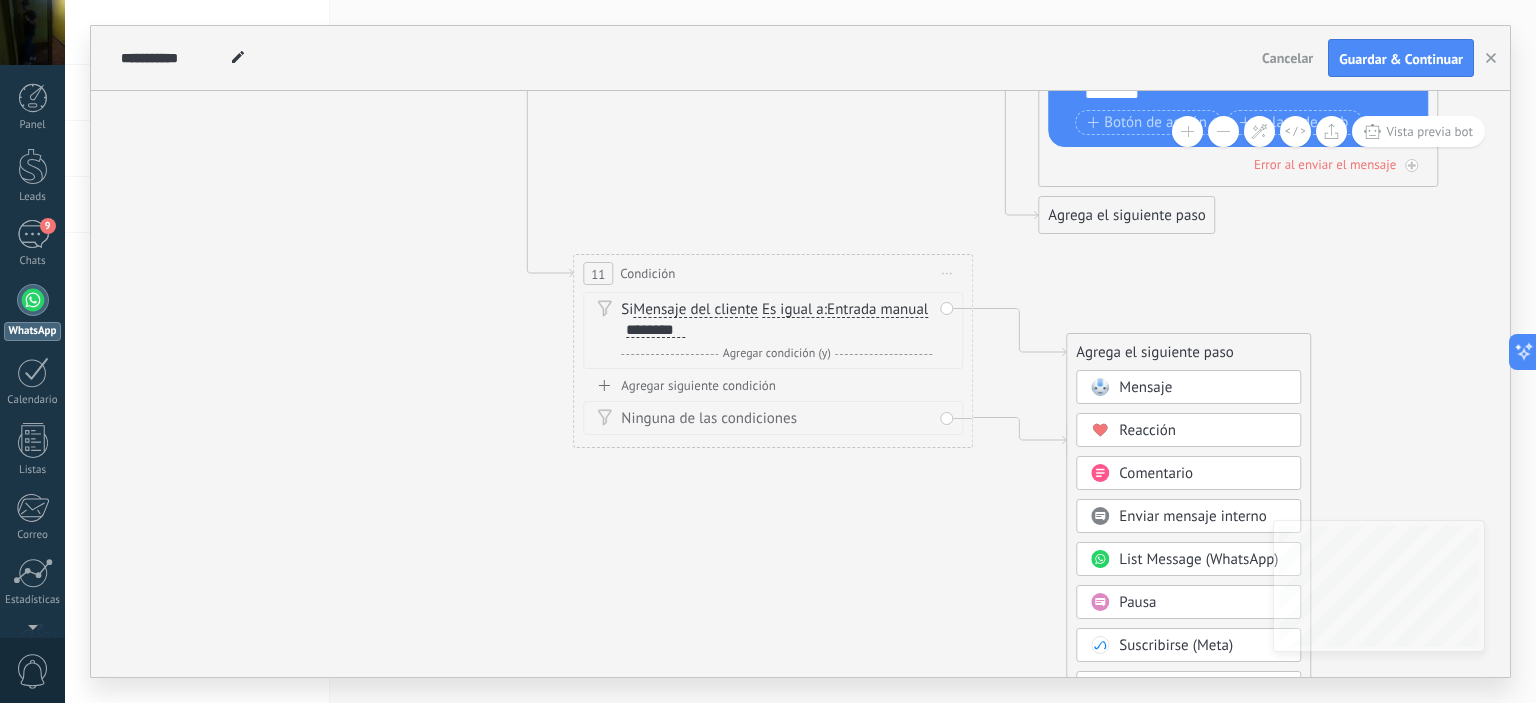 click on "List Message (WhatsApp)" at bounding box center (1198, 559) 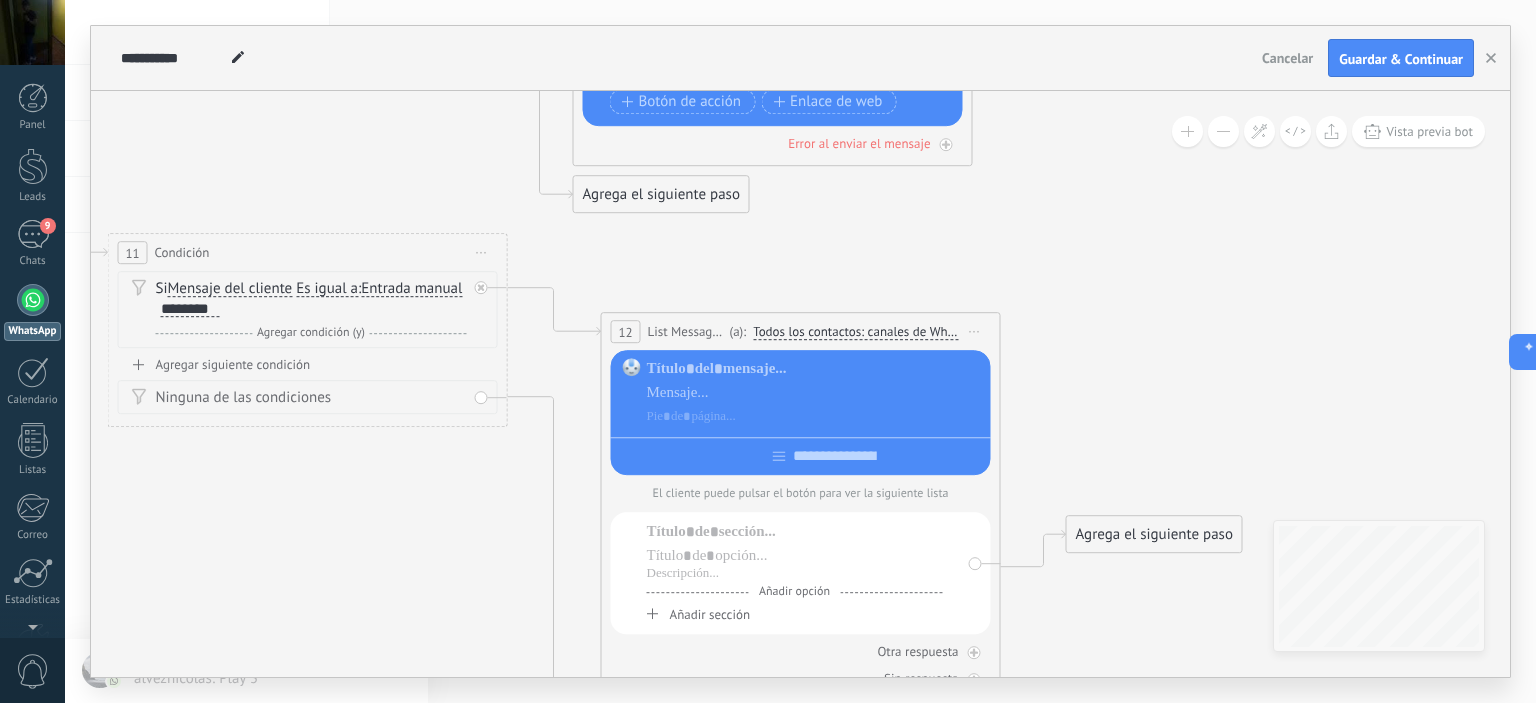 click at bounding box center (815, 393) 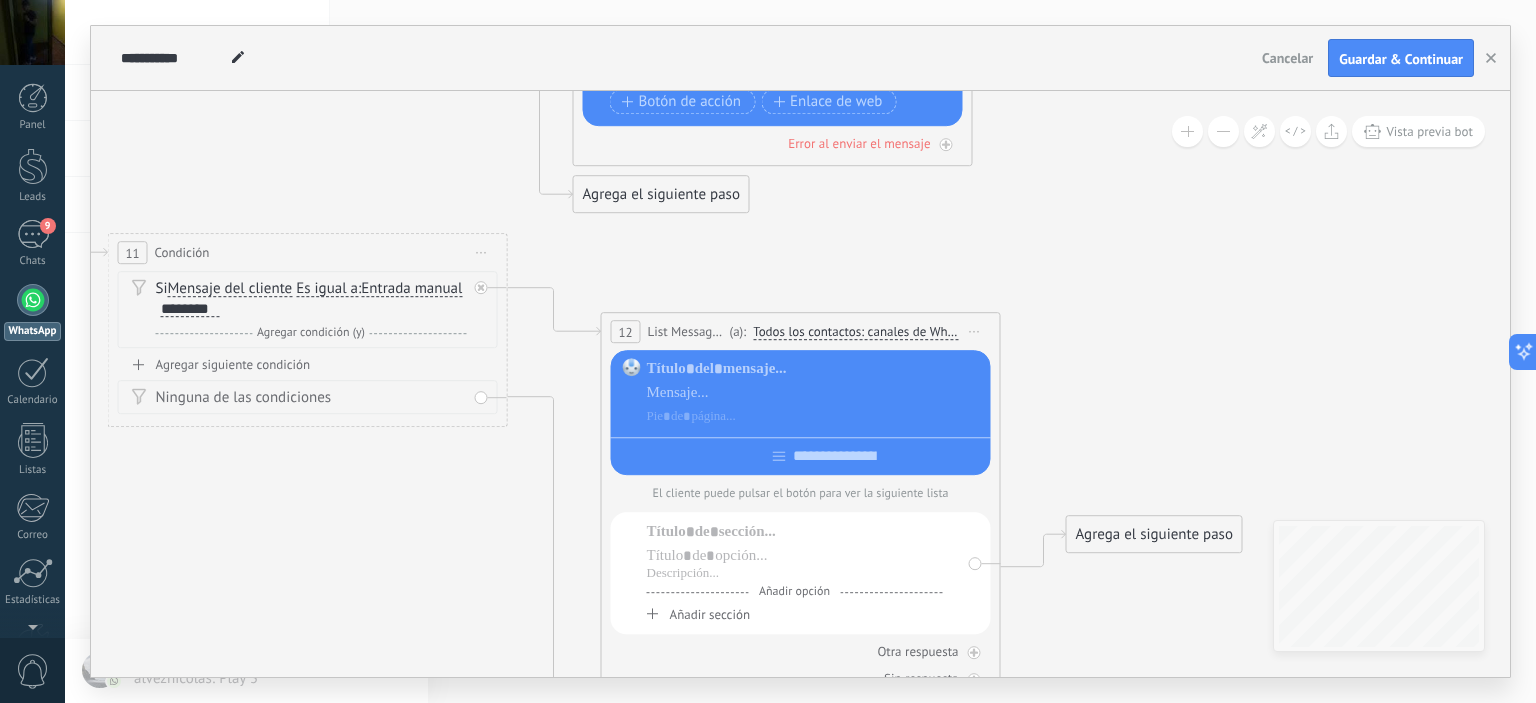 click at bounding box center (816, 413) 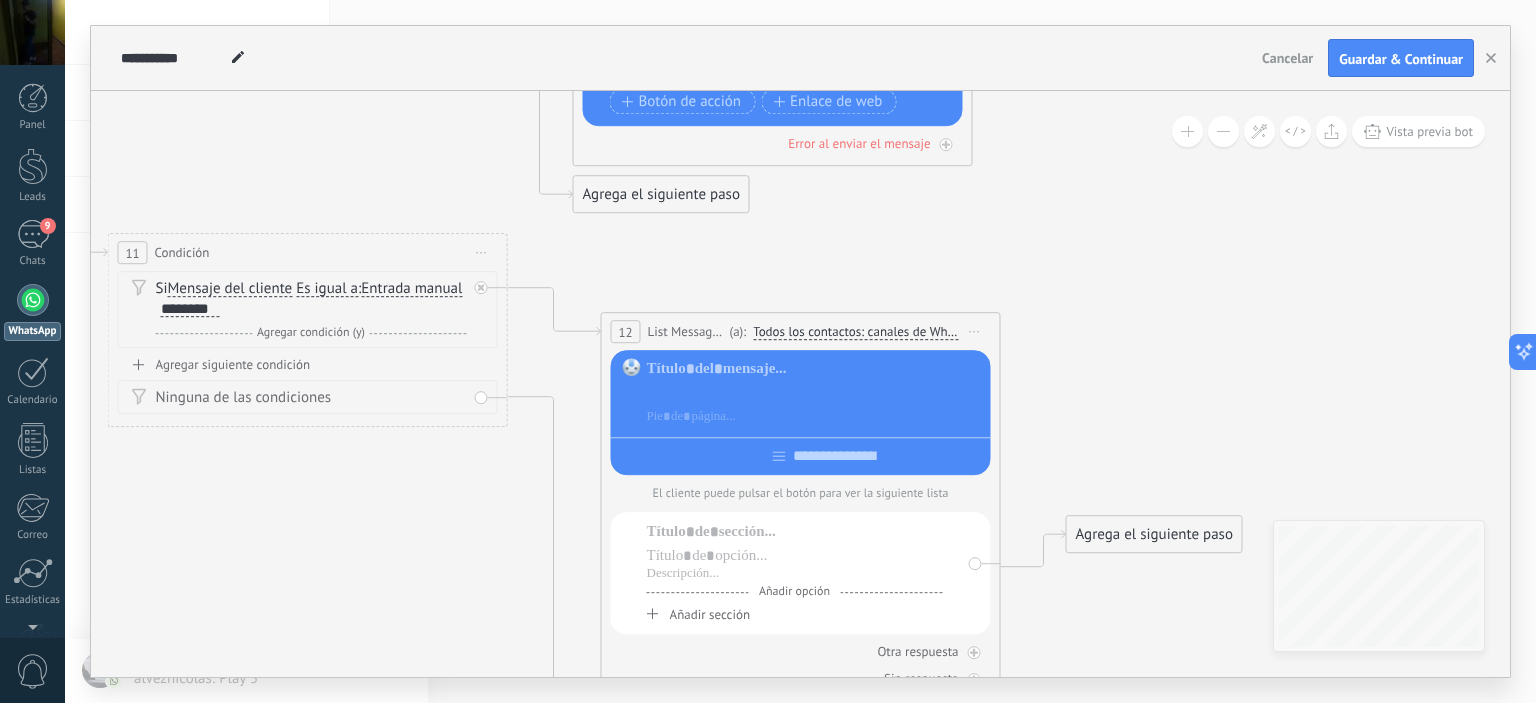 click at bounding box center (815, 393) 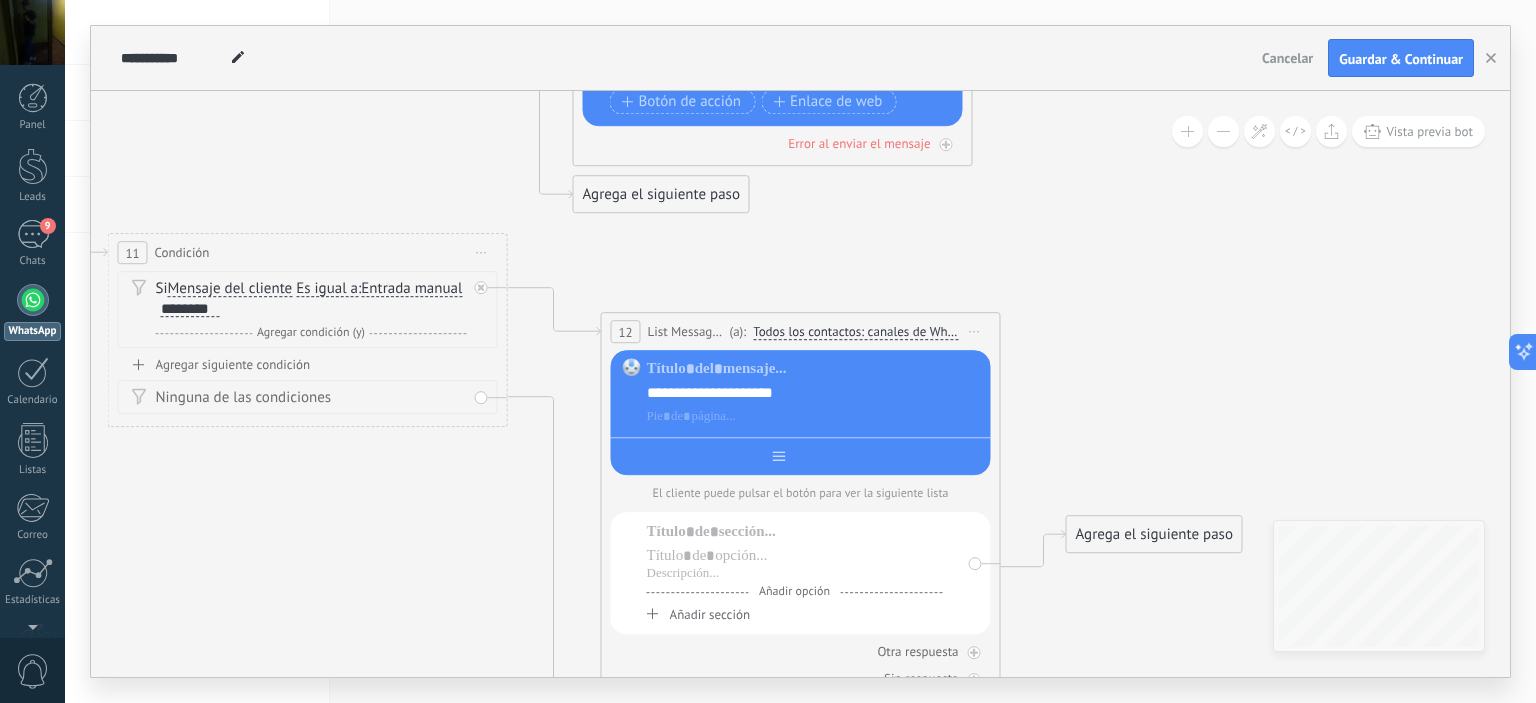 click at bounding box center (801, 452) 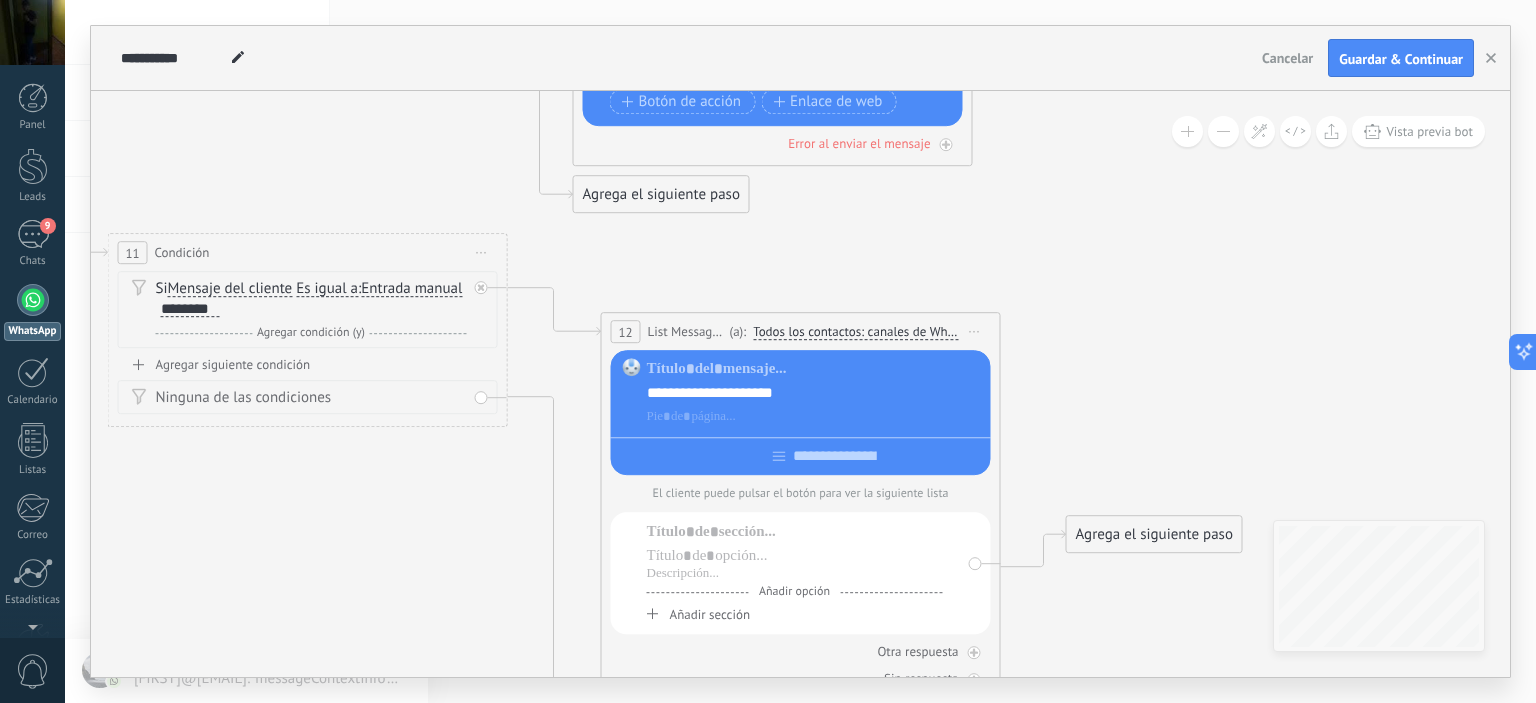 click at bounding box center (801, 452) 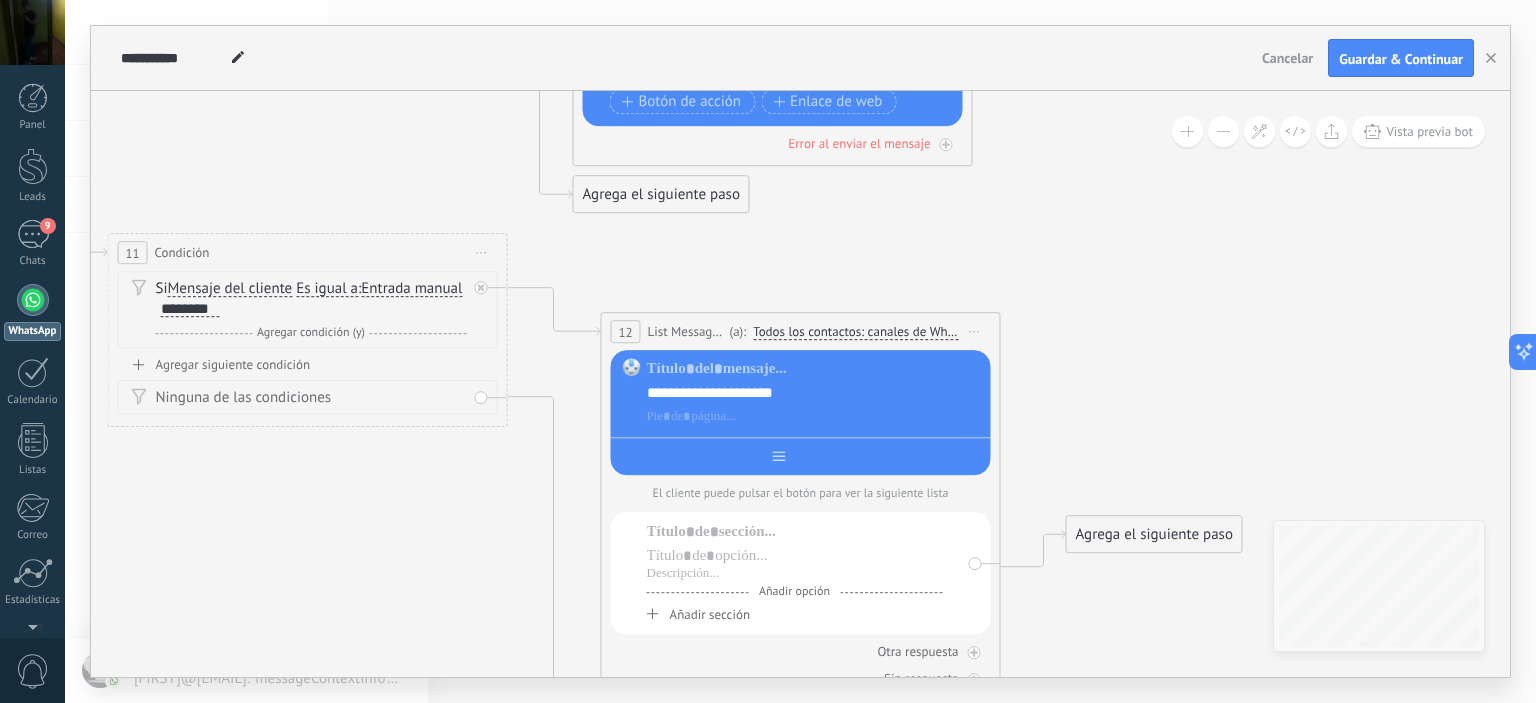click at bounding box center (801, 452) 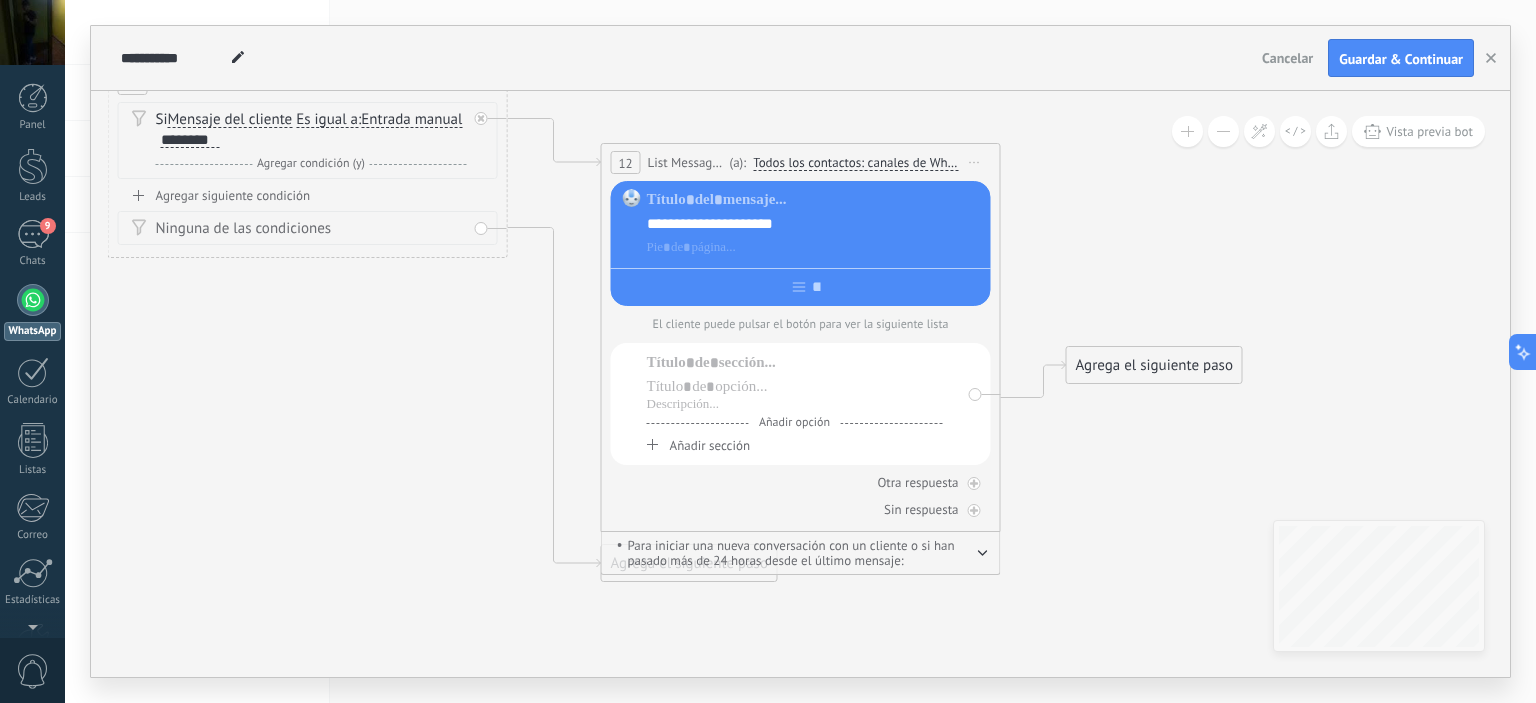 click on "El cliente puede pulsar el botón para ver la siguiente lista" at bounding box center [801, 324] 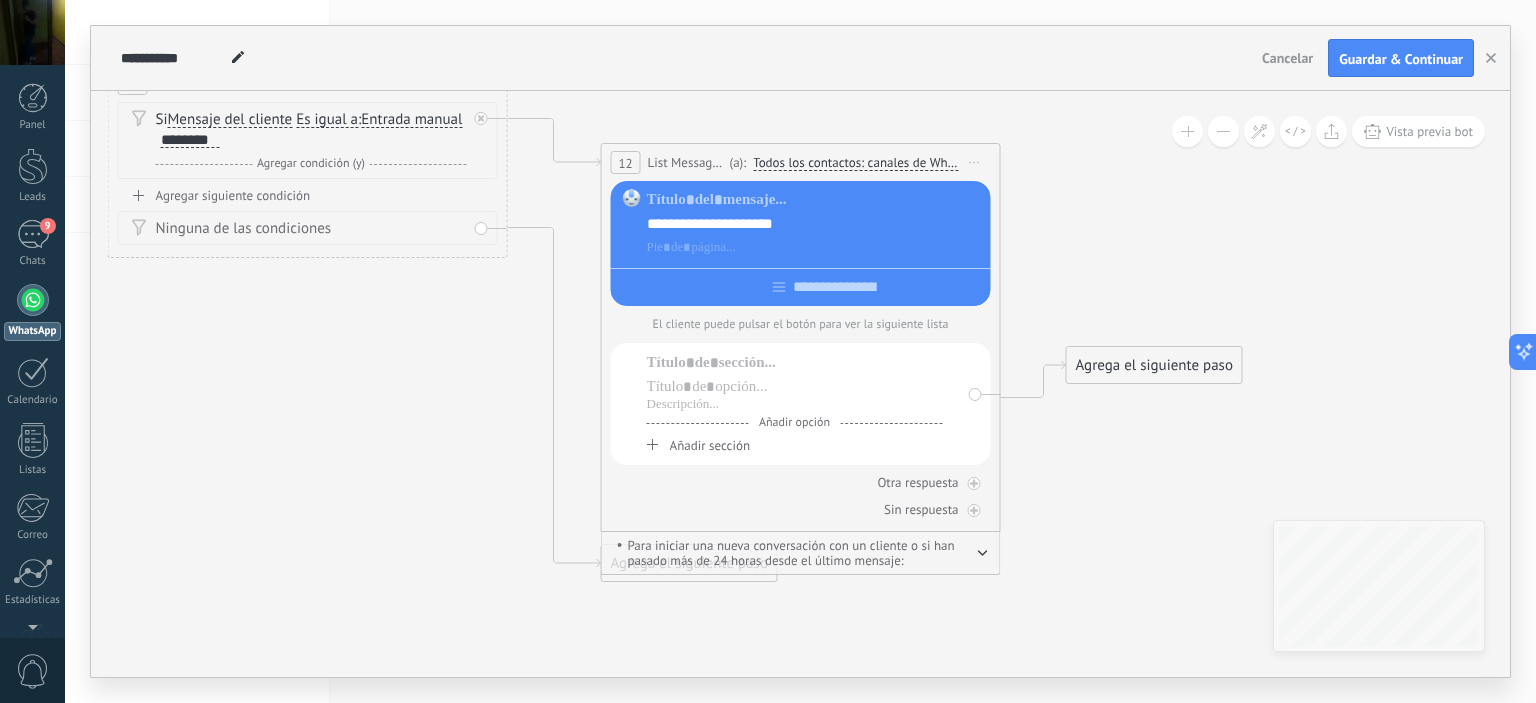 click at bounding box center [801, 283] 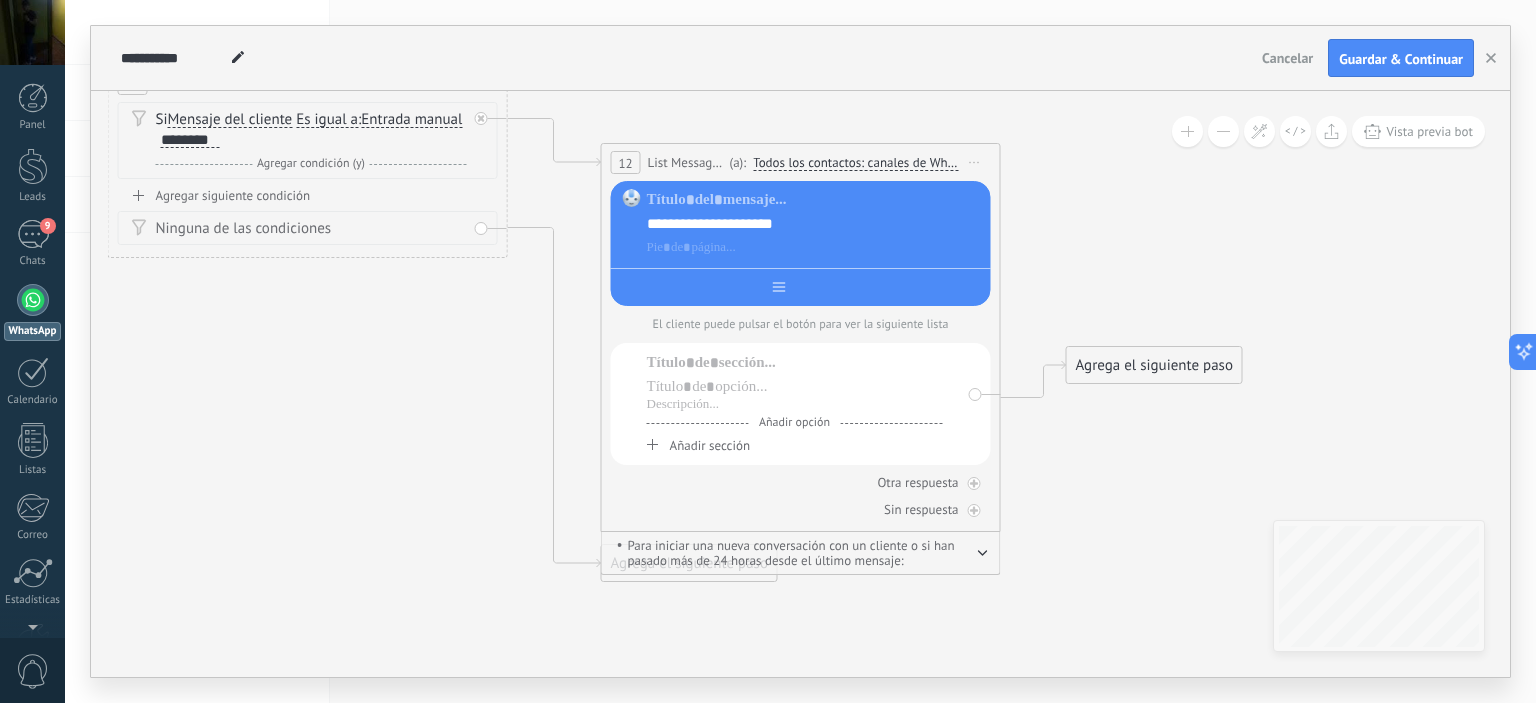 click at bounding box center (801, 283) 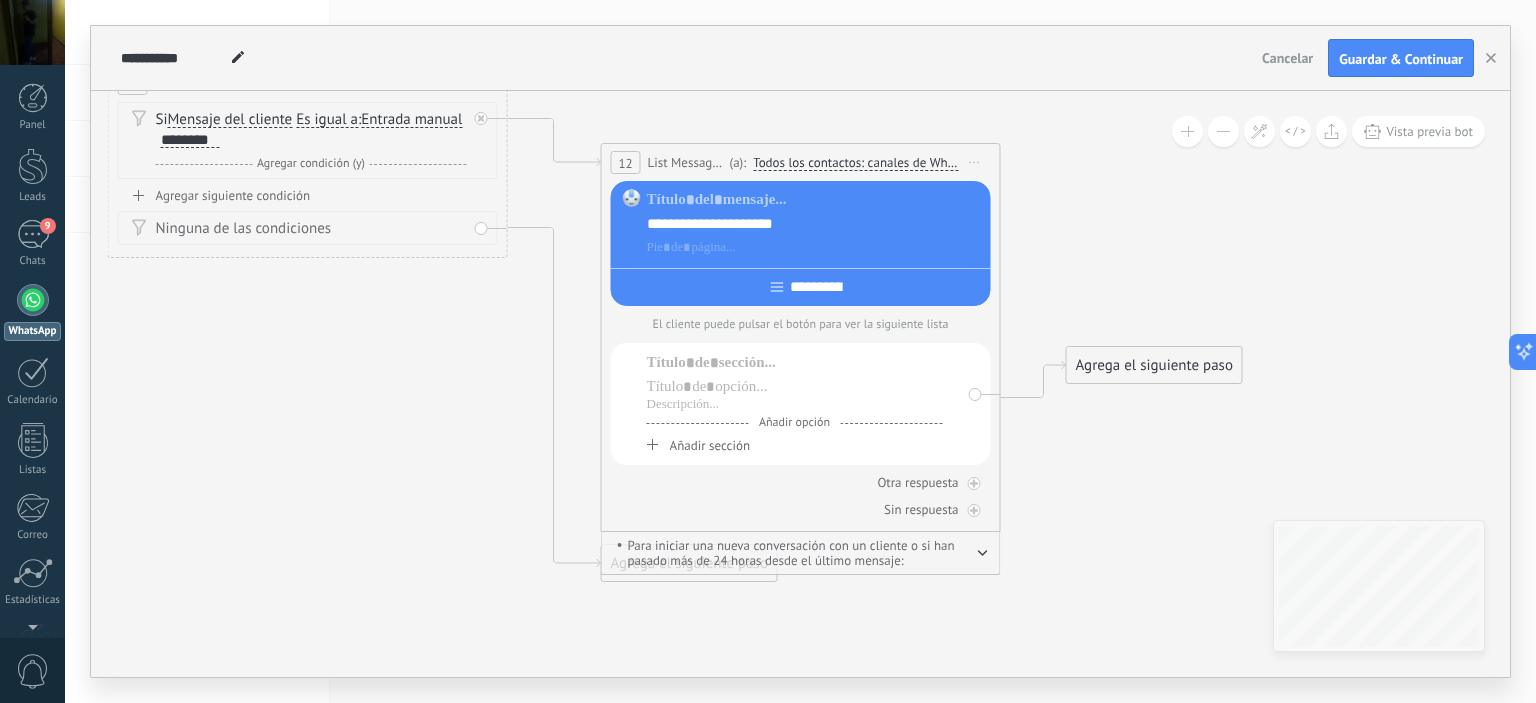 type on "**********" 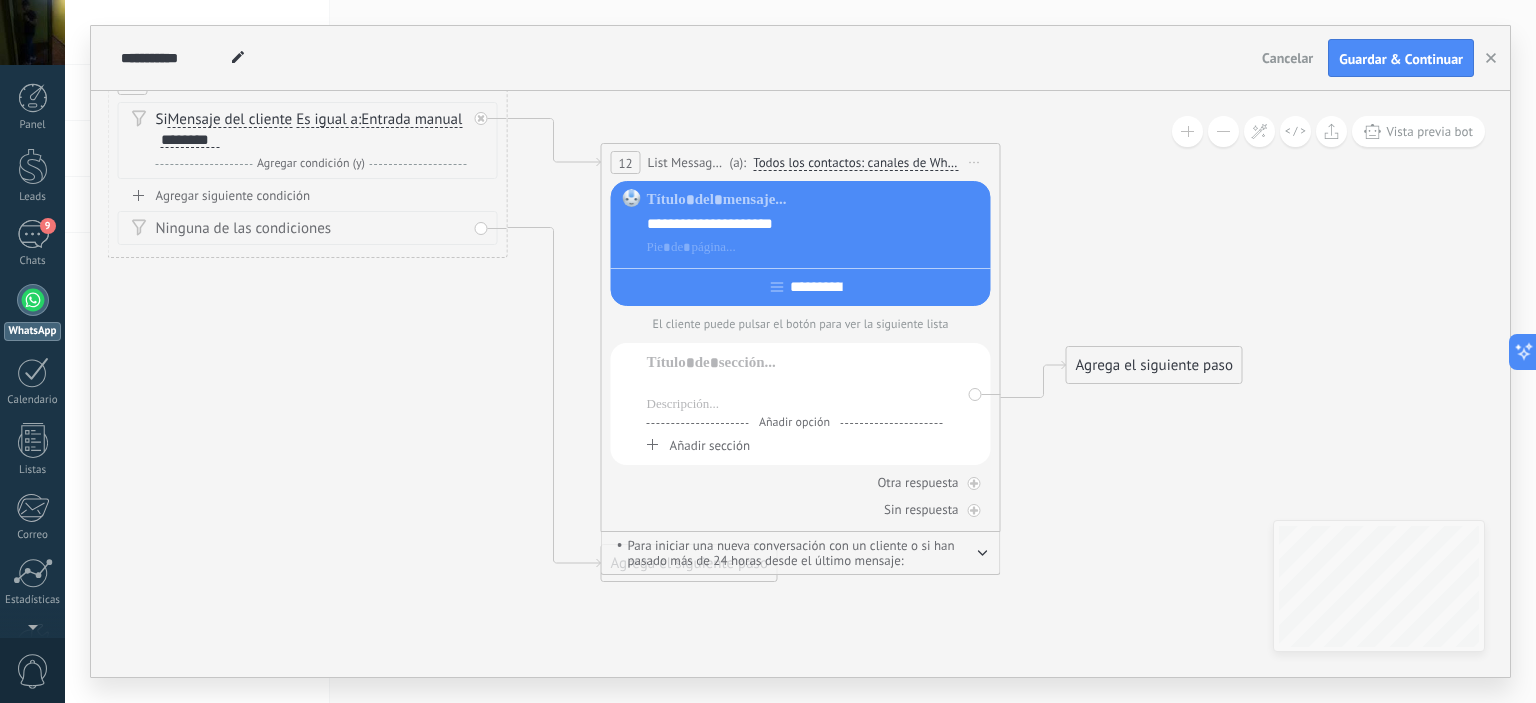 click at bounding box center (795, 387) 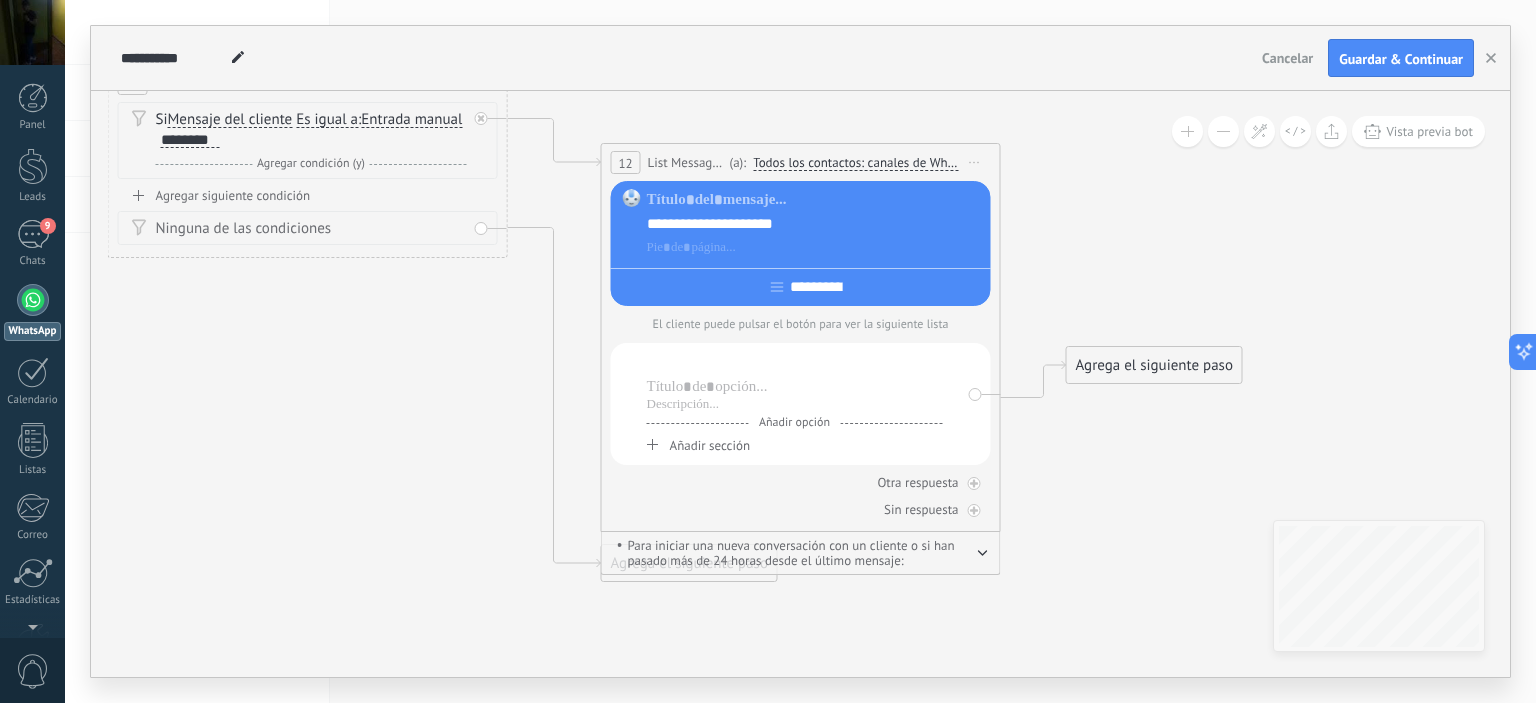 click at bounding box center [795, 363] 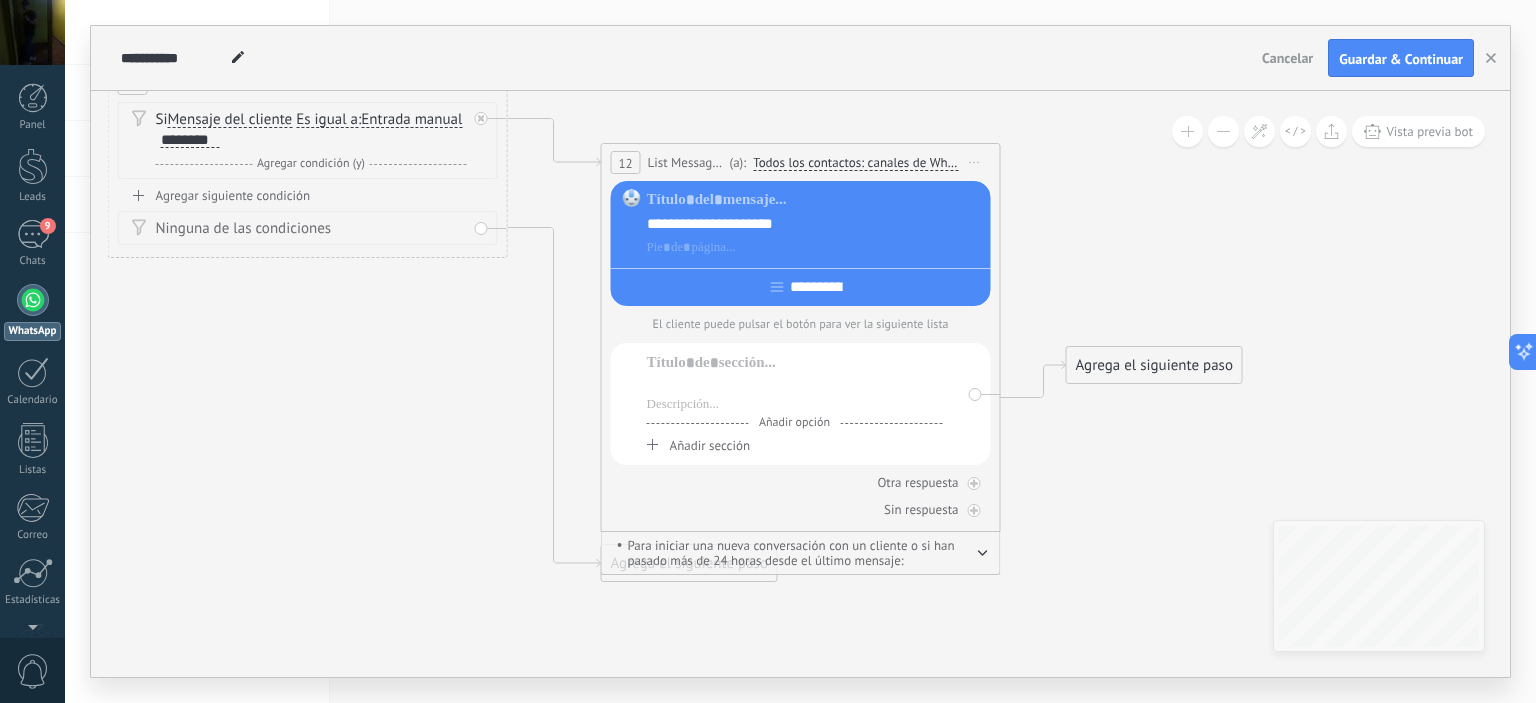 click at bounding box center [795, 387] 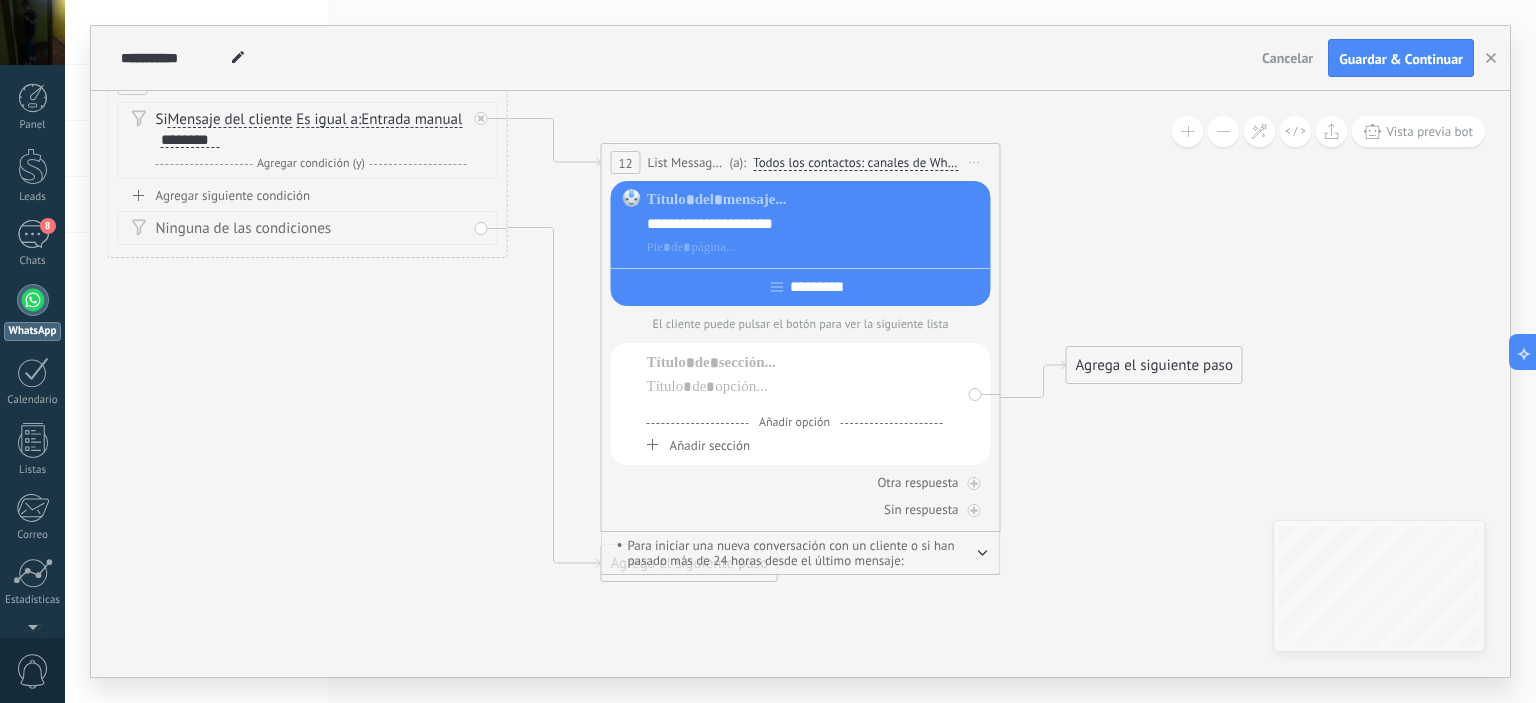 click at bounding box center [795, 405] 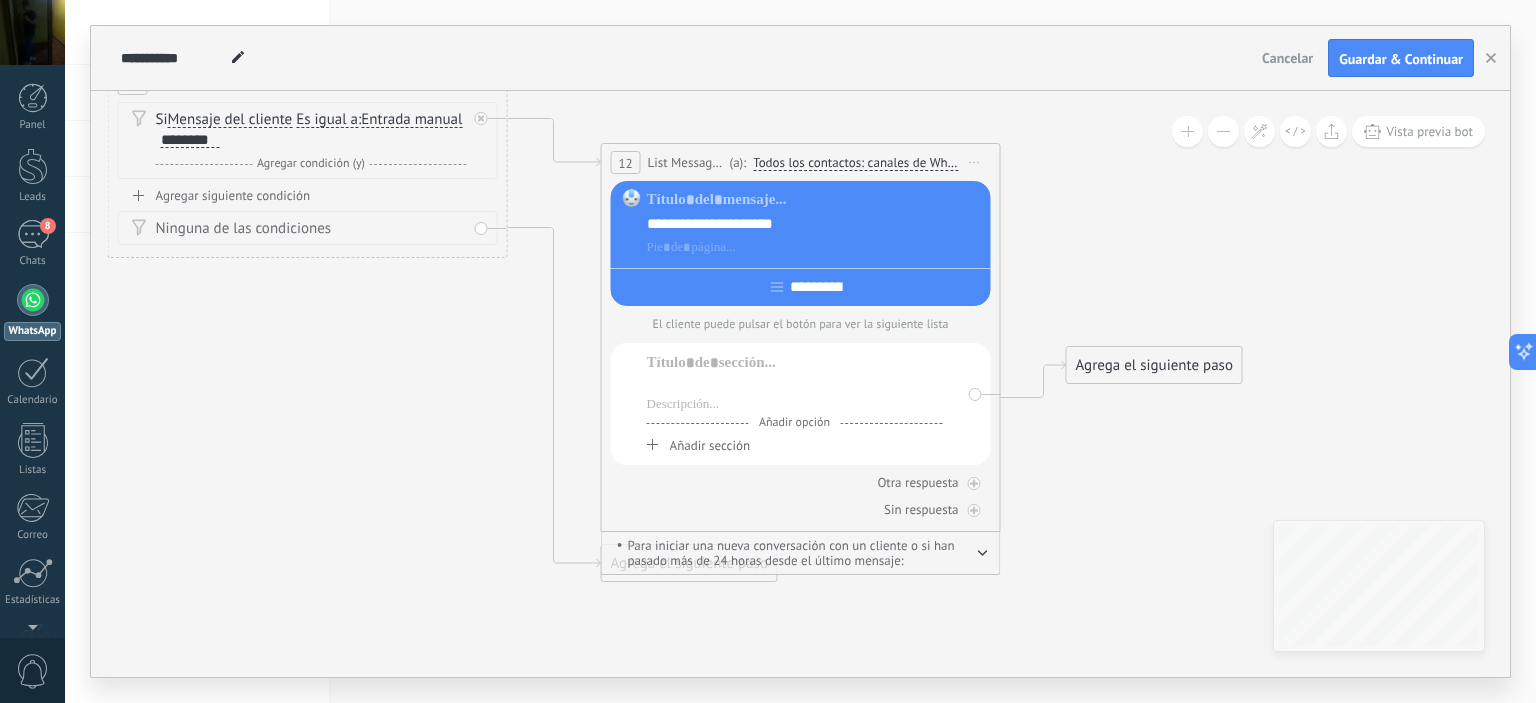 click at bounding box center (795, 387) 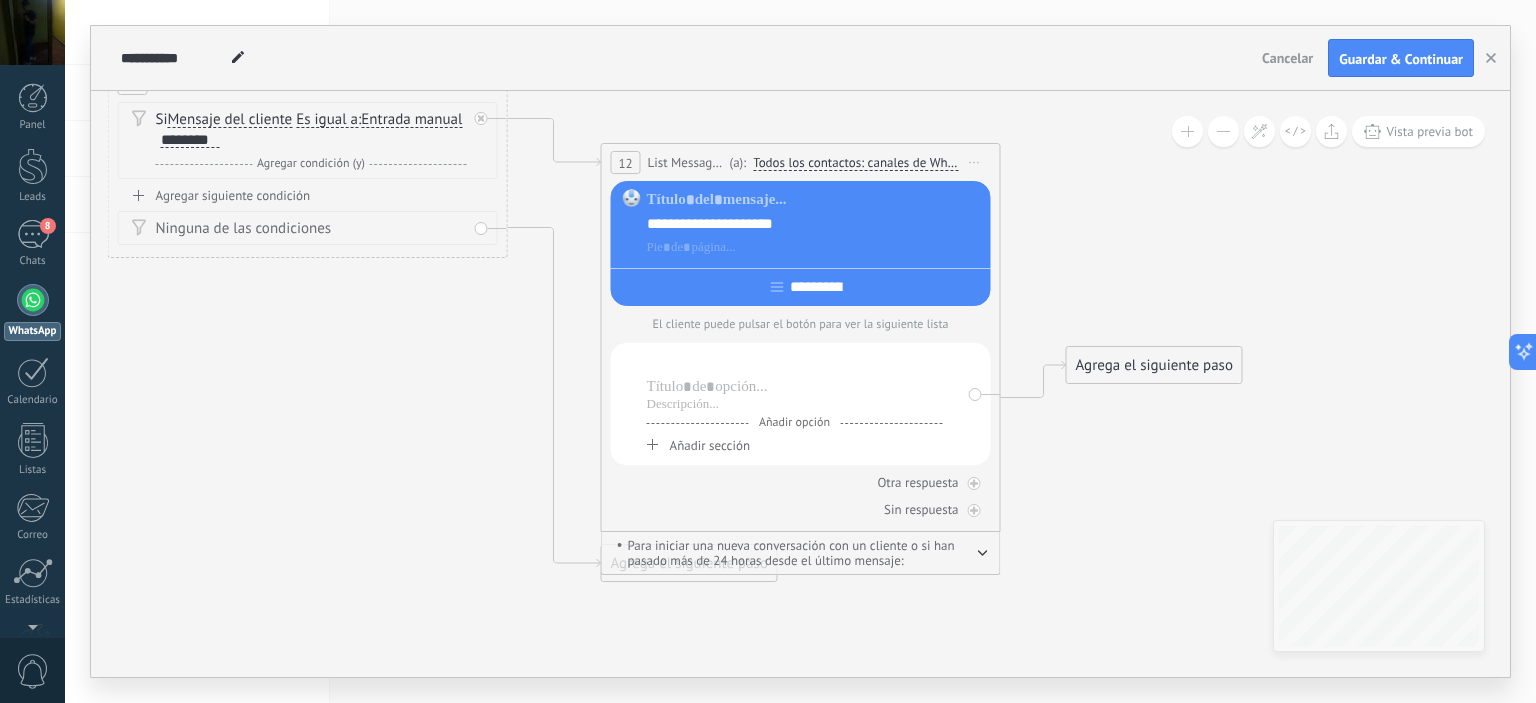 click at bounding box center [795, 363] 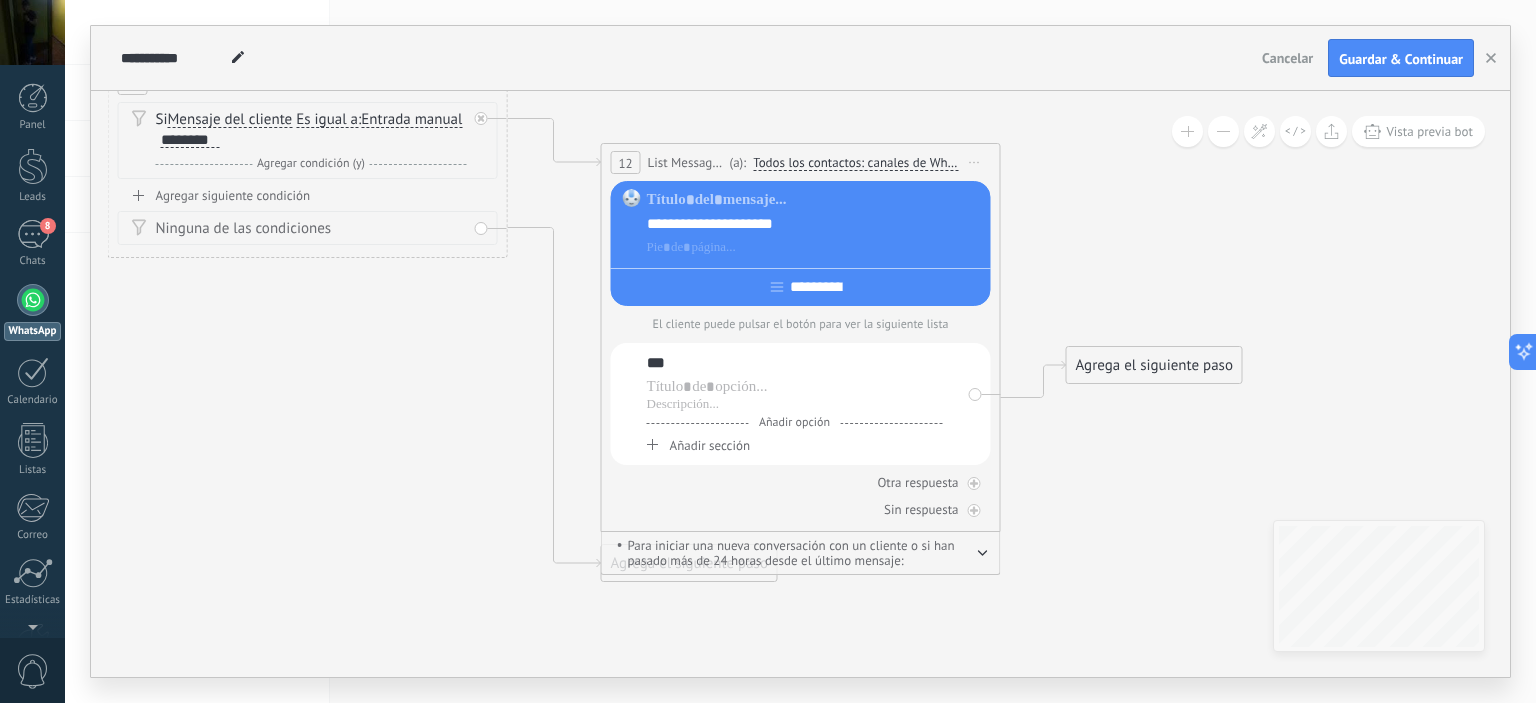 click on "Añadir sección" at bounding box center [710, 445] 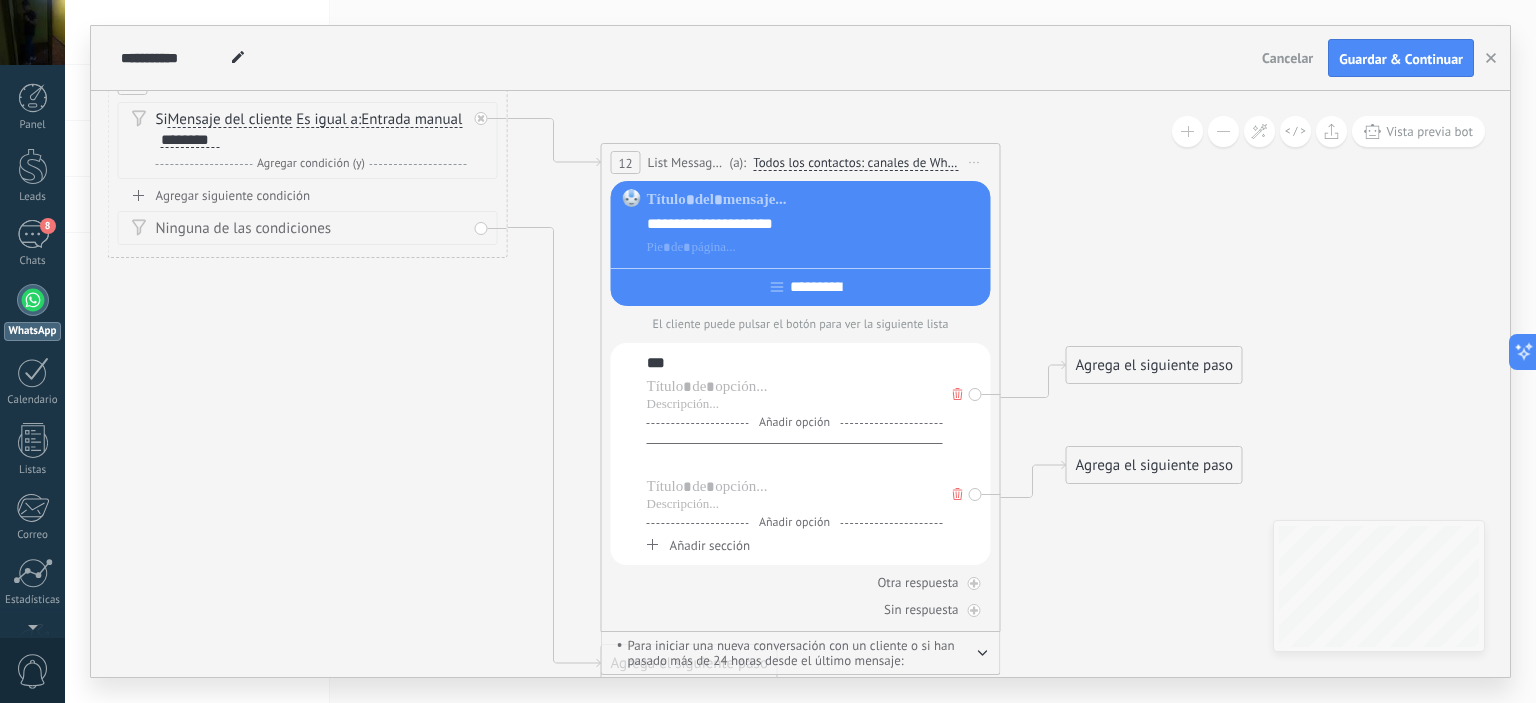 click at bounding box center (795, 463) 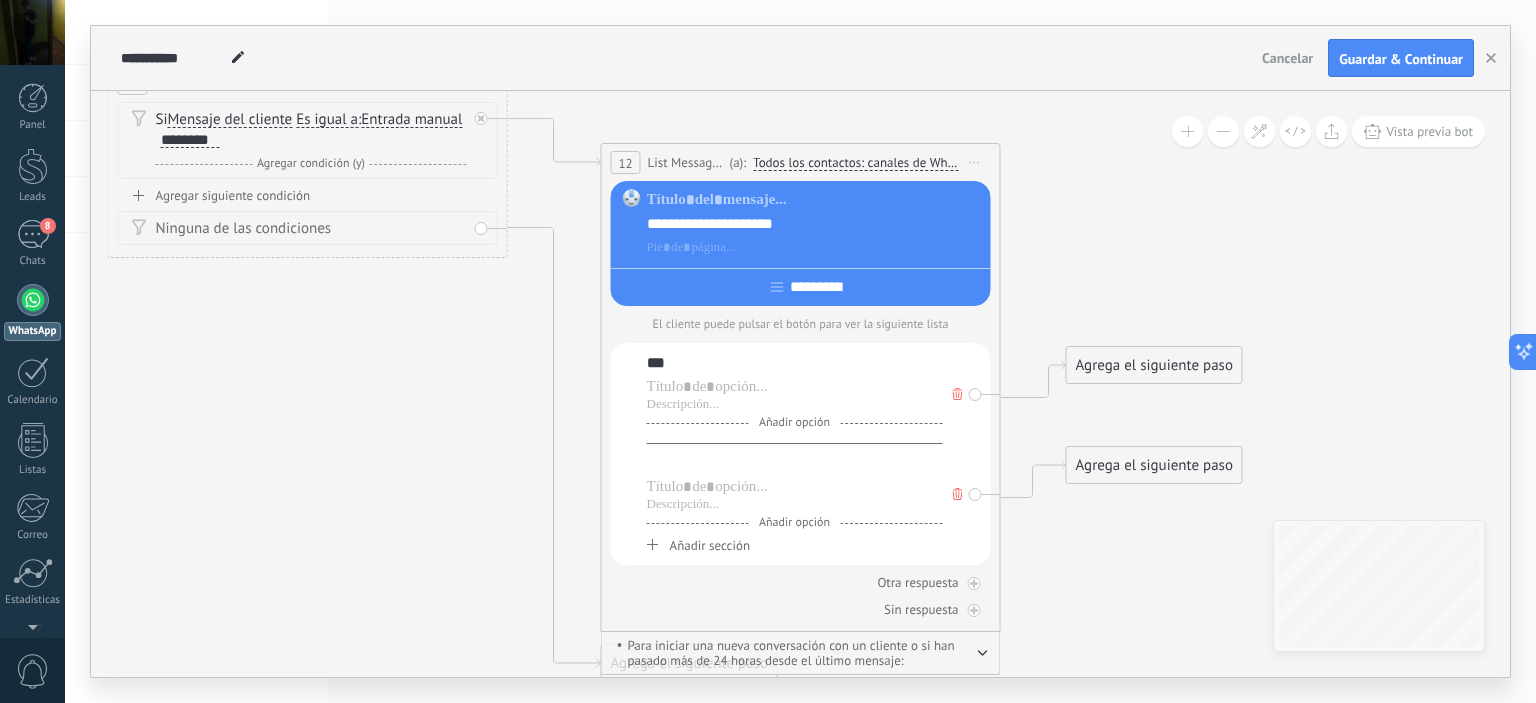 type 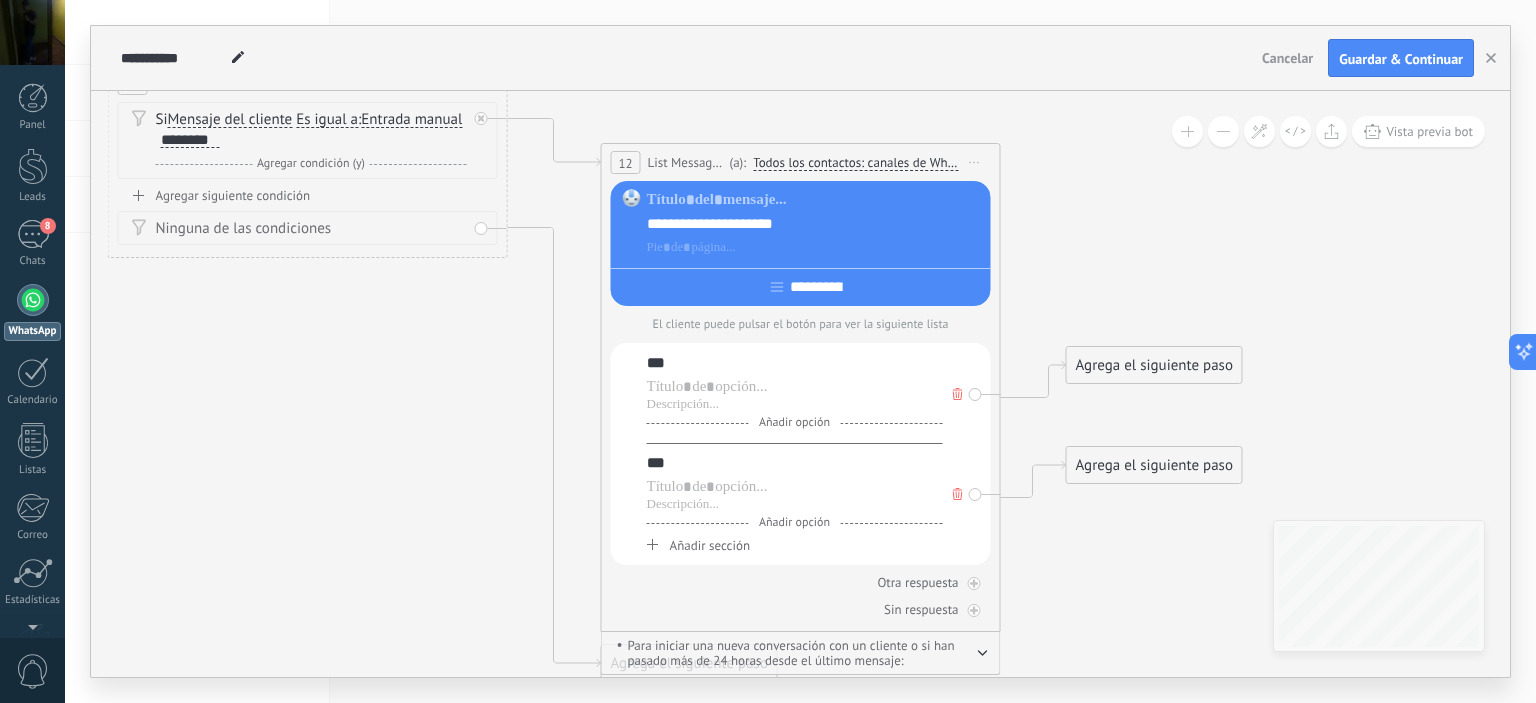 click 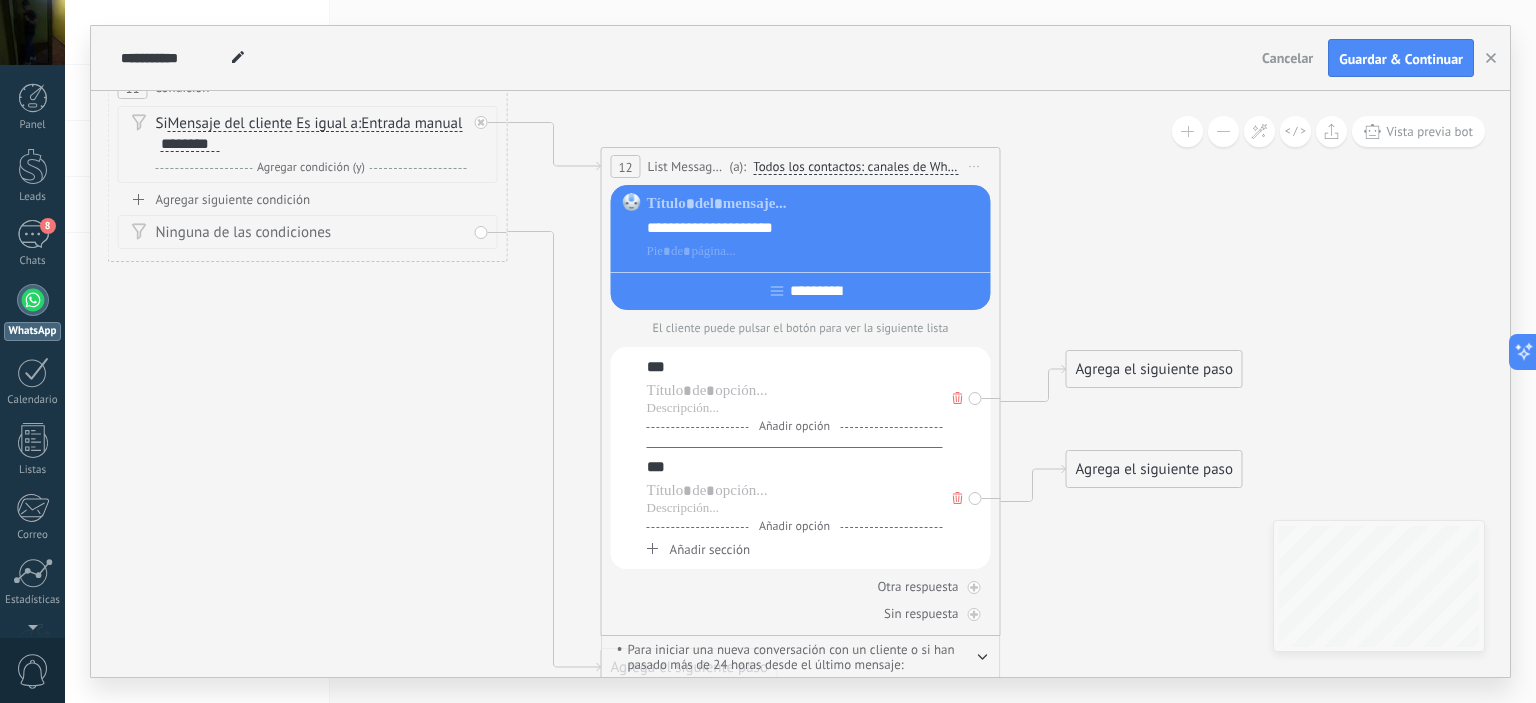click on "Agrega el siguiente paso" at bounding box center [1154, 369] 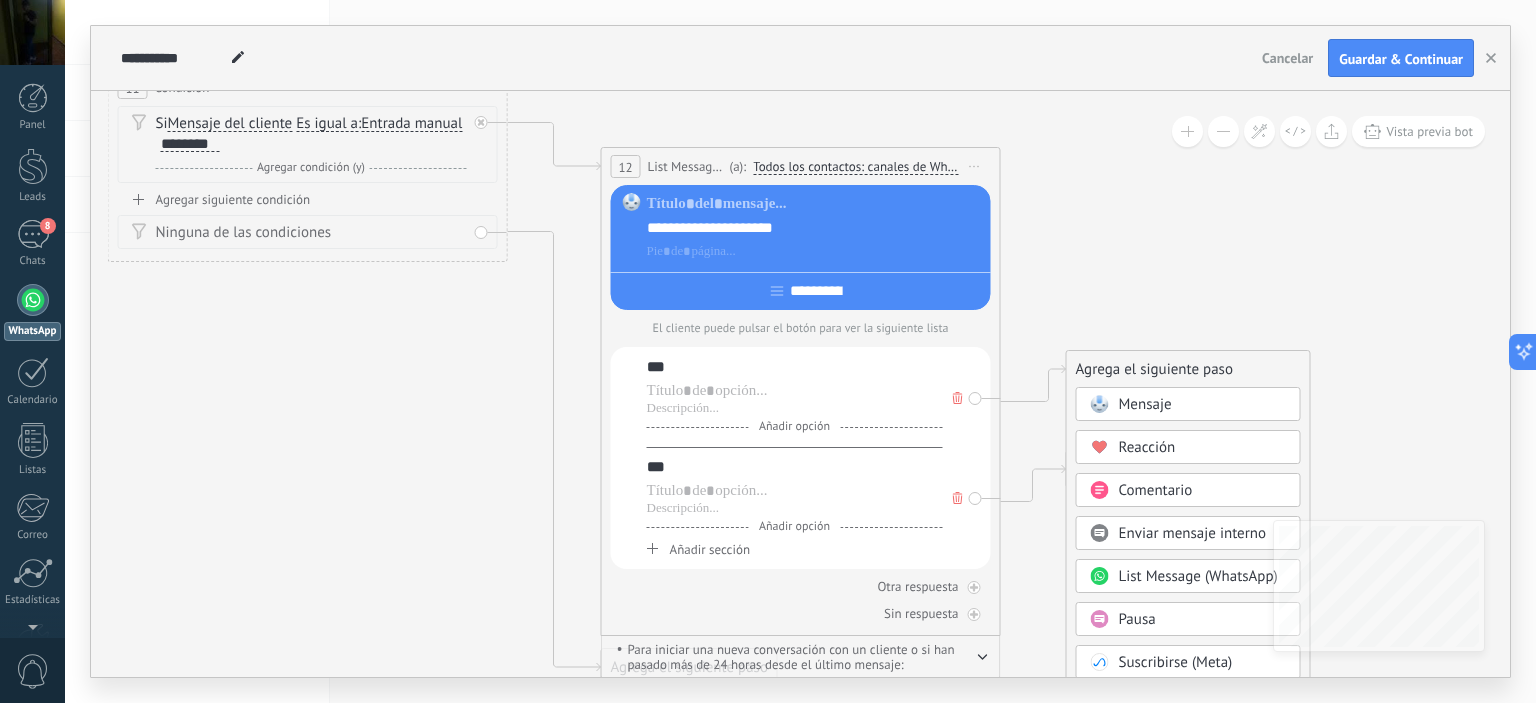 click on "Mensaje" at bounding box center [1188, 404] 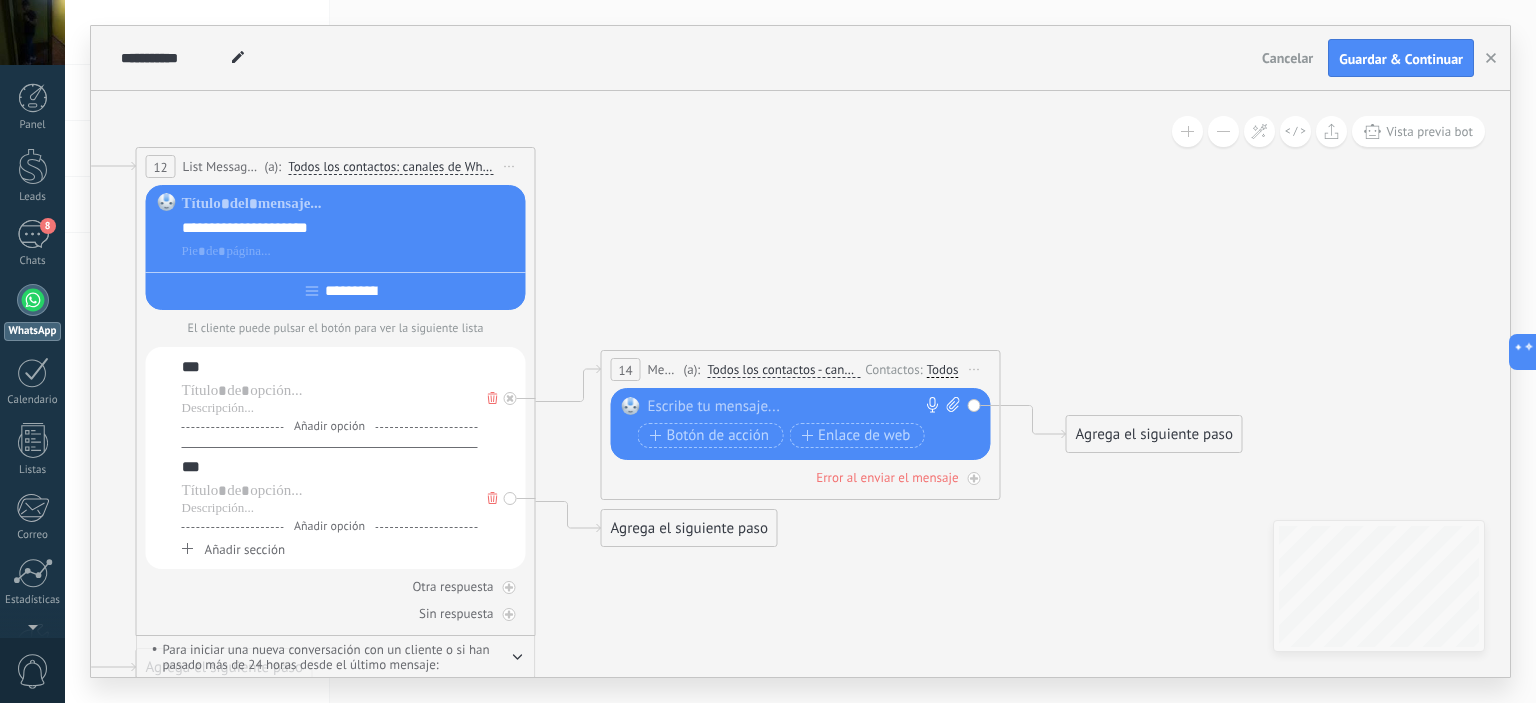 click 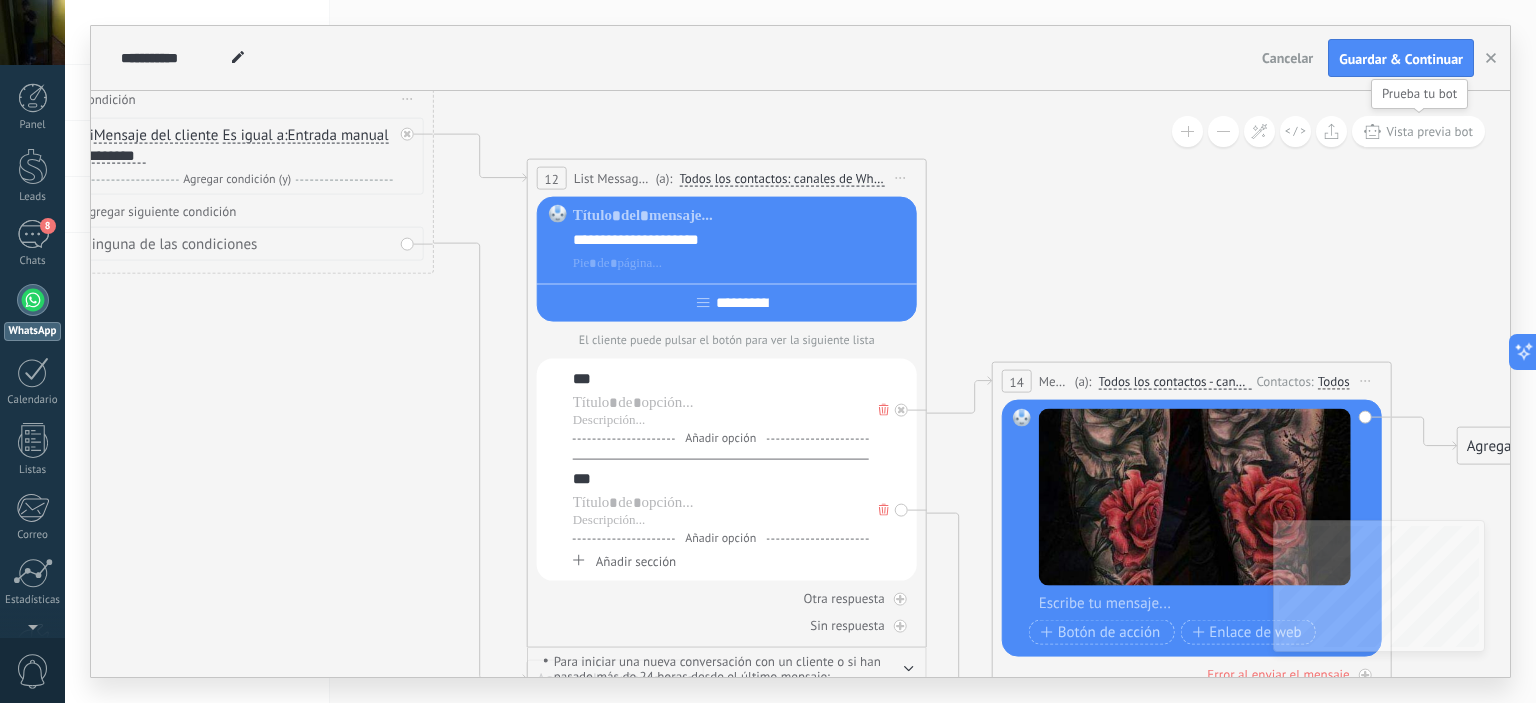click on "Vista previa bot" at bounding box center [1429, 131] 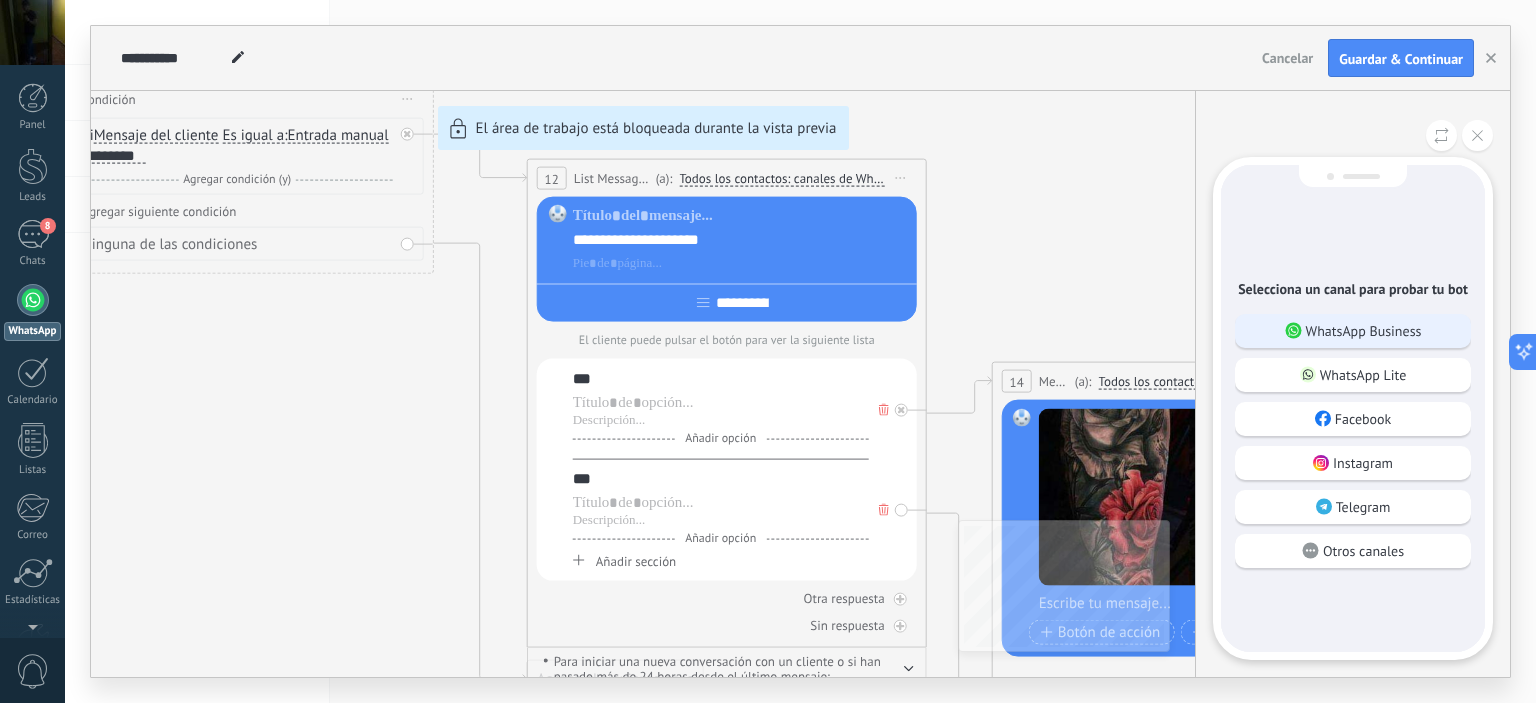 click on "WhatsApp Business" at bounding box center [1364, 331] 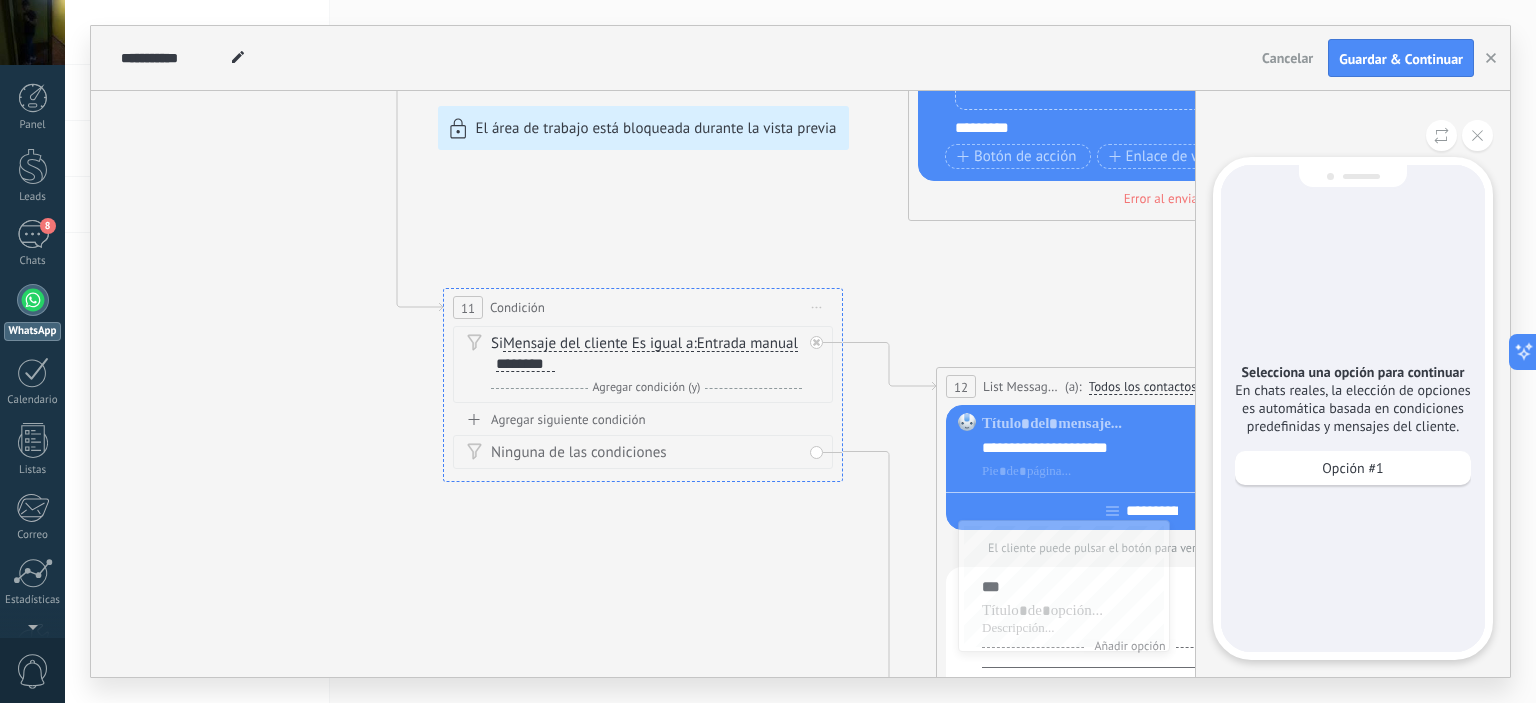 click on "Selecciona una opción para continuar En chats reales, la elección de opciones es automática basada en condiciones predefinidas y mensajes del cliente. Opción #1" at bounding box center (1353, 408) 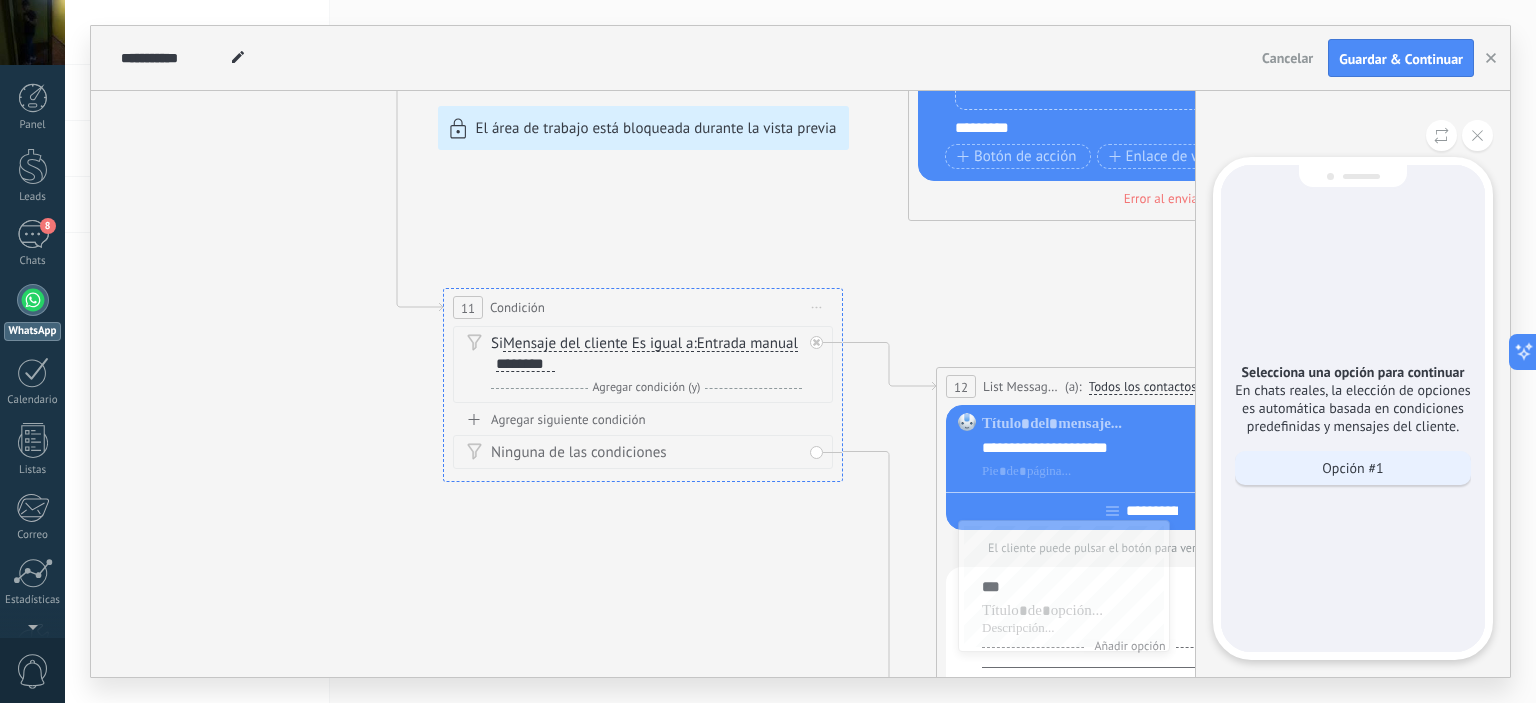 click on "Opción #1" at bounding box center (1353, 468) 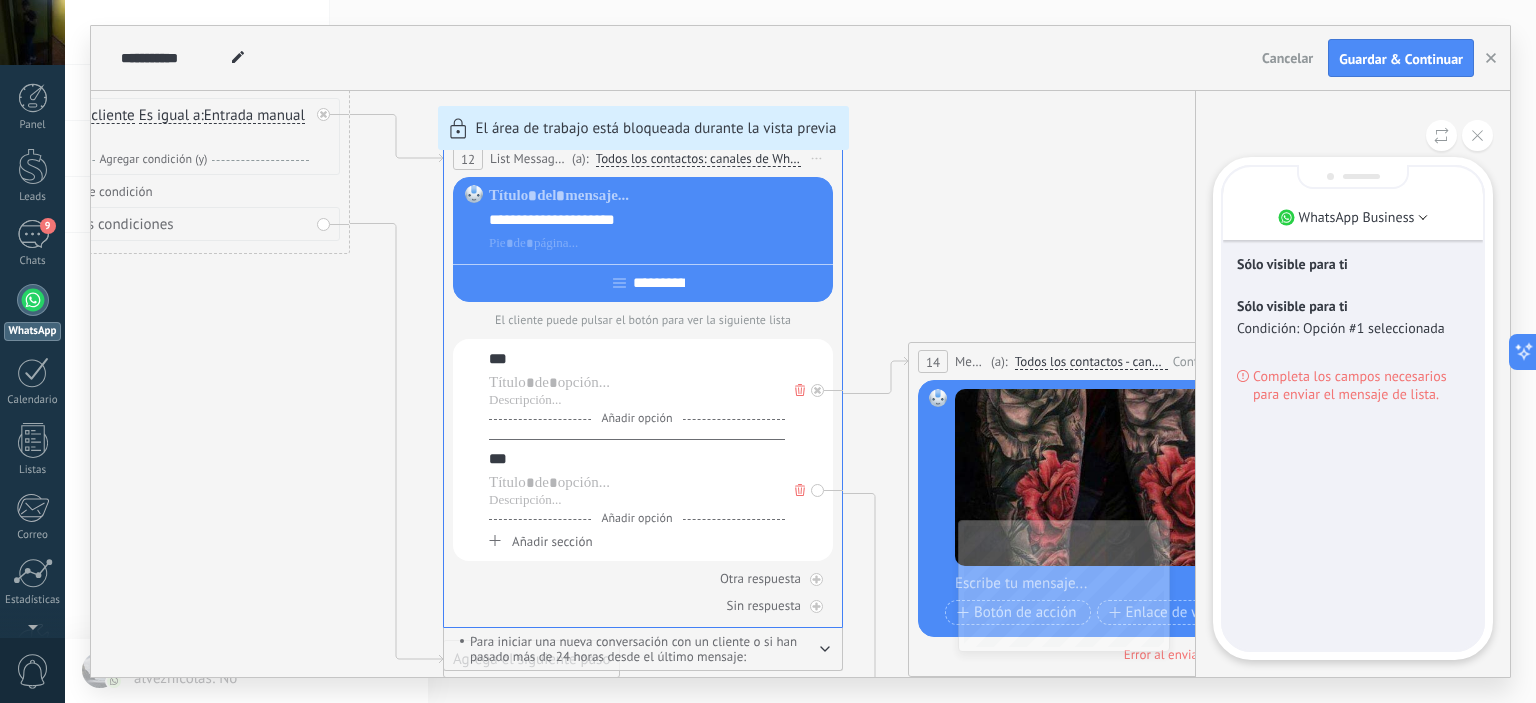 click on "Completa los campos necesarios para enviar el mensaje de lista." at bounding box center [1361, 385] 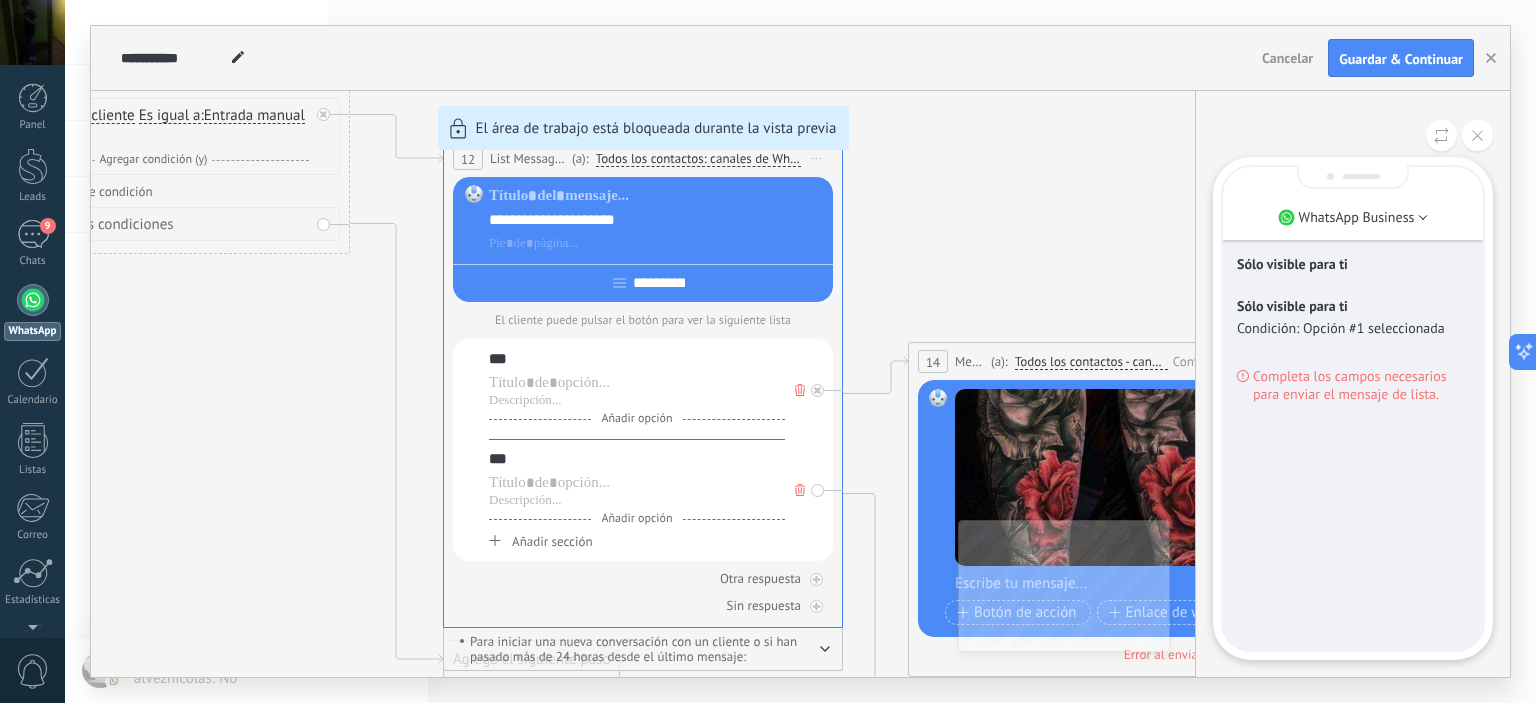 click on "**********" at bounding box center (800, 351) 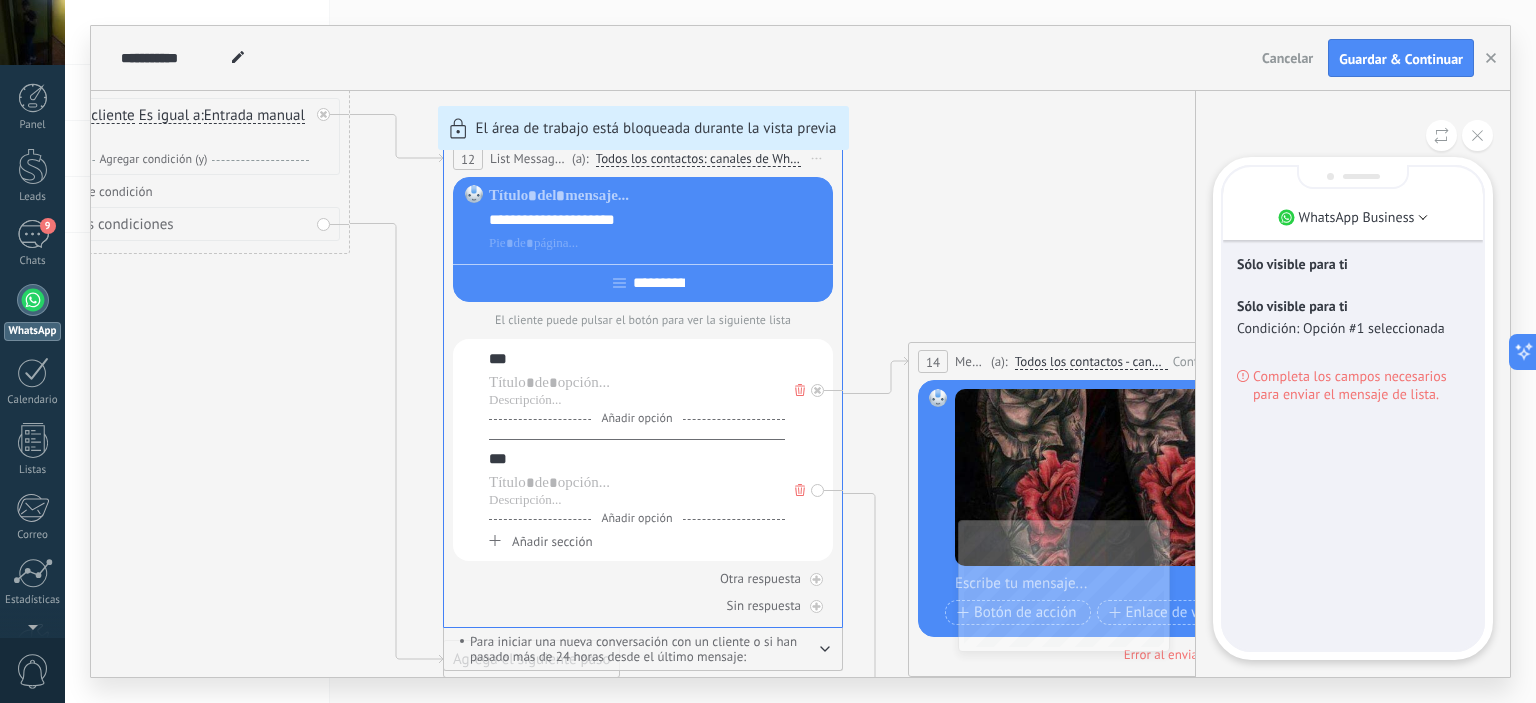 click on "**********" at bounding box center [800, 351] 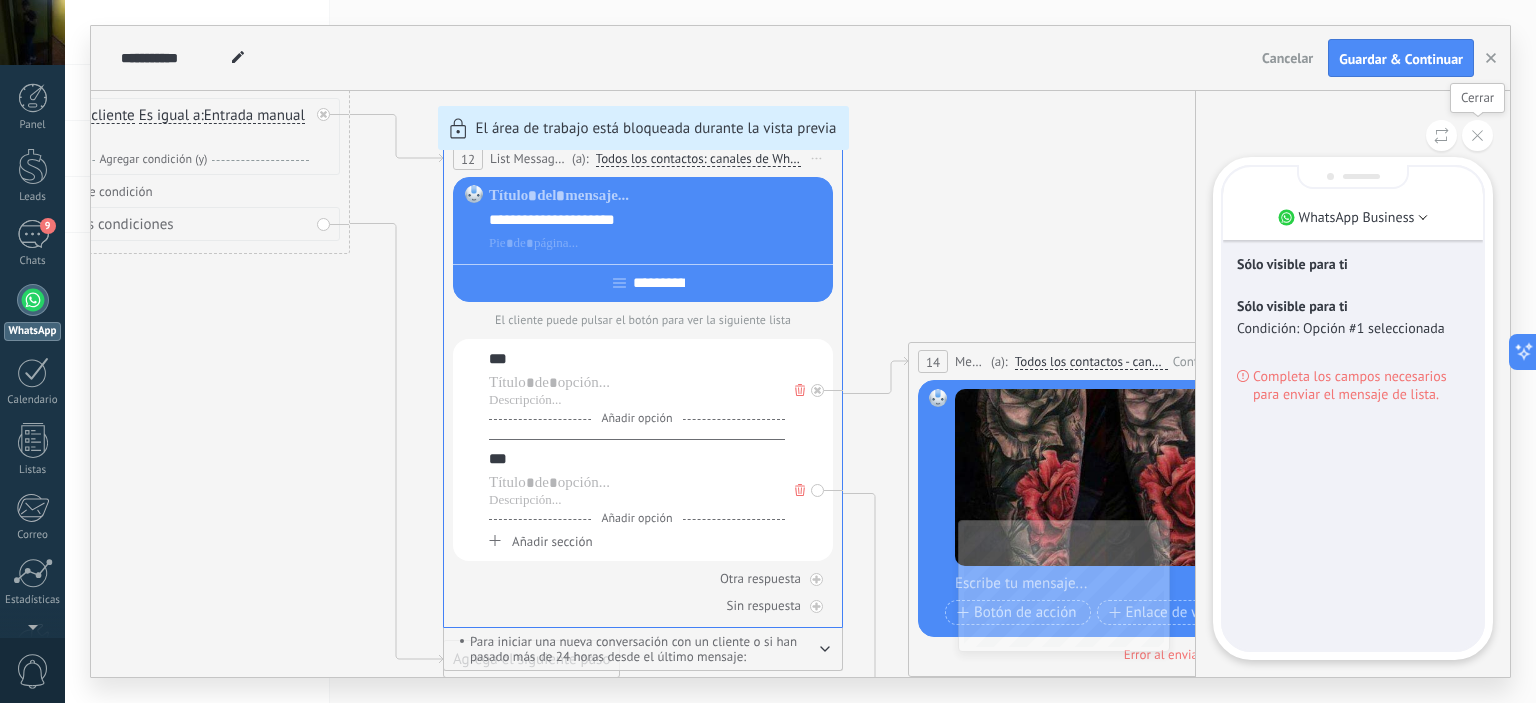 click at bounding box center [1477, 135] 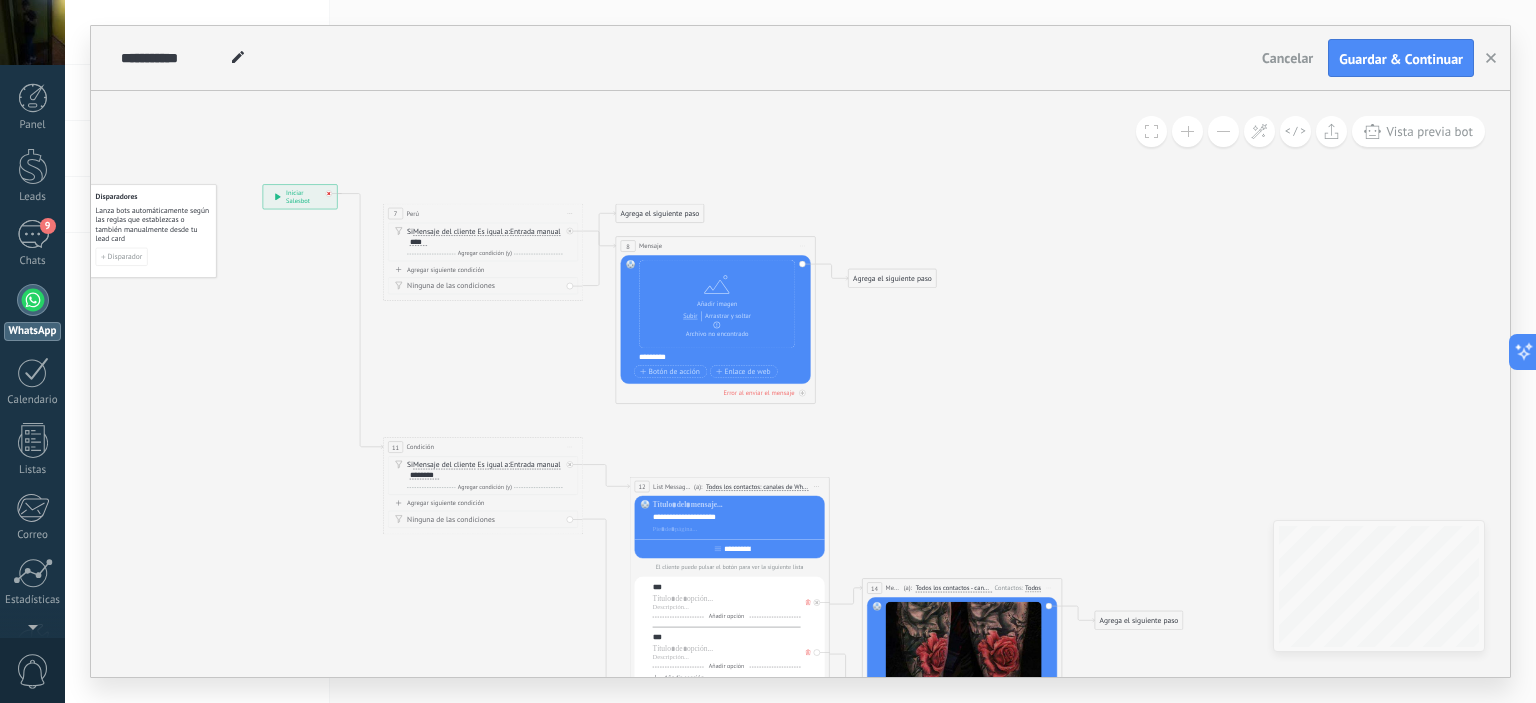 click at bounding box center [329, 194] 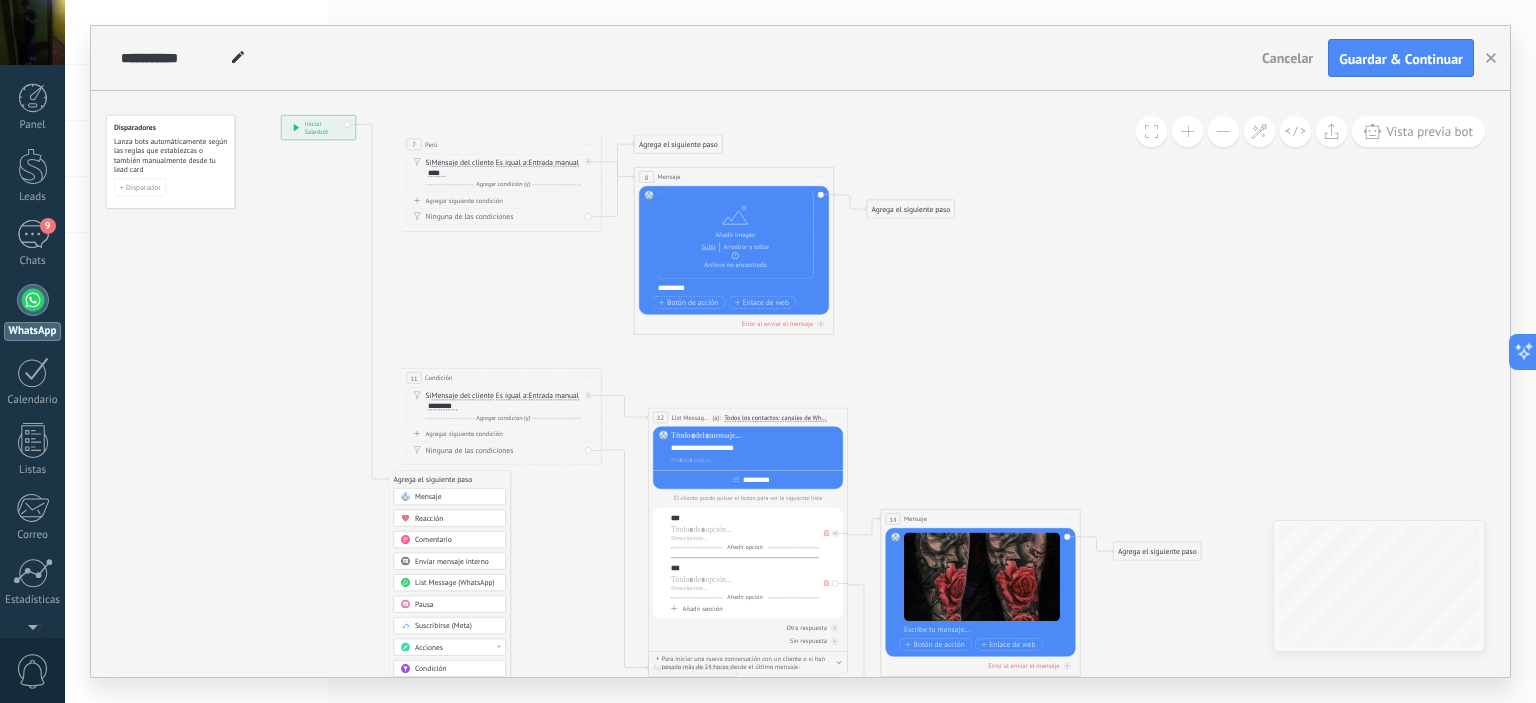 click on "Condición" at bounding box center [457, 669] 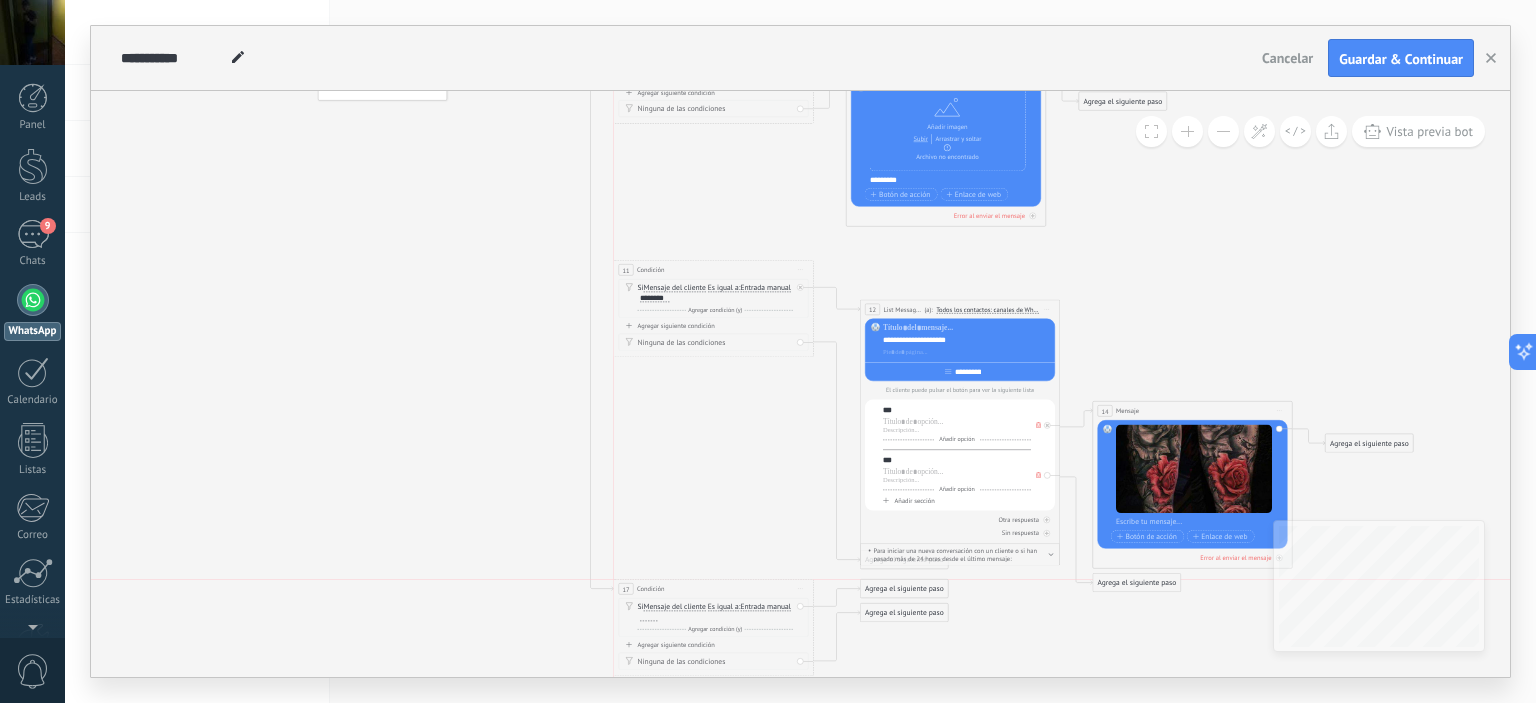 drag, startPoint x: 676, startPoint y: 368, endPoint x: 690, endPoint y: 584, distance: 216.45323 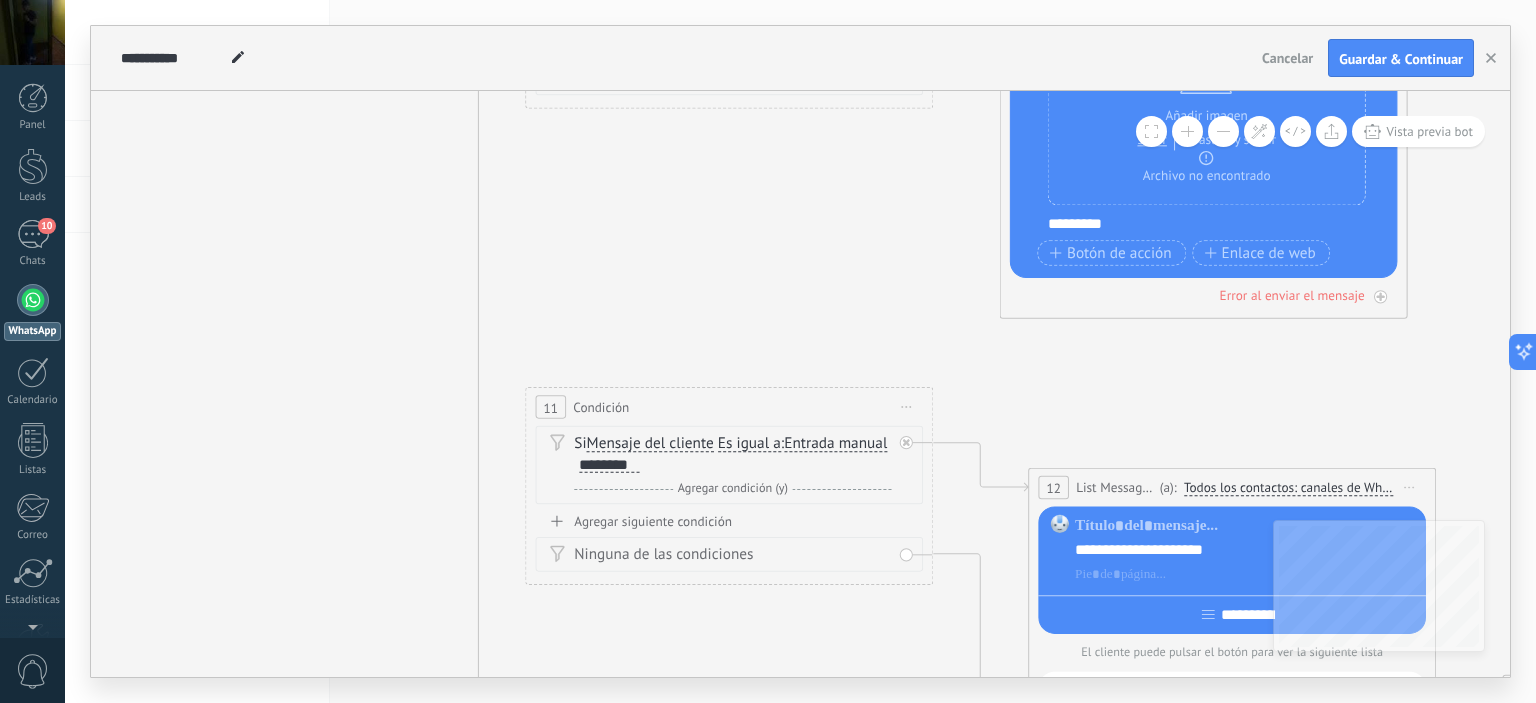 click on "Entrada manual" at bounding box center [835, 444] 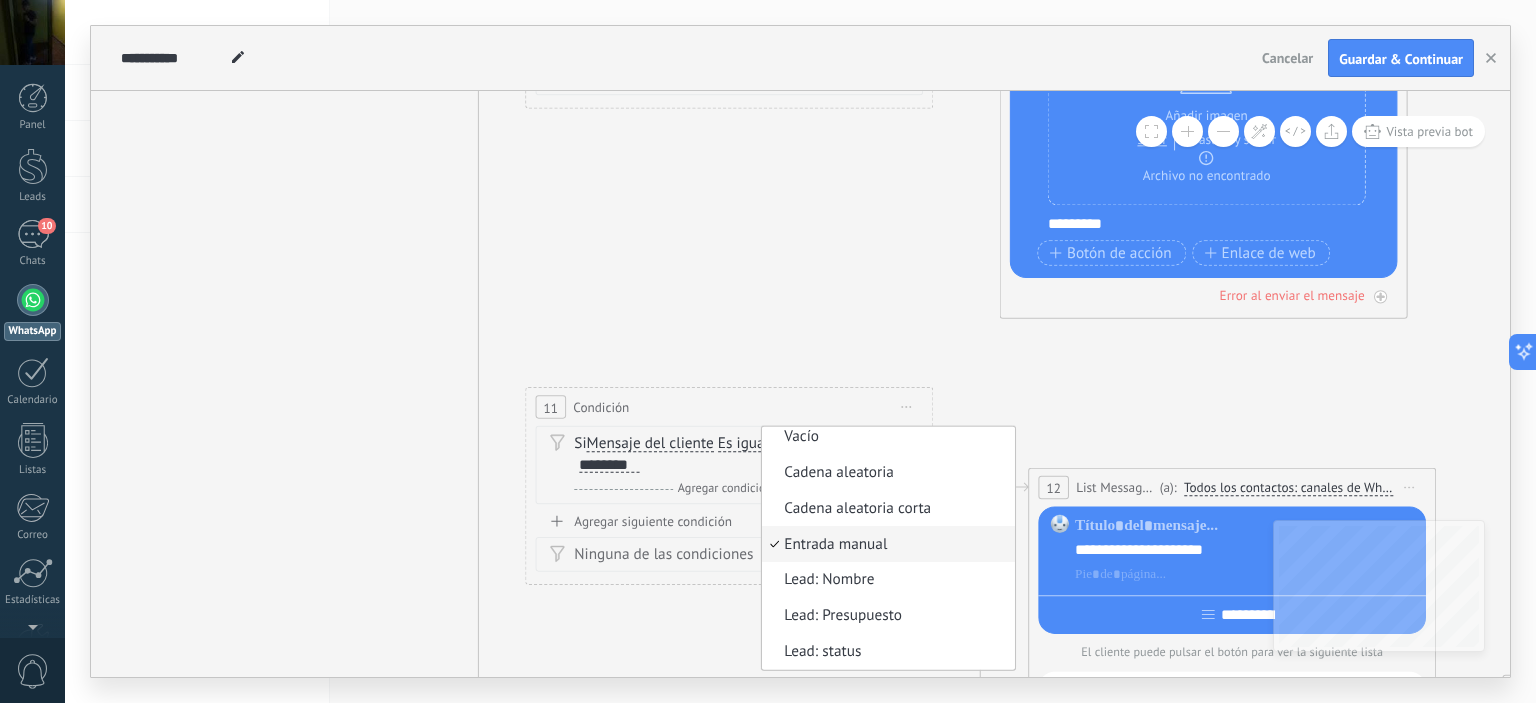 click on "Entrada manual" at bounding box center [885, 544] 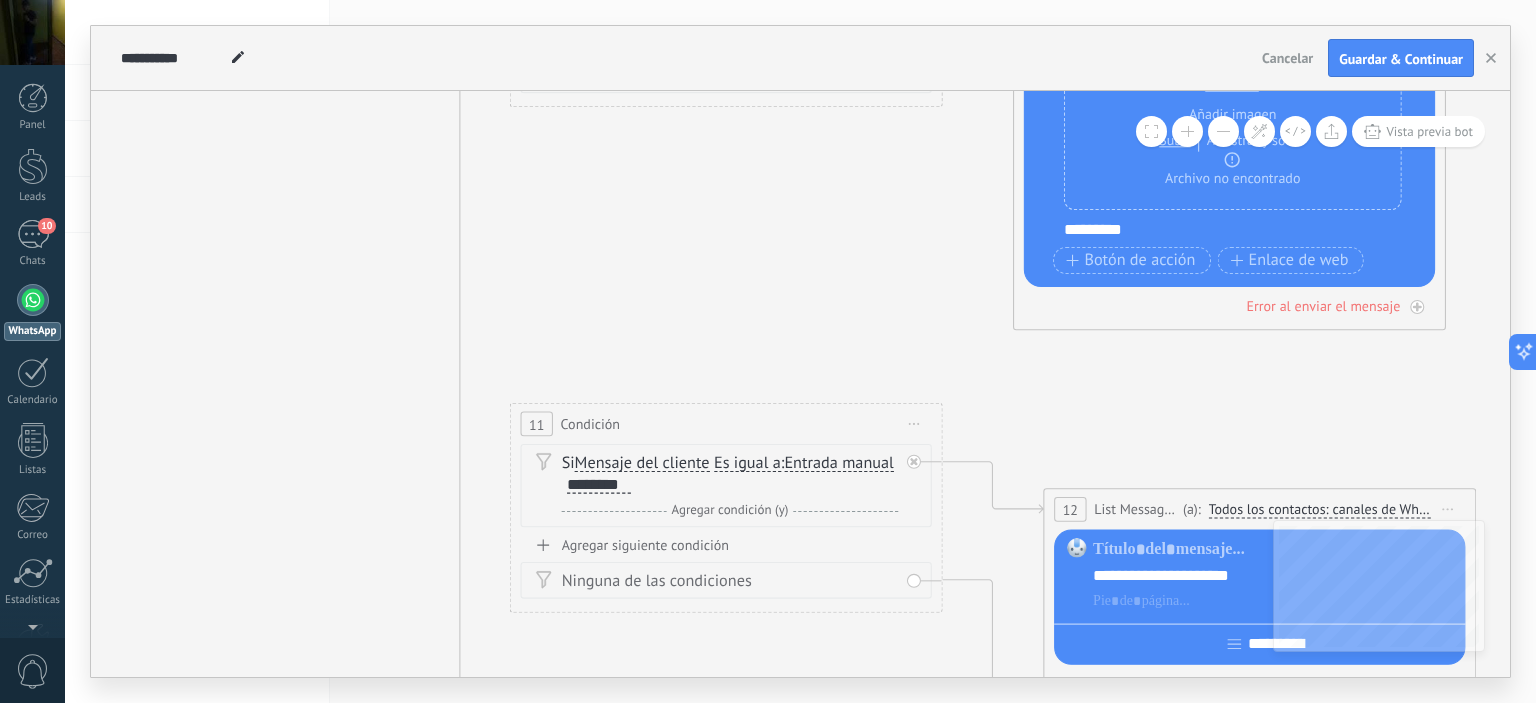 click on "Iniciar vista previa aquí
Cambiar nombre
Duplicar
Borrar" at bounding box center (914, 423) 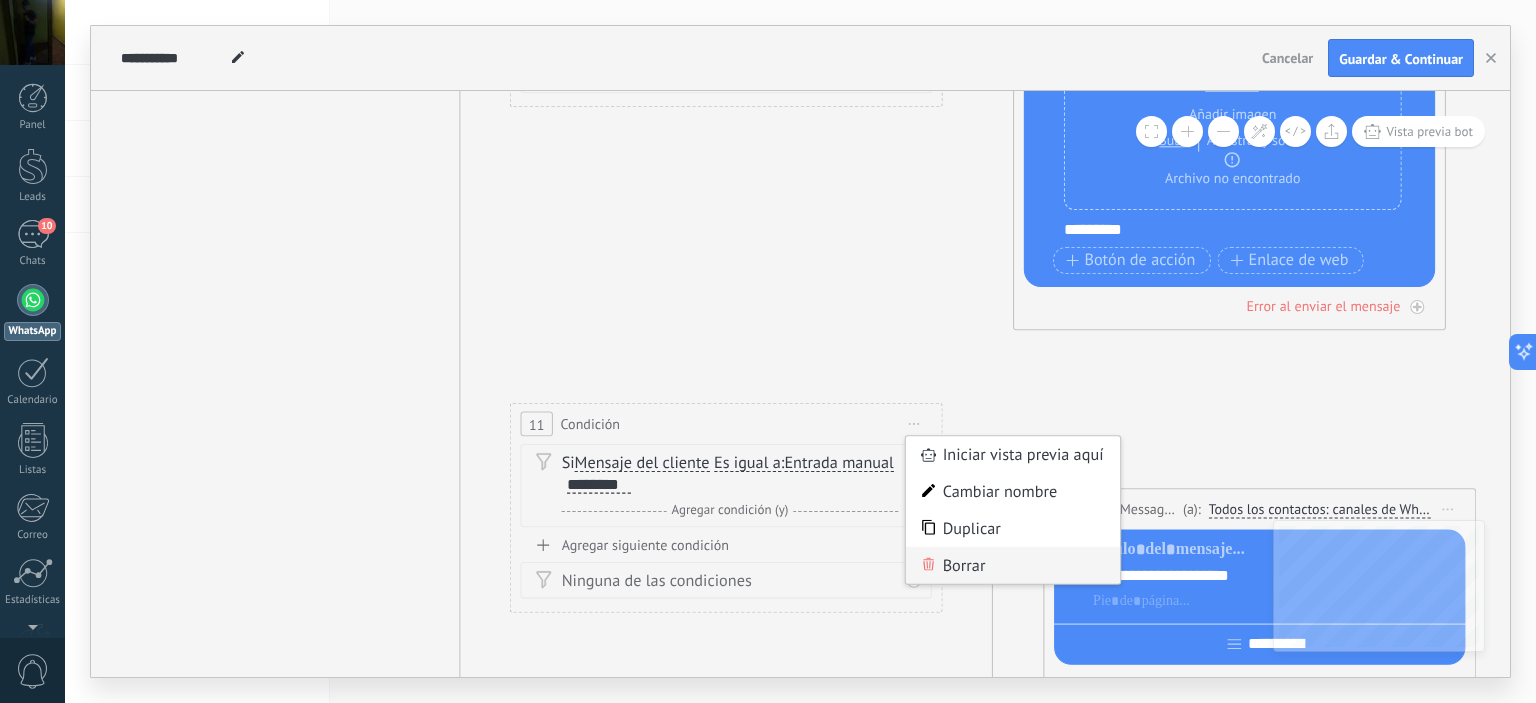 click on "Borrar" at bounding box center [1013, 565] 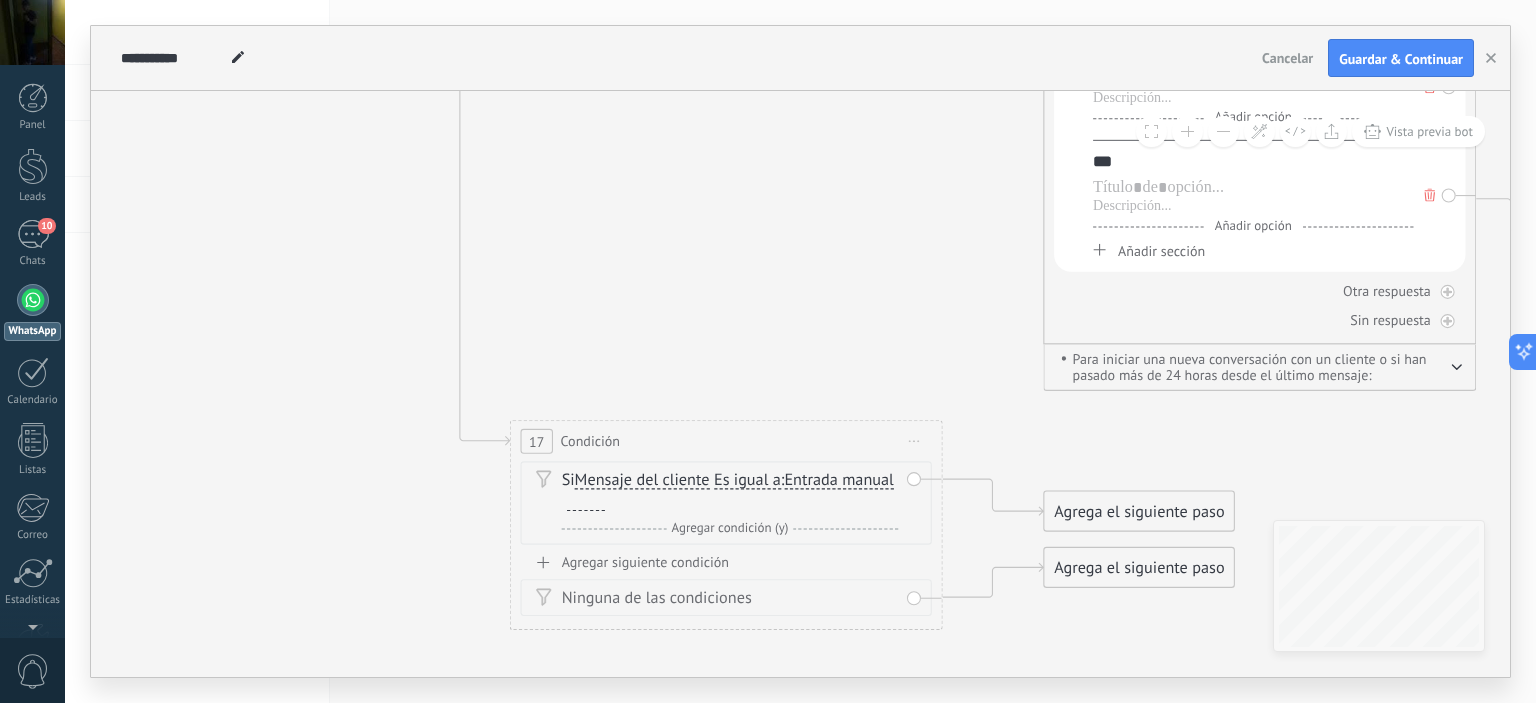 click 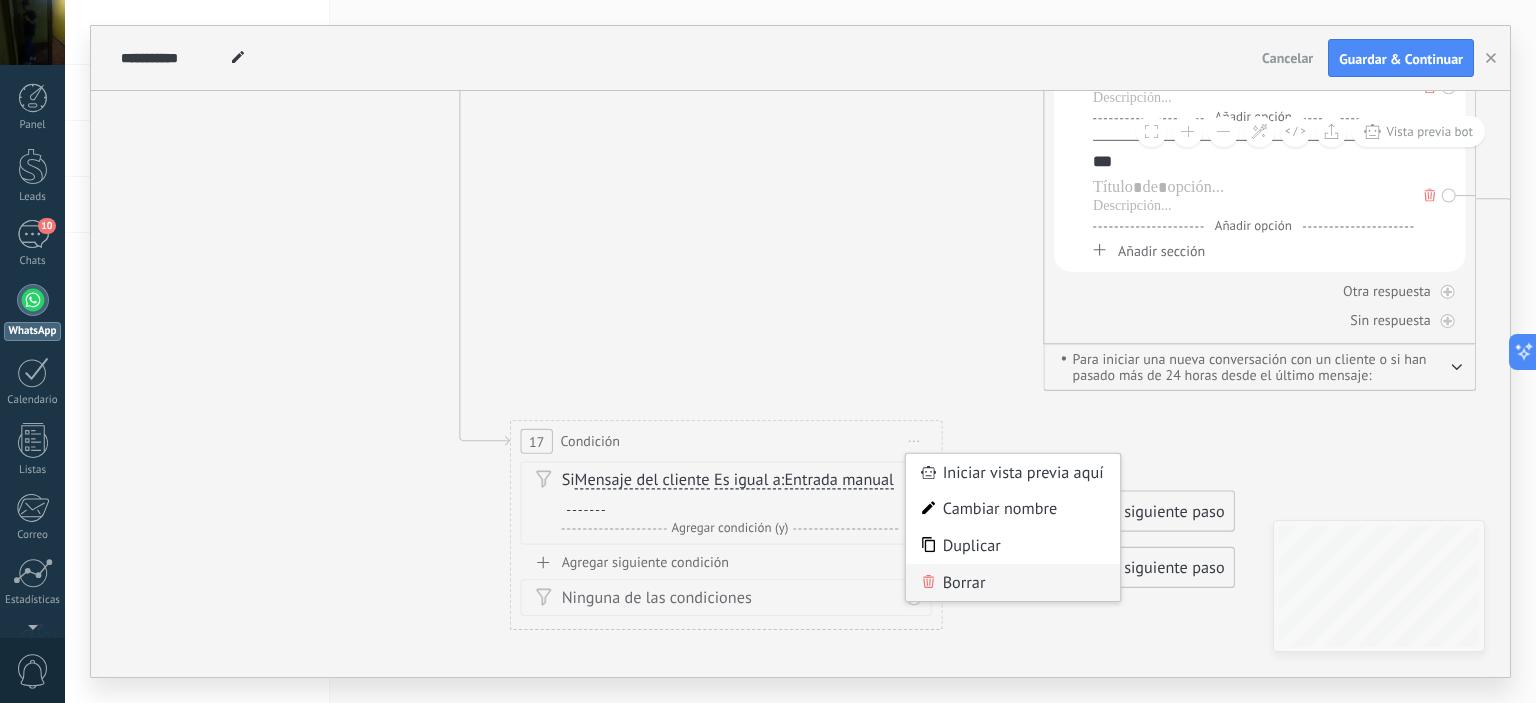 click on "Borrar" at bounding box center (1013, 582) 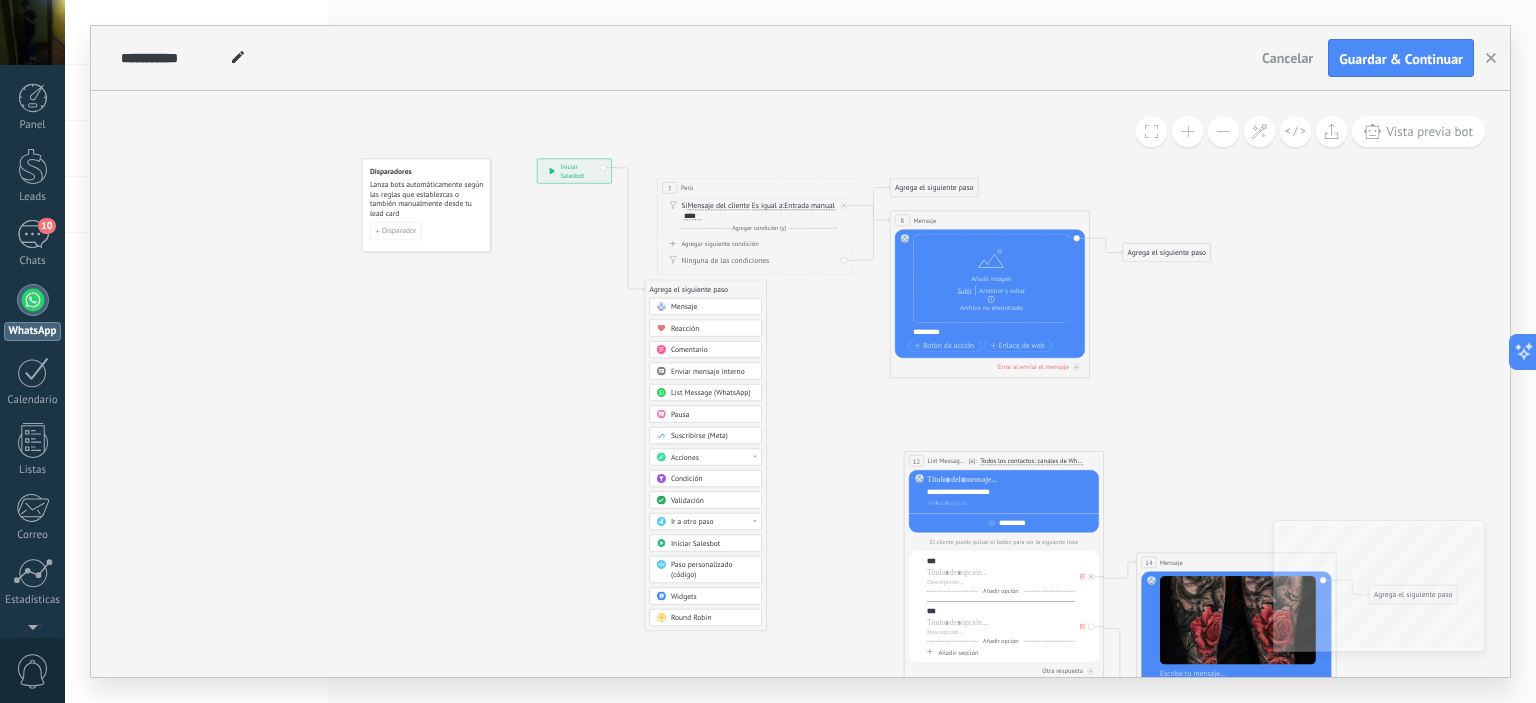 click 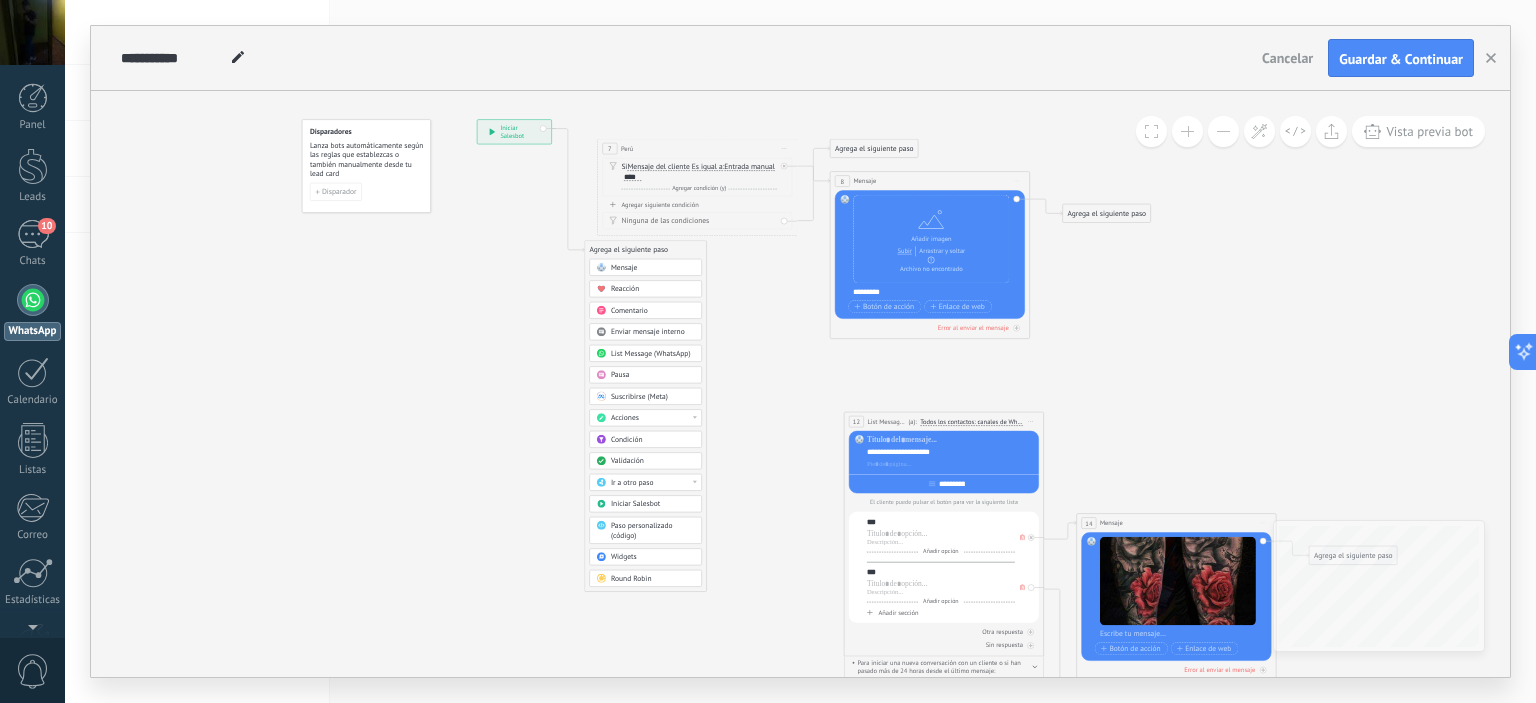 drag, startPoint x: 833, startPoint y: 349, endPoint x: 661, endPoint y: 283, distance: 184.22812 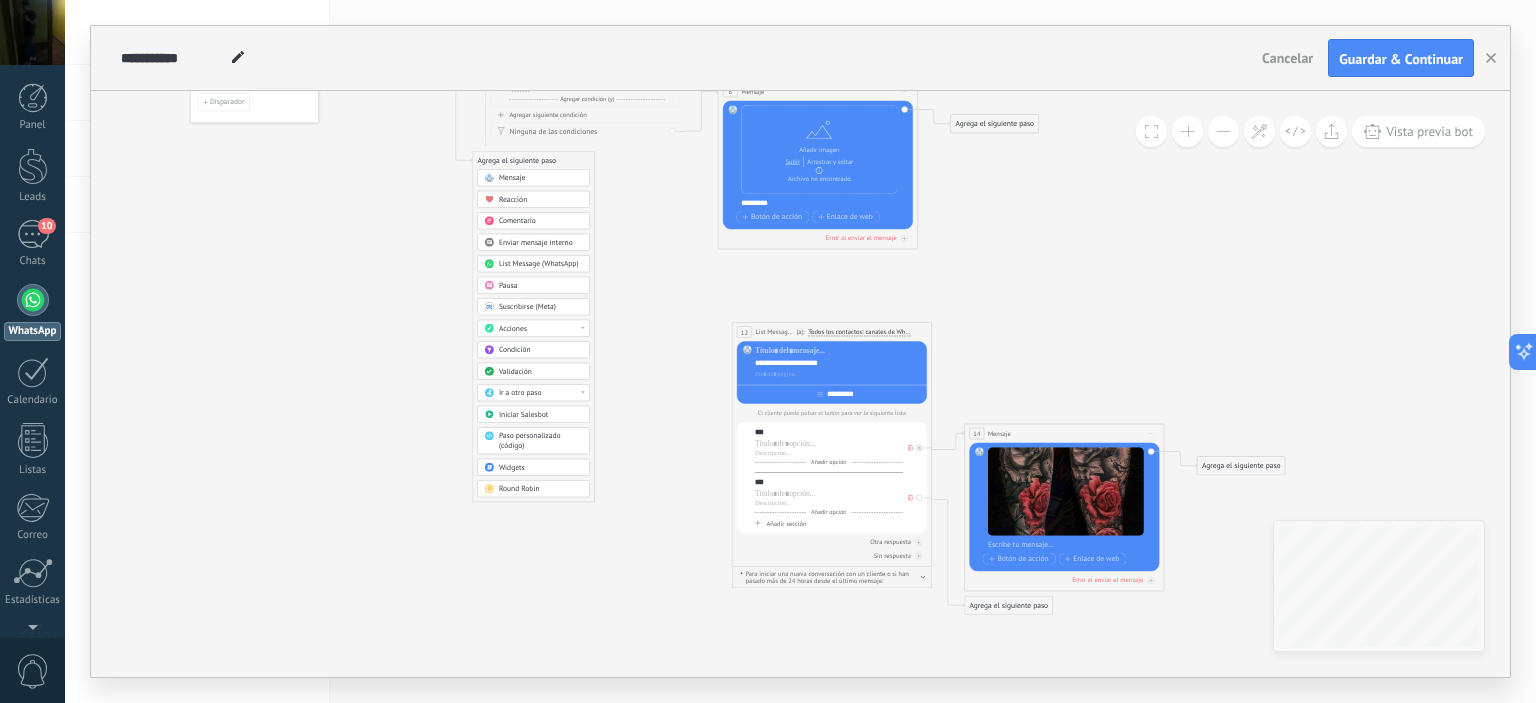 click 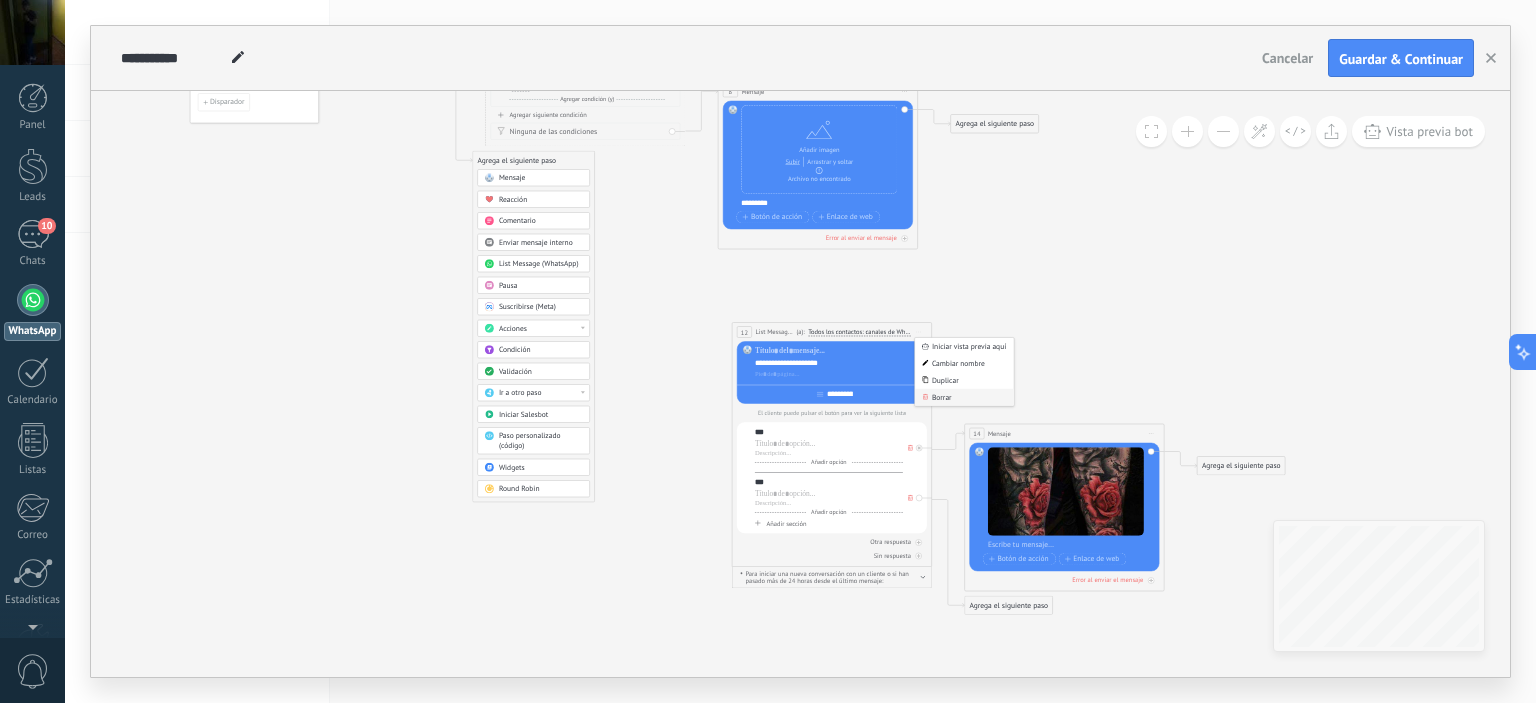 click on "Borrar" at bounding box center [964, 397] 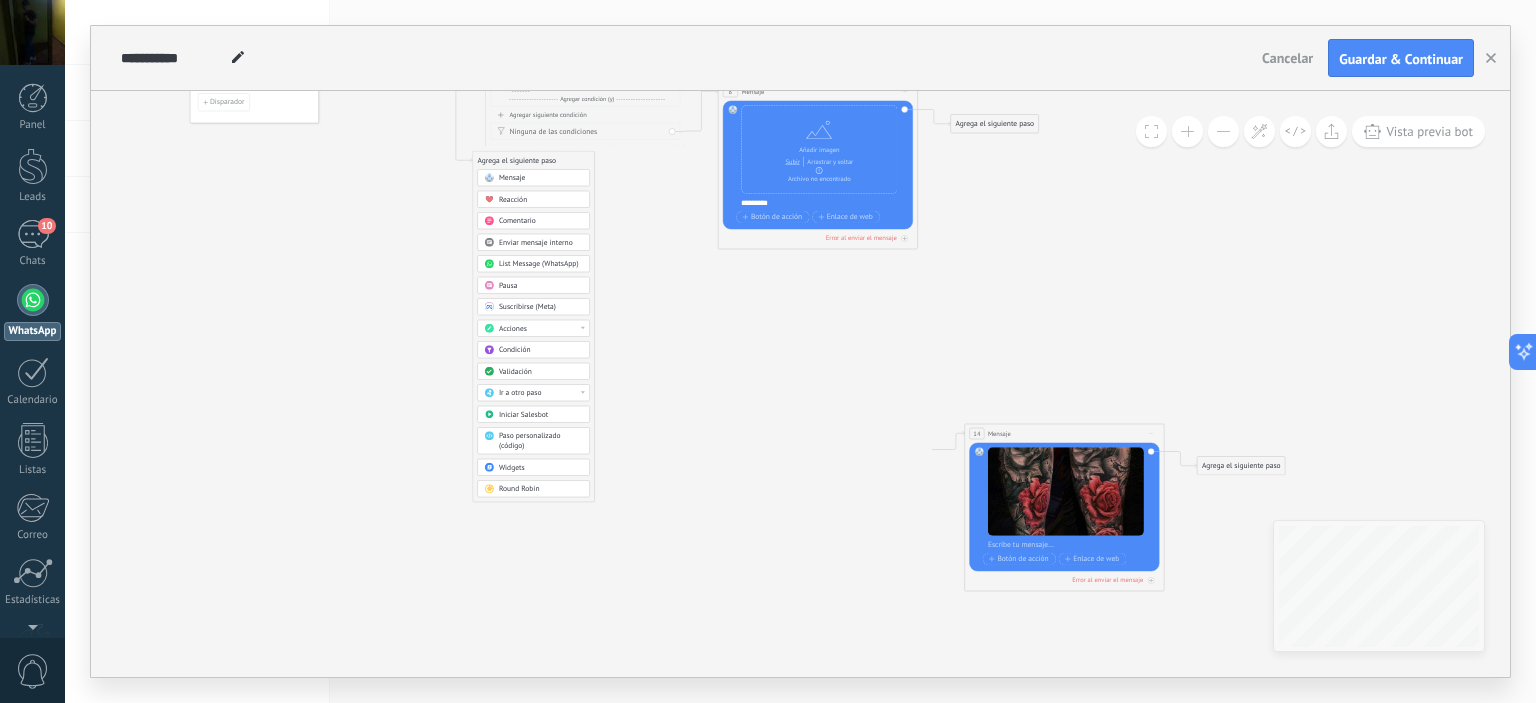 drag, startPoint x: 1156, startPoint y: 431, endPoint x: 1231, endPoint y: 379, distance: 91.26335 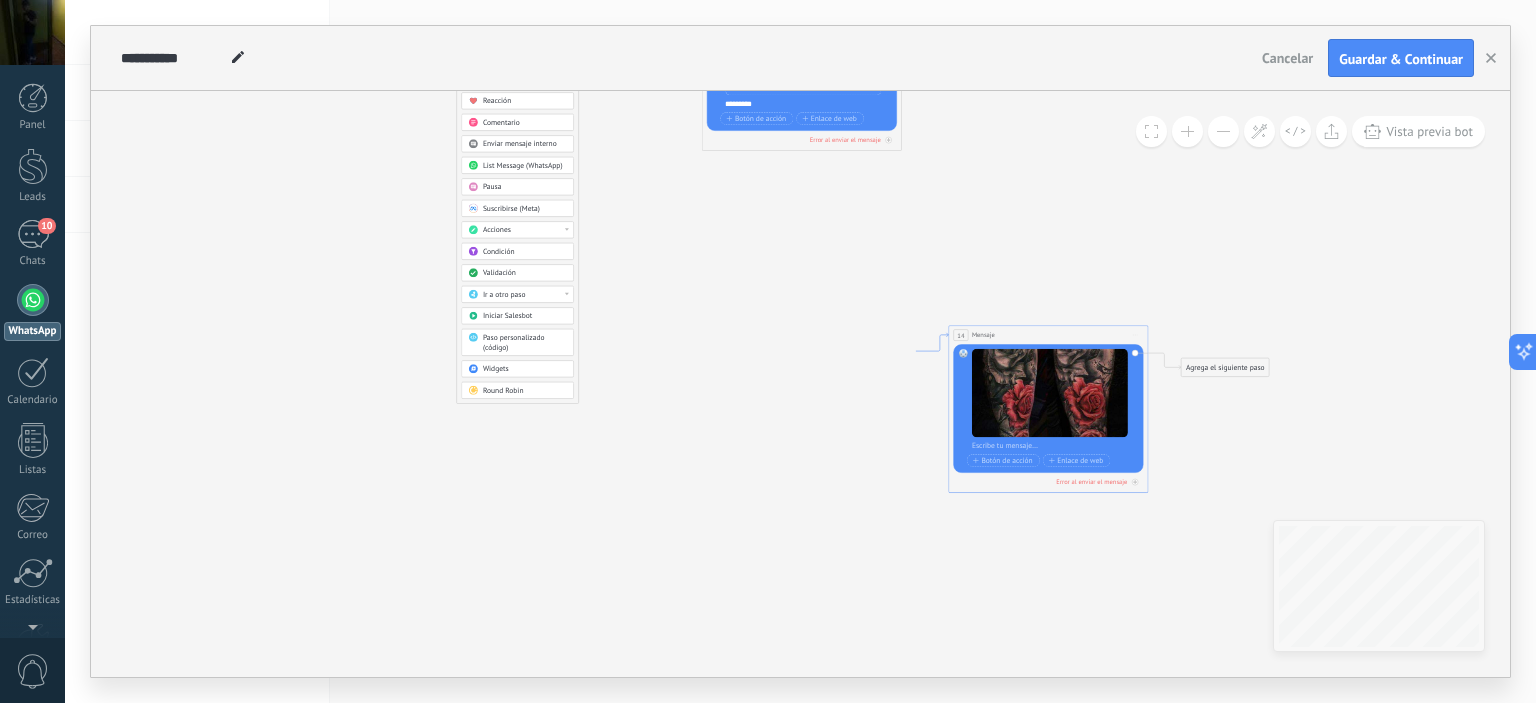 drag, startPoint x: 940, startPoint y: 450, endPoint x: 922, endPoint y: 350, distance: 101.607086 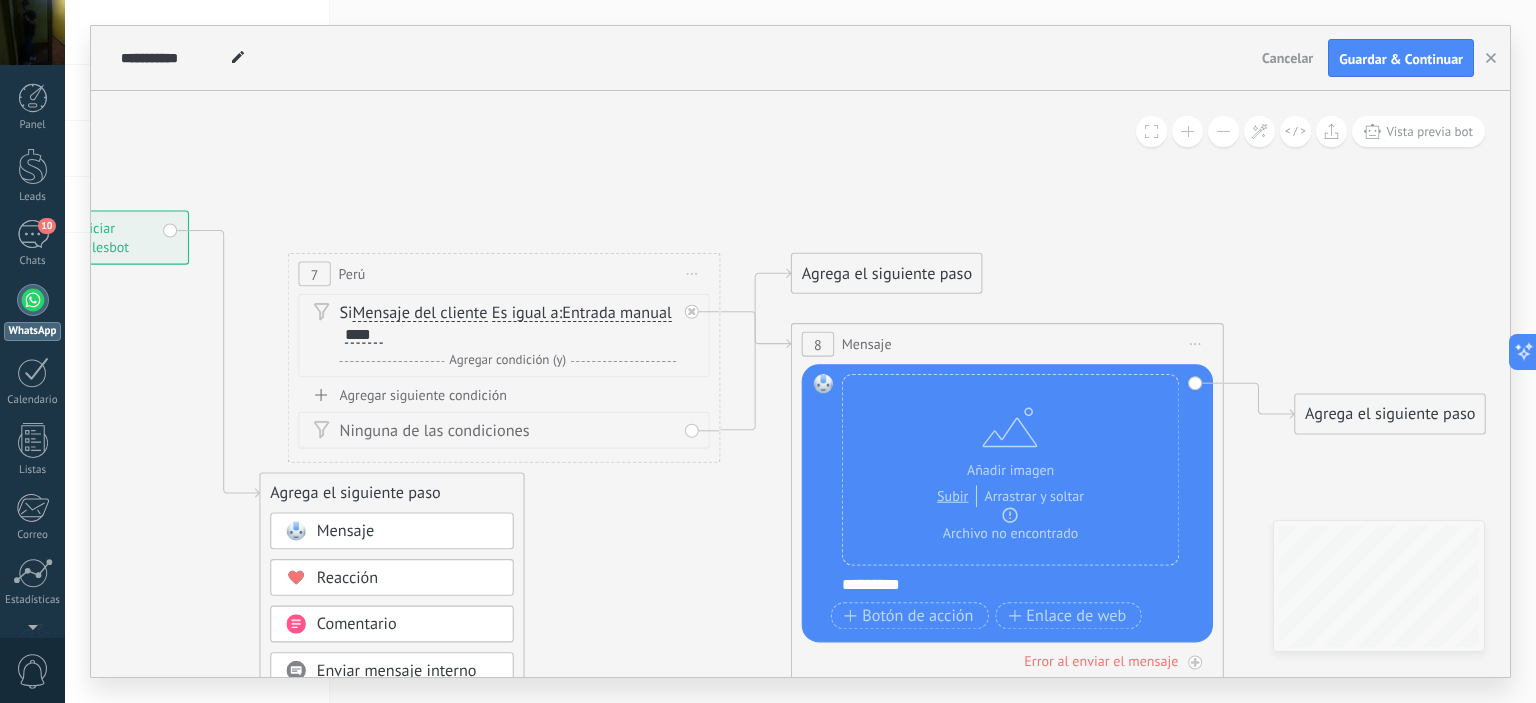 click on "Ninguna de las condiciones" at bounding box center (507, 432) 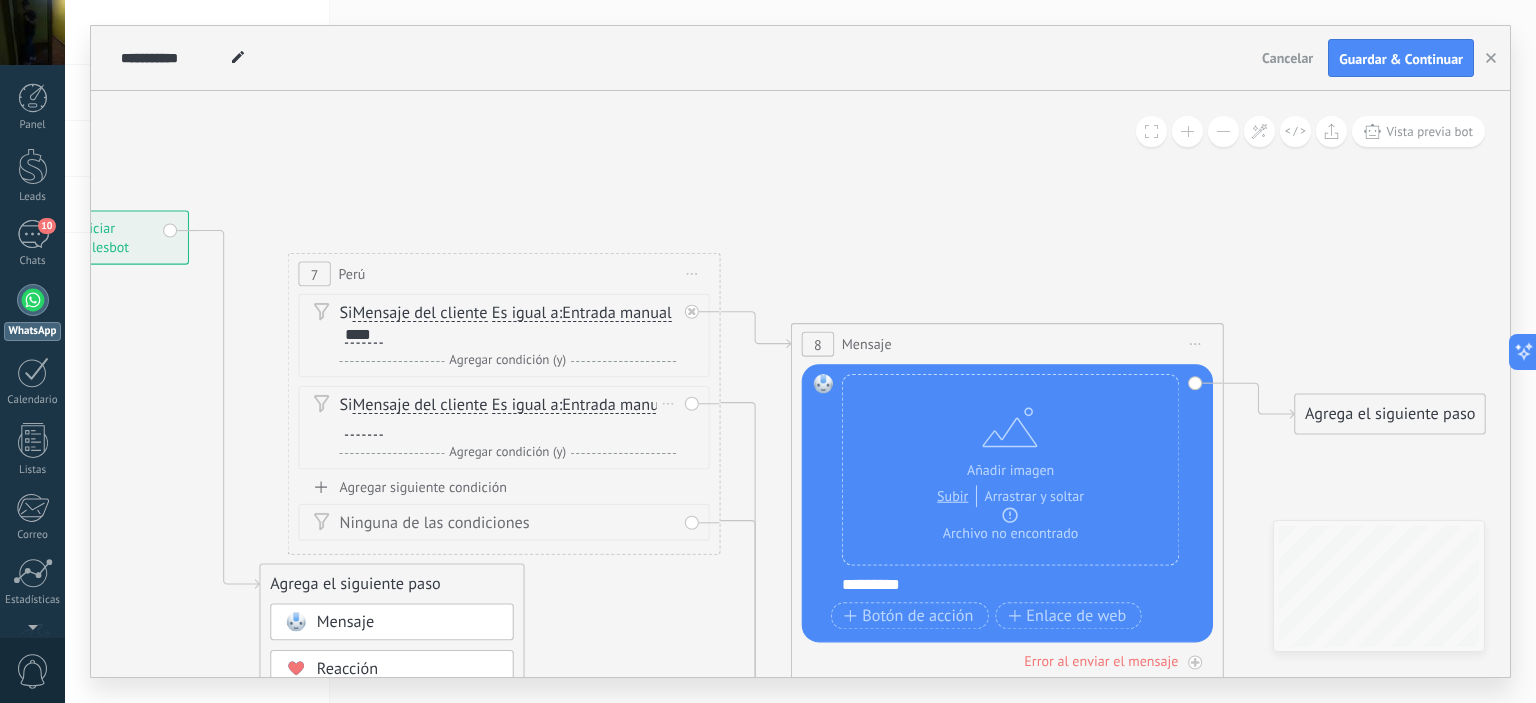 click at bounding box center [364, 427] 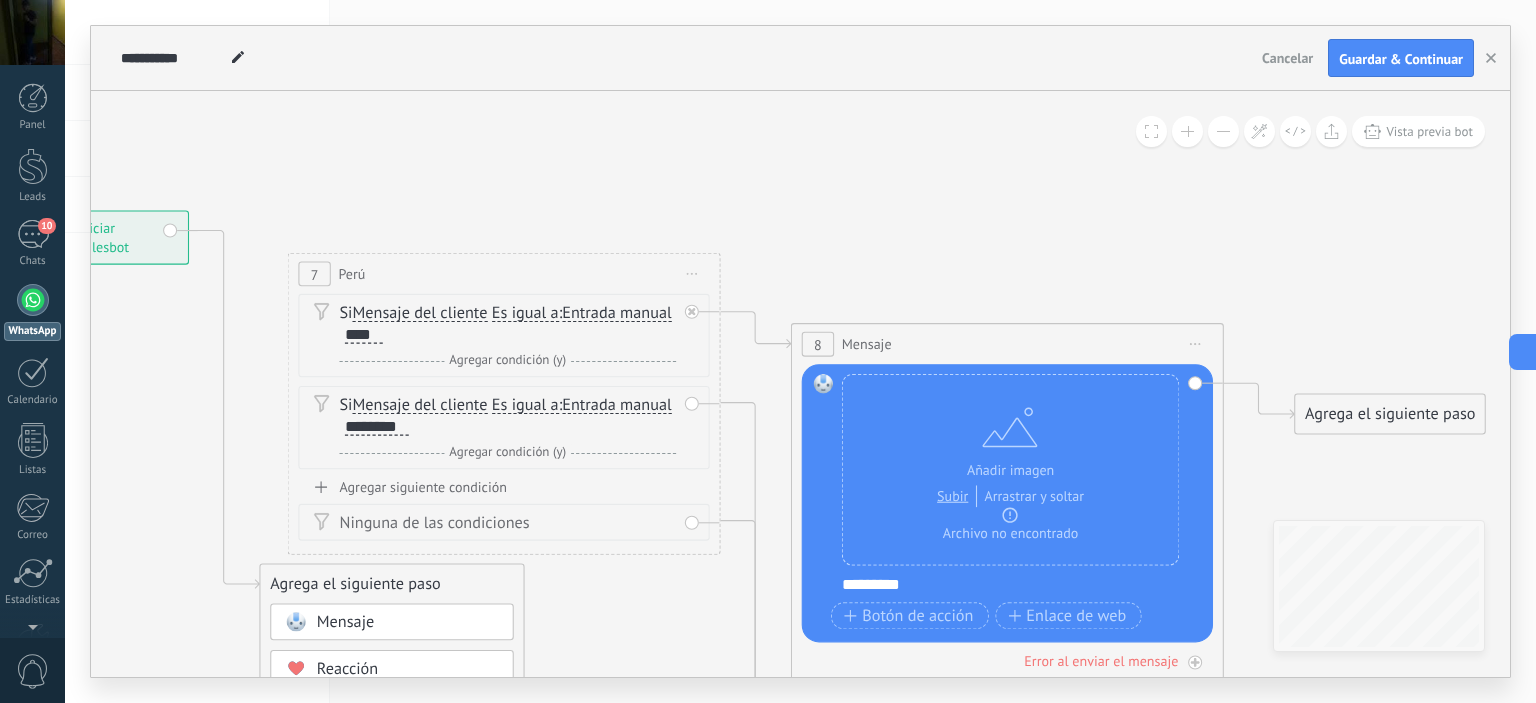 click on "Agregar siguiente condición" at bounding box center (503, 487) 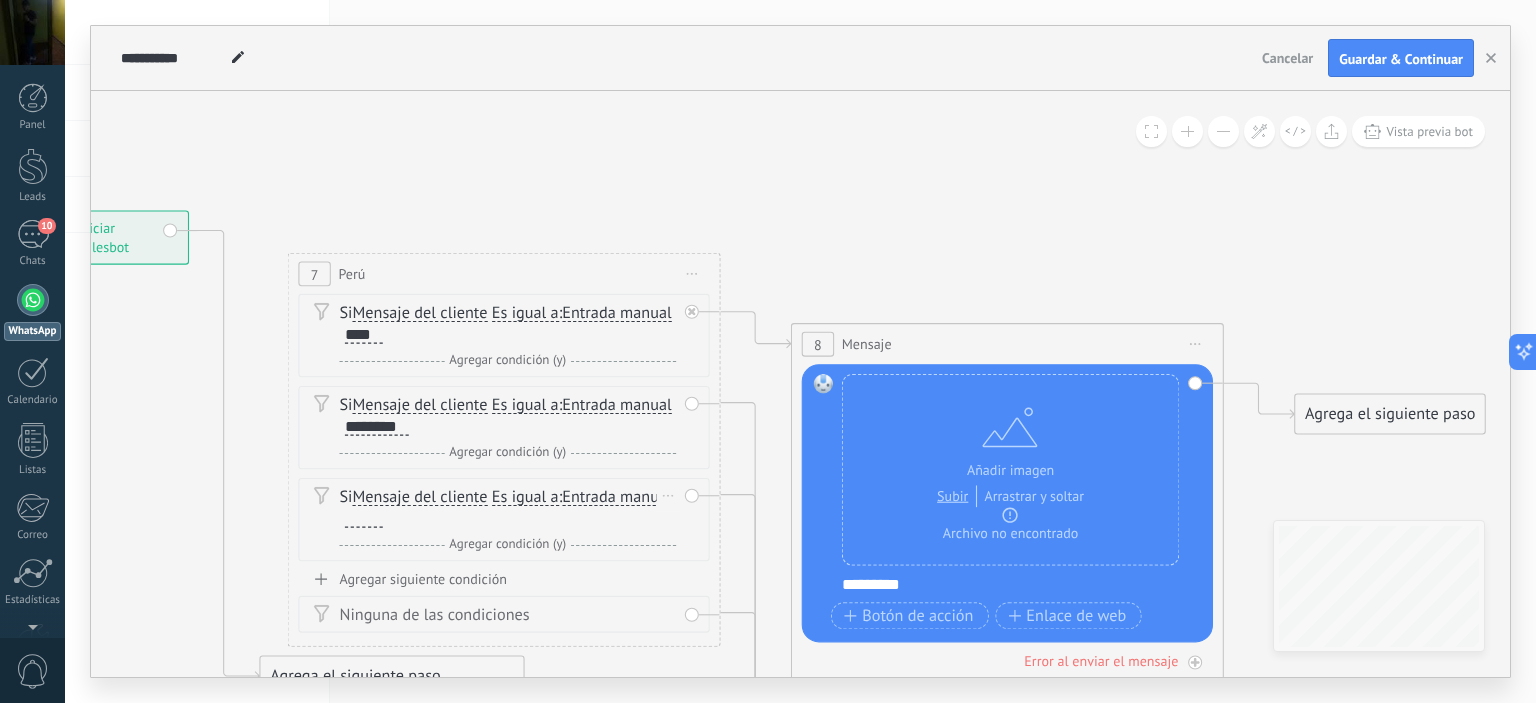 click at bounding box center (364, 519) 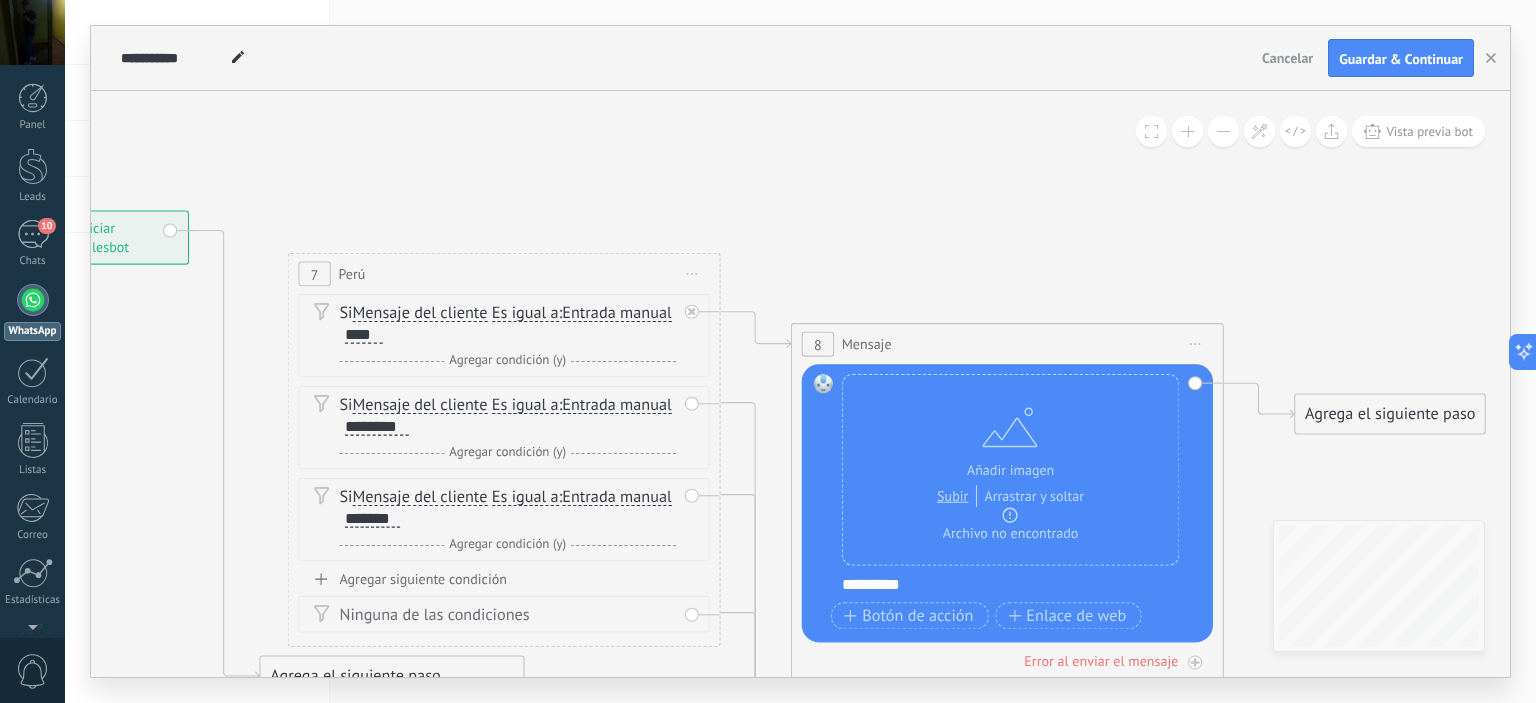 click 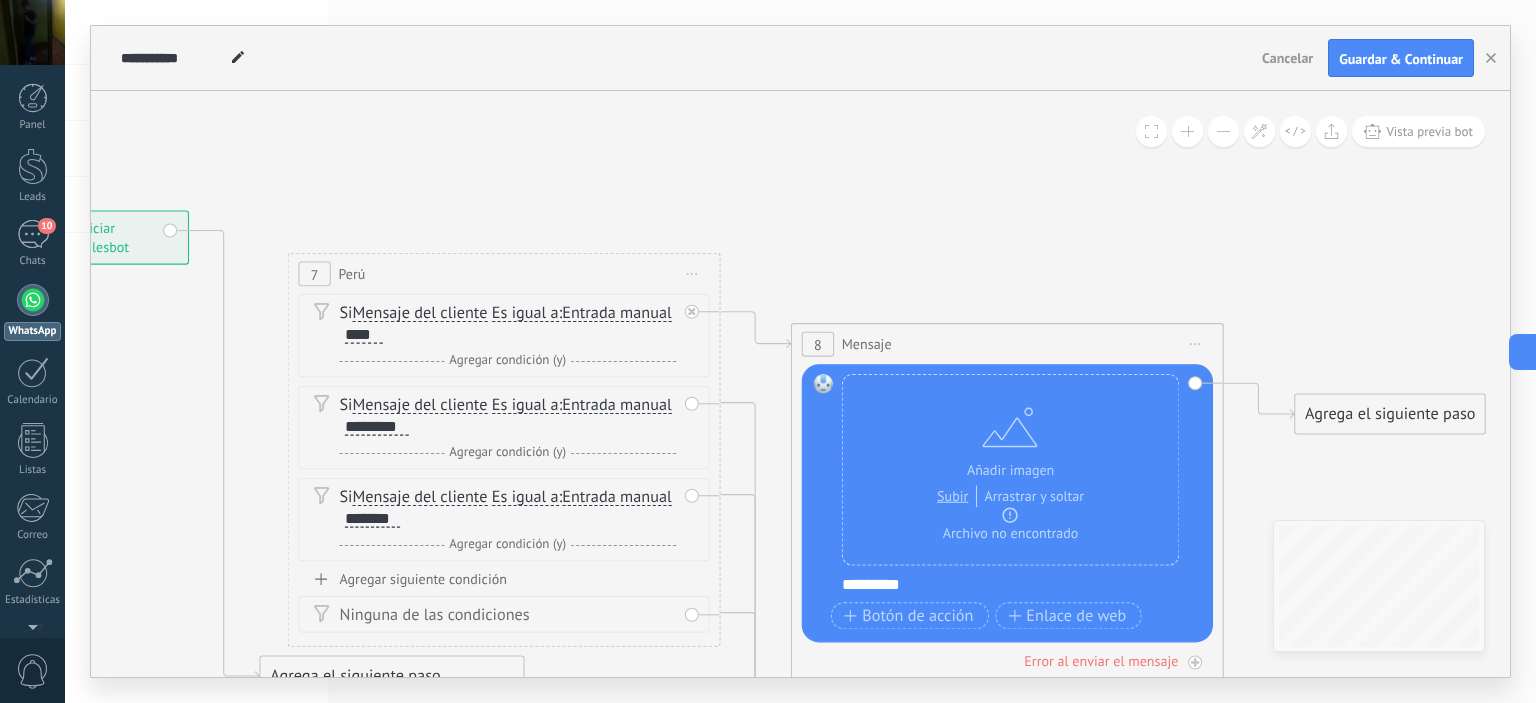 click on "Agregar siguiente condición" at bounding box center [503, 579] 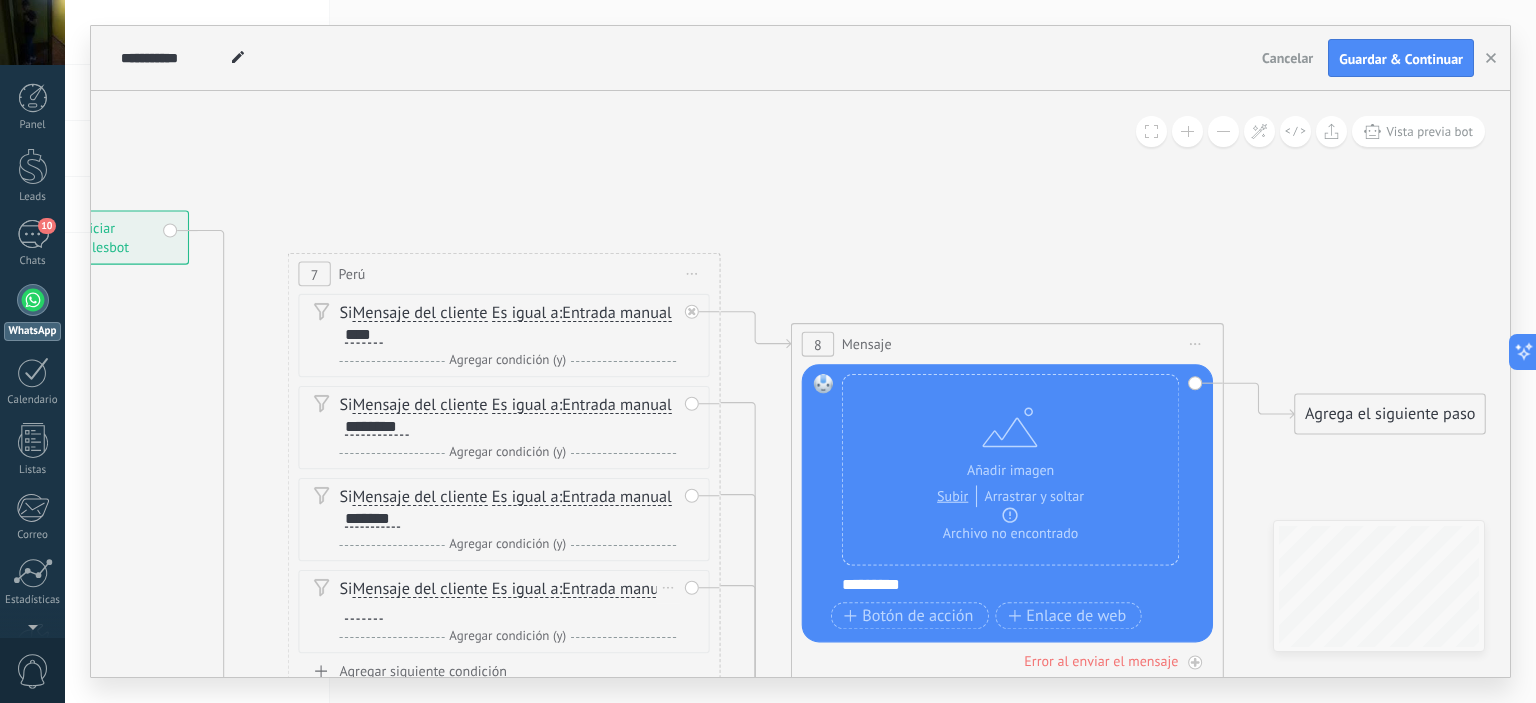 click at bounding box center (364, 611) 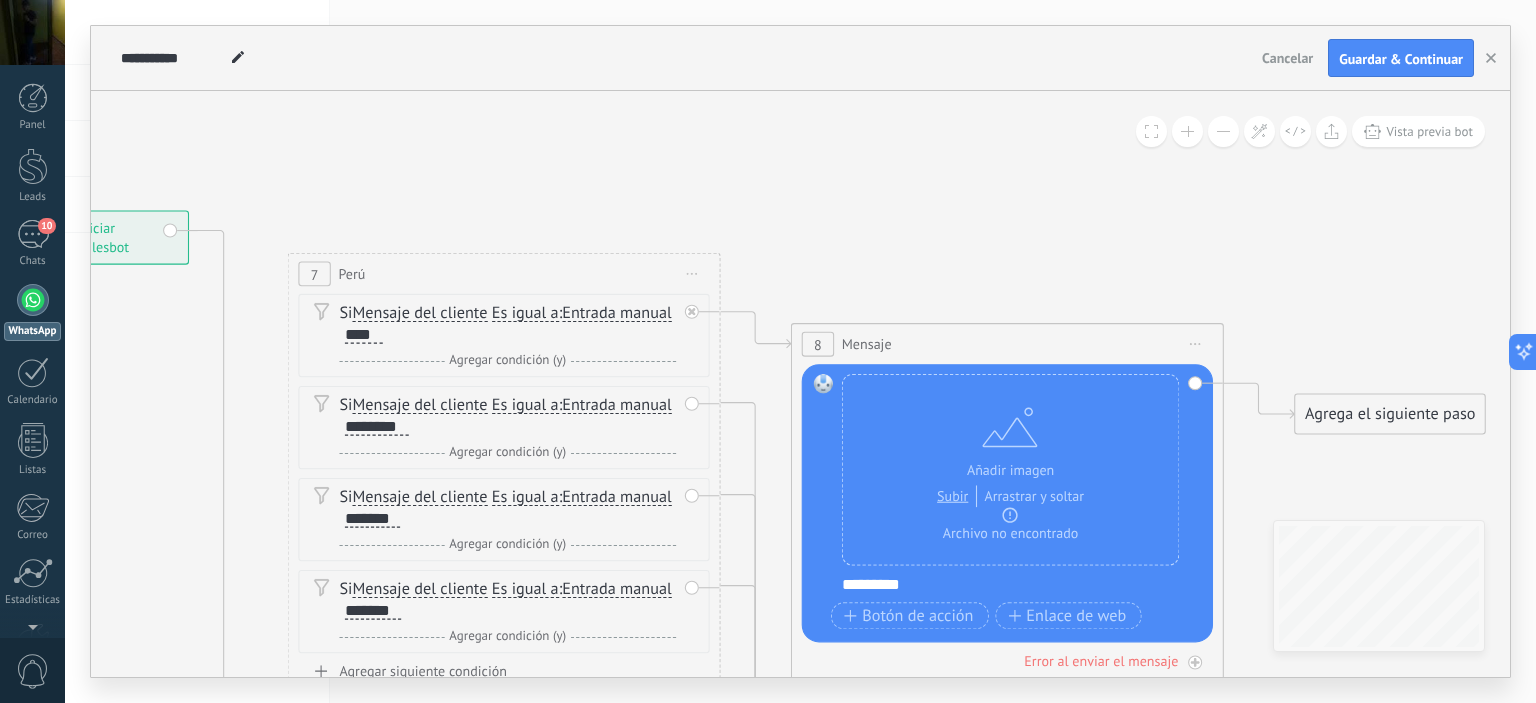 scroll, scrollTop: 0, scrollLeft: 0, axis: both 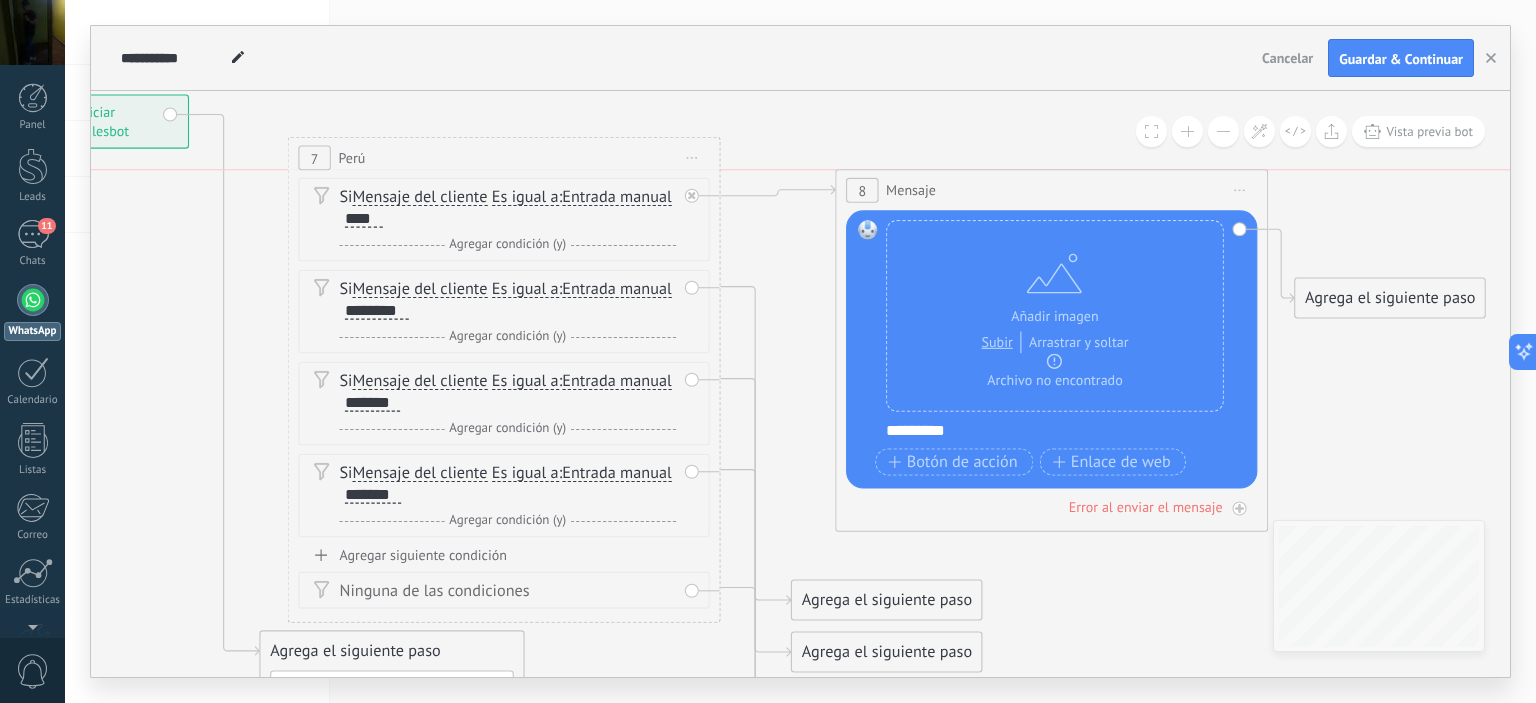 drag, startPoint x: 944, startPoint y: 230, endPoint x: 988, endPoint y: 185, distance: 62.936478 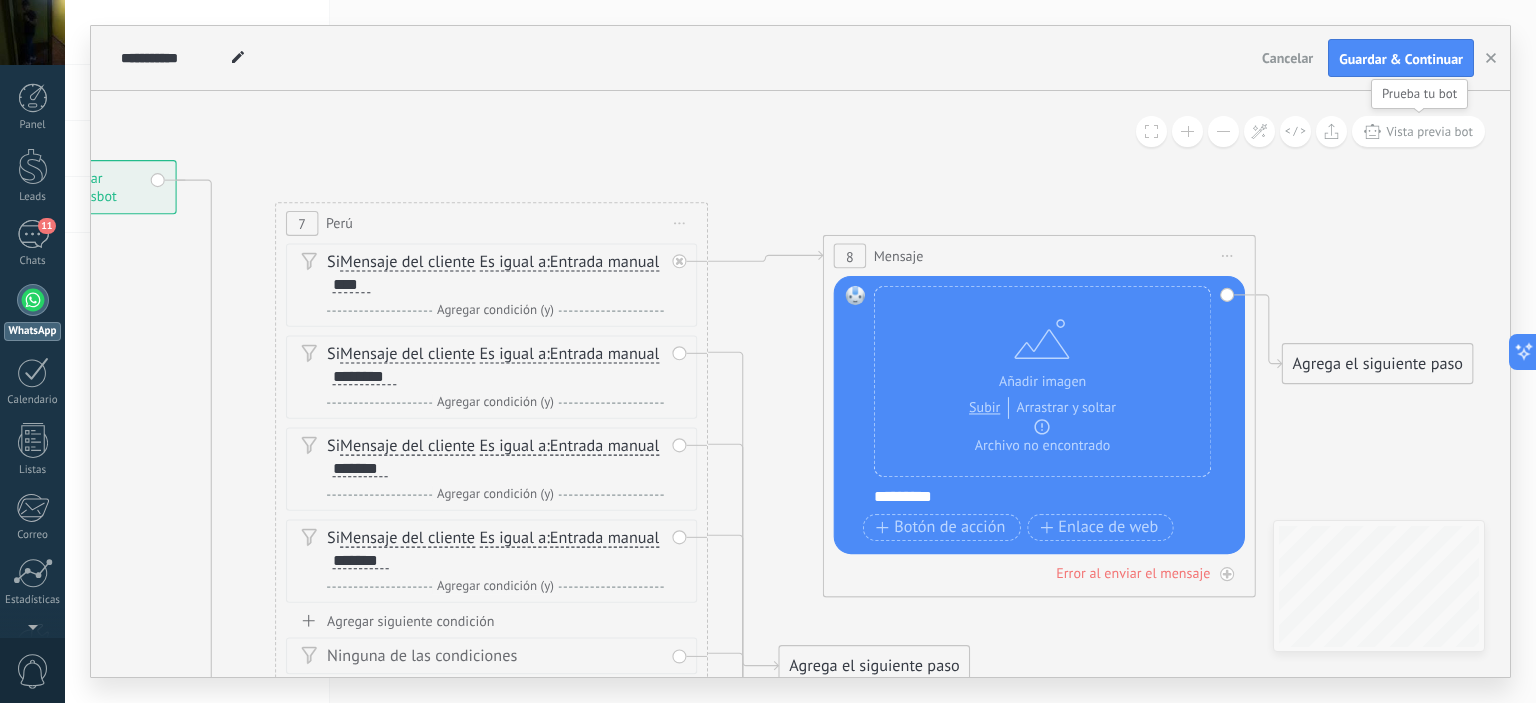 click on "Vista previa bot" at bounding box center [1429, 131] 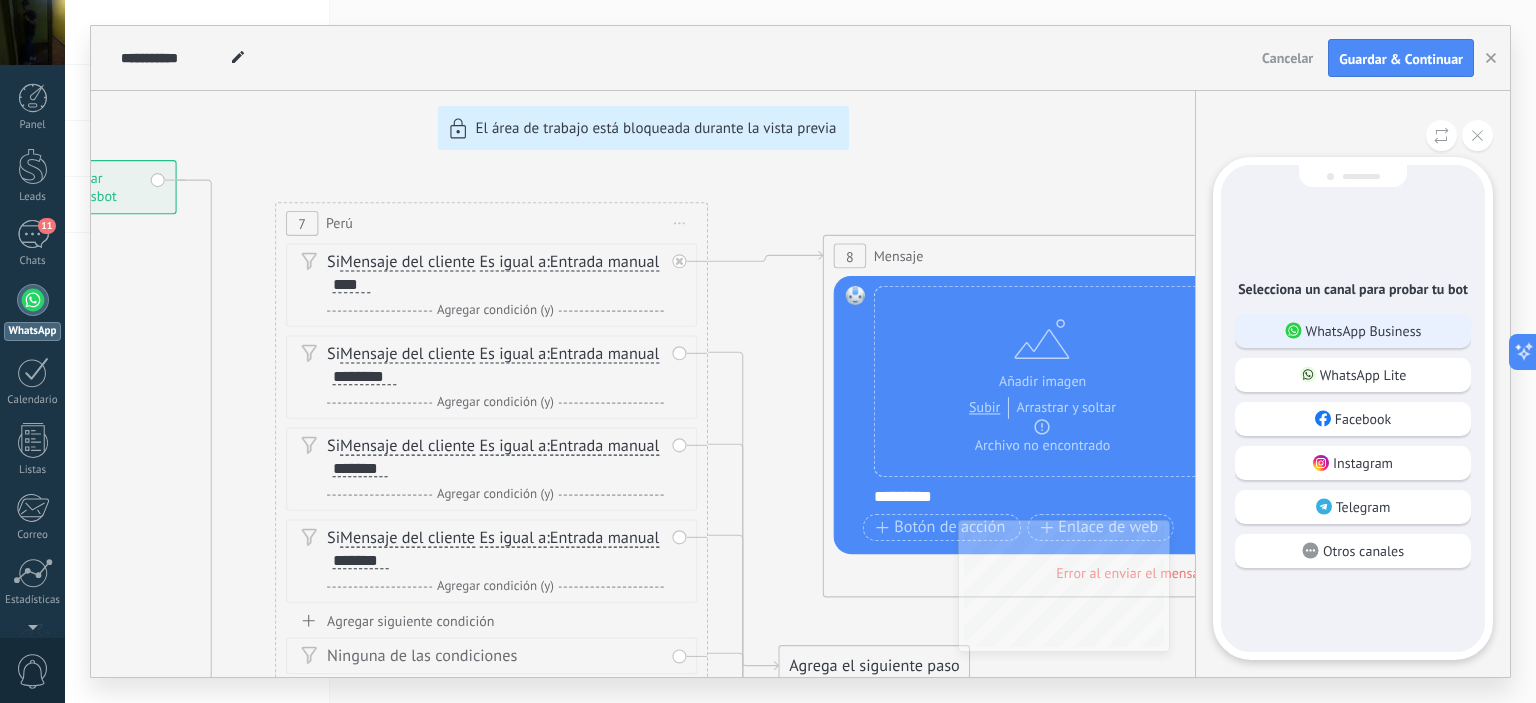 click on "WhatsApp Business" at bounding box center (1364, 331) 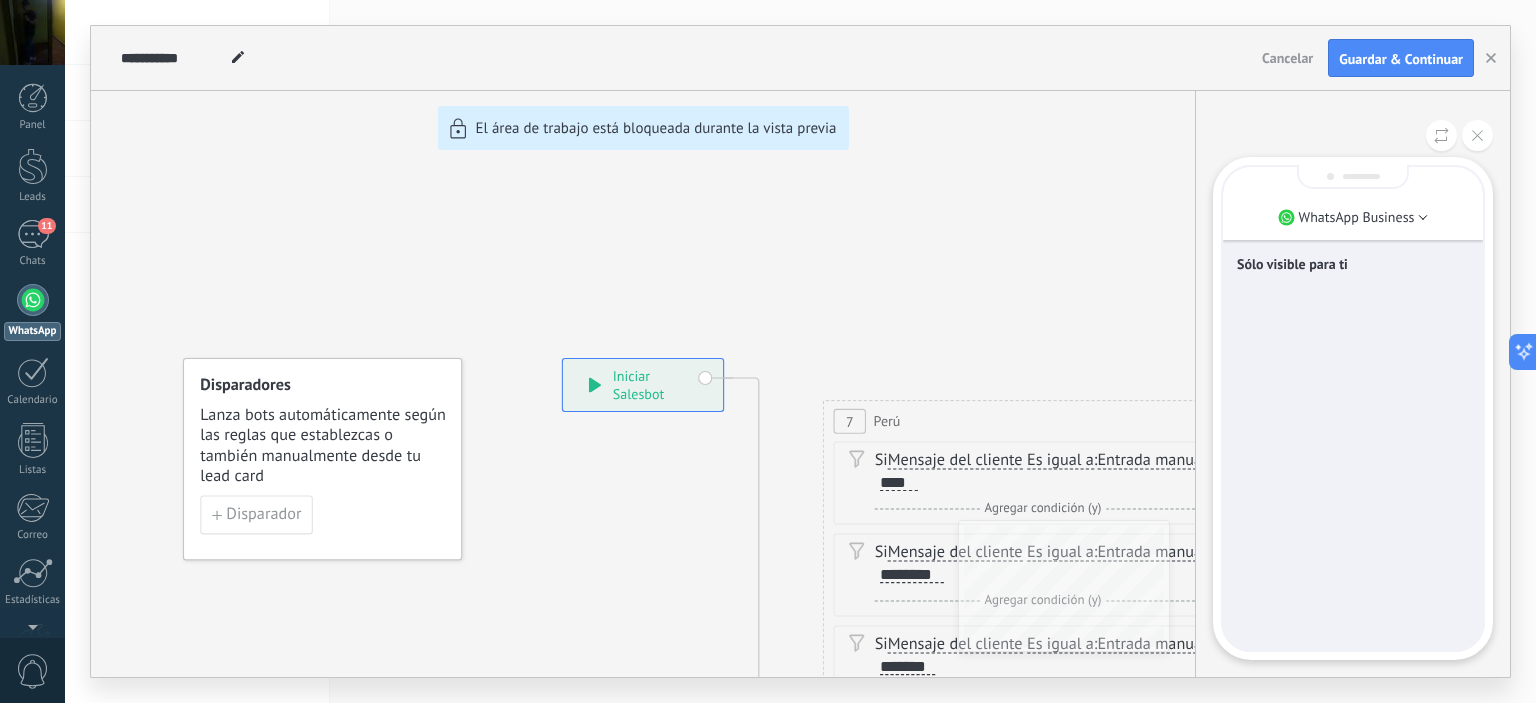 click on "**********" at bounding box center [800, 351] 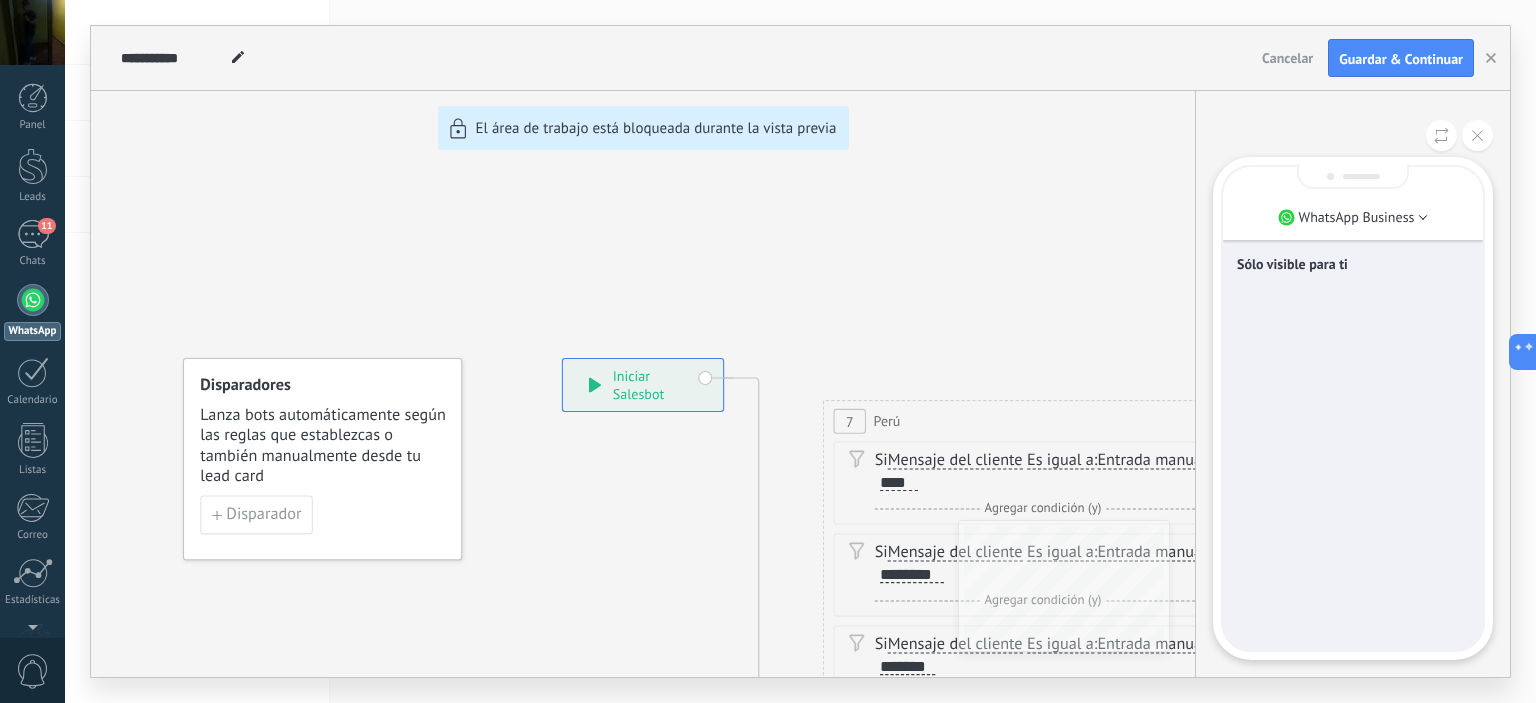 click on "Sólo visible para ti" at bounding box center [1353, 264] 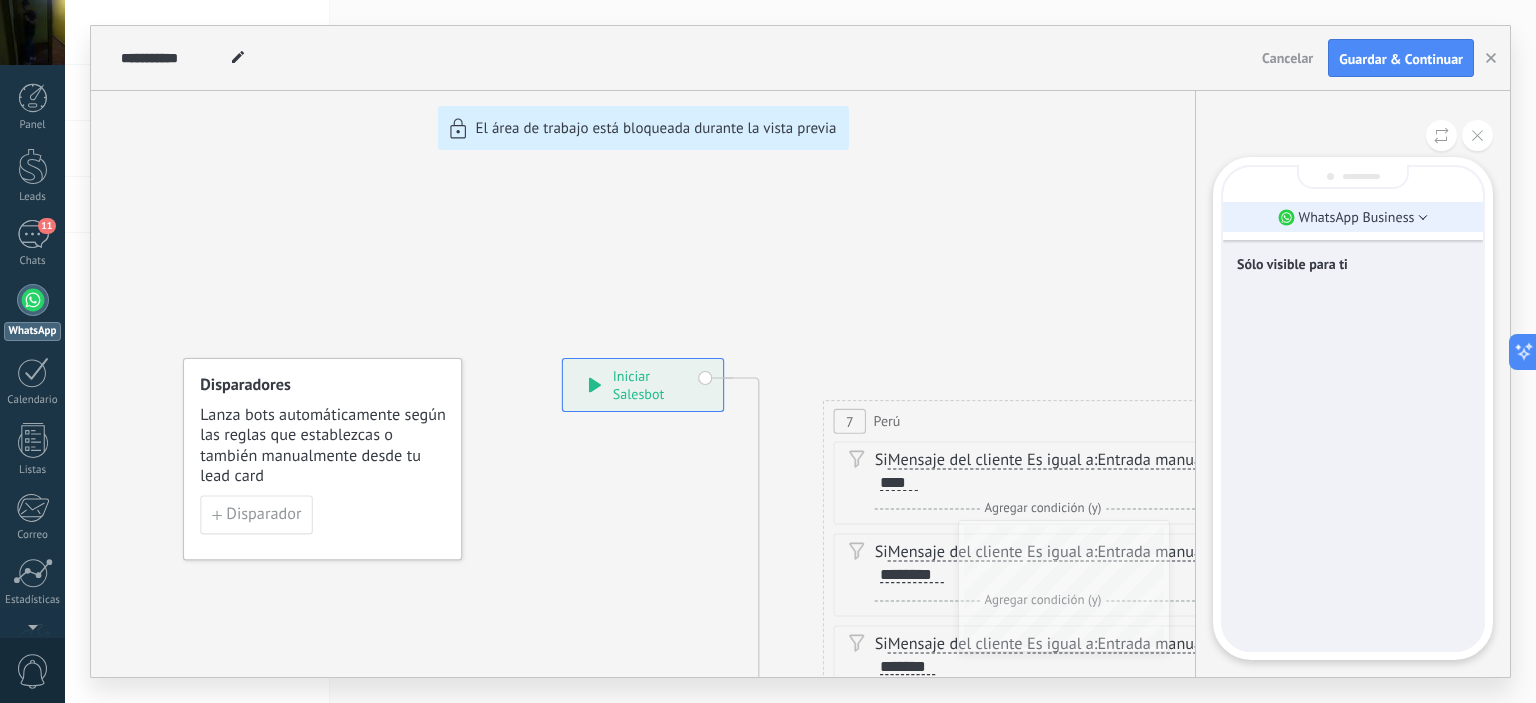 click on "WhatsApp Business" at bounding box center (1353, 217) 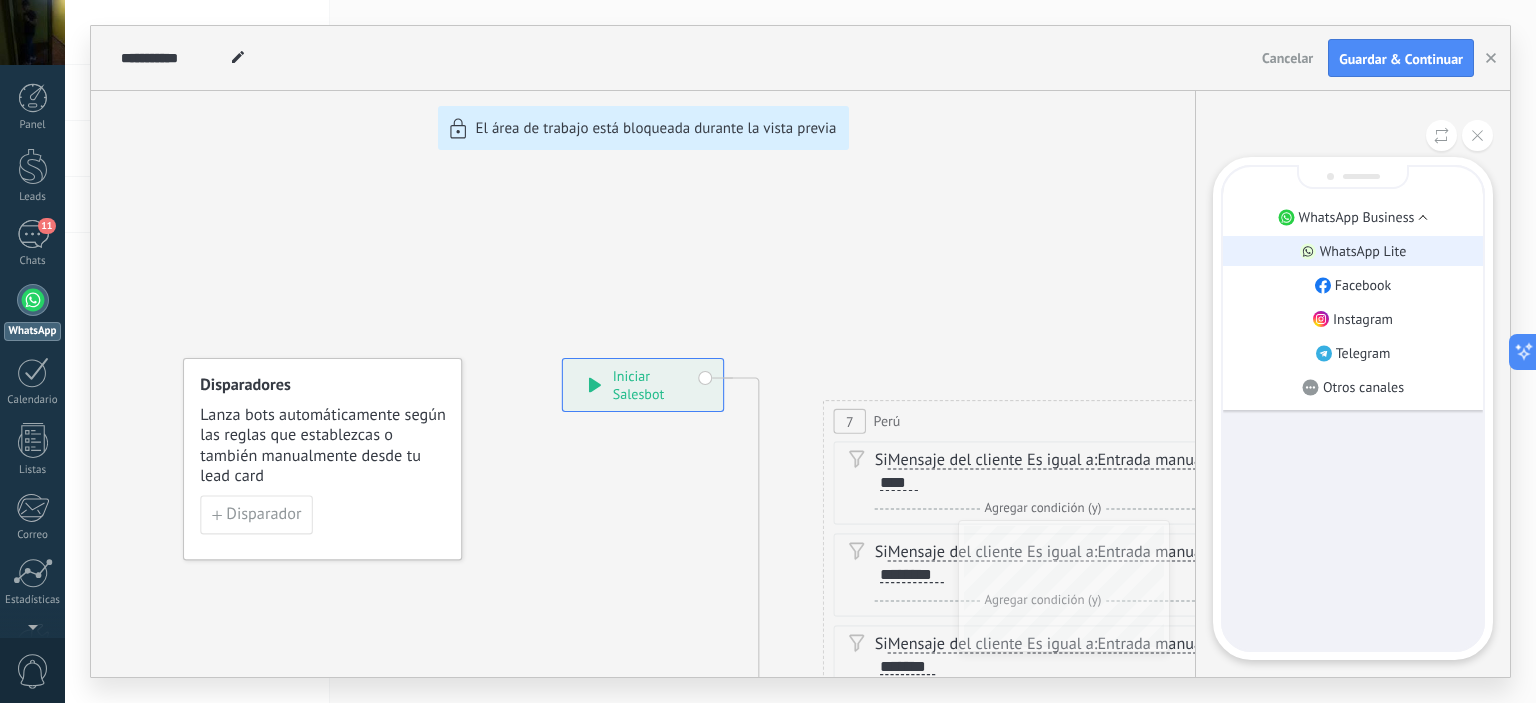 click on "WhatsApp Lite" at bounding box center (1363, 251) 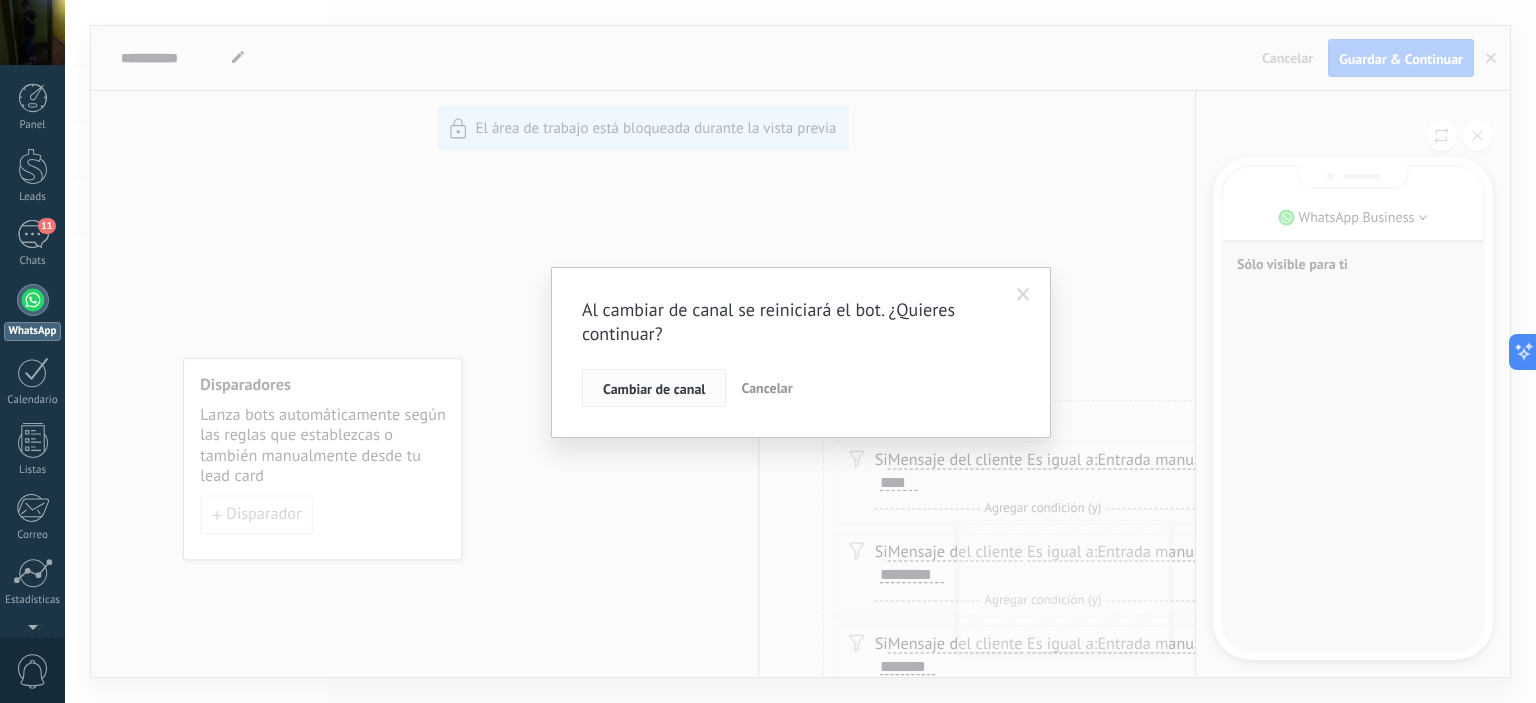 click on "Cambiar de canal" at bounding box center (654, 389) 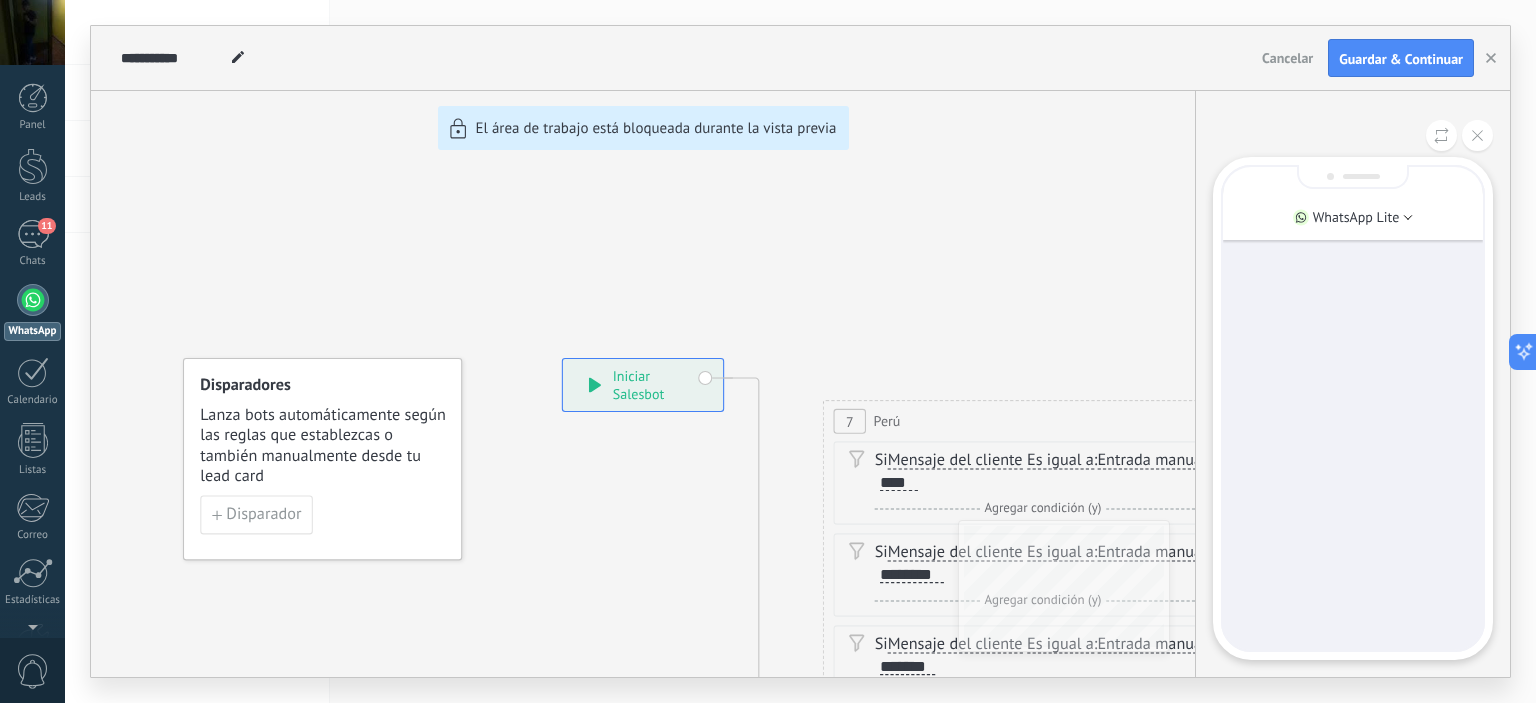 click at bounding box center (1353, 408) 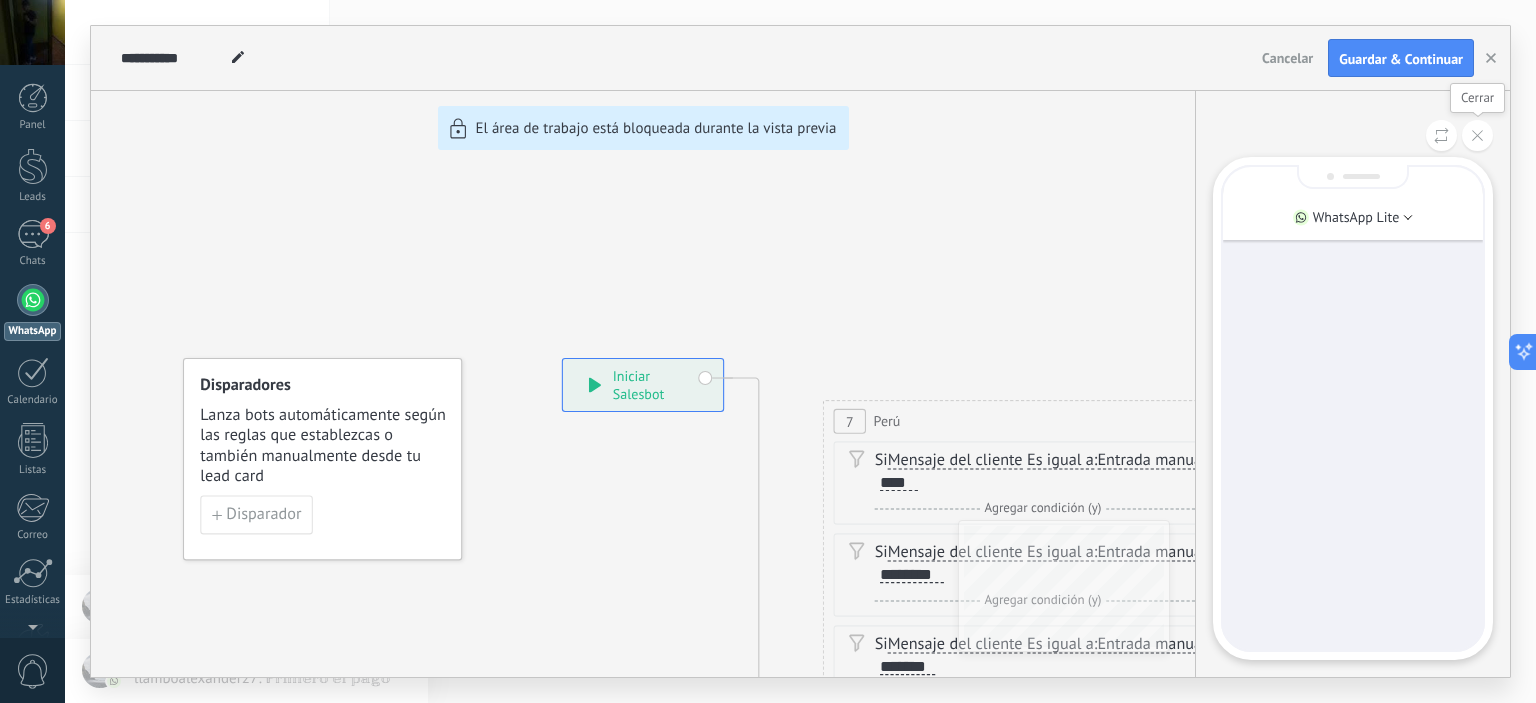 click at bounding box center [1477, 135] 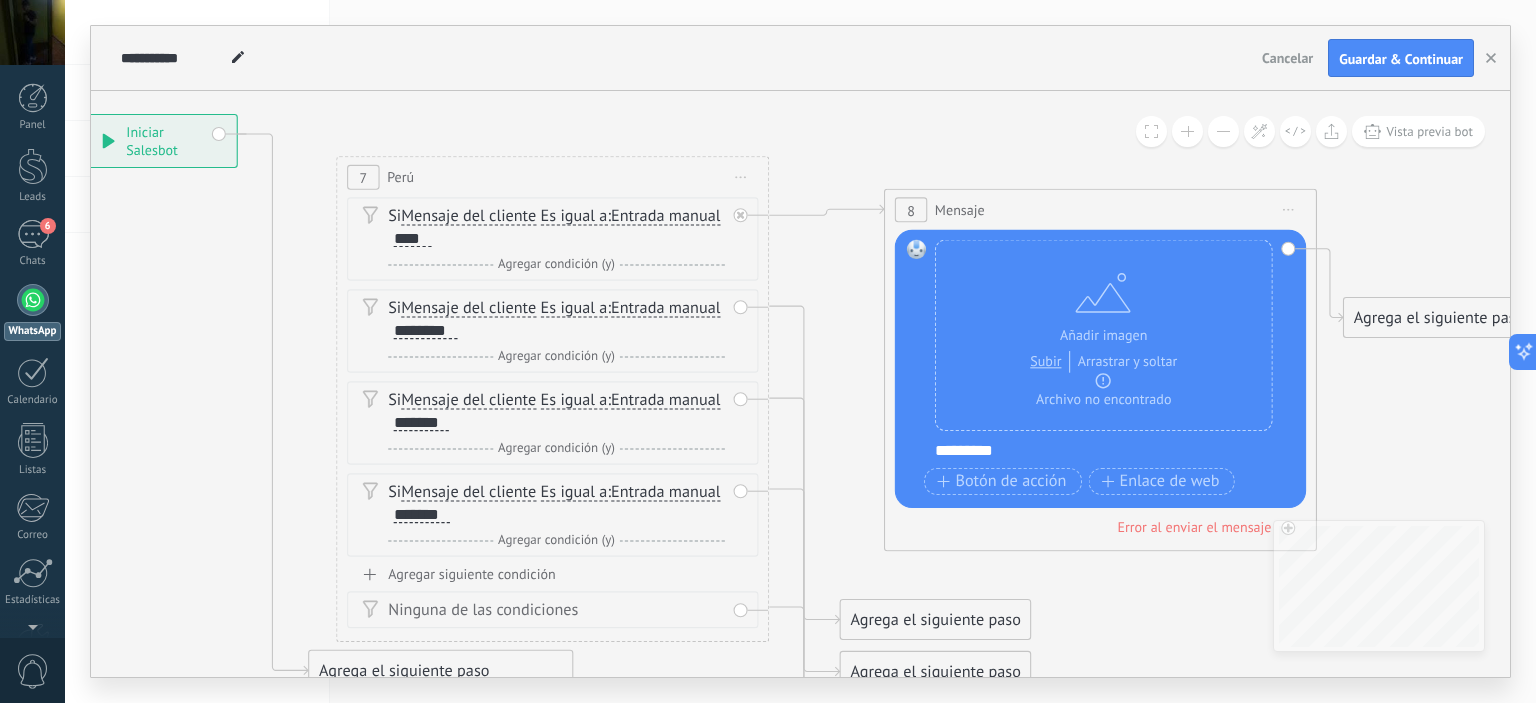 click on "Iniciar vista previa aquí
Cambiar nombre
Duplicar
Borrar" at bounding box center (1289, 209) 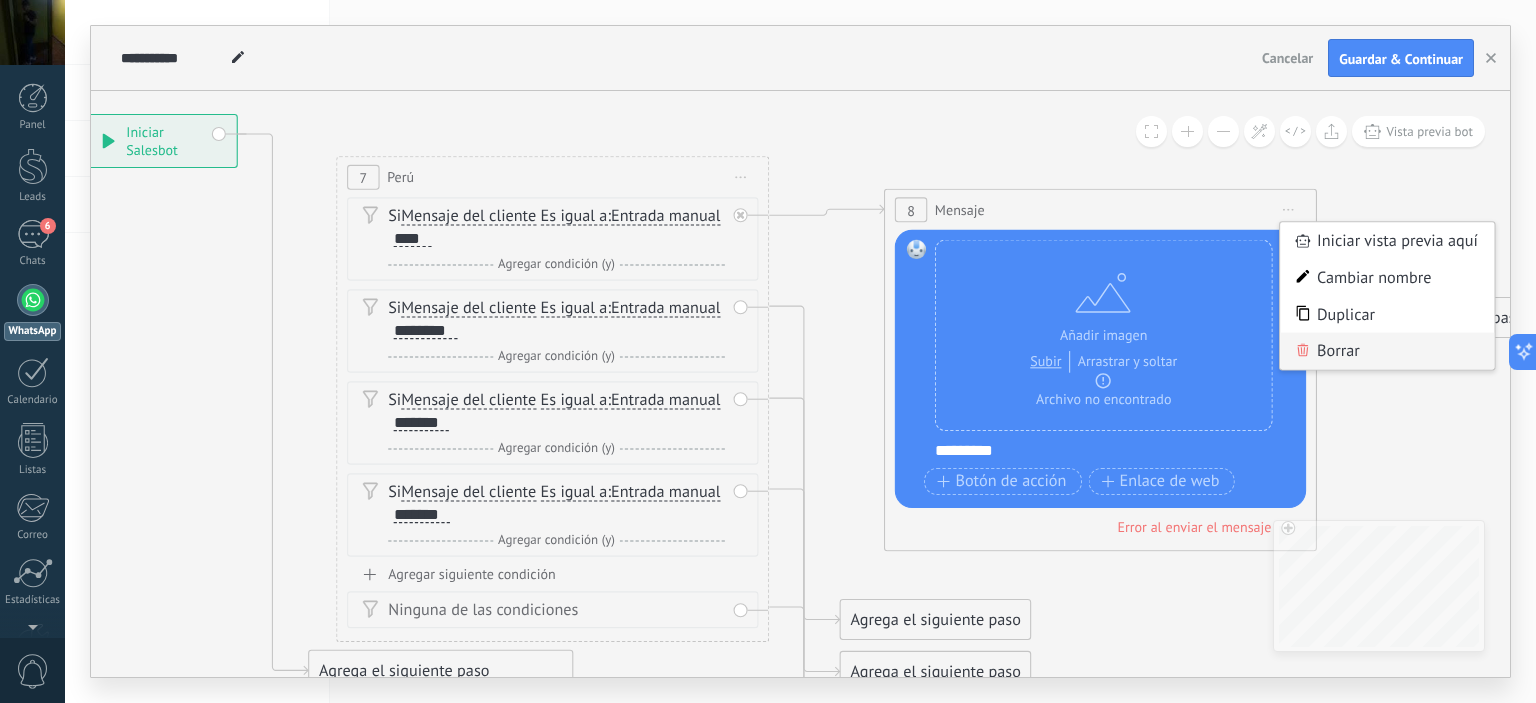click on "Borrar" at bounding box center (1387, 351) 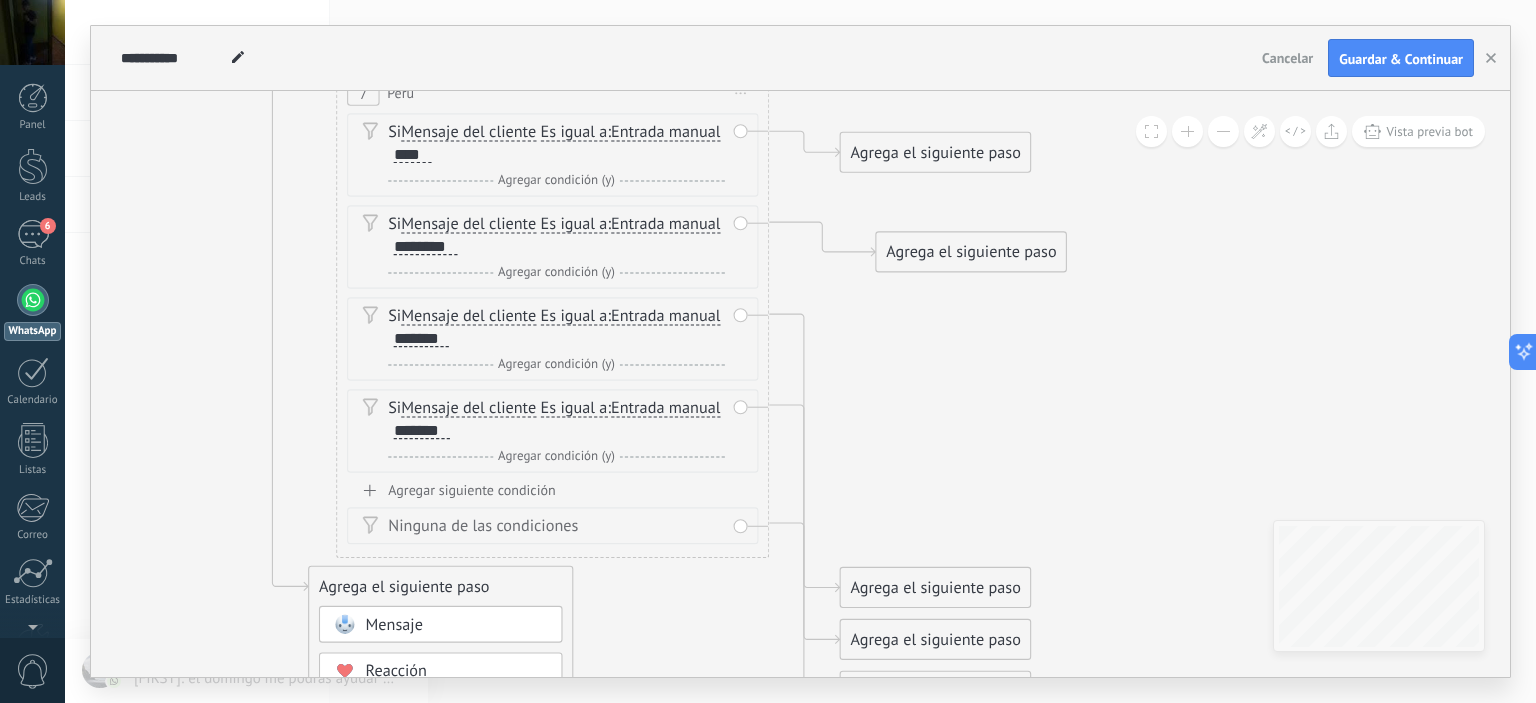 drag, startPoint x: 902, startPoint y: 538, endPoint x: 937, endPoint y: 252, distance: 288.13364 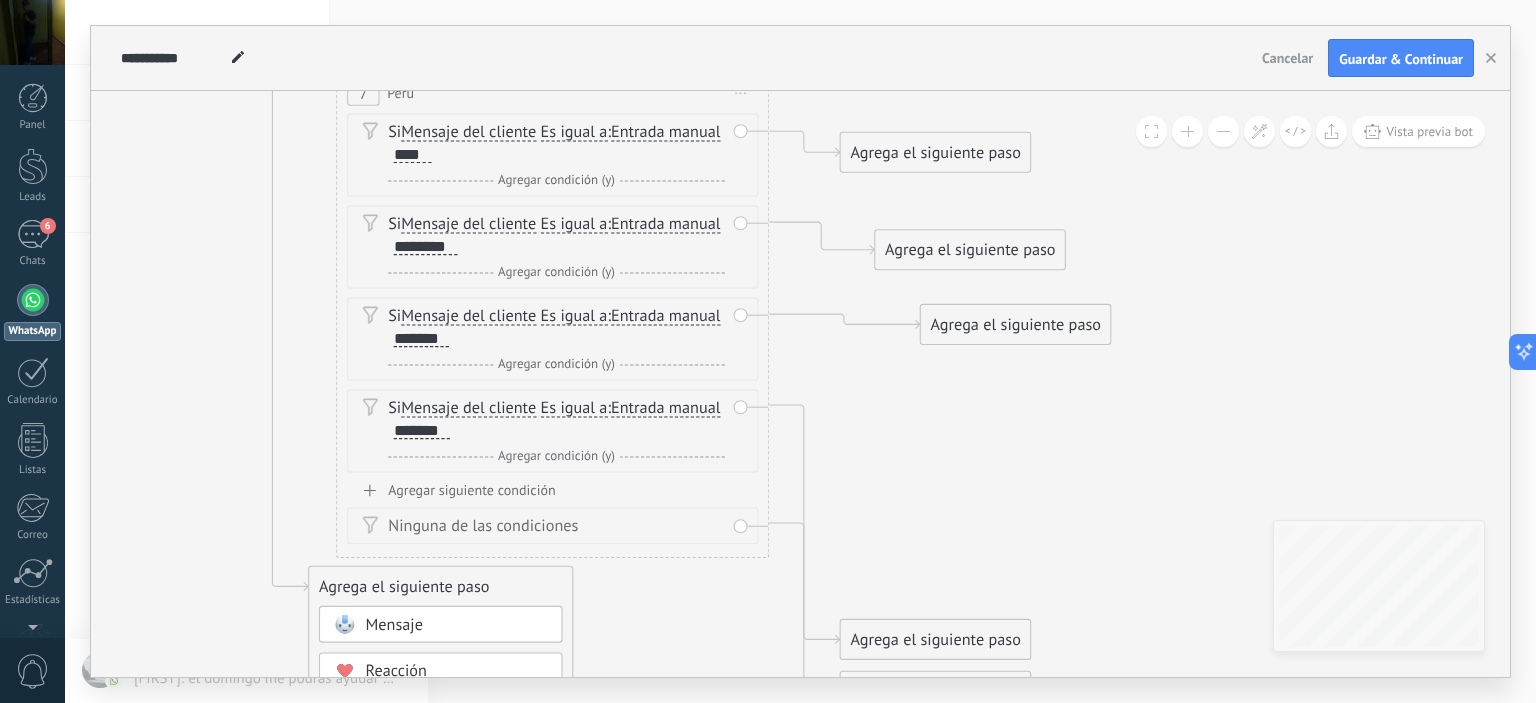 drag, startPoint x: 936, startPoint y: 579, endPoint x: 1017, endPoint y: 311, distance: 279.9732 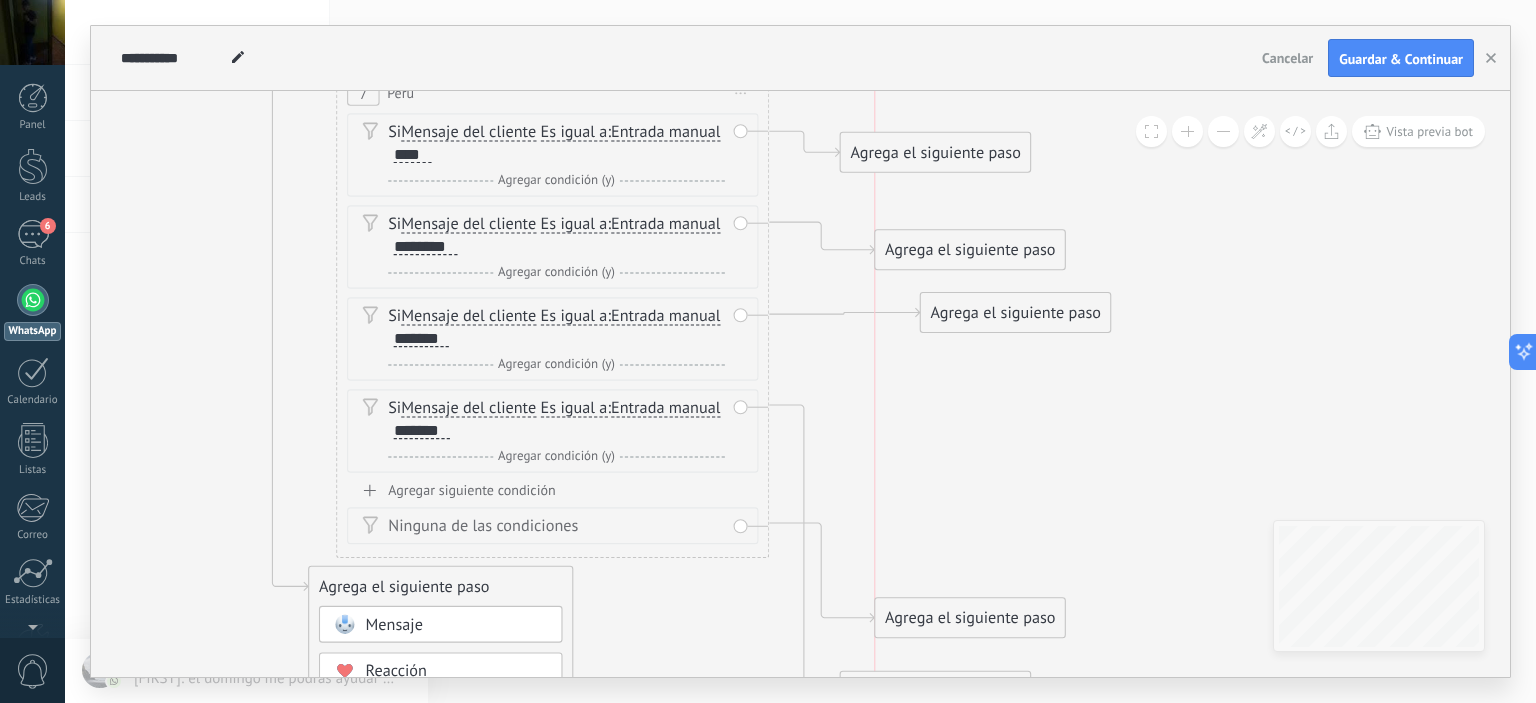 drag, startPoint x: 940, startPoint y: 655, endPoint x: 974, endPoint y: 633, distance: 40.496914 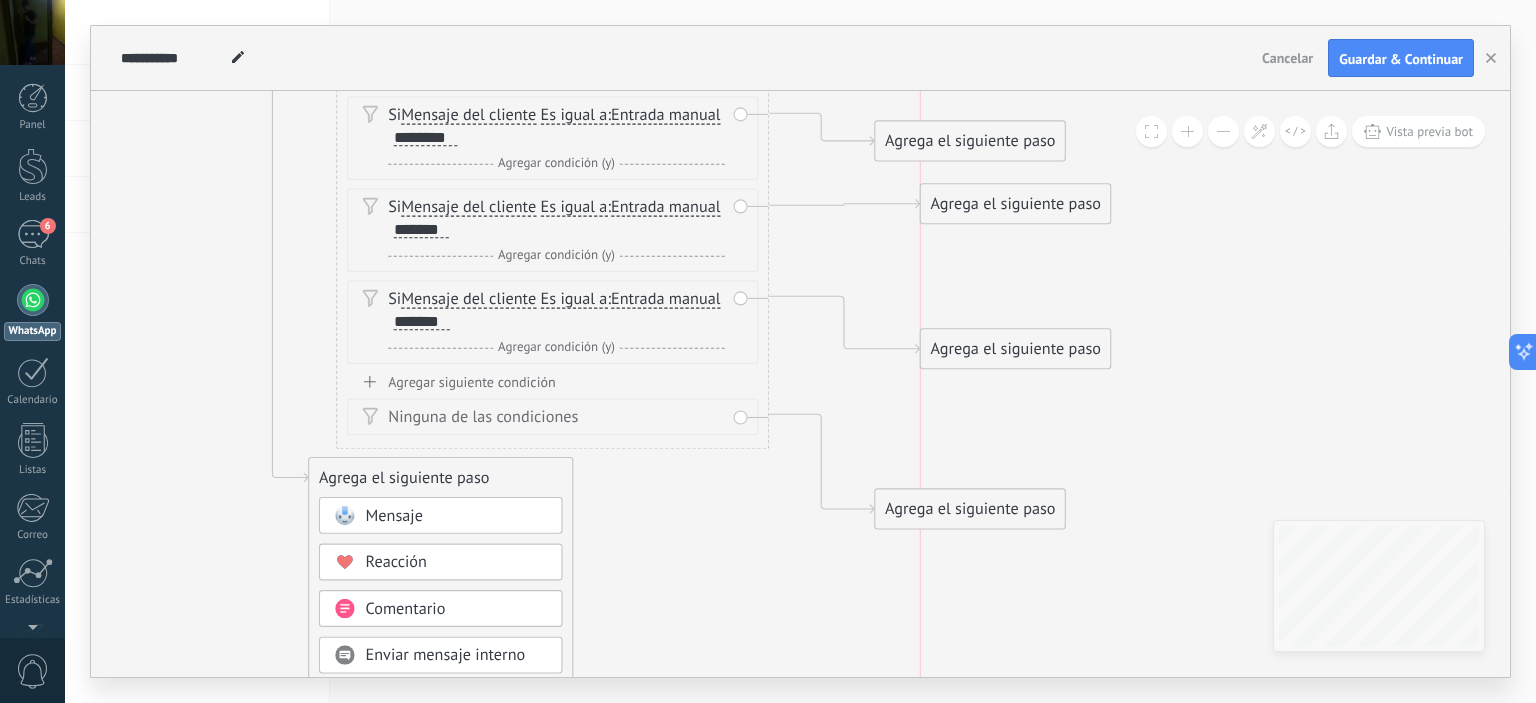drag, startPoint x: 974, startPoint y: 591, endPoint x: 1067, endPoint y: 340, distance: 267.67517 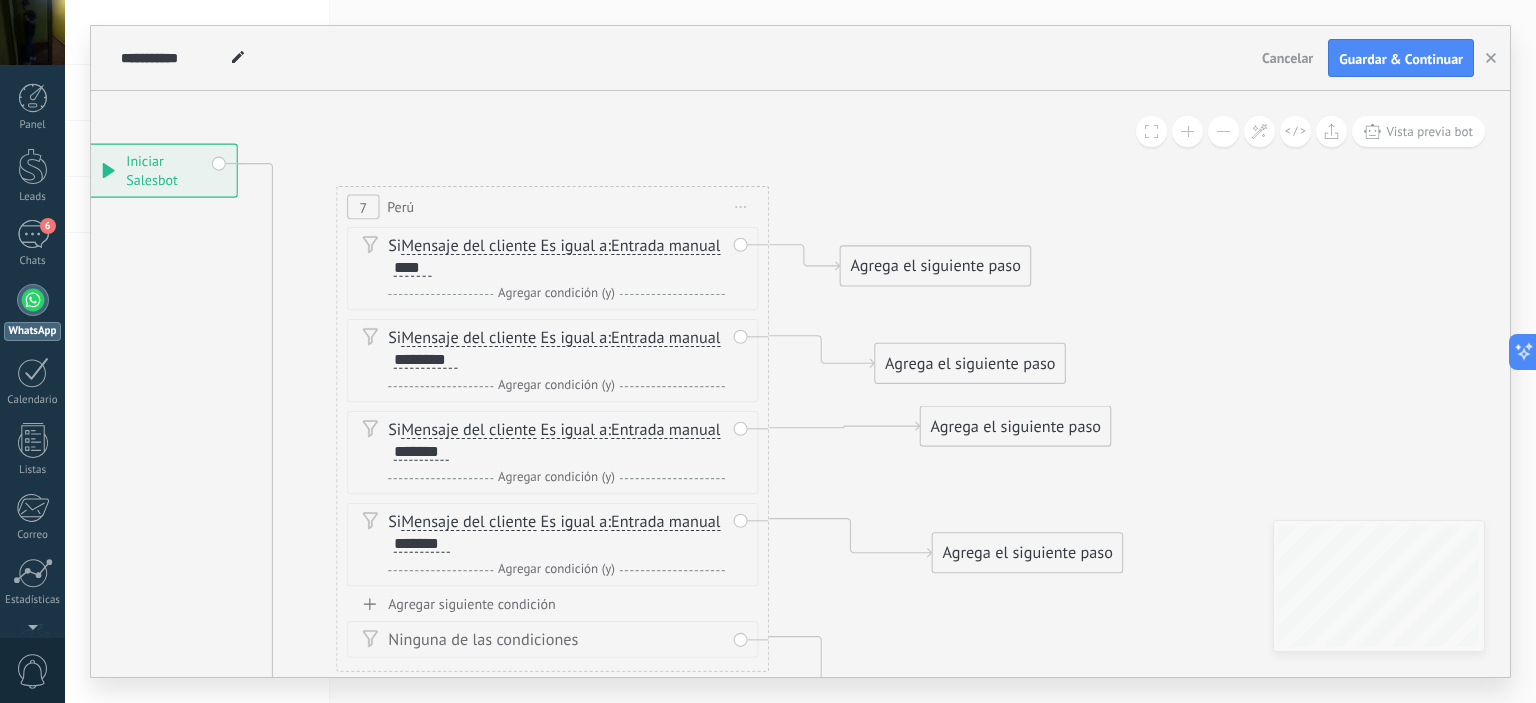 click on "Agrega el siguiente paso" at bounding box center [936, 267] 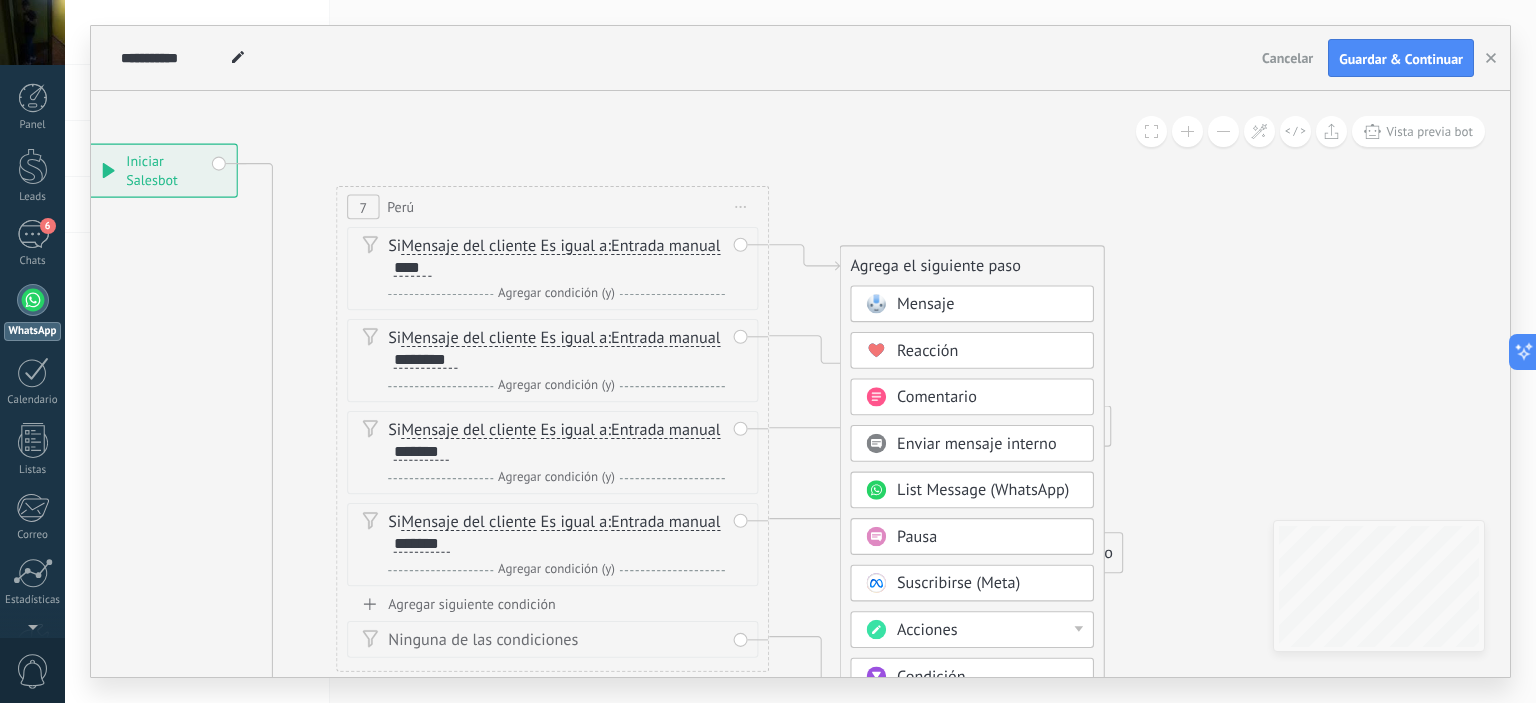 click on "Reacción" at bounding box center (927, 351) 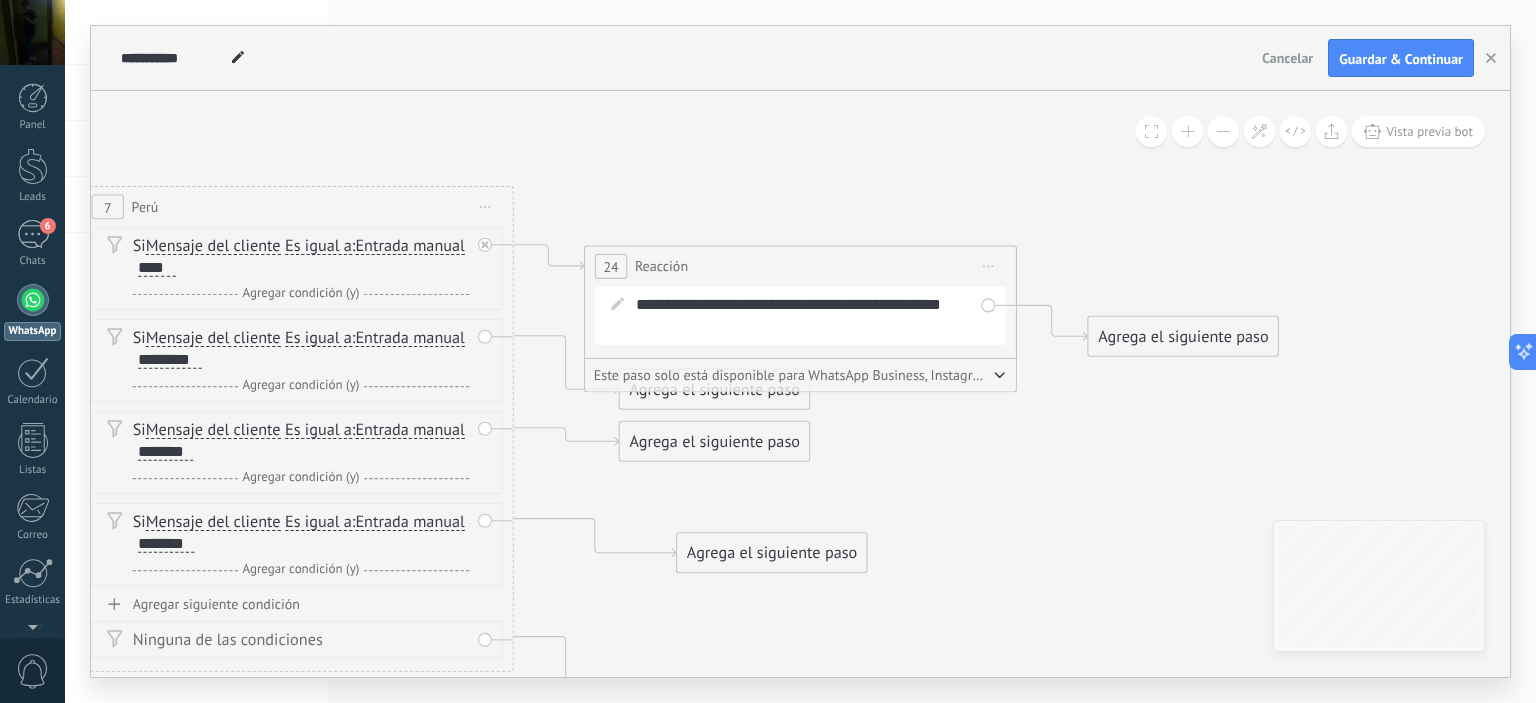 click on "Iniciar vista previa aquí
Cambiar nombre
Duplicar
Borrar" at bounding box center (989, 266) 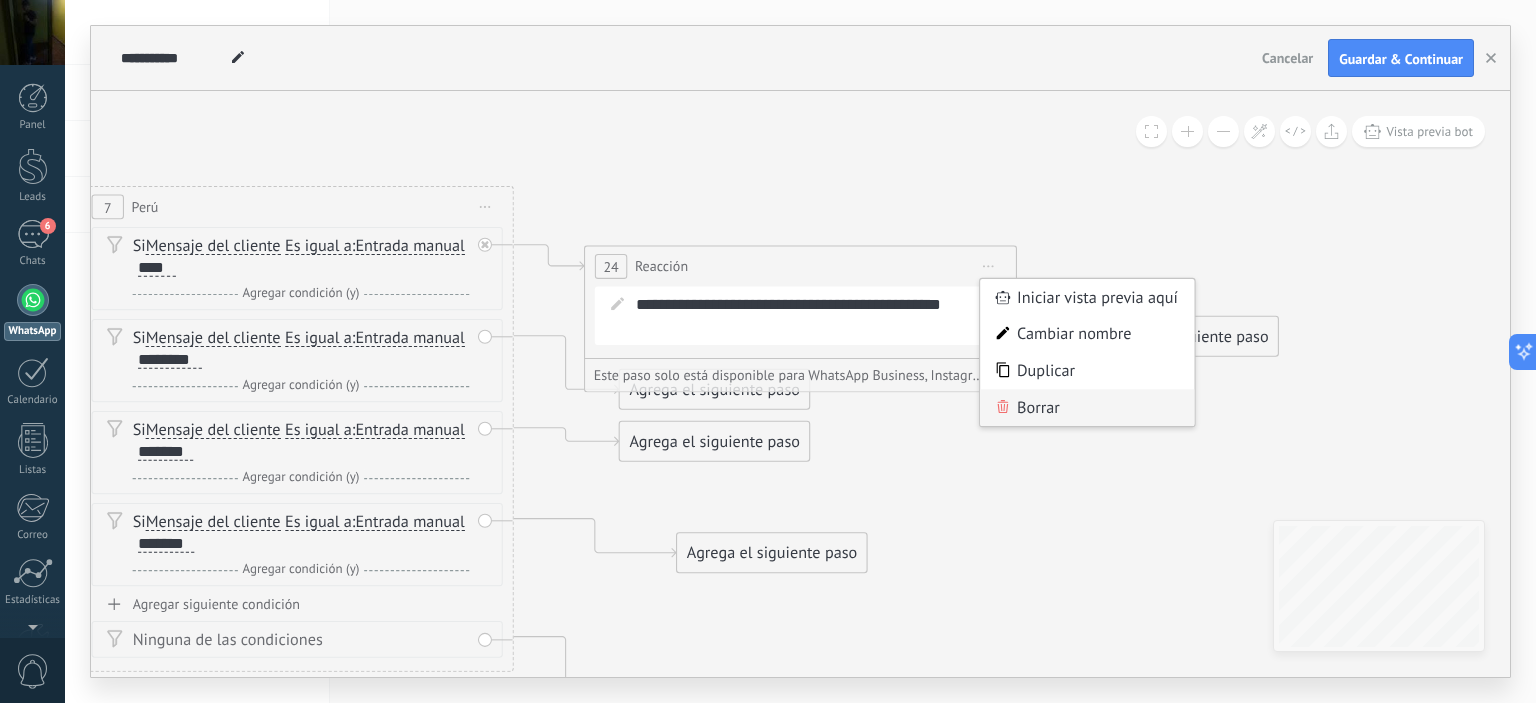 click on "Borrar" at bounding box center [1087, 407] 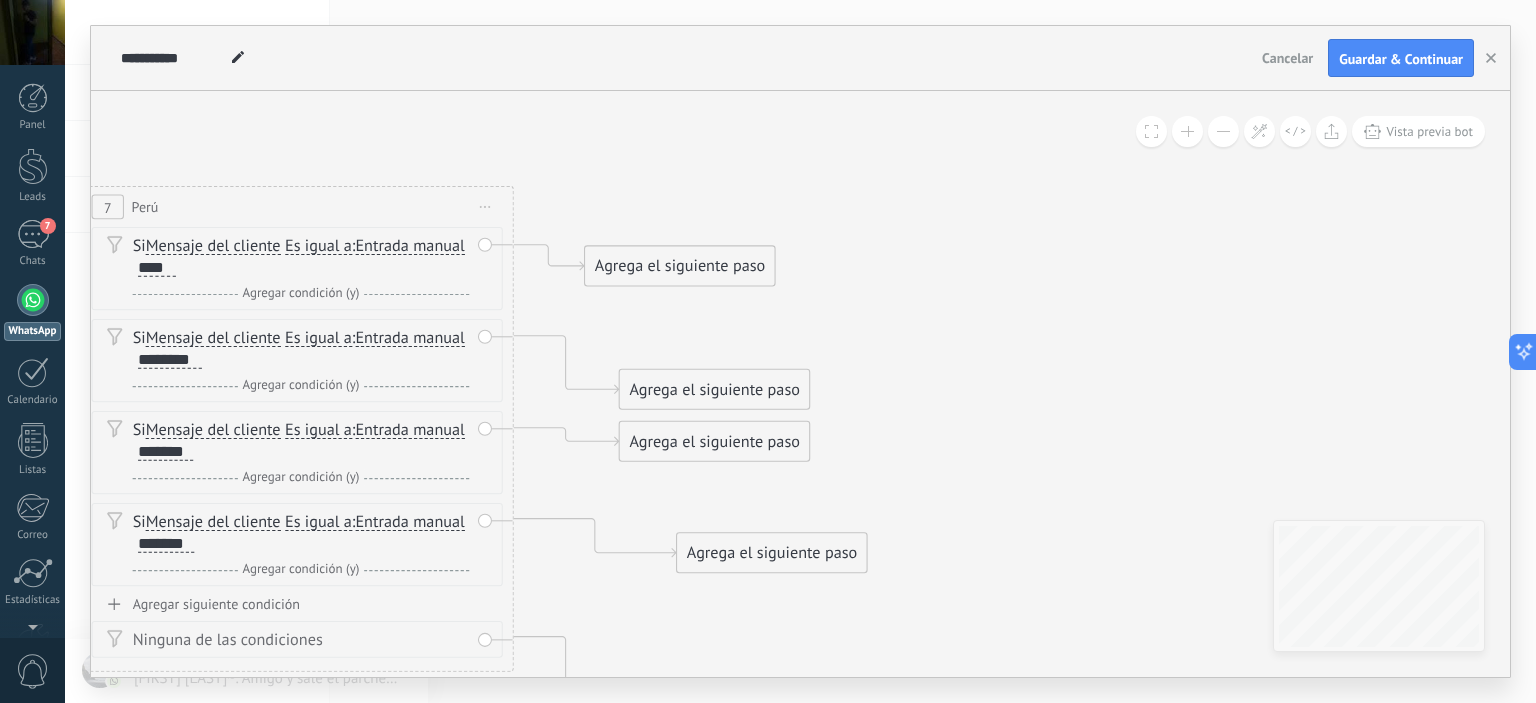 click on "Agrega el siguiente paso" at bounding box center [680, 267] 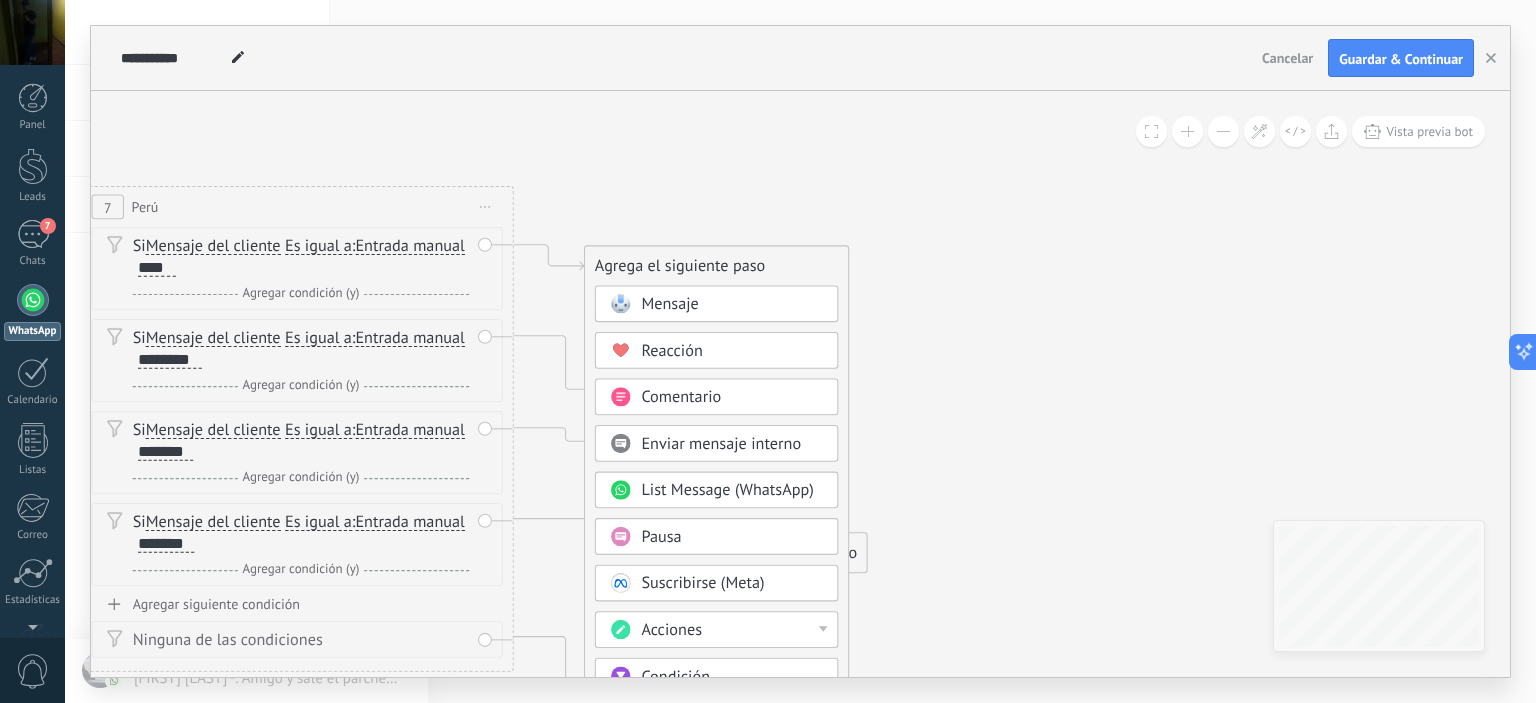 click on "Comentario" at bounding box center [732, 398] 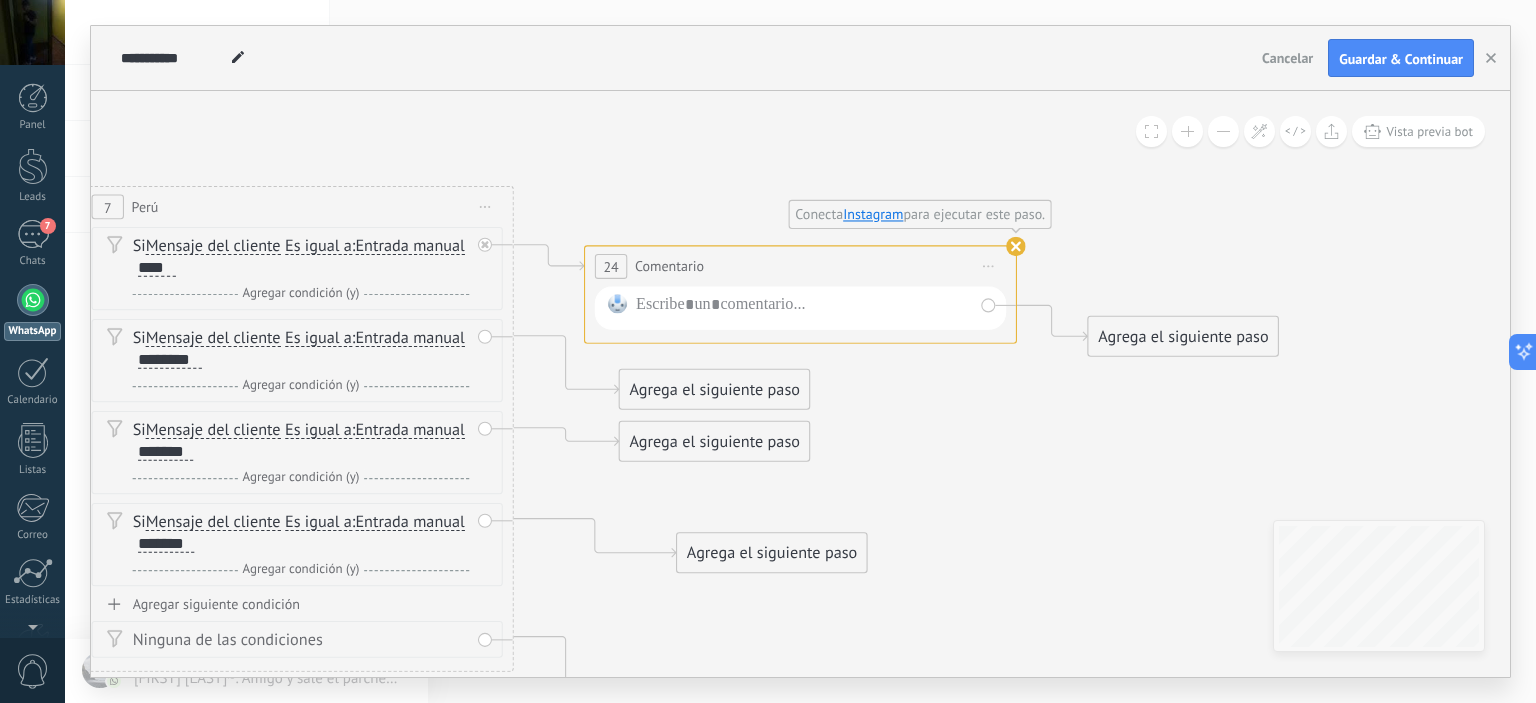 click on "Iniciar vista previa aquí
Cambiar nombre
Duplicar
Borrar" at bounding box center (989, 266) 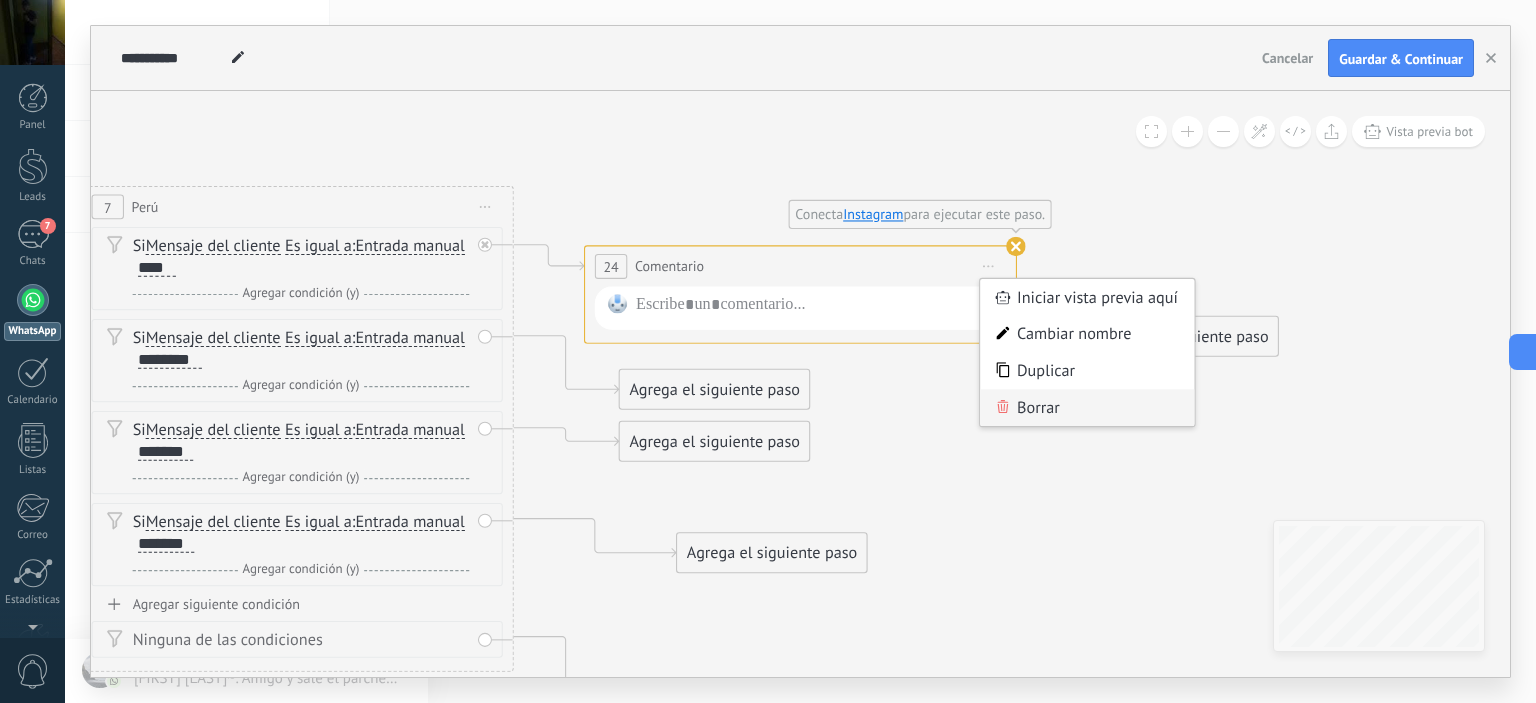 click on "Borrar" at bounding box center (1087, 407) 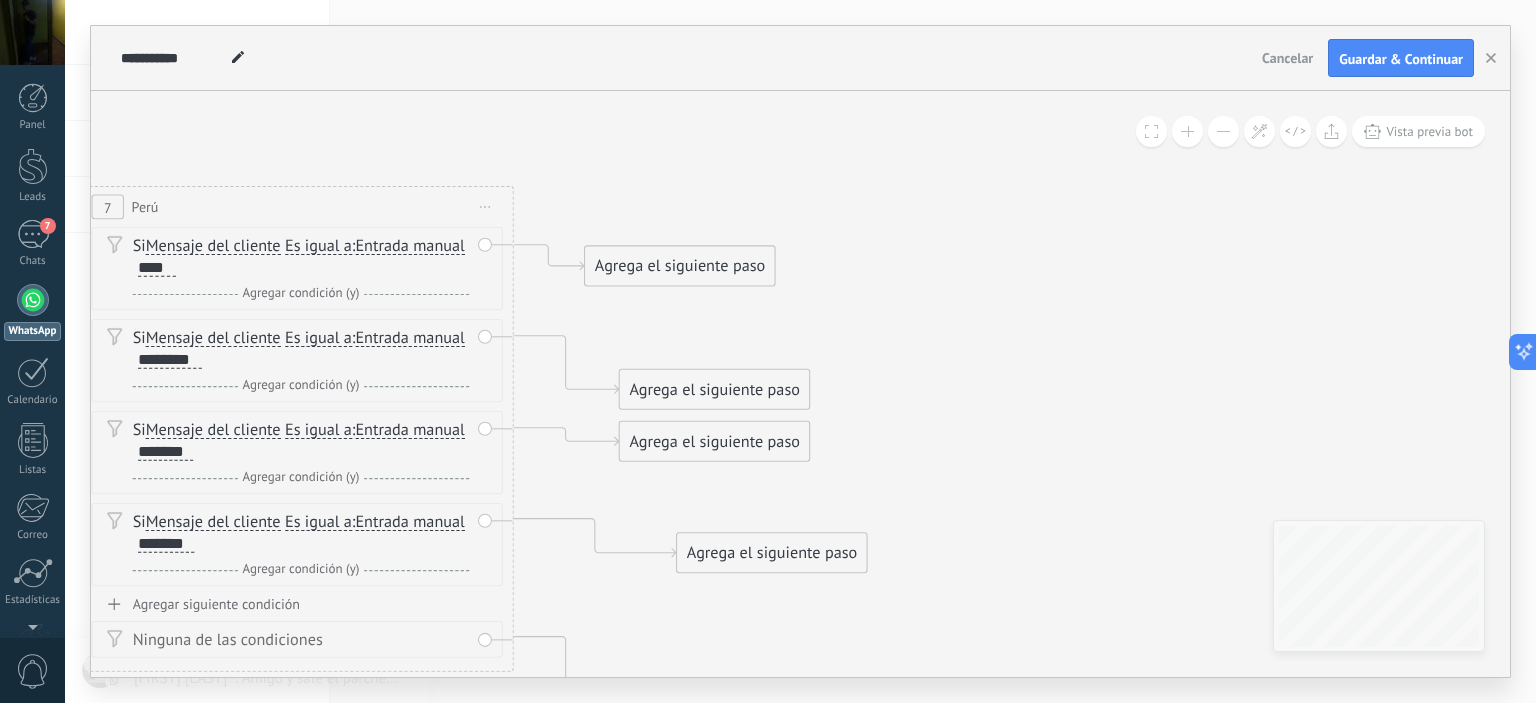 click on "Agrega el siguiente paso" at bounding box center [680, 267] 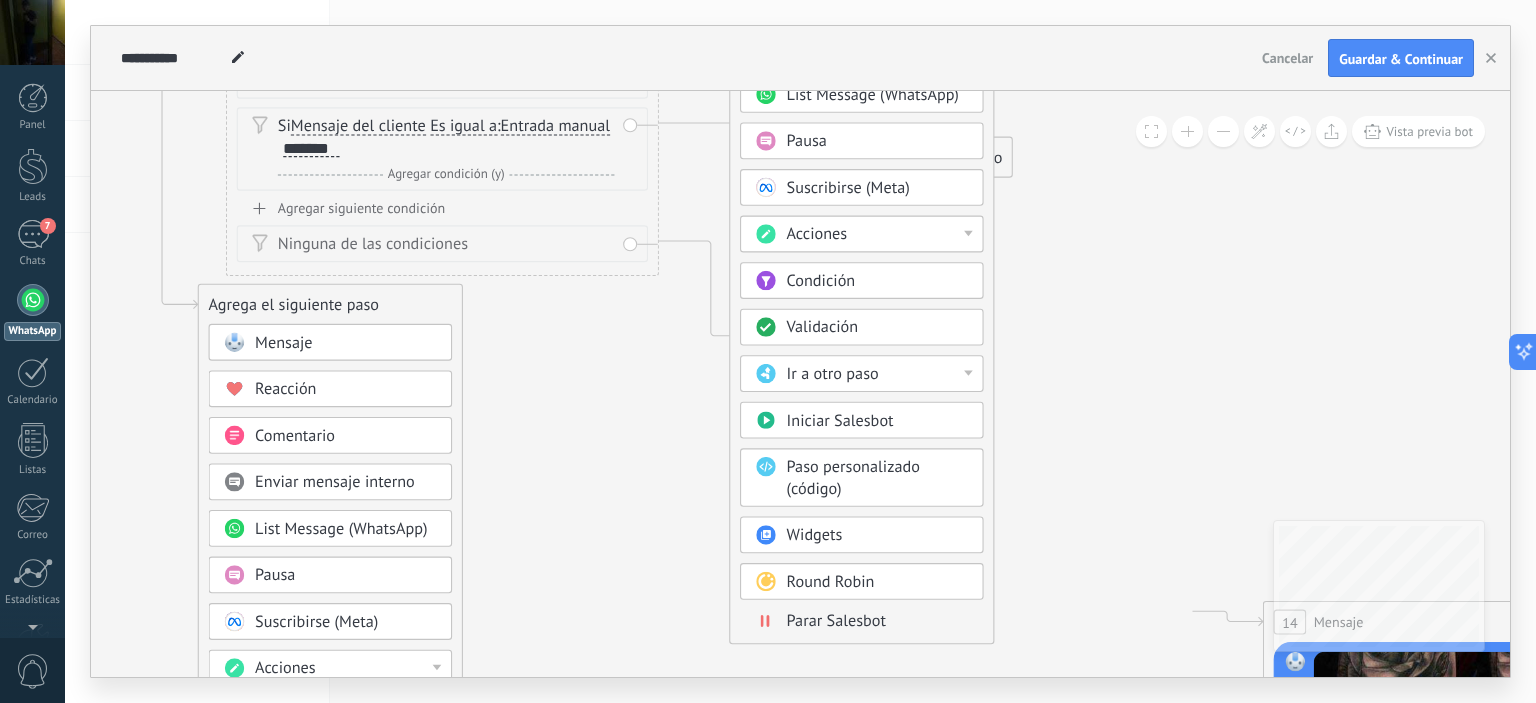 click on "Iniciar Salesbot" at bounding box center [840, 421] 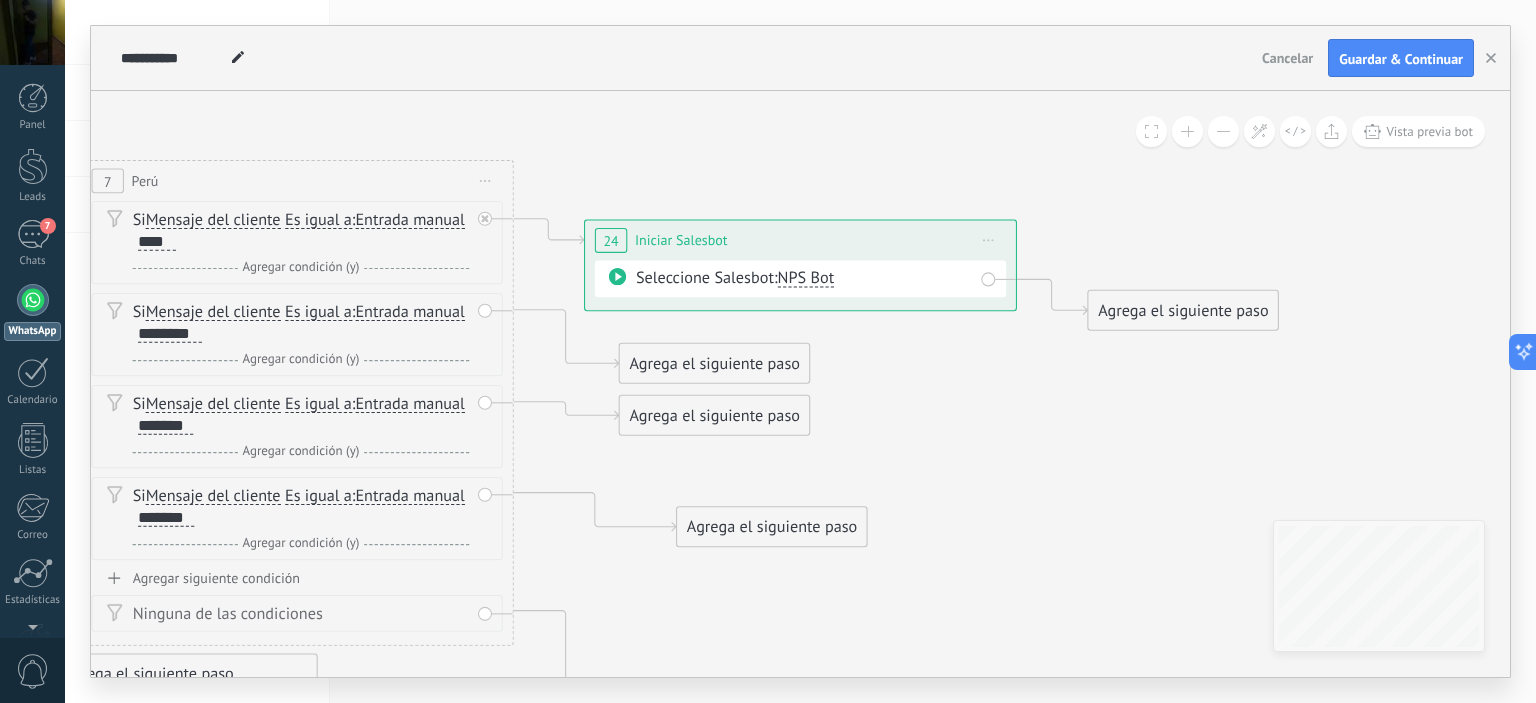 click on "NPS Bot" at bounding box center [805, 278] 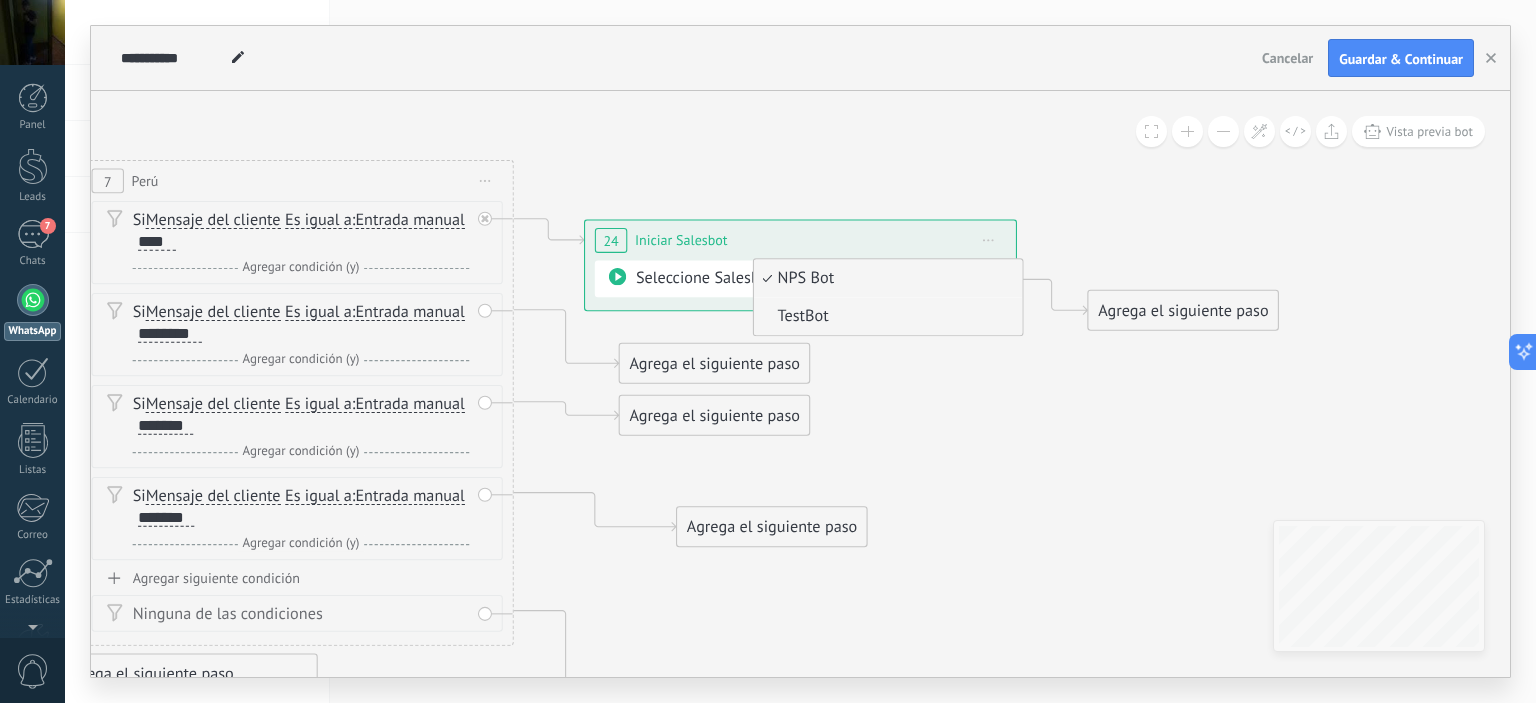 click on "TestBot" at bounding box center [885, 317] 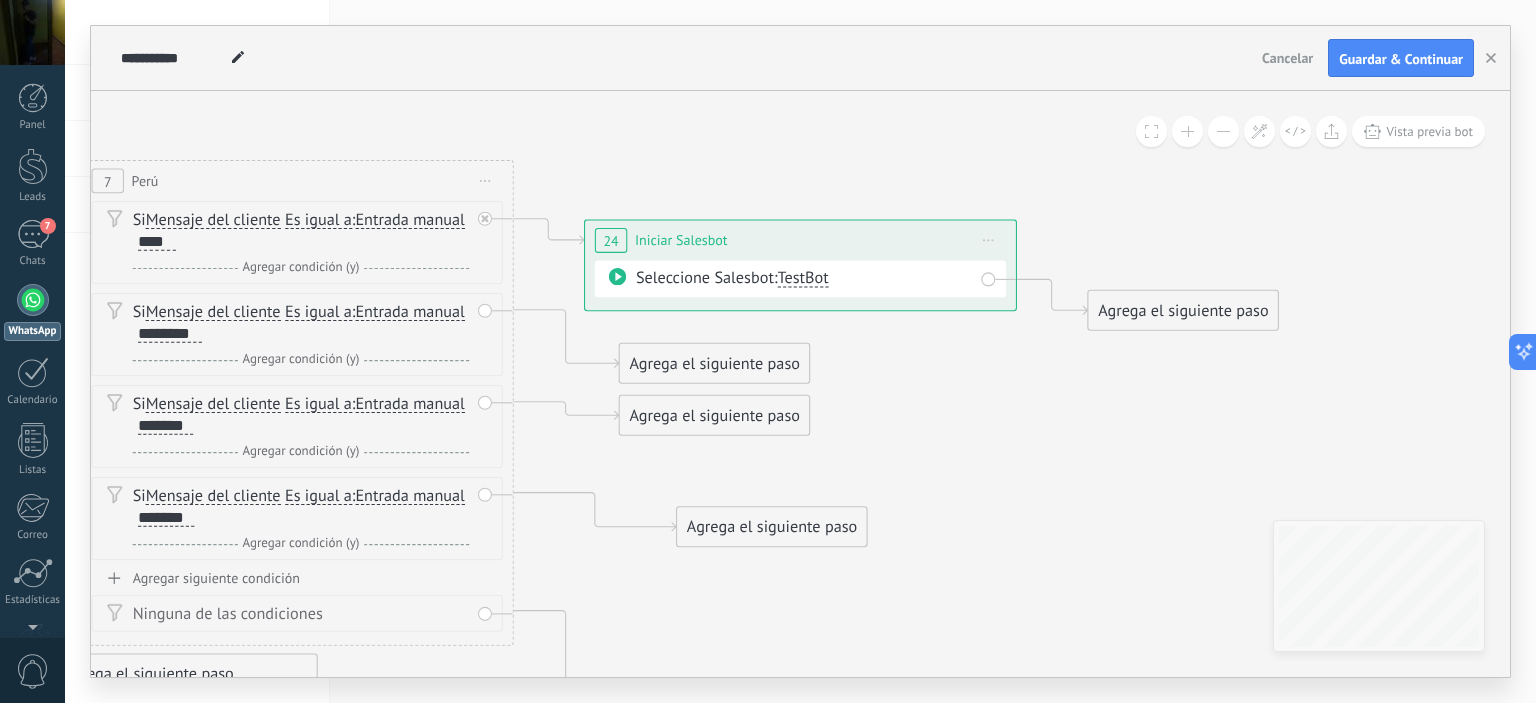 click 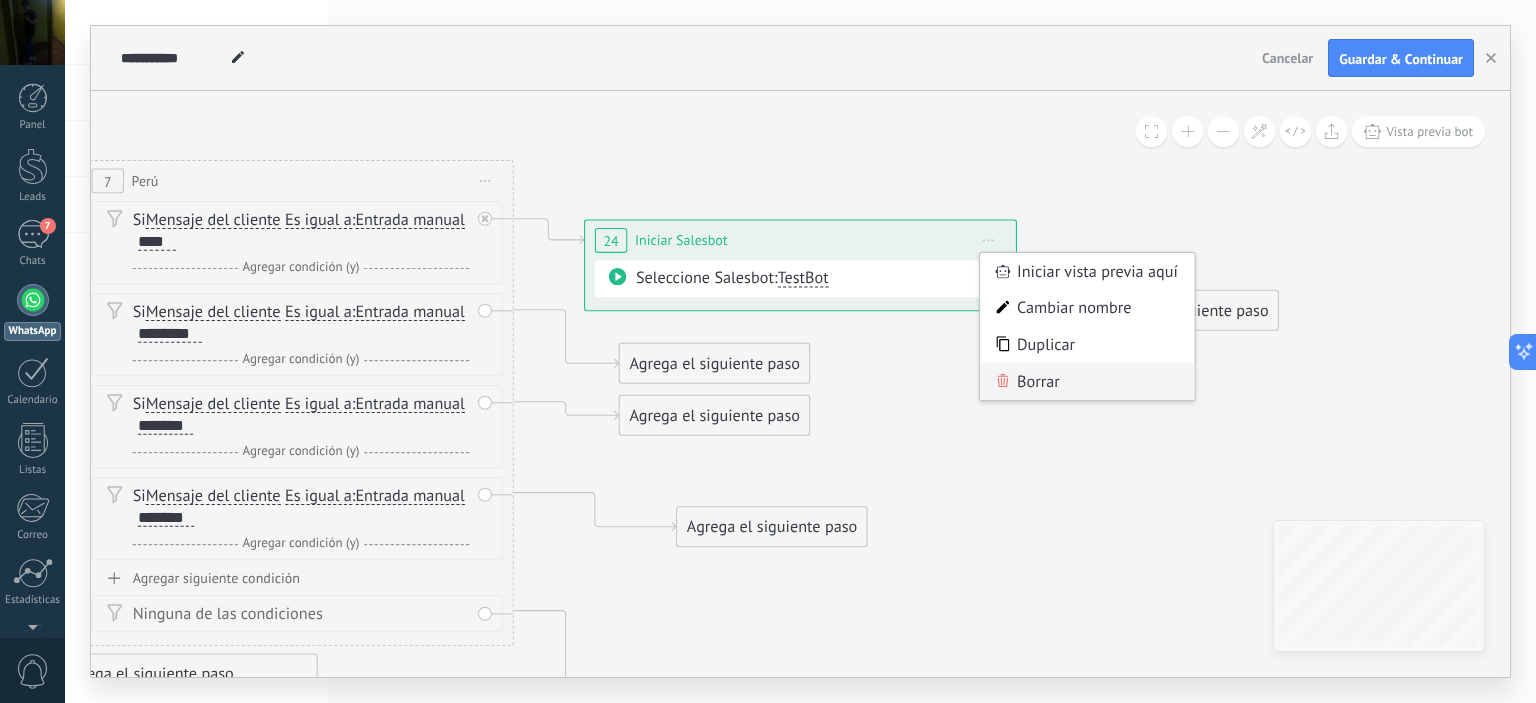 click on "Borrar" at bounding box center [1087, 381] 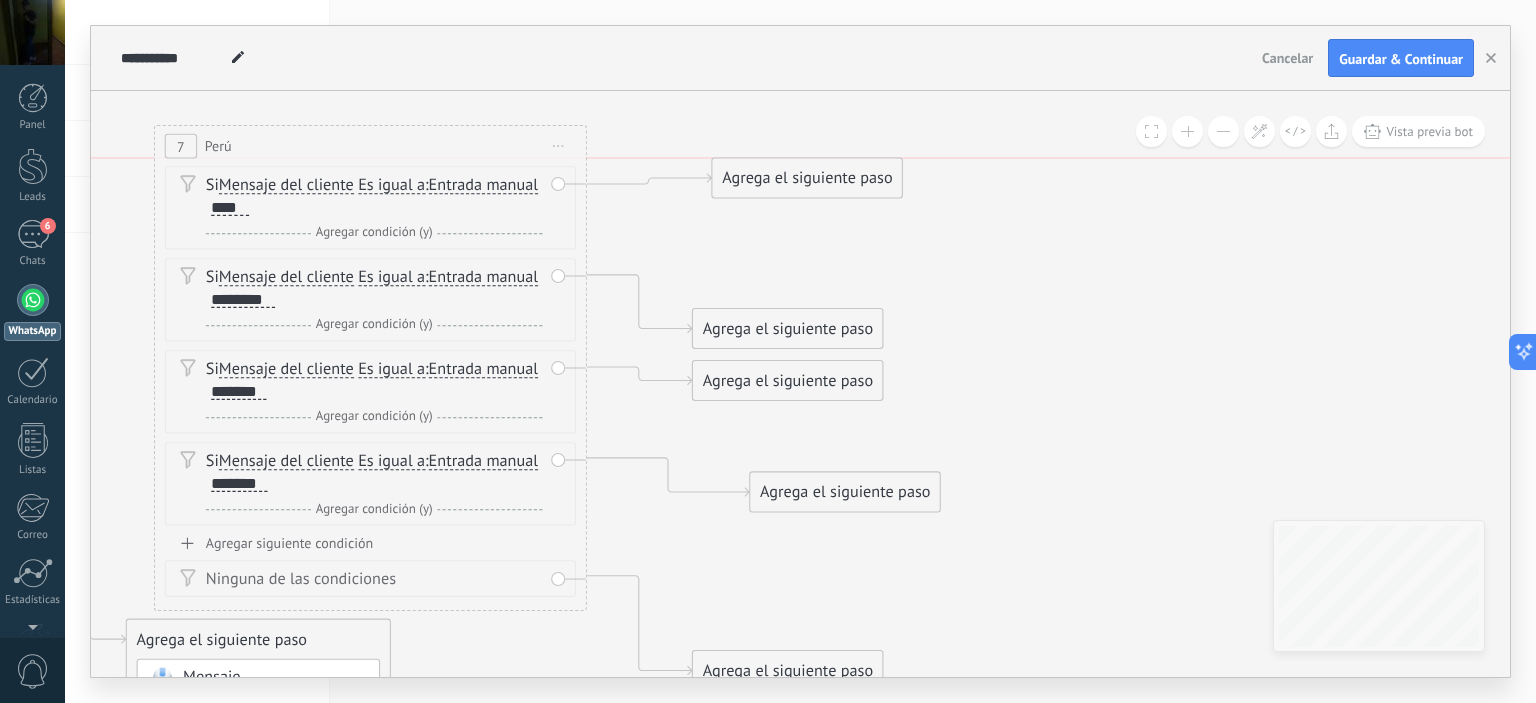 drag, startPoint x: 704, startPoint y: 201, endPoint x: 759, endPoint y: 169, distance: 63.631752 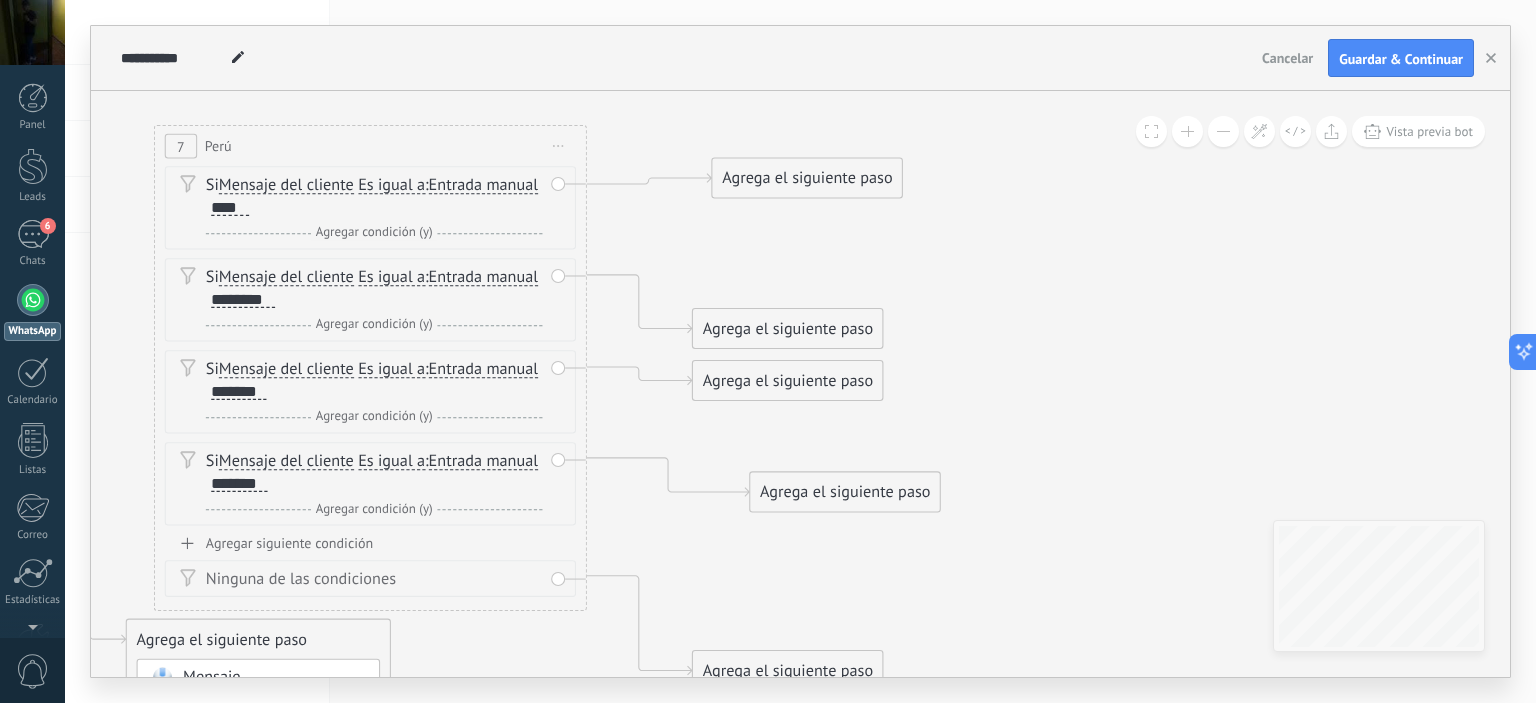 click on "Agrega el siguiente paso" at bounding box center (807, 179) 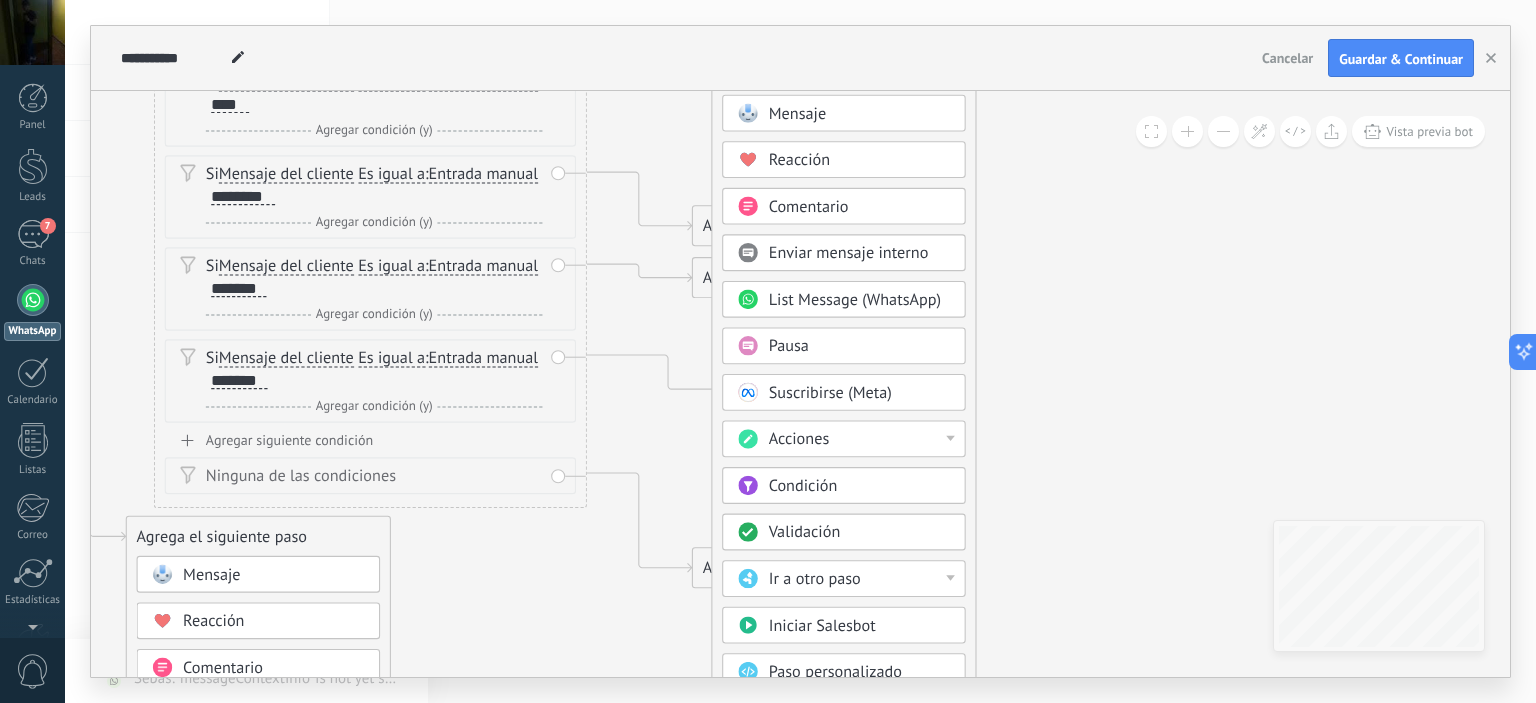 click on "Acciones" at bounding box center [860, 440] 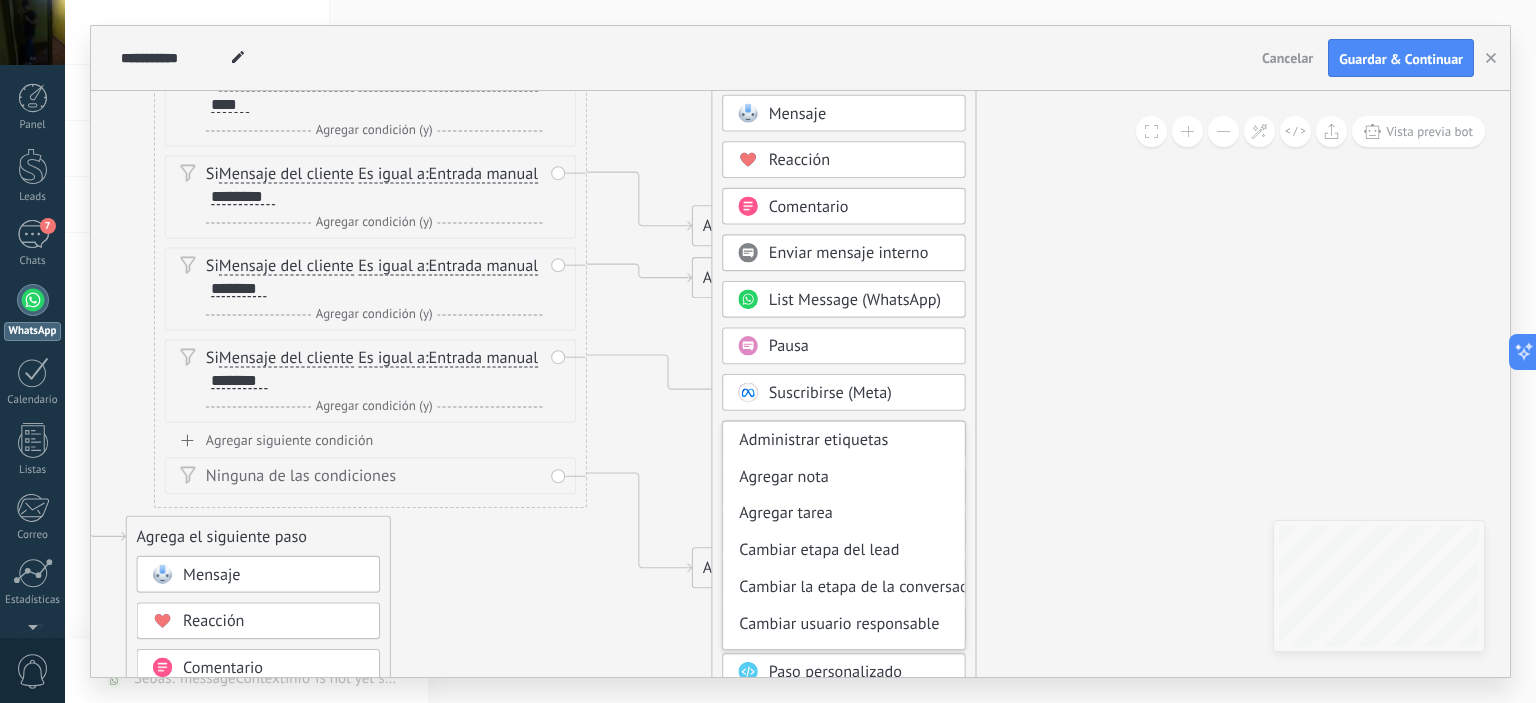 click on "Administrar etiquetas" at bounding box center [843, 440] 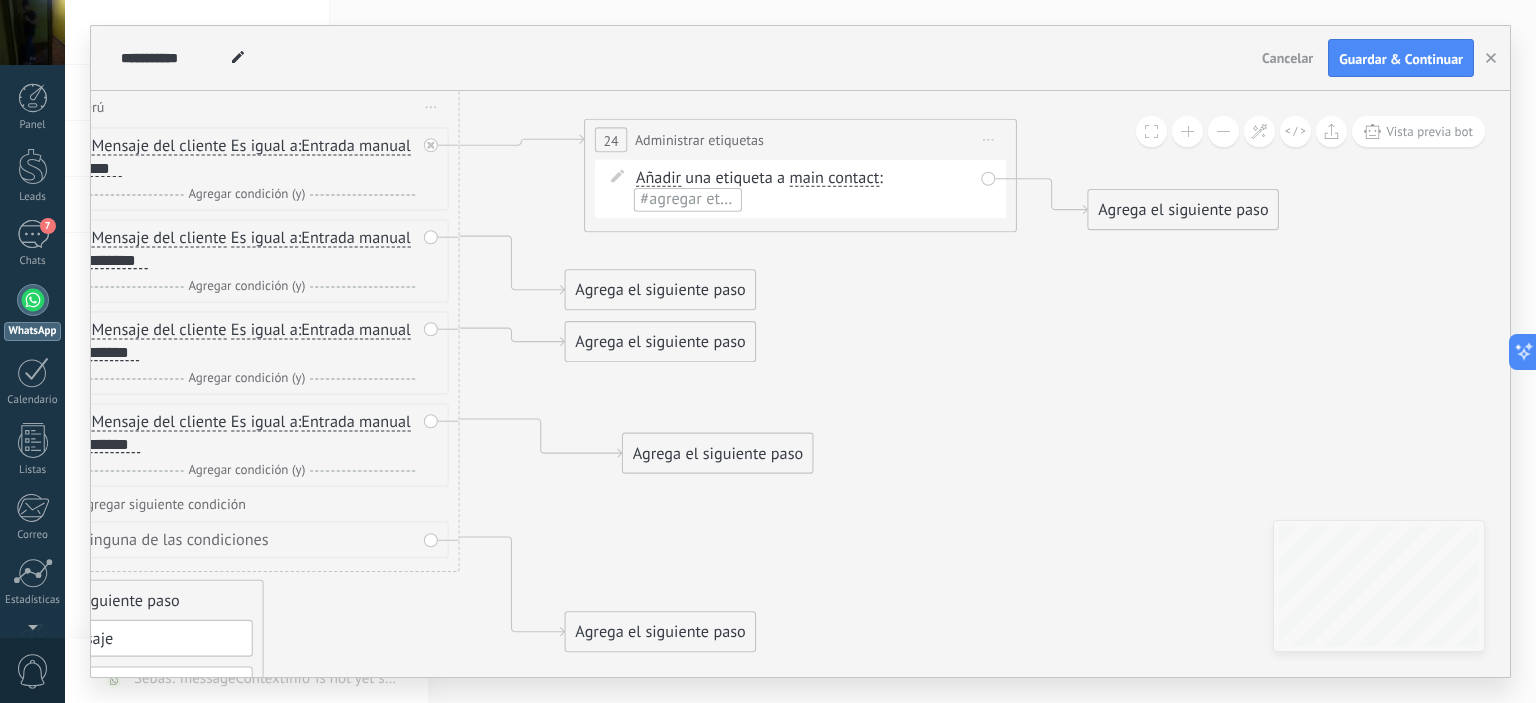click on "Iniciar vista previa aquí
Cambiar nombre
Duplicar
Borrar" at bounding box center [989, 139] 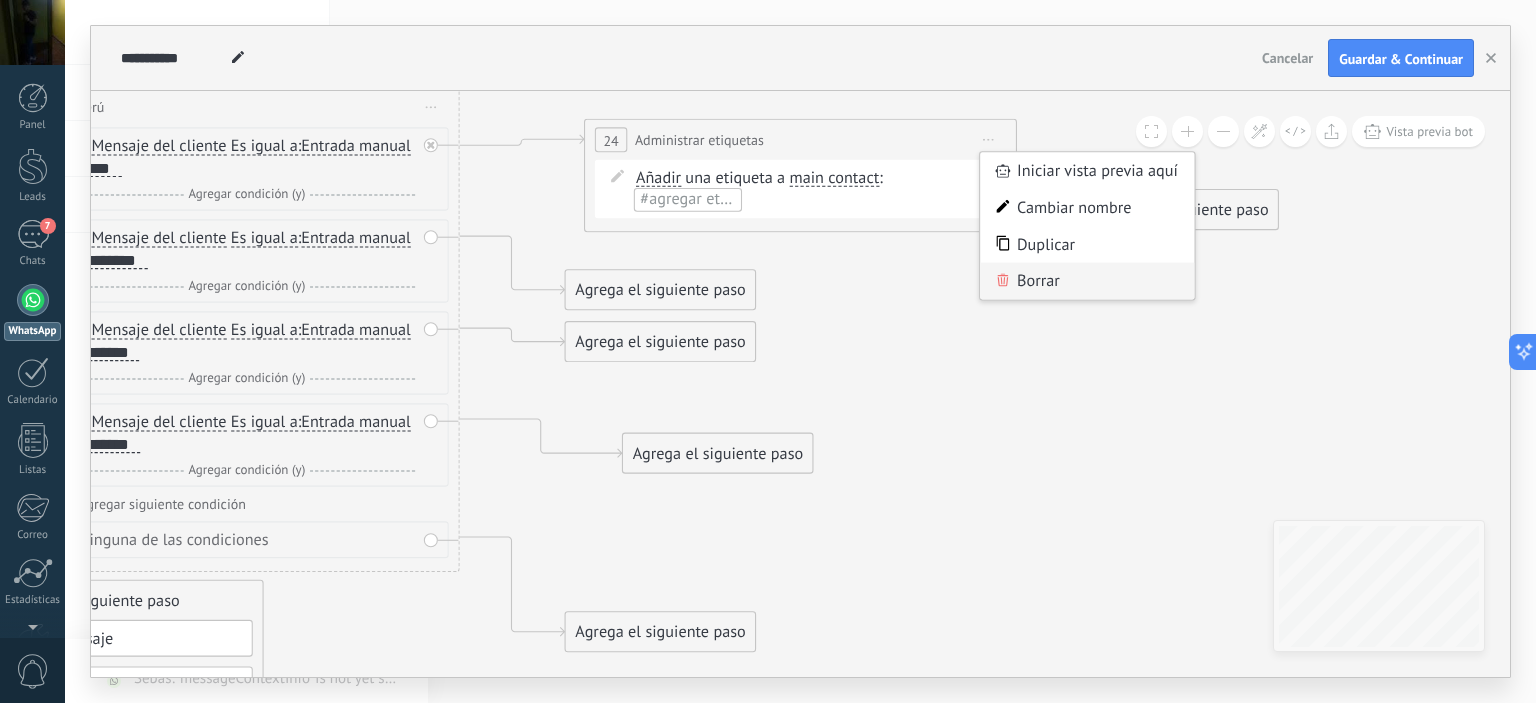 click on "Borrar" at bounding box center (1087, 281) 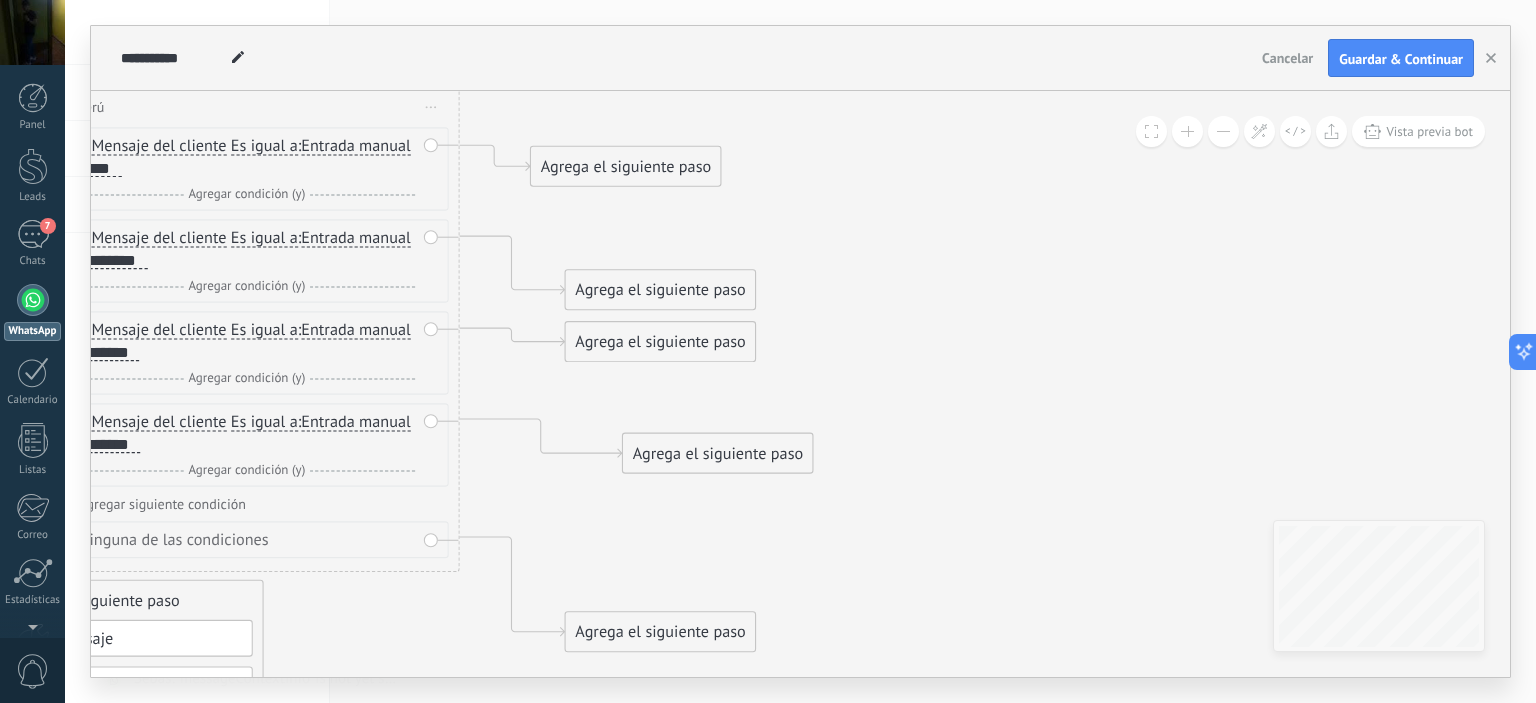 click on "Agrega el siguiente paso" at bounding box center (626, 167) 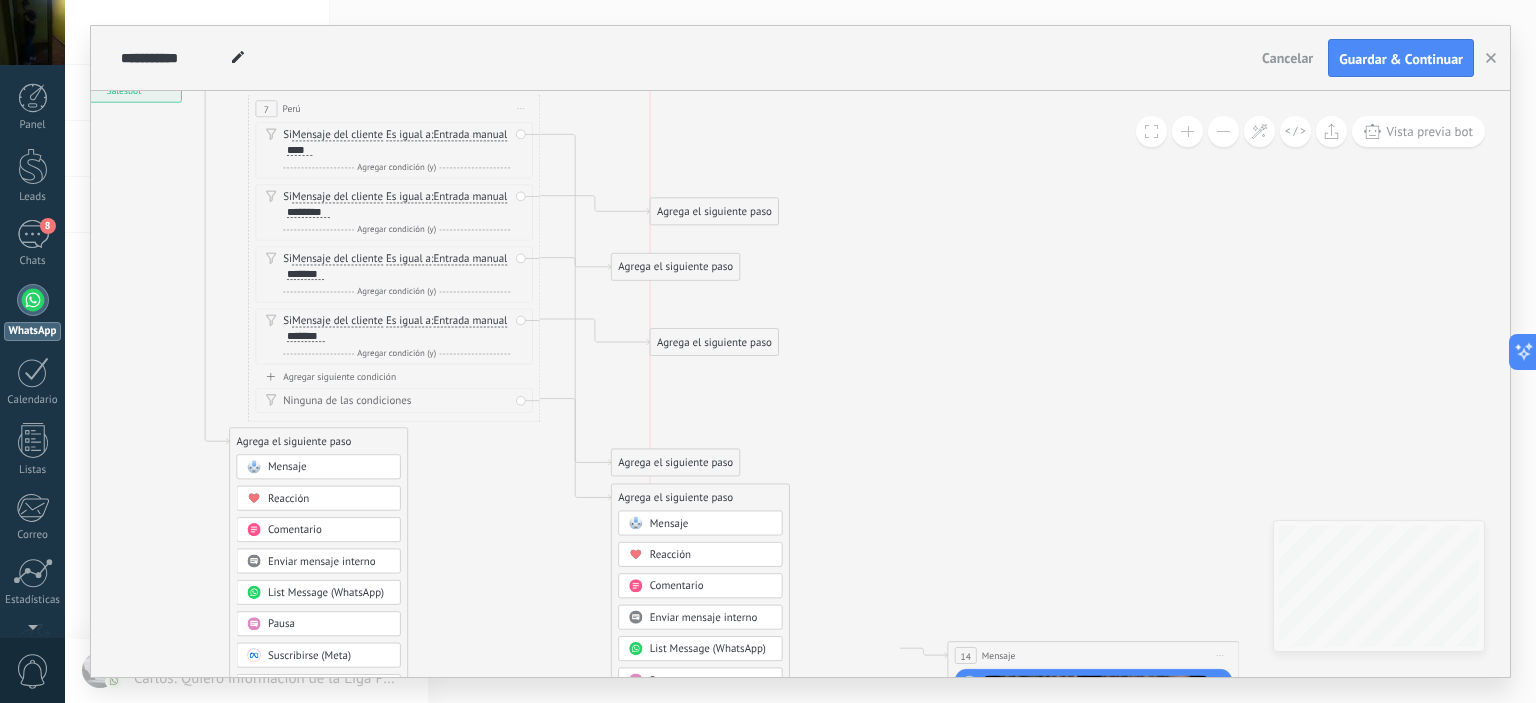drag, startPoint x: 658, startPoint y: 227, endPoint x: 694, endPoint y: 213, distance: 38.626415 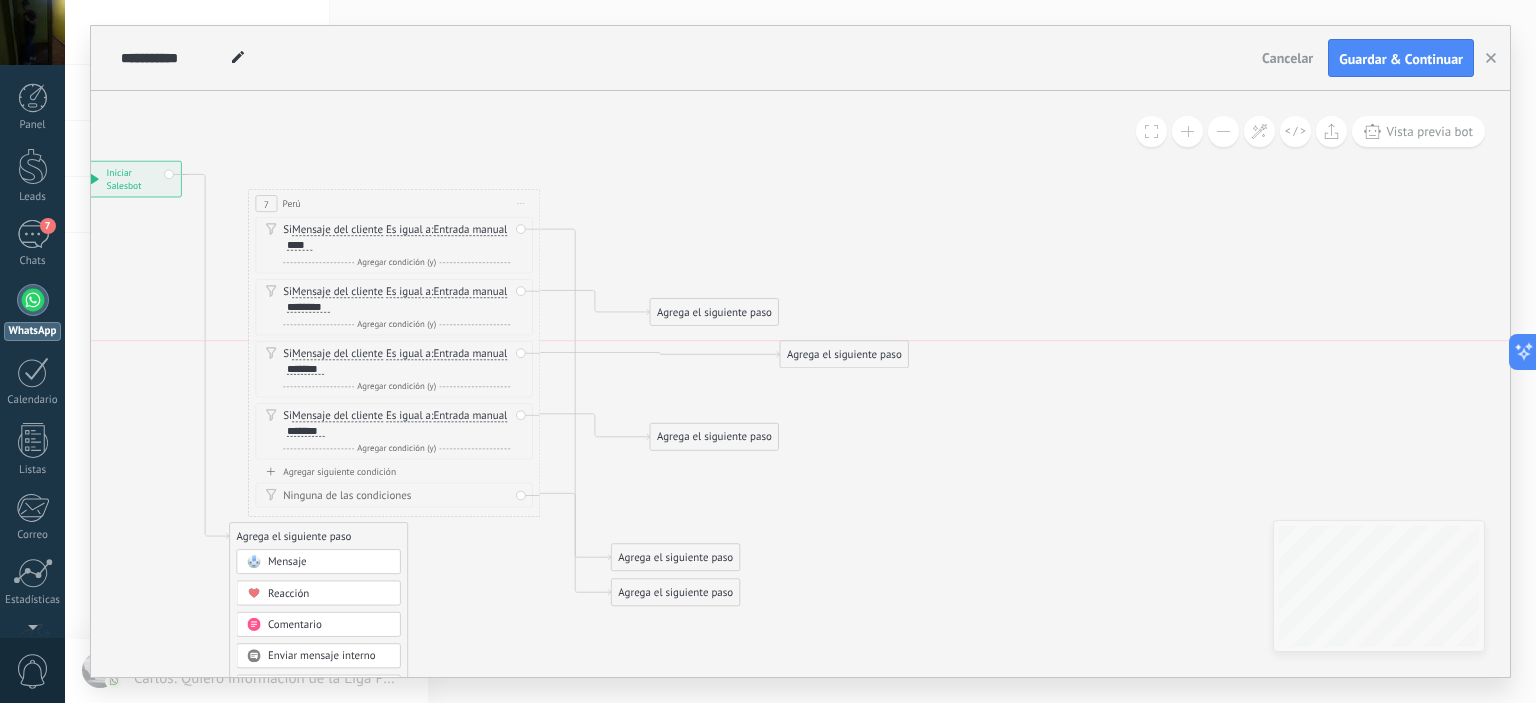 drag, startPoint x: 649, startPoint y: 361, endPoint x: 818, endPoint y: 355, distance: 169.10648 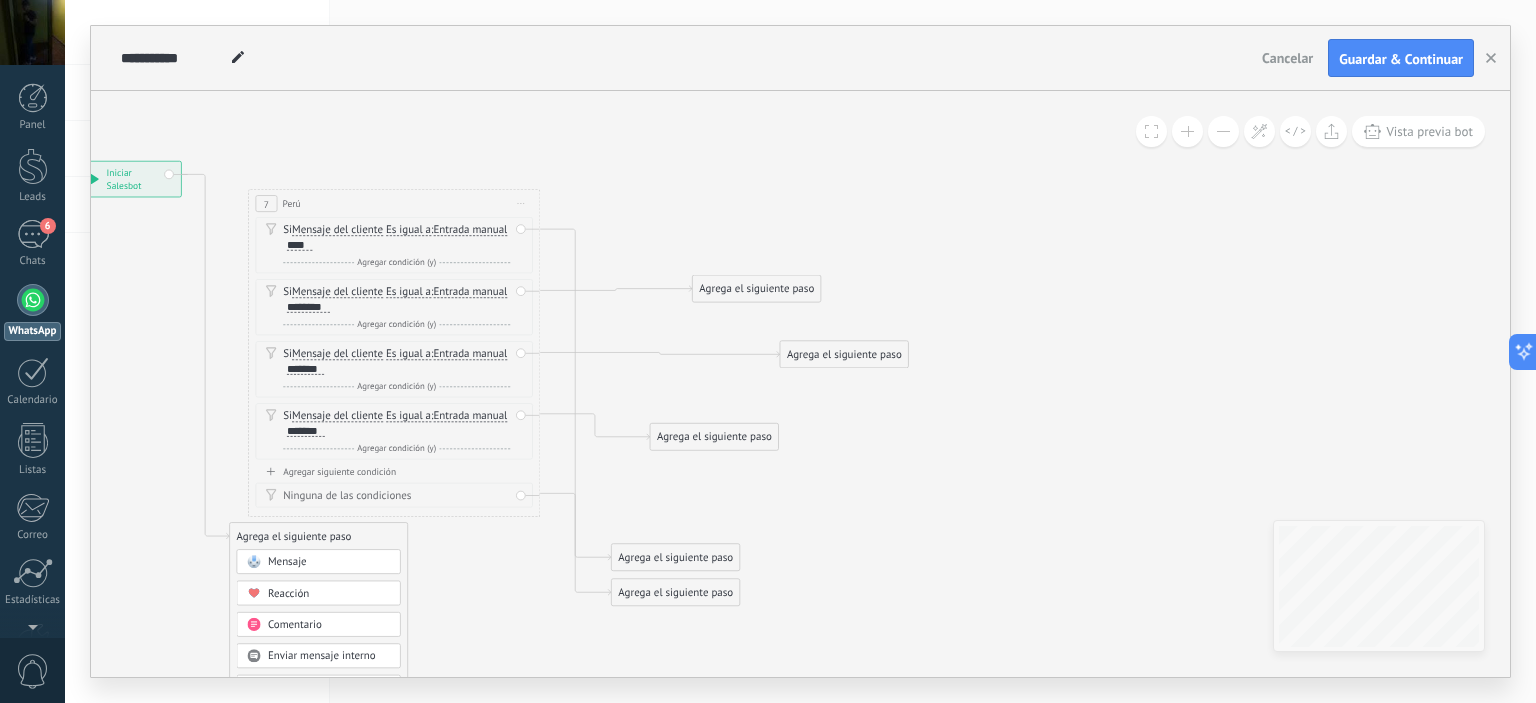 drag, startPoint x: 728, startPoint y: 315, endPoint x: 771, endPoint y: 291, distance: 49.24429 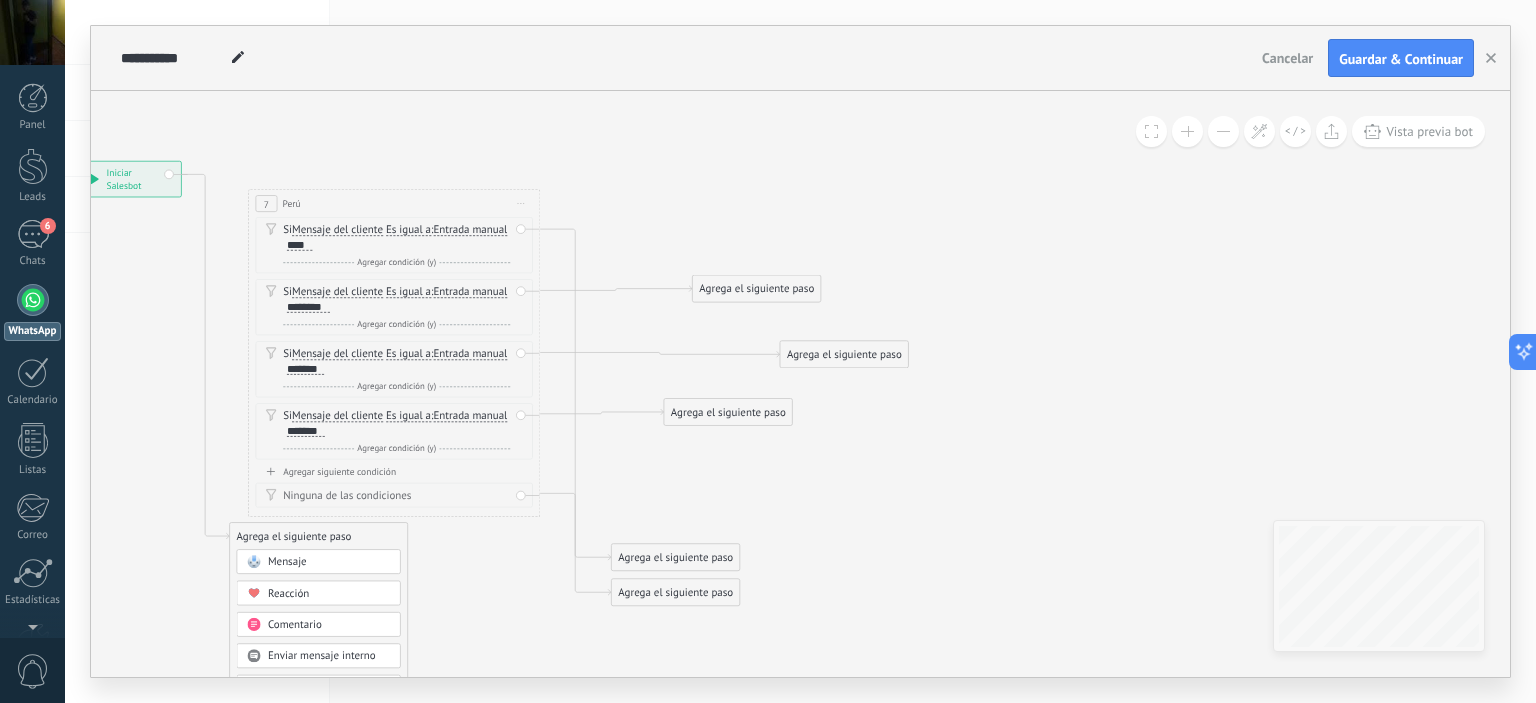 drag, startPoint x: 727, startPoint y: 419, endPoint x: 736, endPoint y: 403, distance: 18.35756 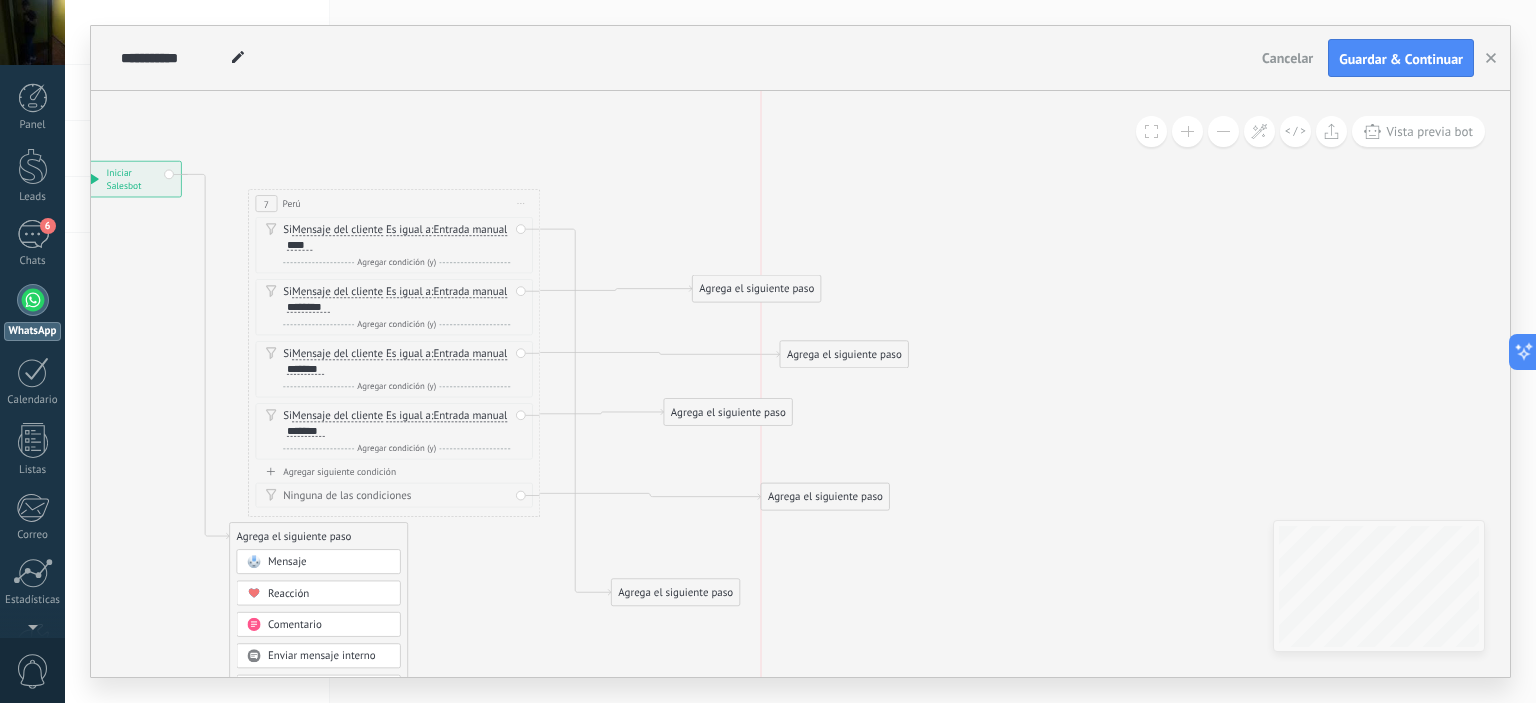 drag, startPoint x: 728, startPoint y: 495, endPoint x: 847, endPoint y: 501, distance: 119.15116 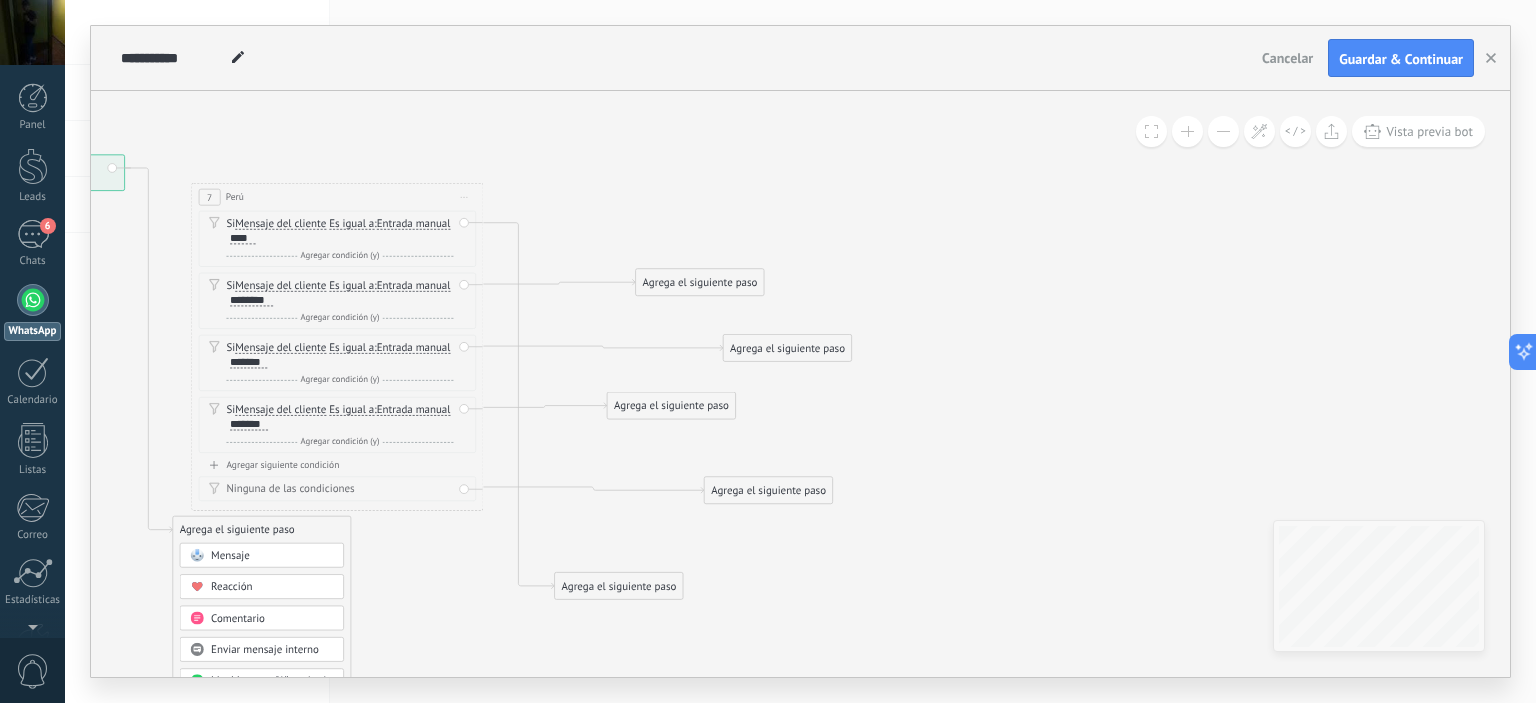 drag, startPoint x: 684, startPoint y: 606, endPoint x: 620, endPoint y: 606, distance: 64 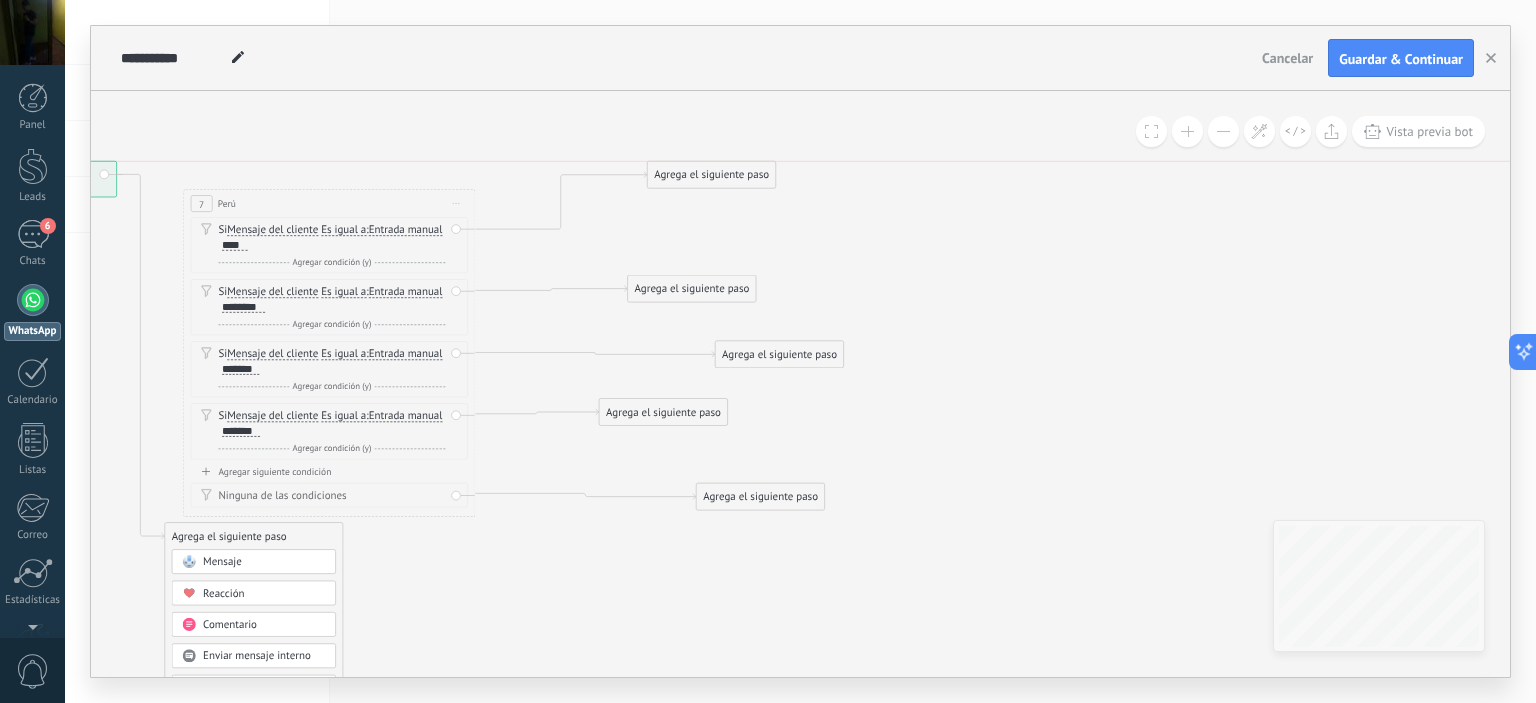 drag, startPoint x: 668, startPoint y: 473, endPoint x: 705, endPoint y: 176, distance: 299.29584 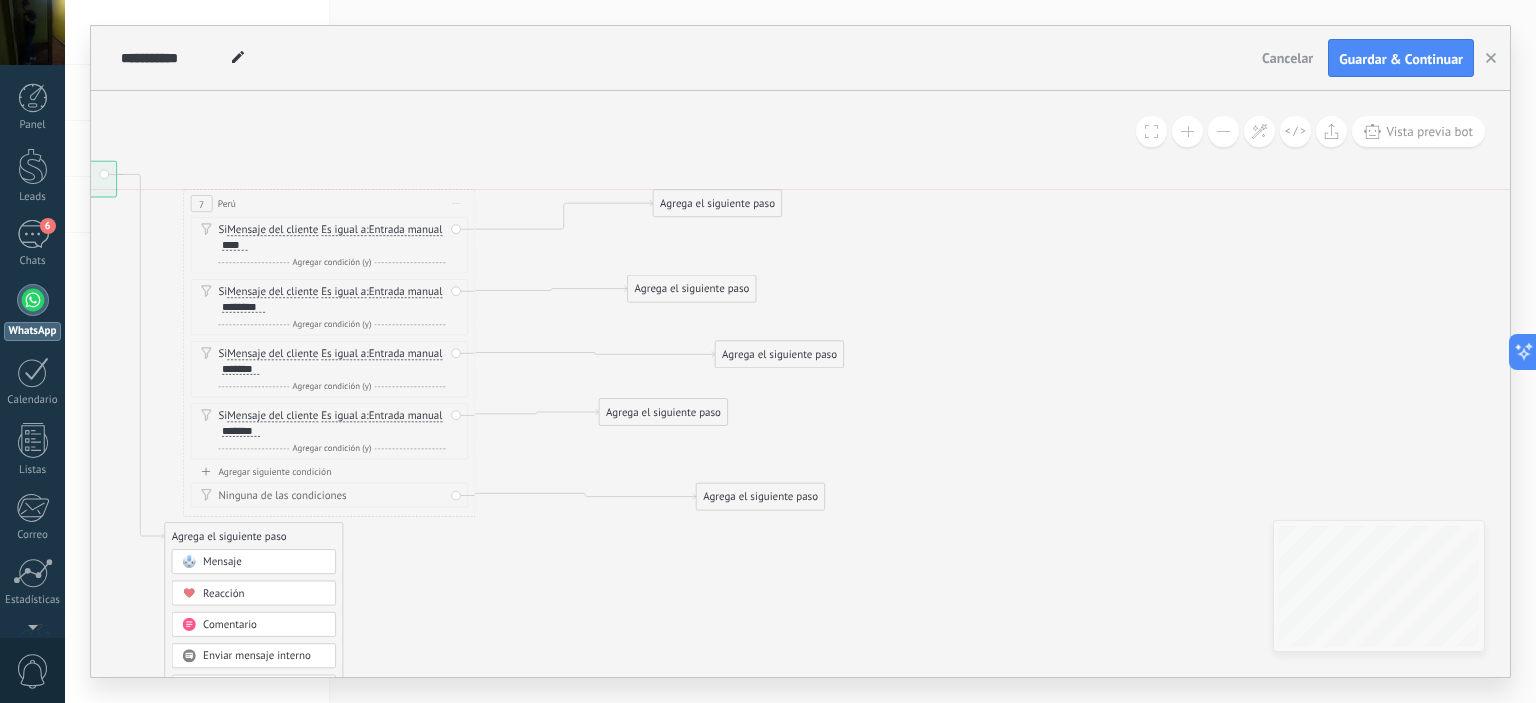 drag, startPoint x: 759, startPoint y: 540, endPoint x: 715, endPoint y: 213, distance: 329.94696 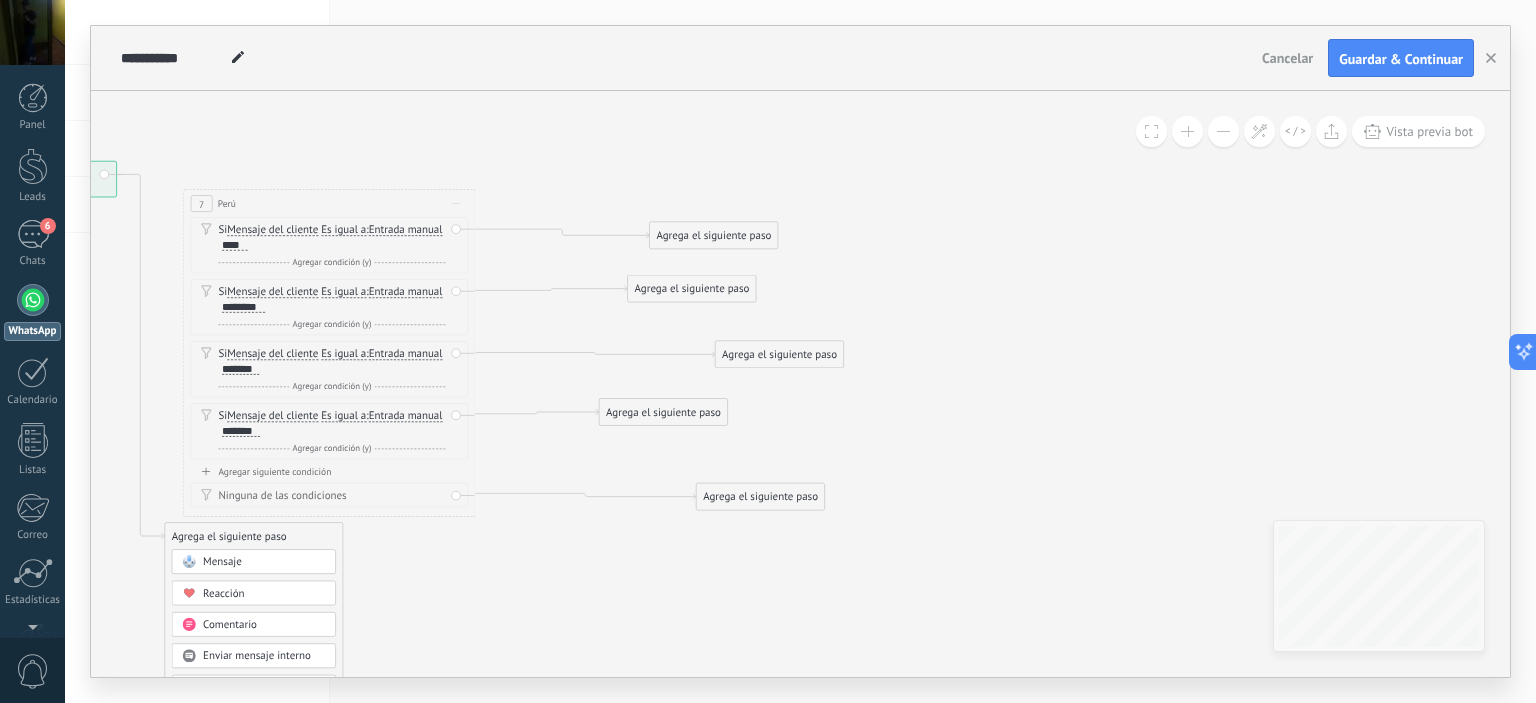 drag, startPoint x: 768, startPoint y: 533, endPoint x: 722, endPoint y: 237, distance: 299.553 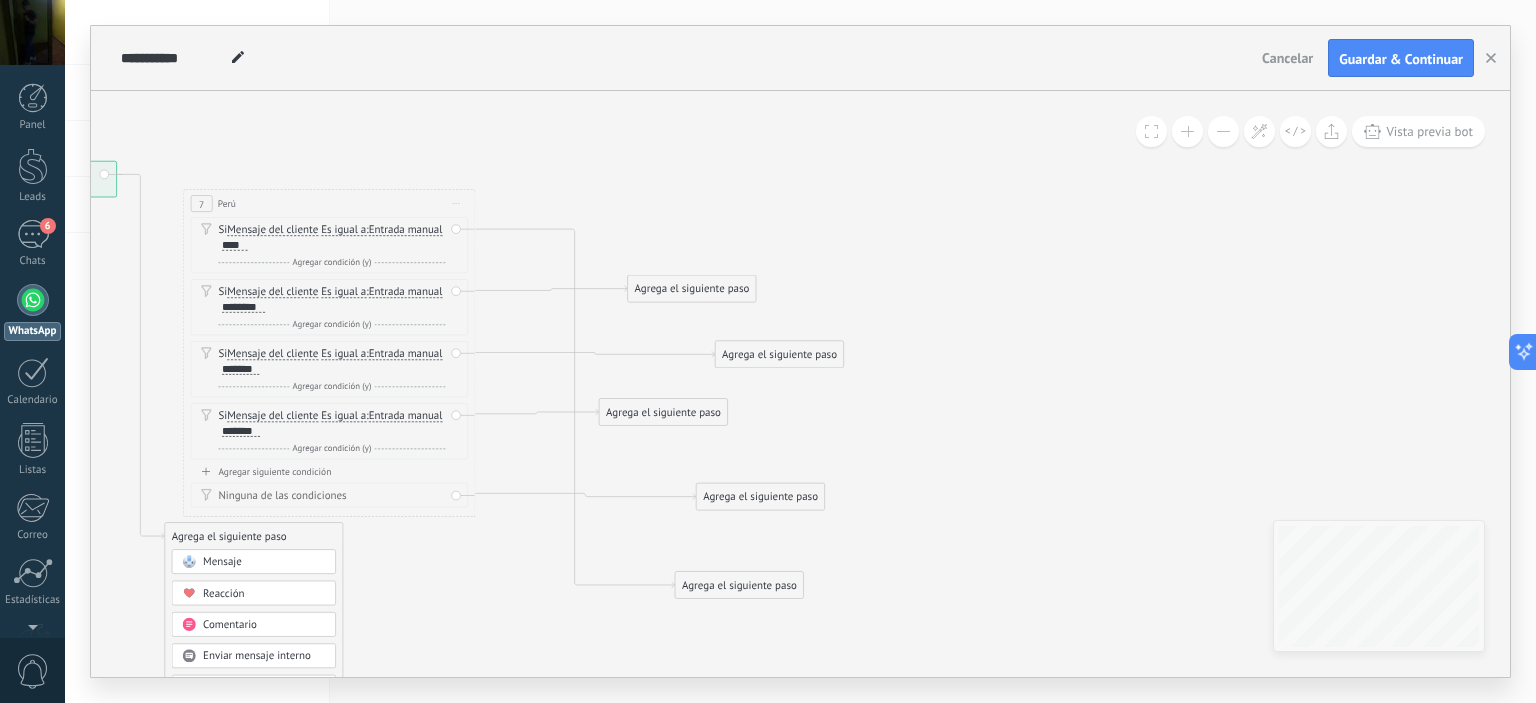 drag, startPoint x: 747, startPoint y: 533, endPoint x: 722, endPoint y: 594, distance: 65.9242 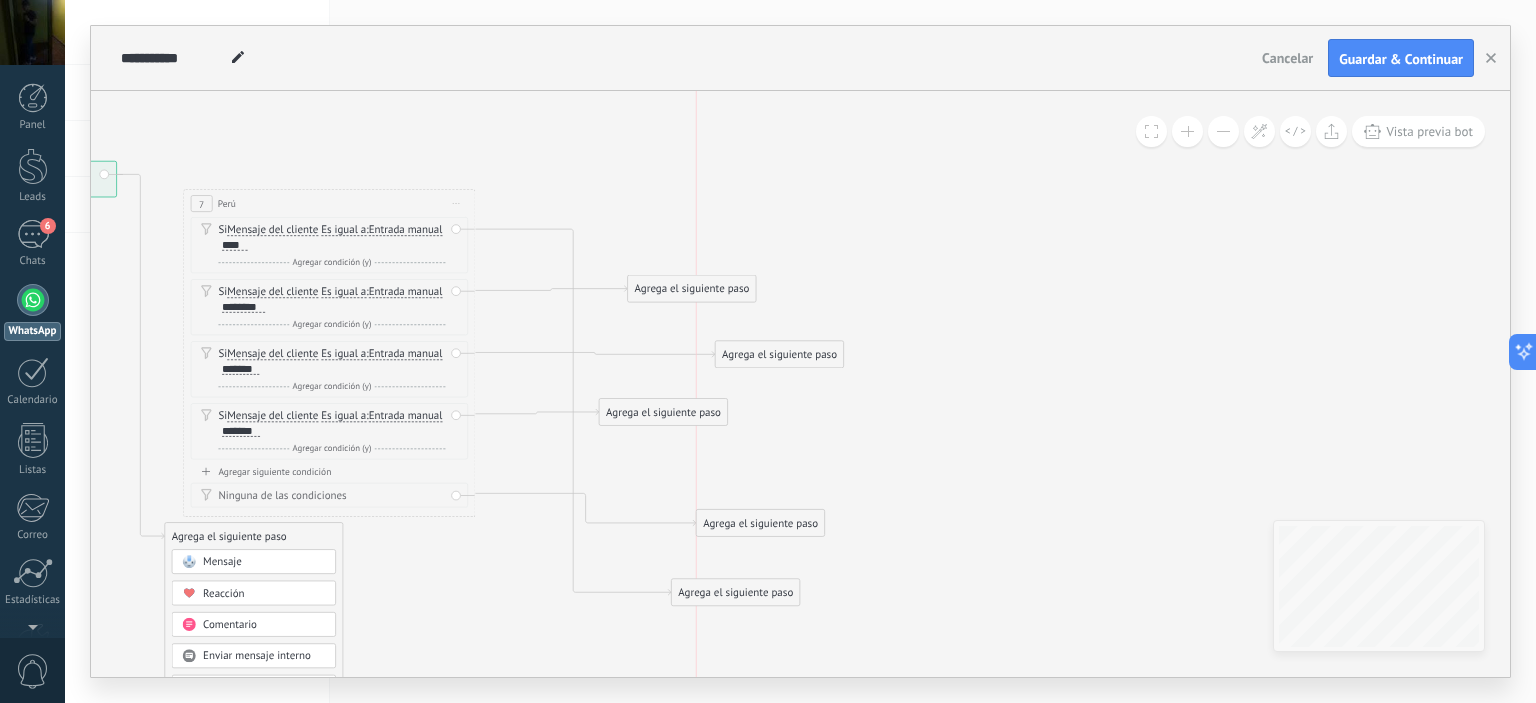 drag, startPoint x: 750, startPoint y: 503, endPoint x: 757, endPoint y: 529, distance: 26.925823 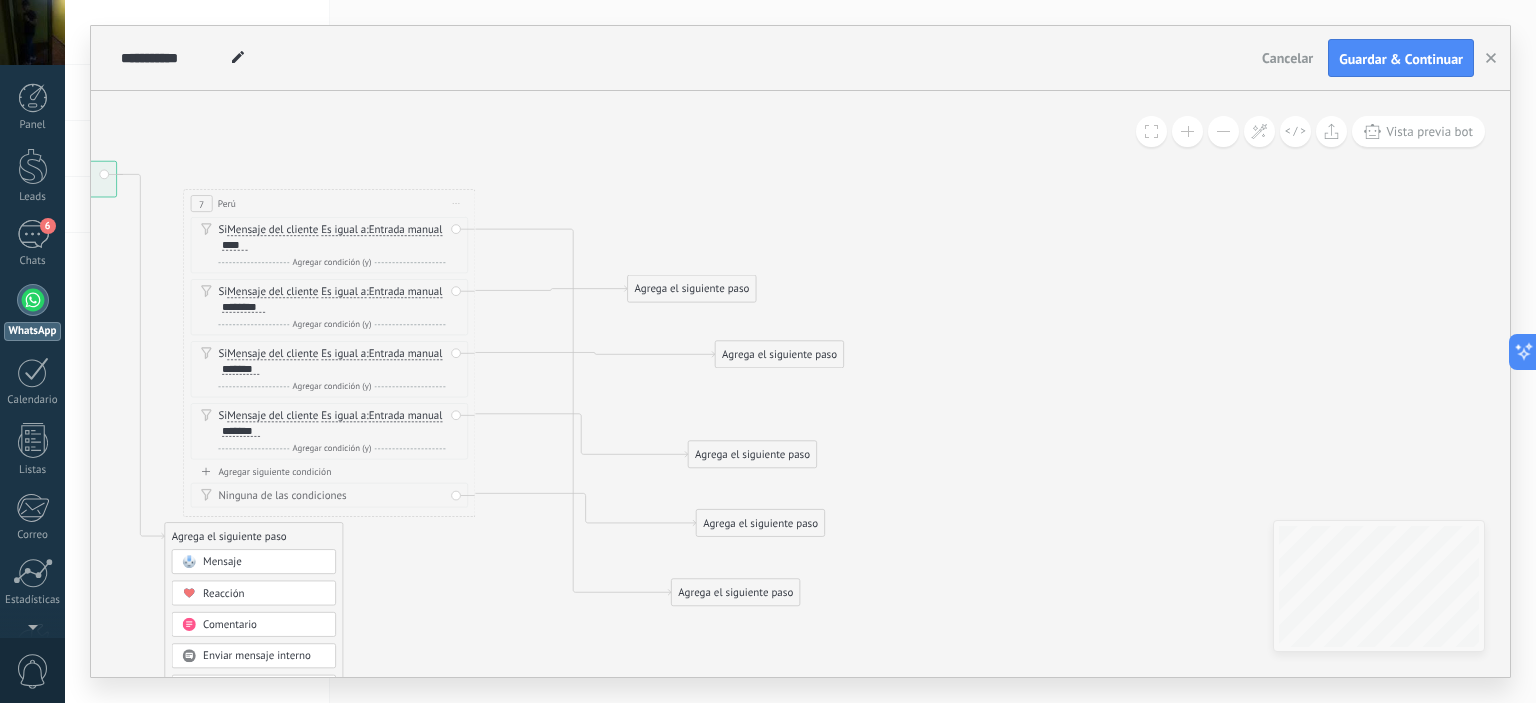 drag, startPoint x: 683, startPoint y: 407, endPoint x: 778, endPoint y: 461, distance: 109.27488 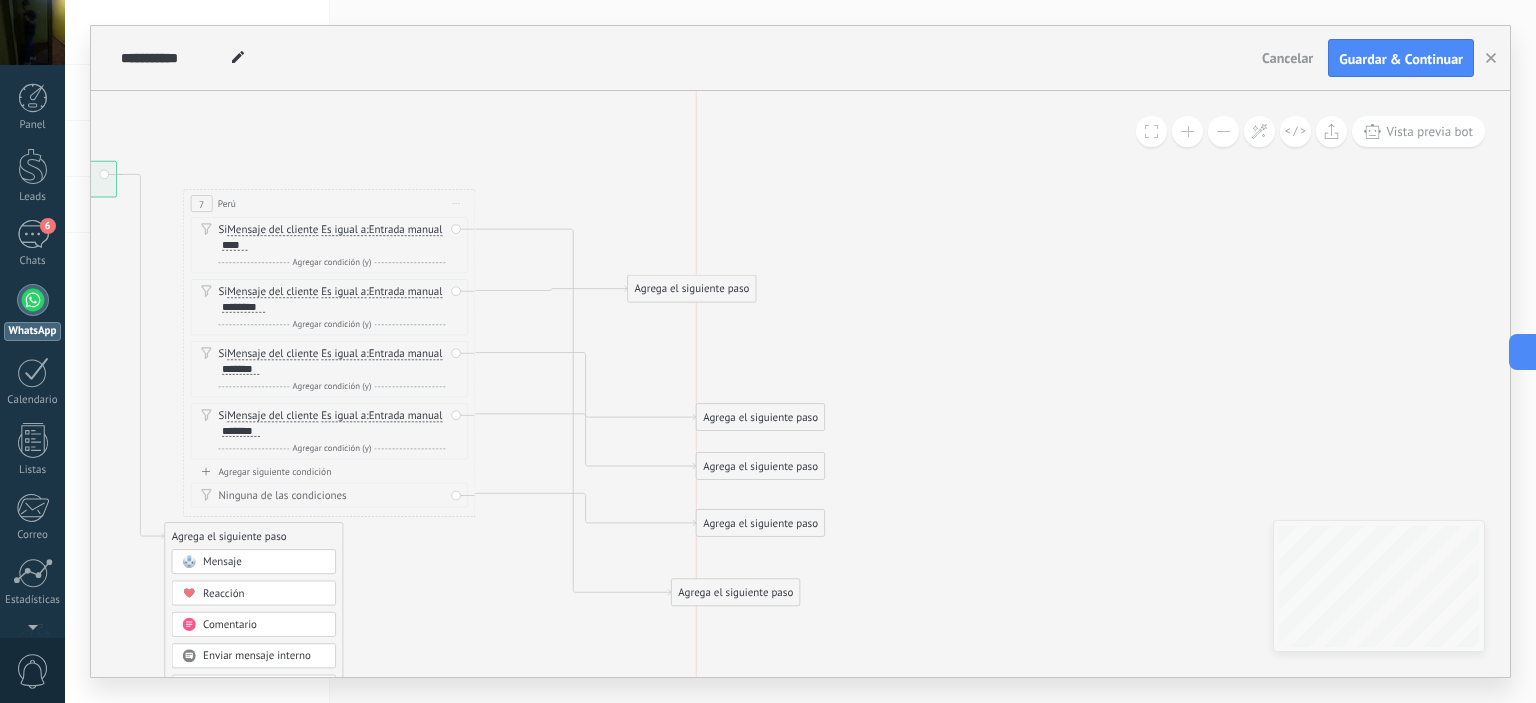drag, startPoint x: 746, startPoint y: 357, endPoint x: 728, endPoint y: 427, distance: 72.277245 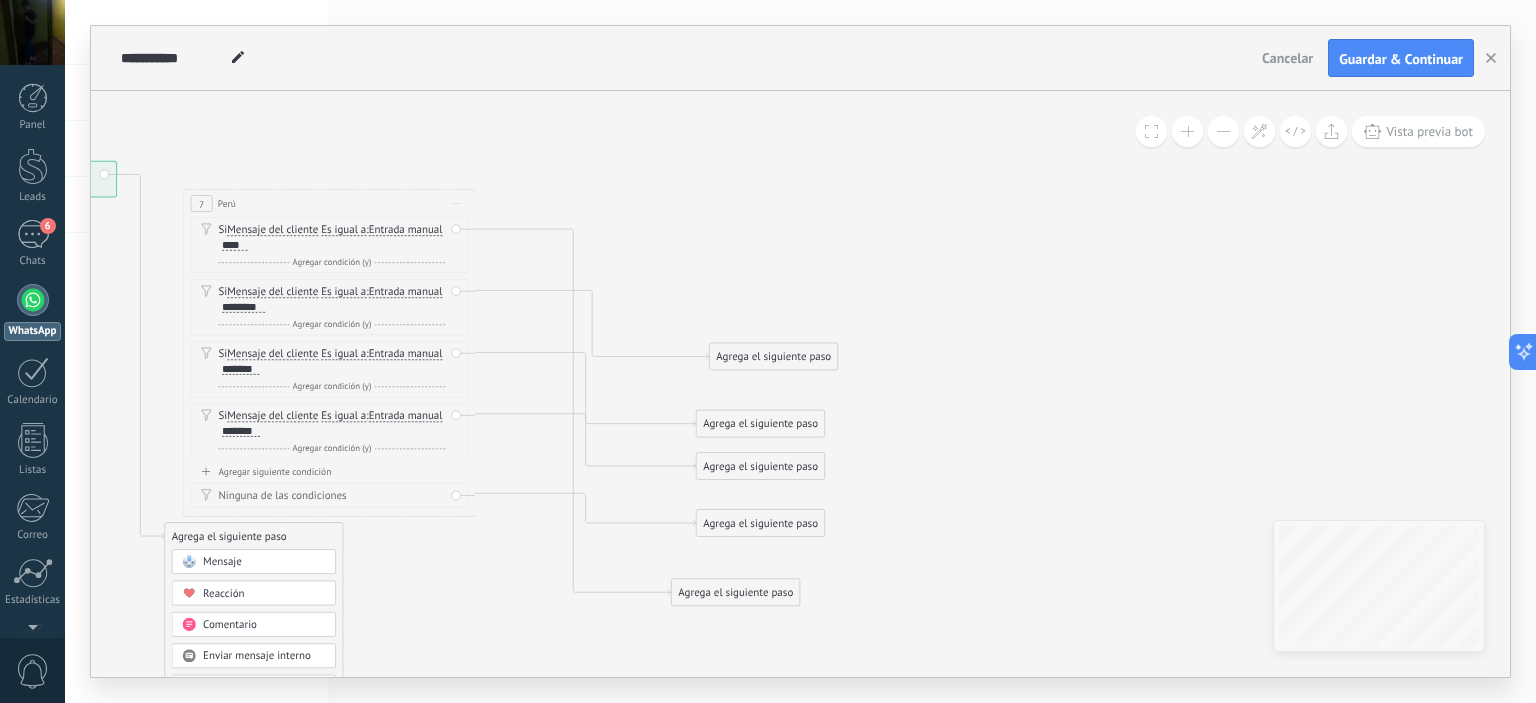 drag, startPoint x: 696, startPoint y: 282, endPoint x: 778, endPoint y: 353, distance: 108.46658 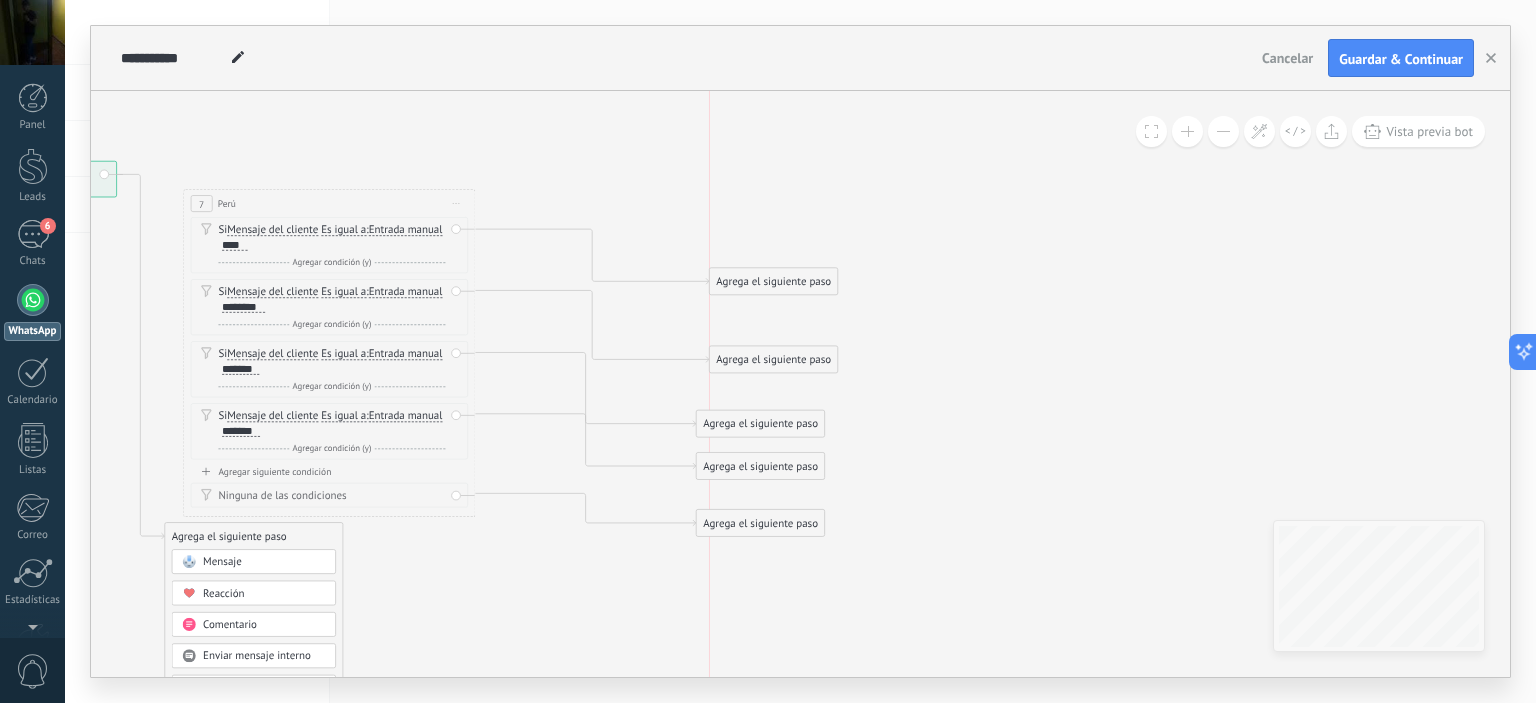 drag, startPoint x: 713, startPoint y: 589, endPoint x: 751, endPoint y: 279, distance: 312.32034 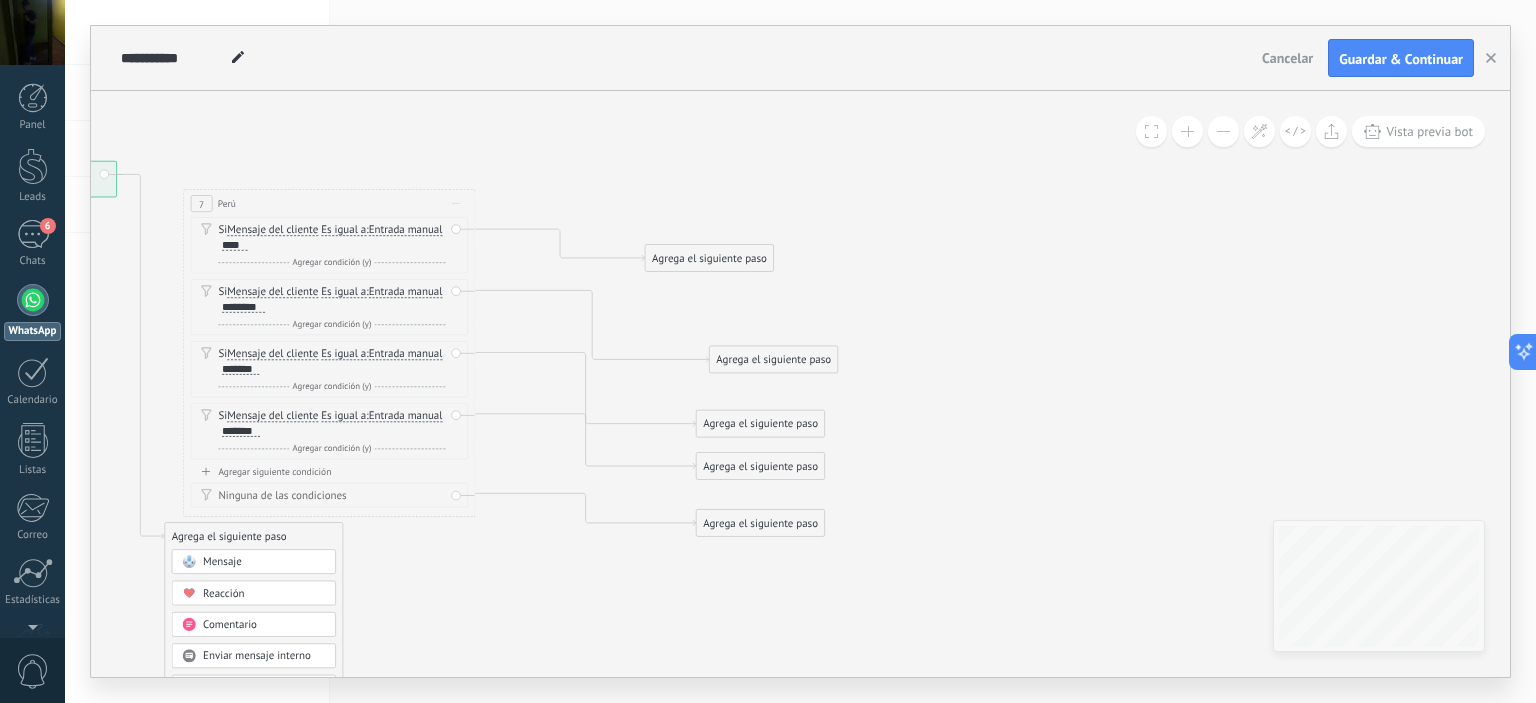 drag, startPoint x: 760, startPoint y: 559, endPoint x: 709, endPoint y: 259, distance: 304.30414 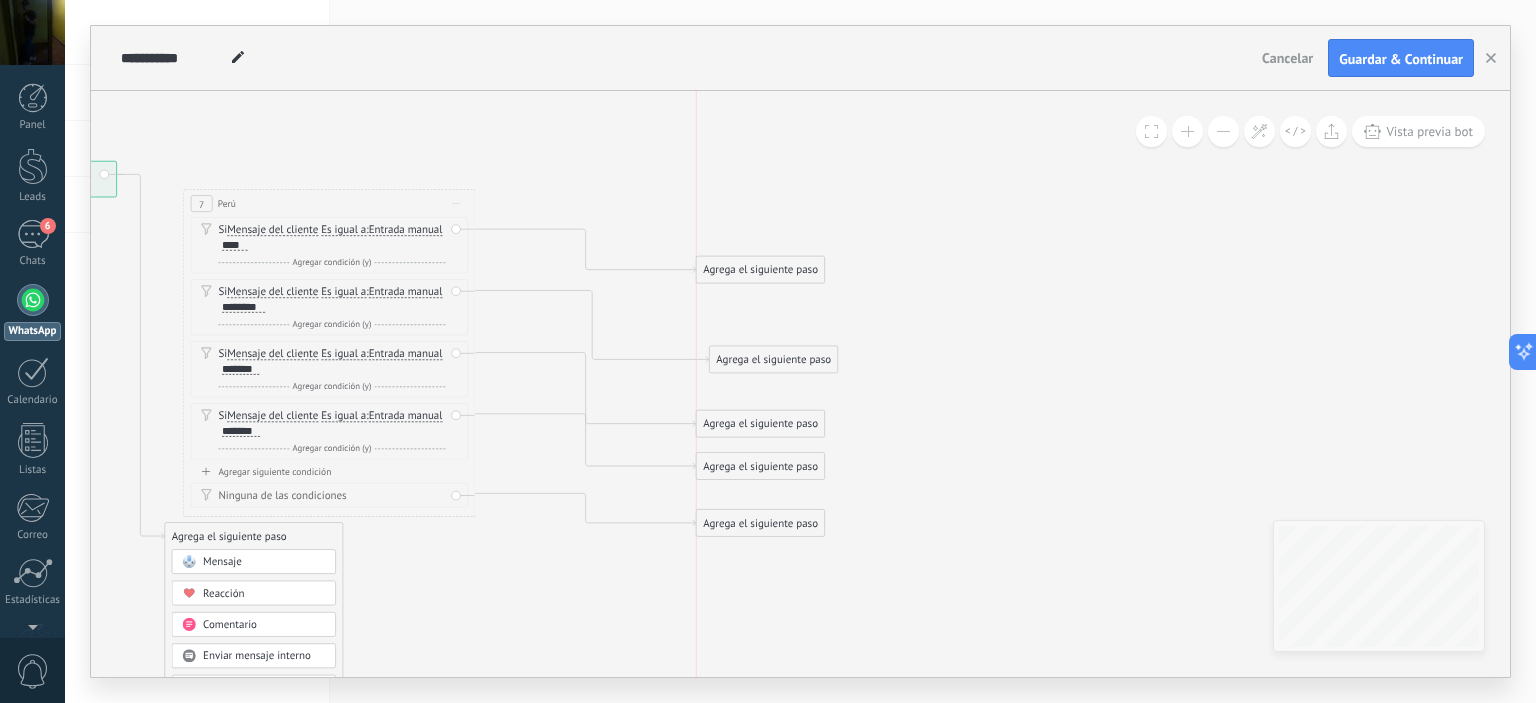 drag, startPoint x: 775, startPoint y: 532, endPoint x: 762, endPoint y: 260, distance: 272.3105 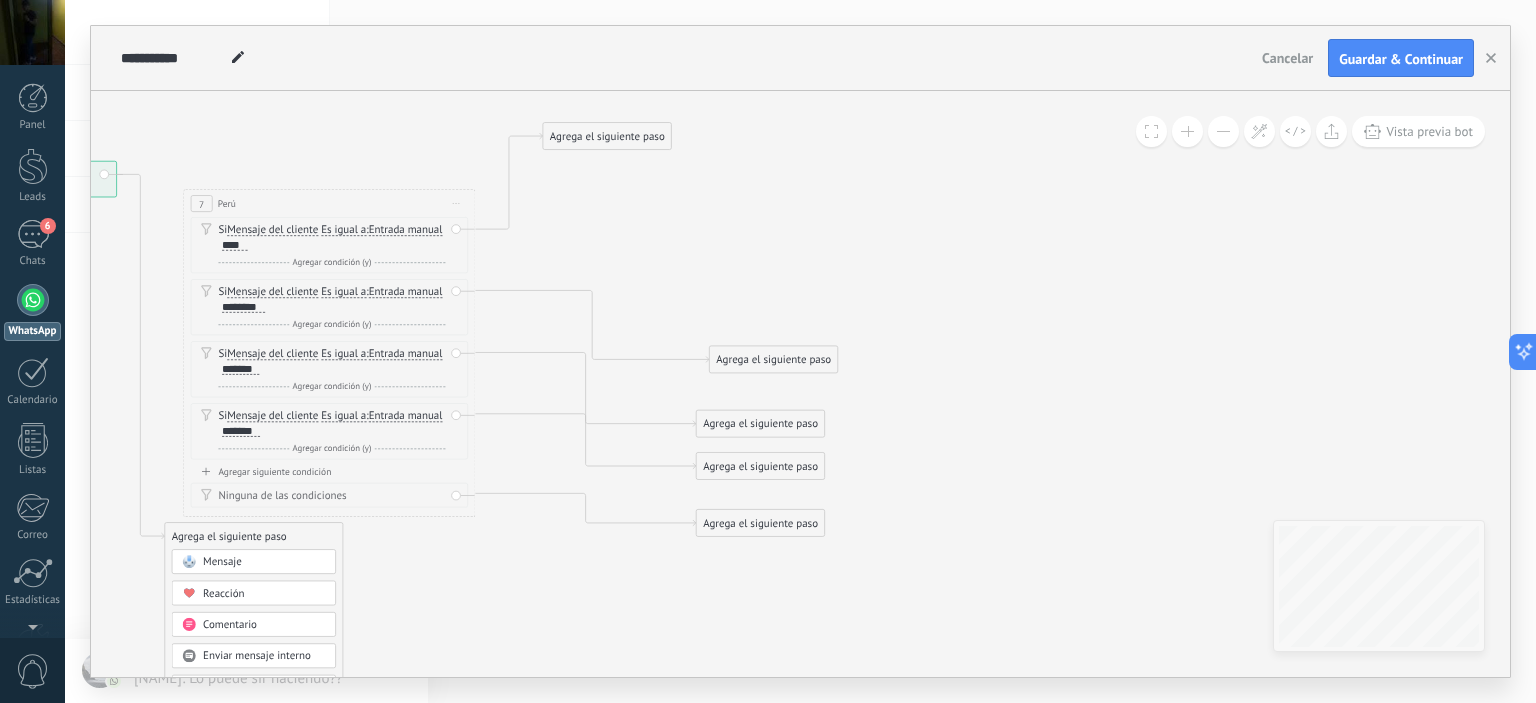 drag, startPoint x: 755, startPoint y: 561, endPoint x: 603, endPoint y: 139, distance: 448.53986 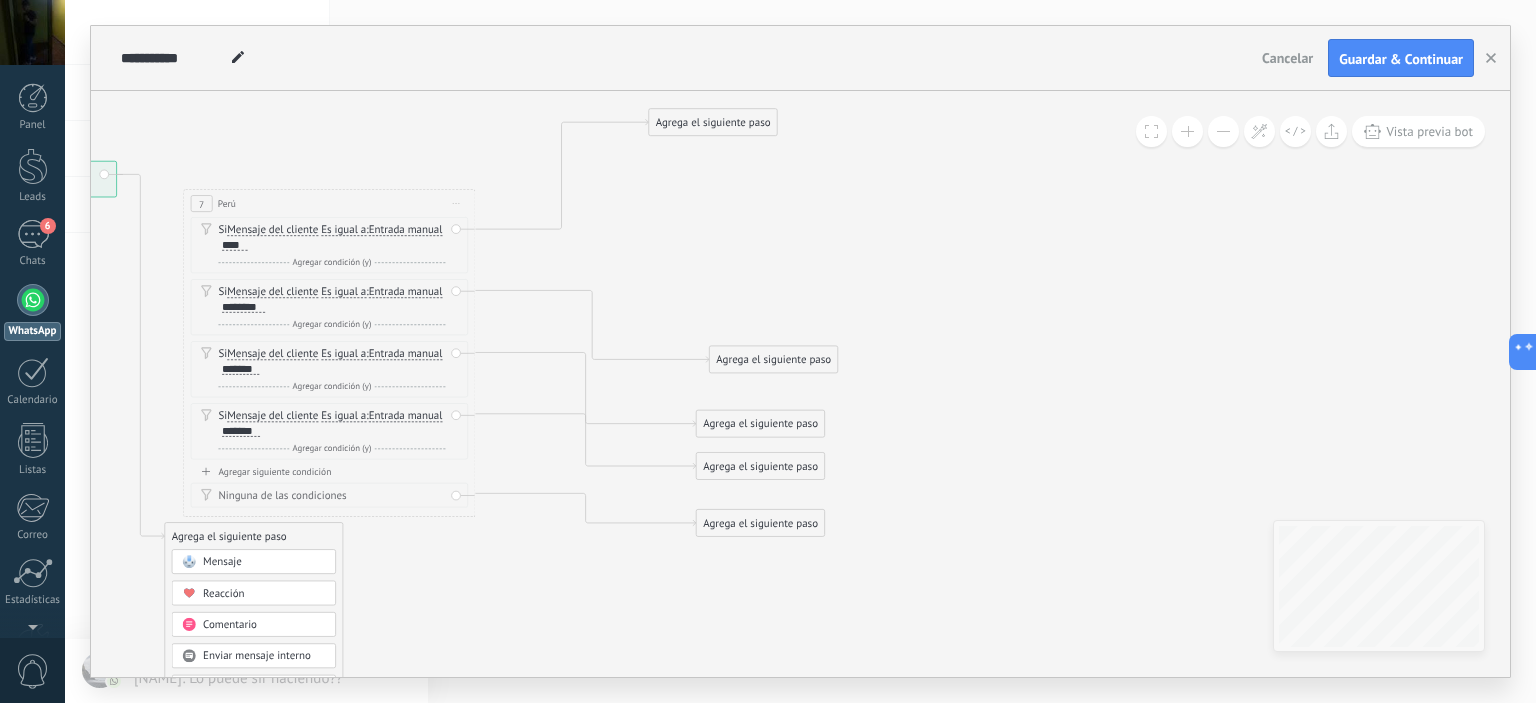 drag, startPoint x: 603, startPoint y: 139, endPoint x: 708, endPoint y: 125, distance: 105.92922 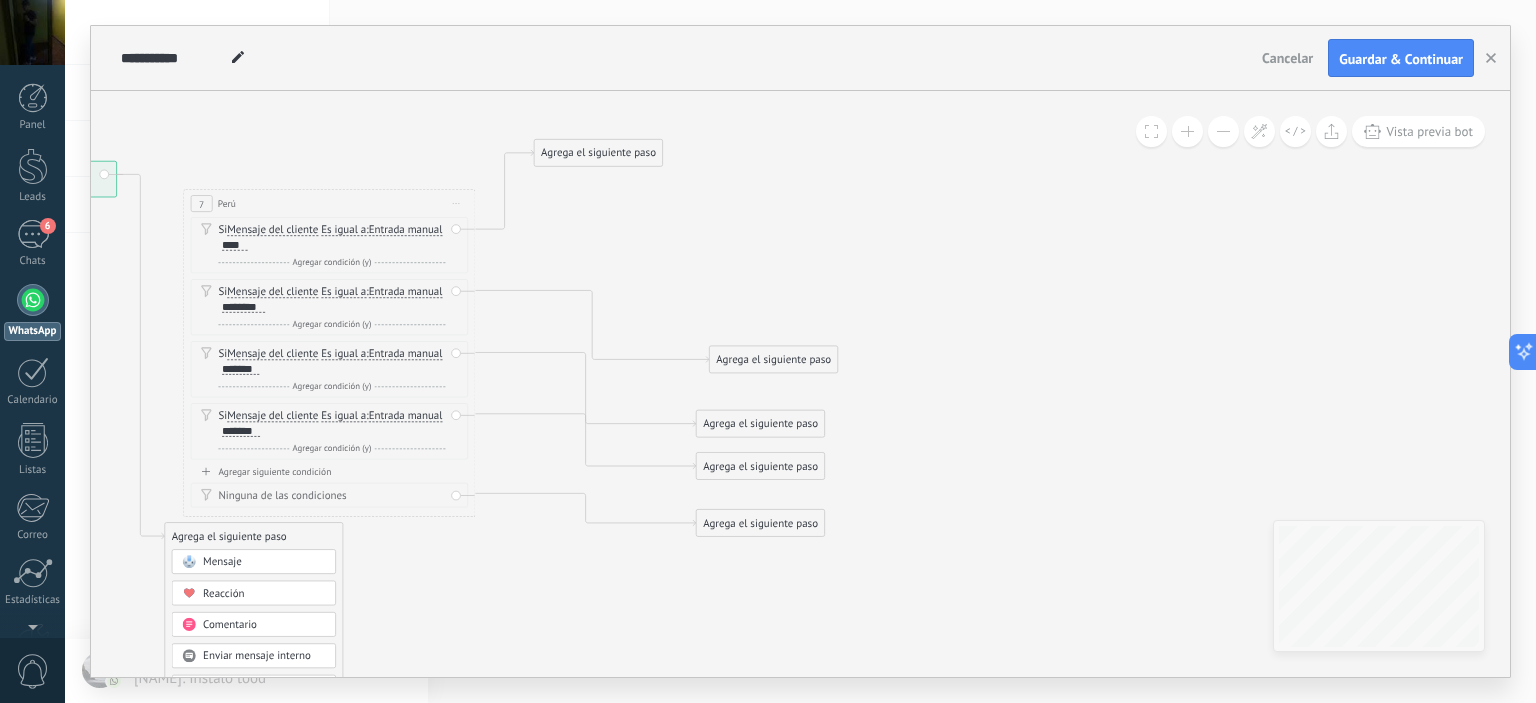 drag, startPoint x: 738, startPoint y: 567, endPoint x: 576, endPoint y: 162, distance: 436.19836 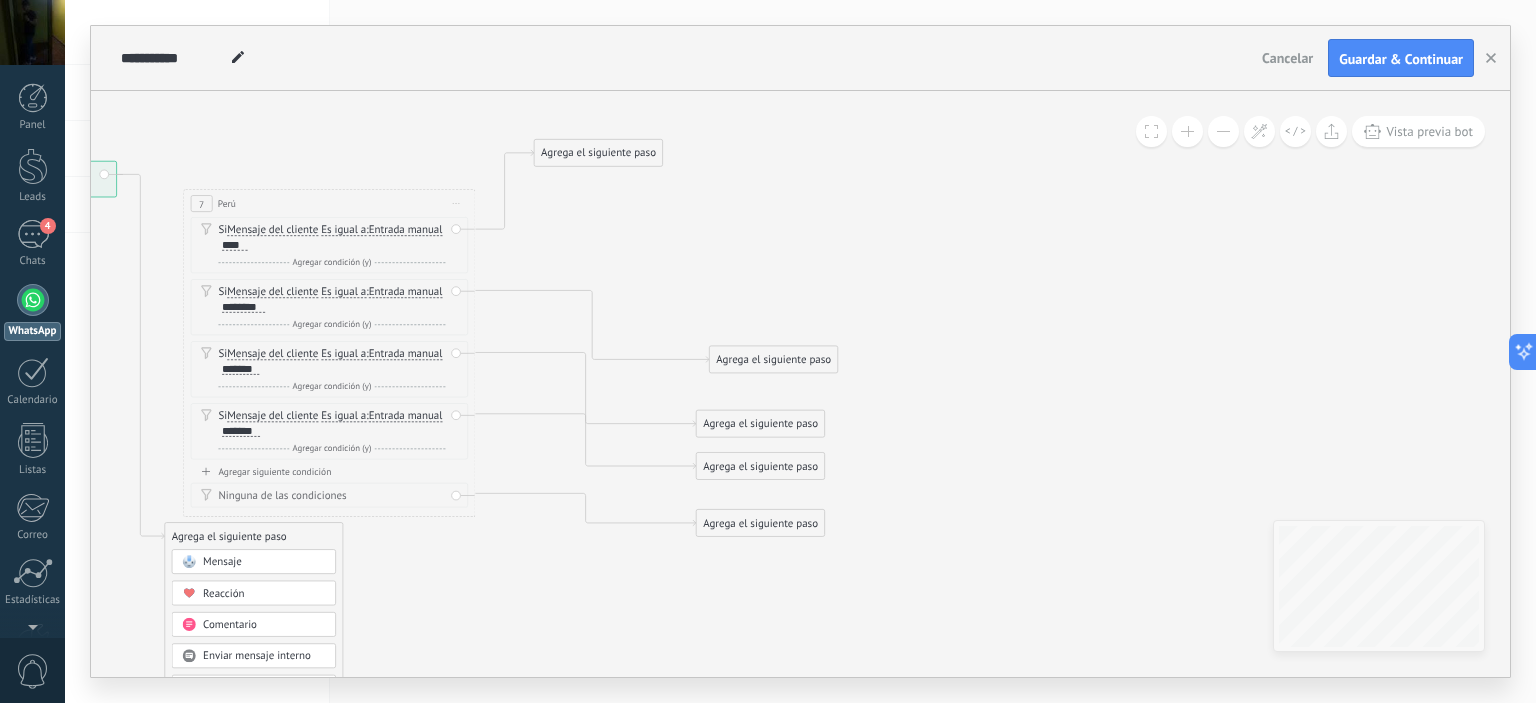 click on "Agrega el siguiente paso" at bounding box center (599, 153) 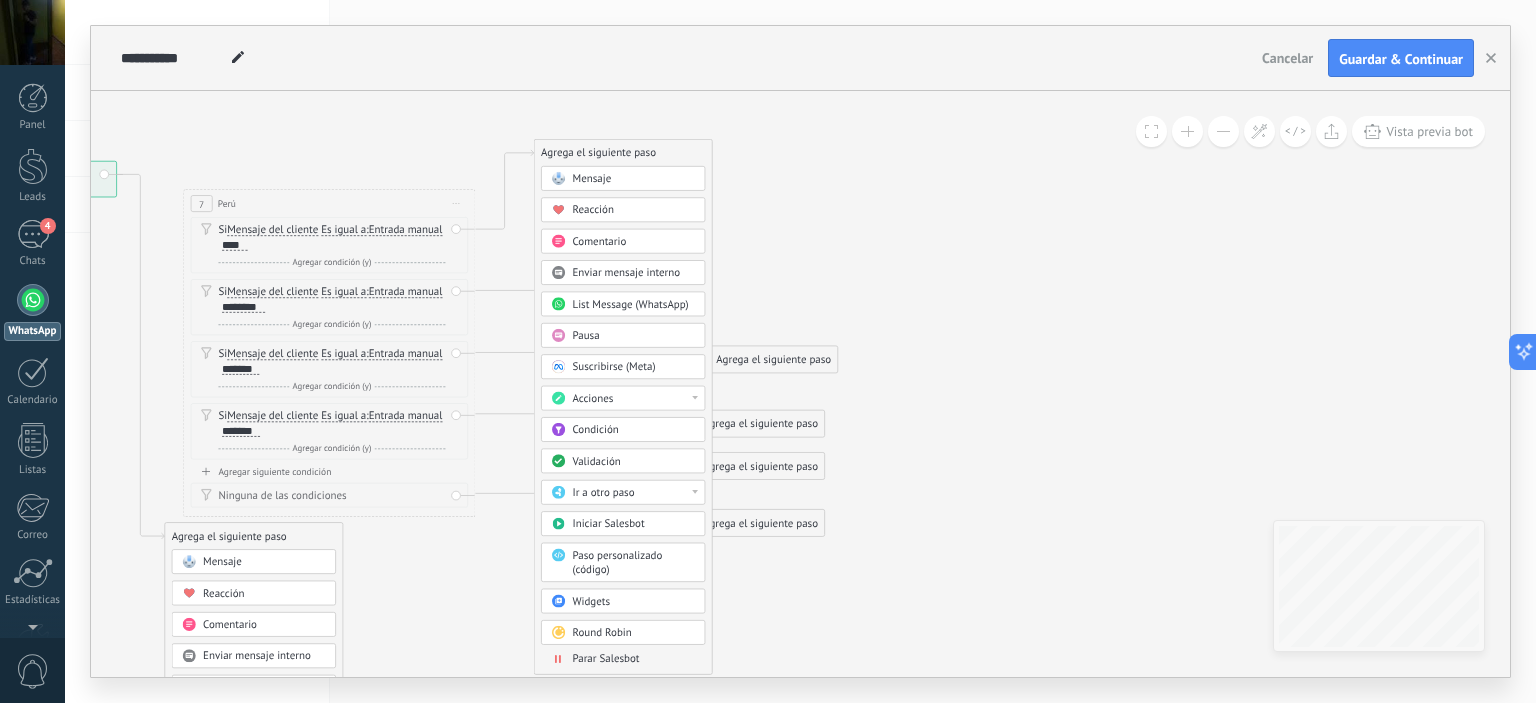 click on "Mensaje" at bounding box center (591, 179) 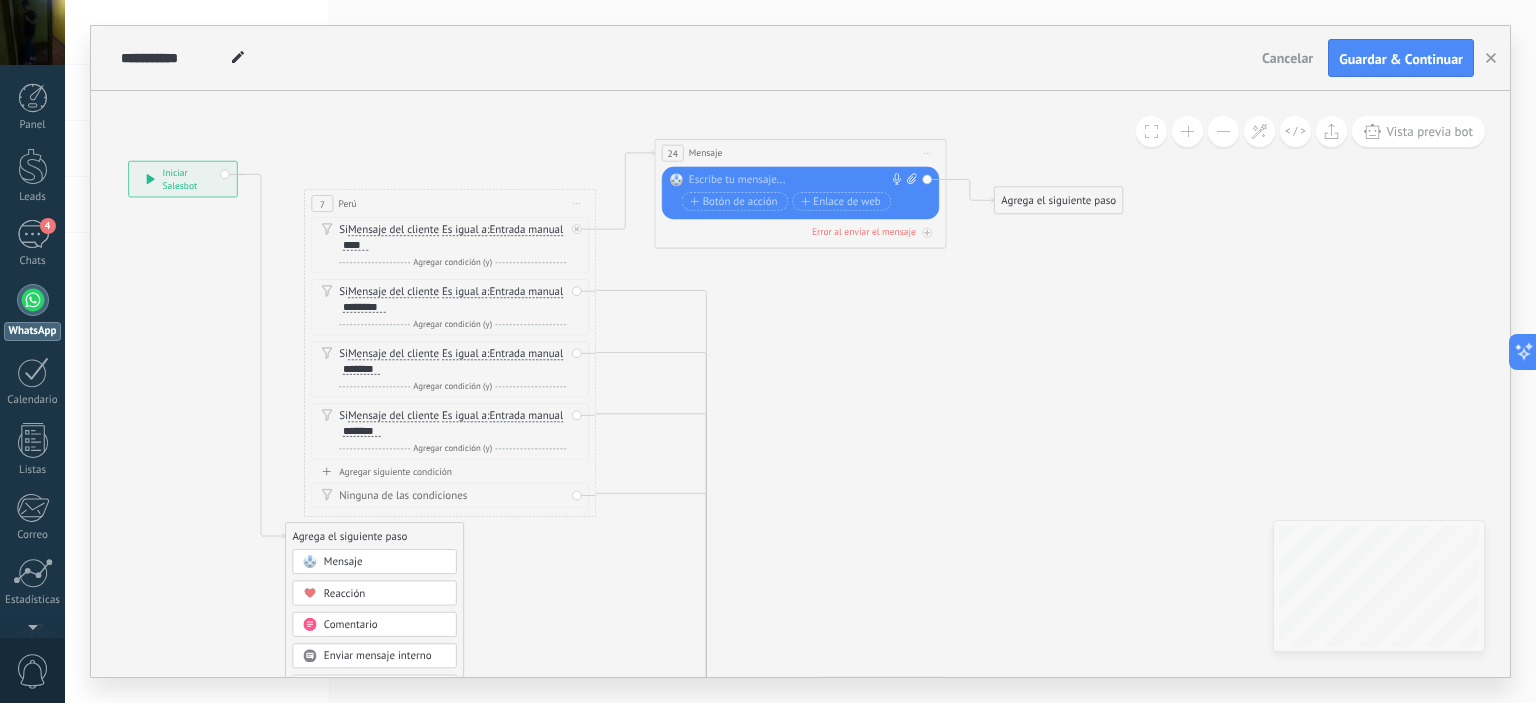 click at bounding box center [797, 180] 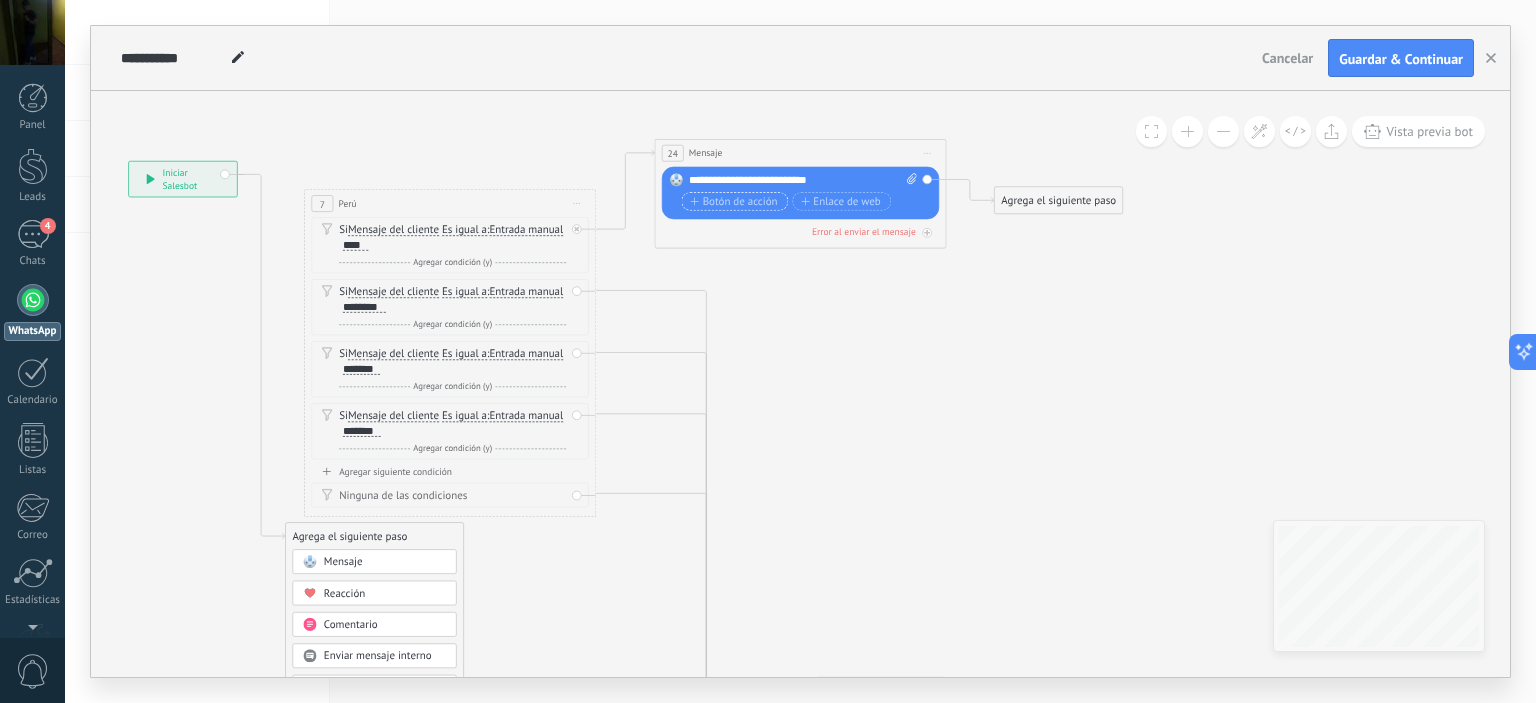 click on "Botón de acción" at bounding box center [733, 202] 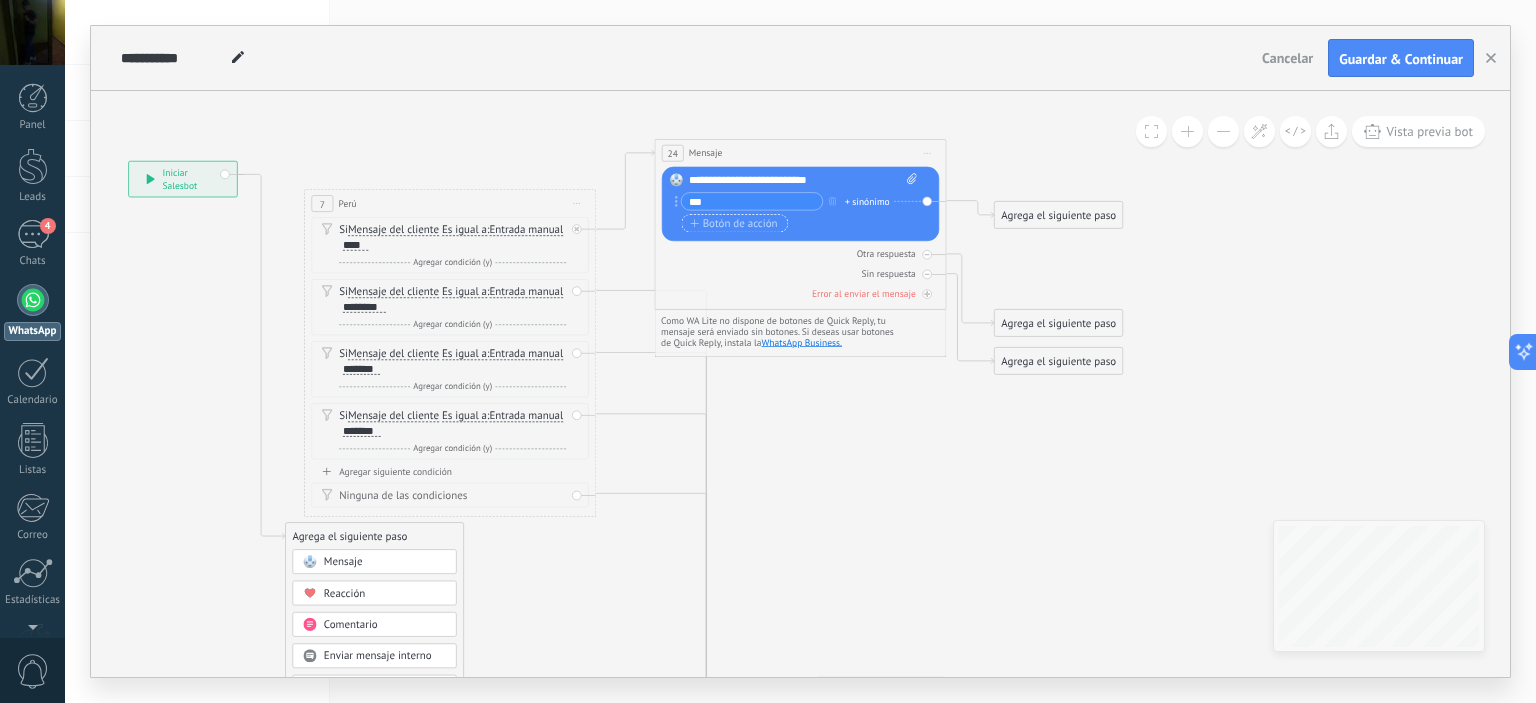 type on "***" 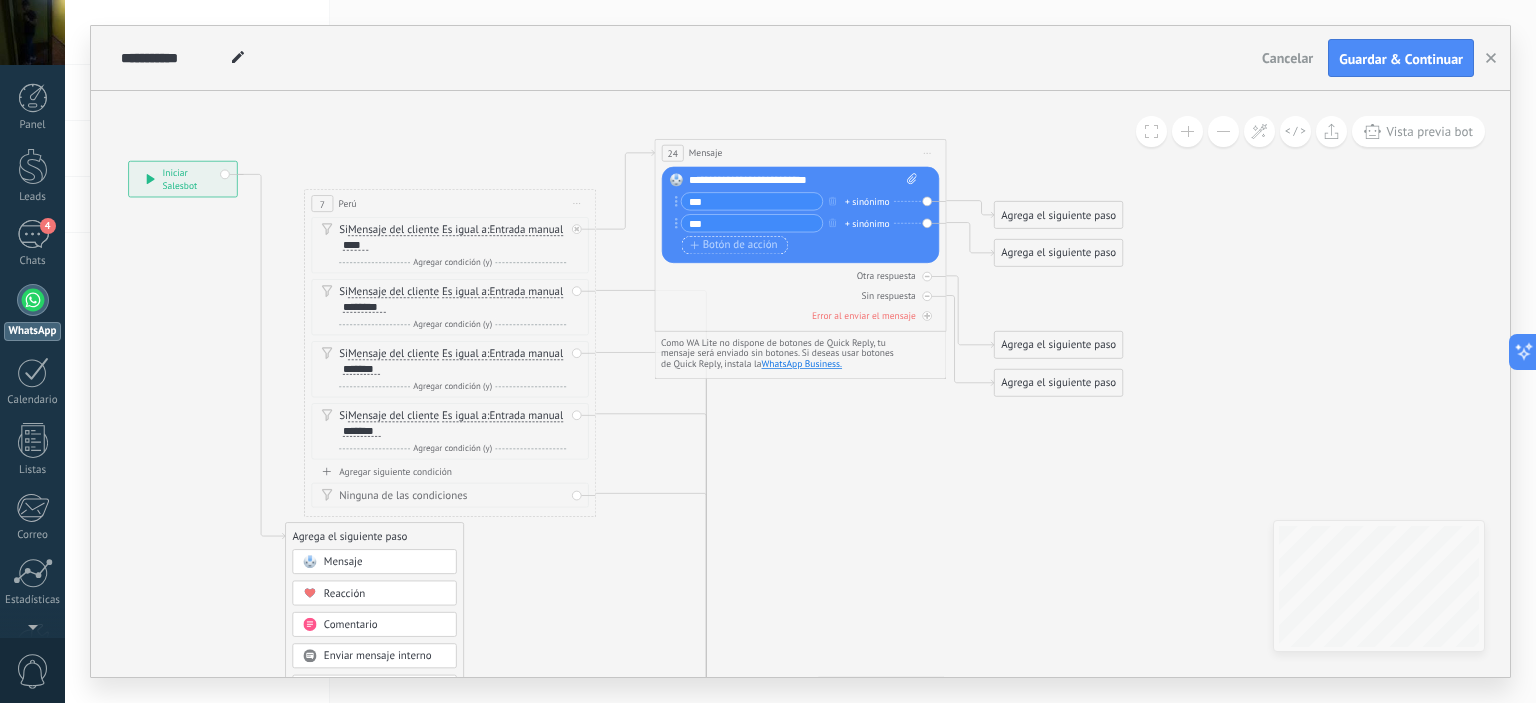 type on "***" 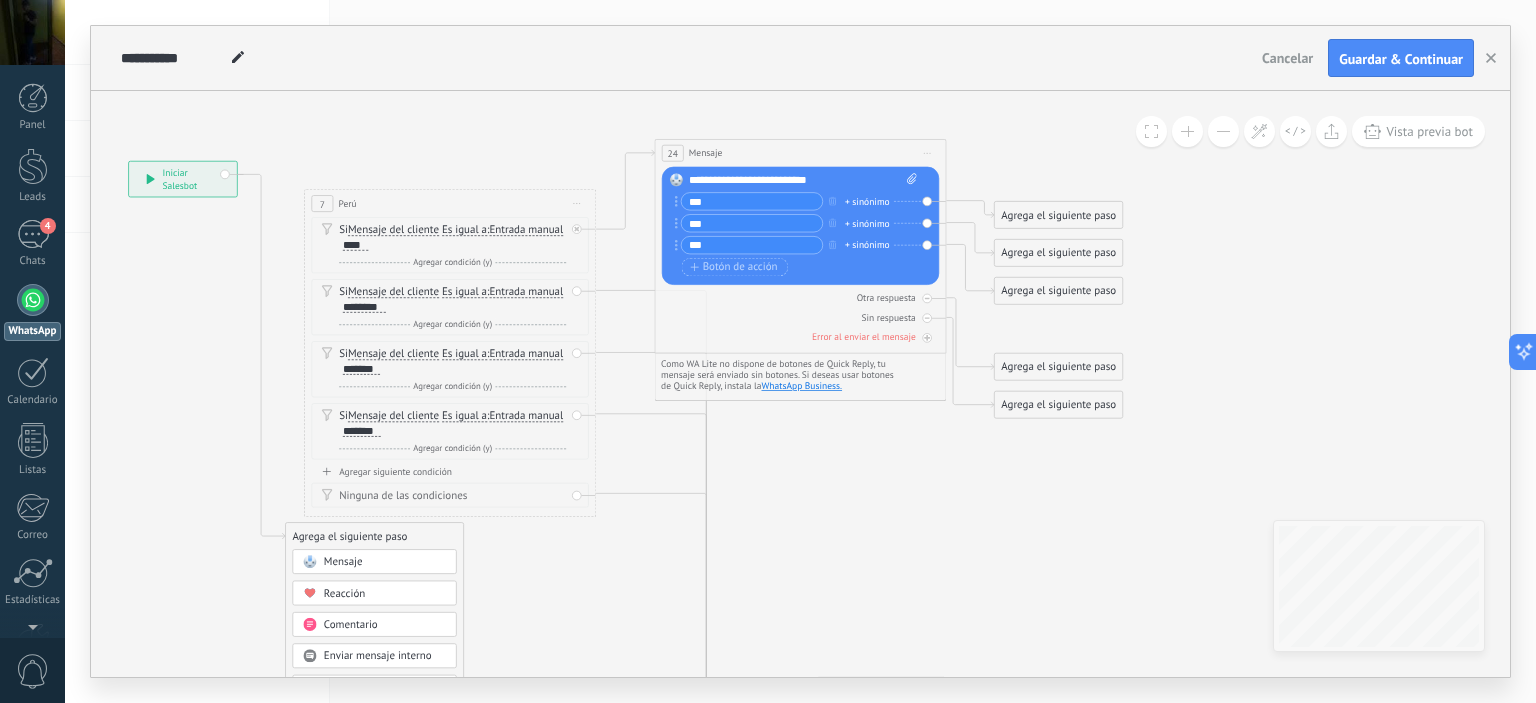 type on "***" 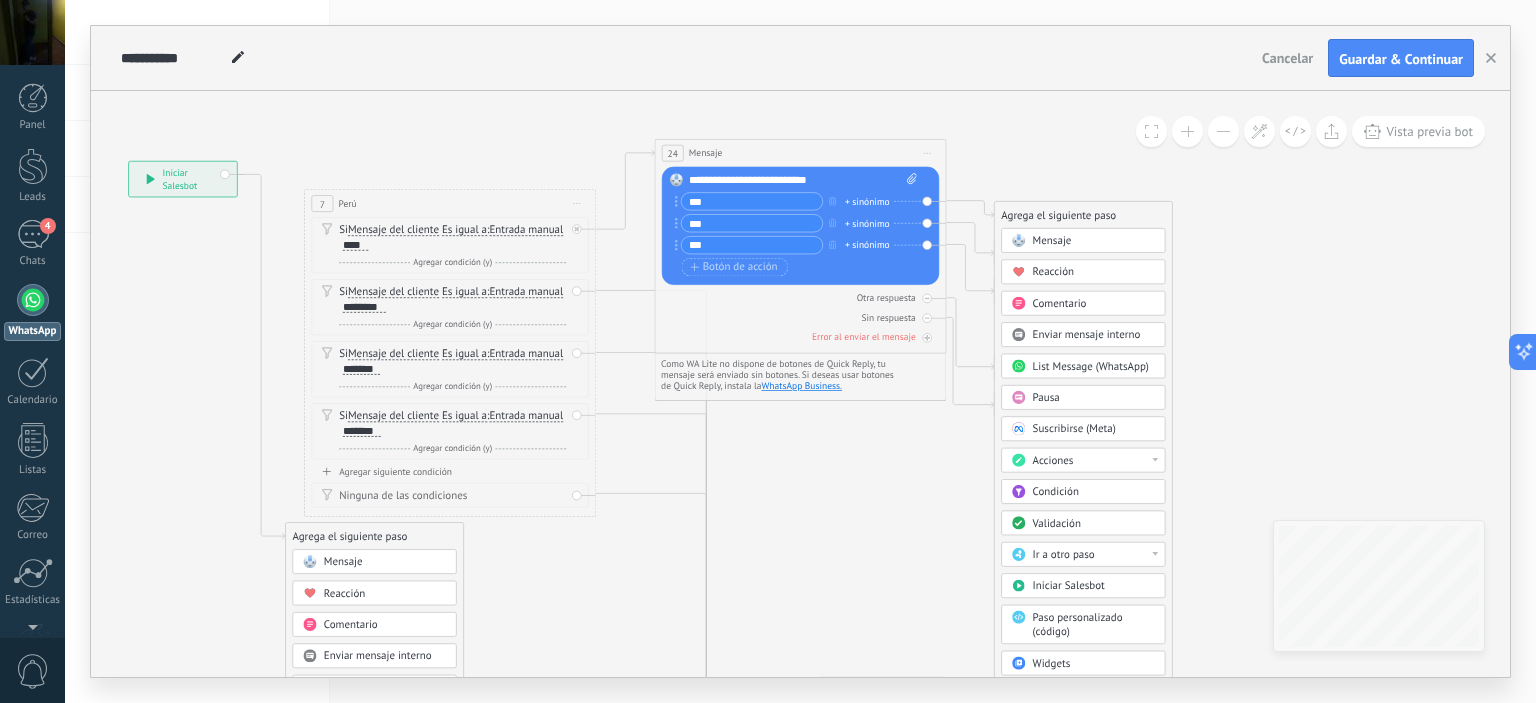 click 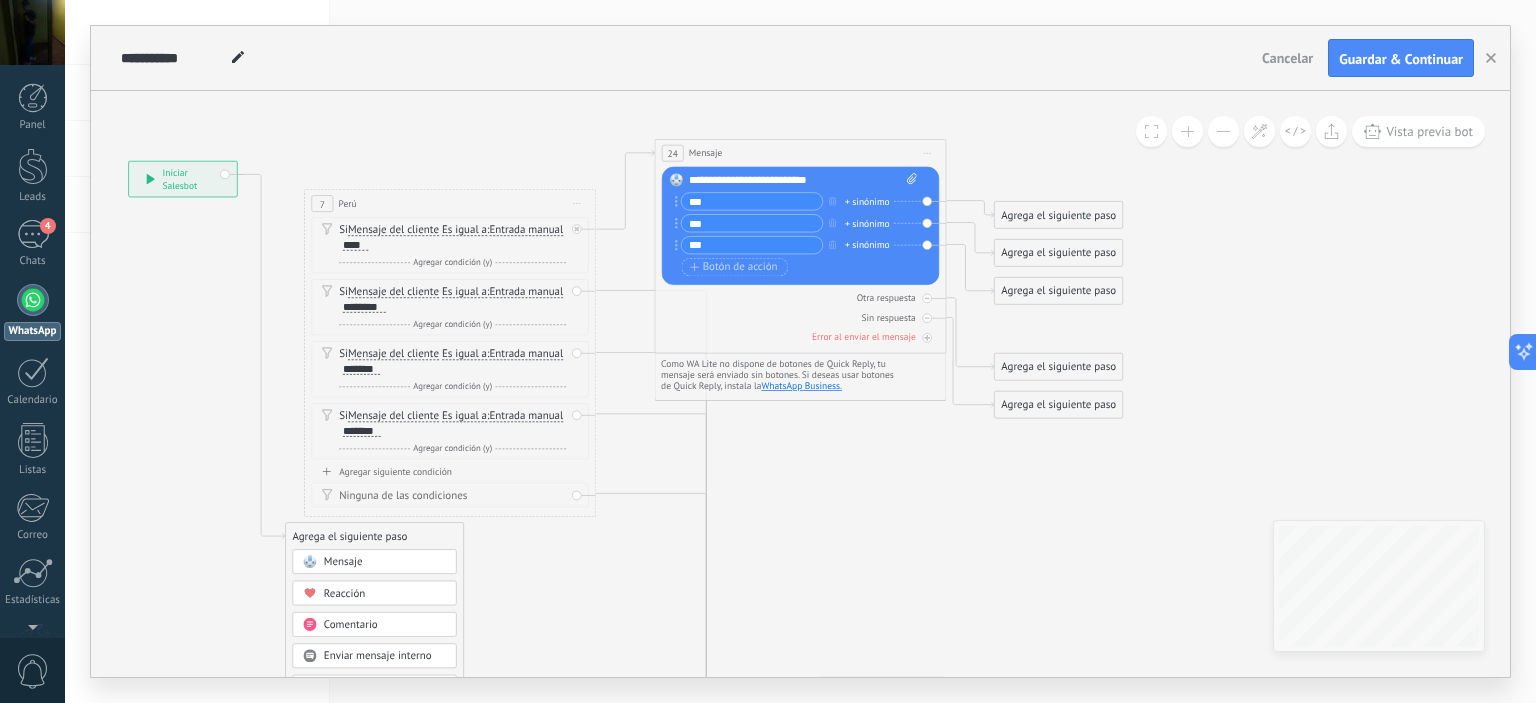 click on "Agrega el siguiente paso" at bounding box center (1059, 215) 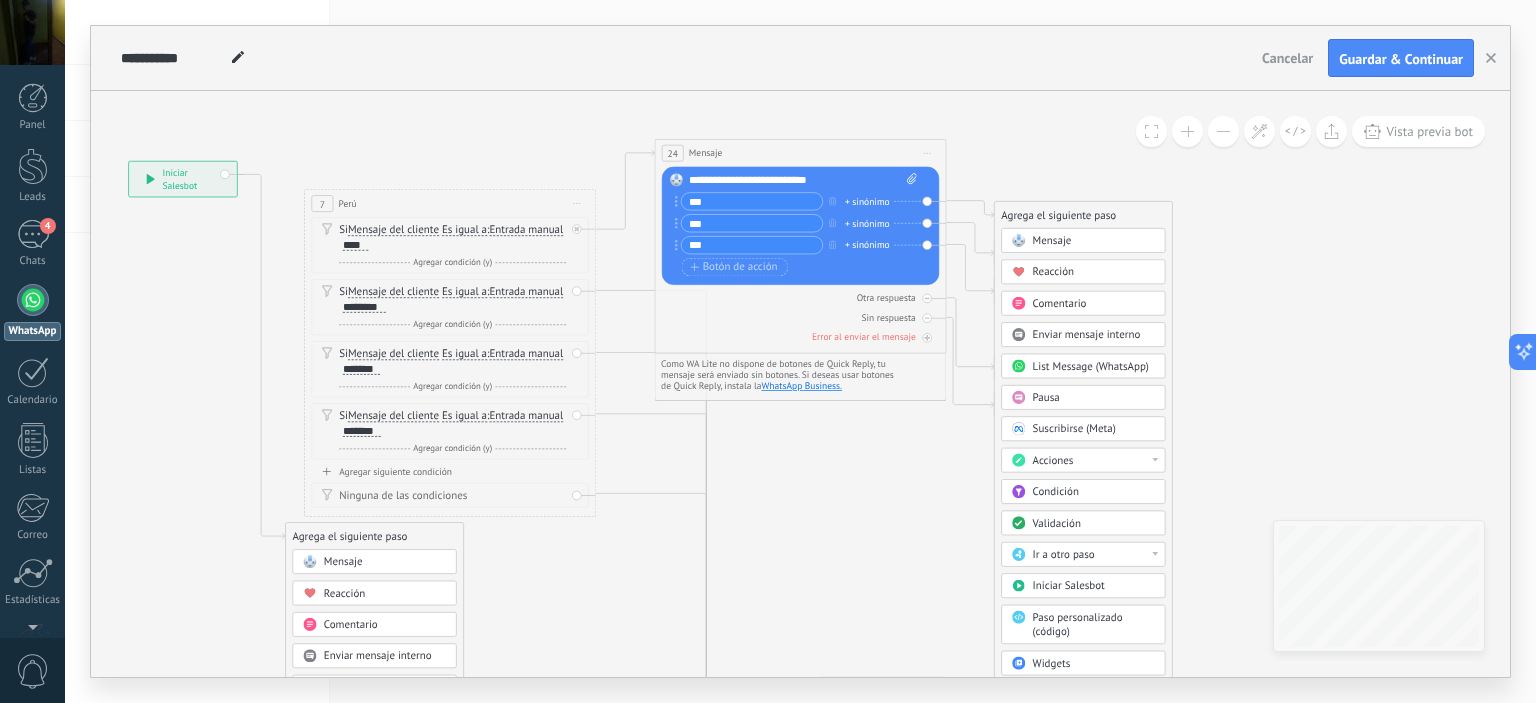 click 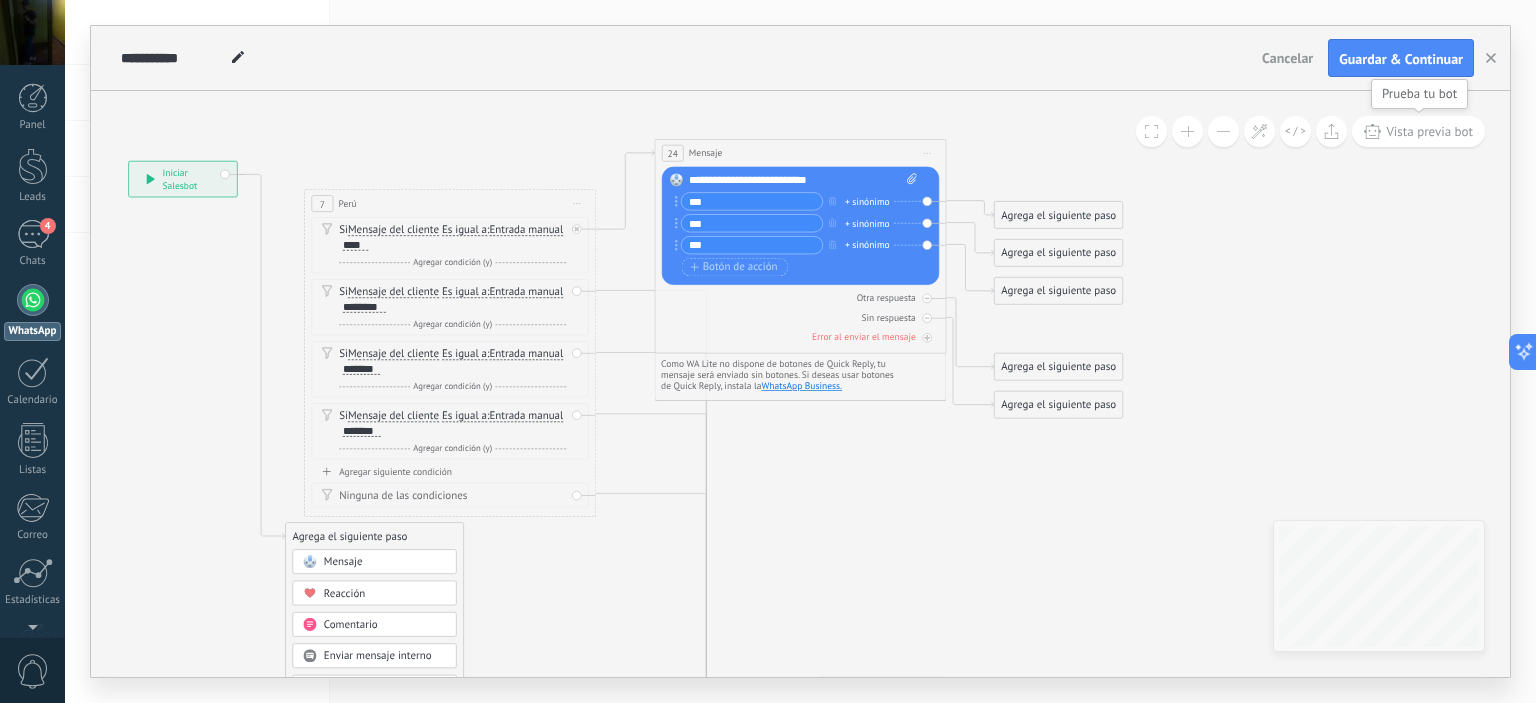 click on "Vista previa bot" at bounding box center (1429, 131) 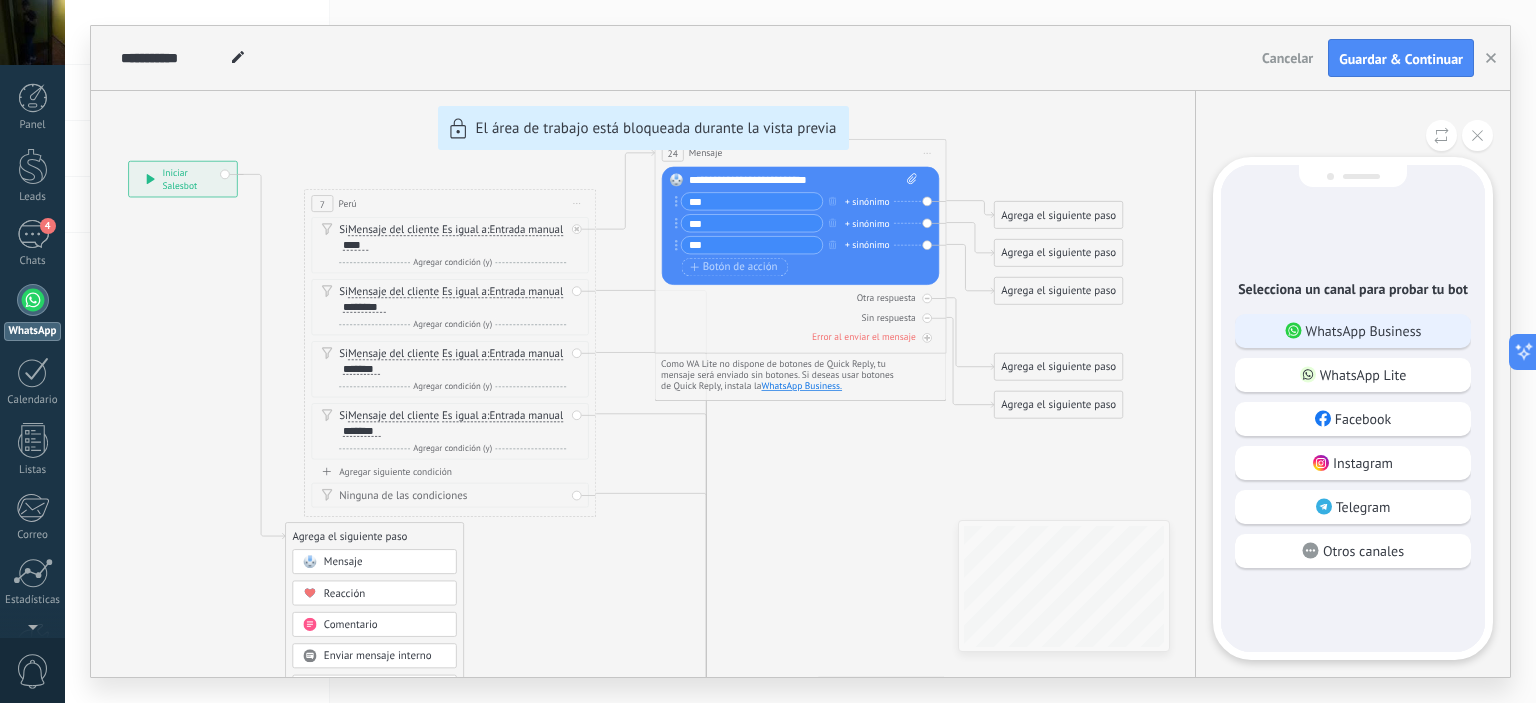 click on "WhatsApp Business" at bounding box center (1364, 331) 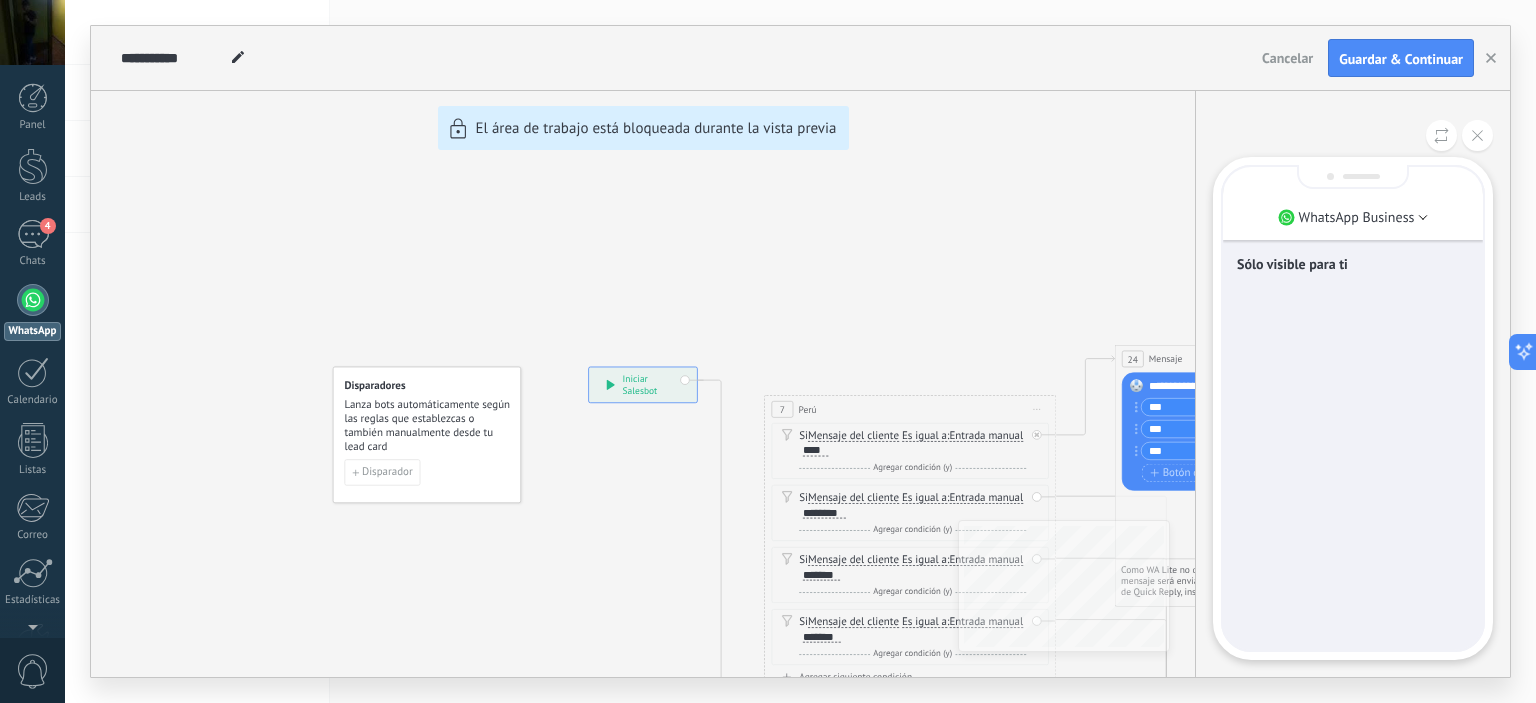 click on "**********" at bounding box center (800, 351) 